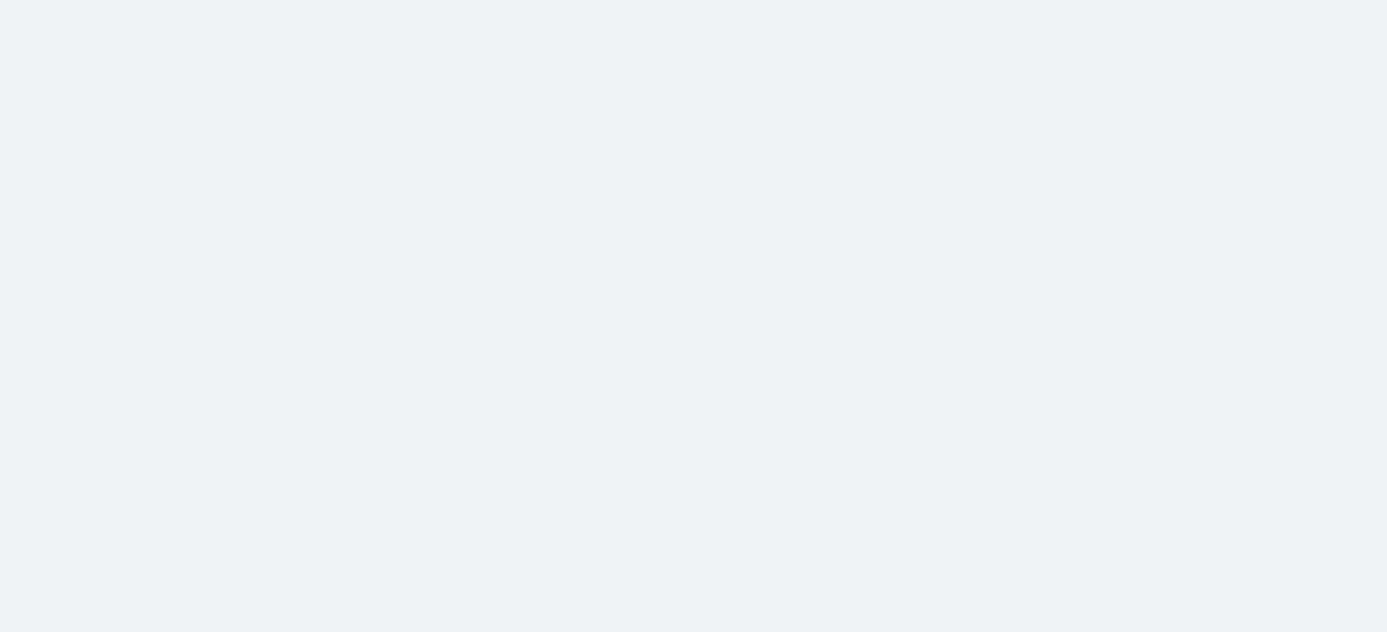 scroll, scrollTop: 0, scrollLeft: 0, axis: both 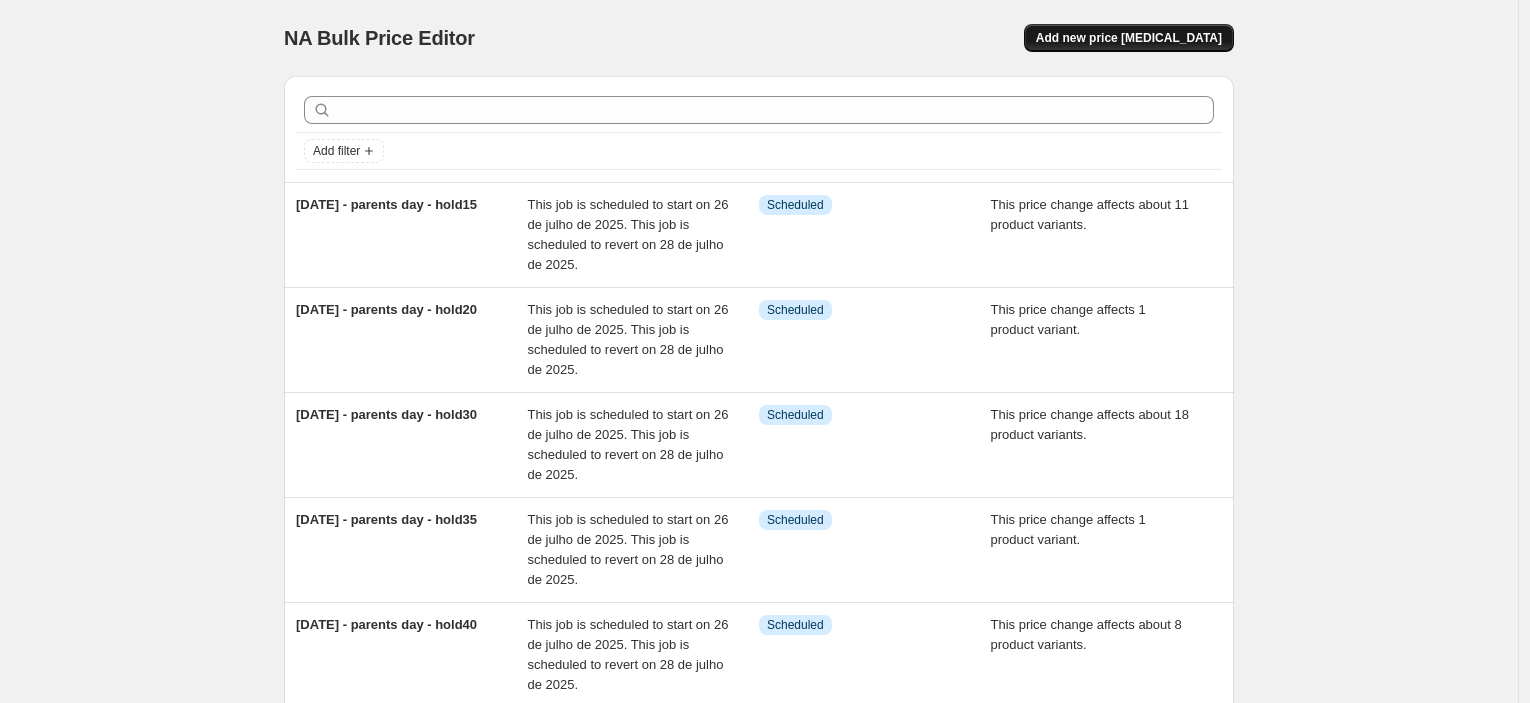 click on "Add new price [MEDICAL_DATA]" at bounding box center [1129, 38] 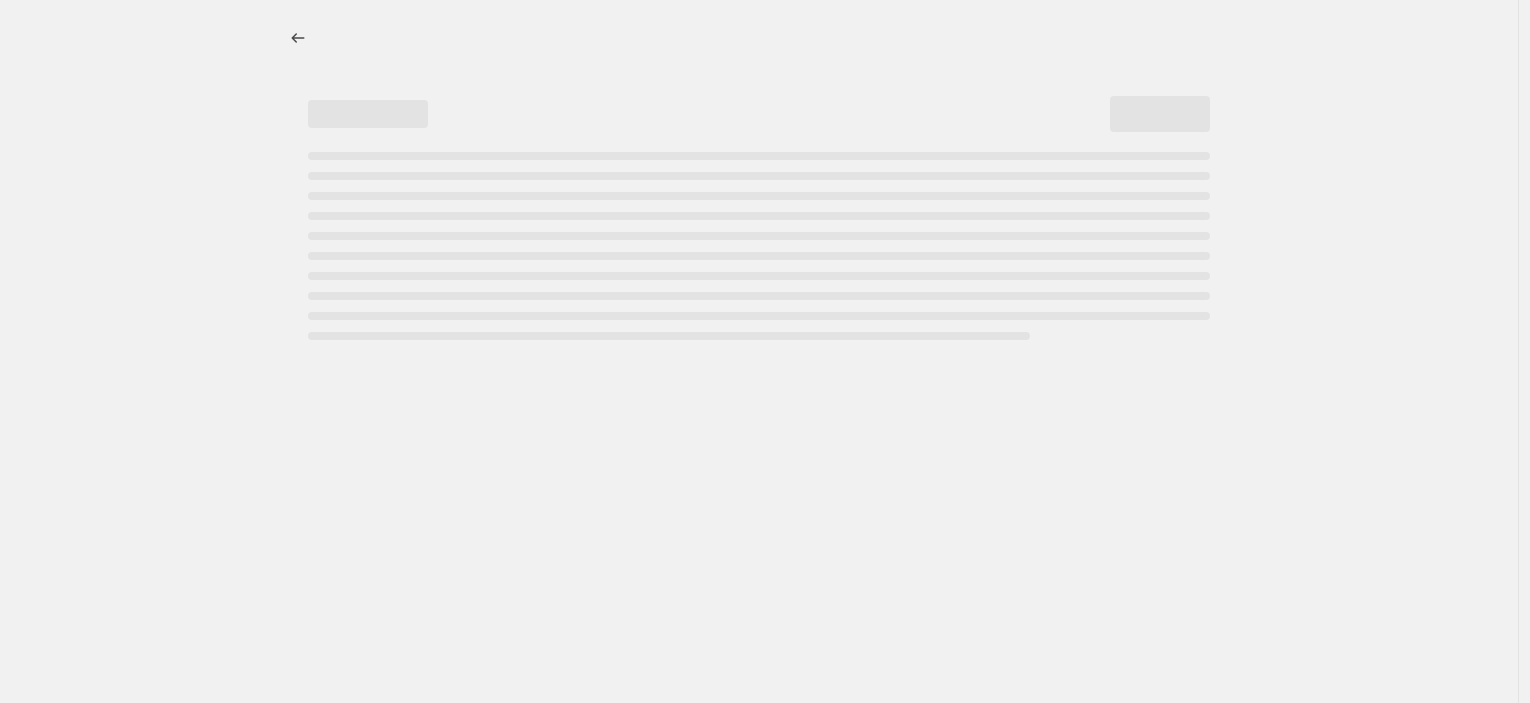 select on "percentage" 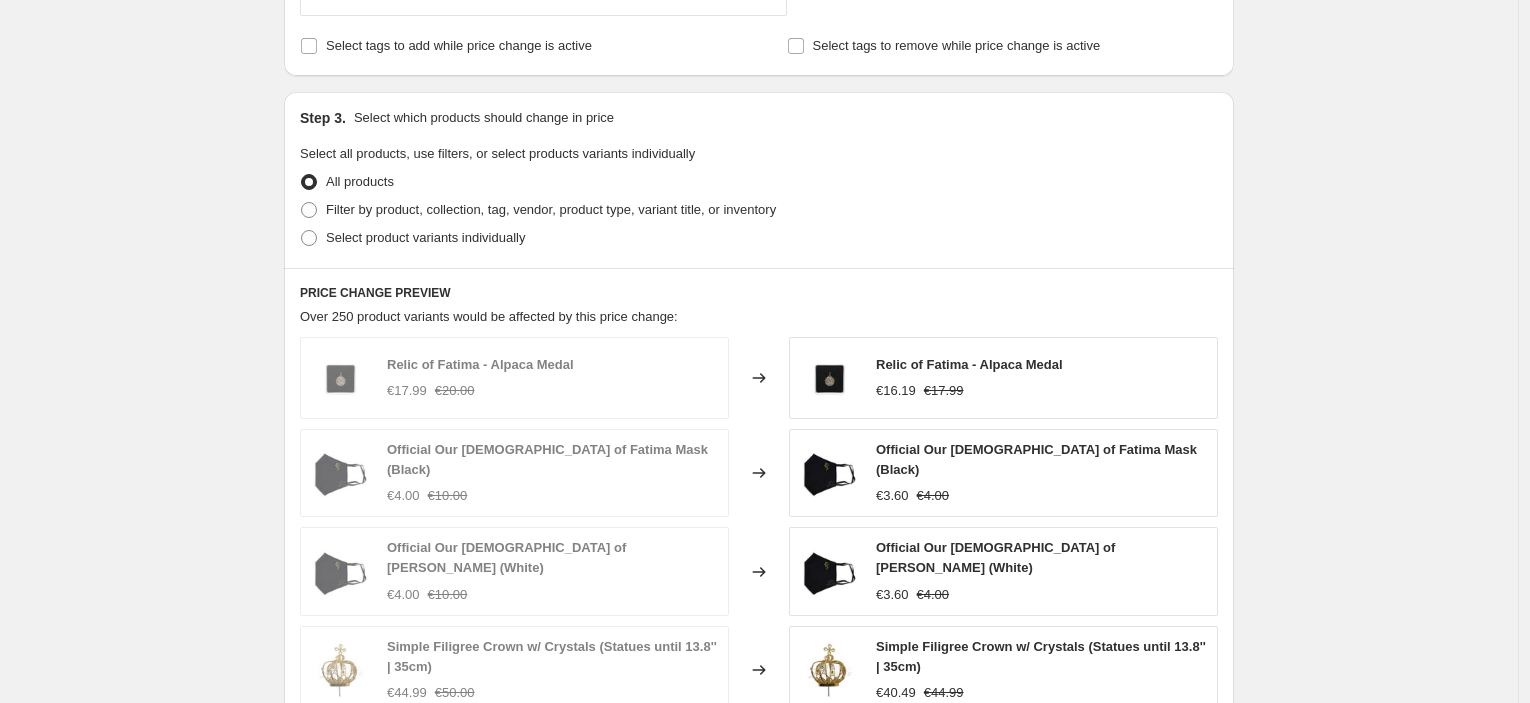 scroll, scrollTop: 666, scrollLeft: 0, axis: vertical 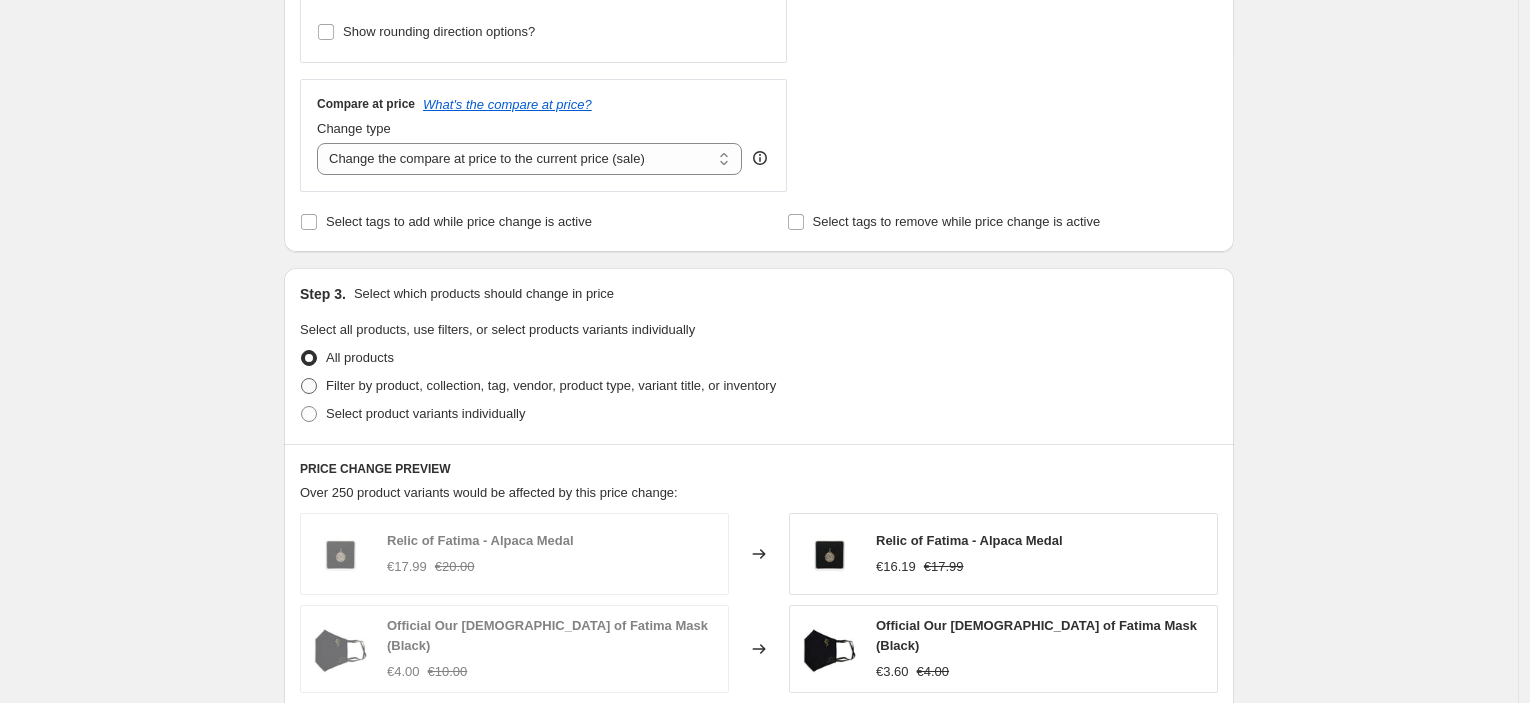 click on "Filter by product, collection, tag, vendor, product type, variant title, or inventory" at bounding box center (551, 385) 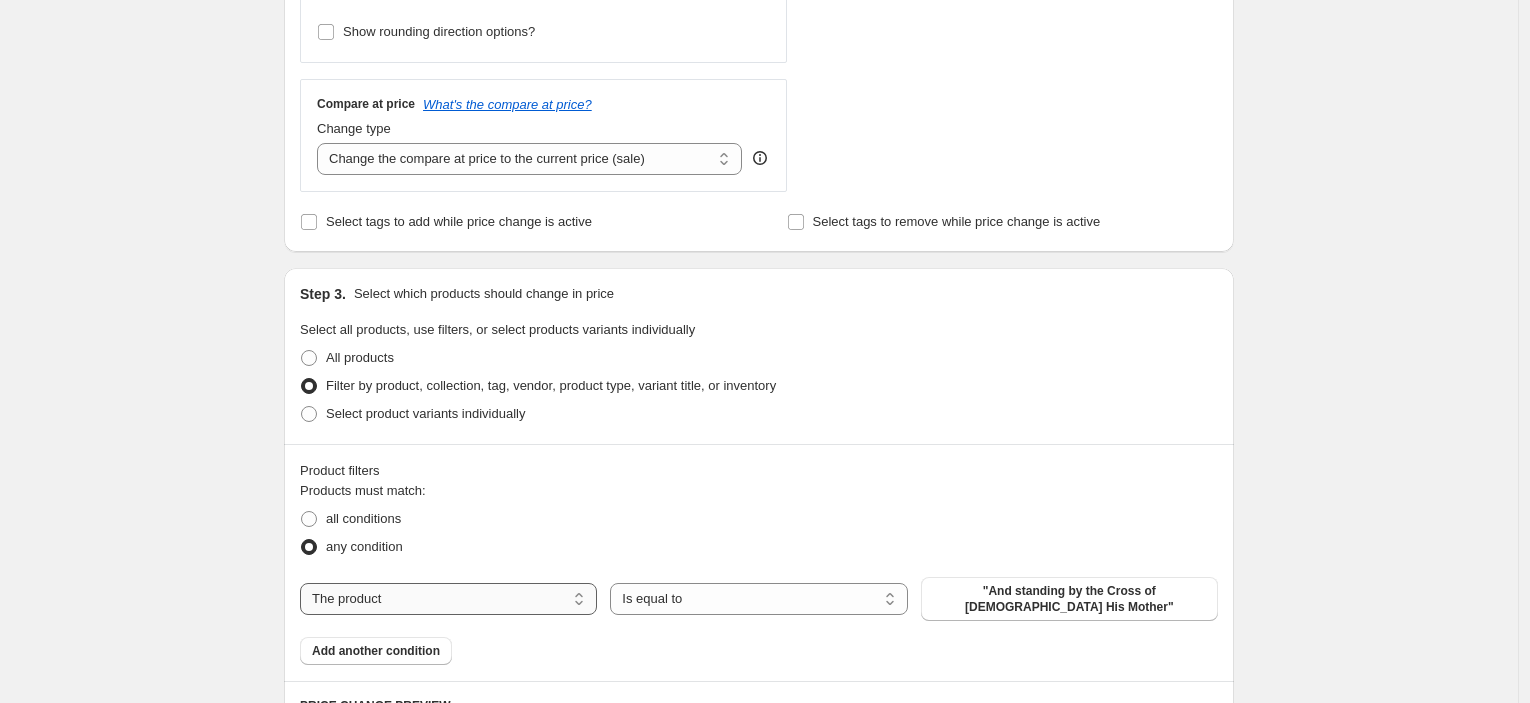 click on "The product The product's collection The product's tag The product's vendor The product's type The product's status The variant's title Inventory quantity" at bounding box center (448, 599) 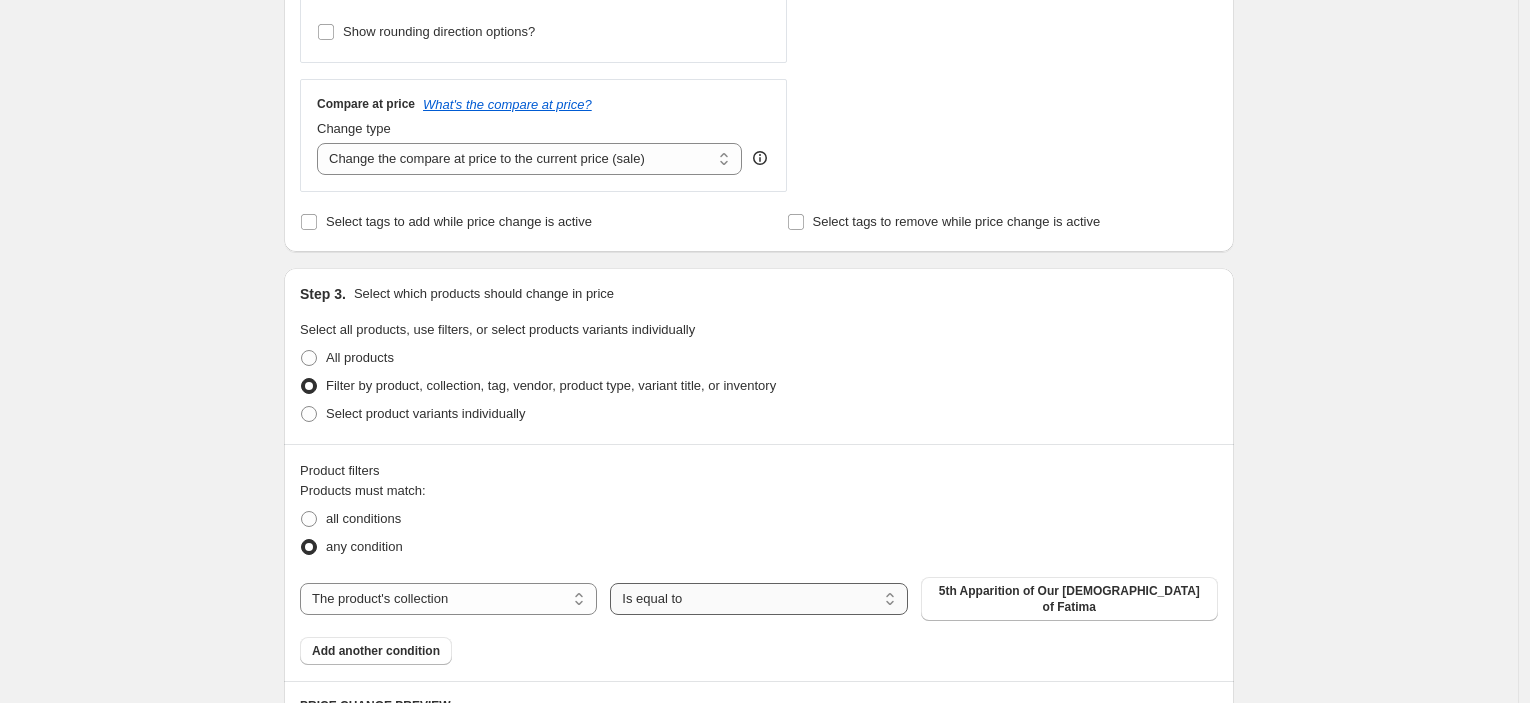 click on "Is equal to Is not equal to" at bounding box center [758, 599] 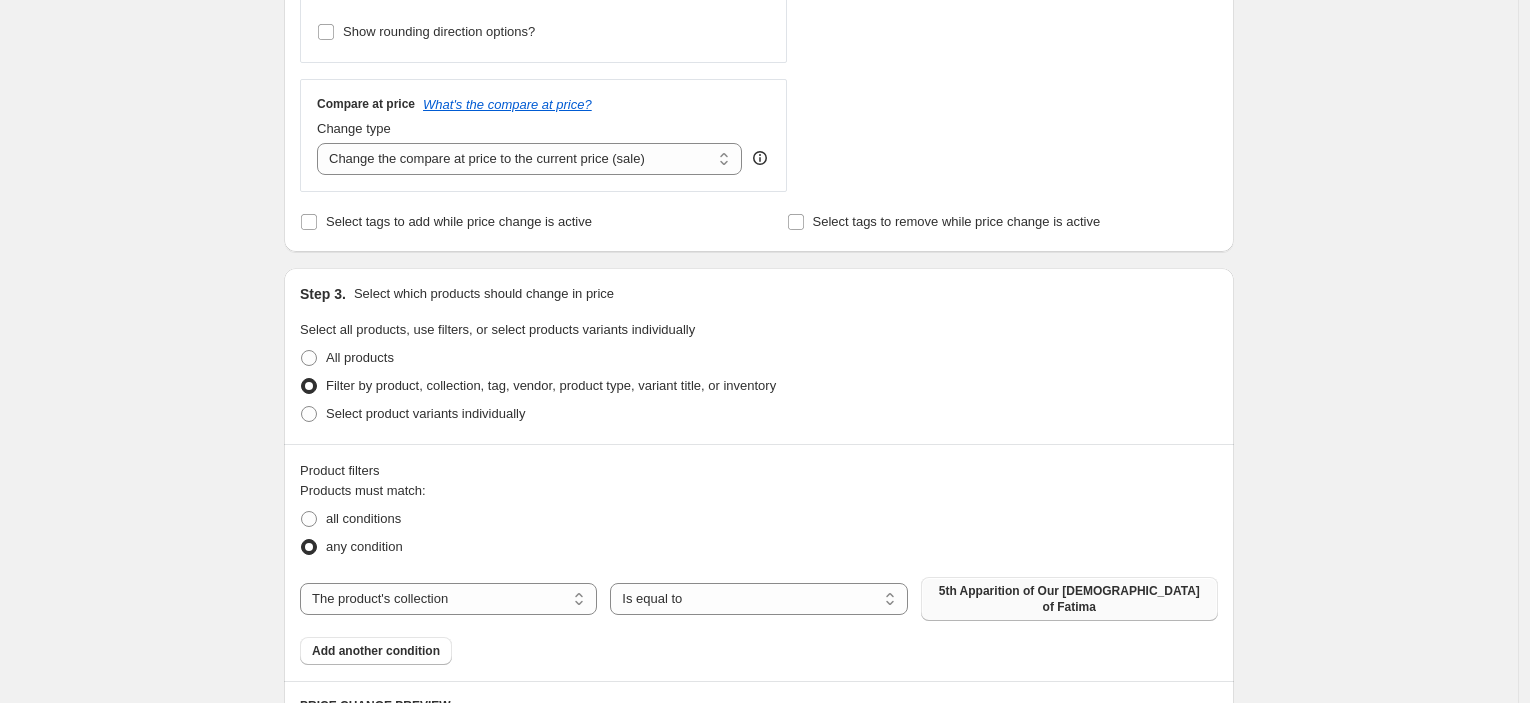 click on "5th Apparition of Our [DEMOGRAPHIC_DATA] of Fatima" at bounding box center (1069, 599) 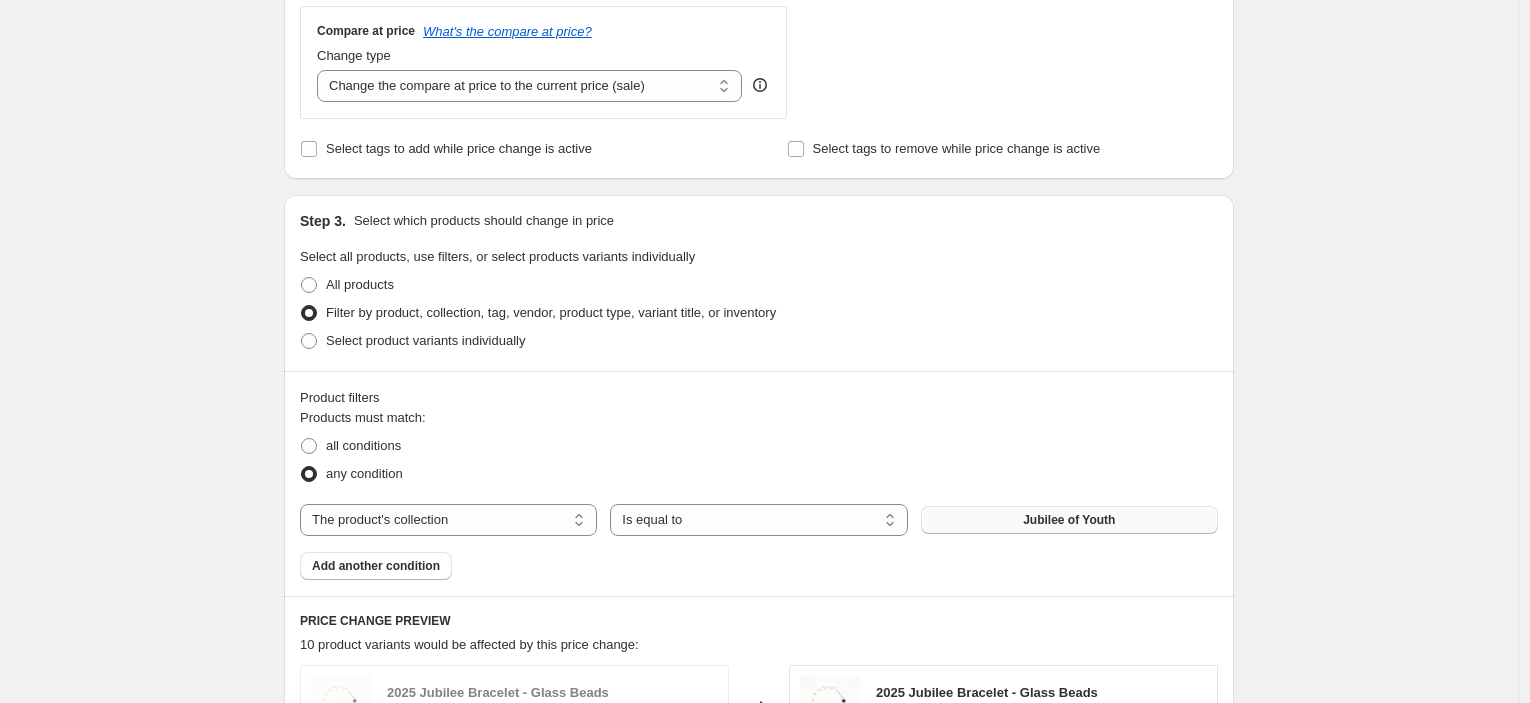 scroll, scrollTop: 778, scrollLeft: 0, axis: vertical 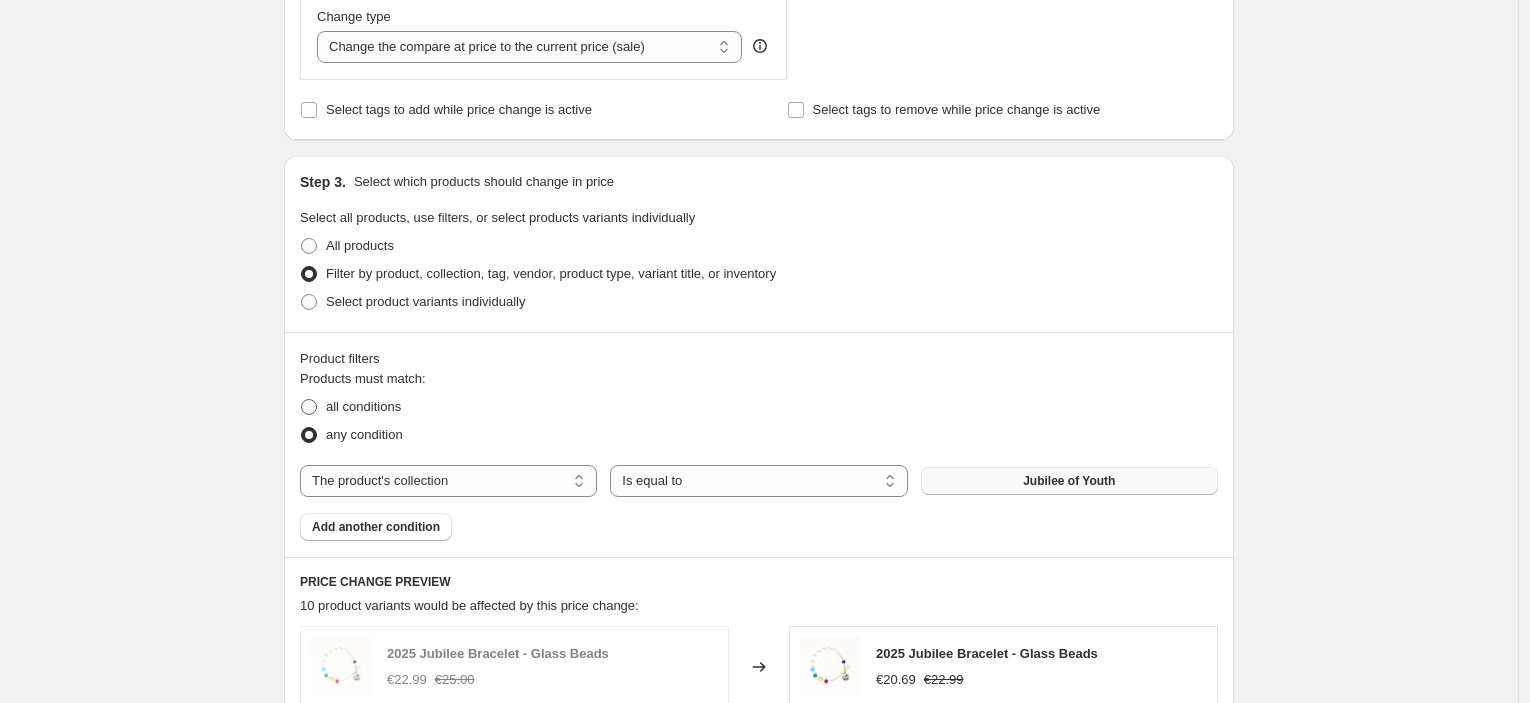 click on "all conditions" at bounding box center (363, 406) 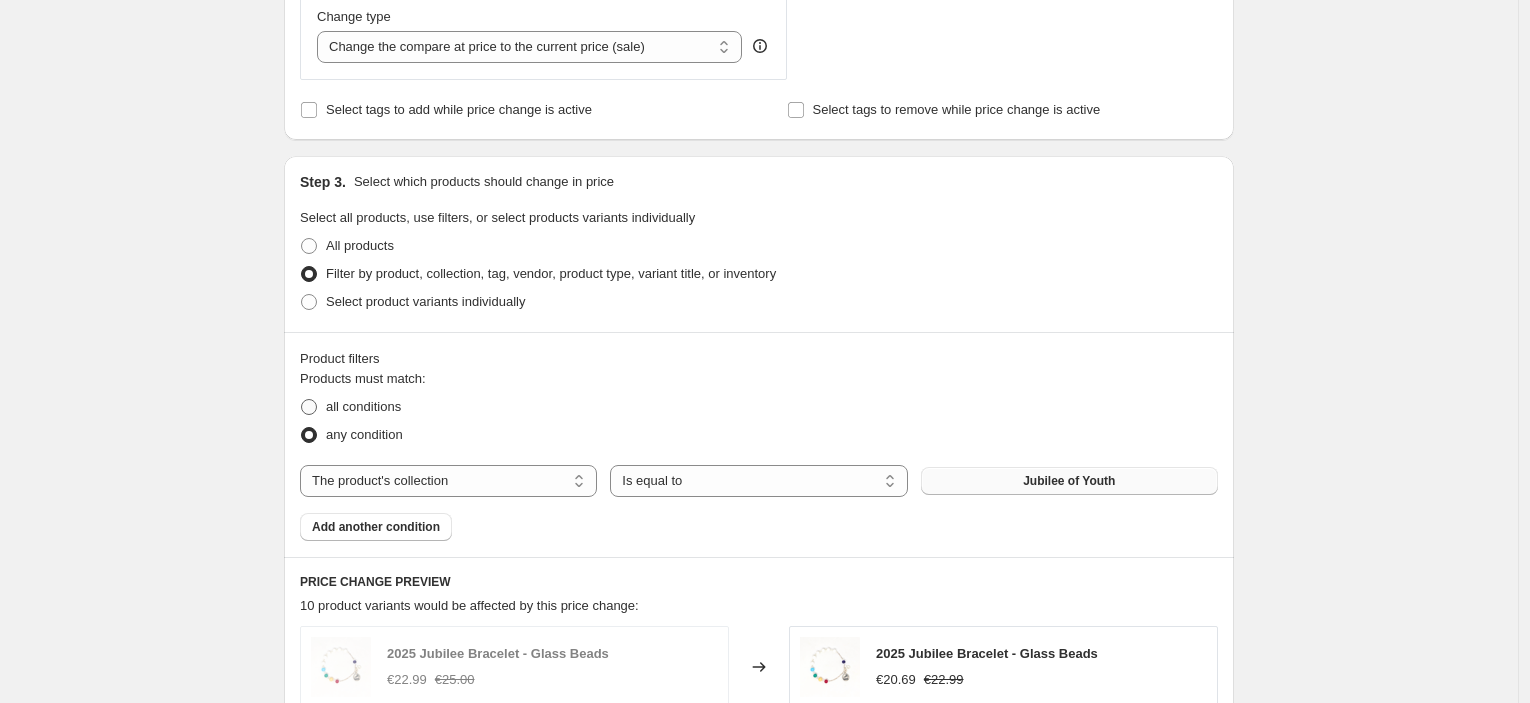 radio on "true" 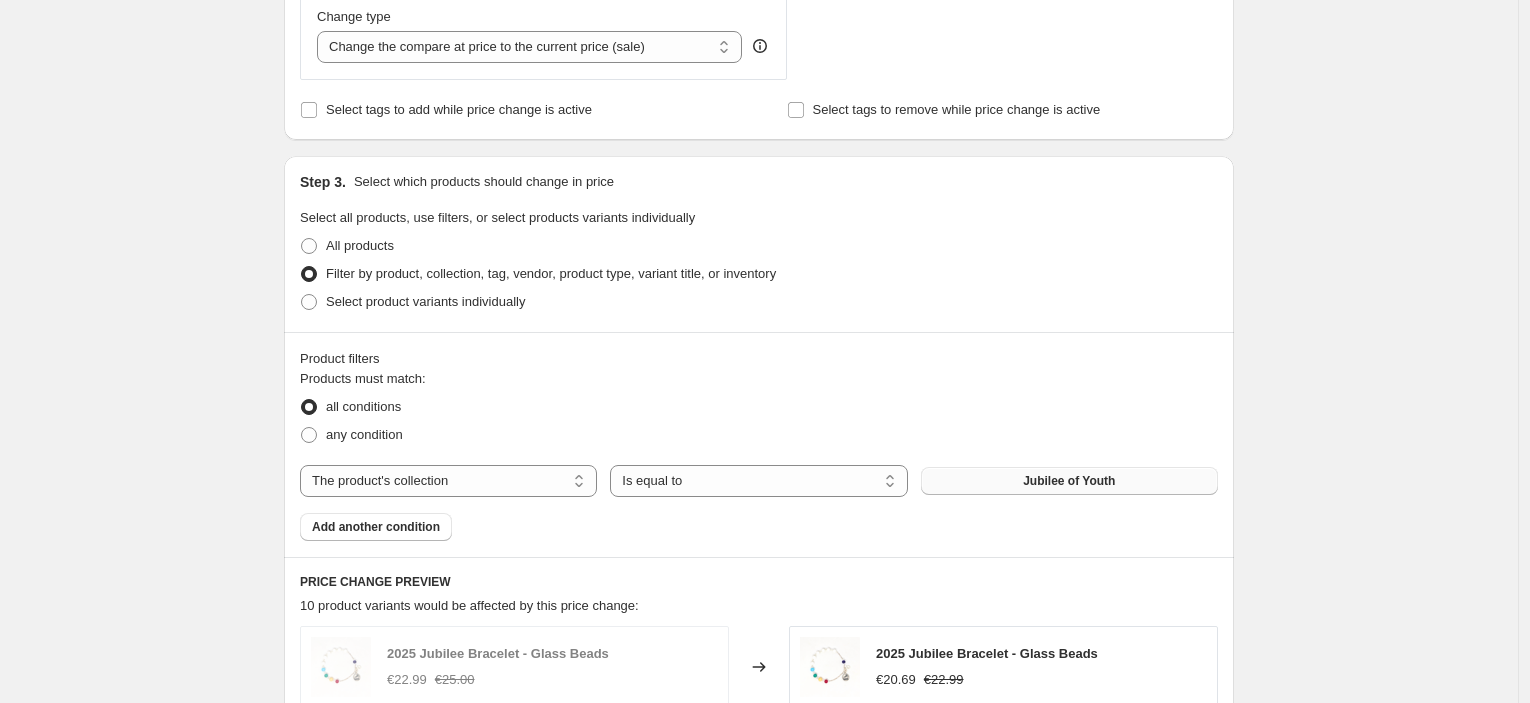 click on "Add another condition" at bounding box center [376, 527] 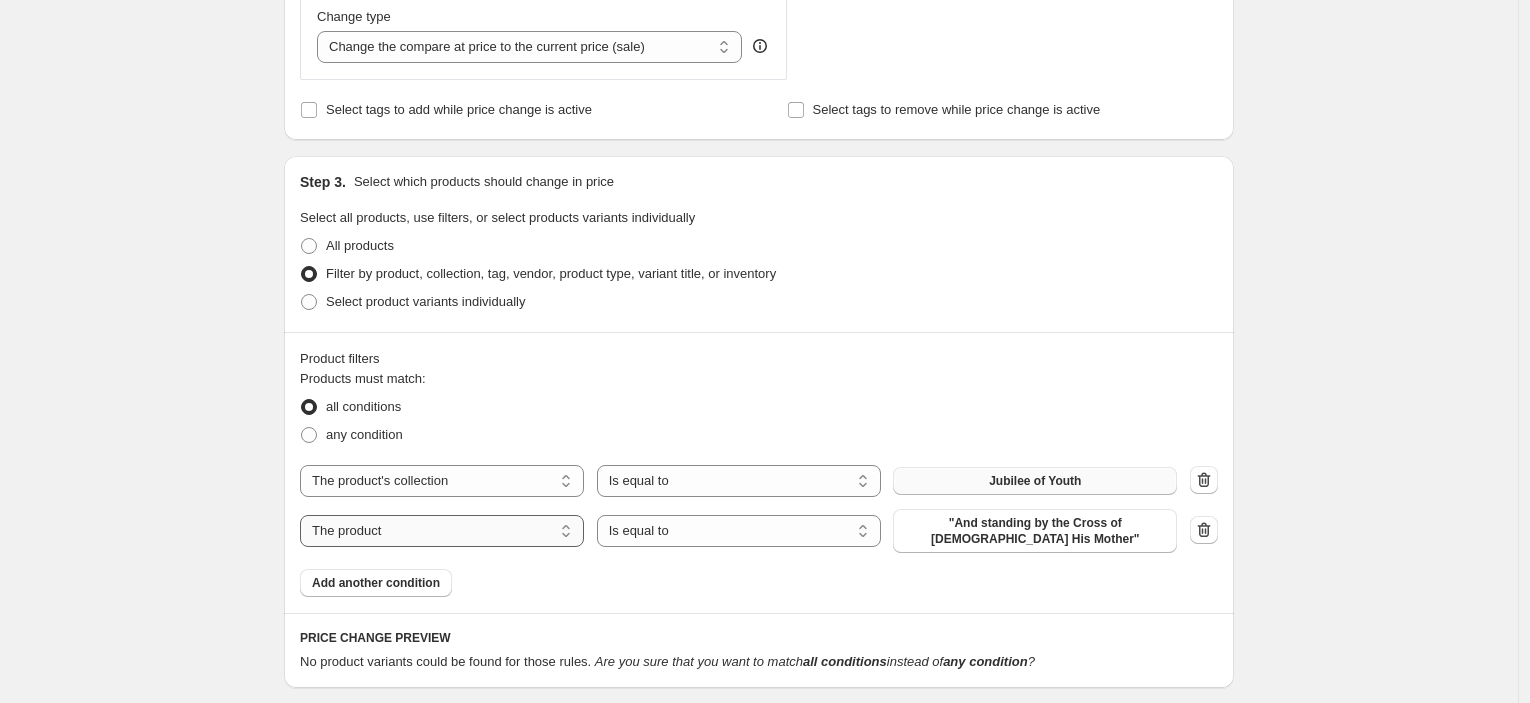 click on "The product The product's collection The product's tag The product's vendor The product's type The product's status The variant's title Inventory quantity" at bounding box center (442, 531) 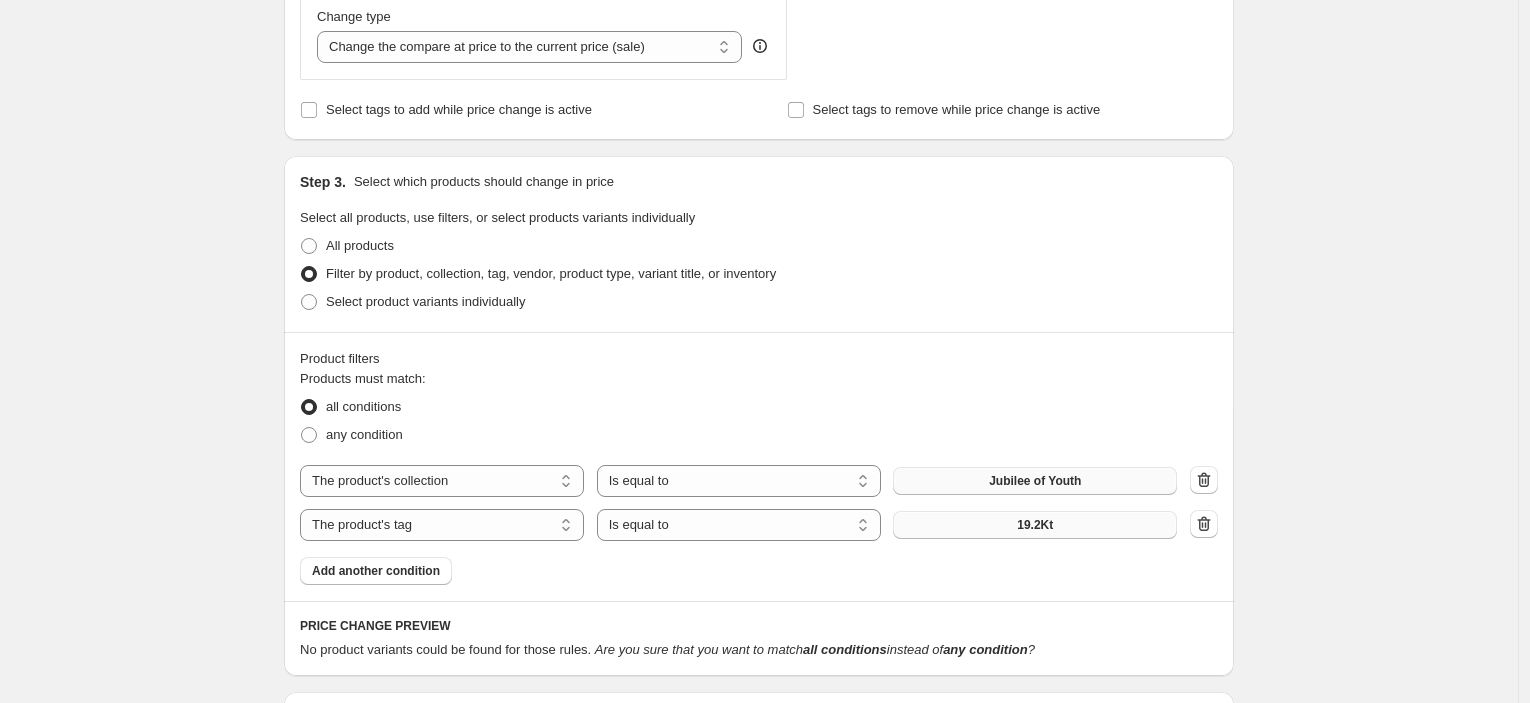 click on "19.2Kt" at bounding box center (1035, 525) 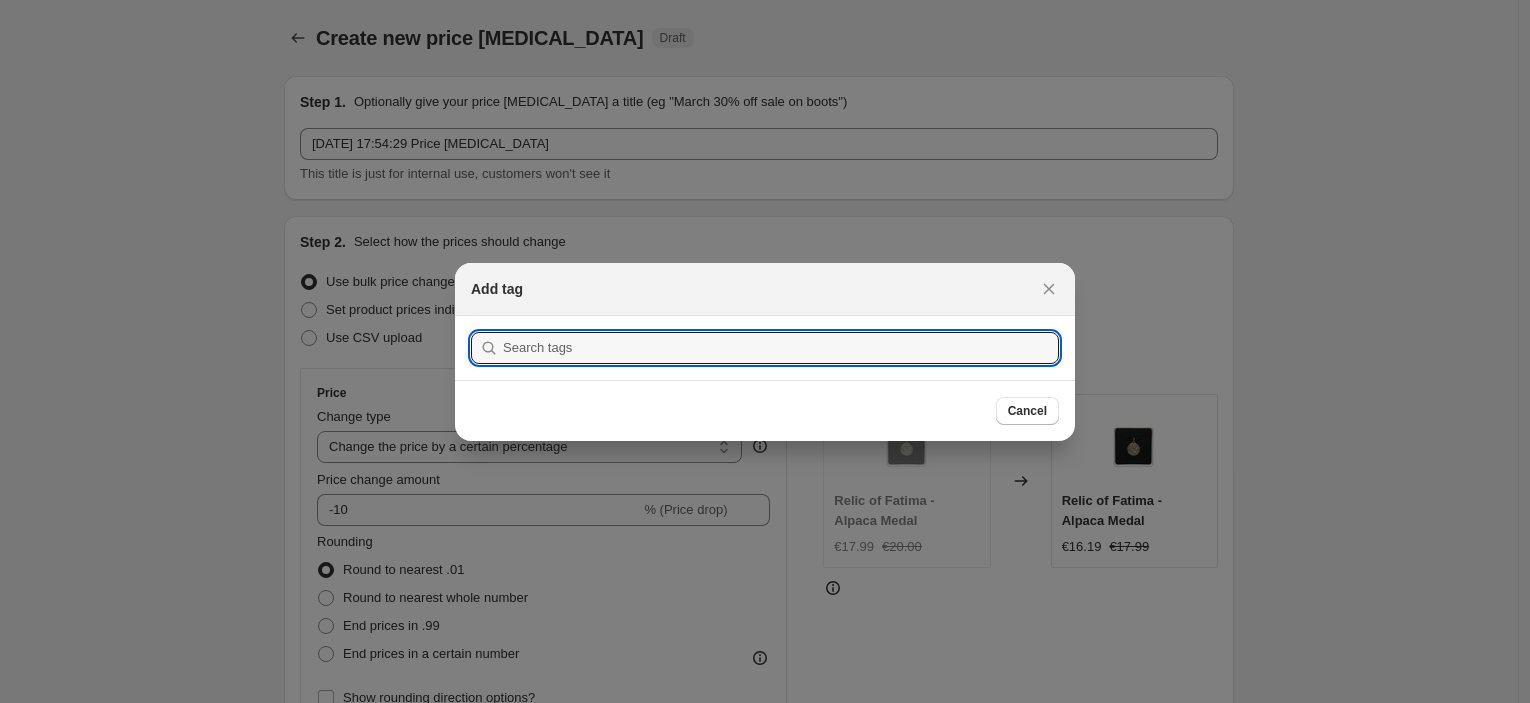 scroll, scrollTop: 778, scrollLeft: 0, axis: vertical 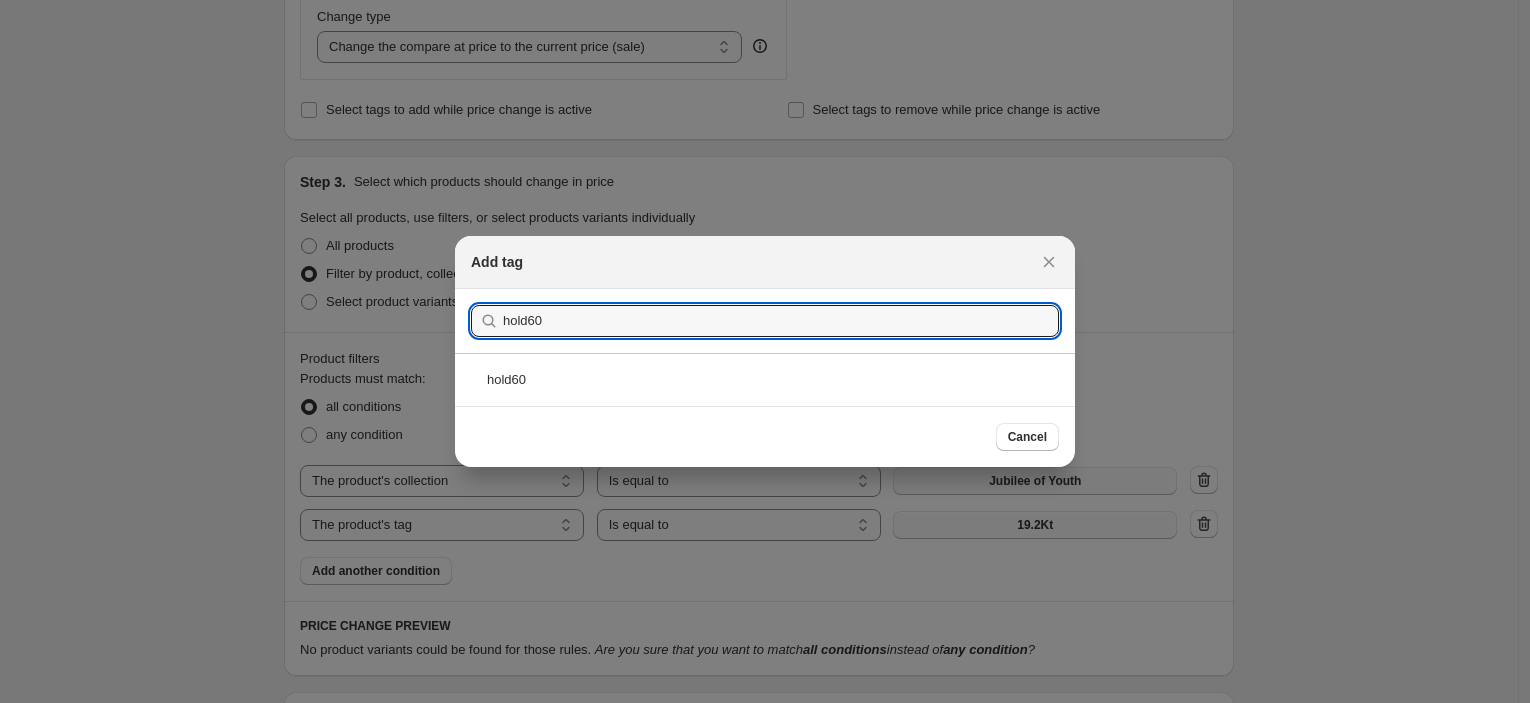 type on "hold60" 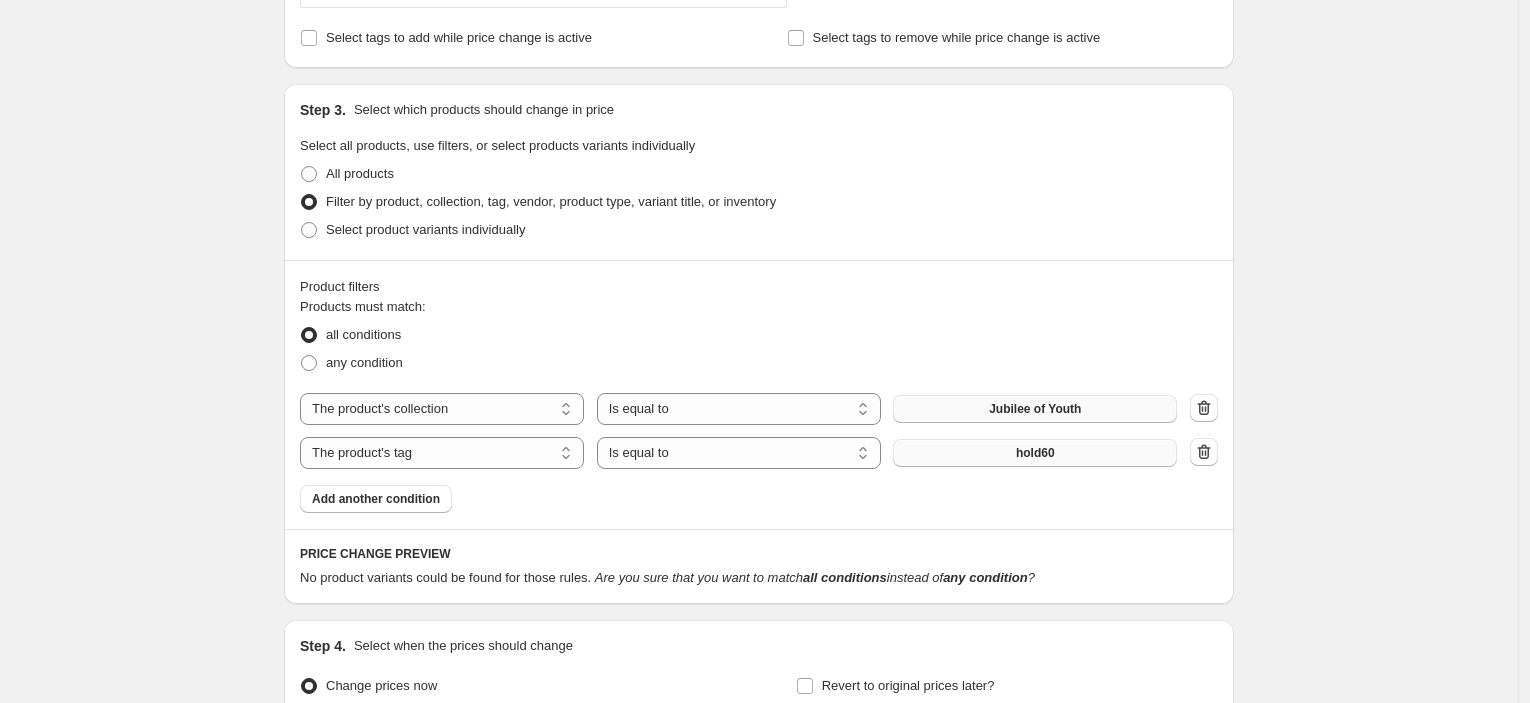 scroll, scrollTop: 889, scrollLeft: 0, axis: vertical 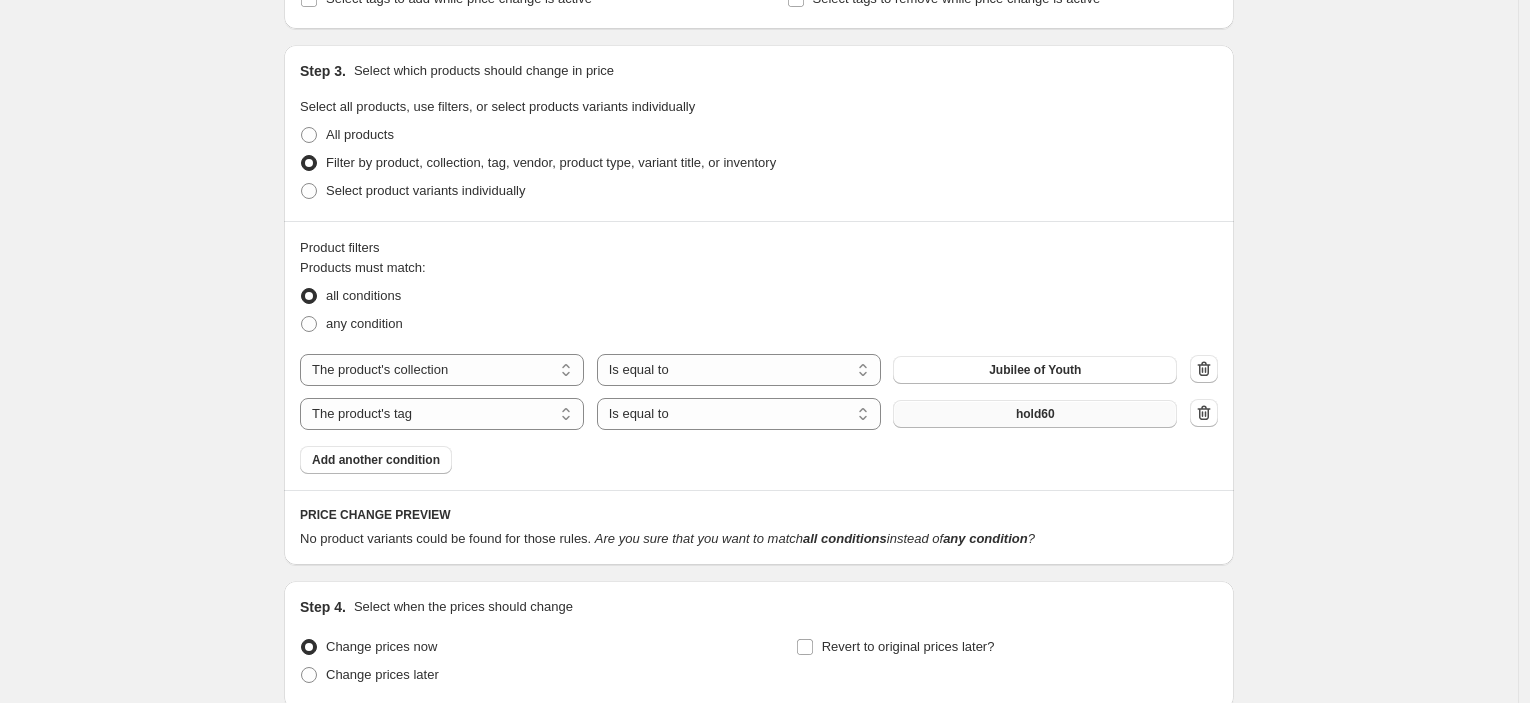 click on "hold60" at bounding box center [1035, 414] 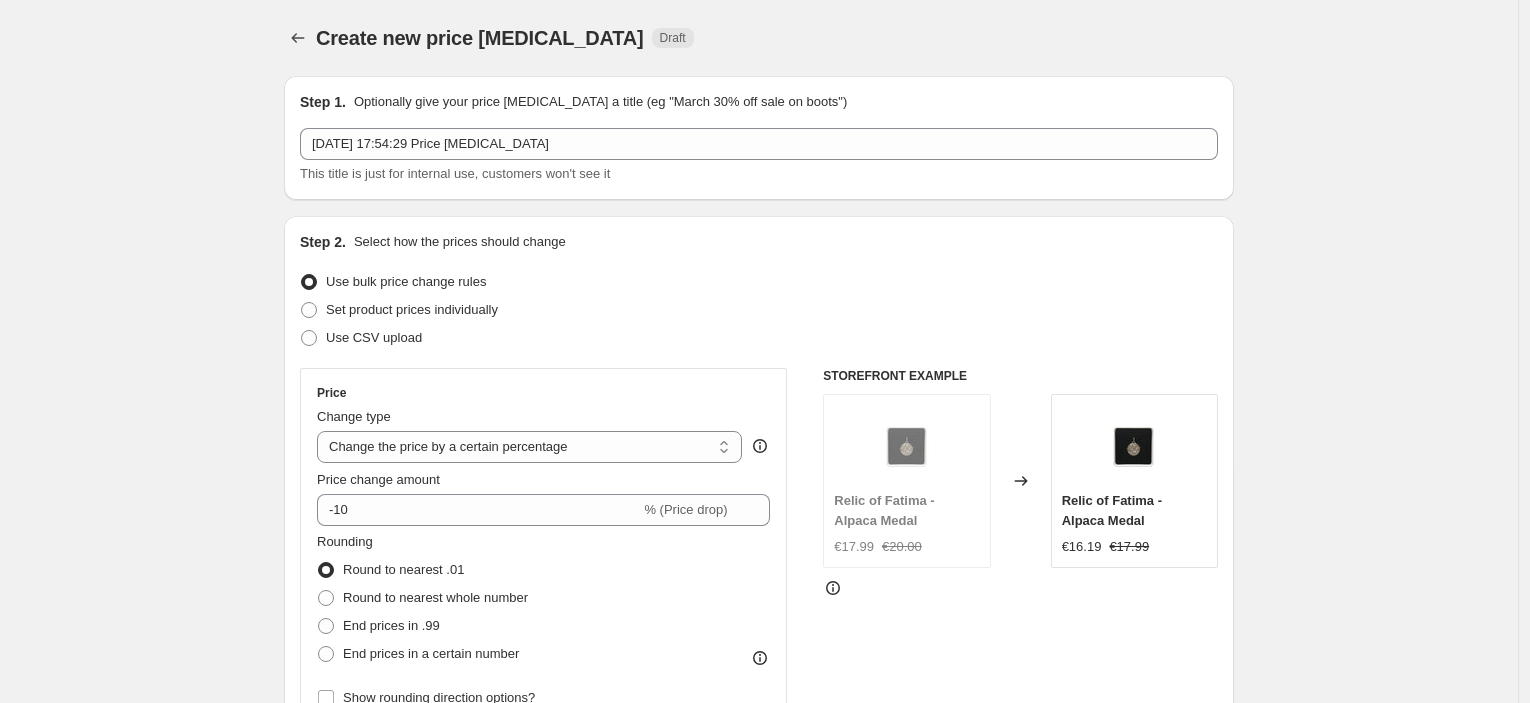 scroll, scrollTop: 889, scrollLeft: 0, axis: vertical 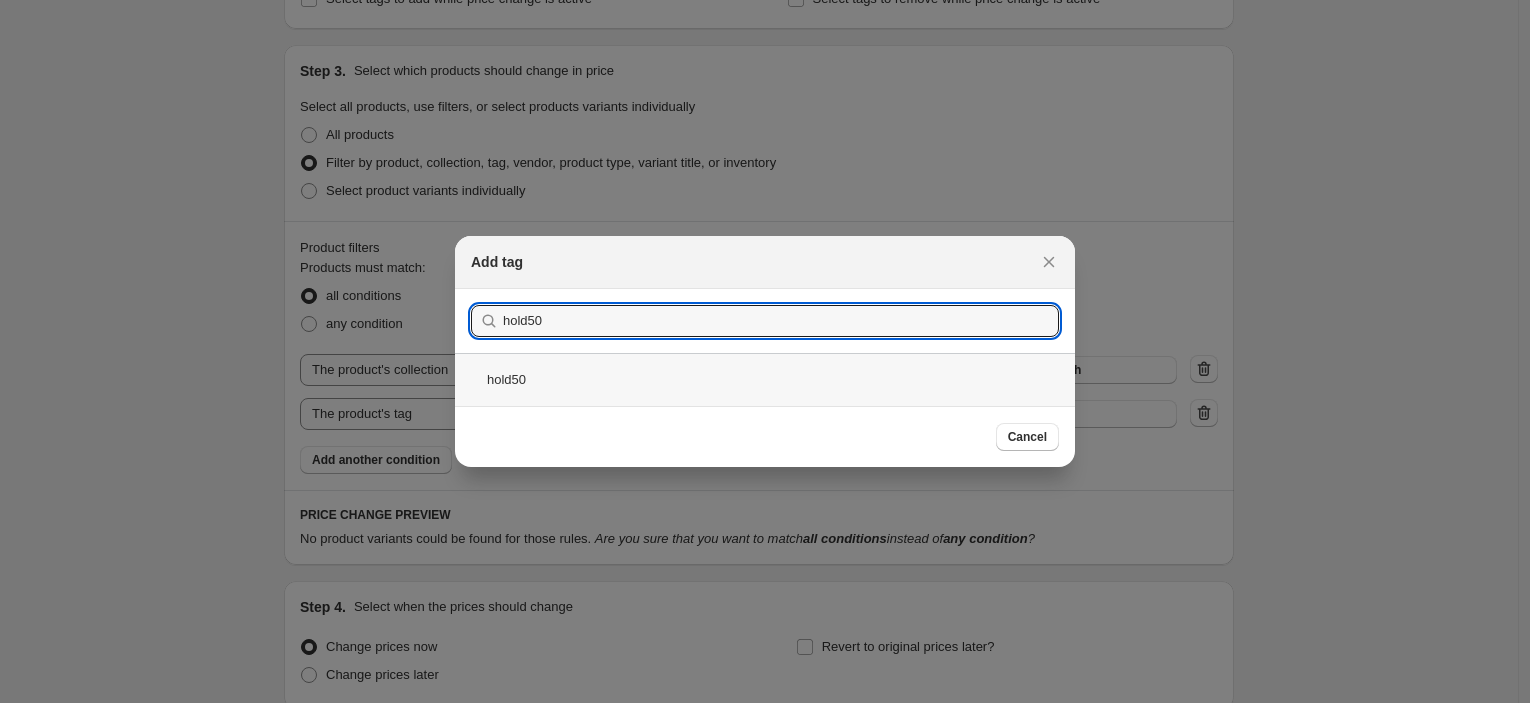 type on "hold50" 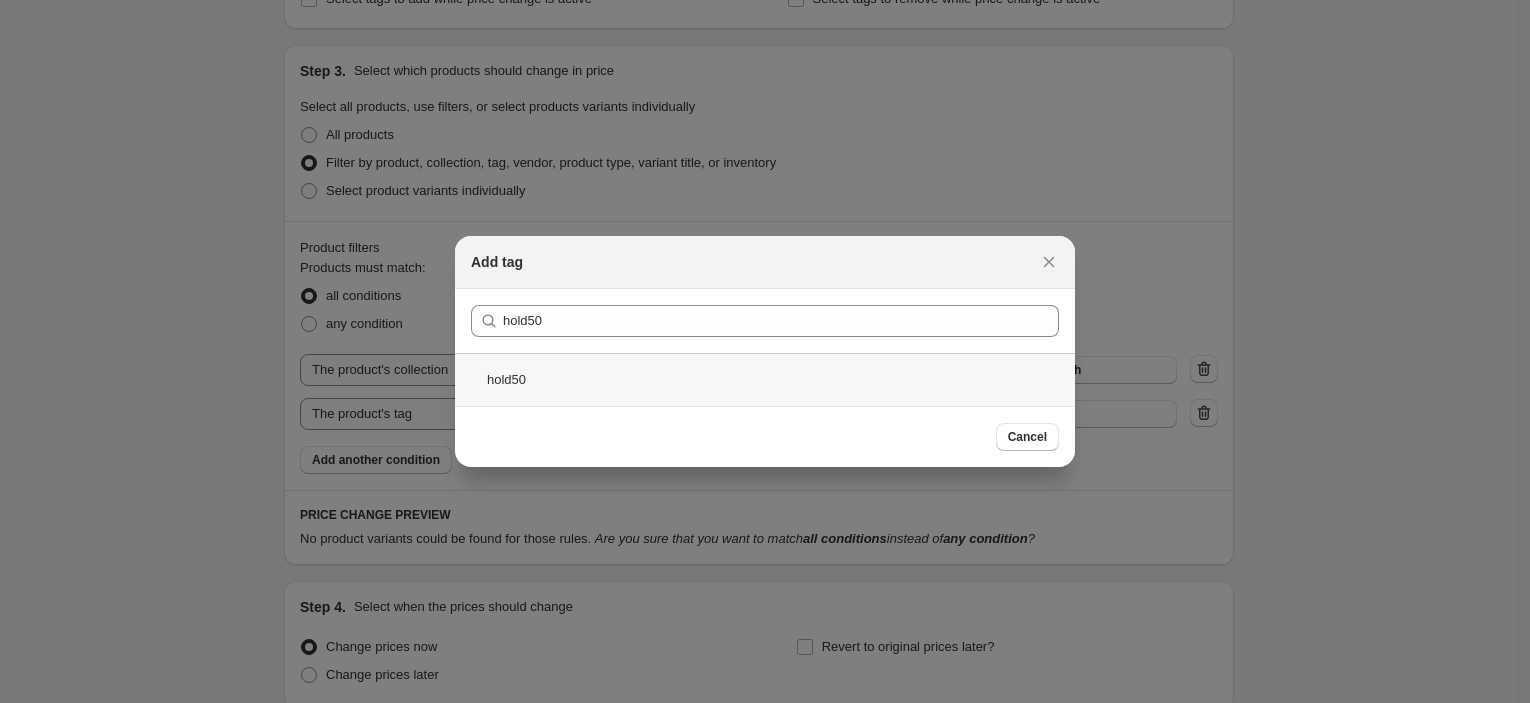 click on "hold50" at bounding box center [765, 379] 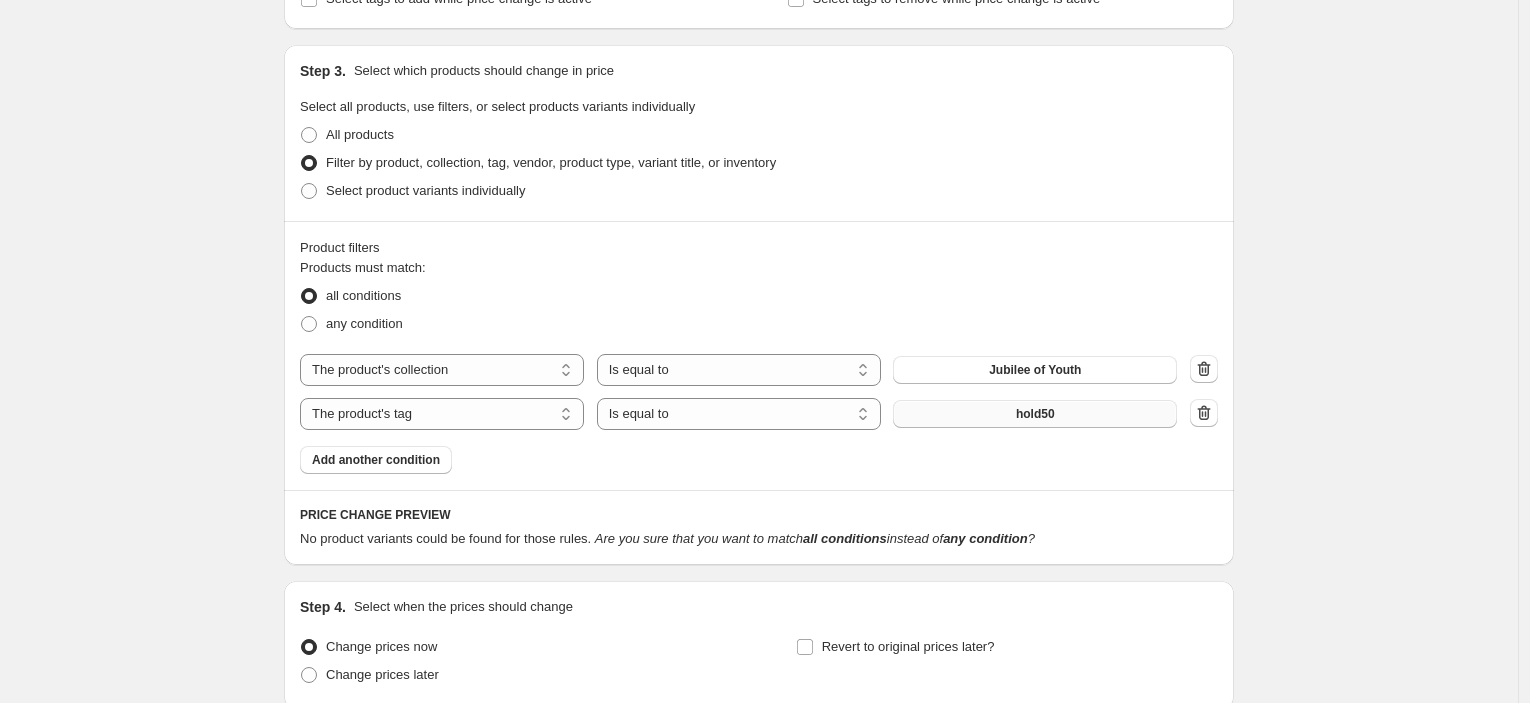 click on "hold50" at bounding box center (1035, 414) 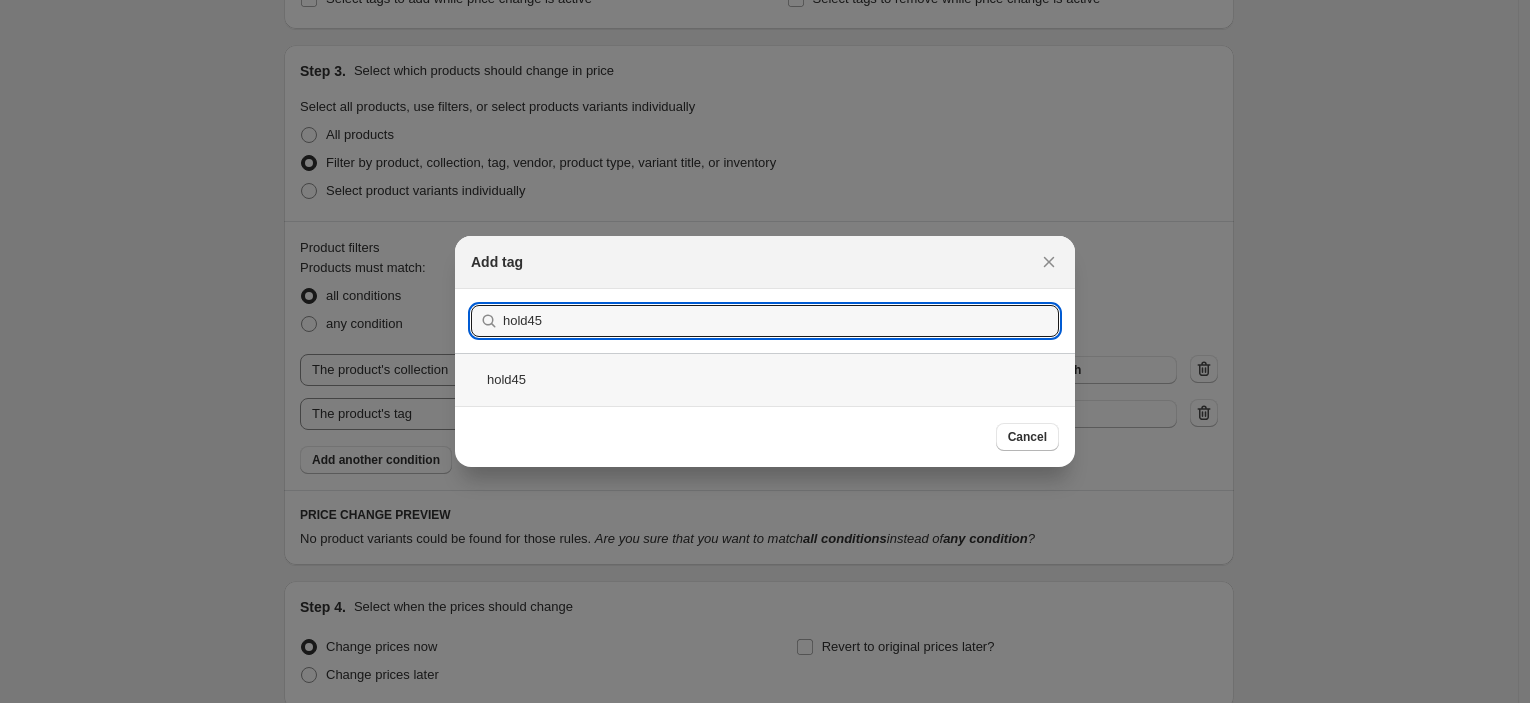 type on "hold45" 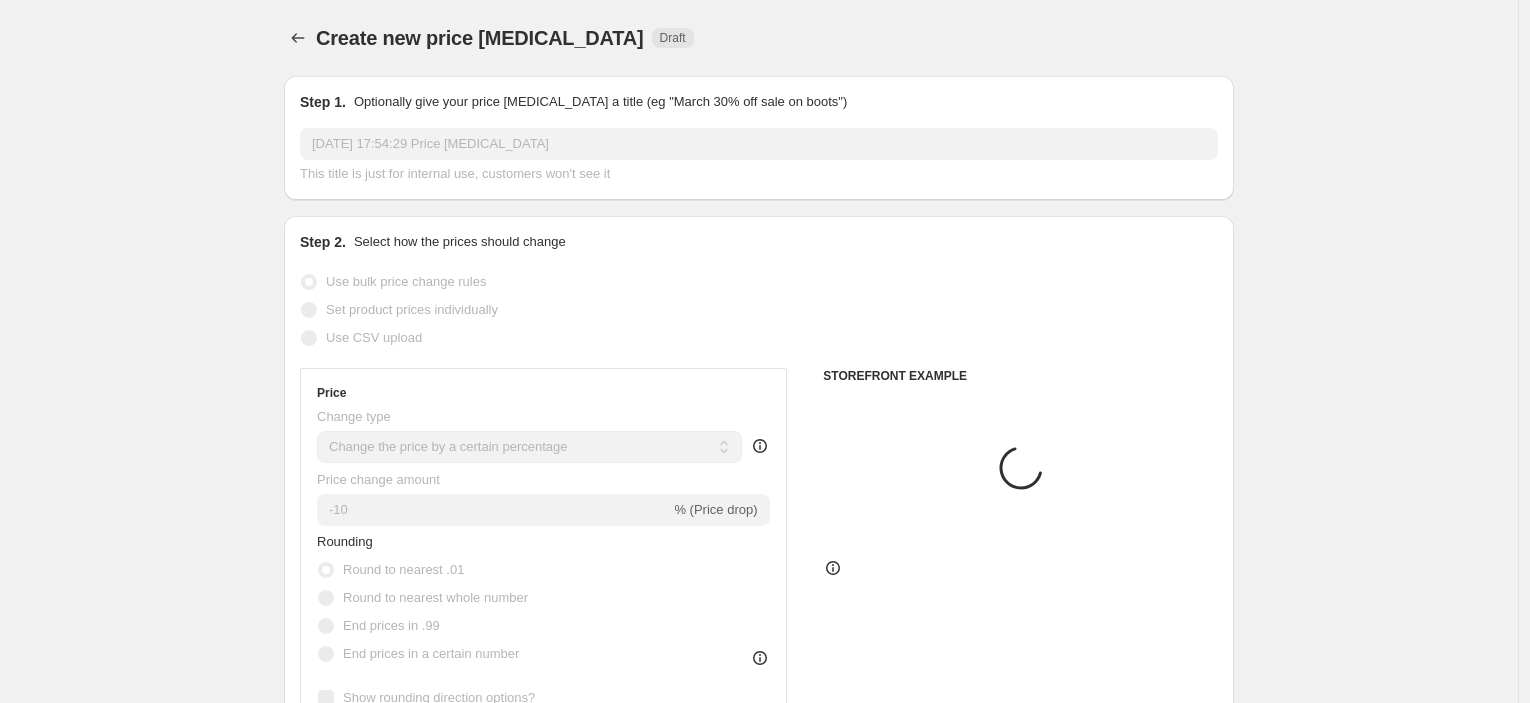 scroll, scrollTop: 889, scrollLeft: 0, axis: vertical 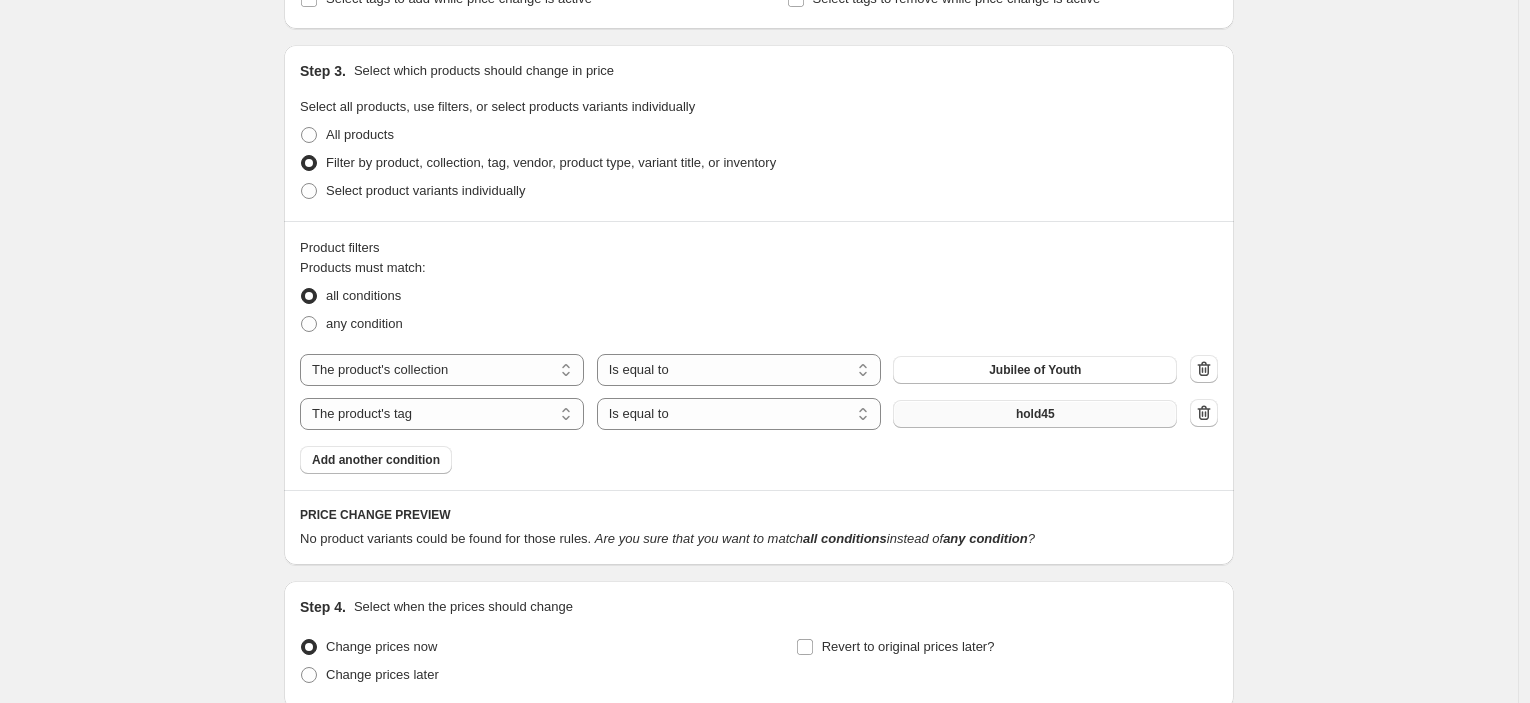 click on "hold45" at bounding box center (1035, 414) 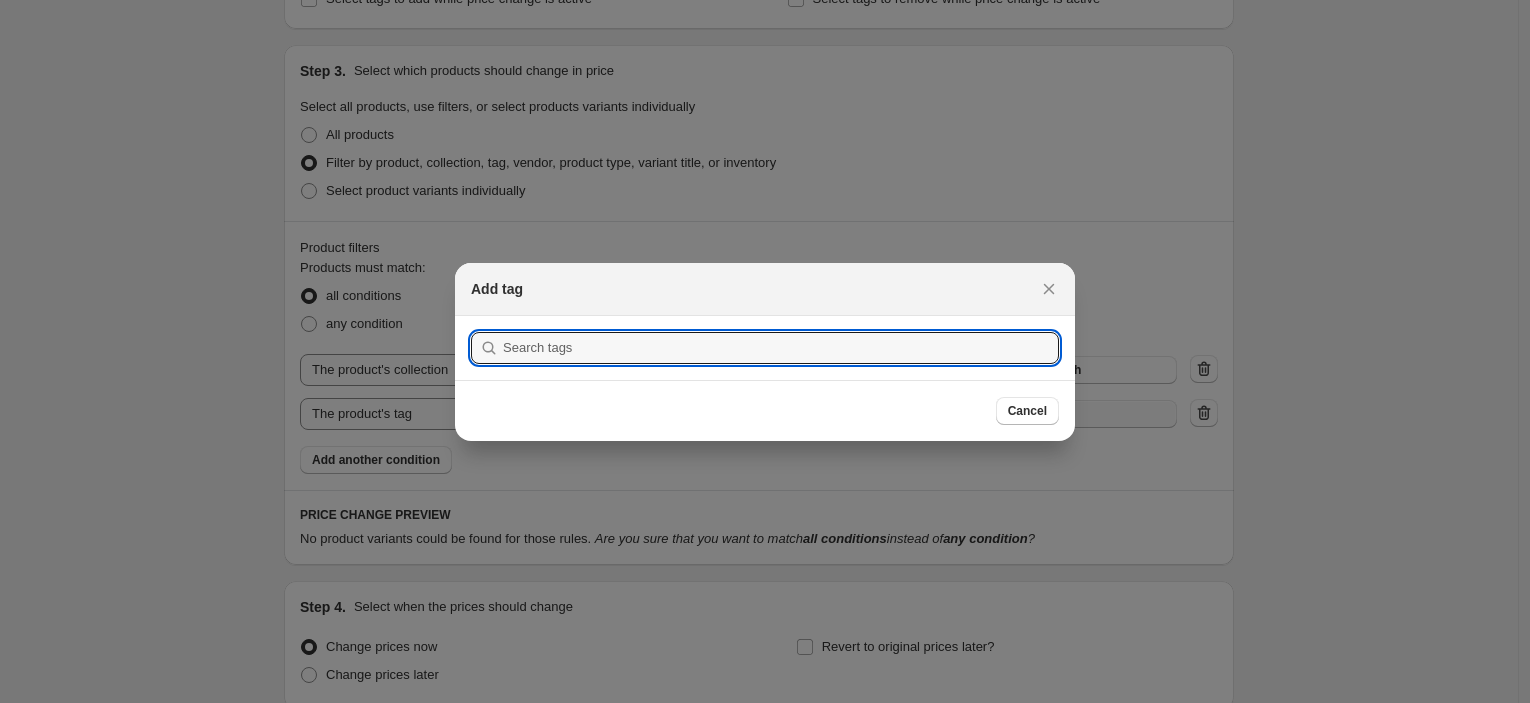 scroll, scrollTop: 0, scrollLeft: 0, axis: both 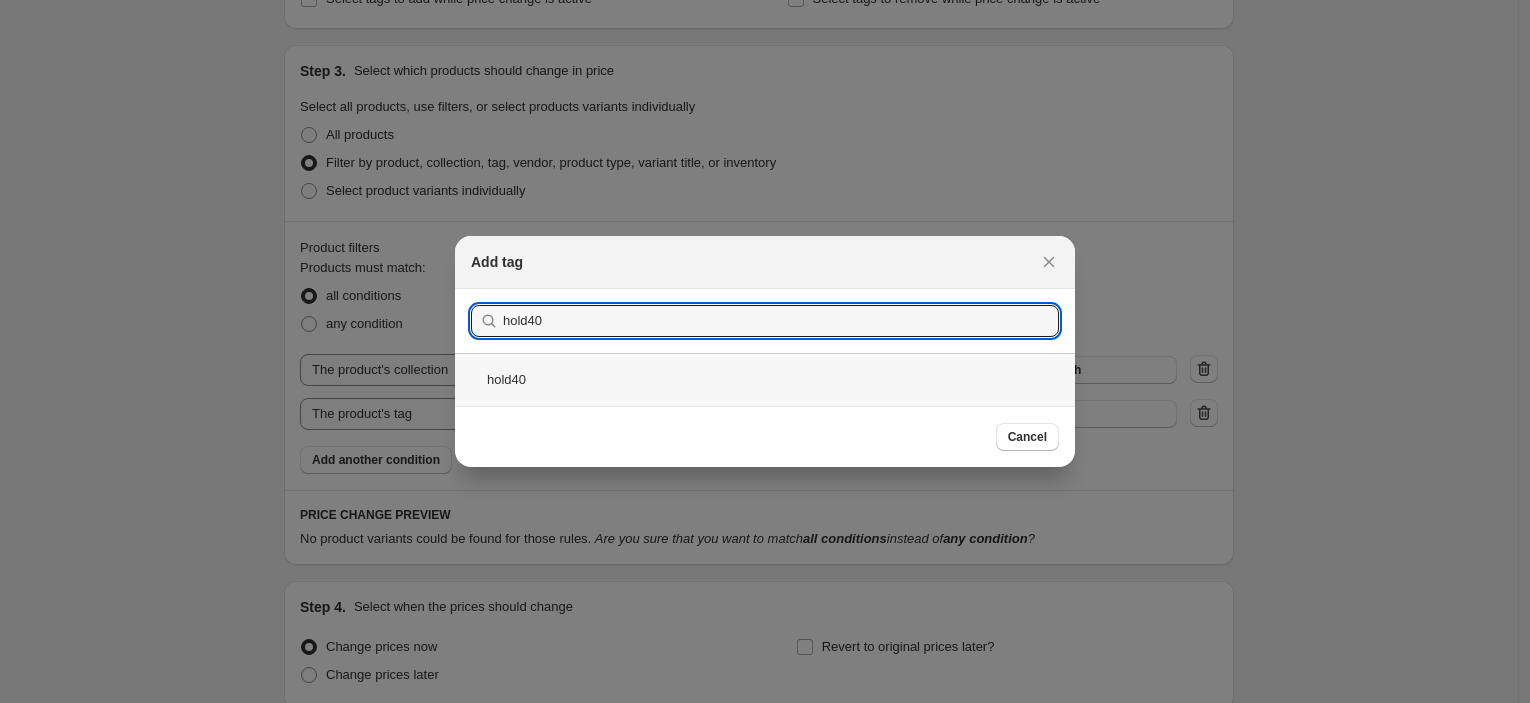 type on "hold40" 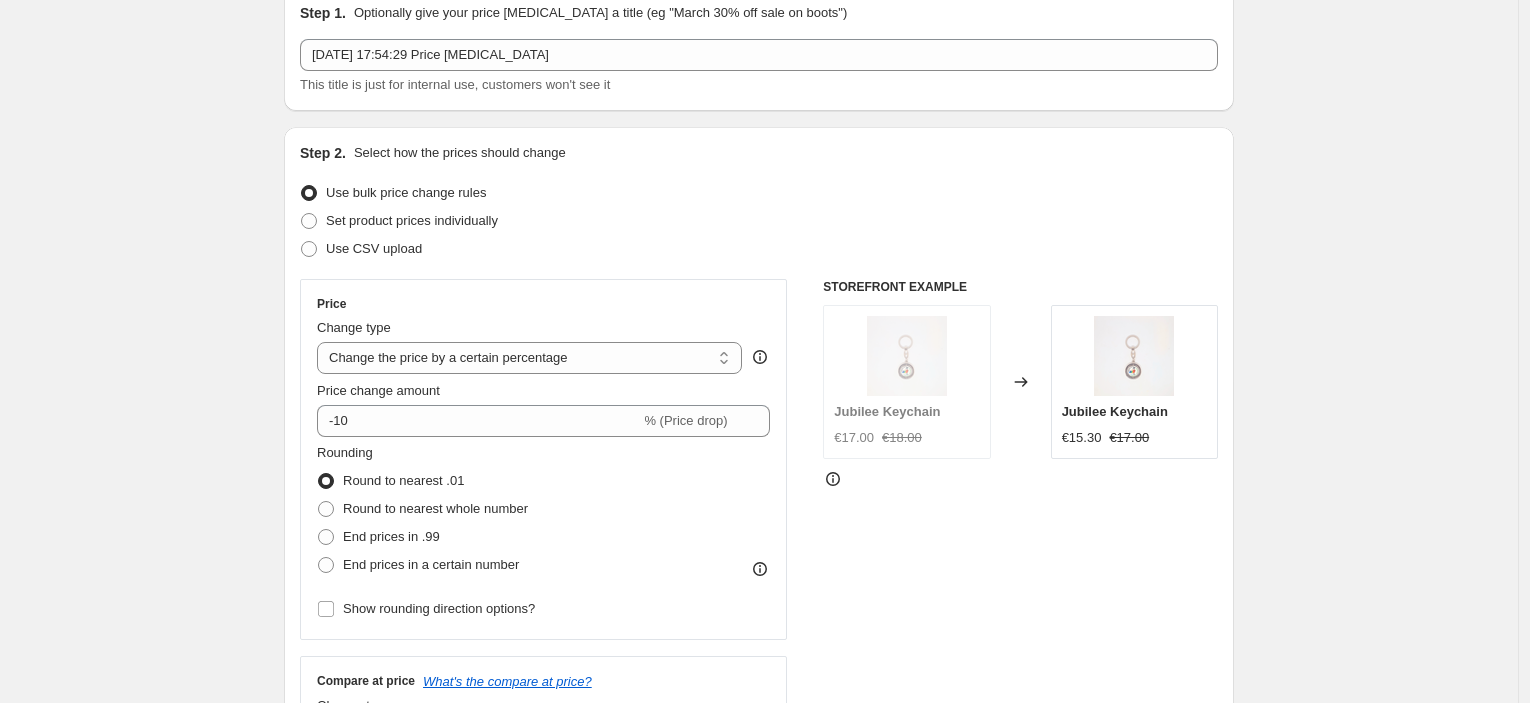 scroll, scrollTop: 0, scrollLeft: 0, axis: both 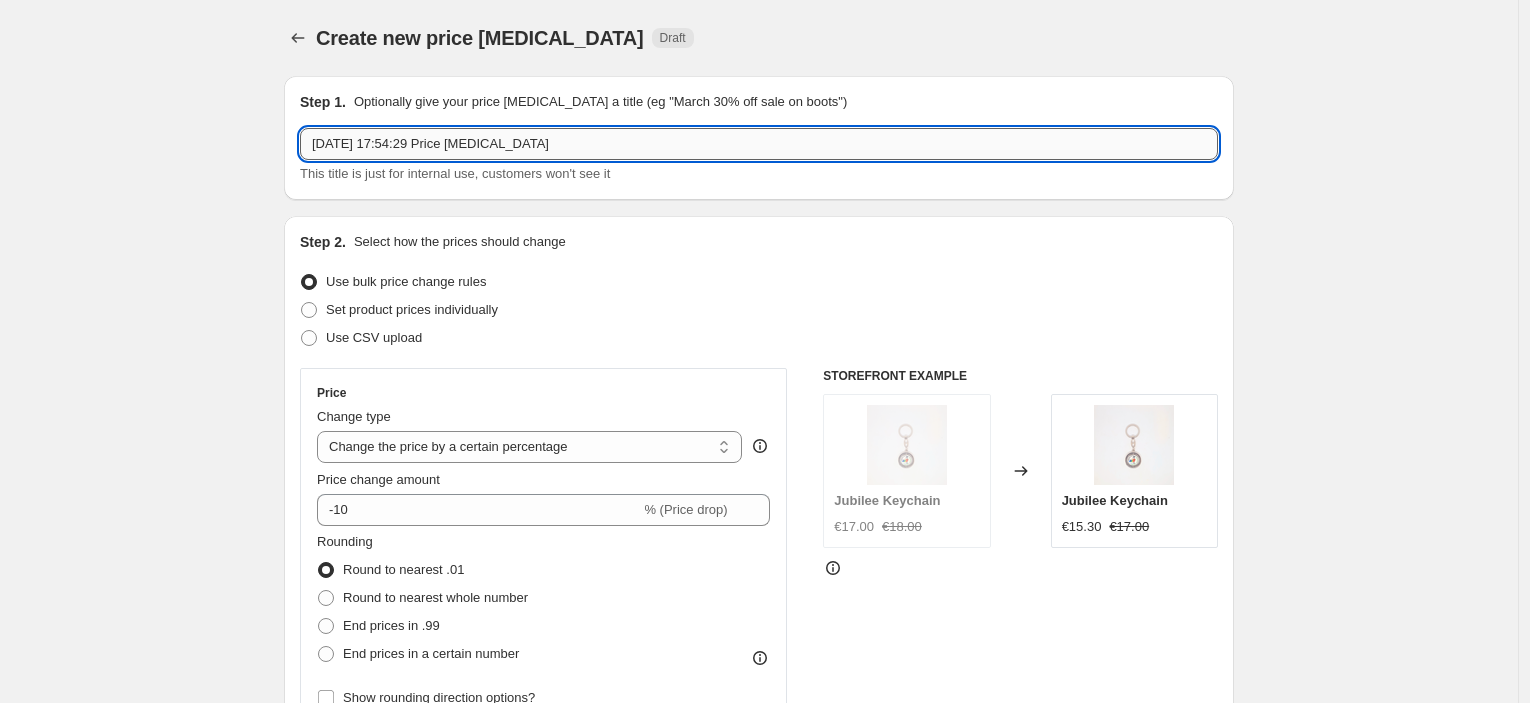 click on "[DATE] 17:54:29 Price [MEDICAL_DATA]" at bounding box center (759, 144) 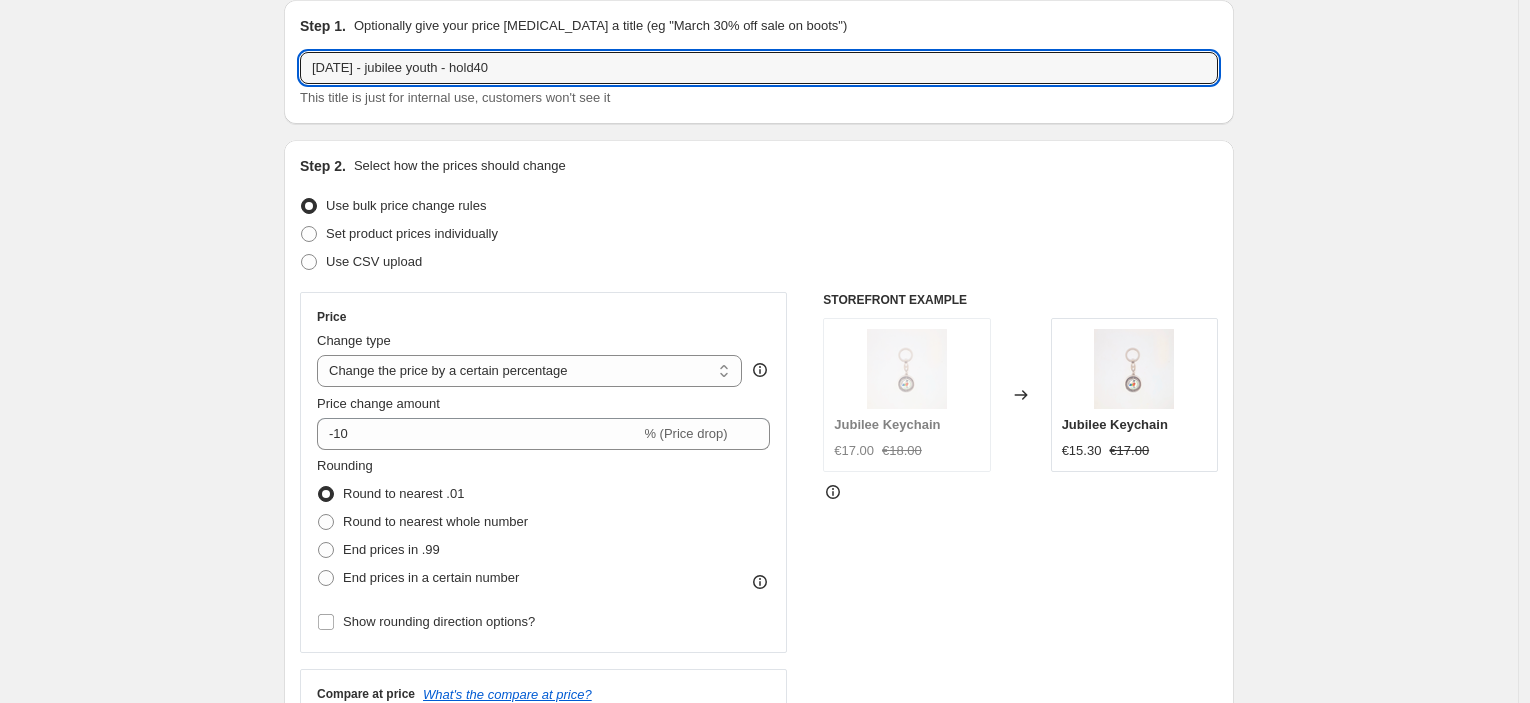 scroll, scrollTop: 111, scrollLeft: 0, axis: vertical 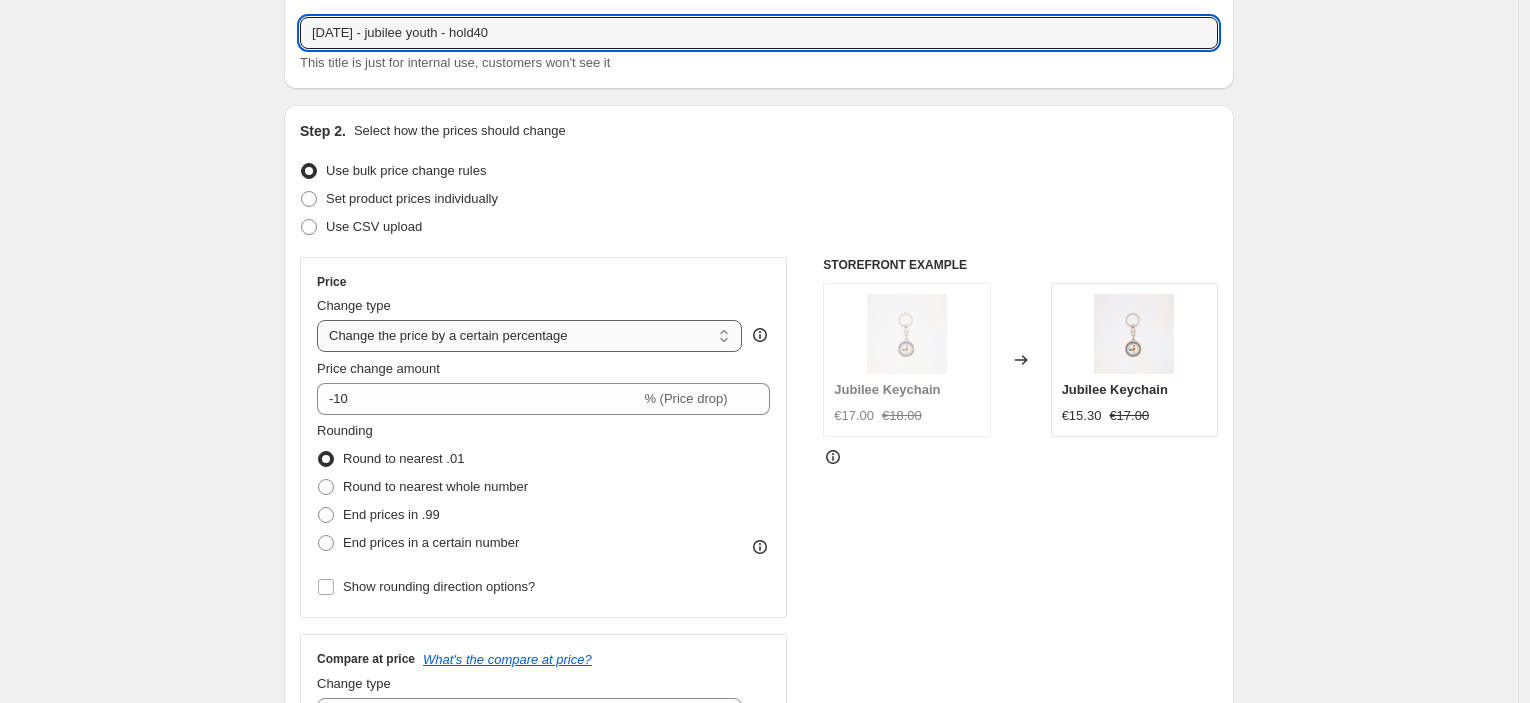 type on "[DATE] - jubilee youth - hold40" 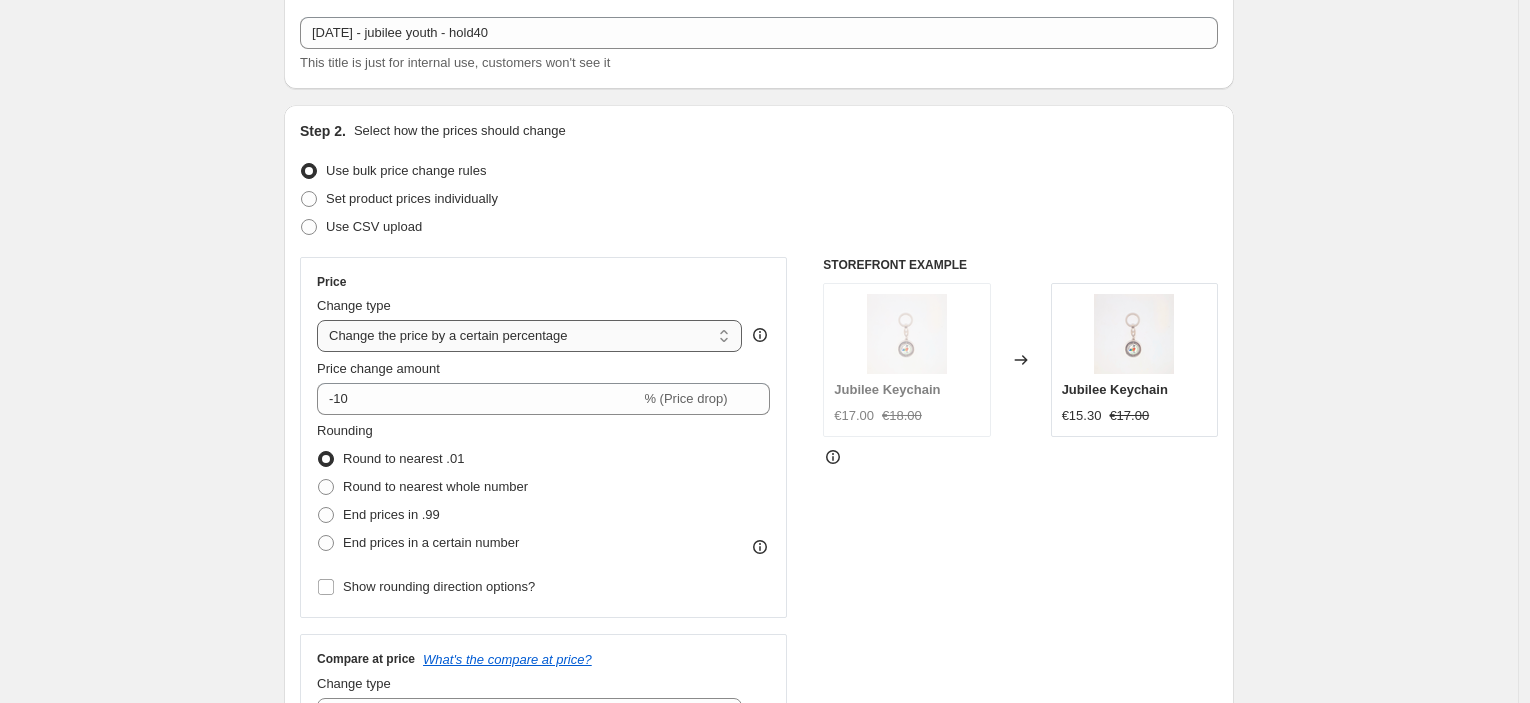 select on "pcap" 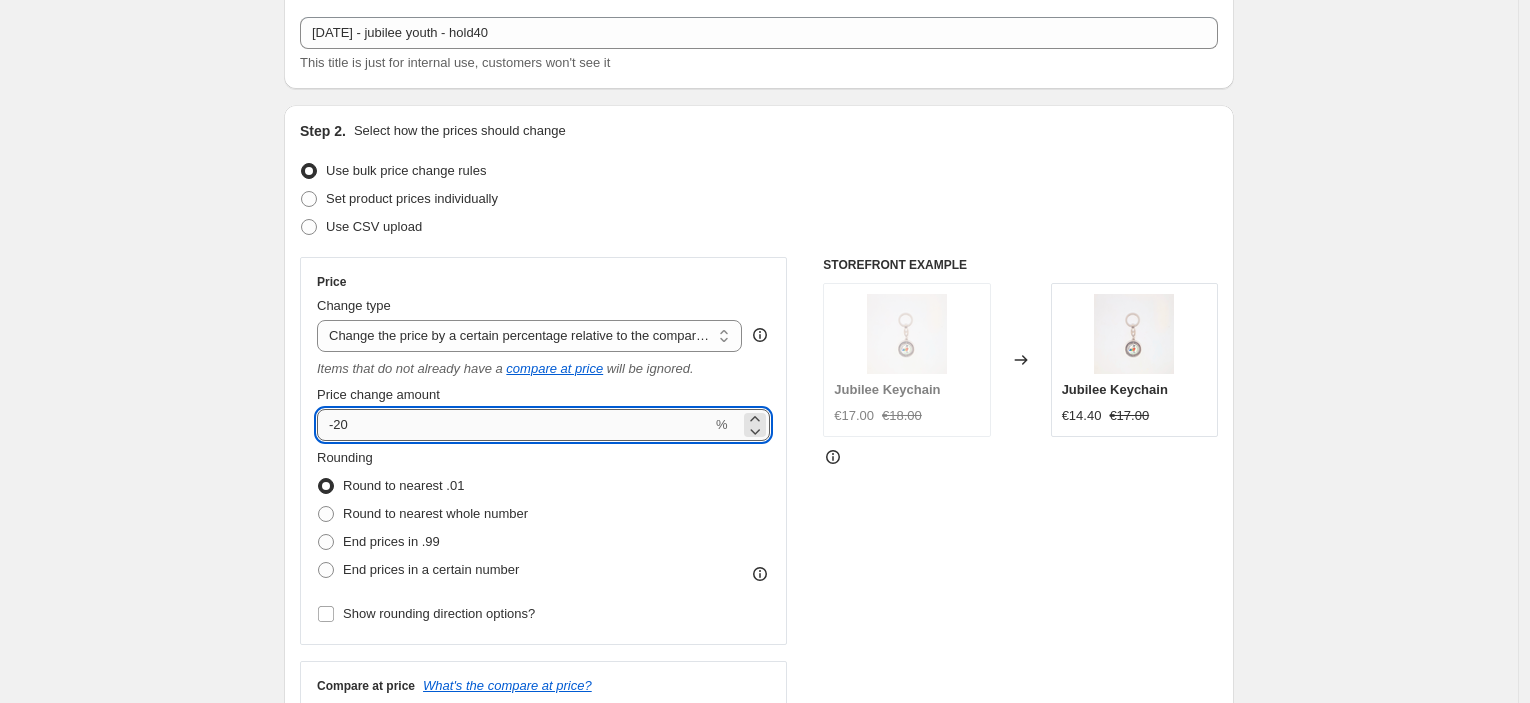 click on "-20" at bounding box center [514, 425] 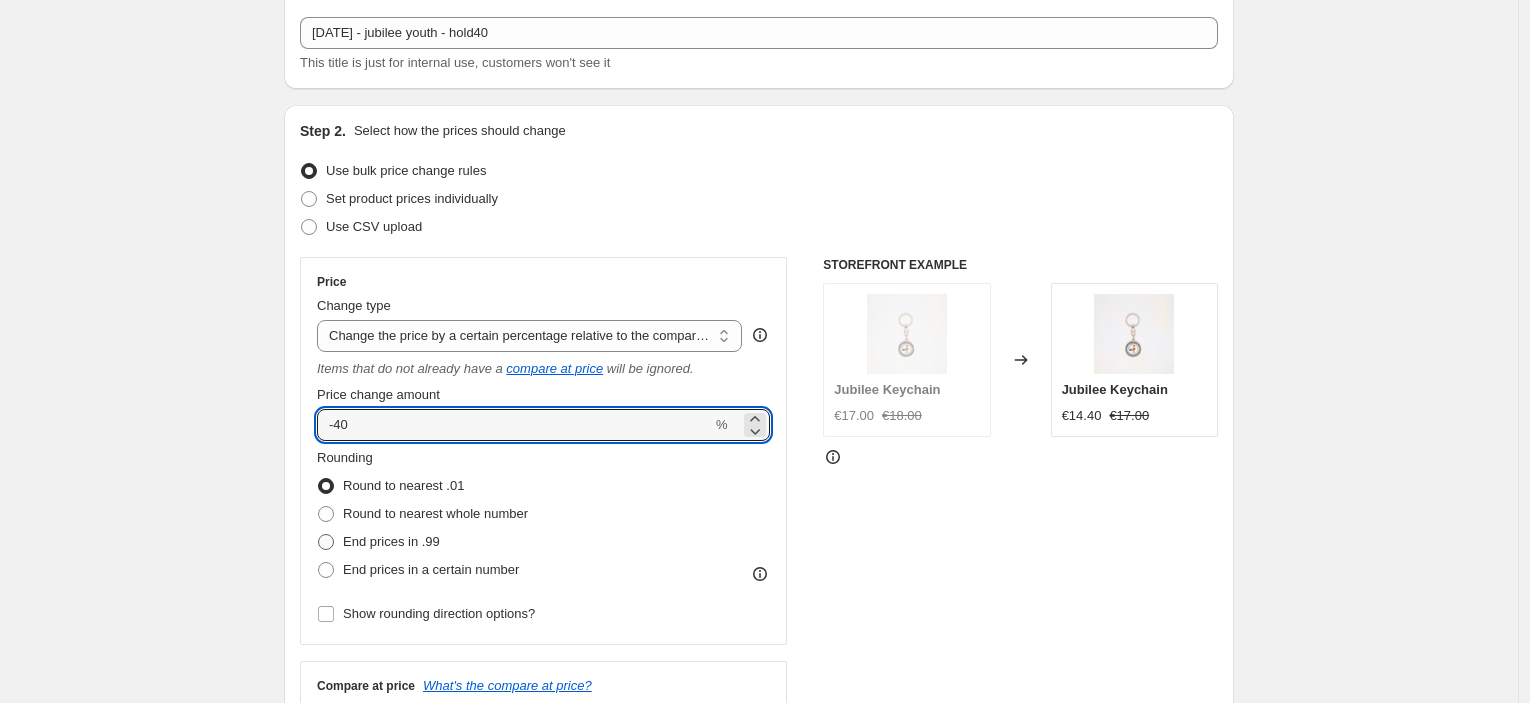 type on "-40" 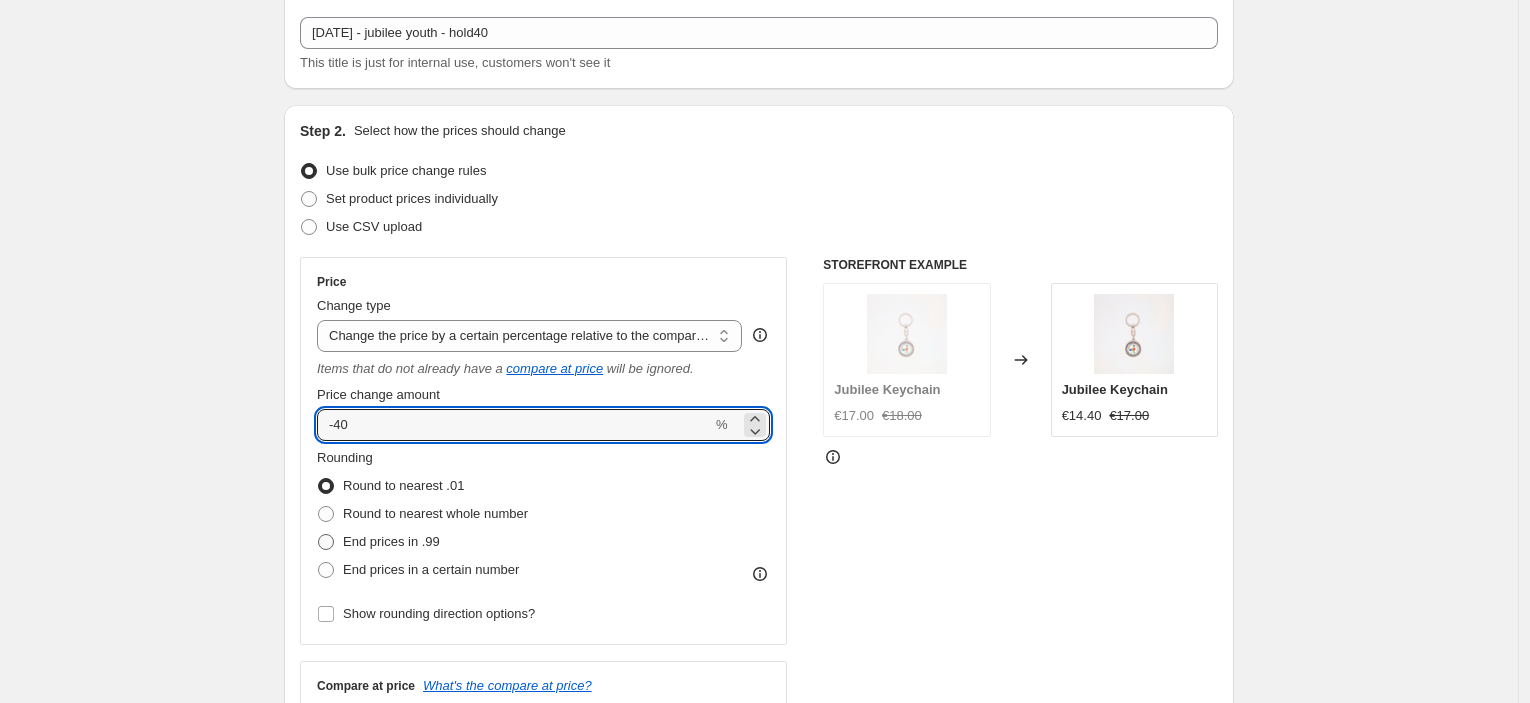 radio on "true" 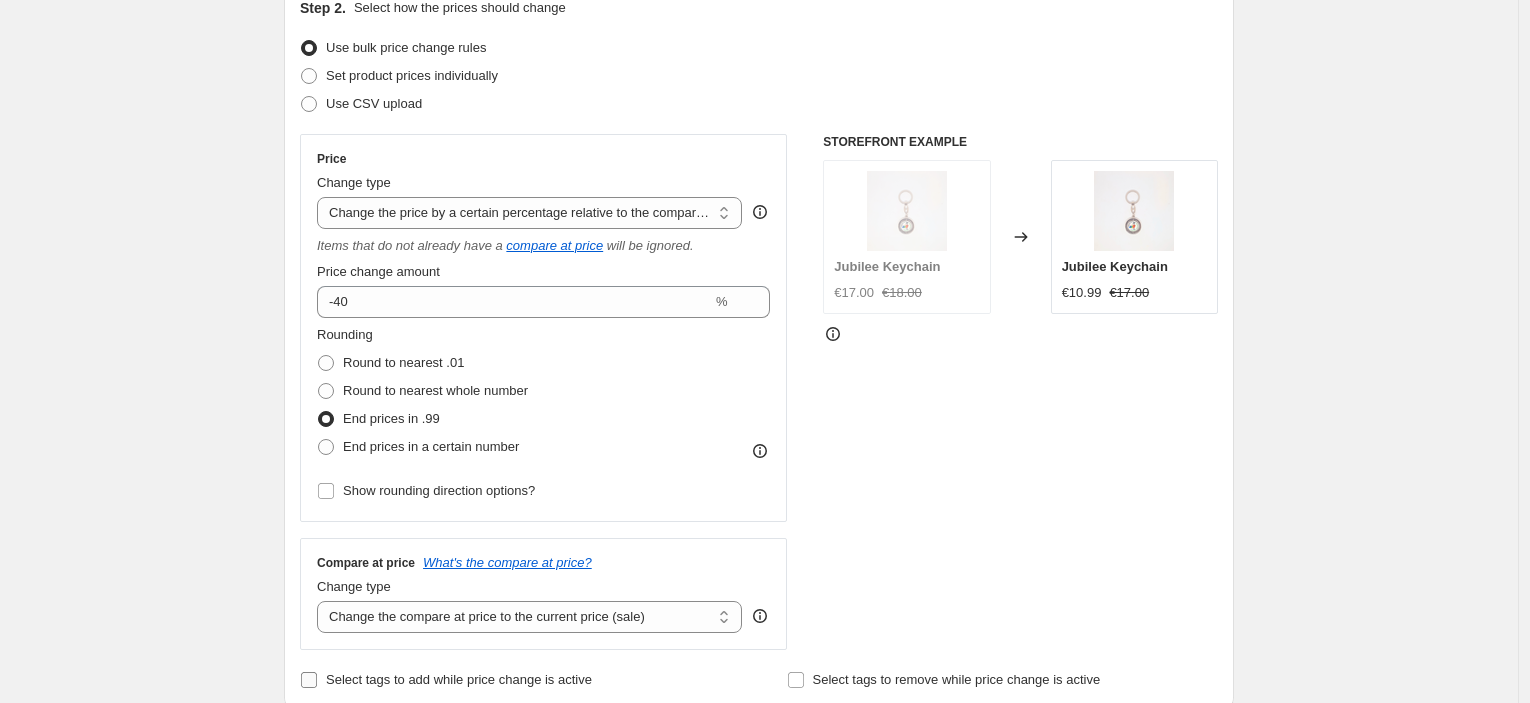scroll, scrollTop: 332, scrollLeft: 0, axis: vertical 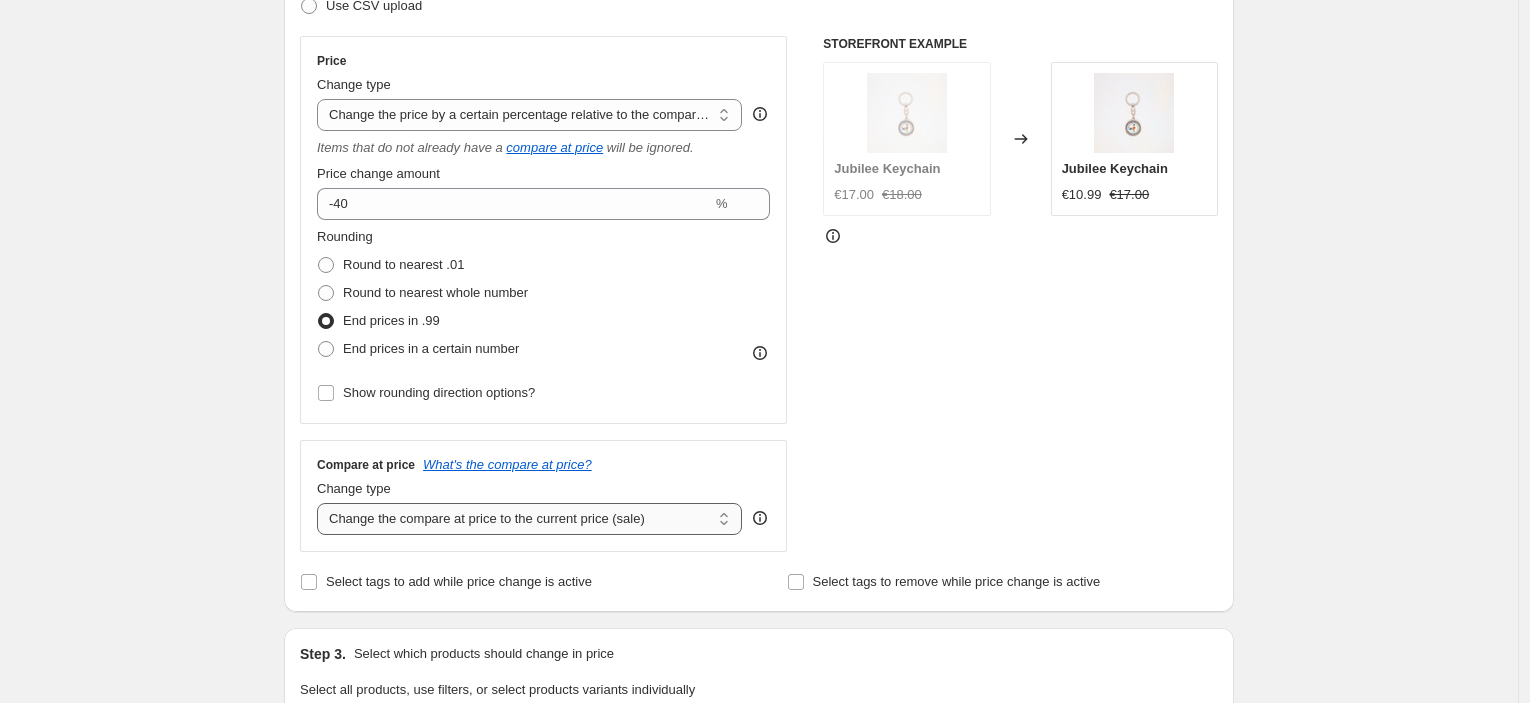 click on "Change the compare at price to the current price (sale) Change the compare at price to a certain amount Change the compare at price by a certain amount Change the compare at price by a certain percentage Change the compare at price by a certain amount relative to the actual price Change the compare at price by a certain percentage relative to the actual price Don't change the compare at price Remove the compare at price" at bounding box center (529, 519) 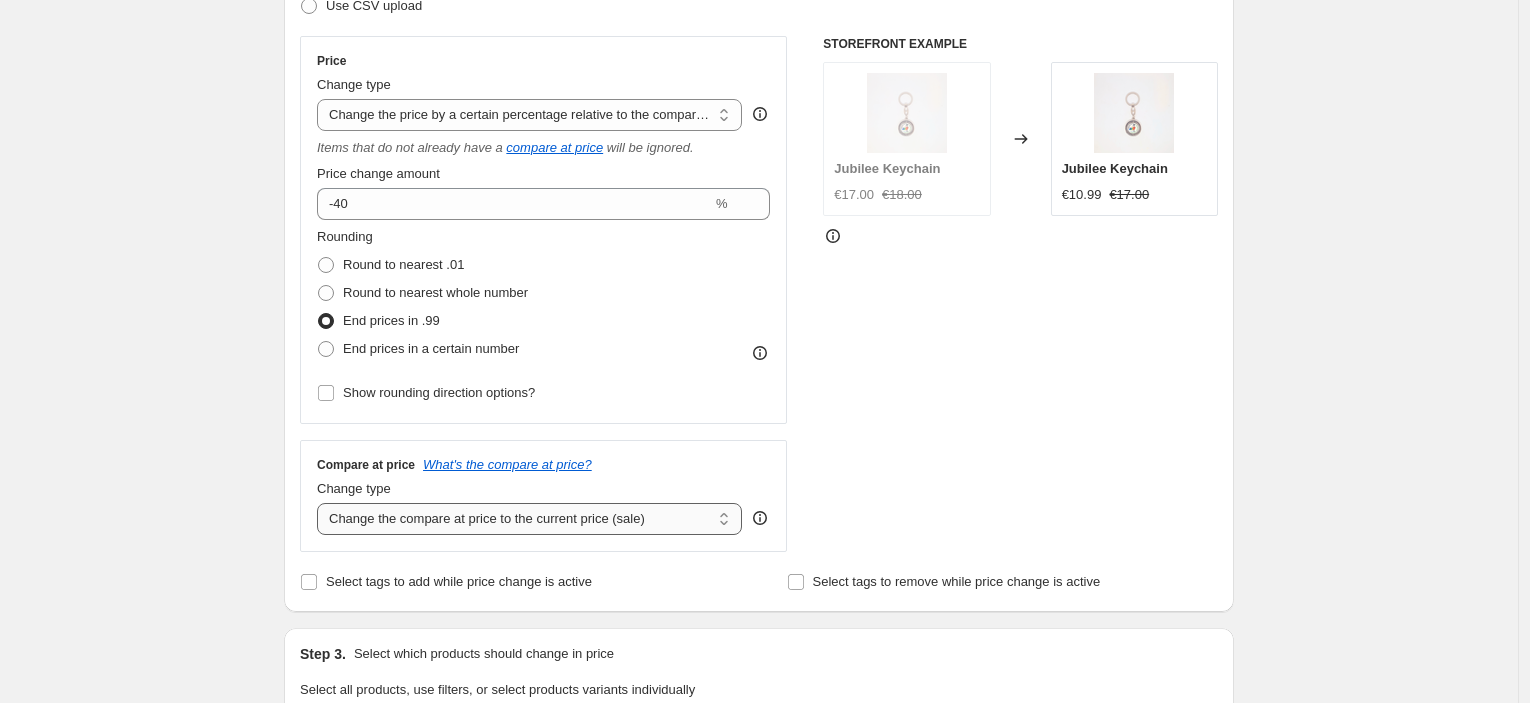 select on "no_change" 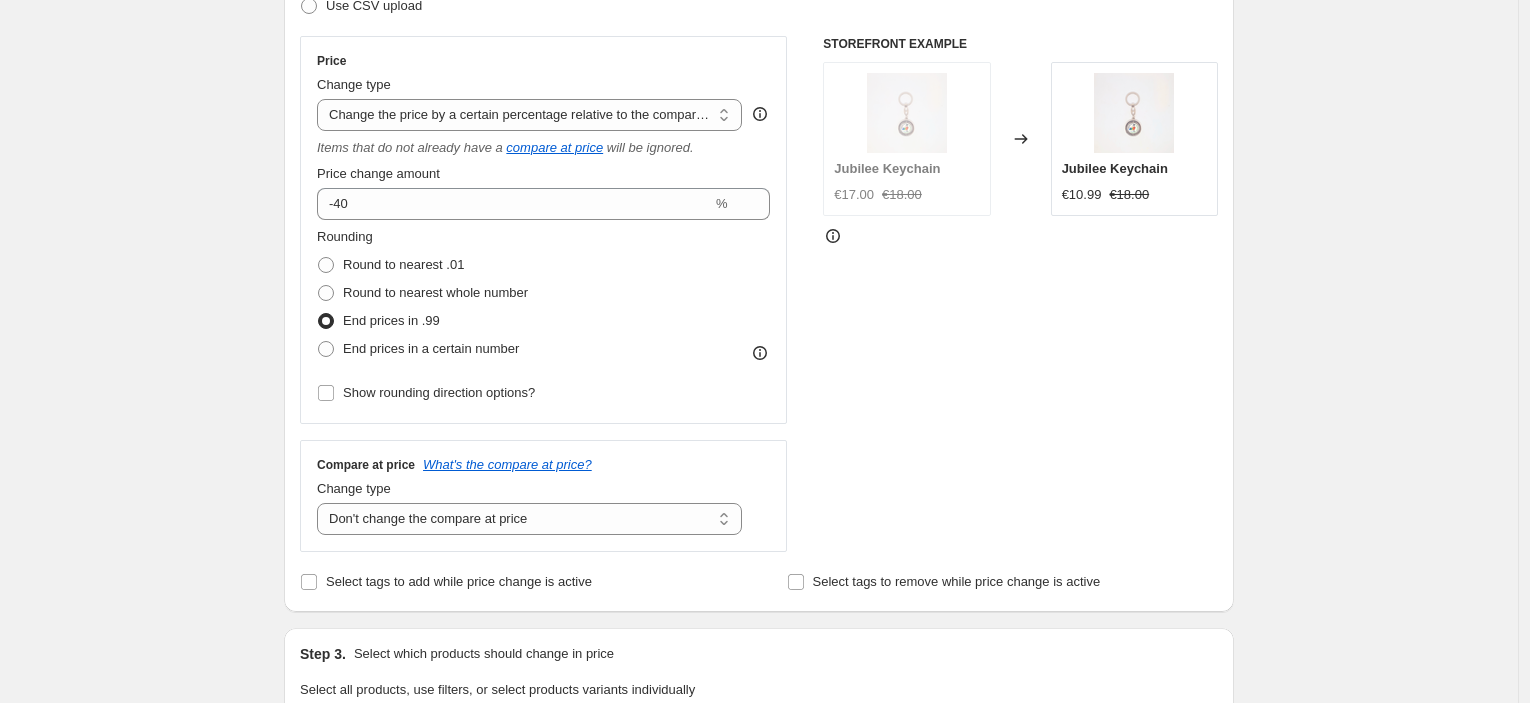 click on "Create new price [MEDICAL_DATA]. This page is ready Create new price [MEDICAL_DATA] Draft Step 1. Optionally give your price [MEDICAL_DATA] a title (eg "March 30% off sale on boots") [DATE] - jubilee youth - hold40 This title is just for internal use, customers won't see it Step 2. Select how the prices should change Use bulk price change rules Set product prices individually Use CSV upload Price Change type Change the price to a certain amount Change the price by a certain amount Change the price by a certain percentage Change the price to the current compare at price (price before sale) Change the price by a certain amount relative to the compare at price Change the price by a certain percentage relative to the compare at price Don't change the price Change the price by a certain percentage relative to the cost per item Change price to certain cost margin Change the price by a certain percentage relative to the compare at price Items that do not already have a   compare at price   will be ignored. Price change amount %" at bounding box center [759, 677] 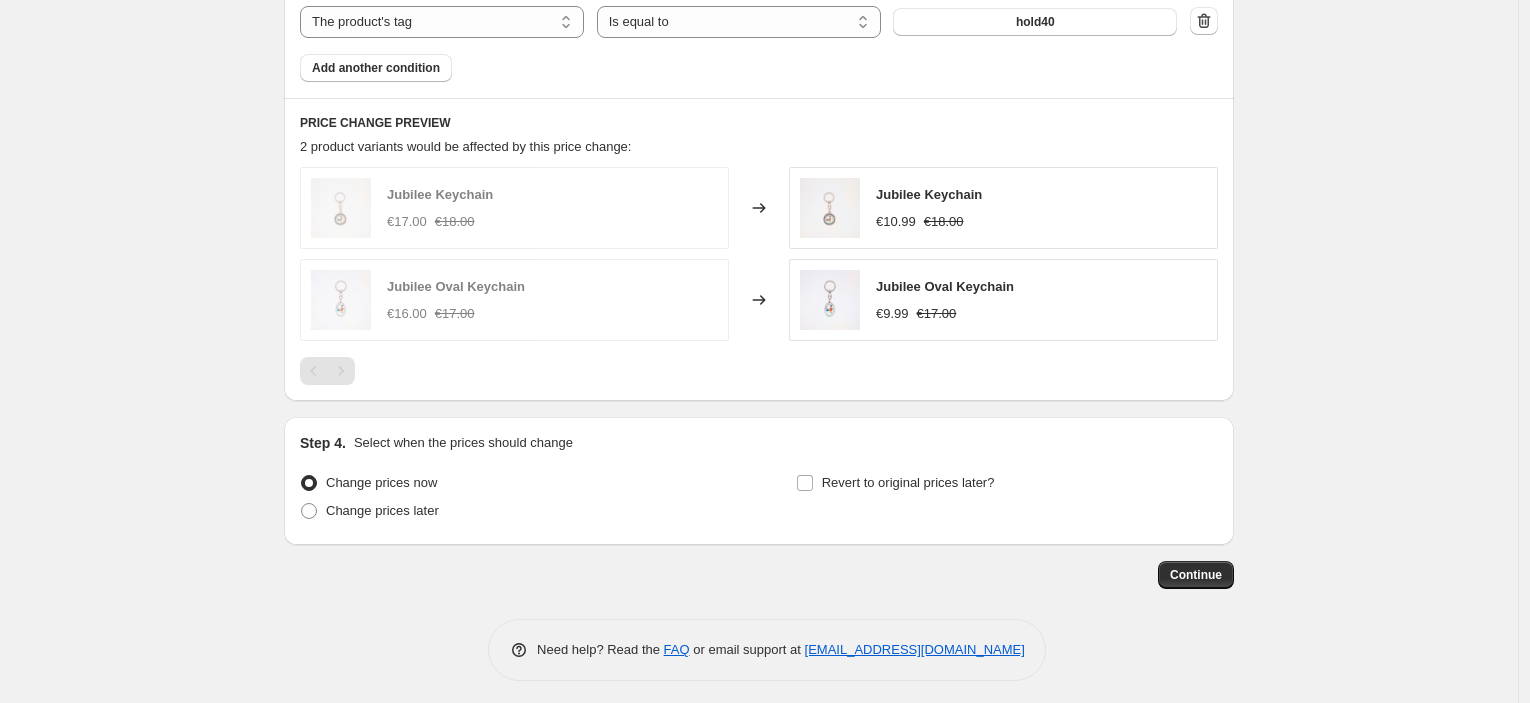 scroll, scrollTop: 1314, scrollLeft: 0, axis: vertical 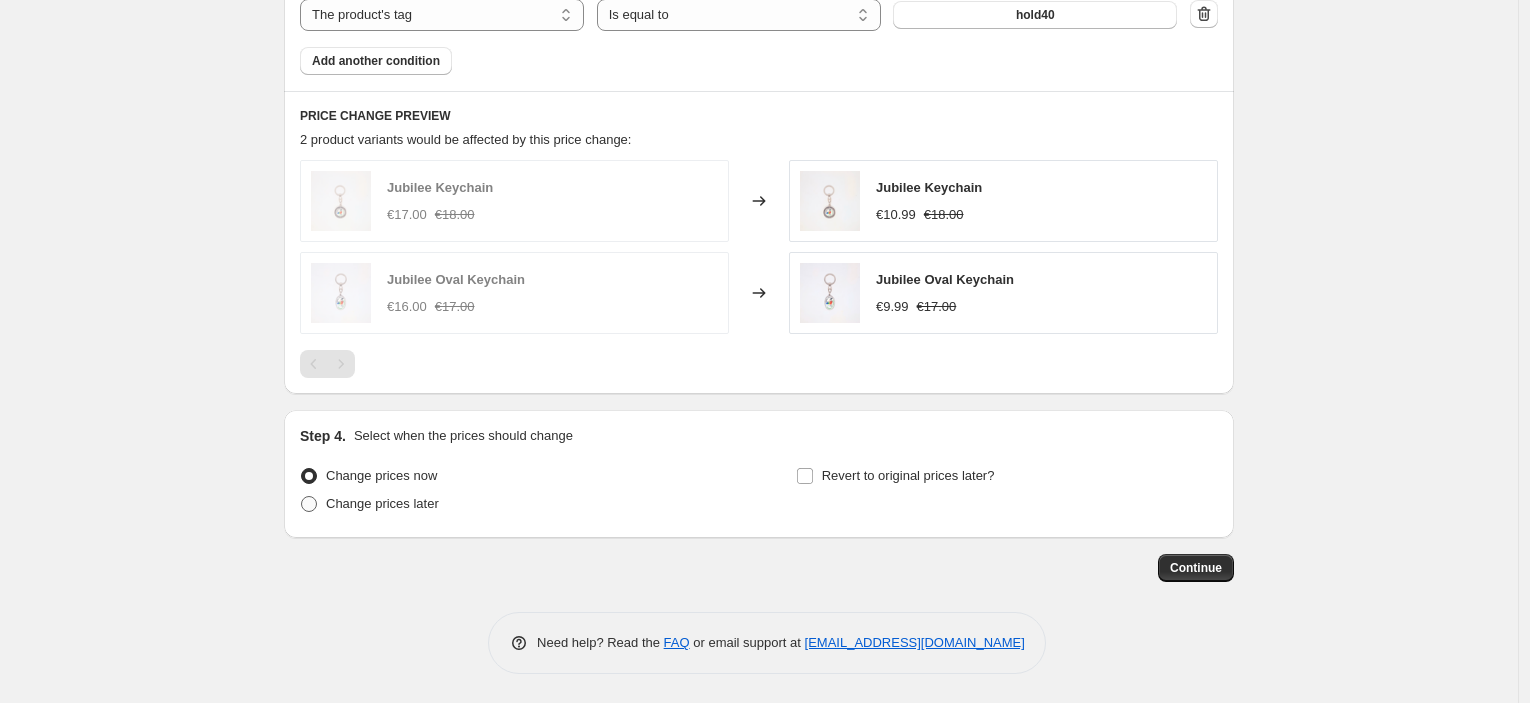 click on "Change prices later" at bounding box center (382, 503) 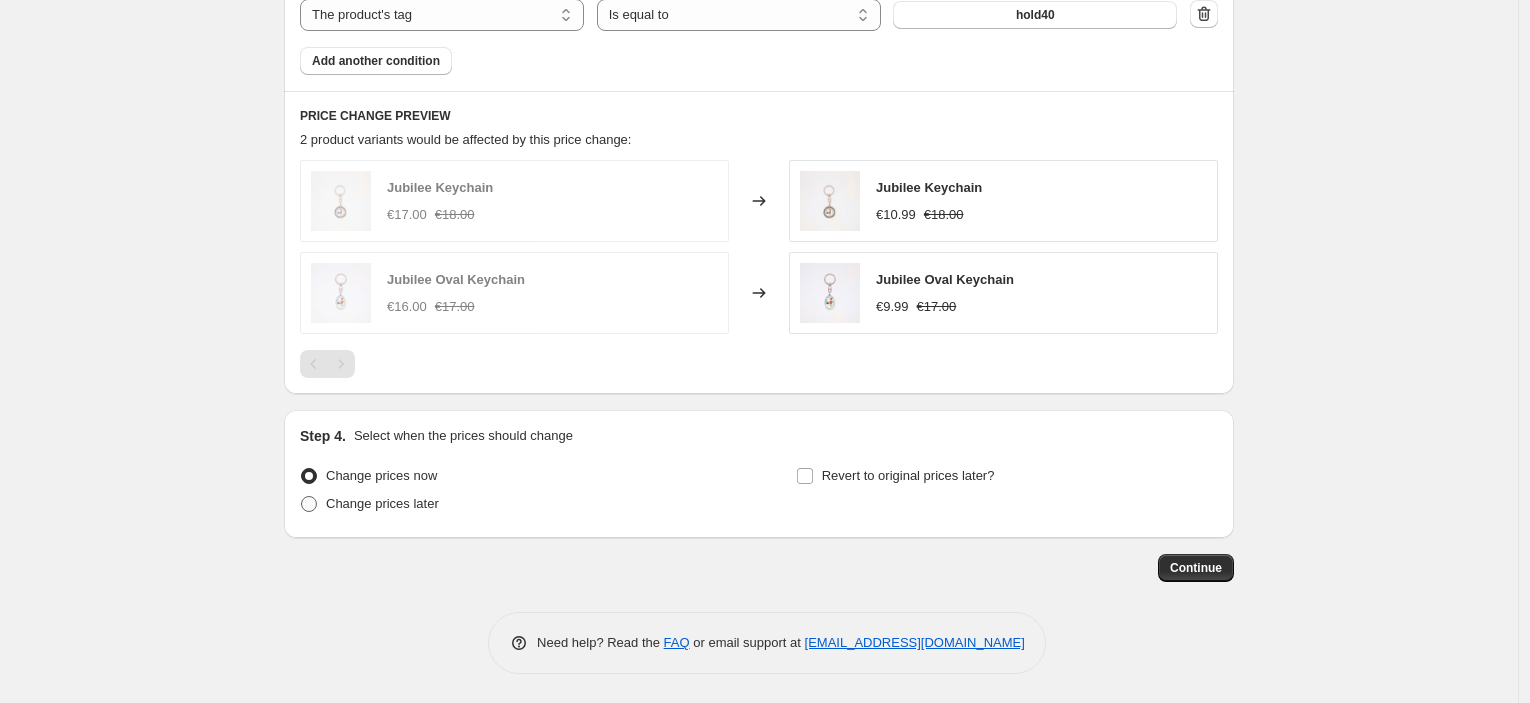 radio on "true" 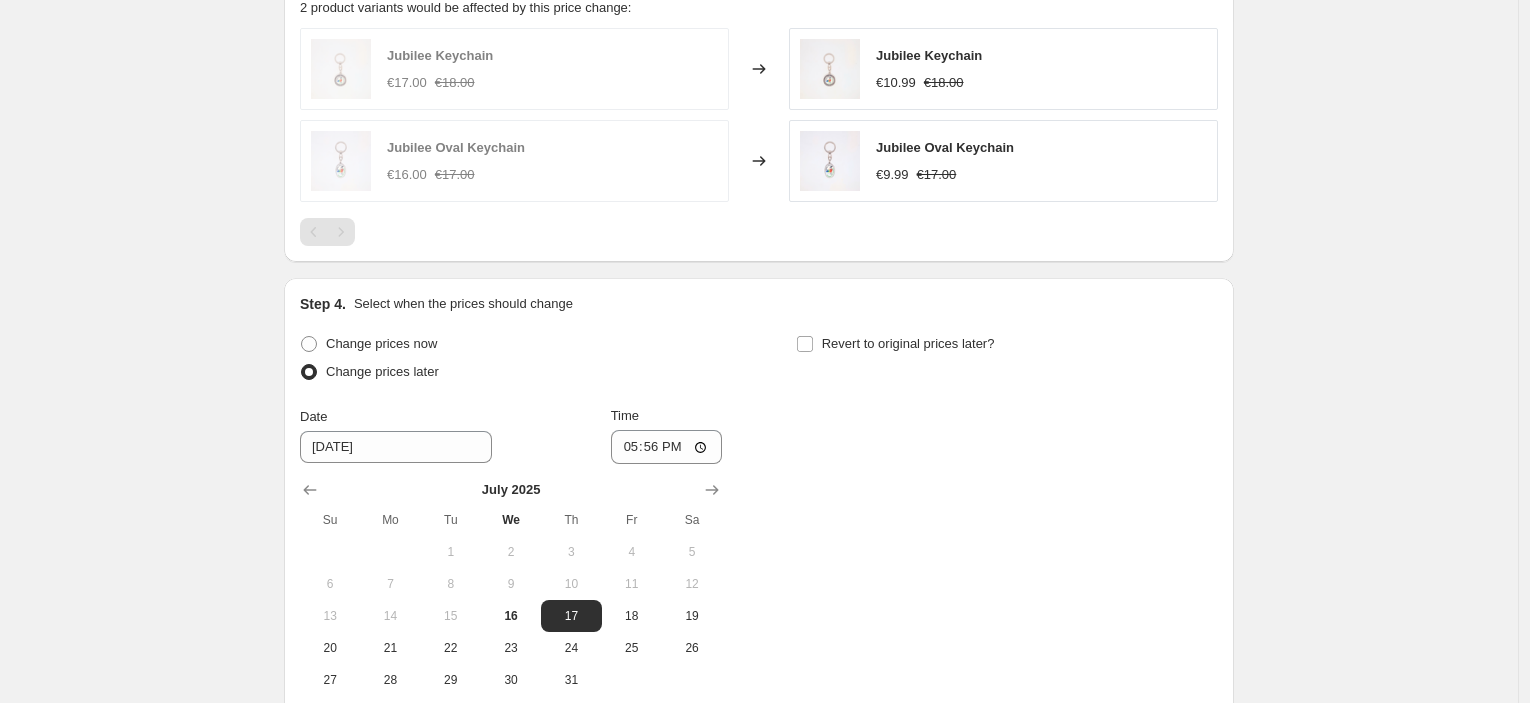 scroll, scrollTop: 1656, scrollLeft: 0, axis: vertical 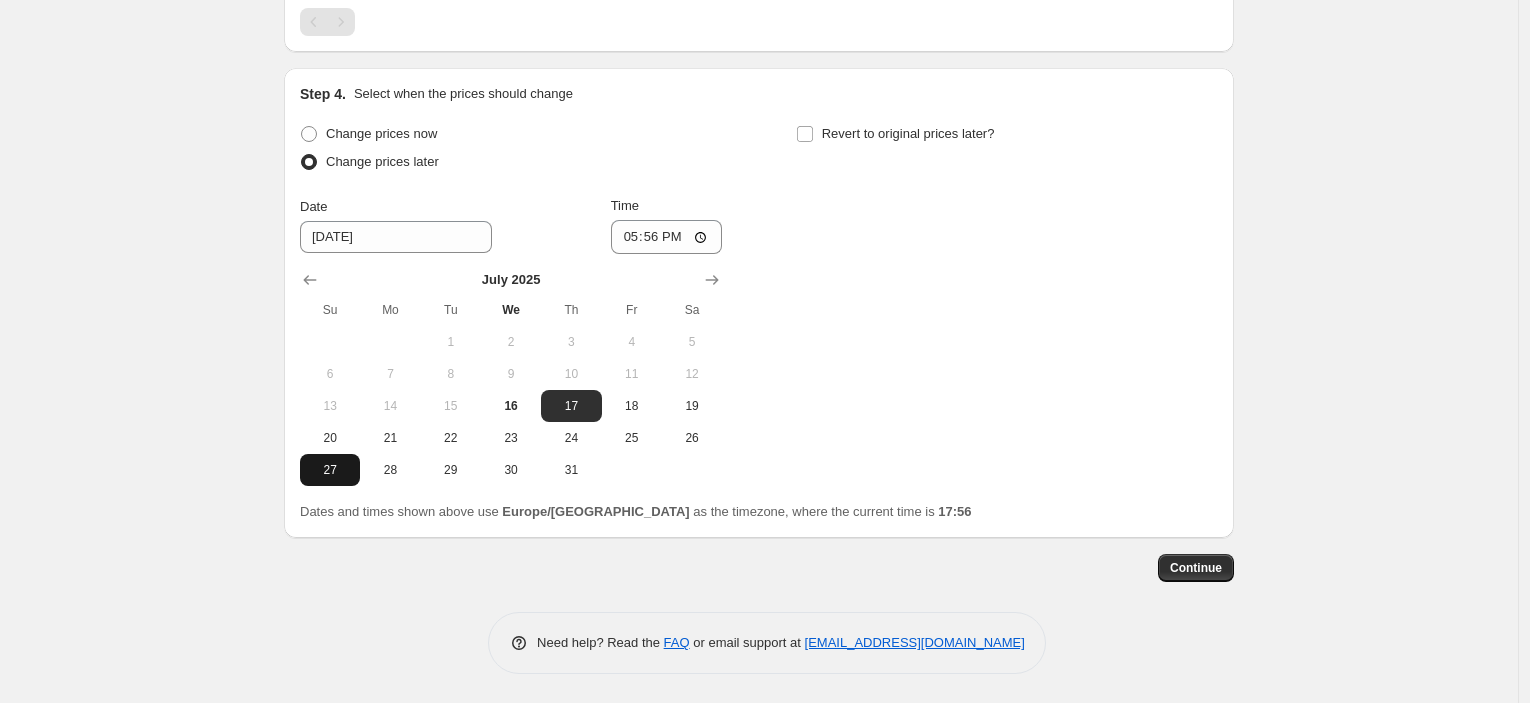 click on "27" at bounding box center [330, 470] 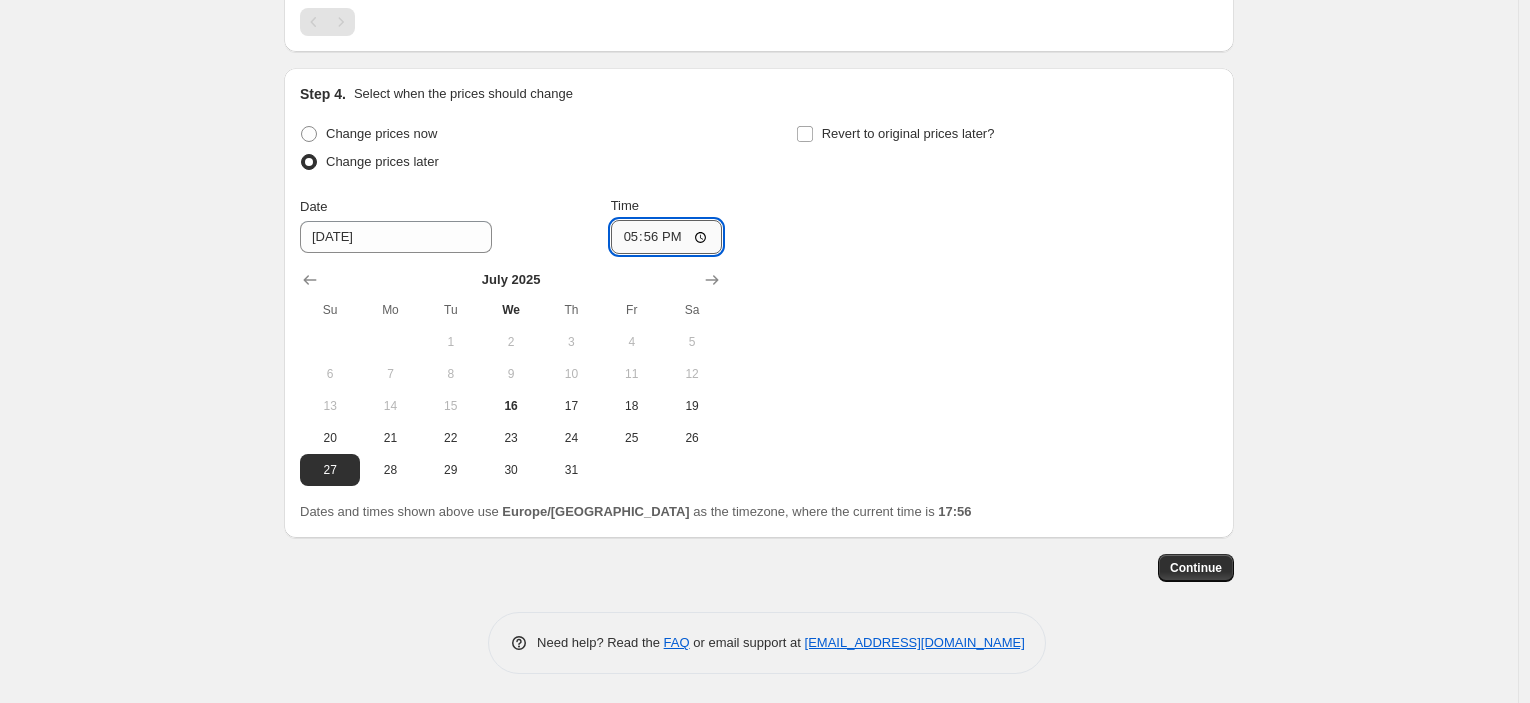 click on "17:56" at bounding box center [667, 237] 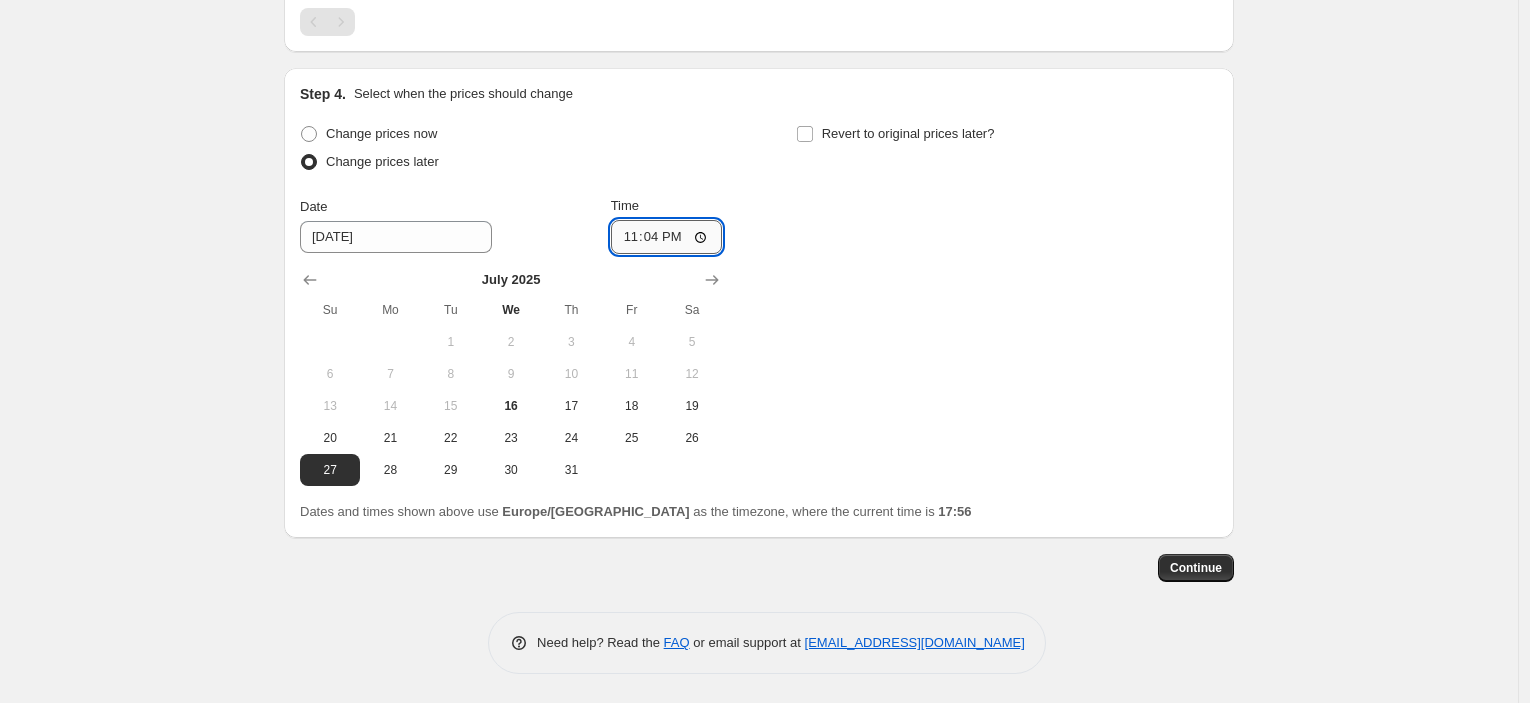 type on "23:45" 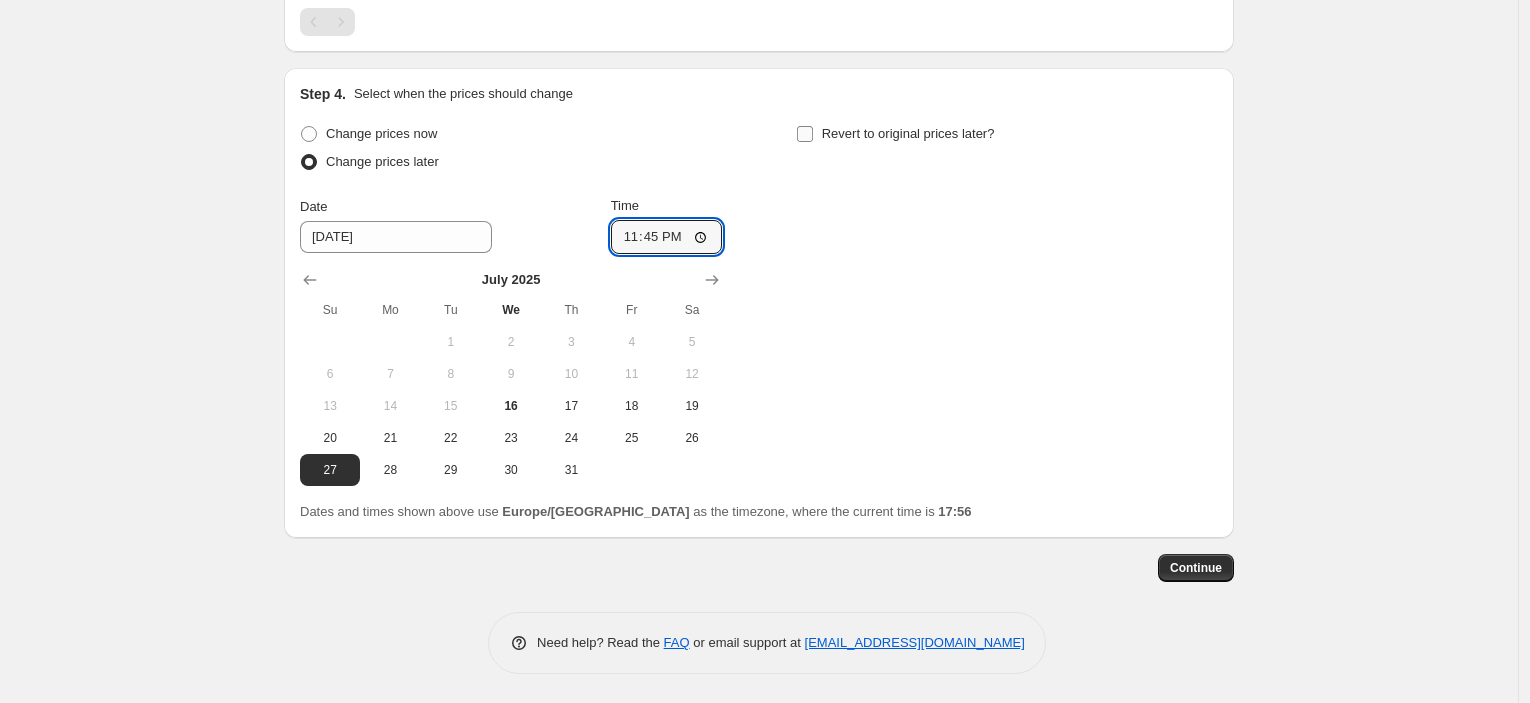 click on "Revert to original prices later?" at bounding box center (908, 133) 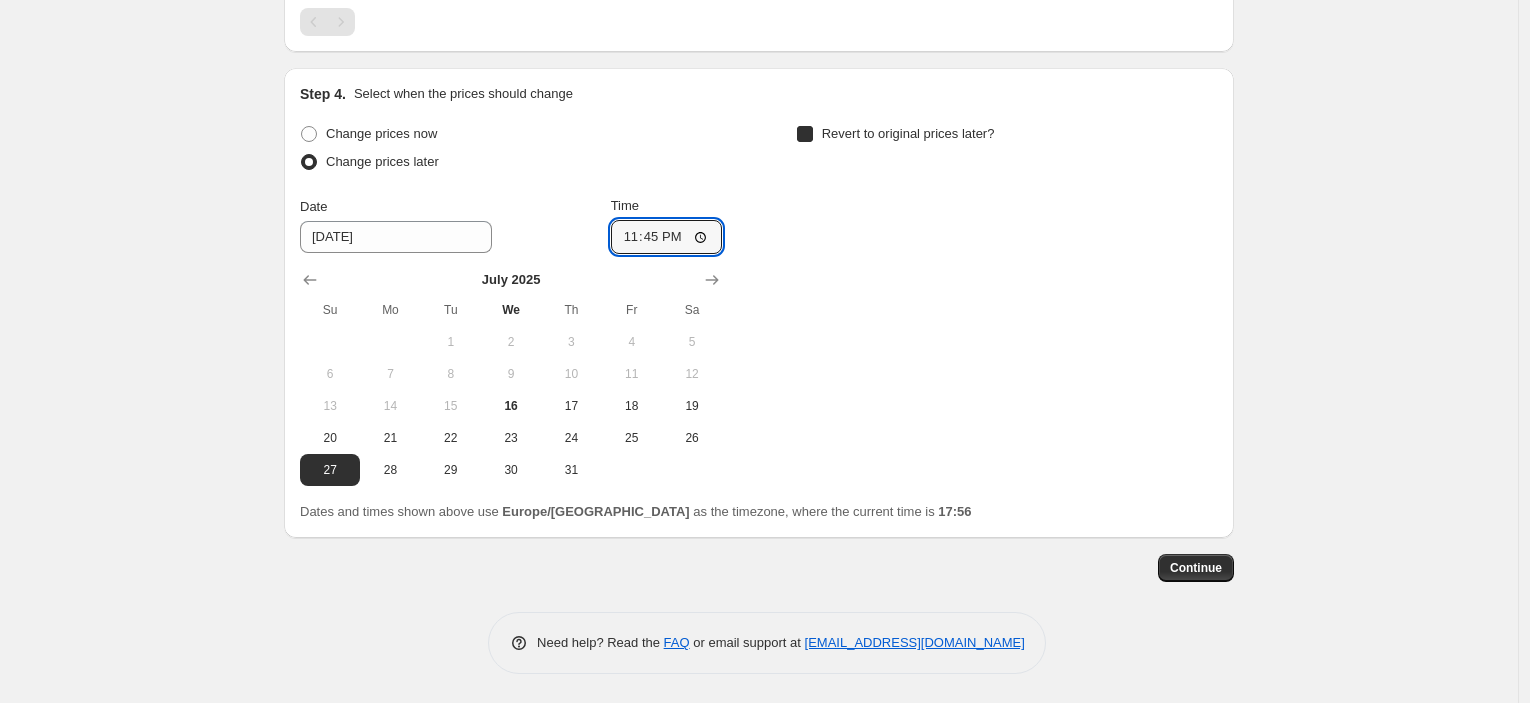 checkbox on "true" 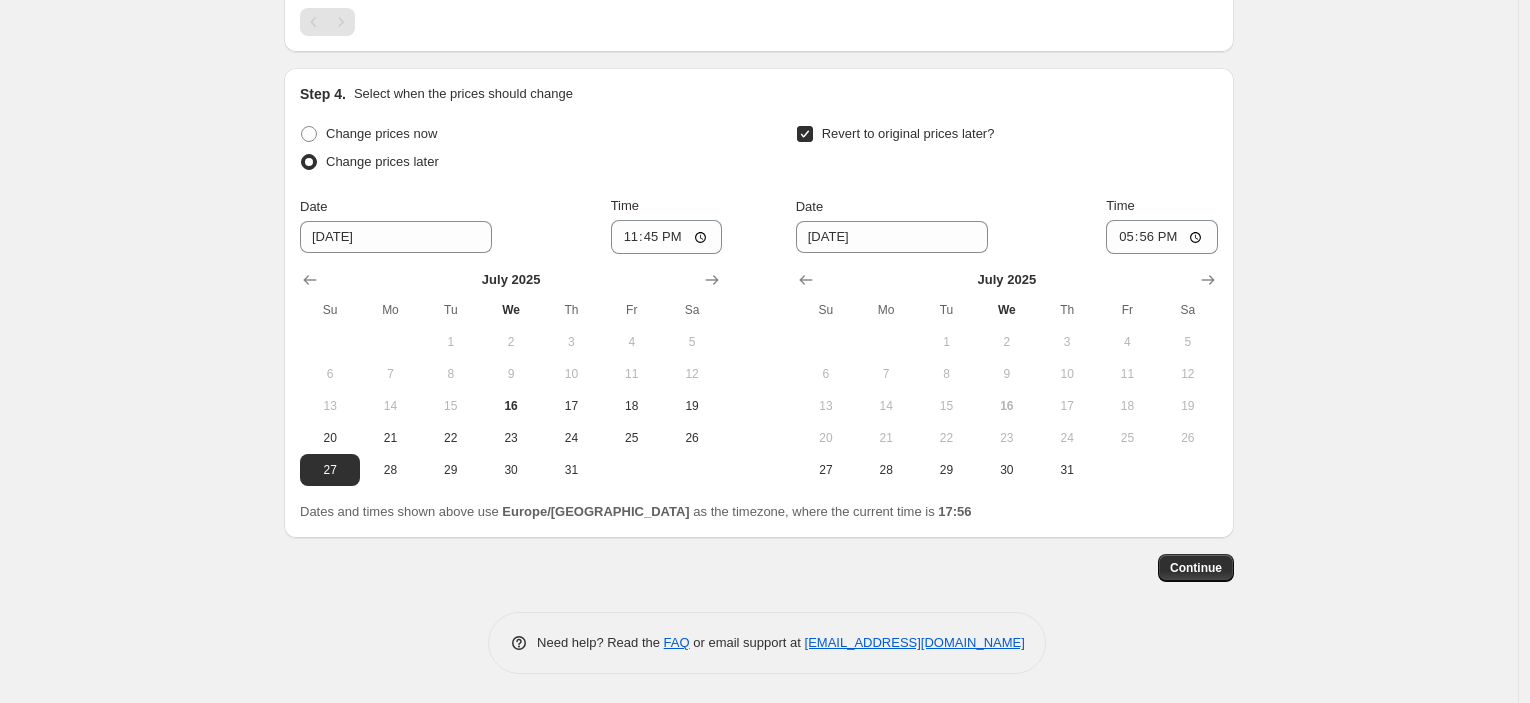 click on "Step 4. Select when the prices should change Change prices now Change prices later Date [DATE] Time 23:45 [DATE] Su Mo Tu We Th Fr Sa 1 2 3 4 5 6 7 8 9 10 11 12 13 14 15 16 17 18 19 20 21 22 23 24 25 26 27 28 29 30 31 Revert to original prices later? Date [DATE] Time 17:56 [DATE] Su Mo Tu We Th Fr Sa 1 2 3 4 5 6 7 8 9 10 11 12 13 14 15 16 17 18 19 20 21 22 23 24 25 26 27 28 29 30 31 Dates and times shown above use   [GEOGRAPHIC_DATA]/[GEOGRAPHIC_DATA]   as the timezone, where the current time is   17:56" at bounding box center [759, 303] 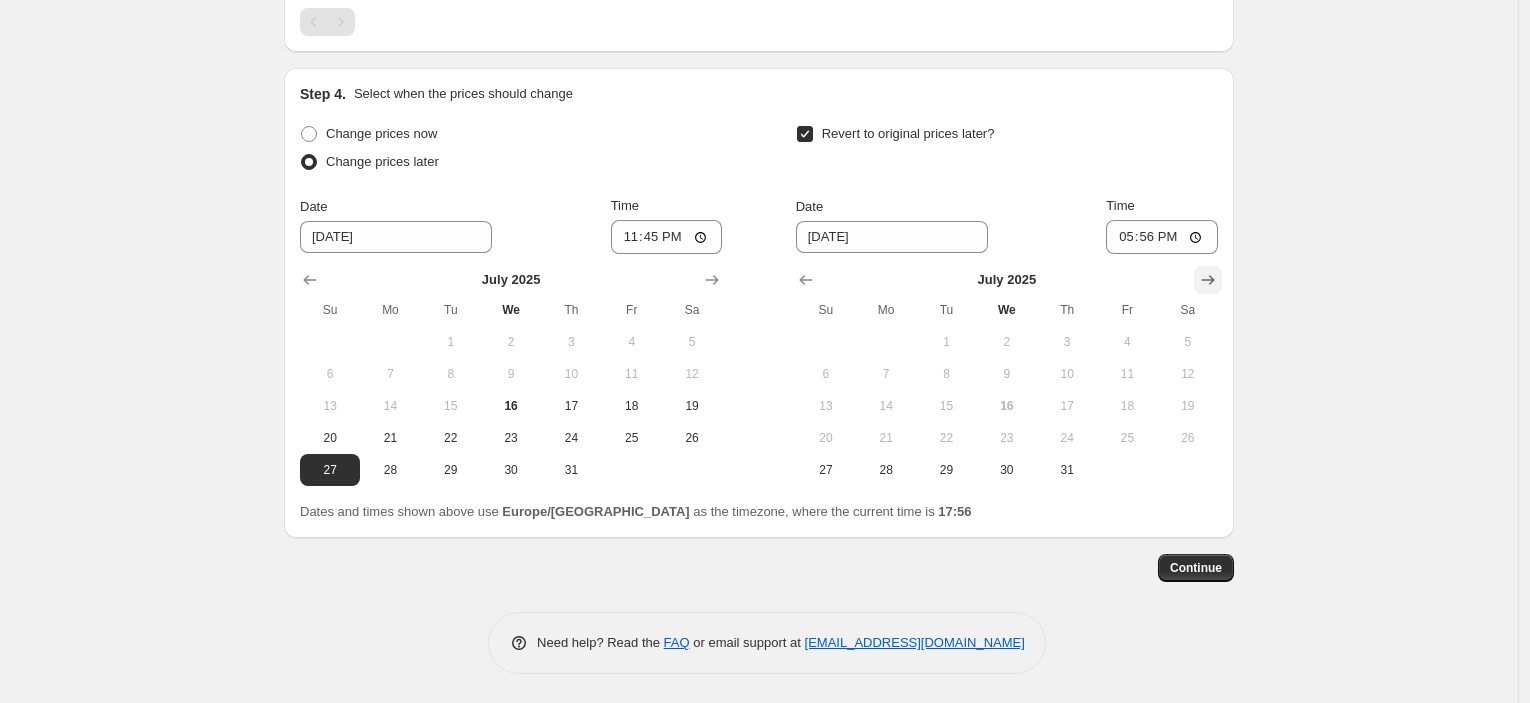 click 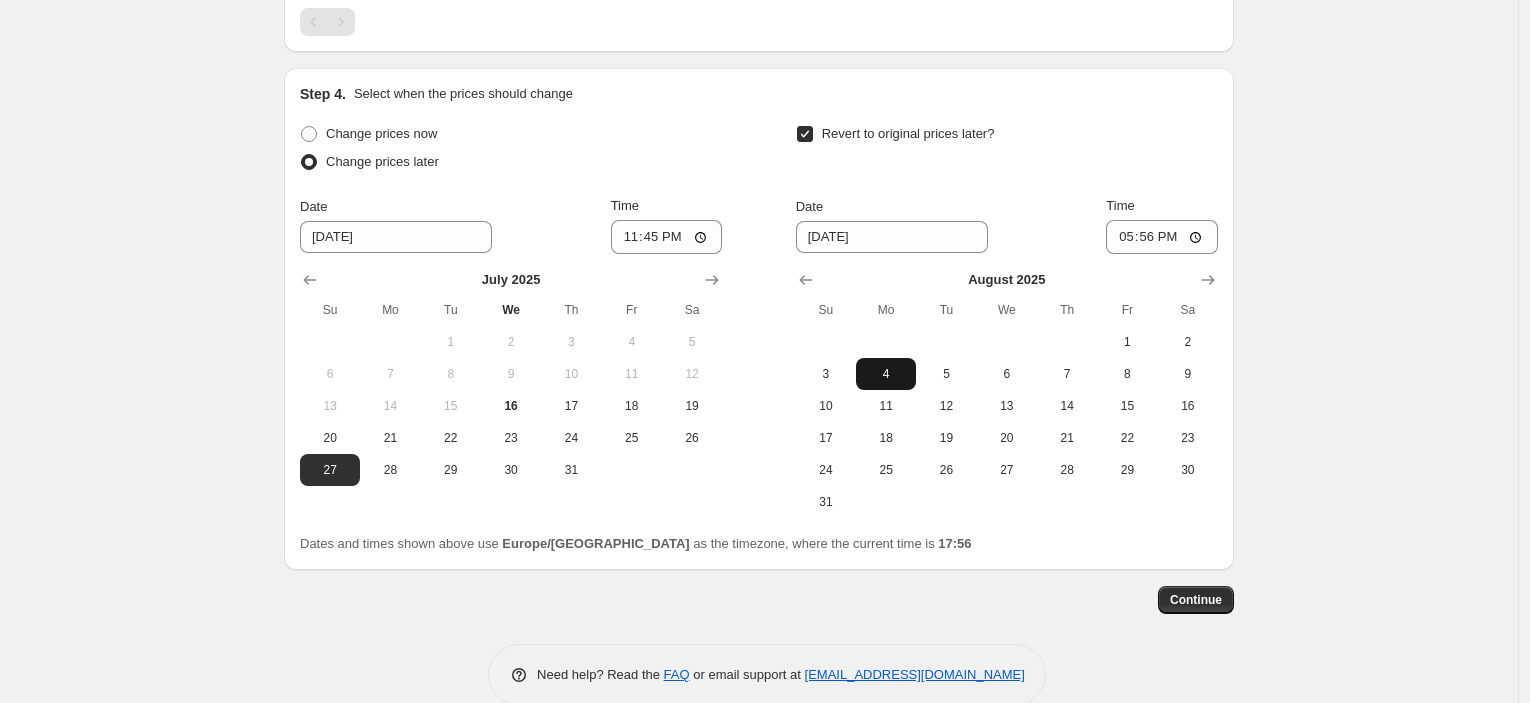 click on "4" at bounding box center [886, 374] 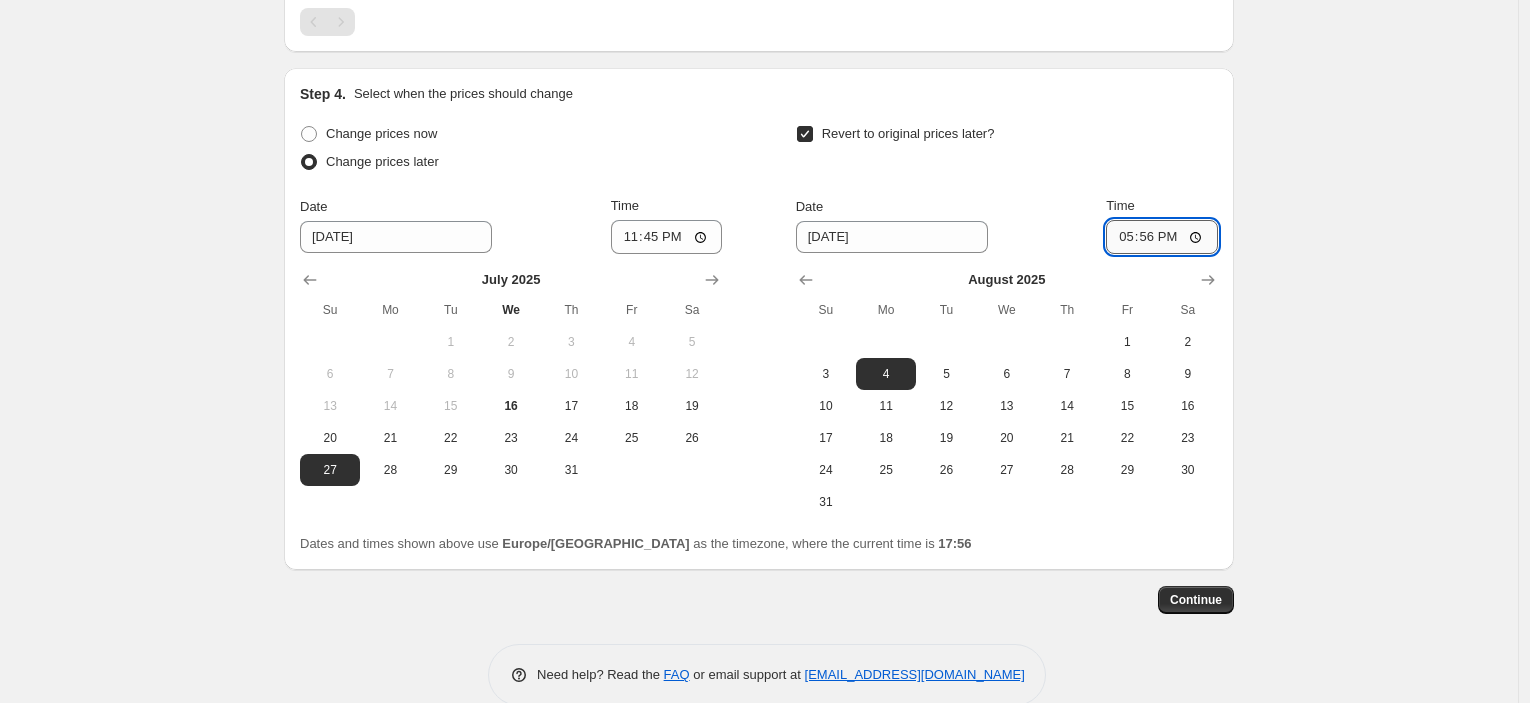 click on "17:56" at bounding box center (1162, 237) 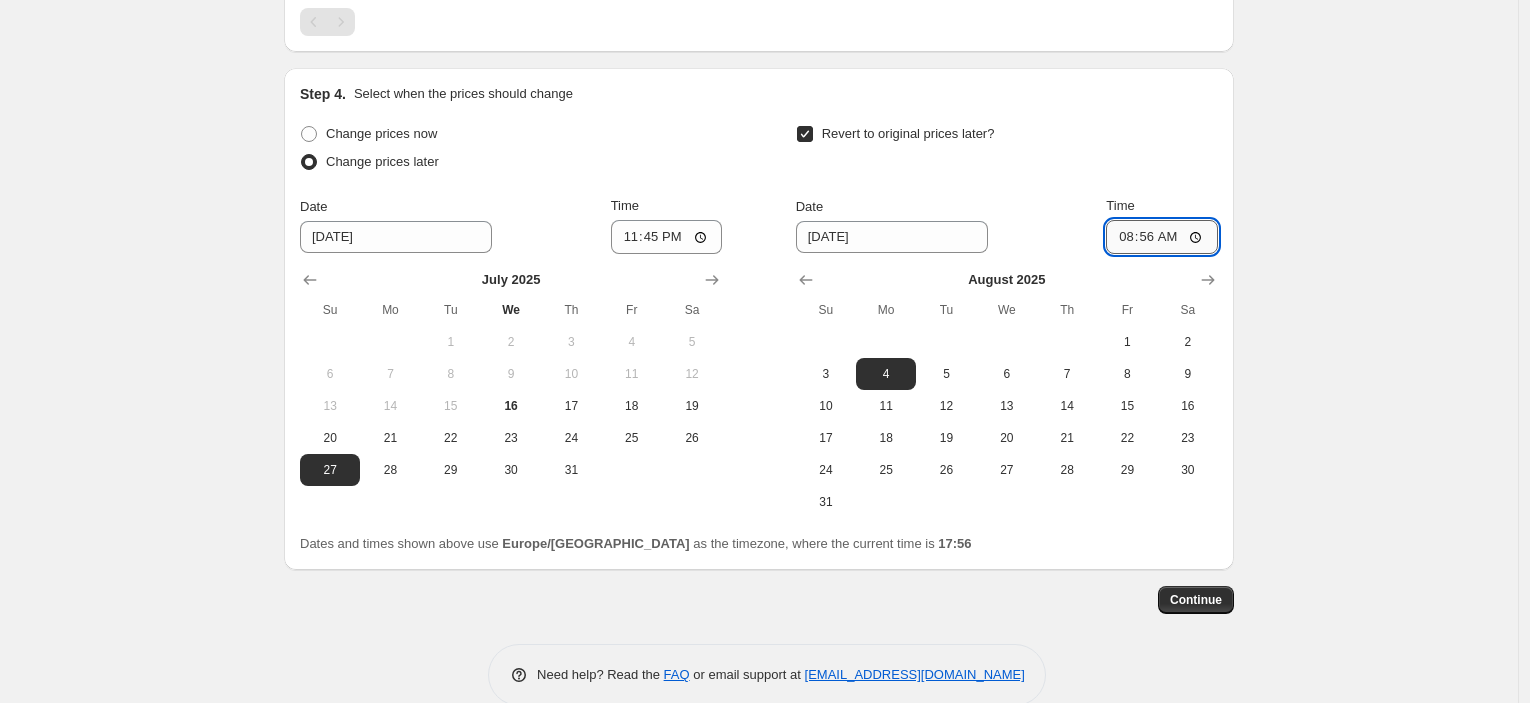 type on "08:00" 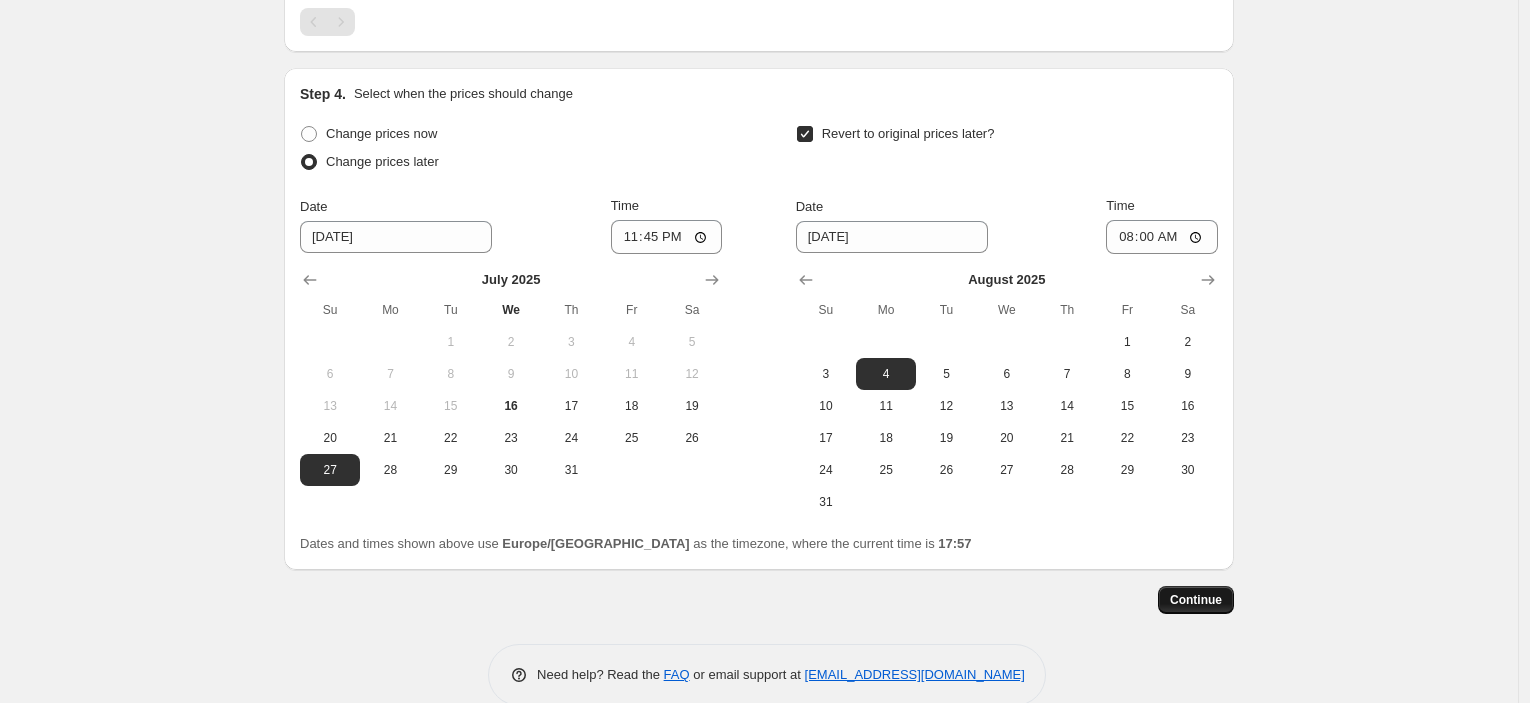 click on "Continue" at bounding box center [1196, 600] 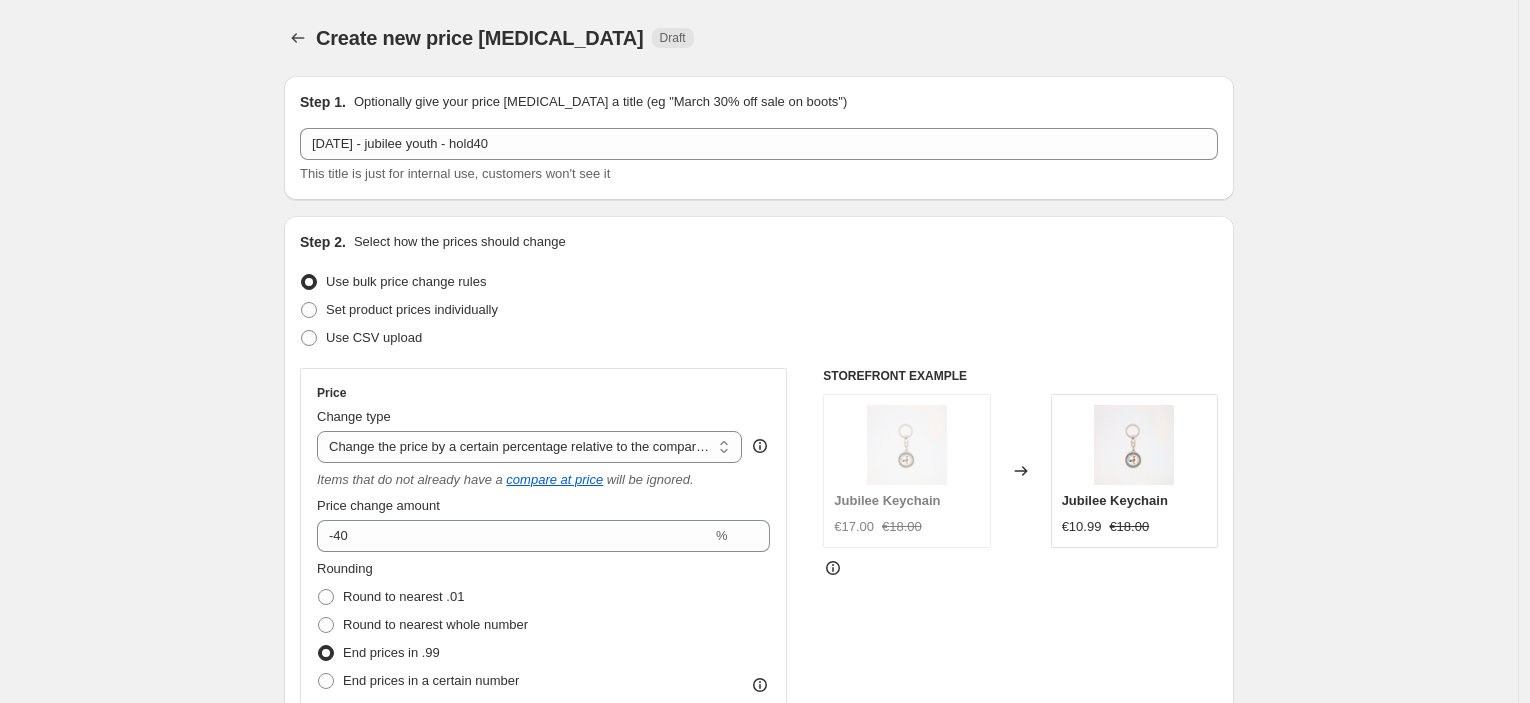 scroll, scrollTop: 1656, scrollLeft: 0, axis: vertical 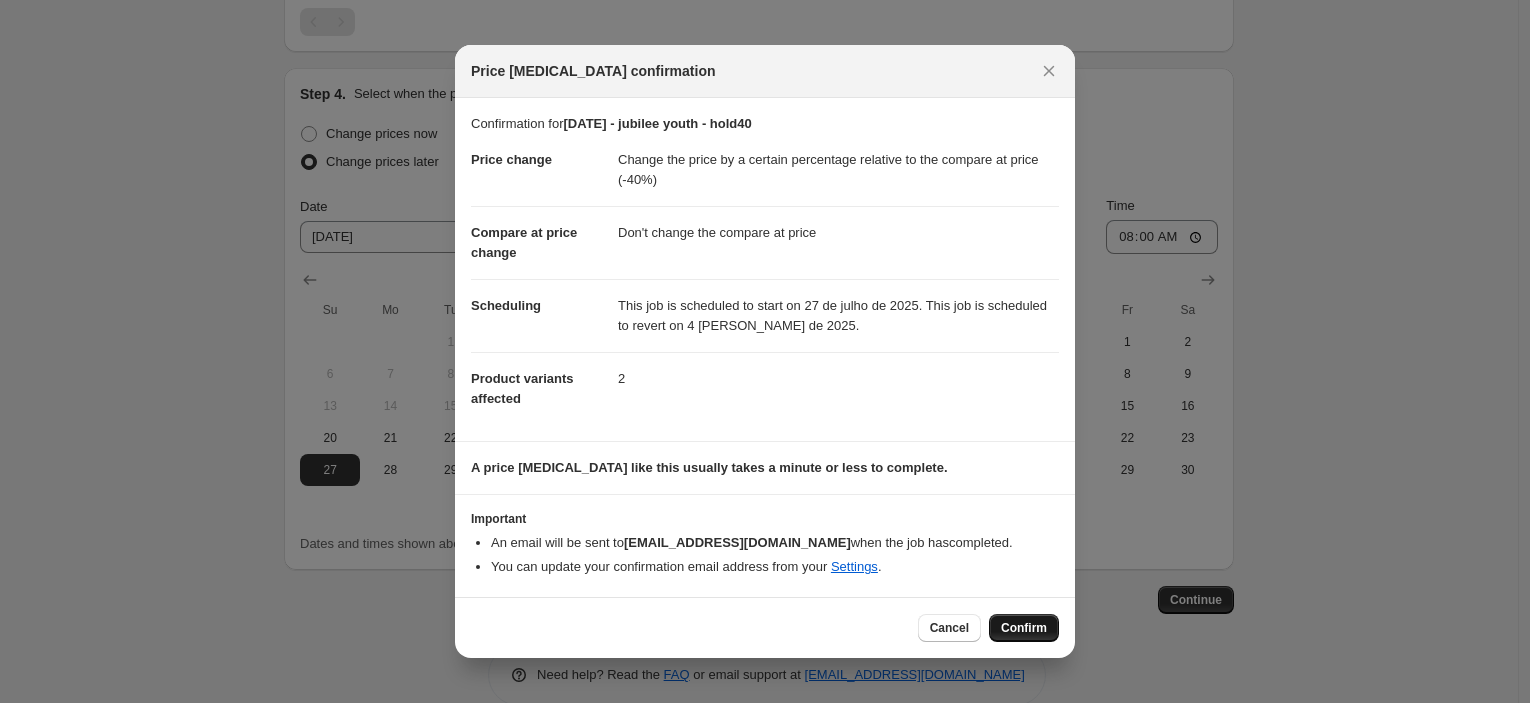 click on "Confirm" at bounding box center [1024, 628] 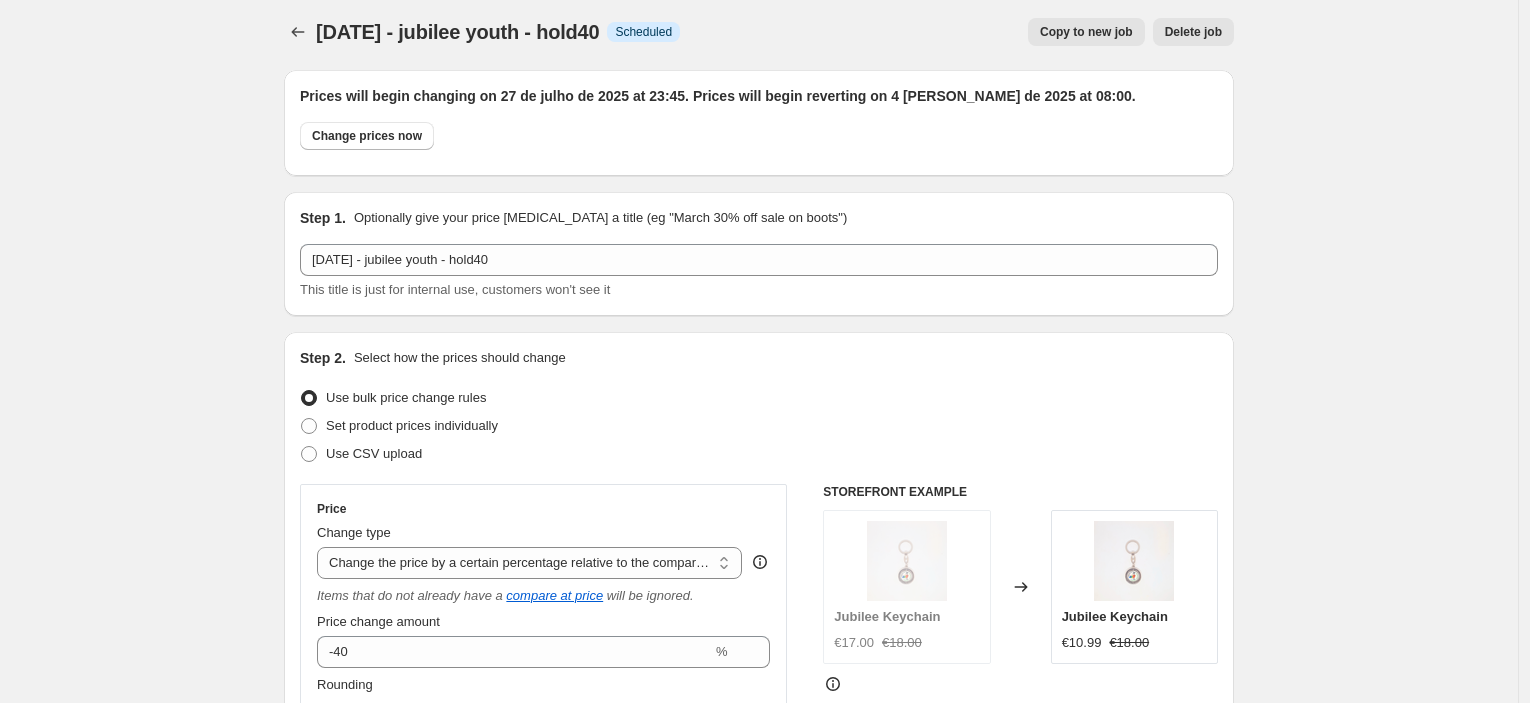 scroll, scrollTop: 0, scrollLeft: 0, axis: both 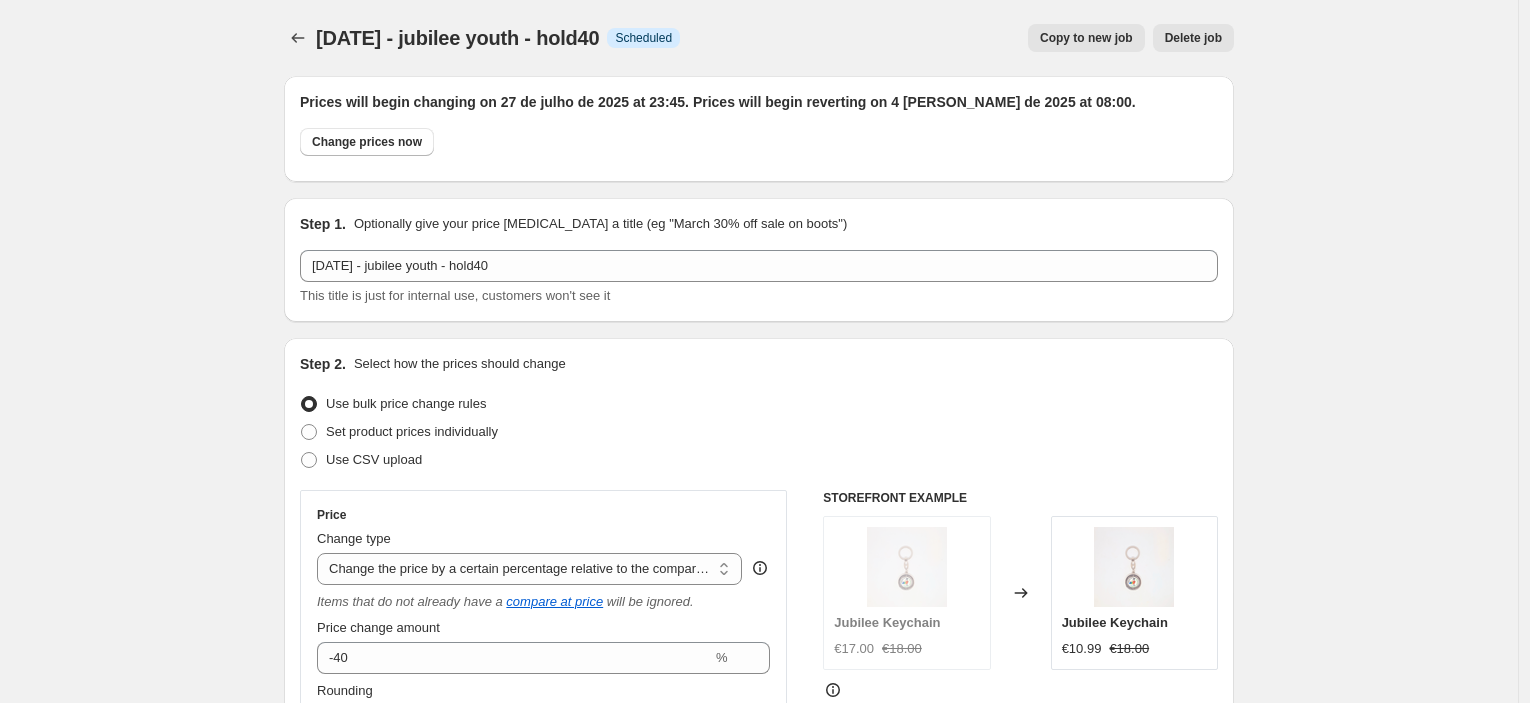 click on "Copy to new job" at bounding box center [1086, 38] 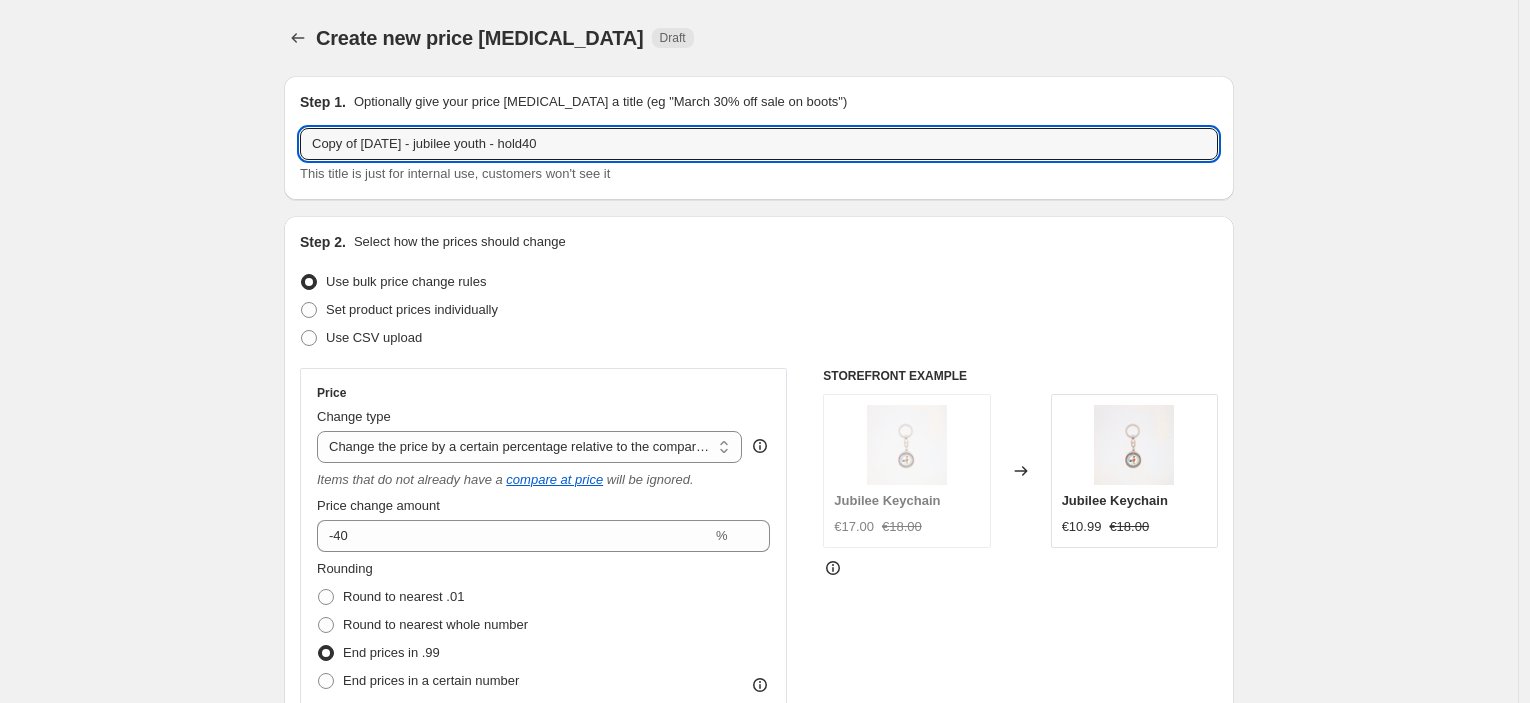 drag, startPoint x: 367, startPoint y: 142, endPoint x: 285, endPoint y: 142, distance: 82 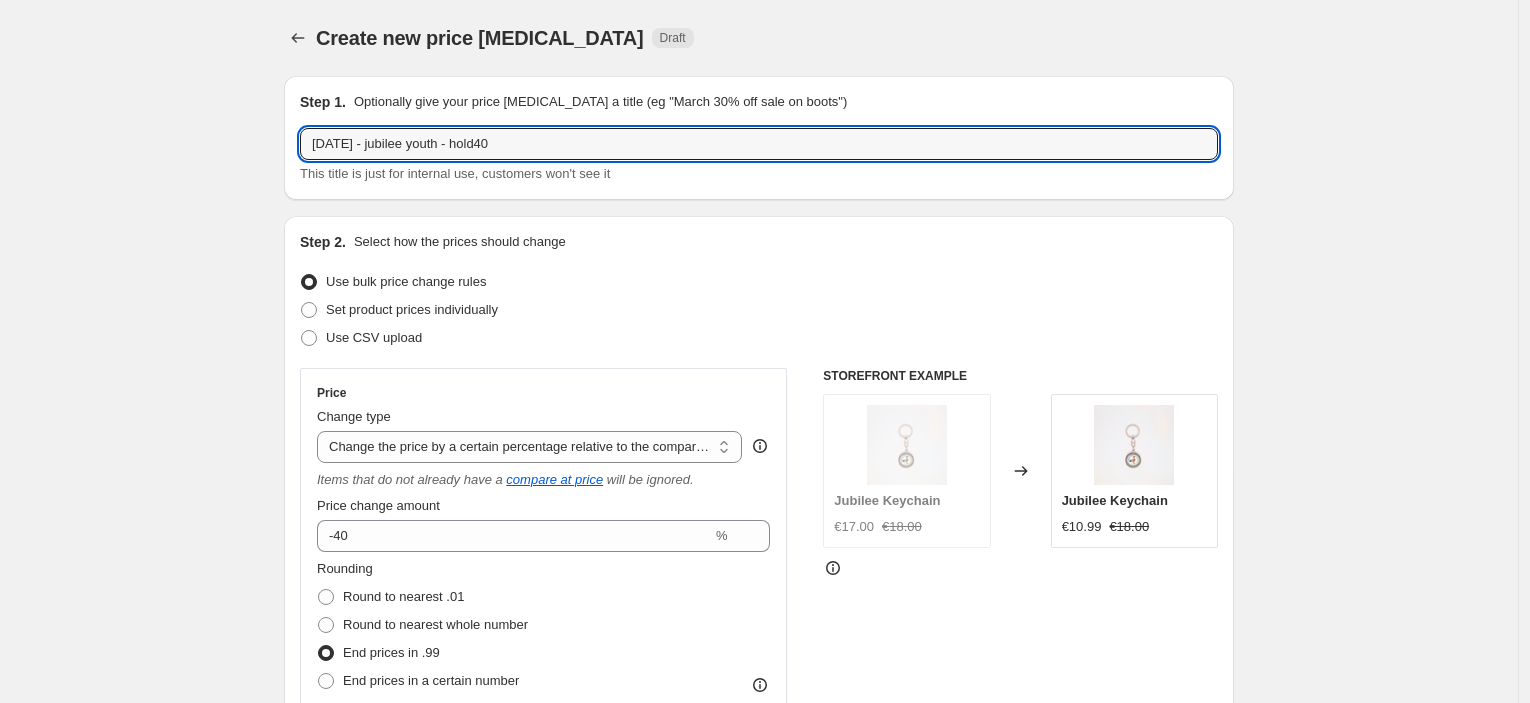 type on "[DATE] - jubilee youth - hold40" 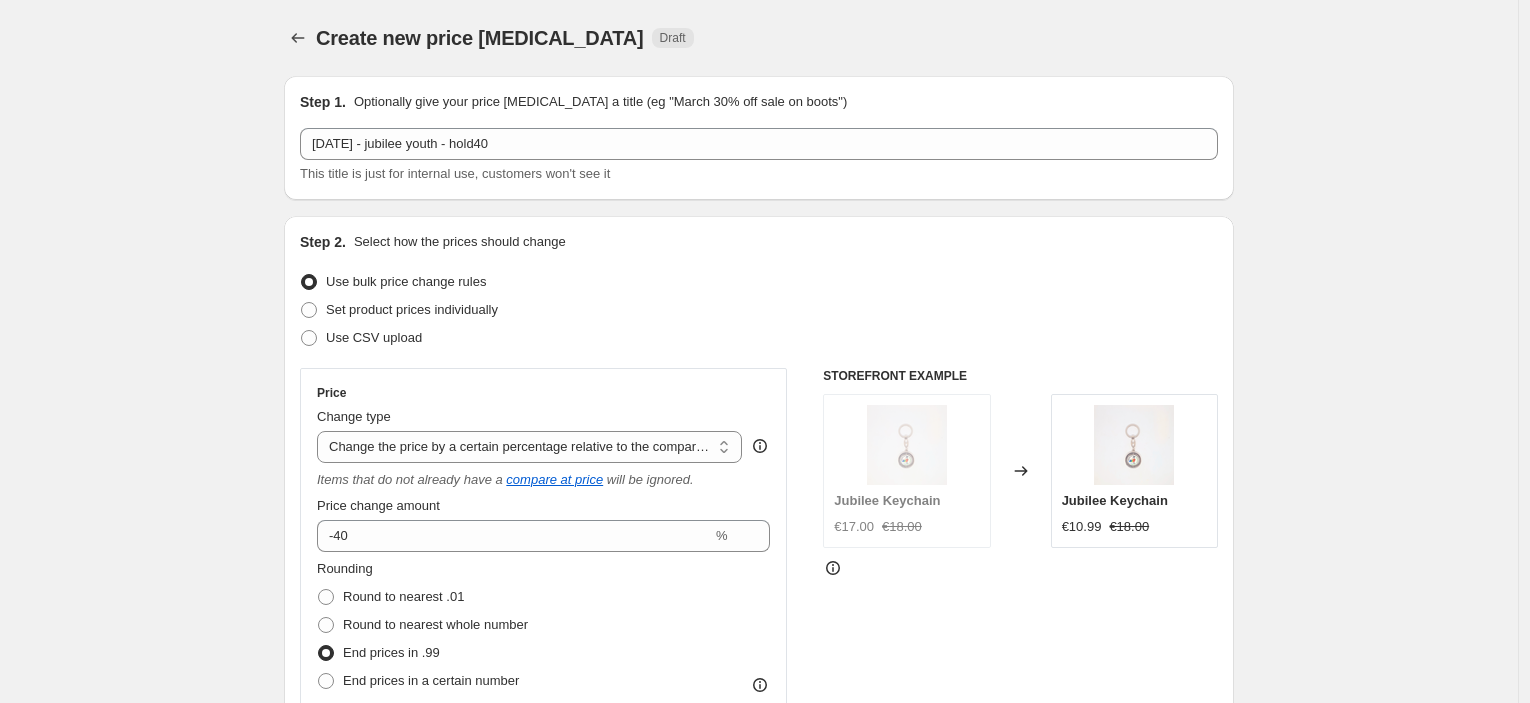 click on "Create new price [MEDICAL_DATA]. This page is ready Create new price [MEDICAL_DATA] Draft Step 1. Optionally give your price [MEDICAL_DATA] a title (eg "March 30% off sale on boots") [DATE] - jubilee youth - hold40 This title is just for internal use, customers won't see it Step 2. Select how the prices should change Use bulk price change rules Set product prices individually Use CSV upload Price Change type Change the price to a certain amount Change the price by a certain amount Change the price by a certain percentage Change the price to the current compare at price (price before sale) Change the price by a certain amount relative to the compare at price Change the price by a certain percentage relative to the compare at price Don't change the price Change the price by a certain percentage relative to the cost per item Change price to certain cost margin Change the price by a certain percentage relative to the compare at price Items that do not already have a   compare at price   will be ignored. Price change amount %" at bounding box center (759, 1009) 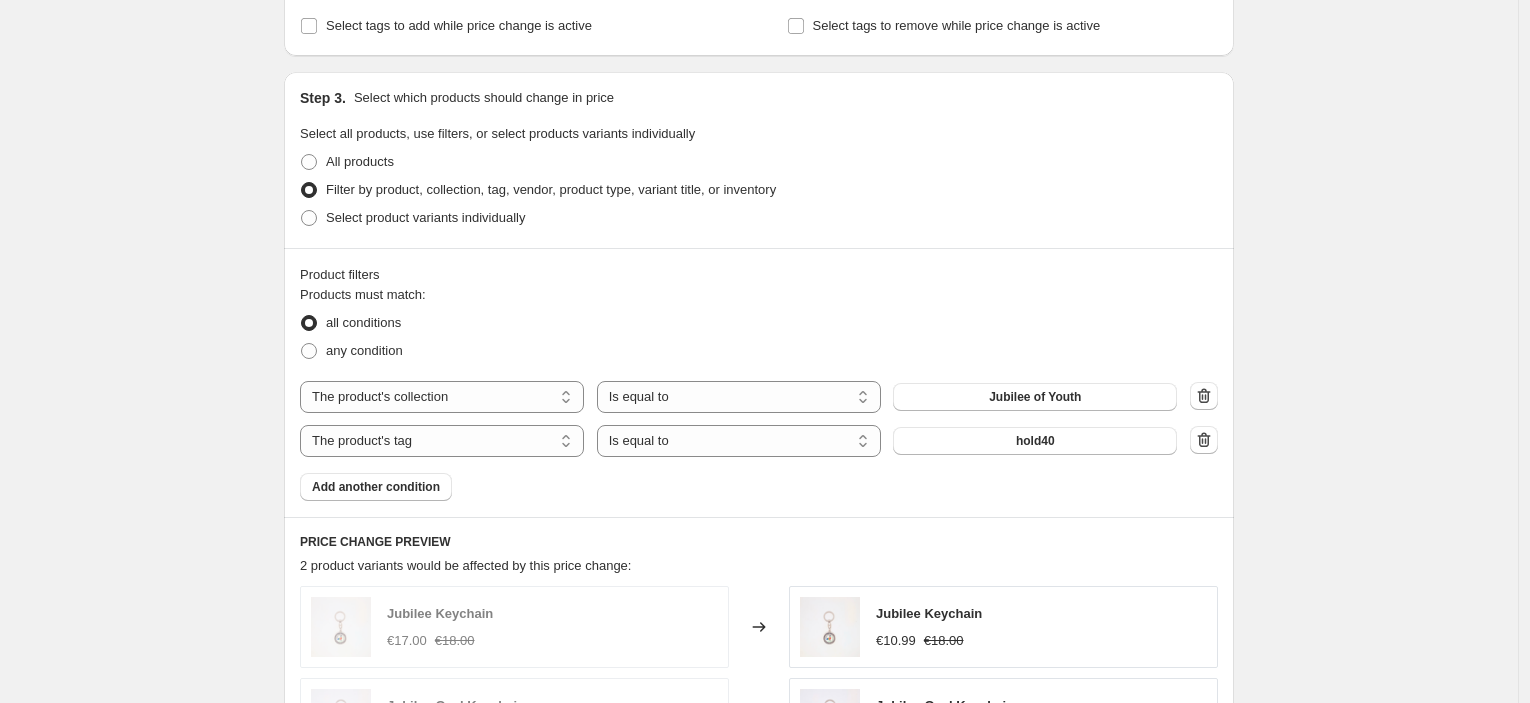 scroll, scrollTop: 999, scrollLeft: 0, axis: vertical 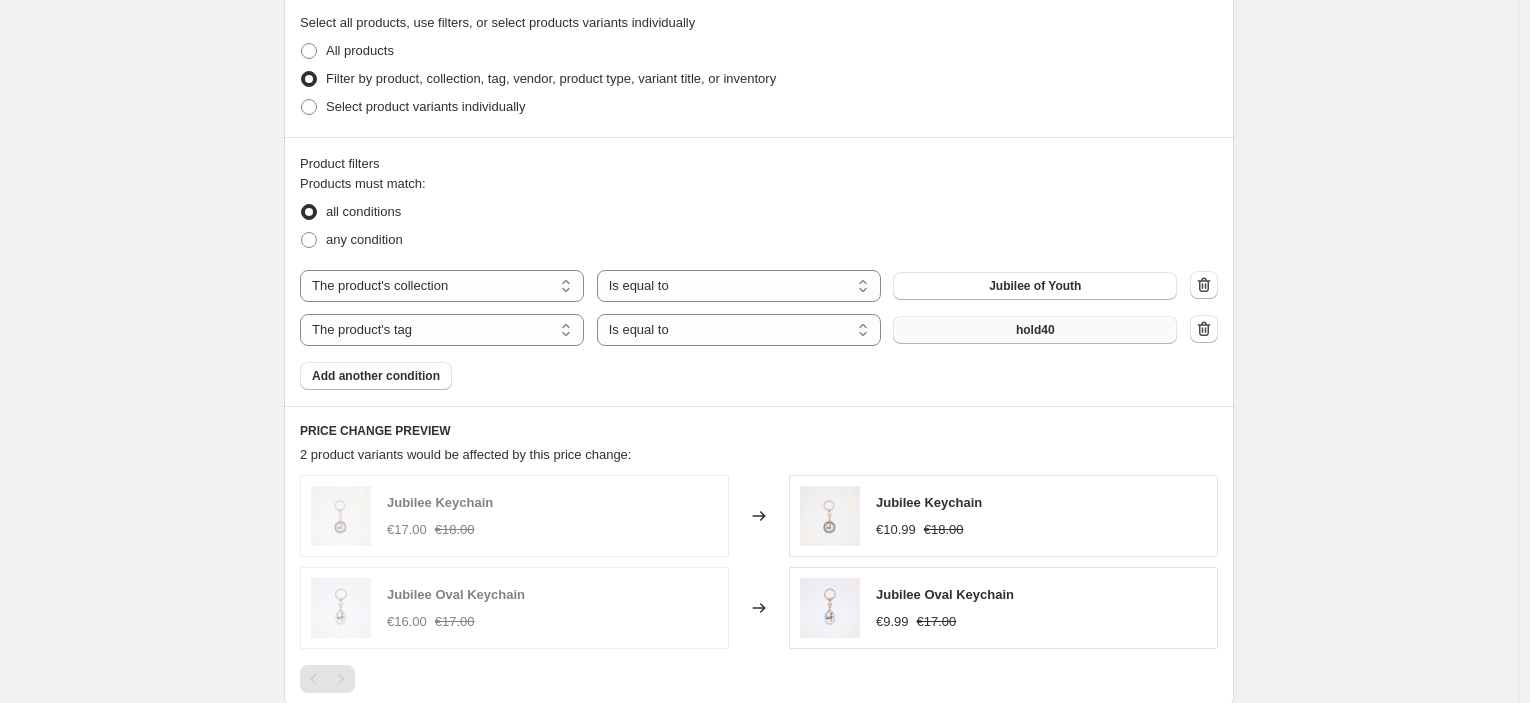 click on "hold40" at bounding box center [1035, 330] 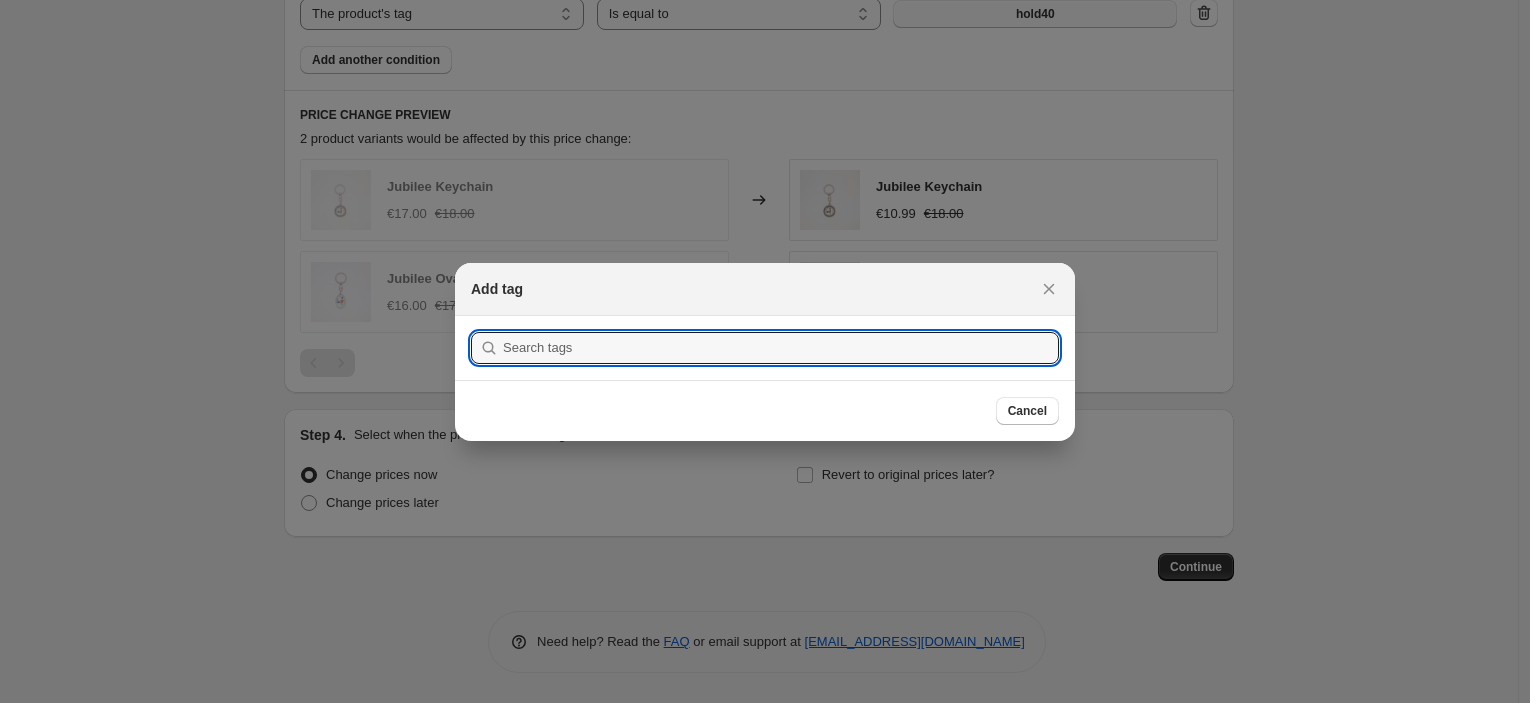 scroll, scrollTop: 0, scrollLeft: 0, axis: both 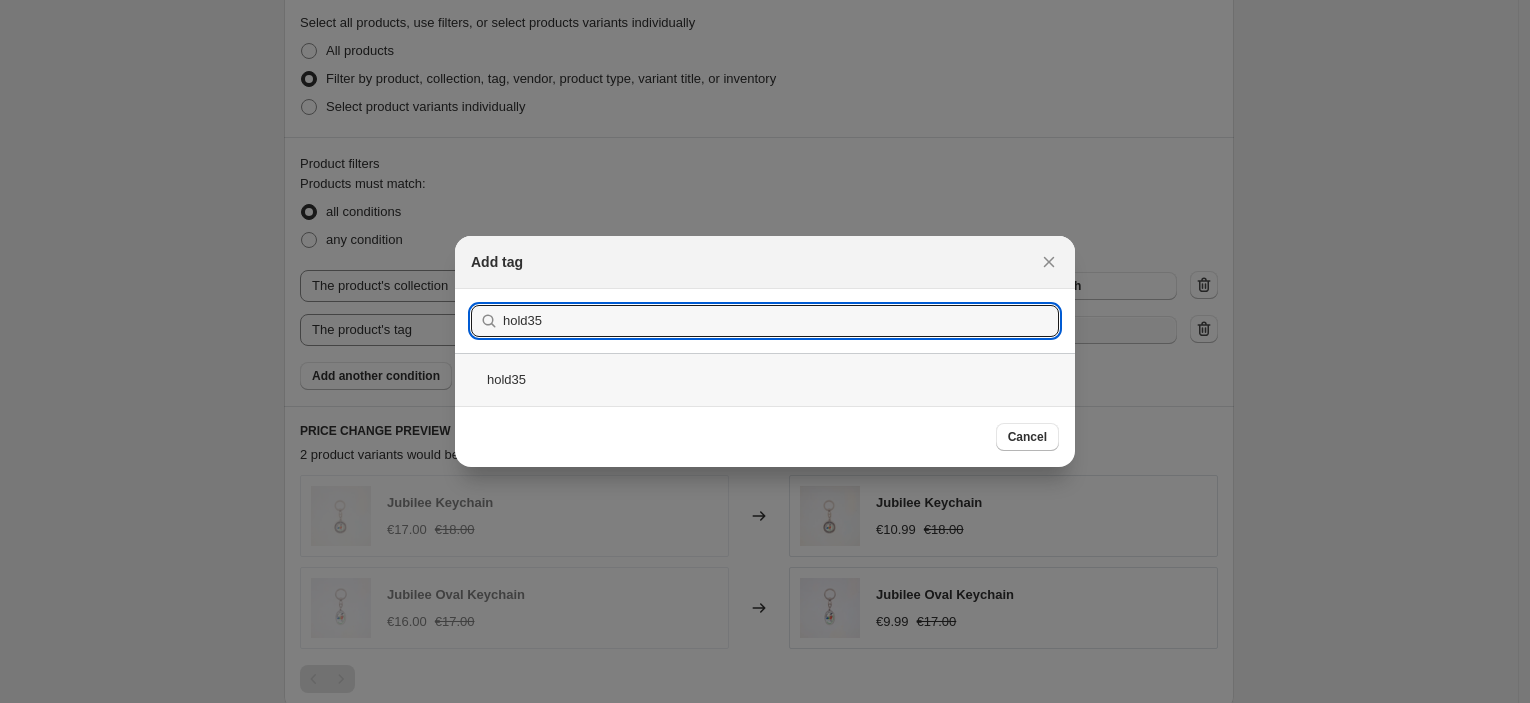 type on "hold35" 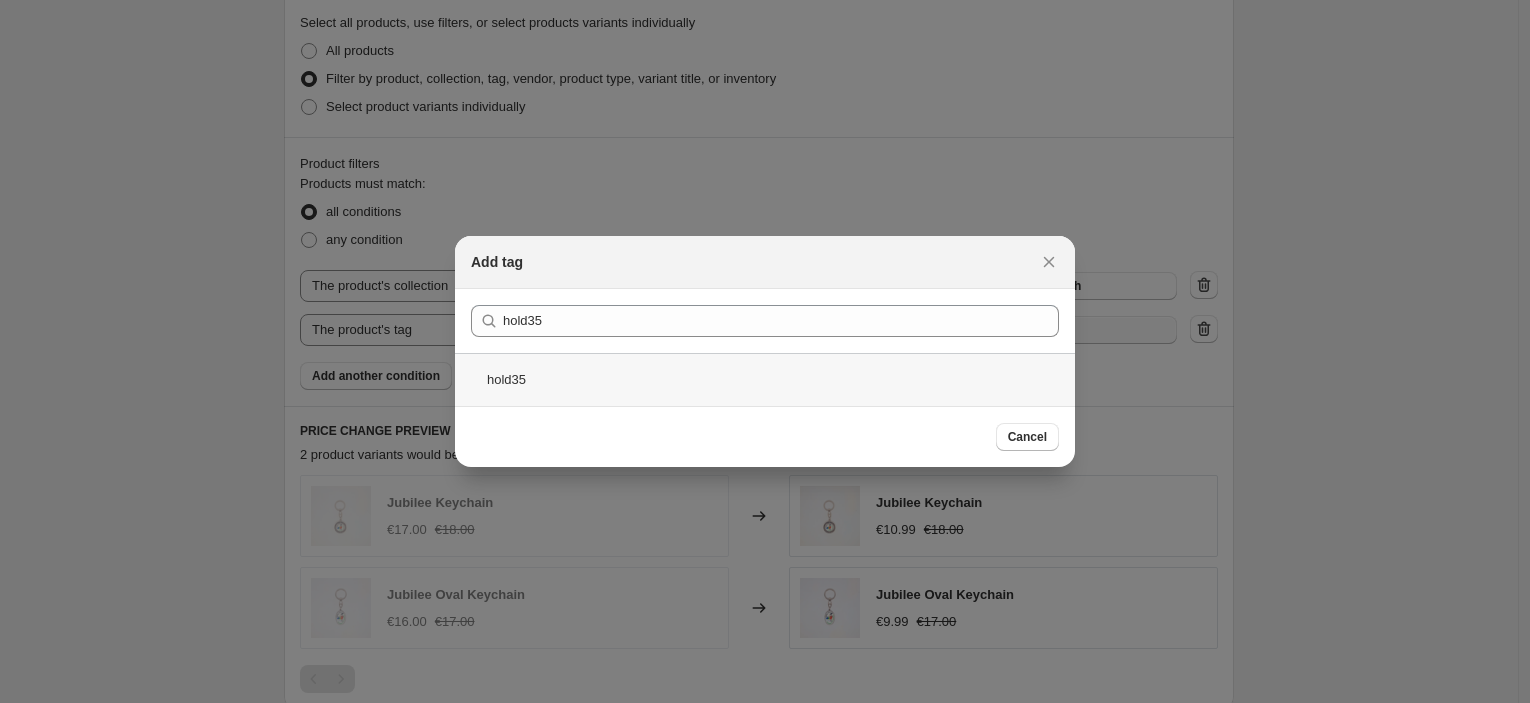 click on "hold35" at bounding box center (765, 379) 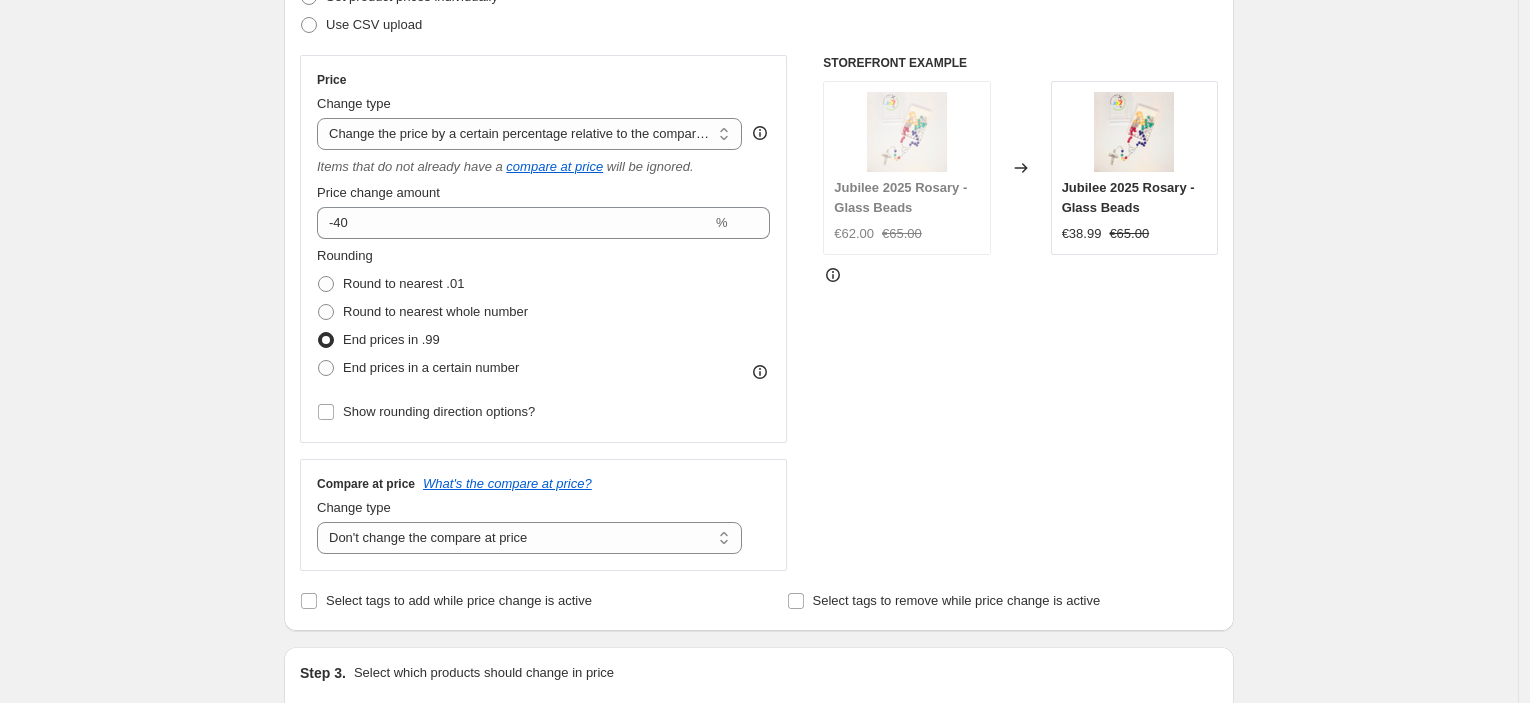 scroll, scrollTop: 0, scrollLeft: 0, axis: both 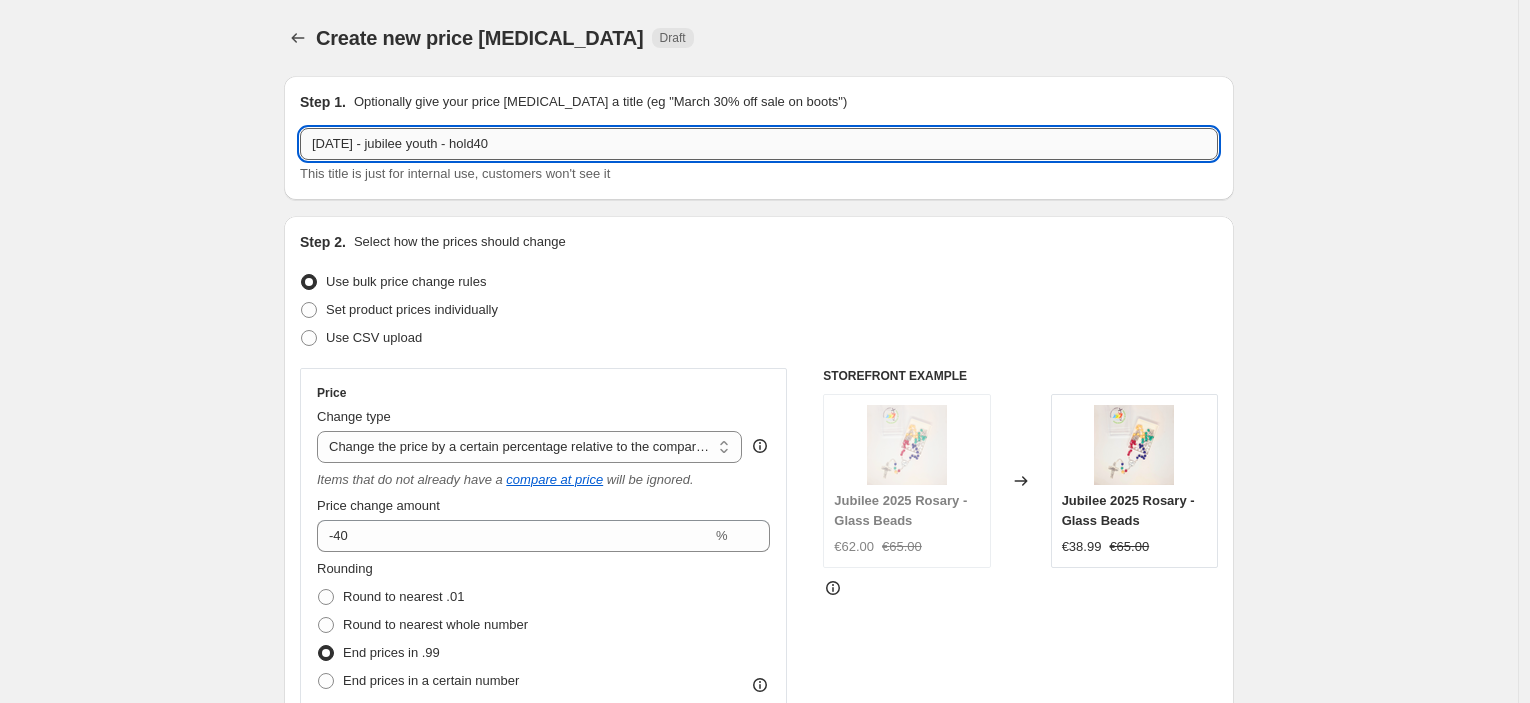 click on "[DATE] - jubilee youth - hold40" at bounding box center (759, 144) 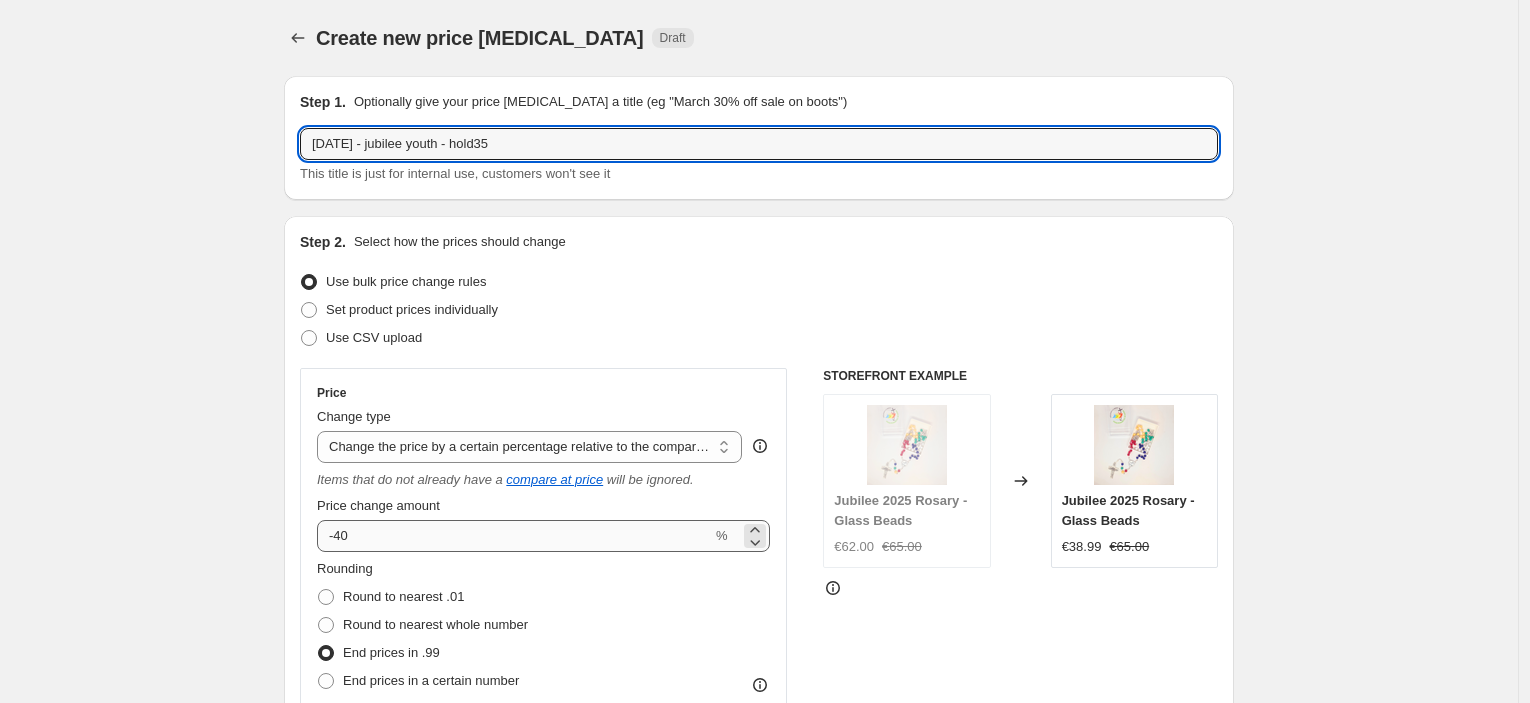 type on "[DATE] - jubilee youth - hold35" 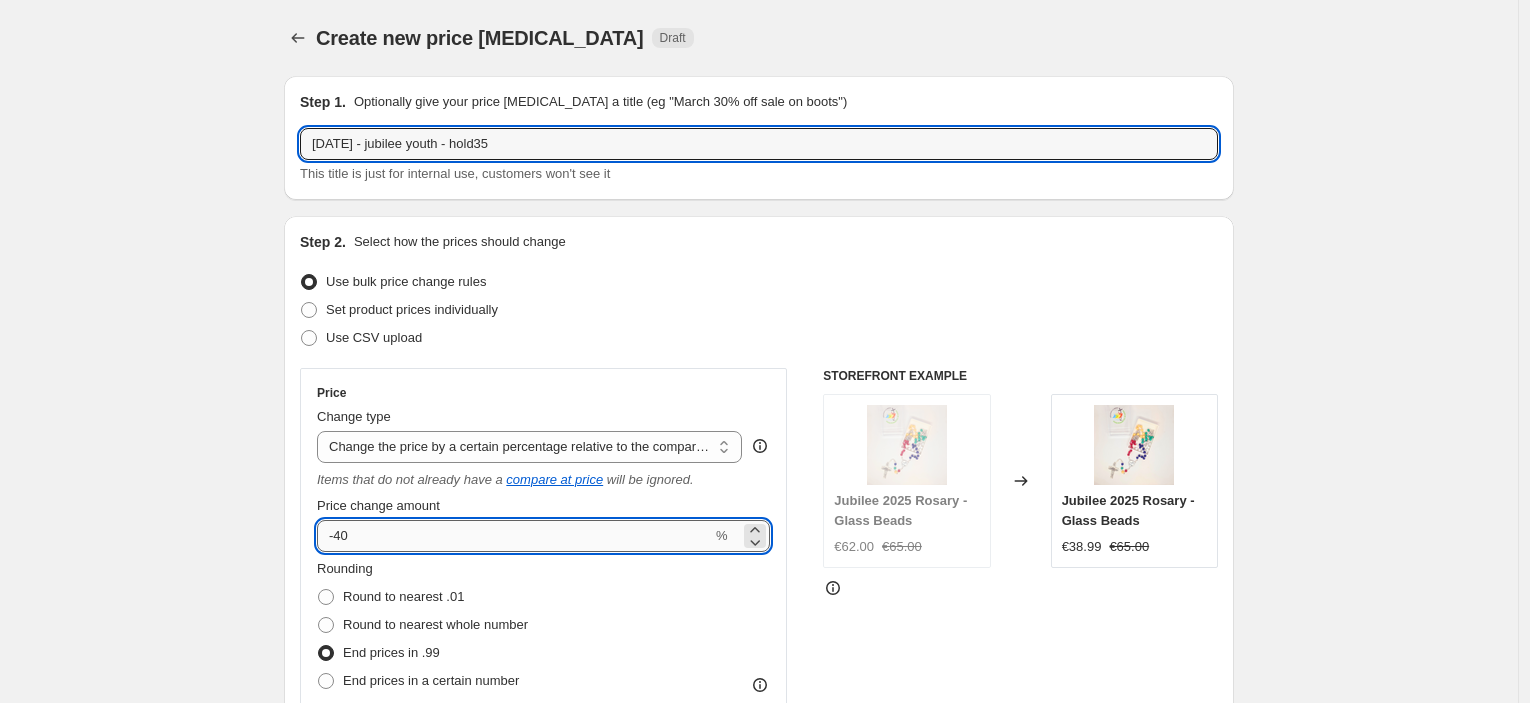 click on "-40" at bounding box center (514, 536) 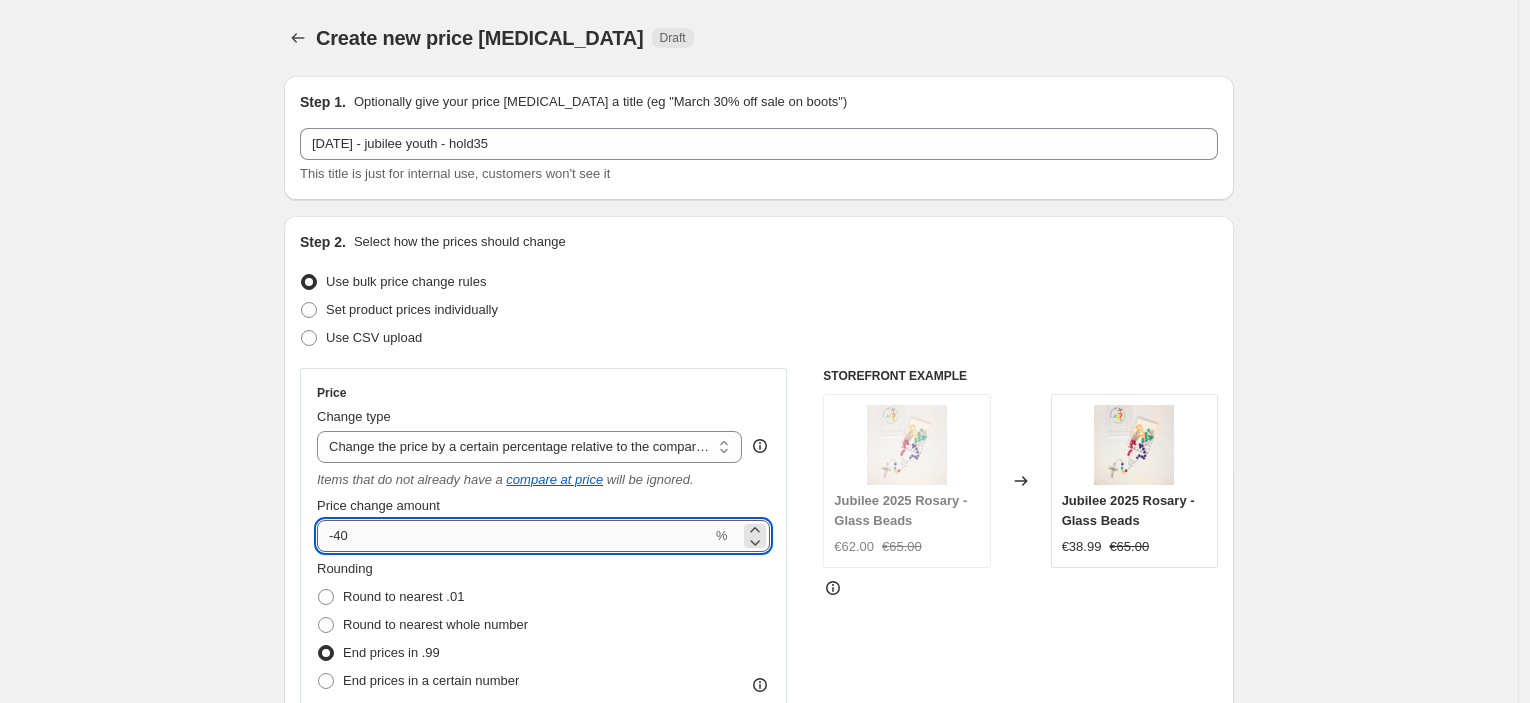 type on "-4" 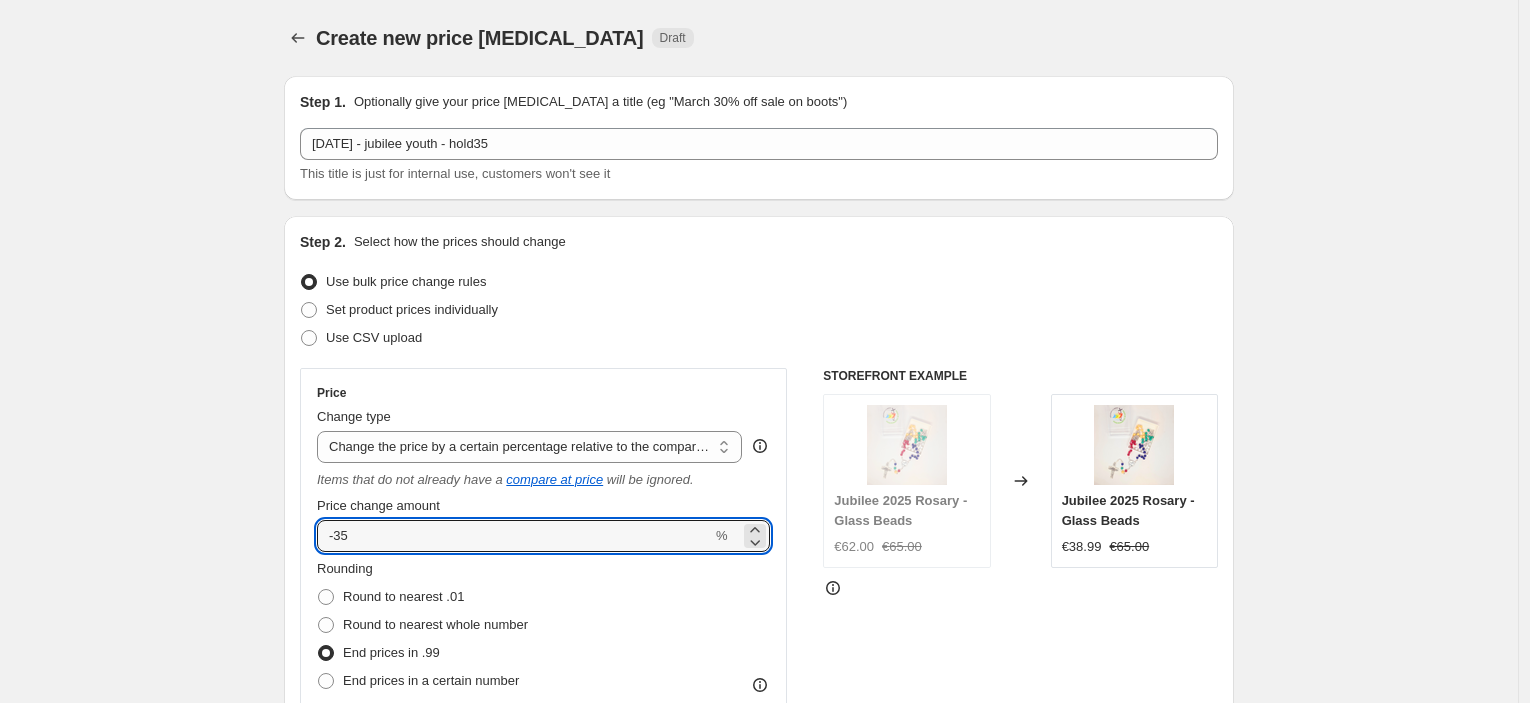 type on "-35" 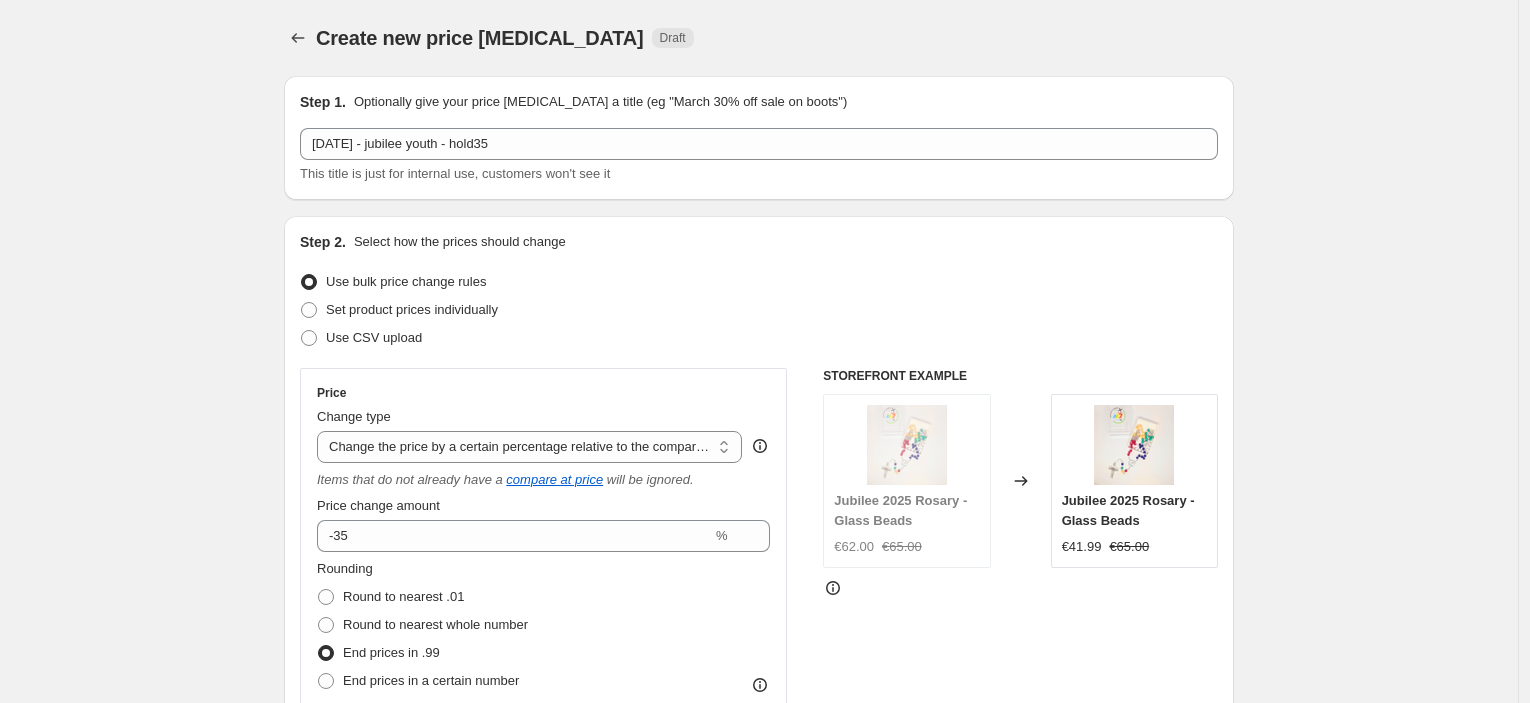click on "Create new price [MEDICAL_DATA]. This page is ready Create new price [MEDICAL_DATA] Draft Step 1. Optionally give your price [MEDICAL_DATA] a title (eg "March 30% off sale on boots") [DATE] - jubilee youth - hold35 This title is just for internal use, customers won't see it Step 2. Select how the prices should change Use bulk price change rules Set product prices individually Use CSV upload Price Change type Change the price to a certain amount Change the price by a certain amount Change the price by a certain percentage Change the price to the current compare at price (price before sale) Change the price by a certain amount relative to the compare at price Change the price by a certain percentage relative to the compare at price Don't change the price Change the price by a certain percentage relative to the cost per item Change price to certain cost margin Change the price by a certain percentage relative to the compare at price Items that do not already have a   compare at price   will be ignored. Price change amount %" at bounding box center (759, 963) 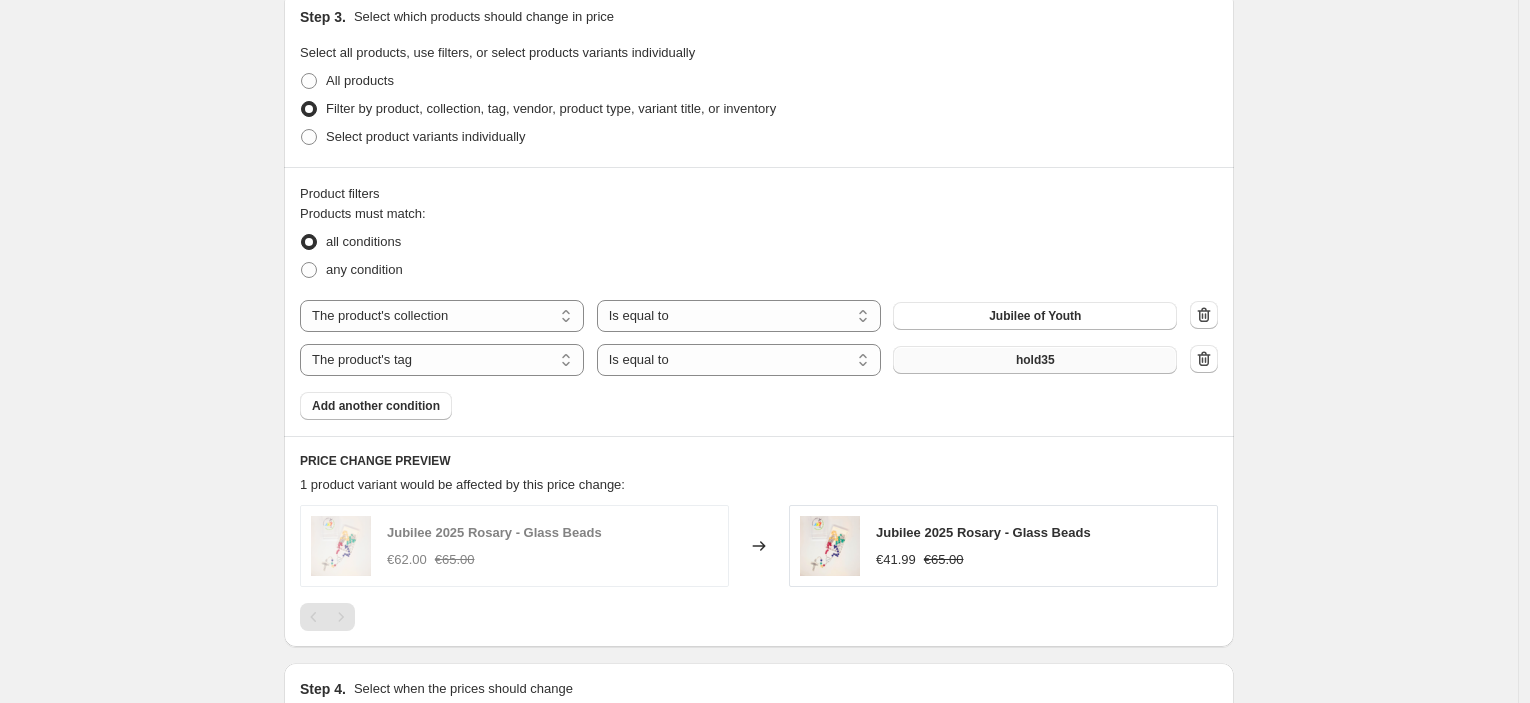 scroll, scrollTop: 1222, scrollLeft: 0, axis: vertical 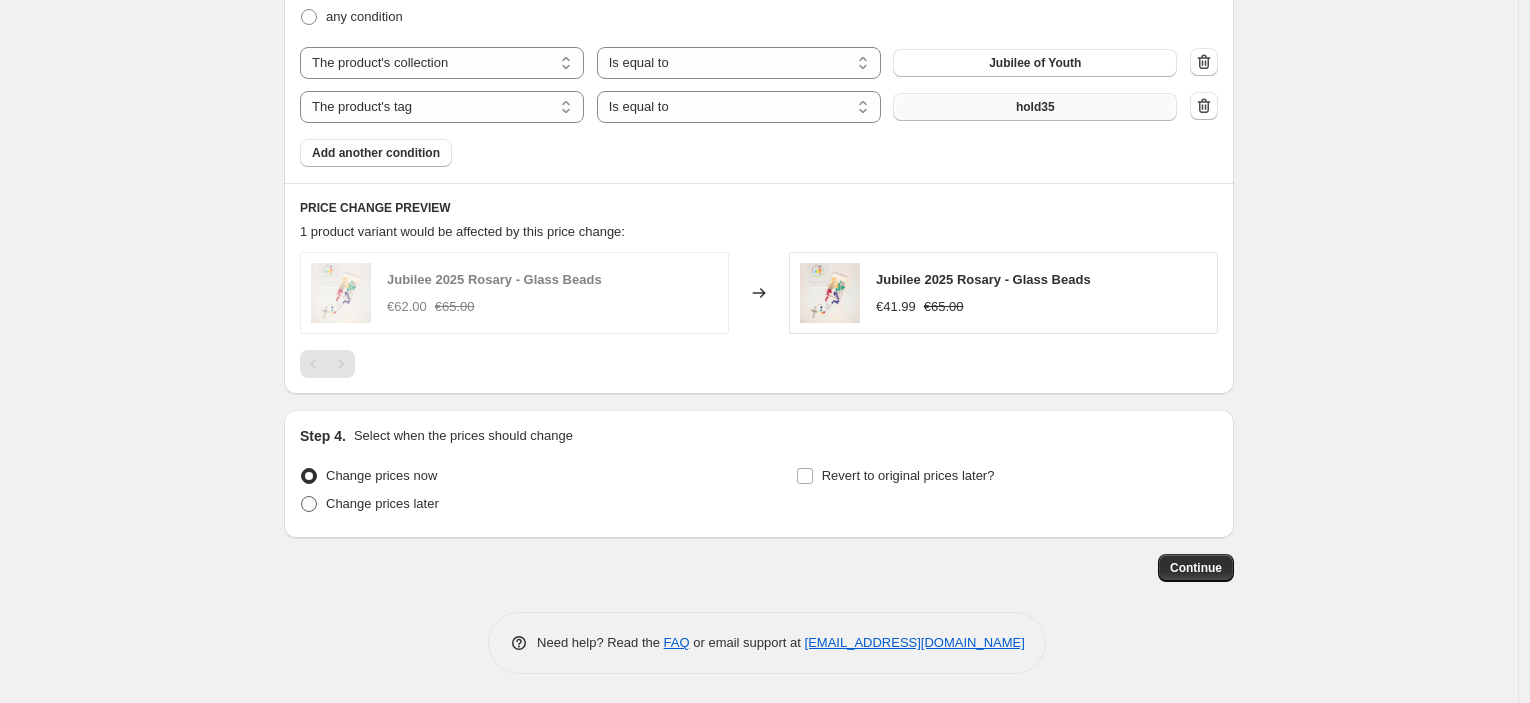 click on "Change prices later" at bounding box center [382, 503] 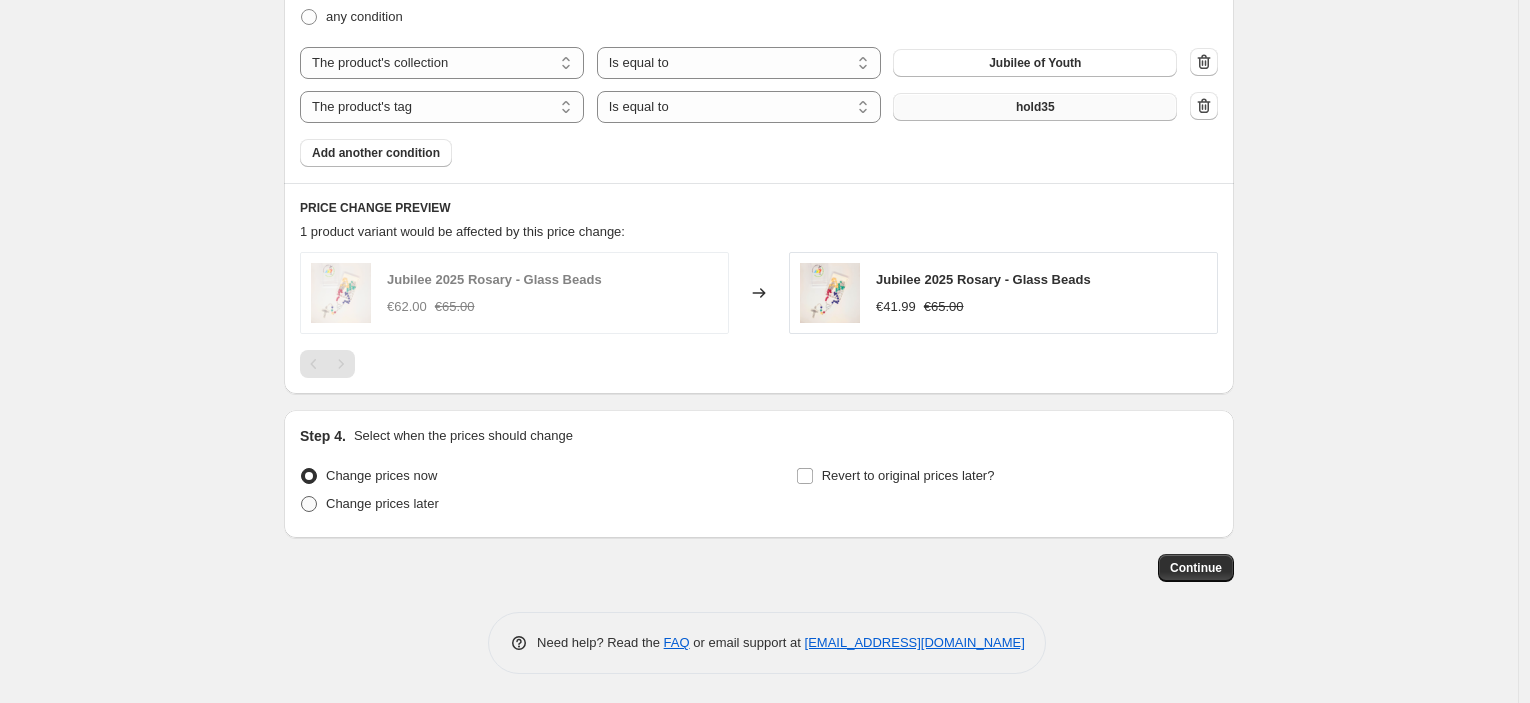 radio on "true" 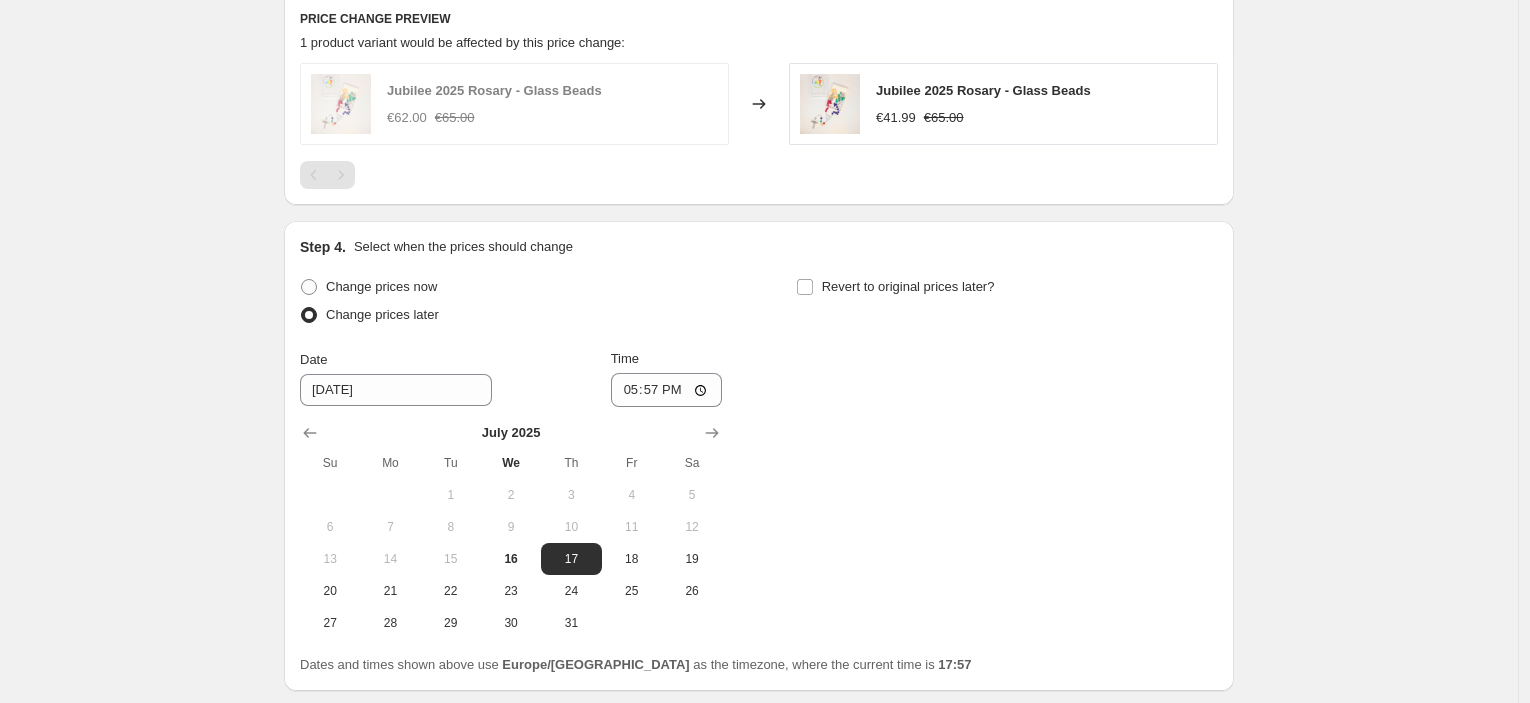 scroll, scrollTop: 1555, scrollLeft: 0, axis: vertical 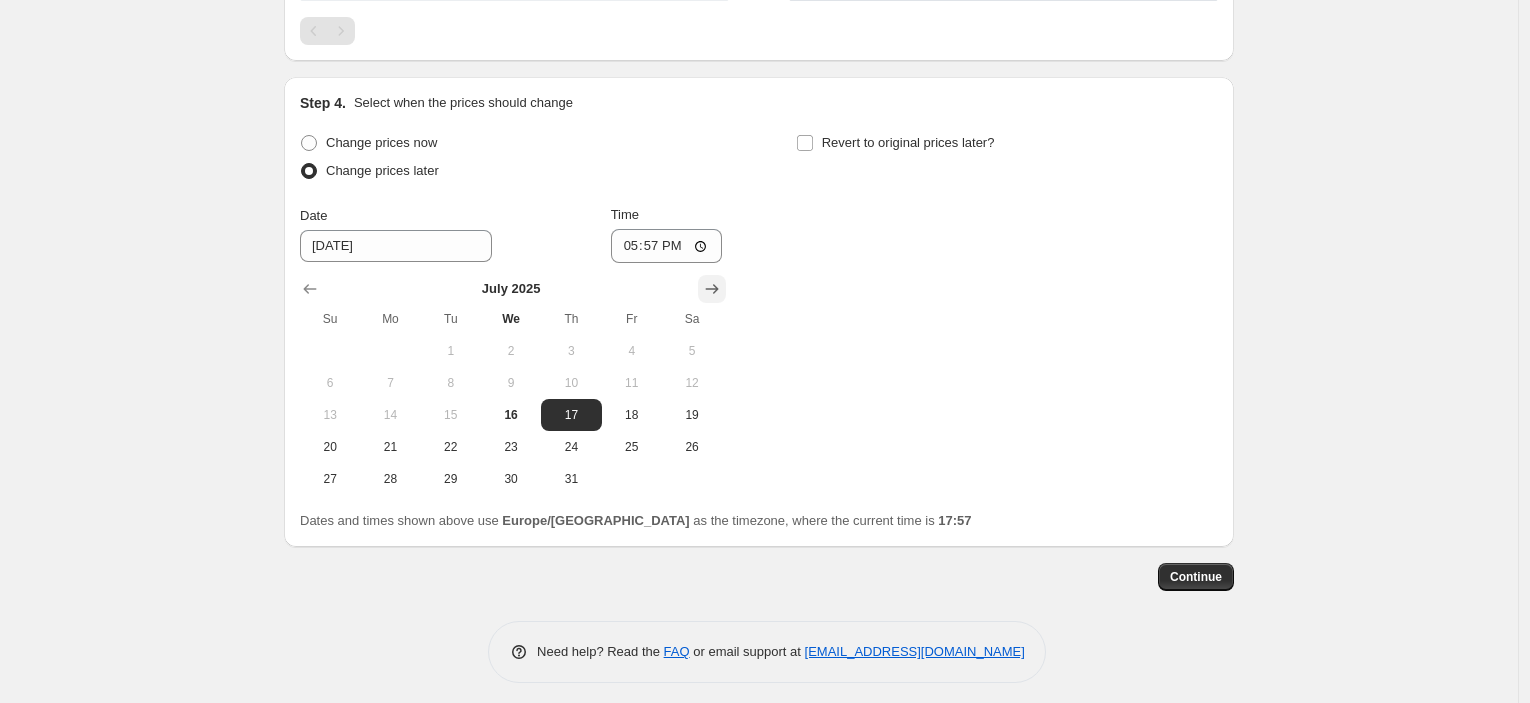click 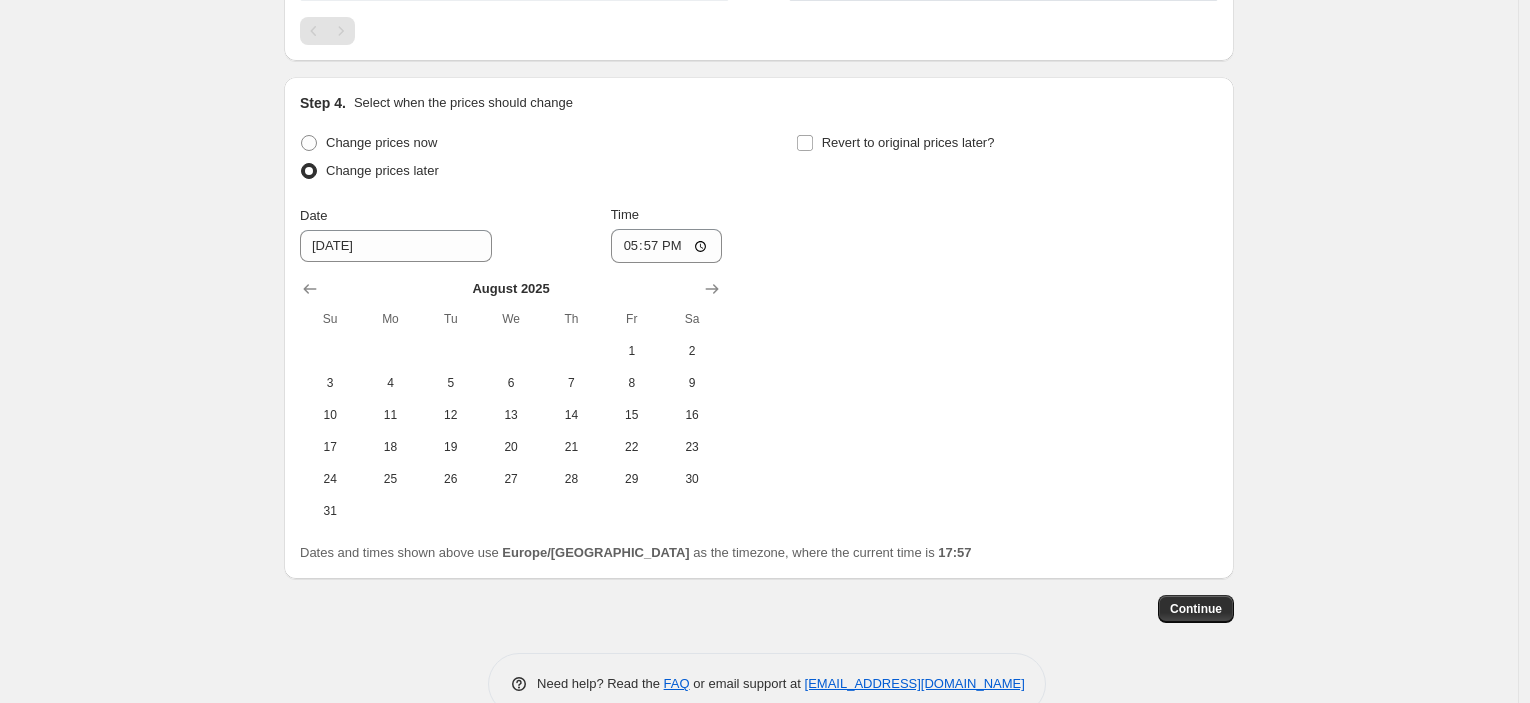 click at bounding box center (511, 289) 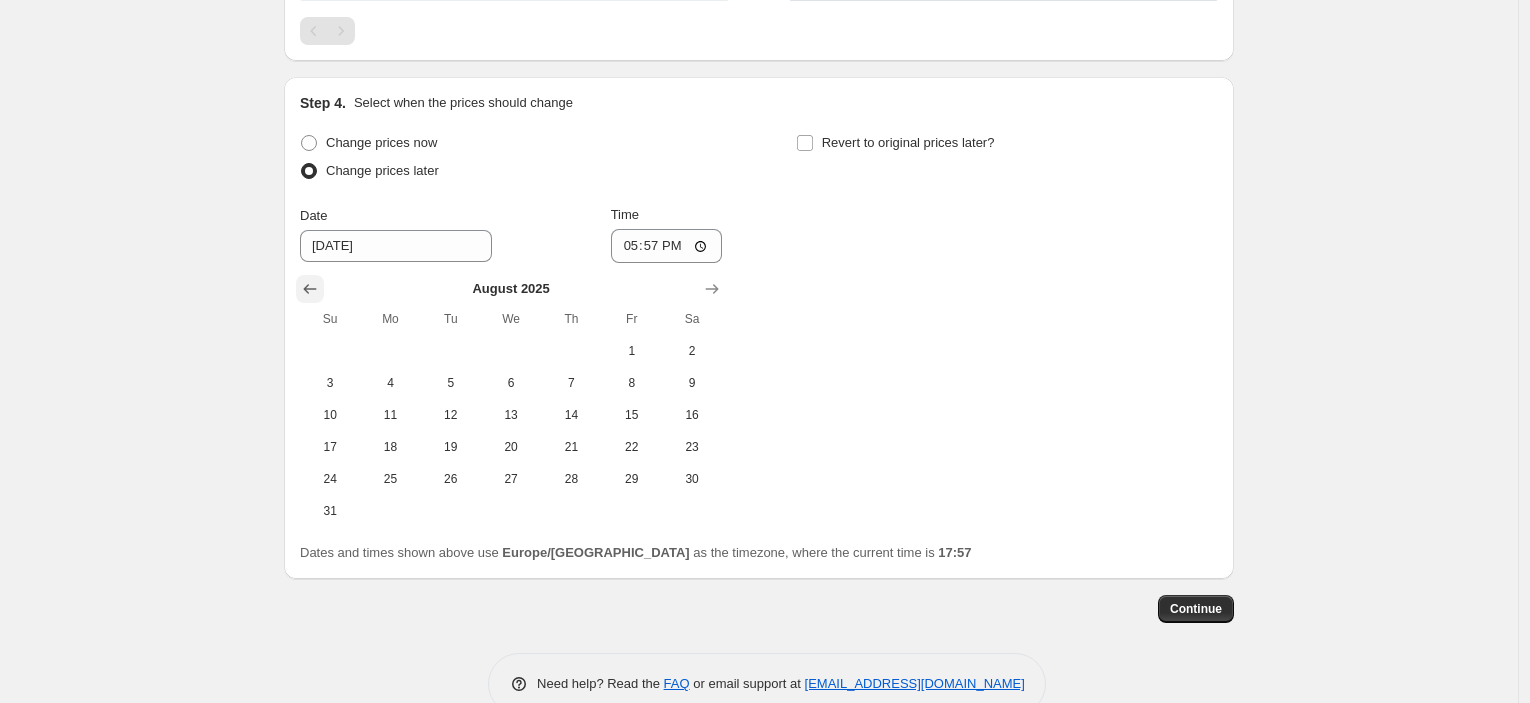 click 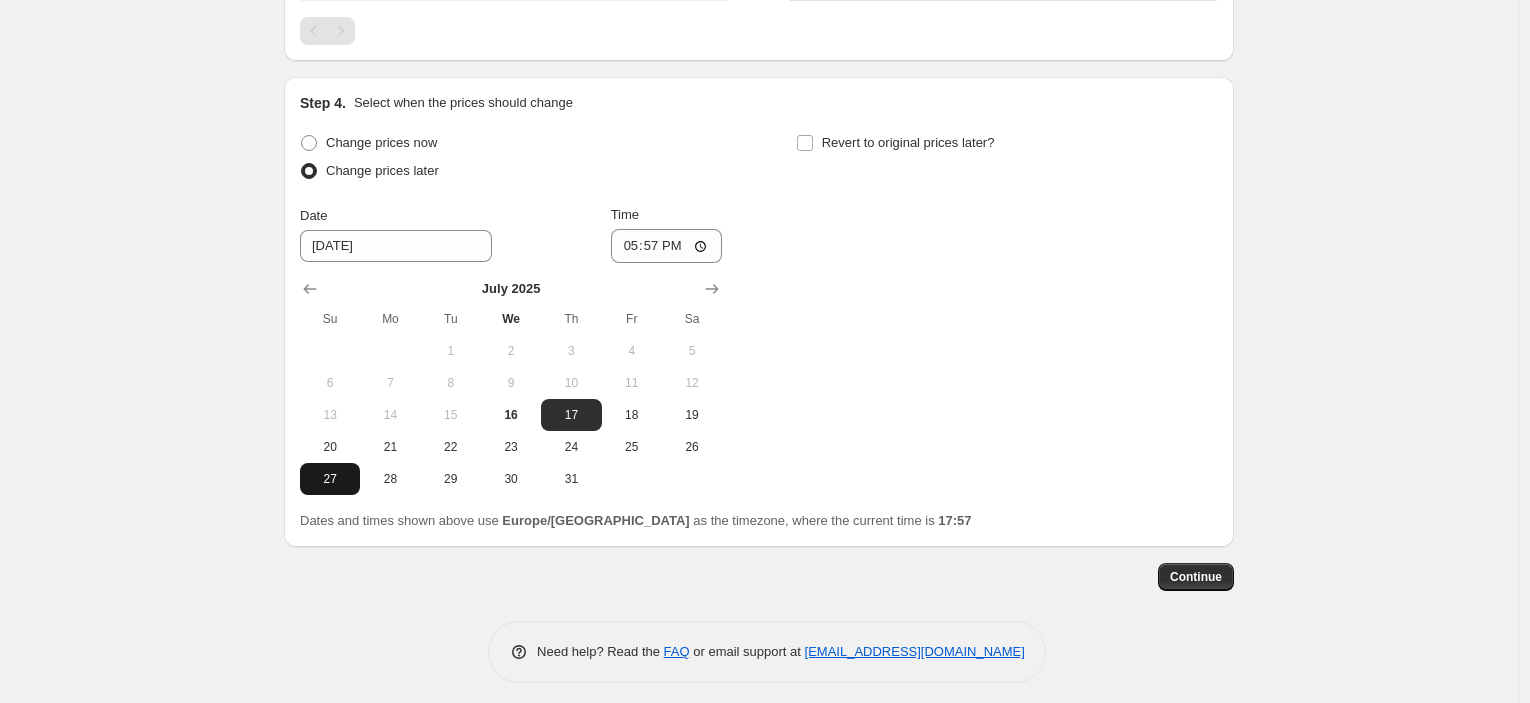 click on "27" at bounding box center (330, 479) 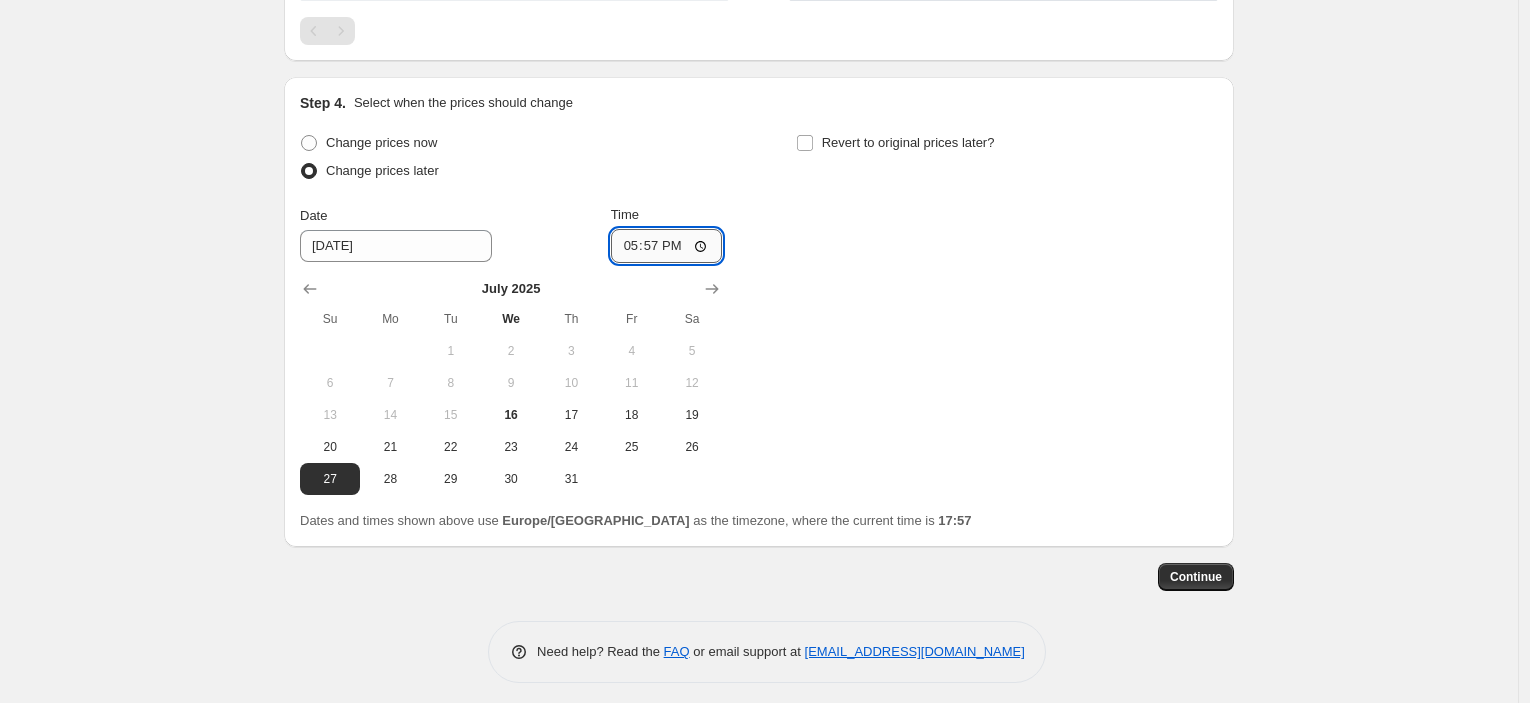 click on "17:57" at bounding box center [667, 246] 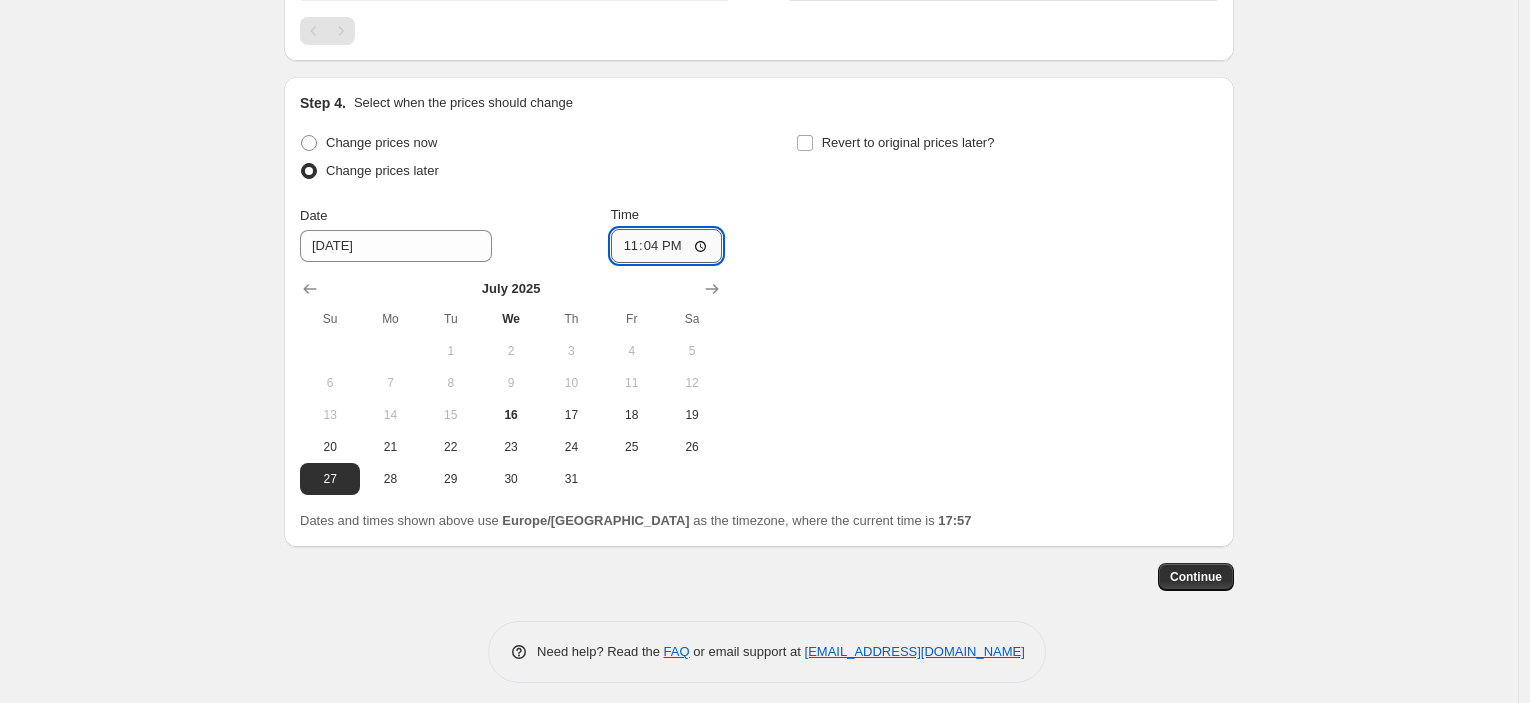 type on "23:45" 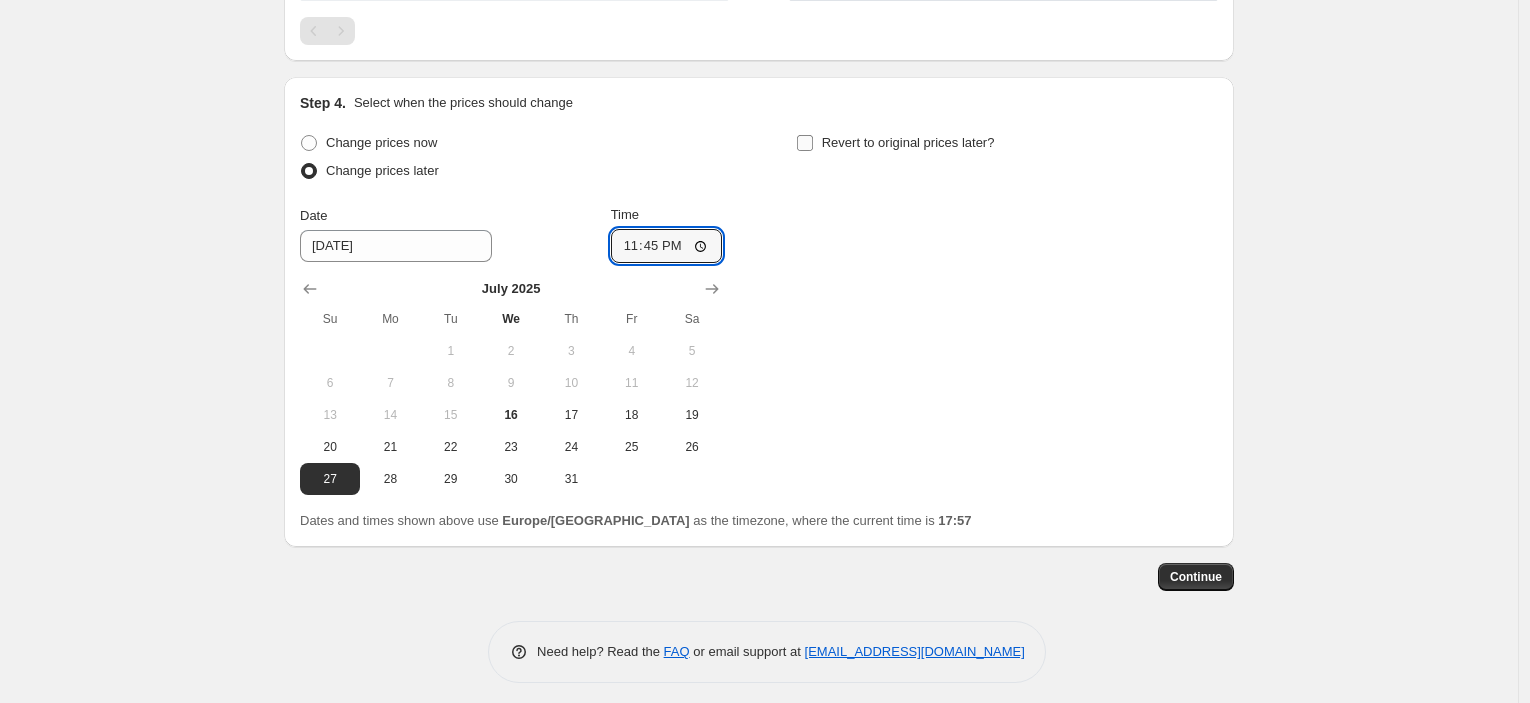 click on "Revert to original prices later?" at bounding box center [908, 142] 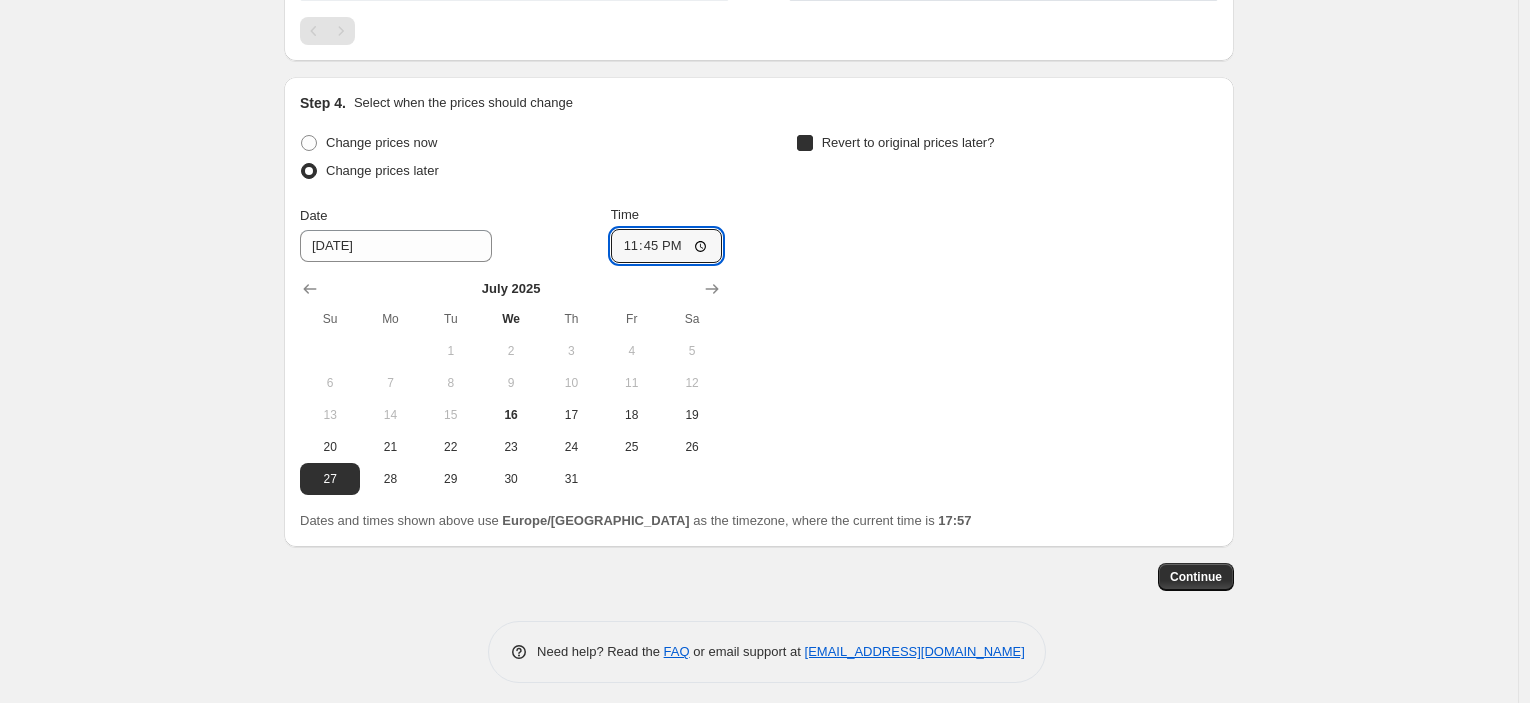 checkbox on "true" 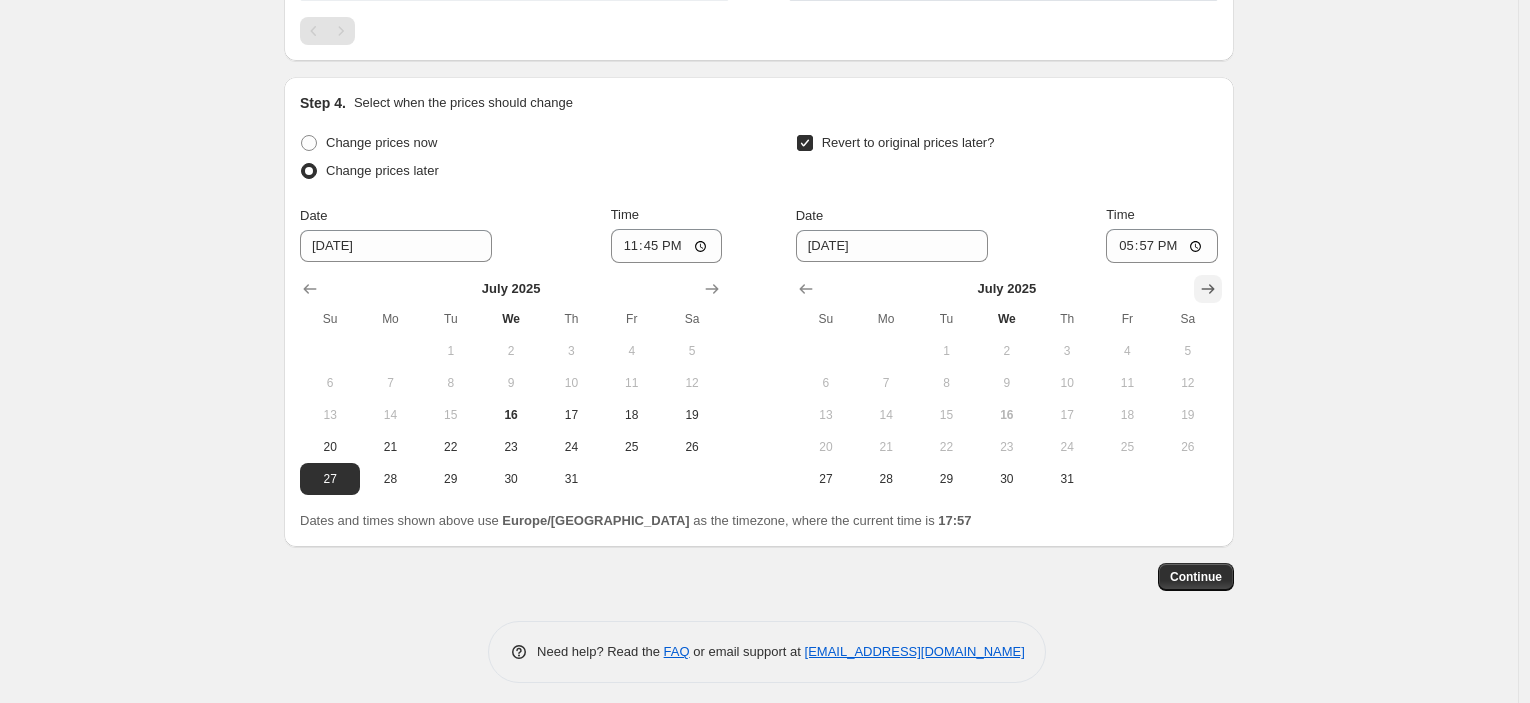 click 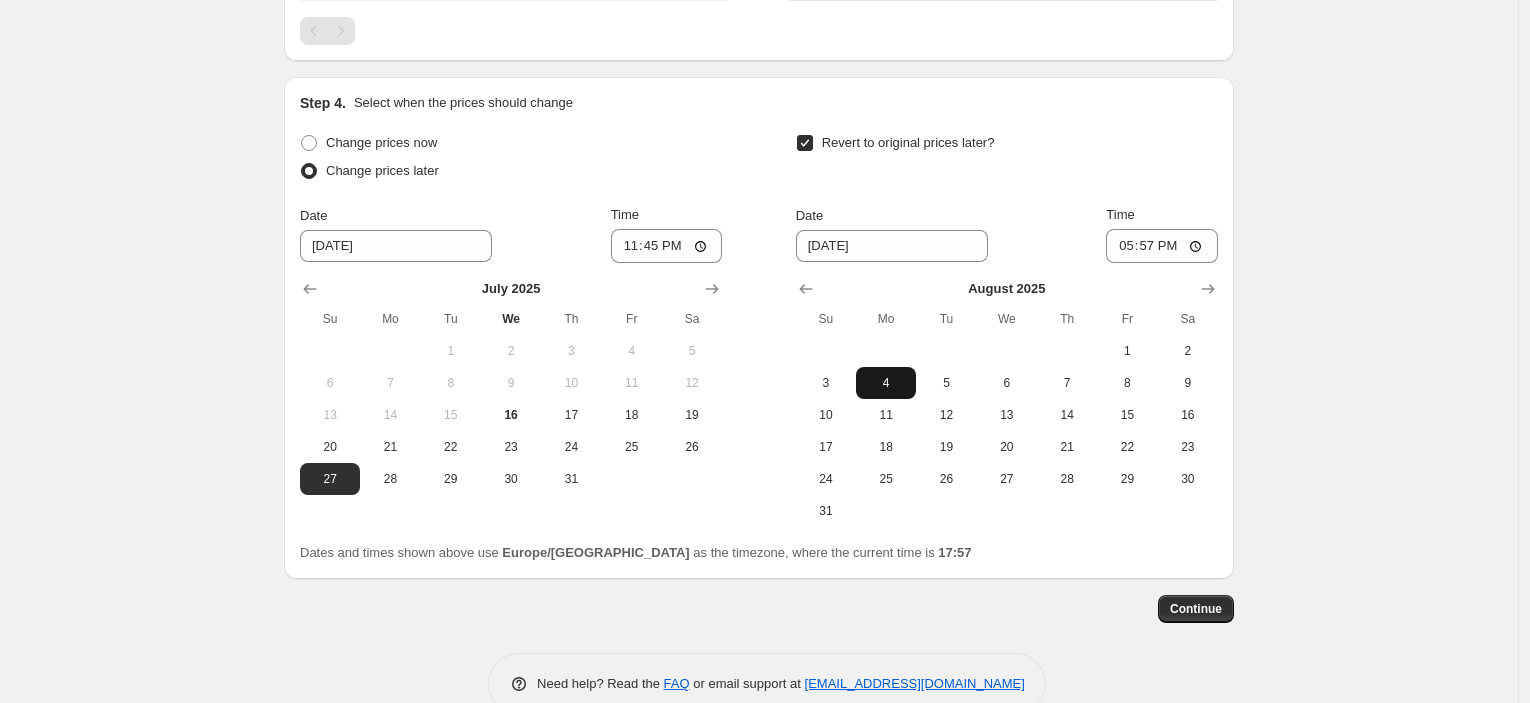 click on "4" at bounding box center (886, 383) 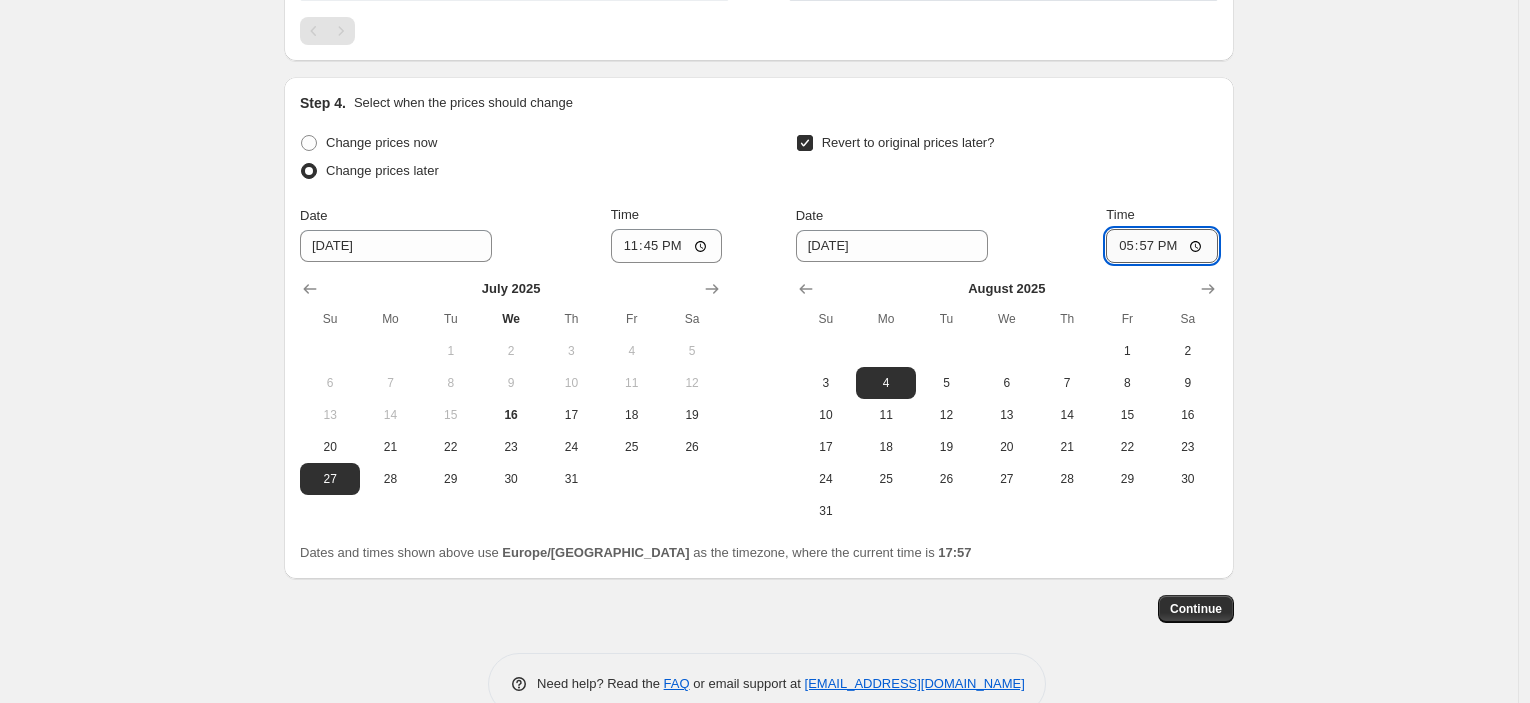 click on "17:57" at bounding box center (1162, 246) 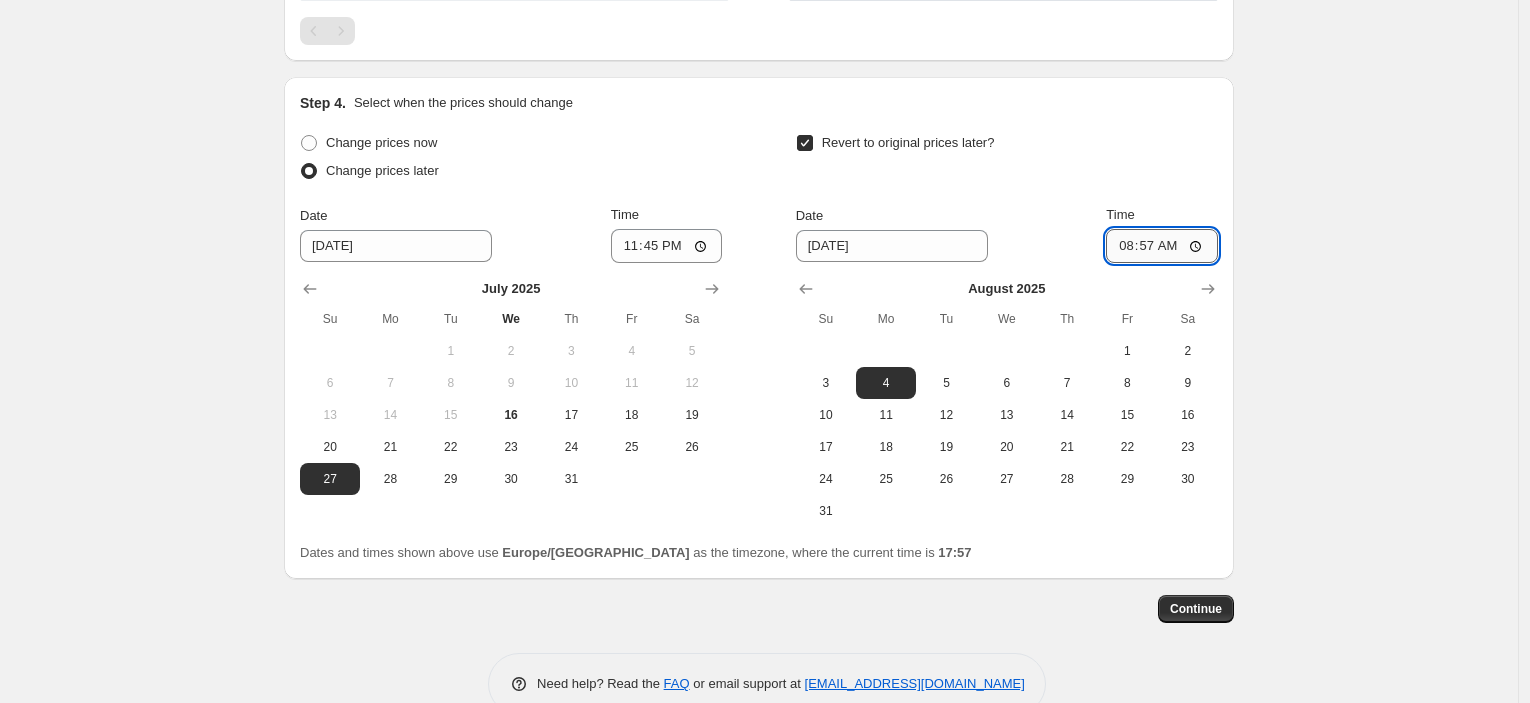 type on "08:00" 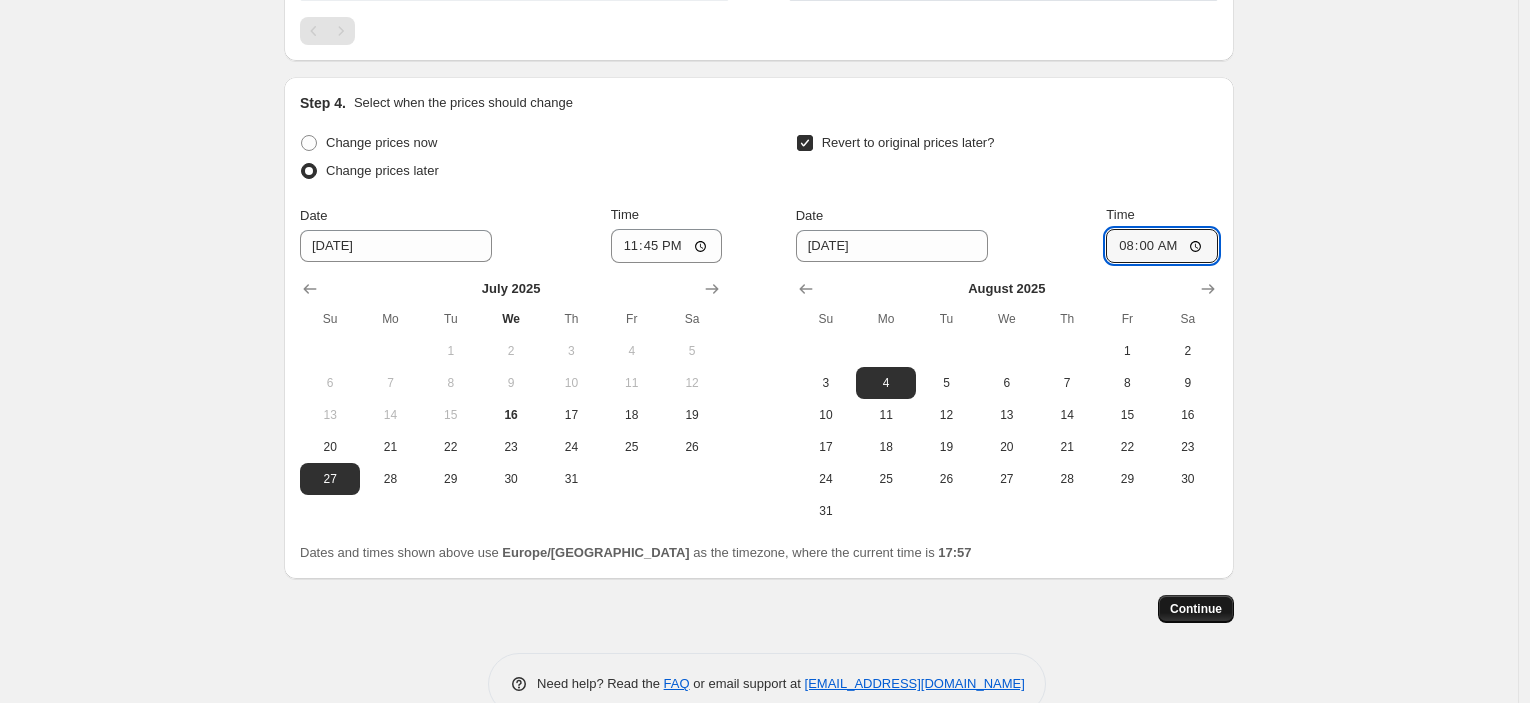 click on "Continue" at bounding box center [1196, 609] 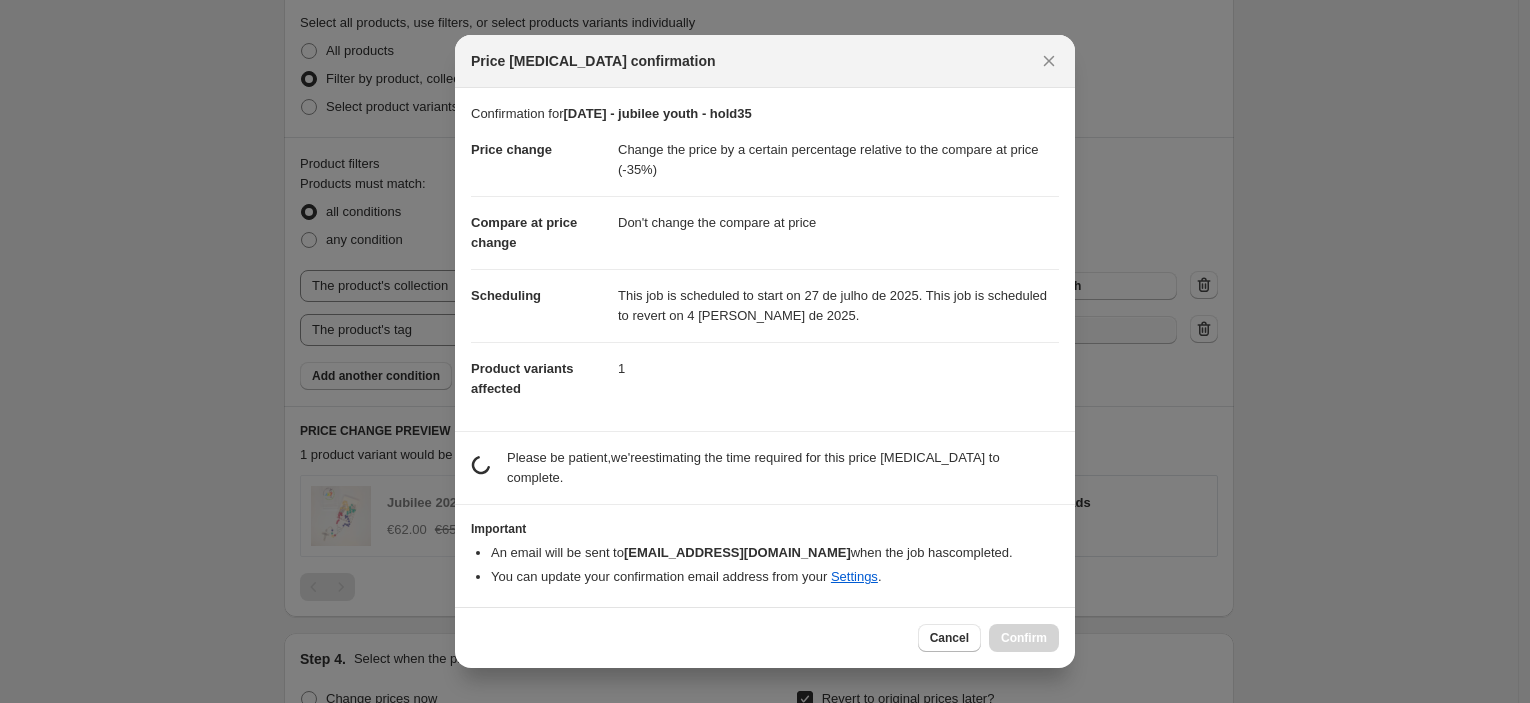 scroll, scrollTop: 1555, scrollLeft: 0, axis: vertical 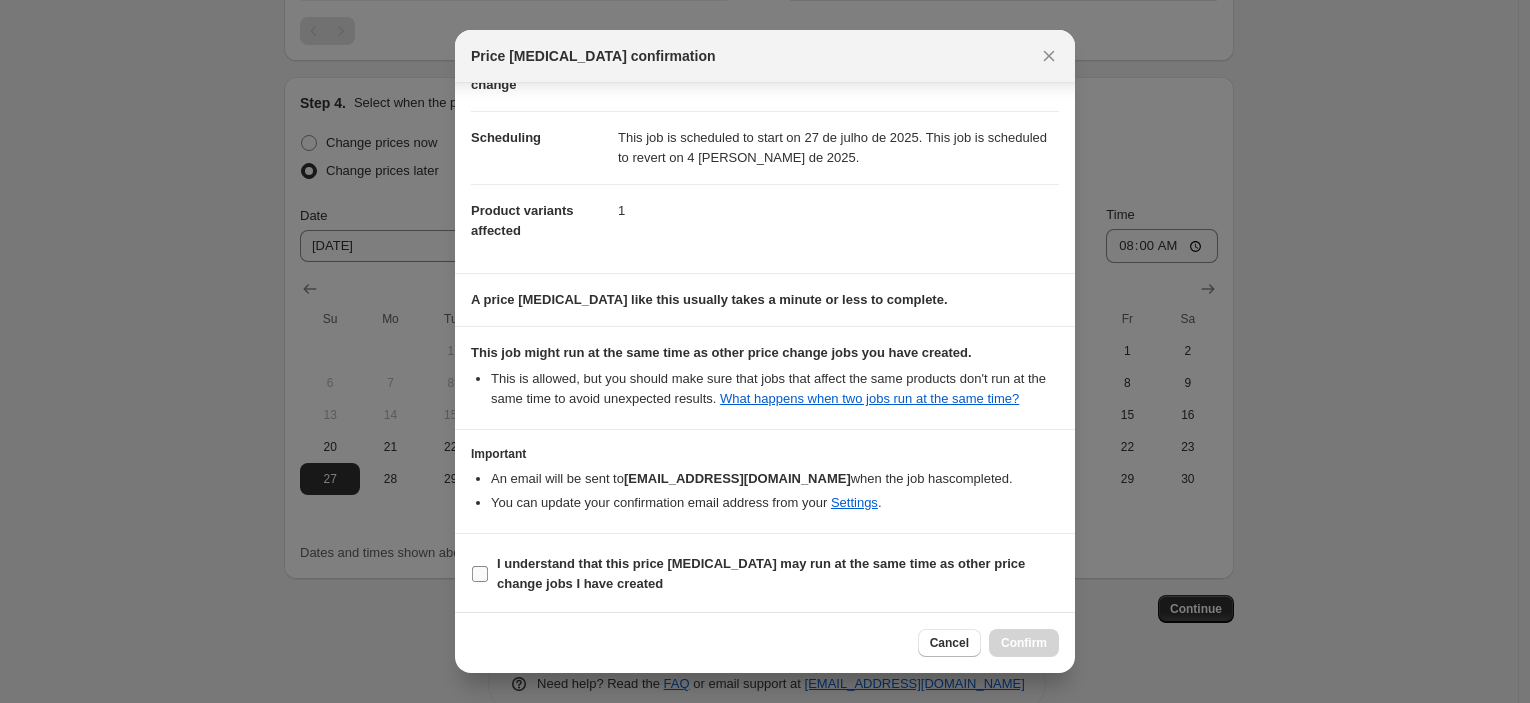 click on "I understand that this price [MEDICAL_DATA] may run at the same time as other price change jobs I have created" at bounding box center (778, 574) 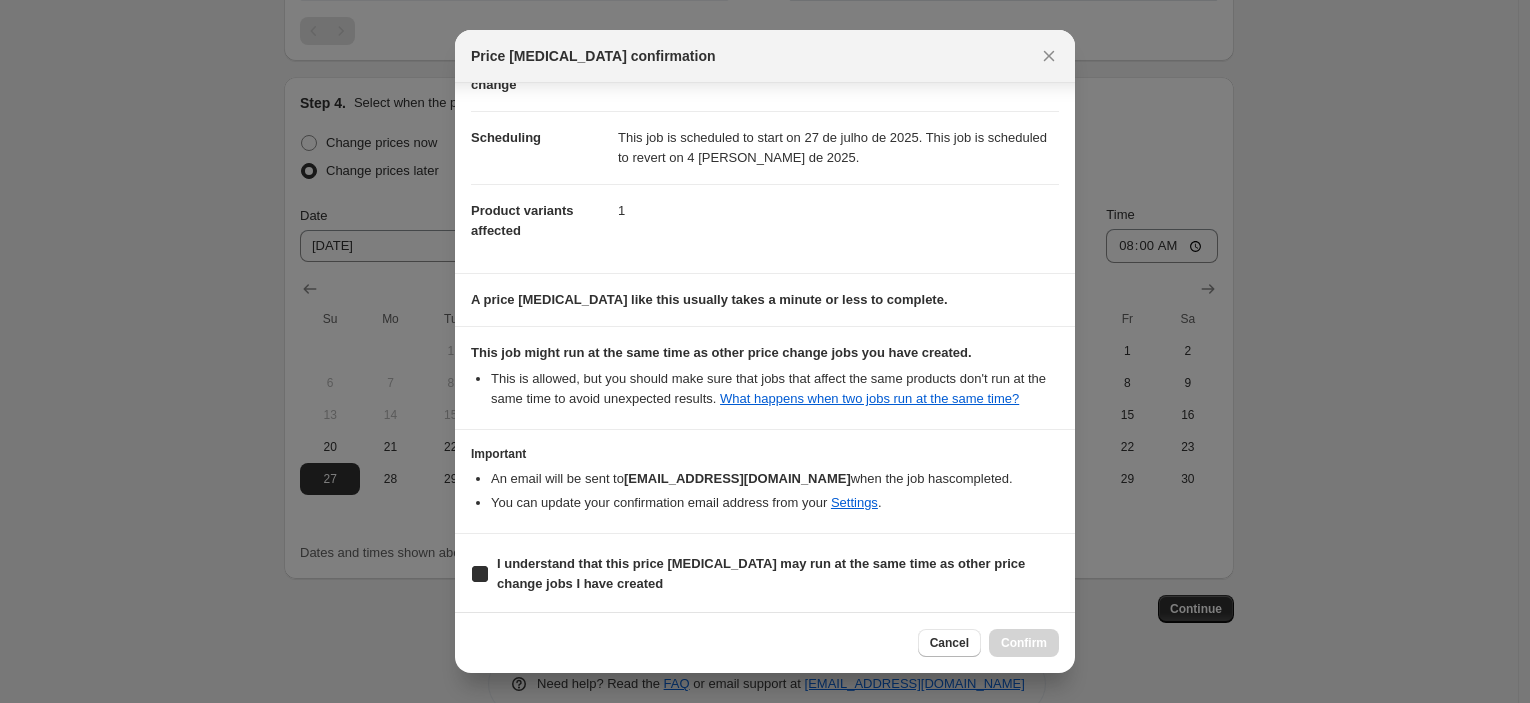 checkbox on "true" 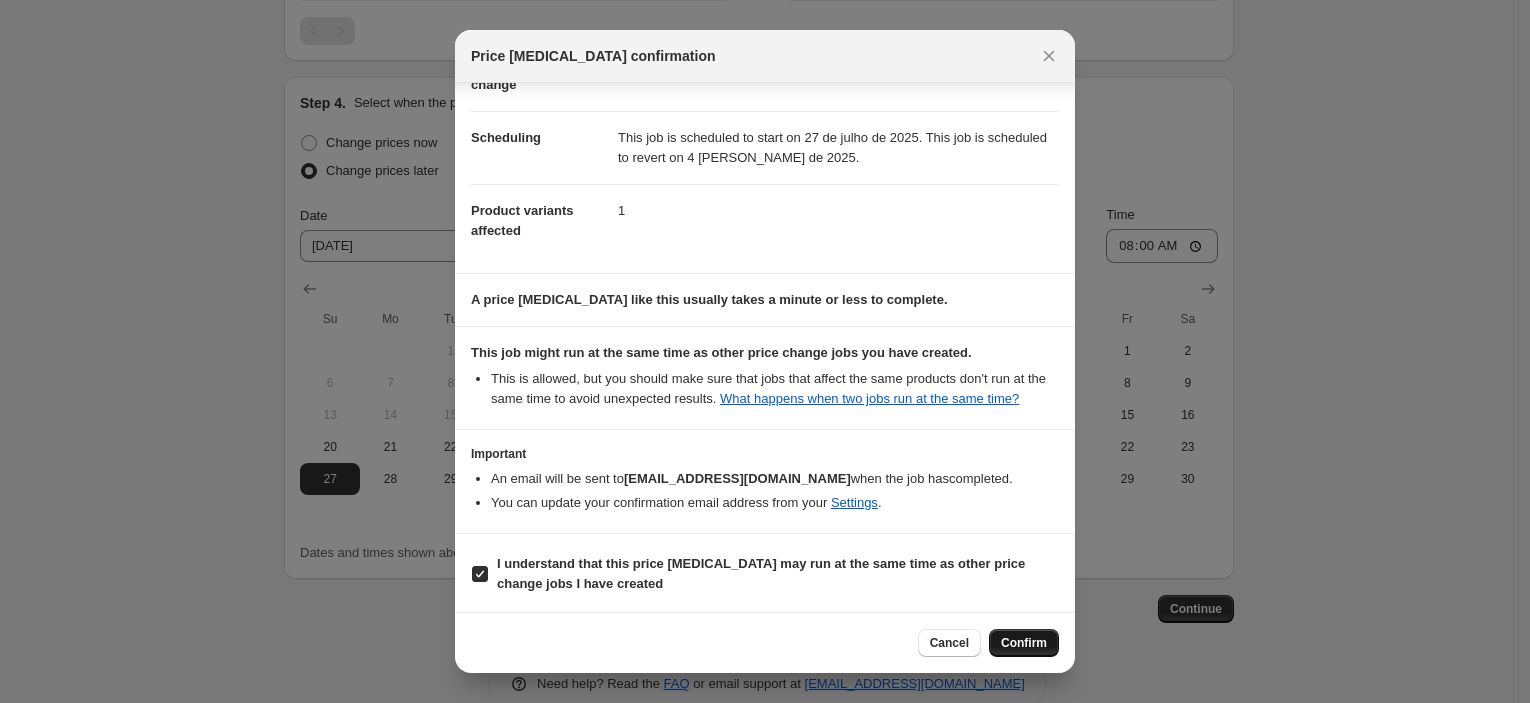 click on "Confirm" at bounding box center (1024, 643) 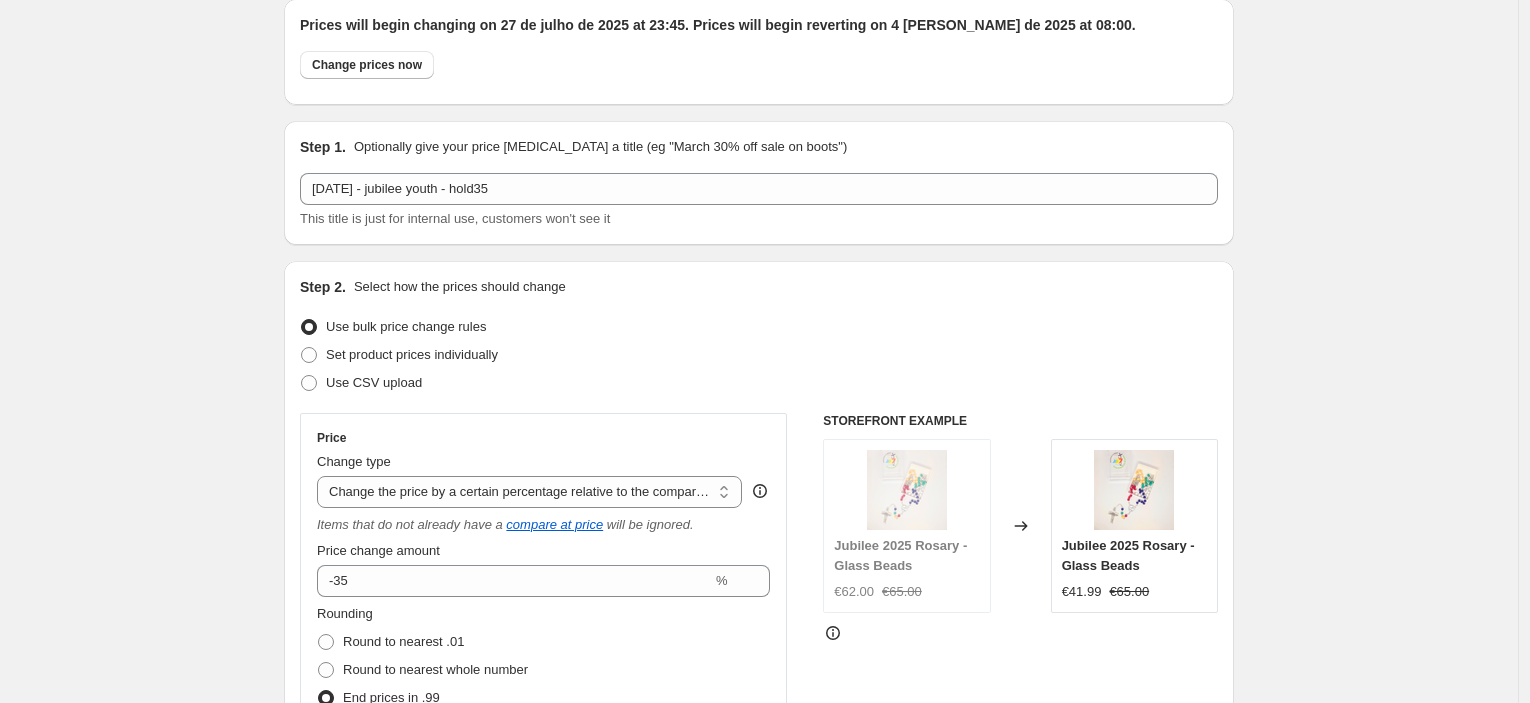 scroll, scrollTop: 0, scrollLeft: 0, axis: both 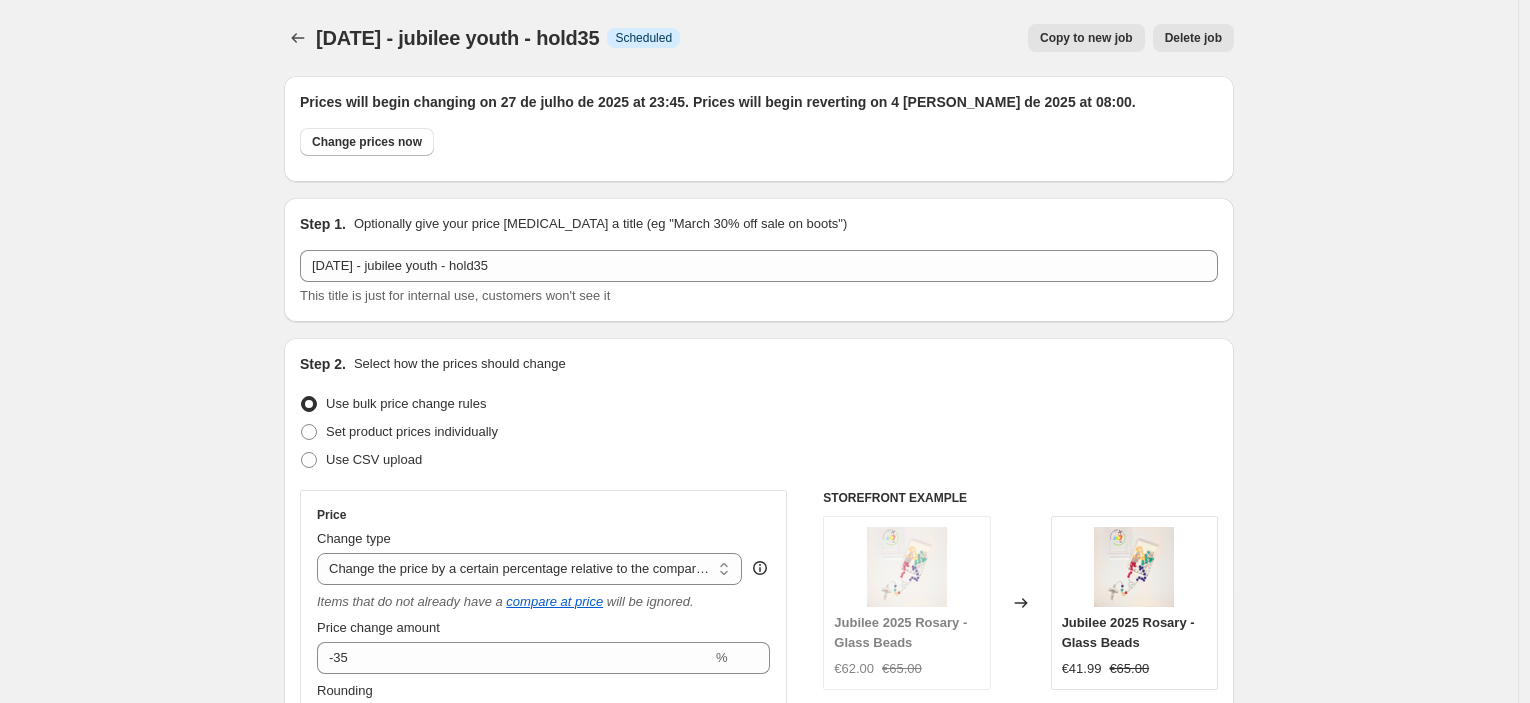 click on "Copy to new job" at bounding box center [1086, 38] 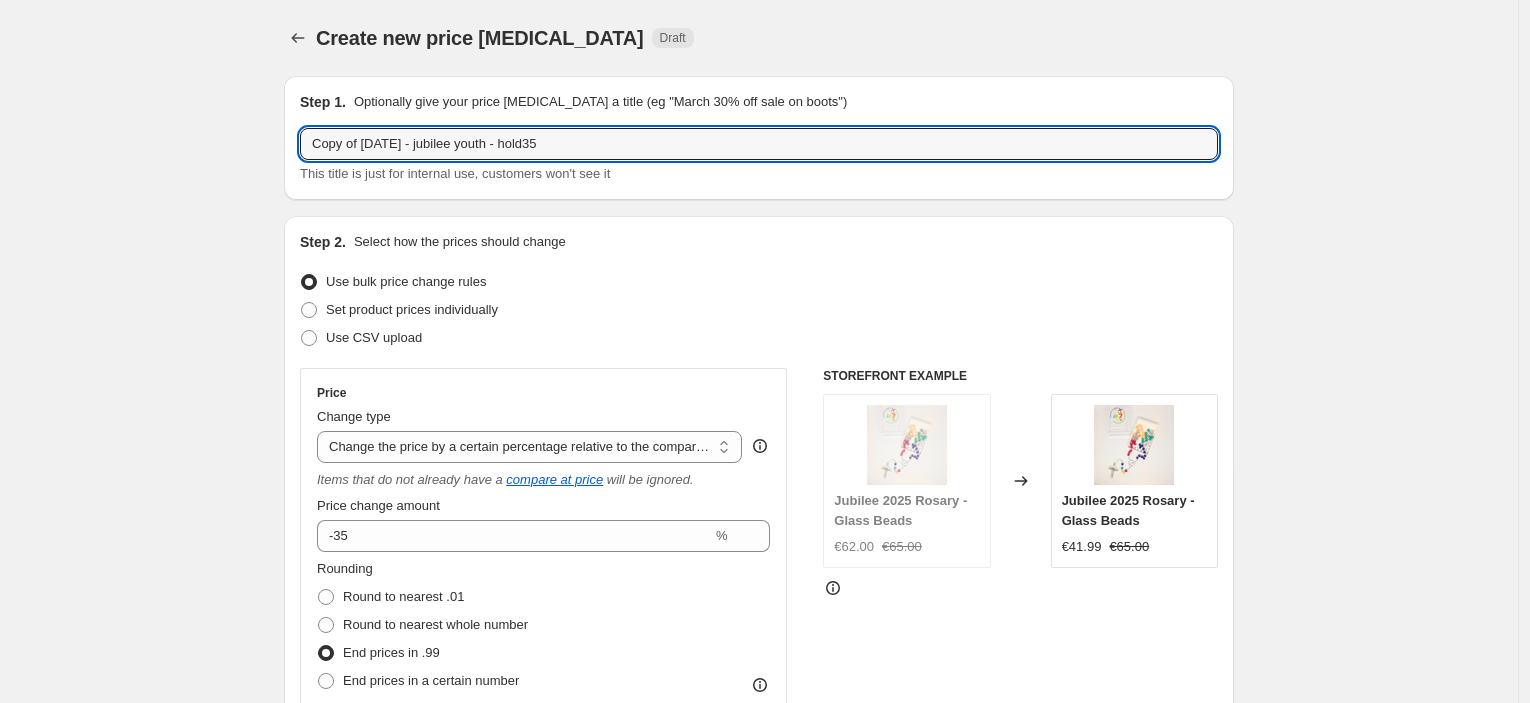 drag, startPoint x: 369, startPoint y: 146, endPoint x: 294, endPoint y: 129, distance: 76.902534 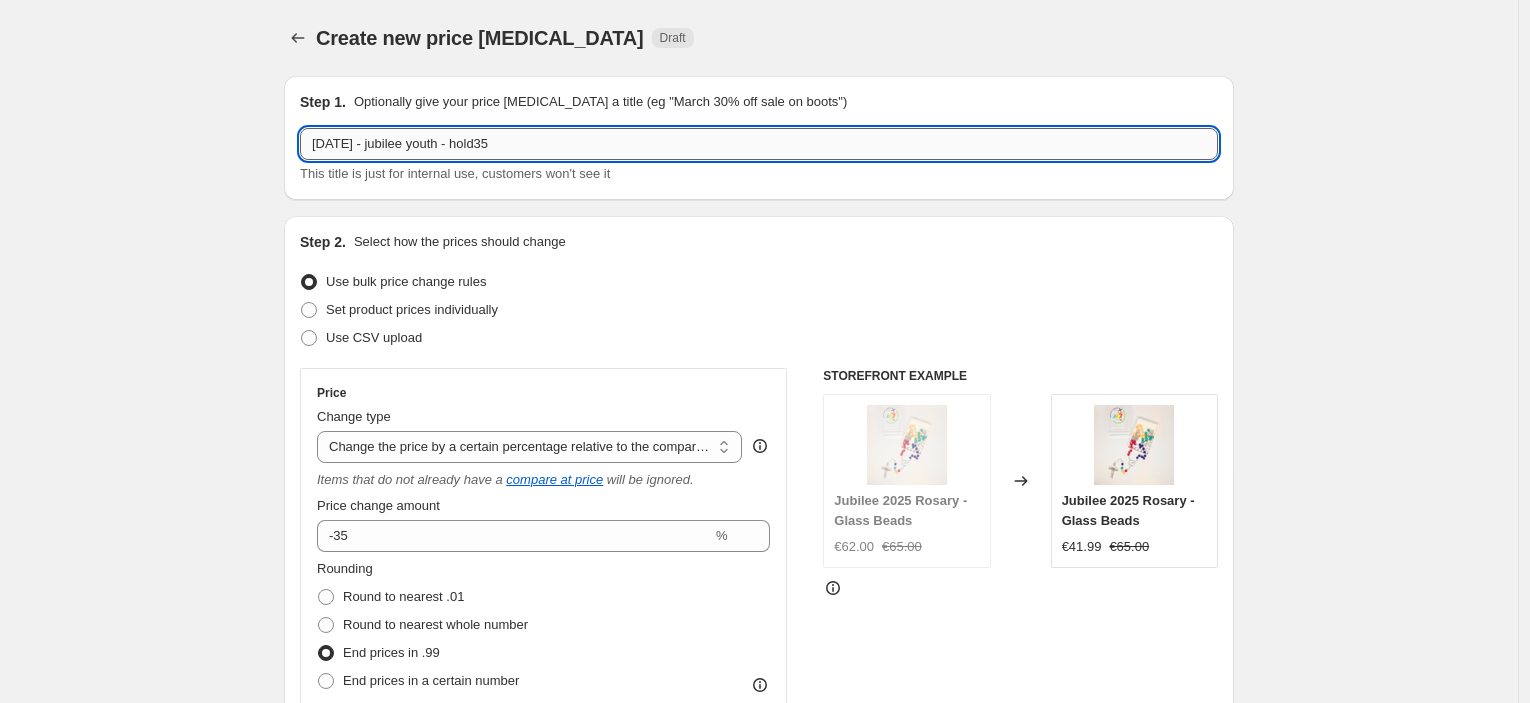 click on "[DATE] - jubilee youth - hold35" at bounding box center [759, 144] 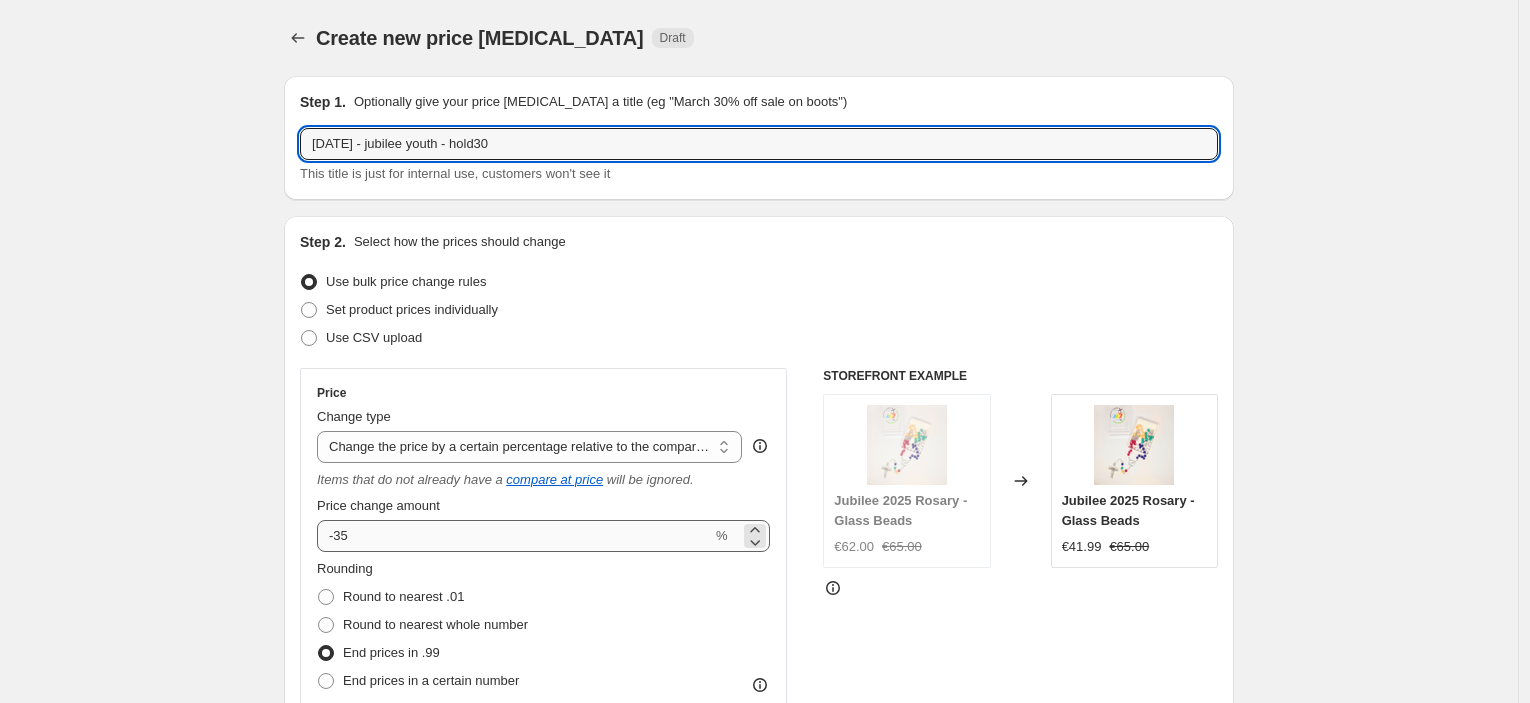 type on "[DATE] - jubilee youth - hold30" 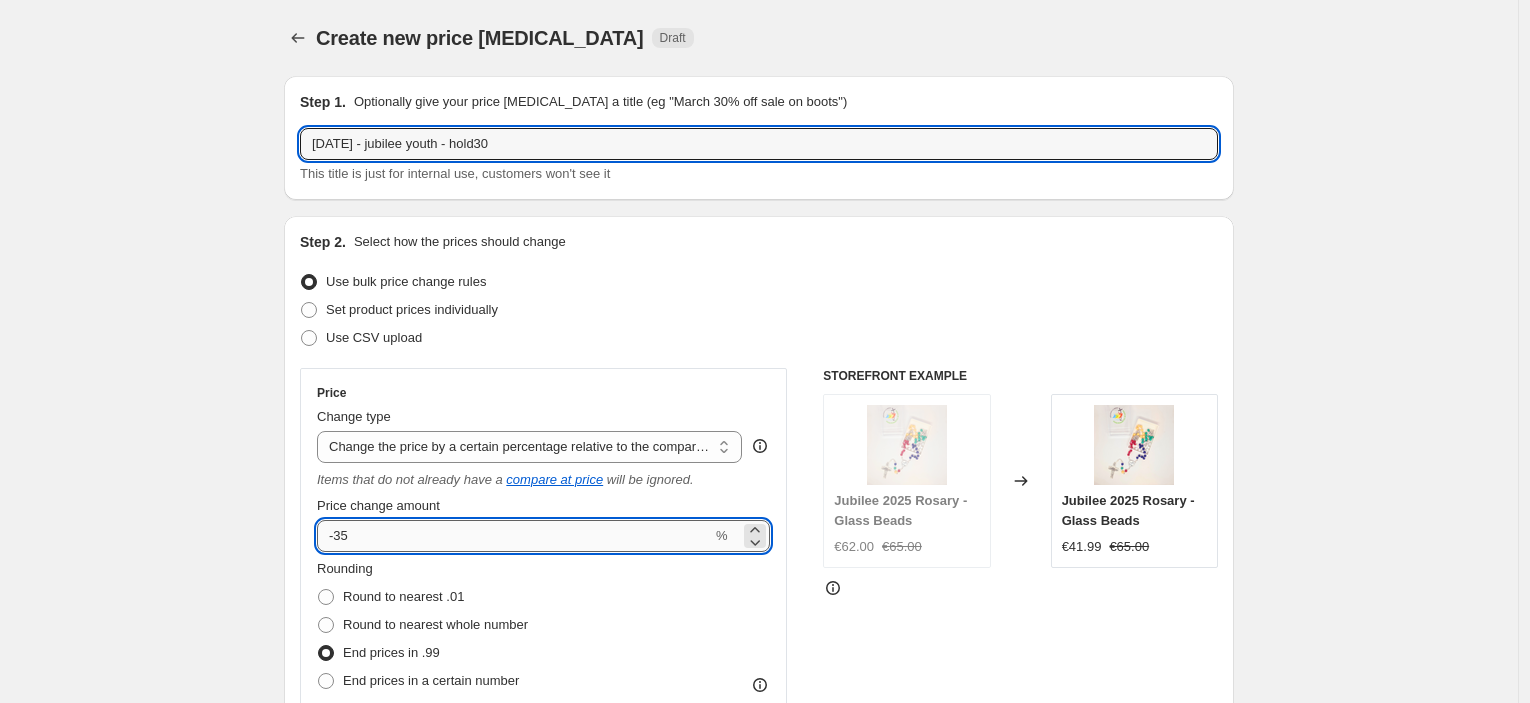 click on "-35" at bounding box center (514, 536) 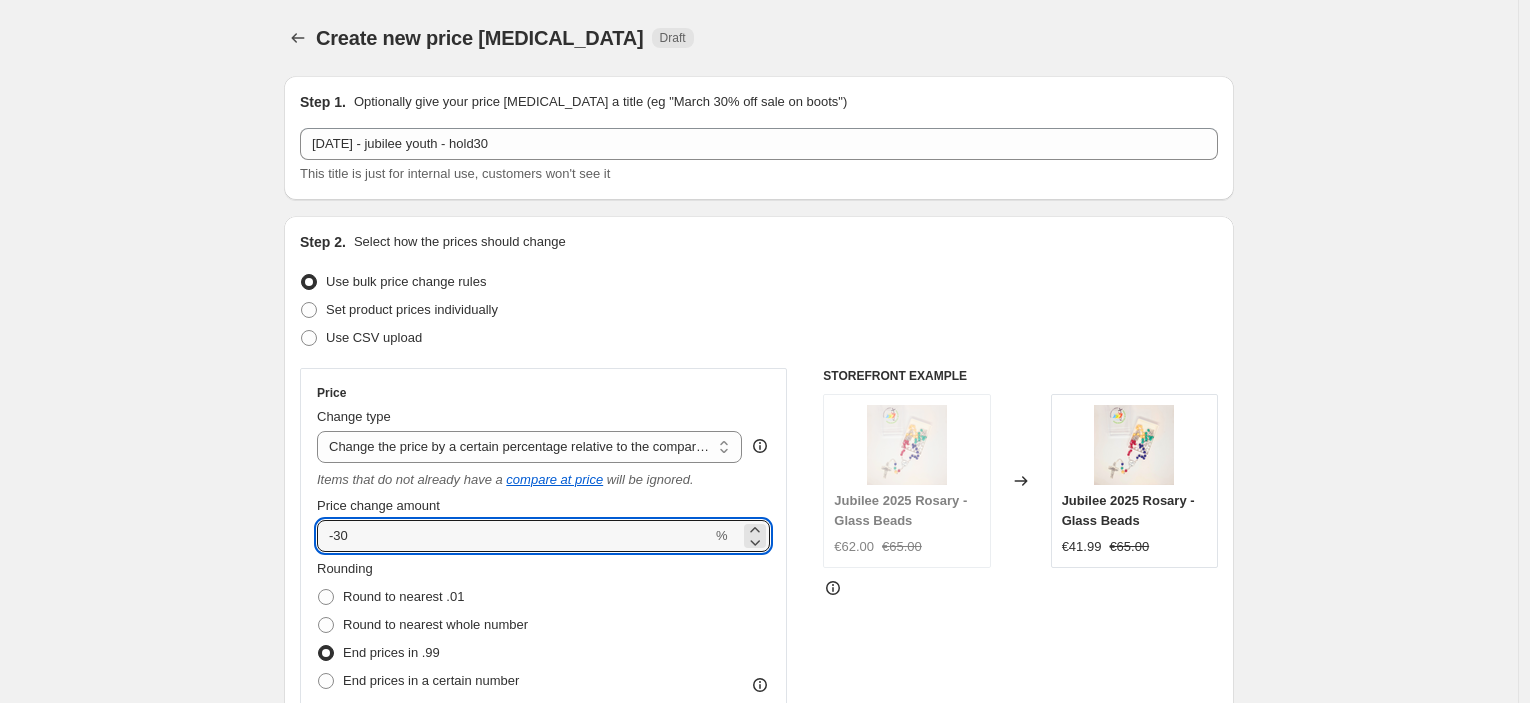 type on "-30" 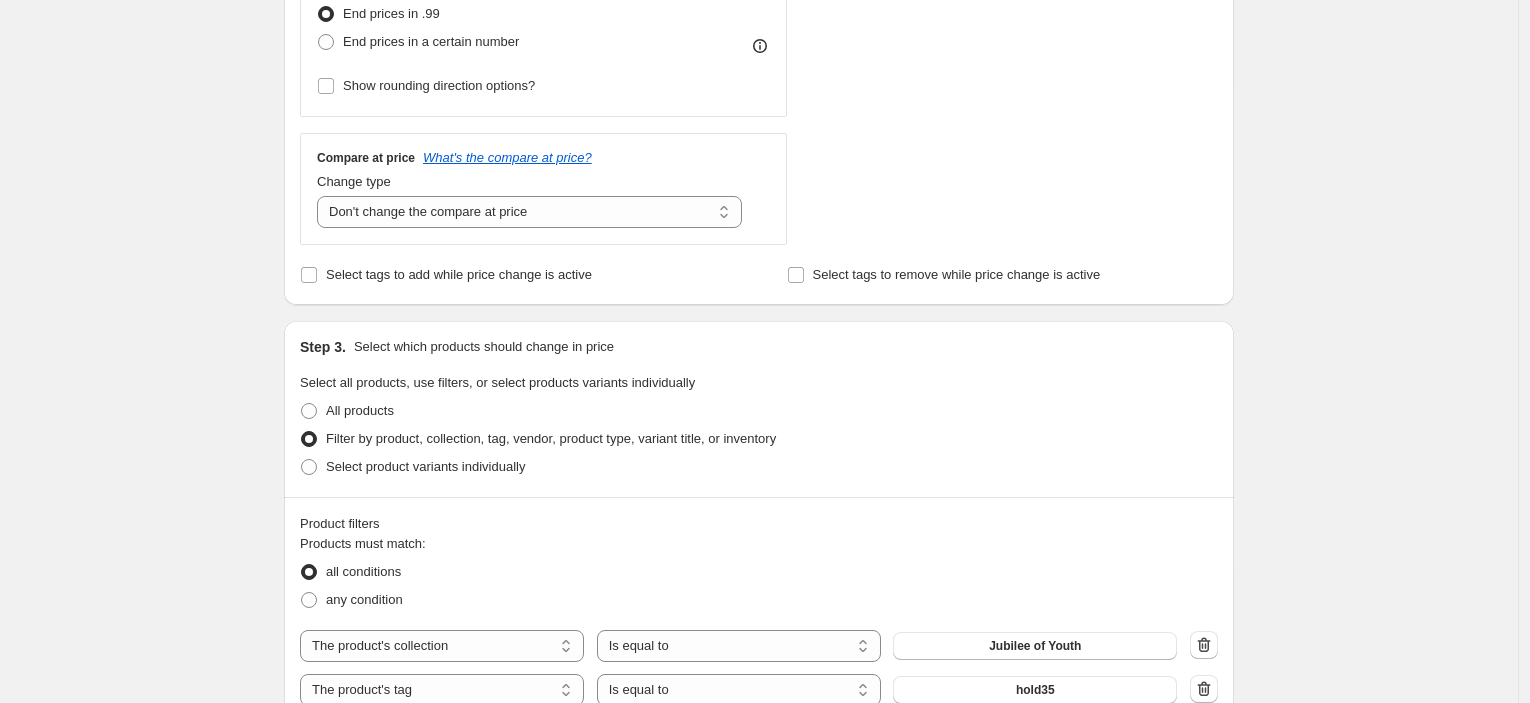 scroll, scrollTop: 778, scrollLeft: 0, axis: vertical 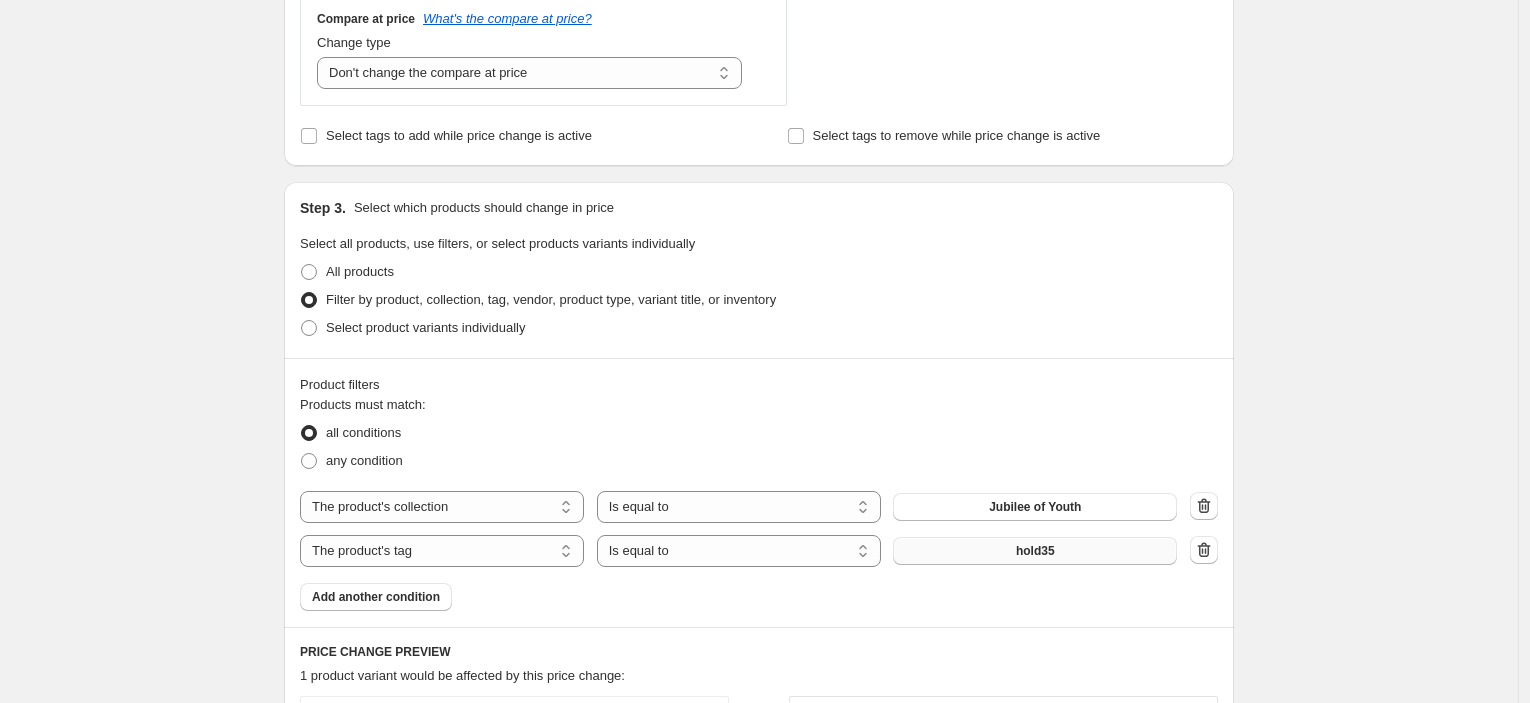 click on "hold35" at bounding box center (1035, 551) 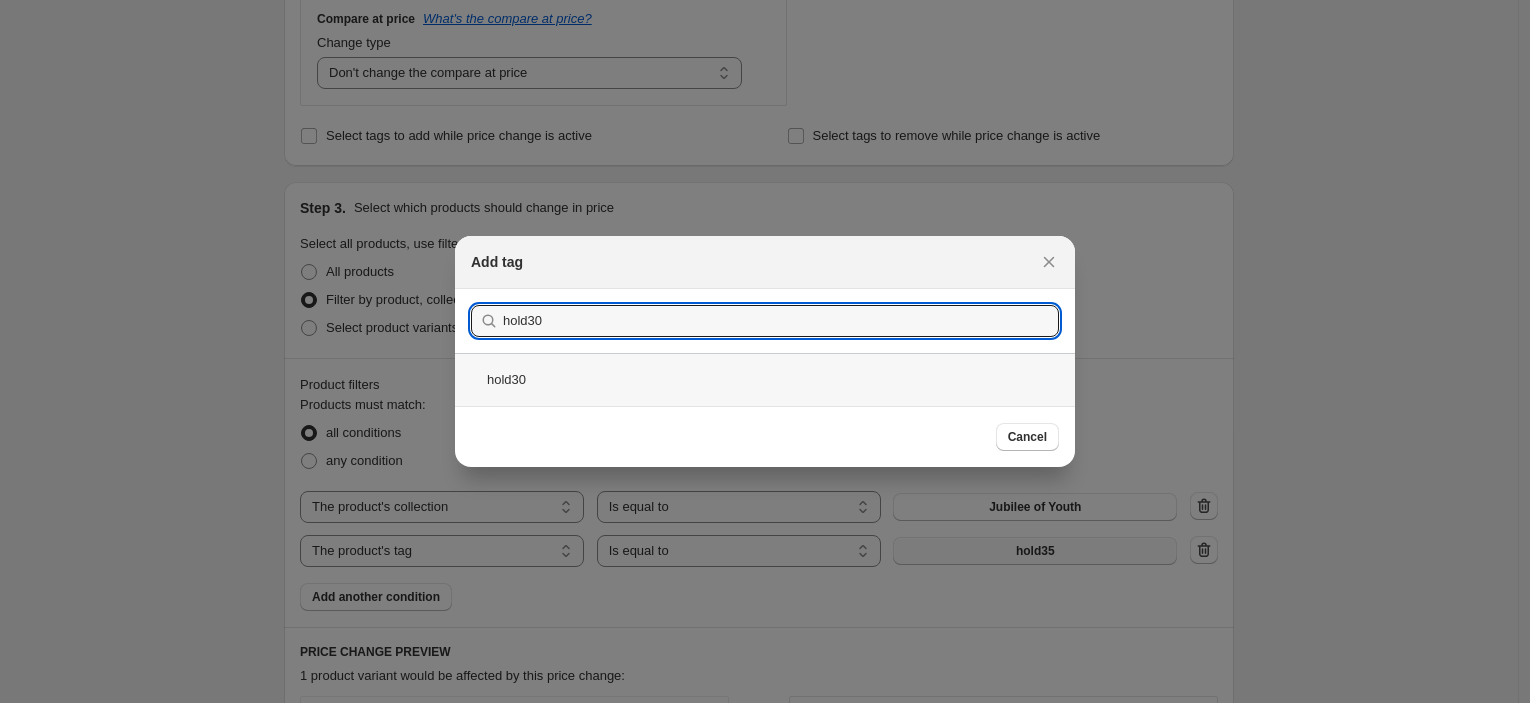 type on "hold30" 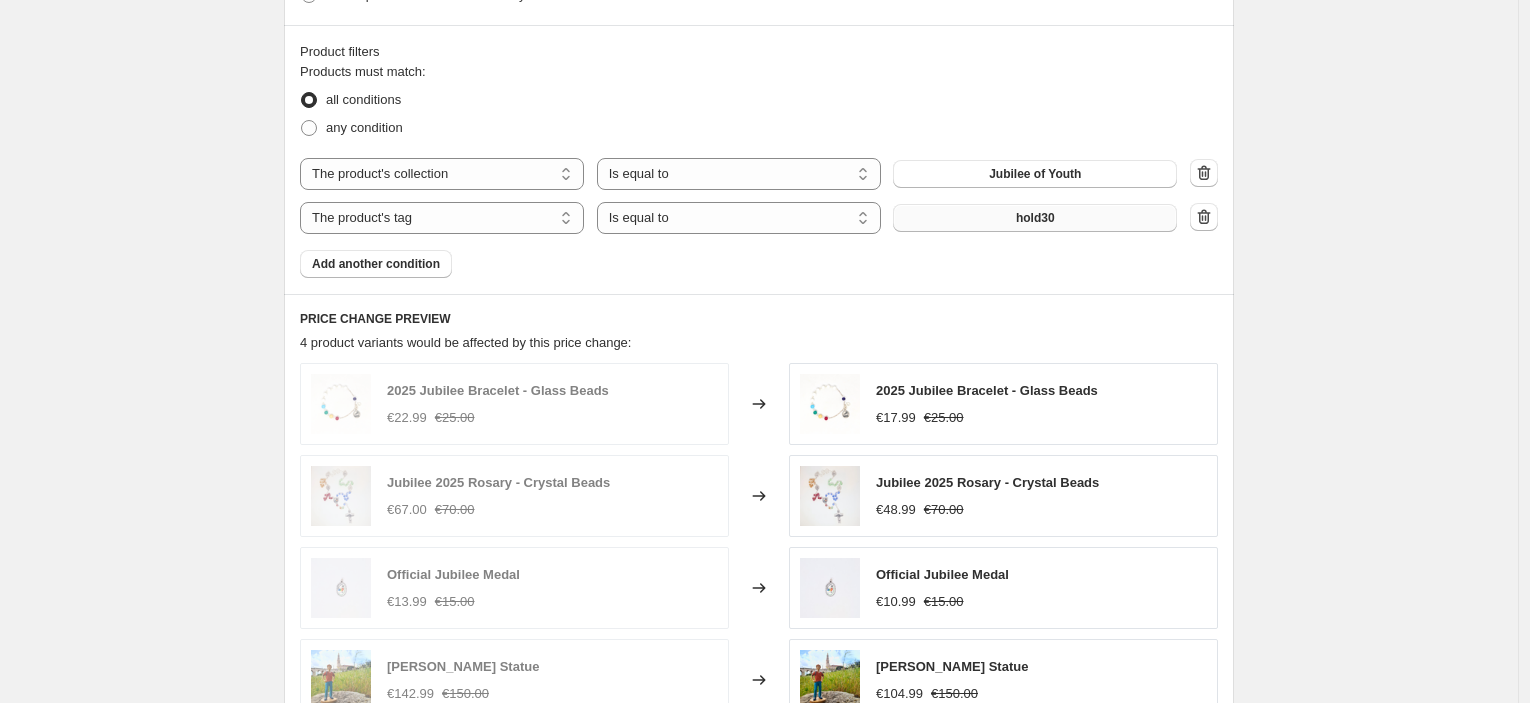 scroll, scrollTop: 1445, scrollLeft: 0, axis: vertical 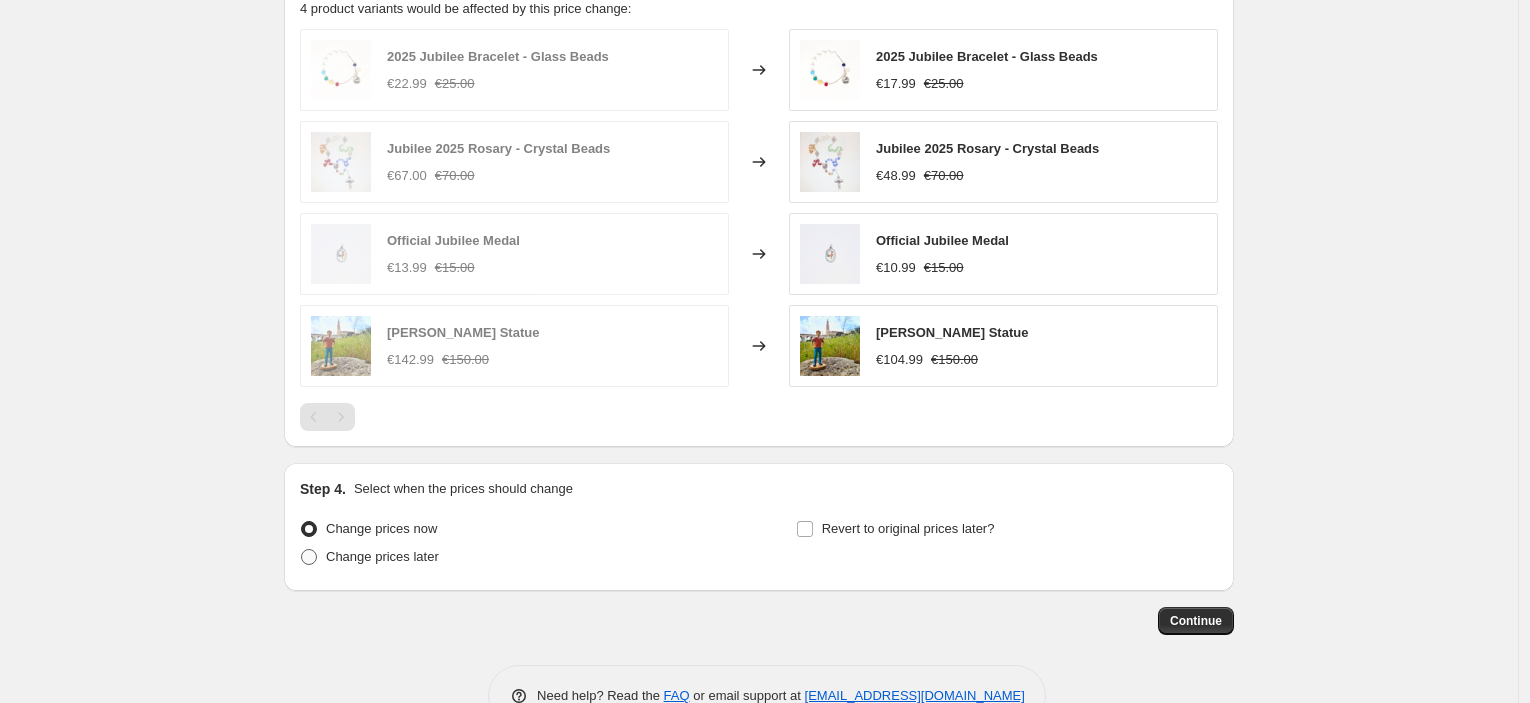click on "Change prices later" at bounding box center (382, 556) 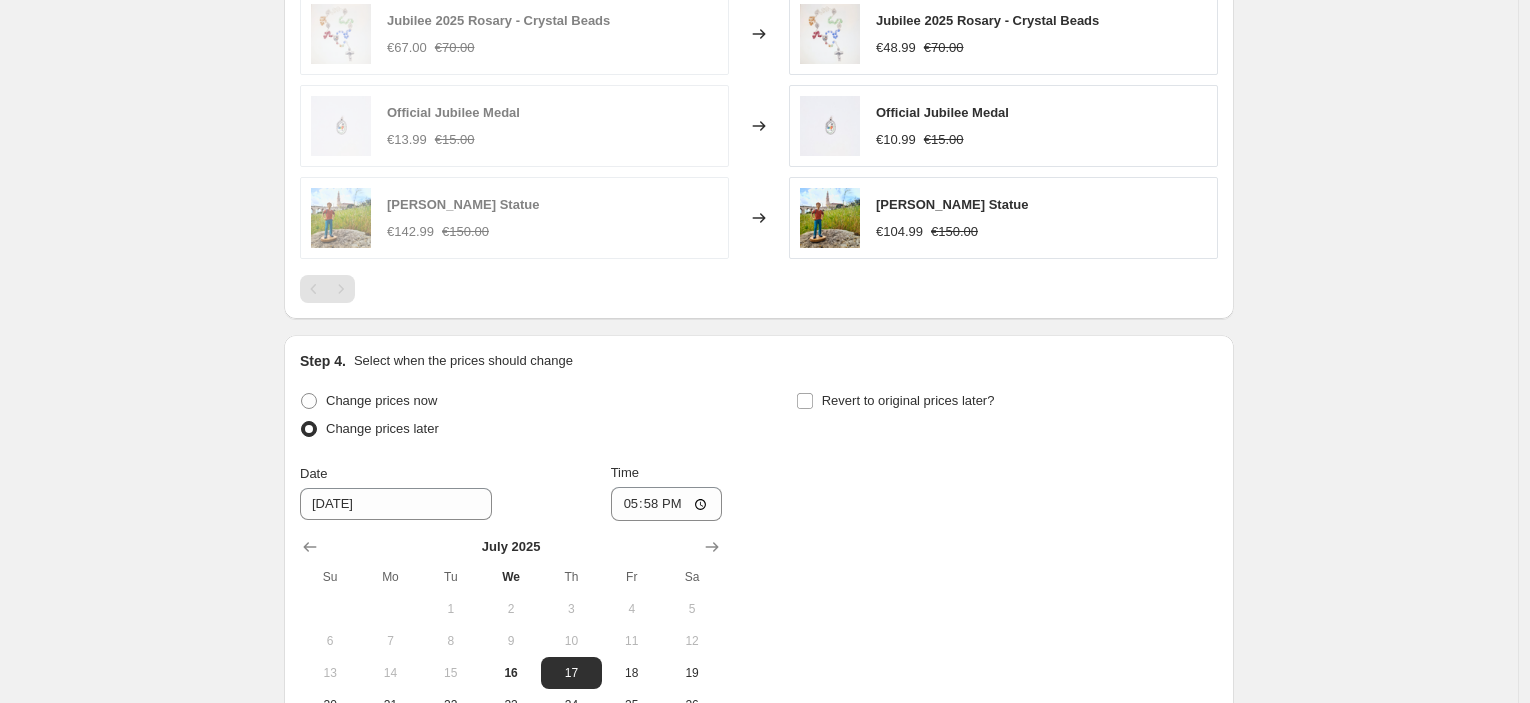 scroll, scrollTop: 1778, scrollLeft: 0, axis: vertical 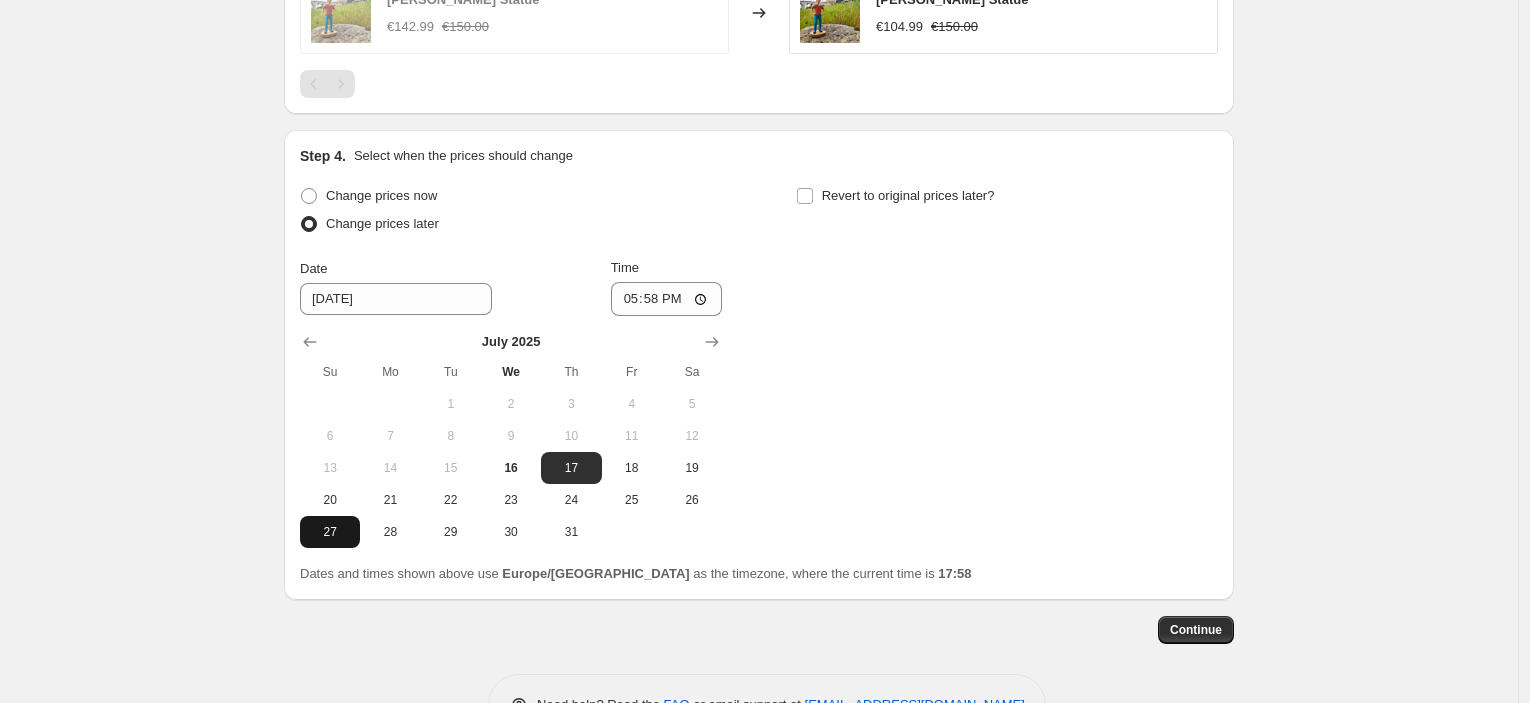 click on "27" at bounding box center (330, 532) 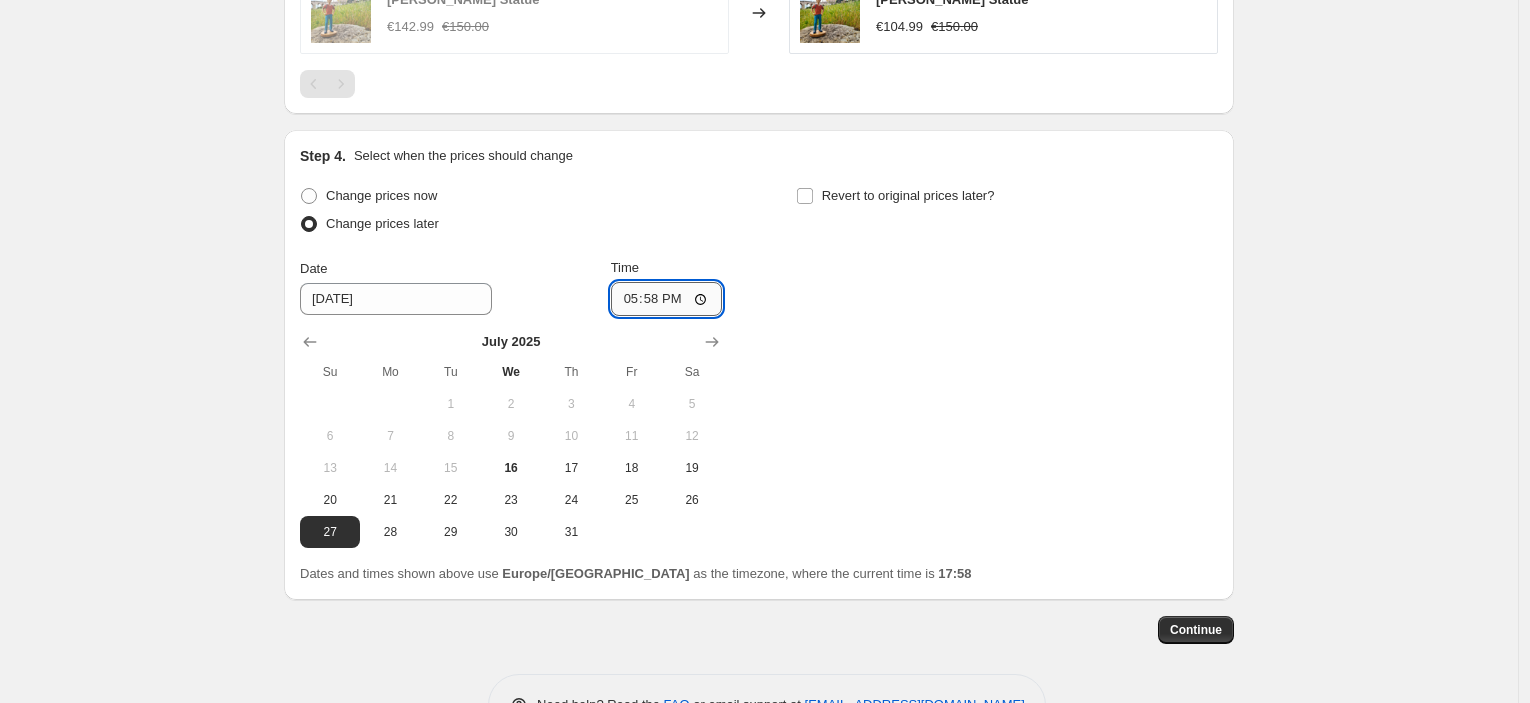 click on "17:58" at bounding box center (667, 299) 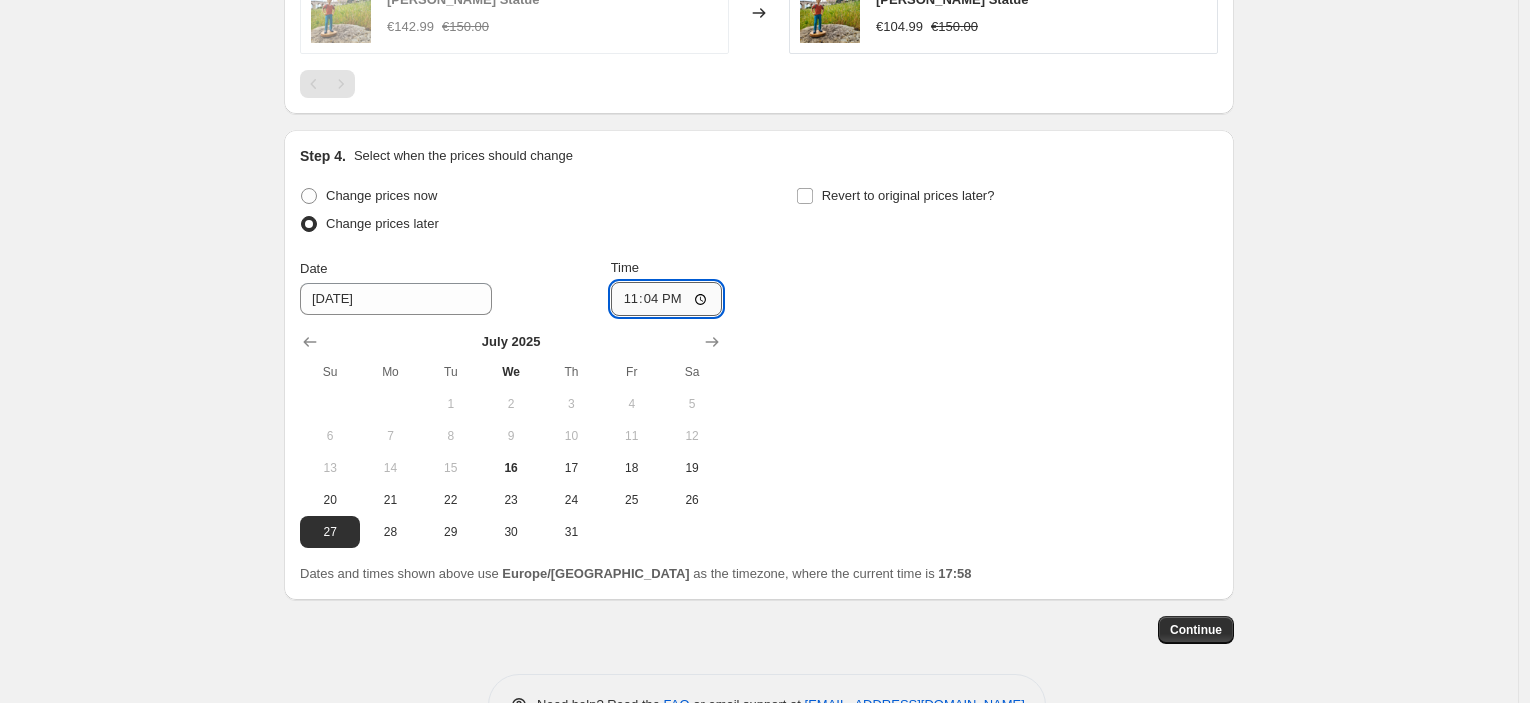 type on "23:45" 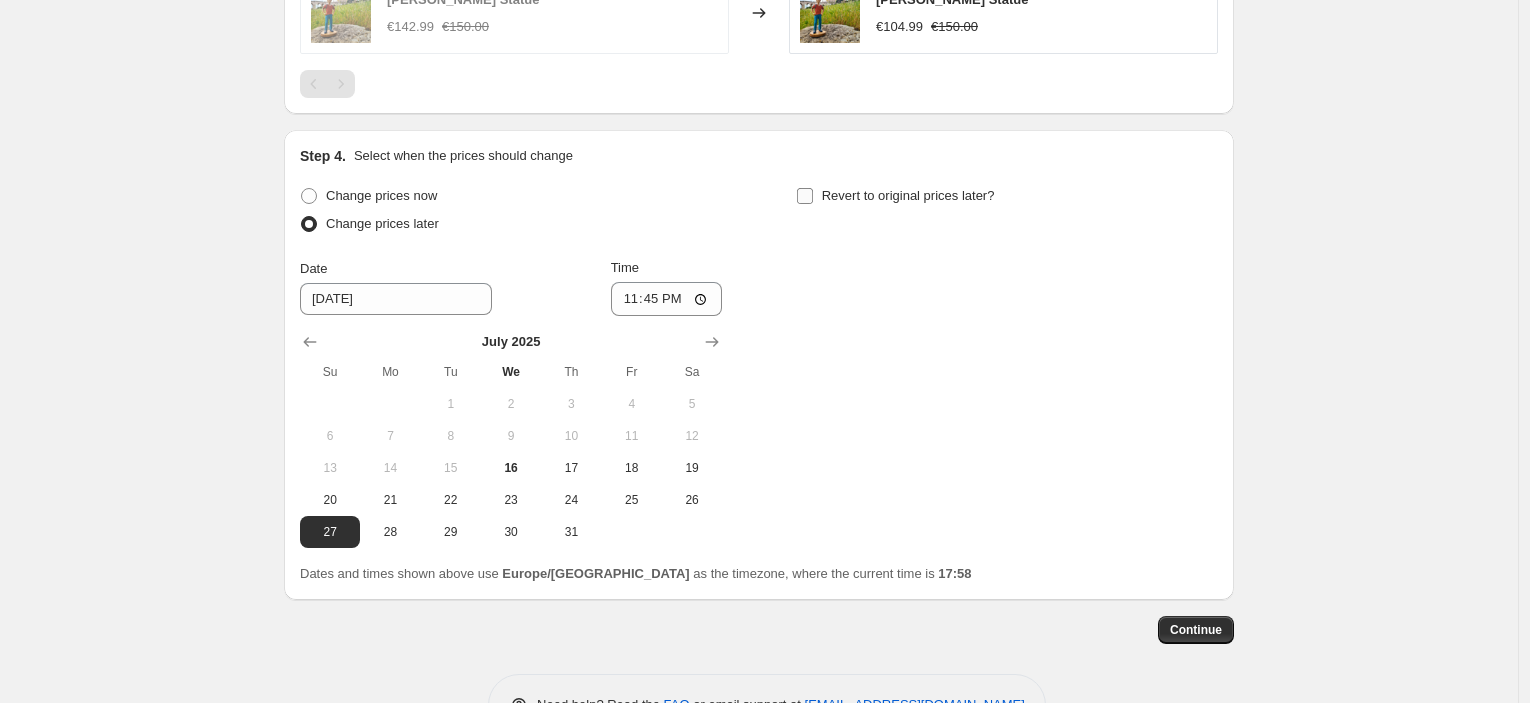 click on "Revert to original prices later?" at bounding box center (908, 195) 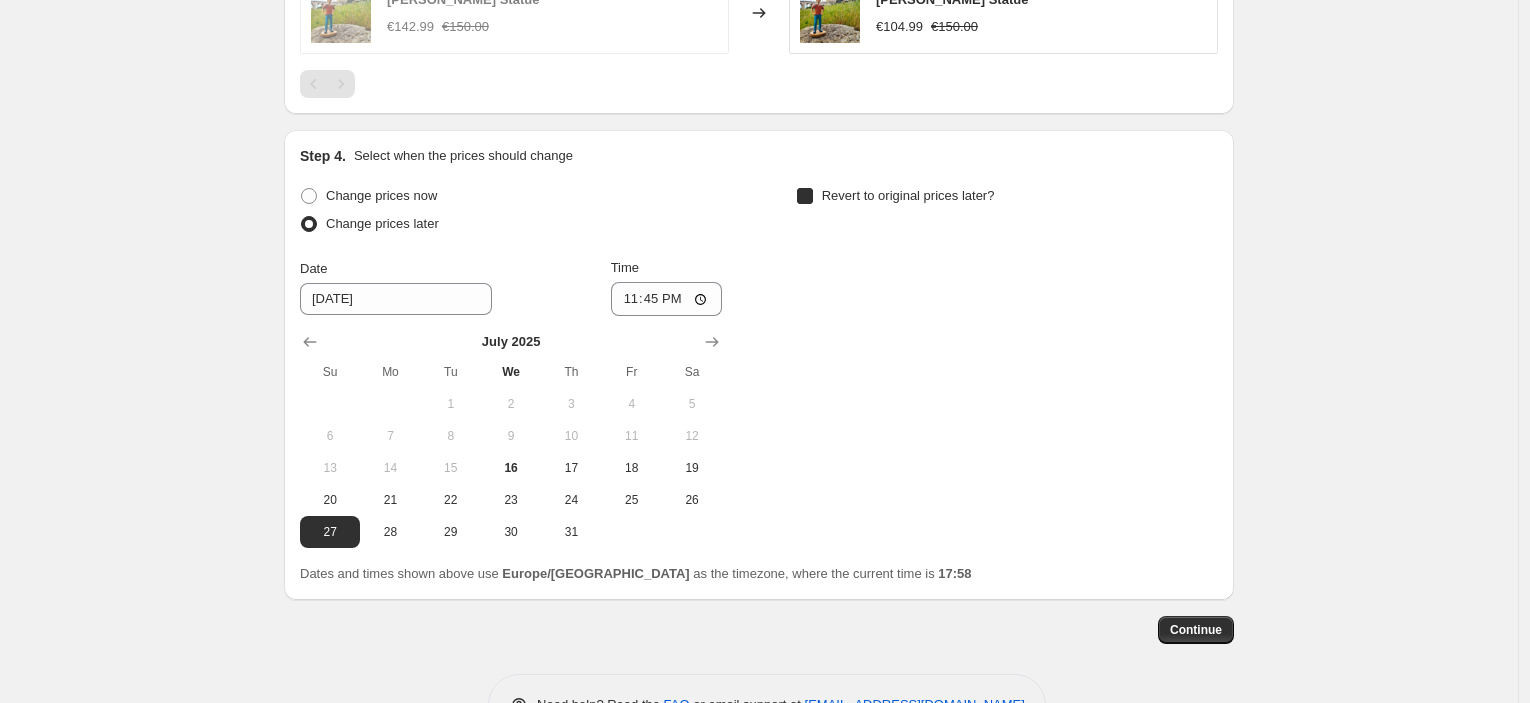checkbox on "true" 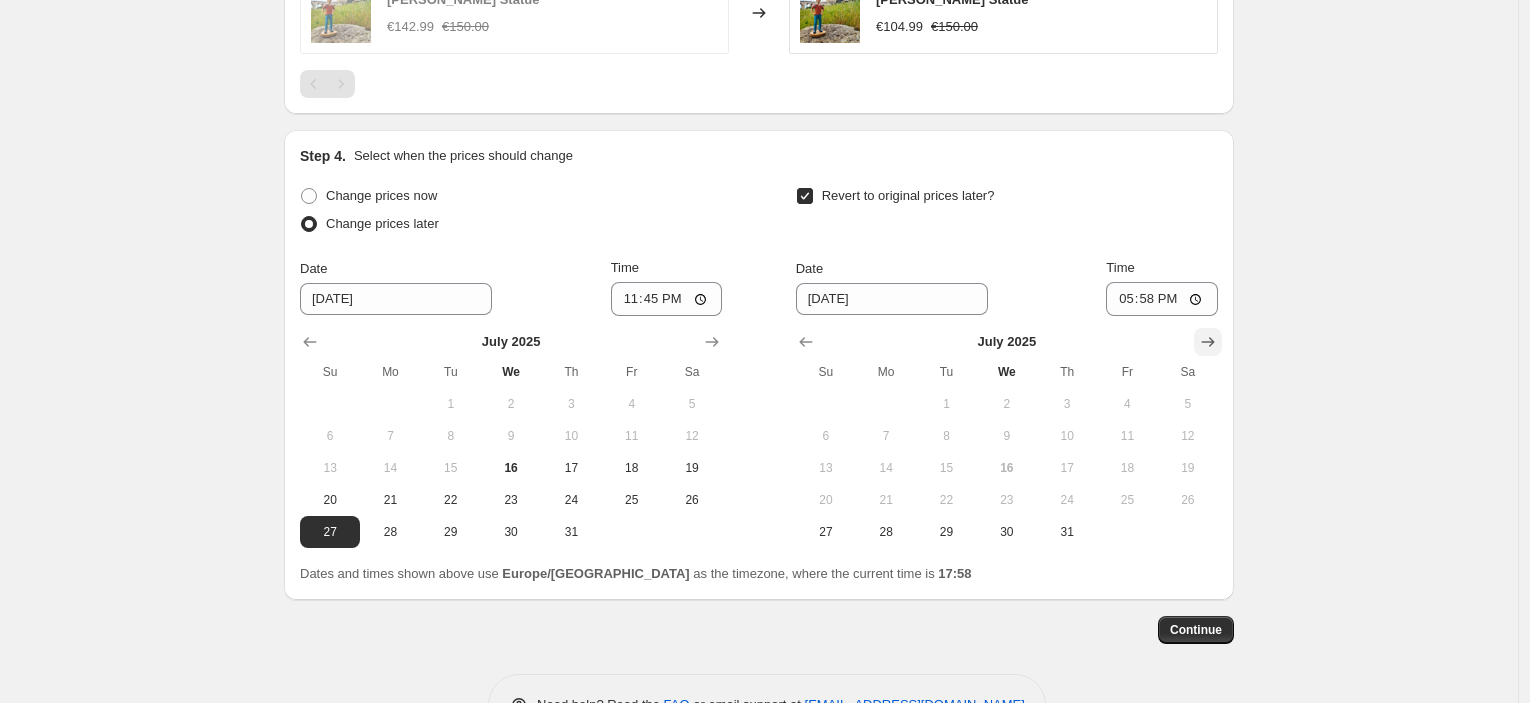click 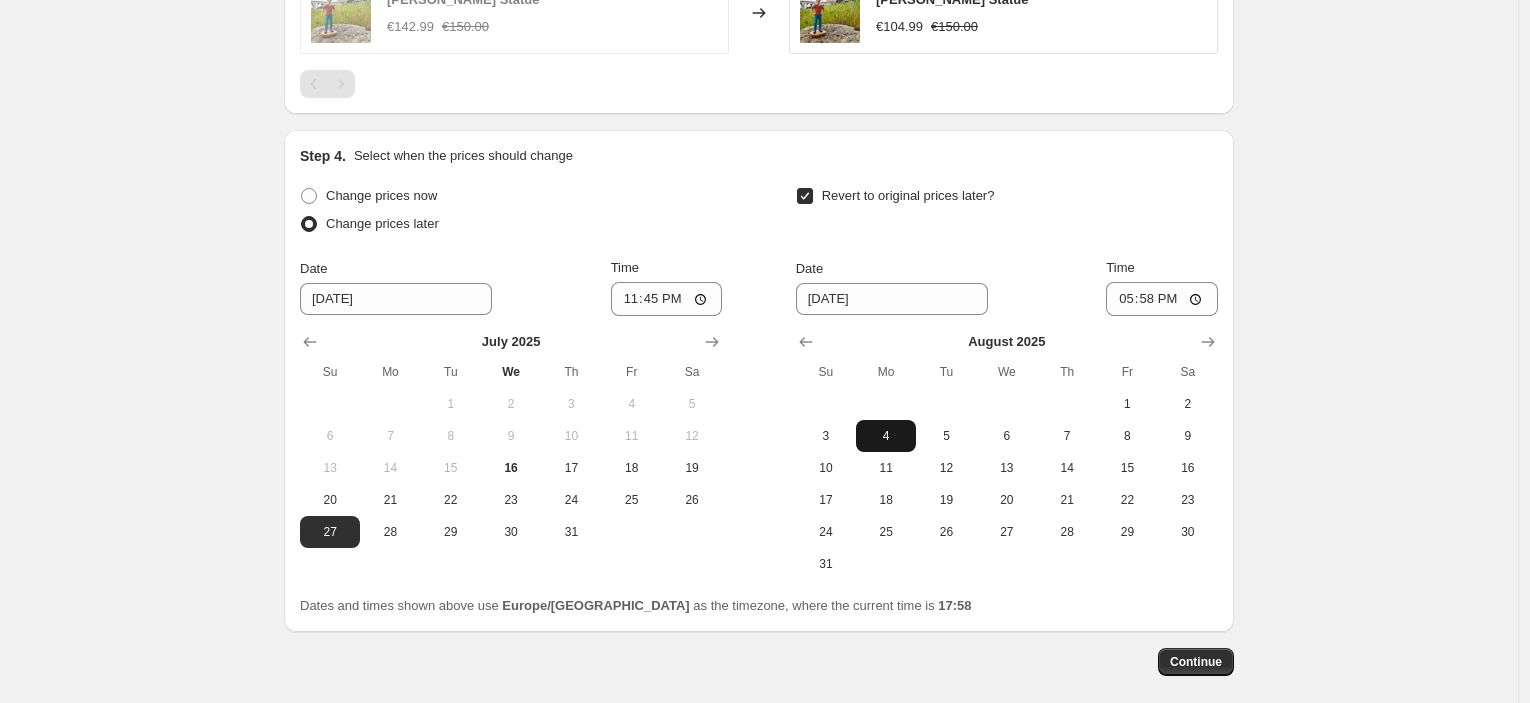 click on "4" at bounding box center [886, 436] 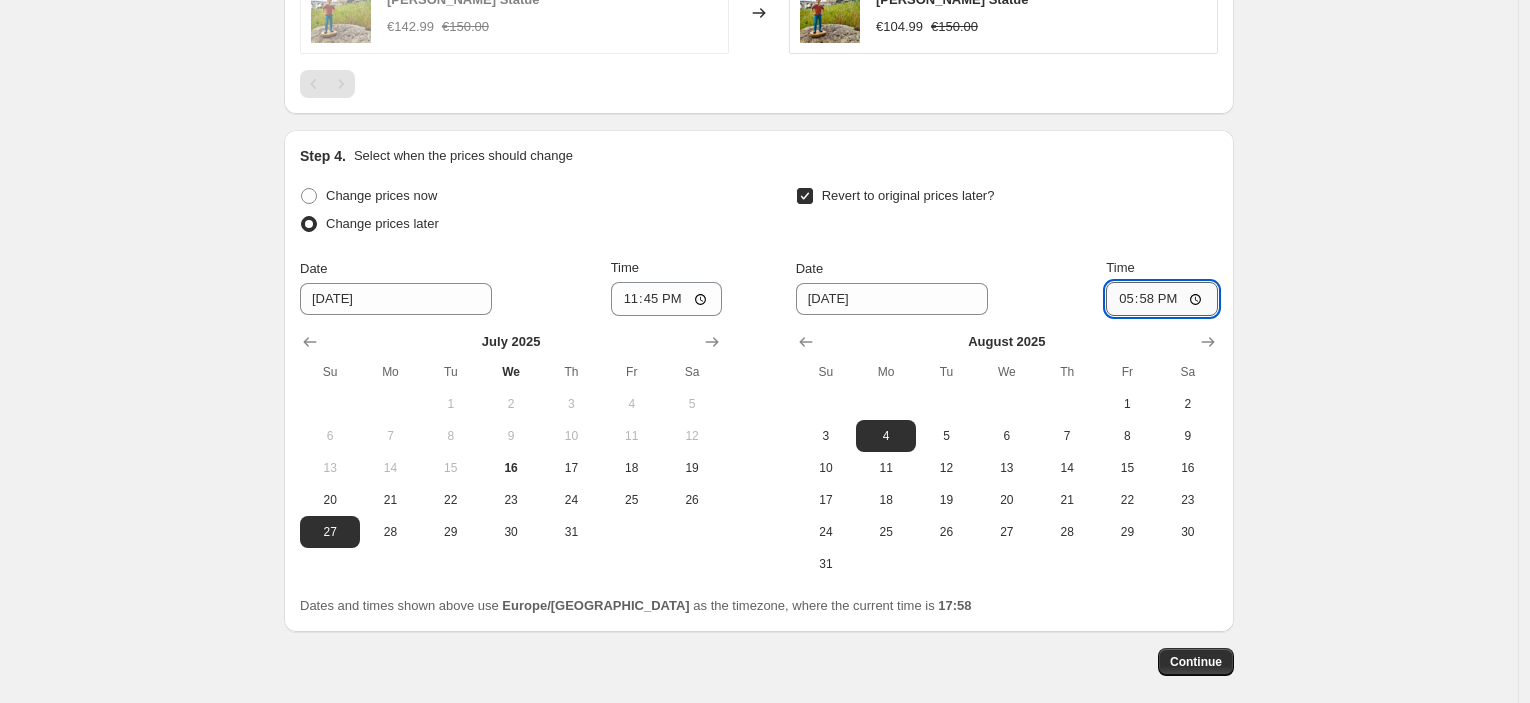 click on "17:58" at bounding box center (1162, 299) 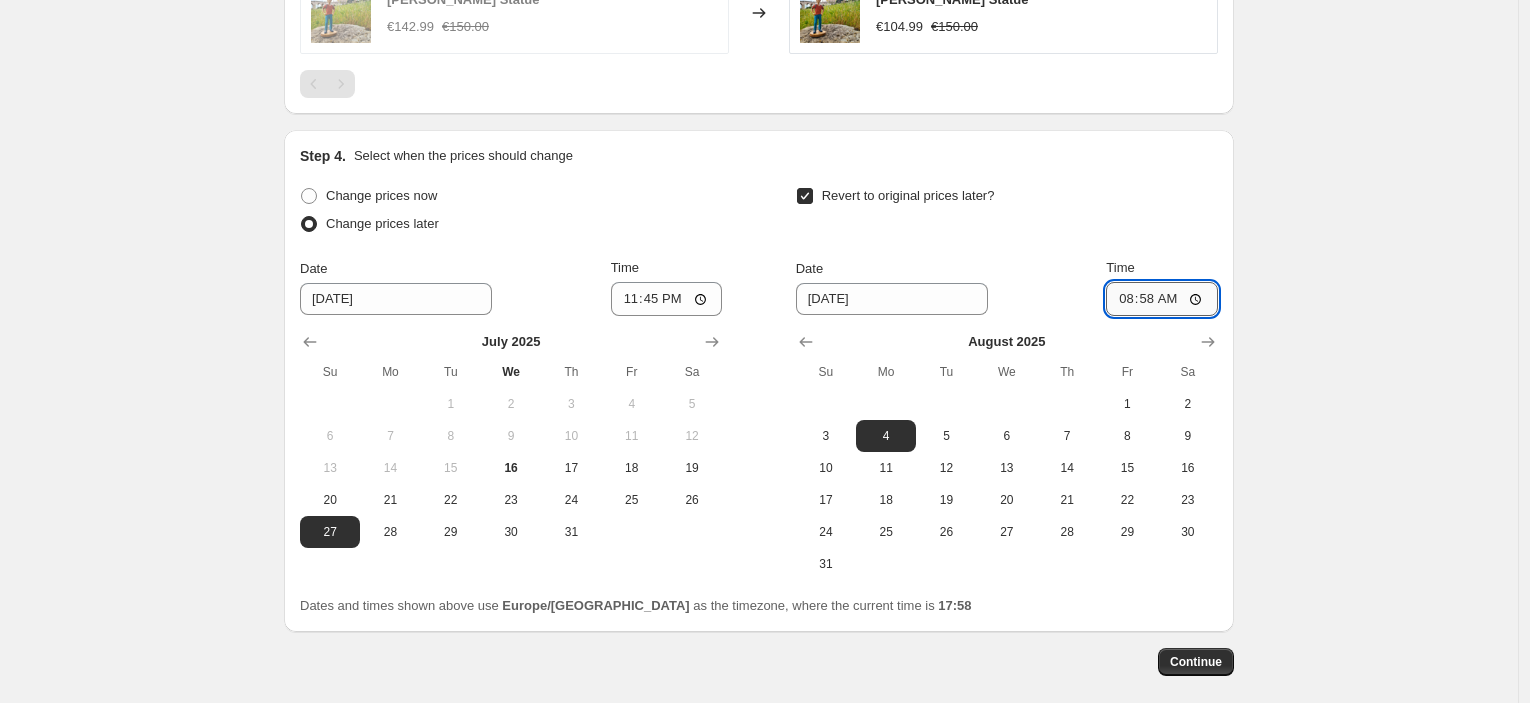 type on "08:00" 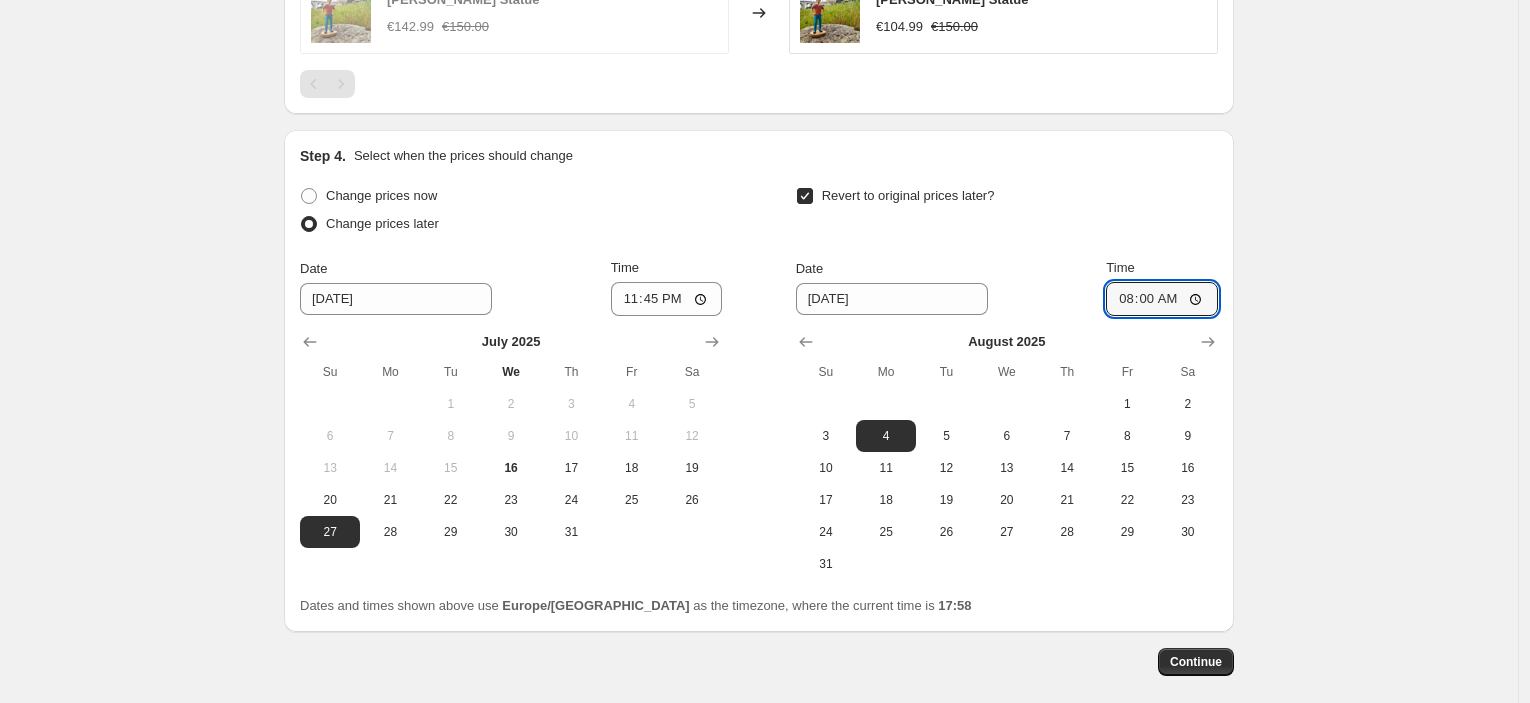 click on "Create new price [MEDICAL_DATA]. This page is ready Create new price [MEDICAL_DATA] Draft Step 1. Optionally give your price [MEDICAL_DATA] a title (eg "March 30% off sale on boots") [DATE] - jubilee youth - hold30 This title is just for internal use, customers won't see it Step 2. Select how the prices should change Use bulk price change rules Set product prices individually Use CSV upload Price Change type Change the price to a certain amount Change the price by a certain amount Change the price by a certain percentage Change the price to the current compare at price (price before sale) Change the price by a certain amount relative to the compare at price Change the price by a certain percentage relative to the compare at price Don't change the price Change the price by a certain percentage relative to the cost per item Change price to certain cost margin Change the price by a certain percentage relative to the compare at price Items that do not already have a   compare at price   will be ignored. Price change amount %" at bounding box center [759, -490] 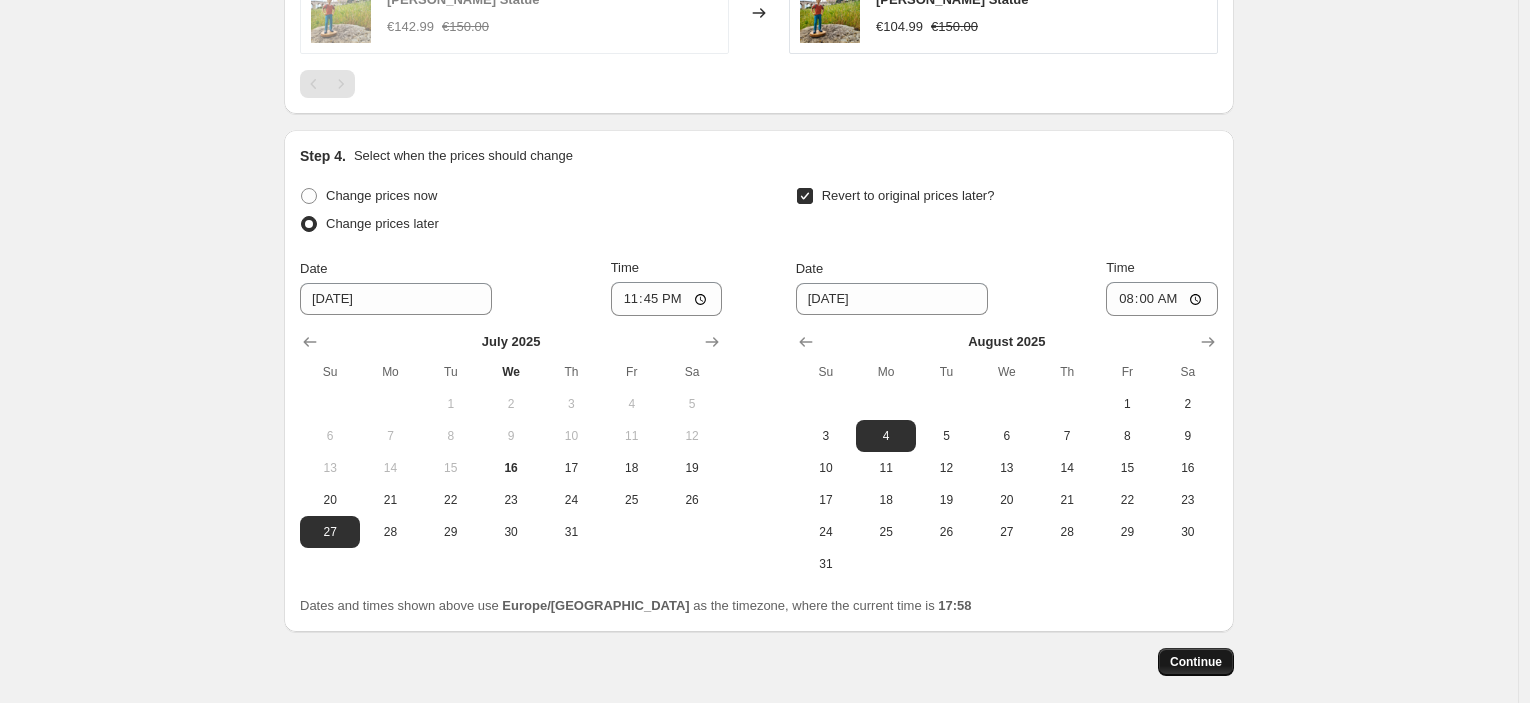 click on "Continue" at bounding box center (1196, 662) 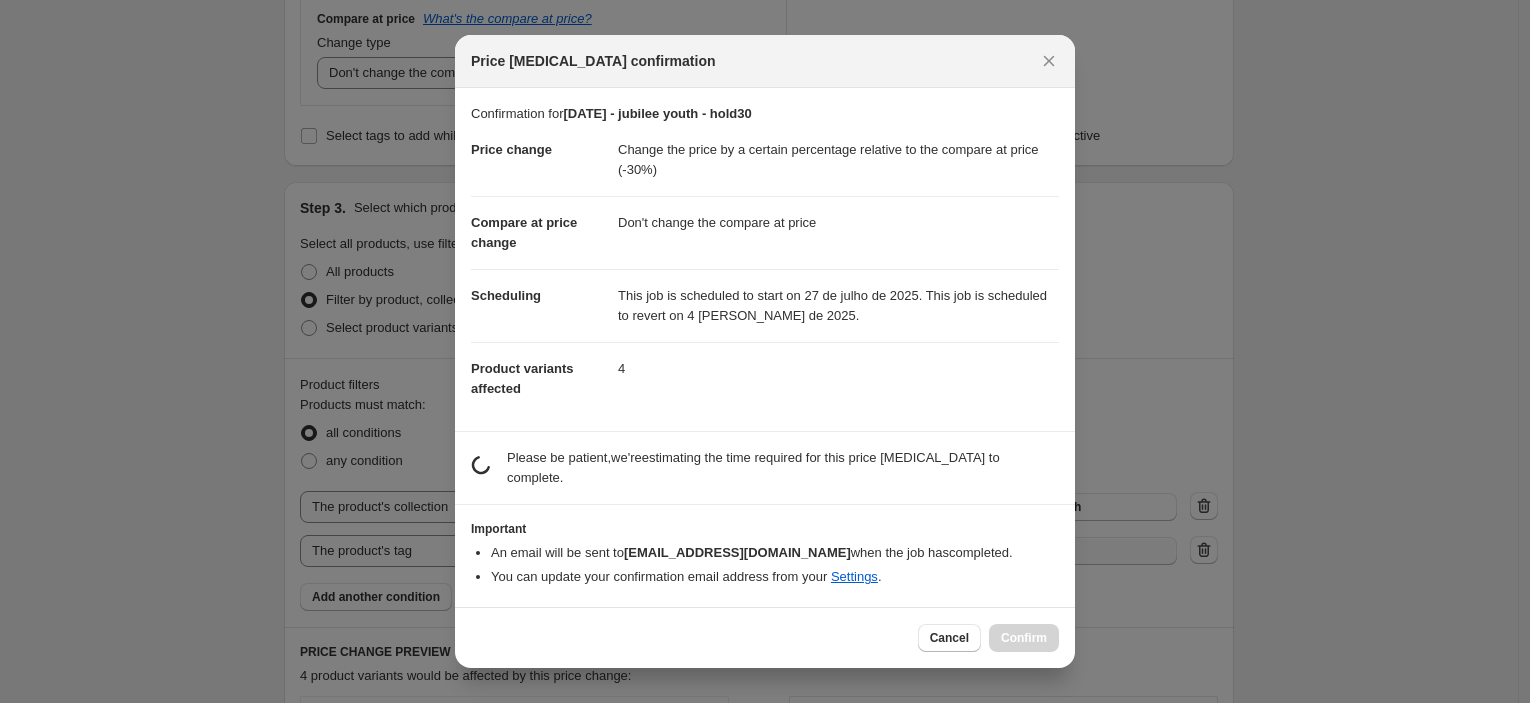 scroll, scrollTop: 0, scrollLeft: 0, axis: both 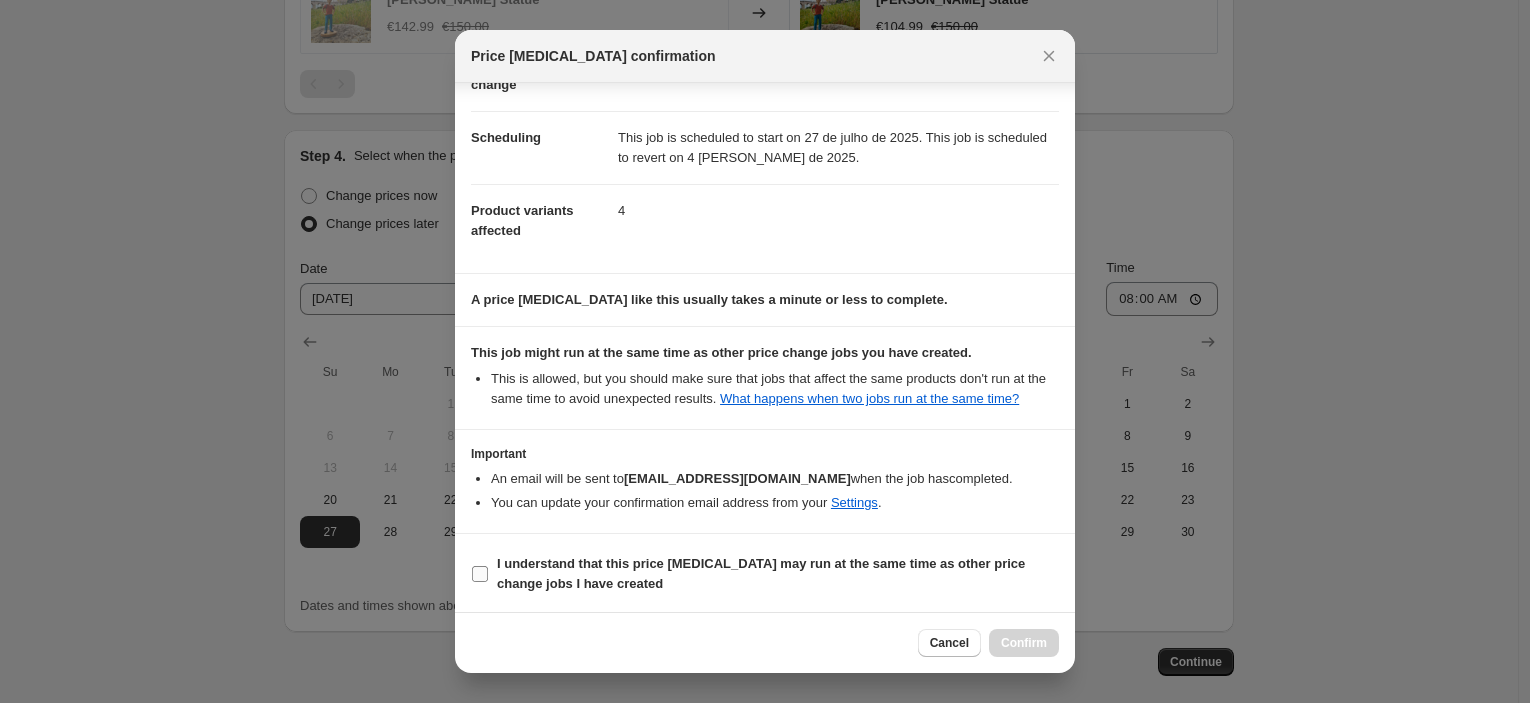 click on "I understand that this price [MEDICAL_DATA] may run at the same time as other price change jobs I have created" at bounding box center [761, 573] 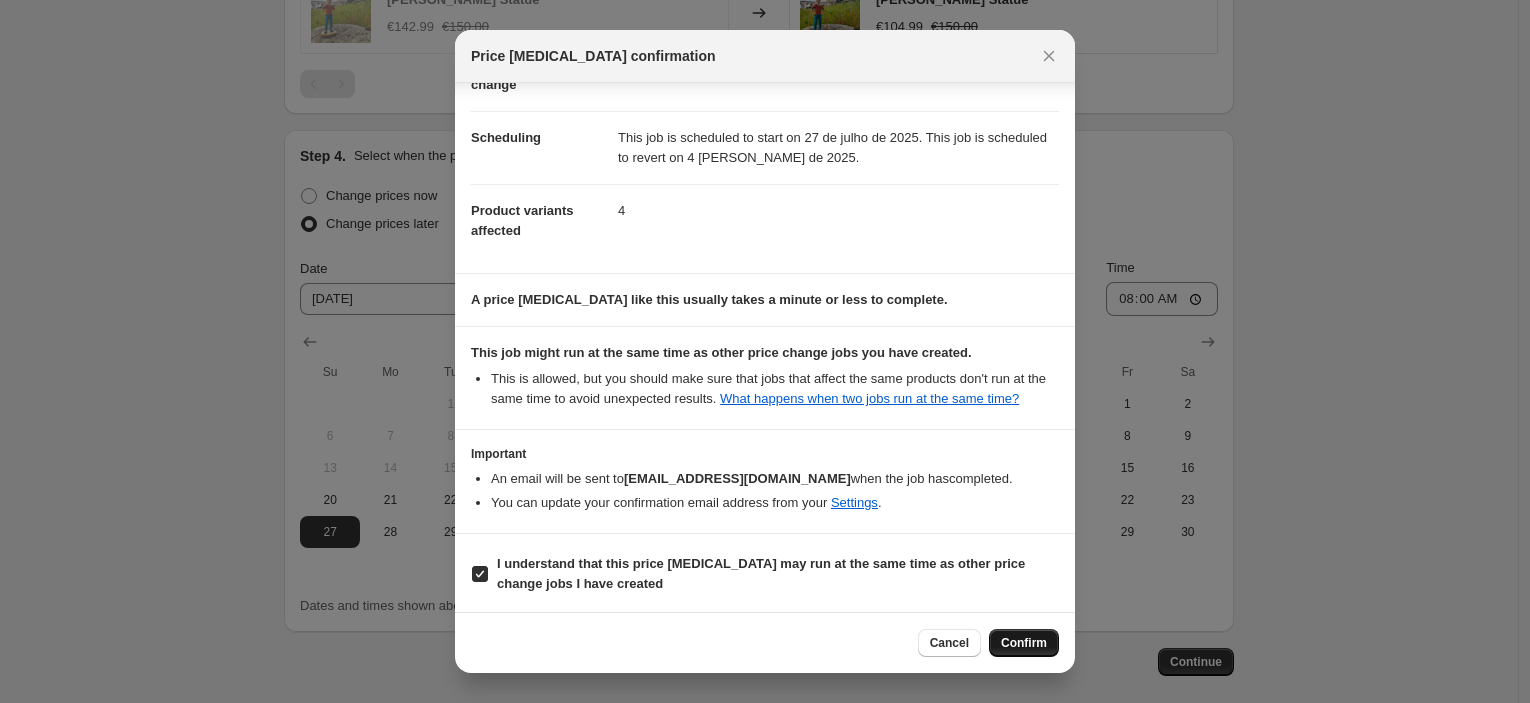 click on "Confirm" at bounding box center (1024, 643) 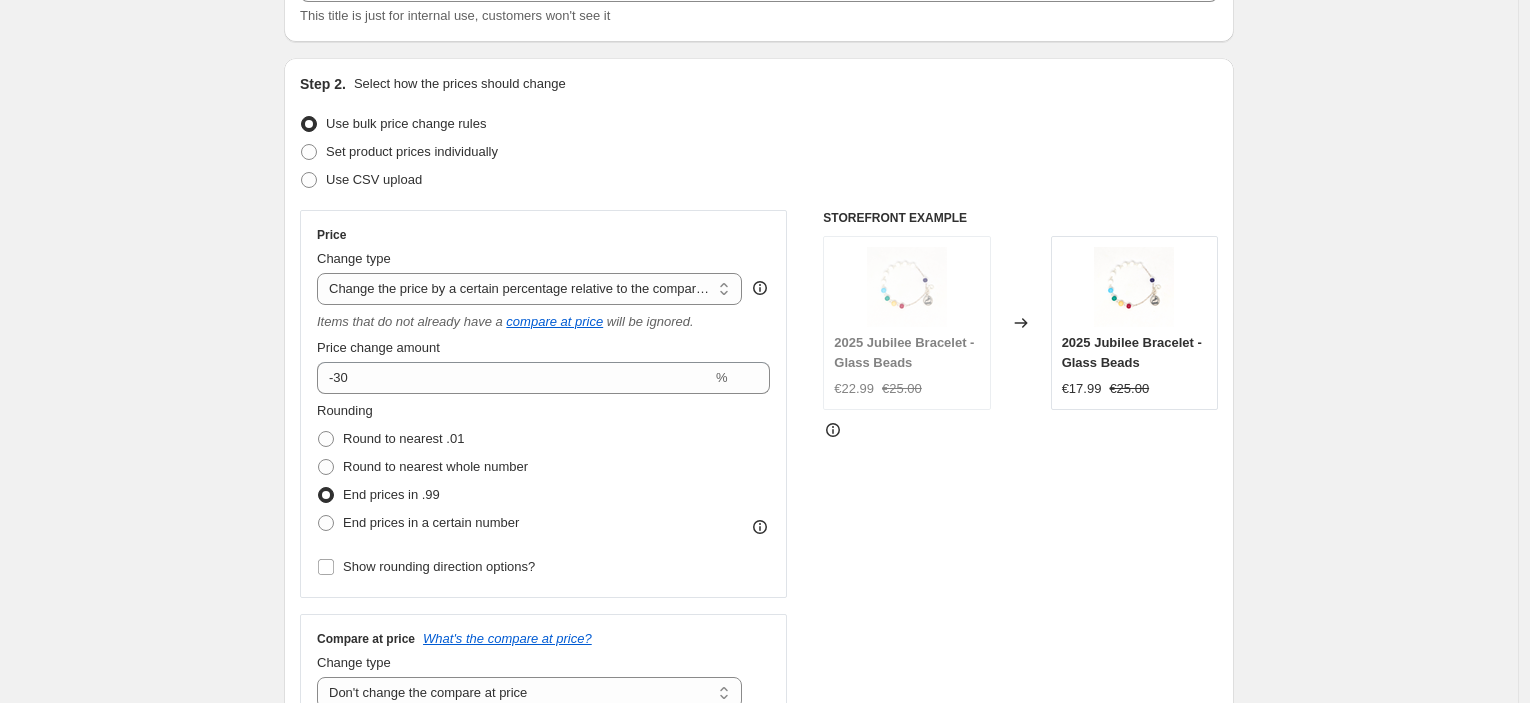 scroll, scrollTop: 0, scrollLeft: 0, axis: both 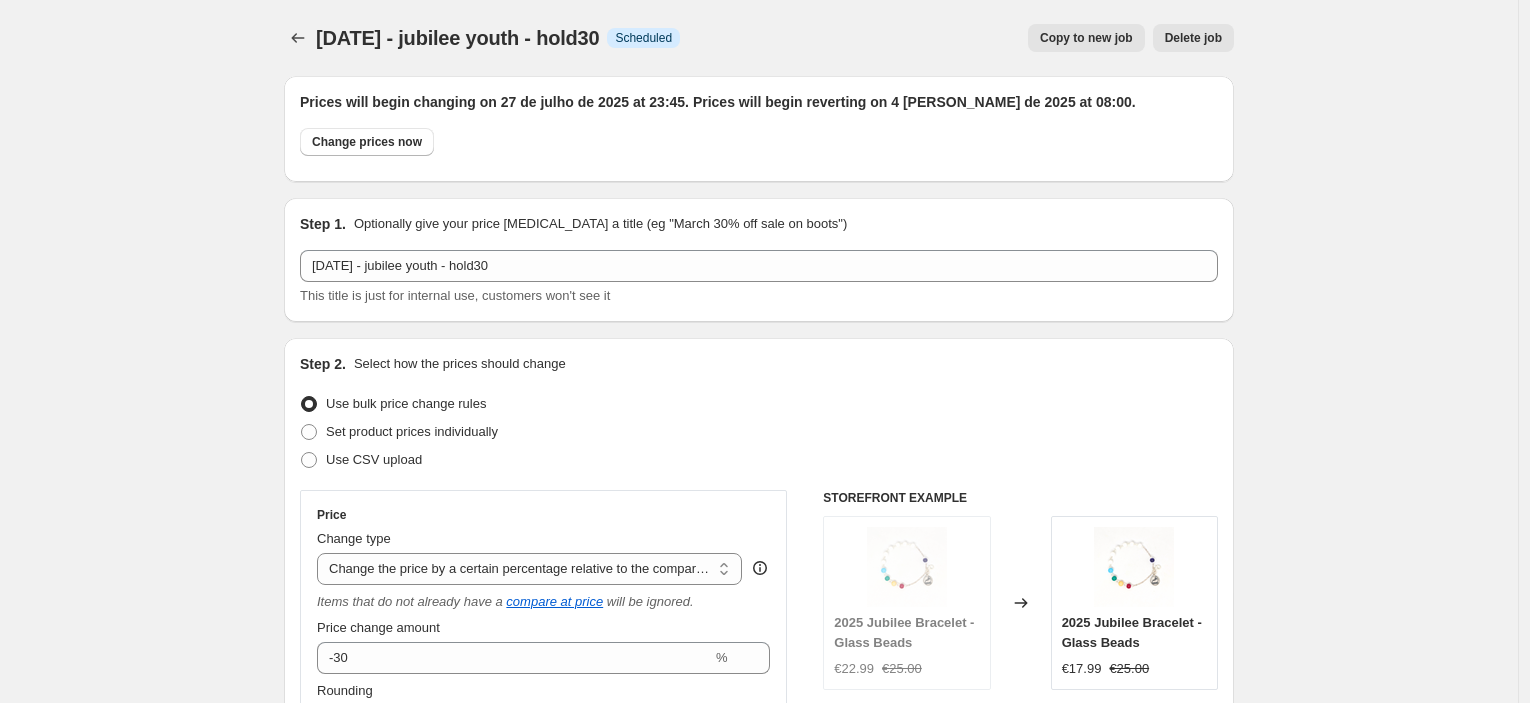 click on "Copy to new job" at bounding box center [1086, 38] 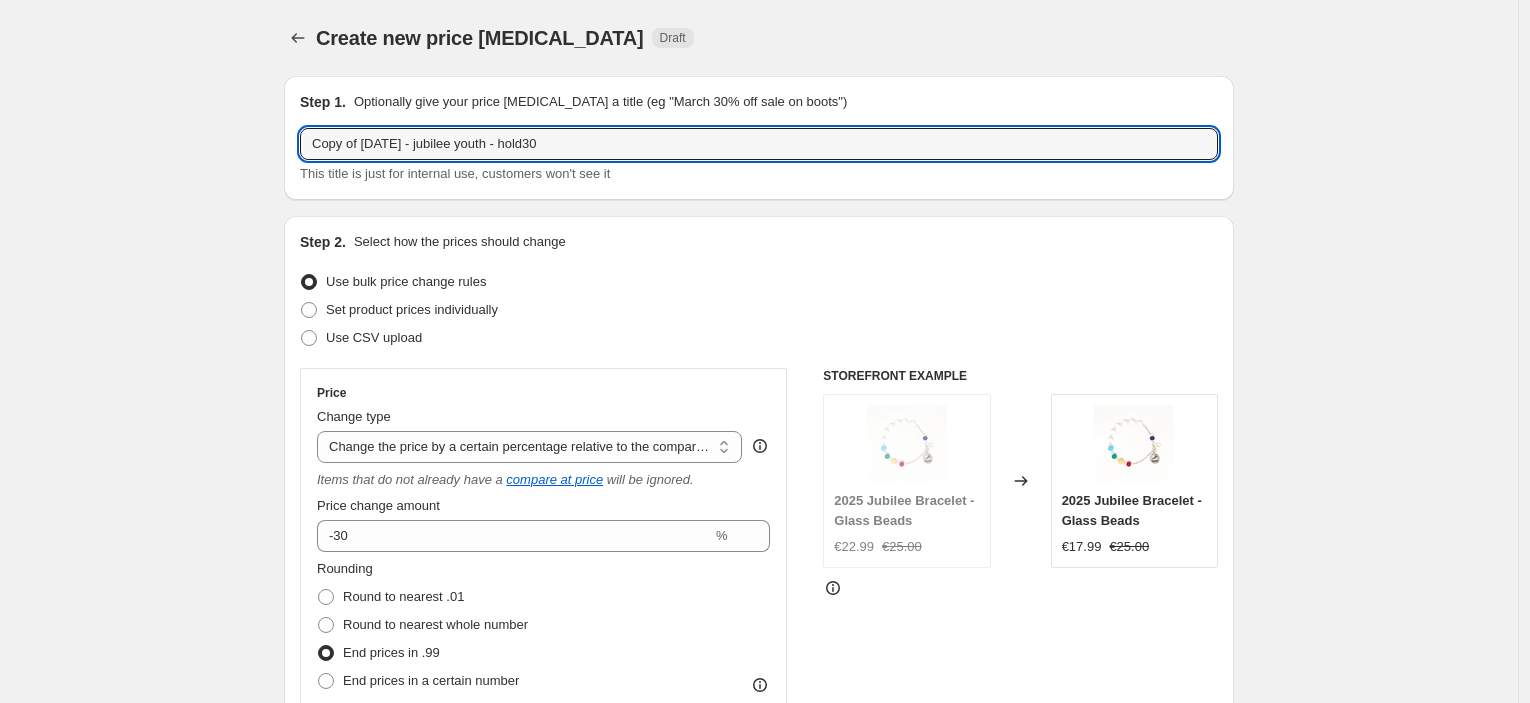 drag, startPoint x: 367, startPoint y: 145, endPoint x: 235, endPoint y: 141, distance: 132.0606 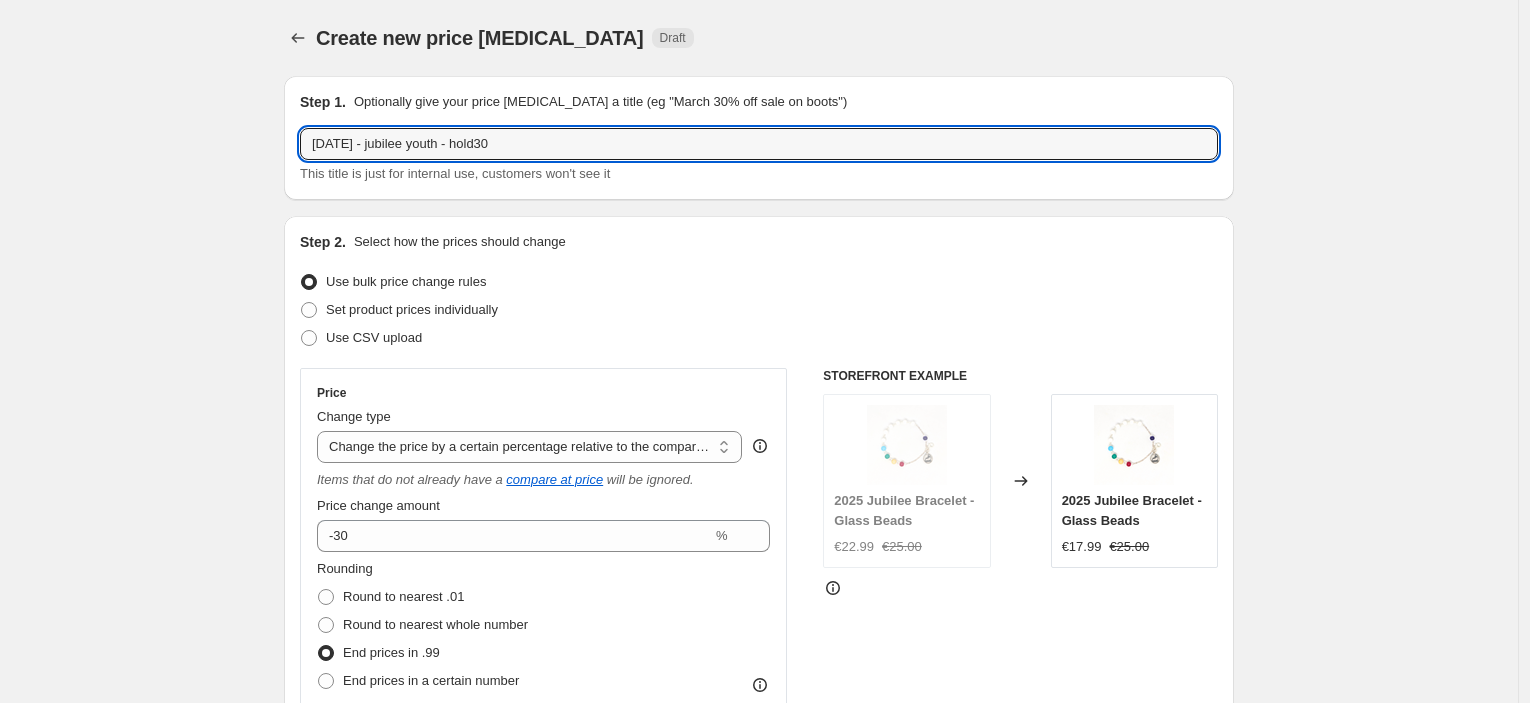 type on "[DATE] - jubilee youth - hold30" 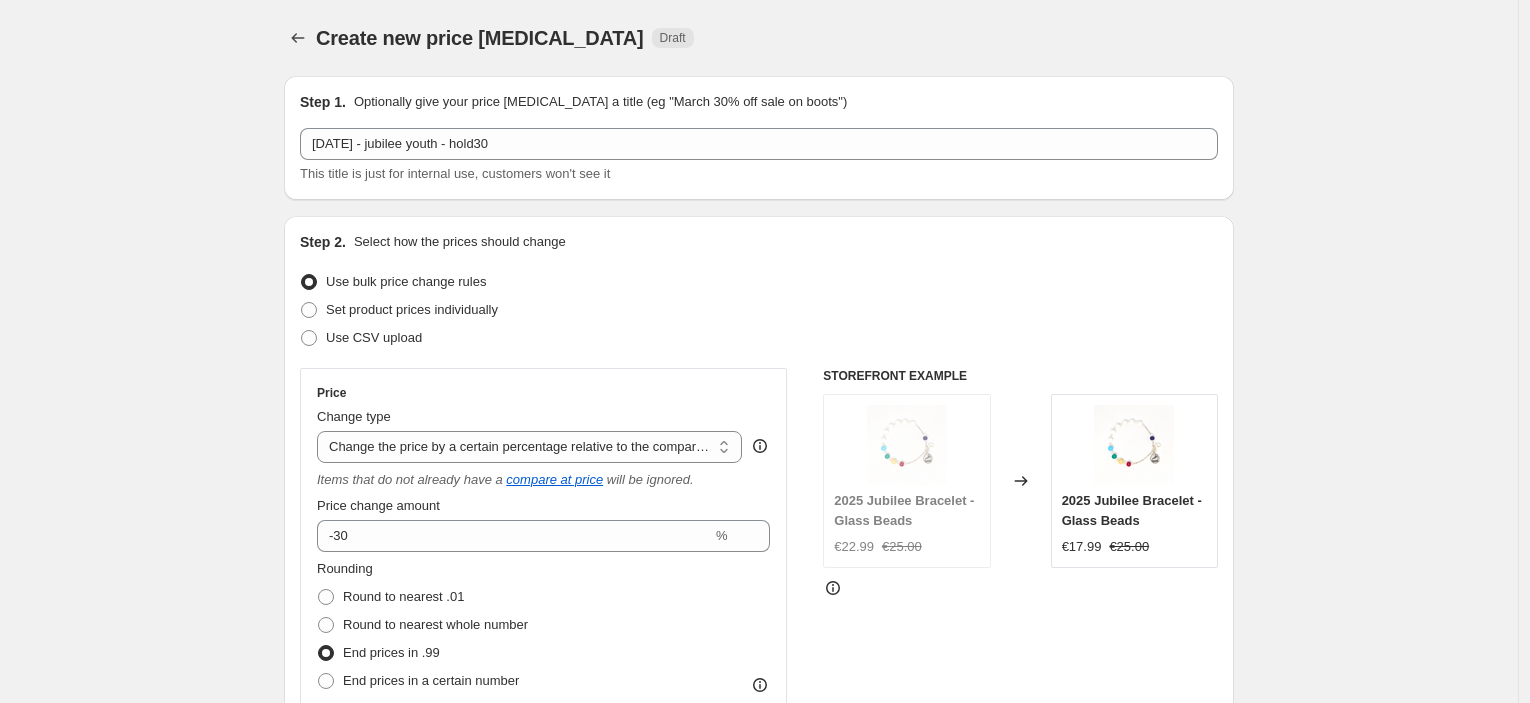 scroll, scrollTop: 999, scrollLeft: 0, axis: vertical 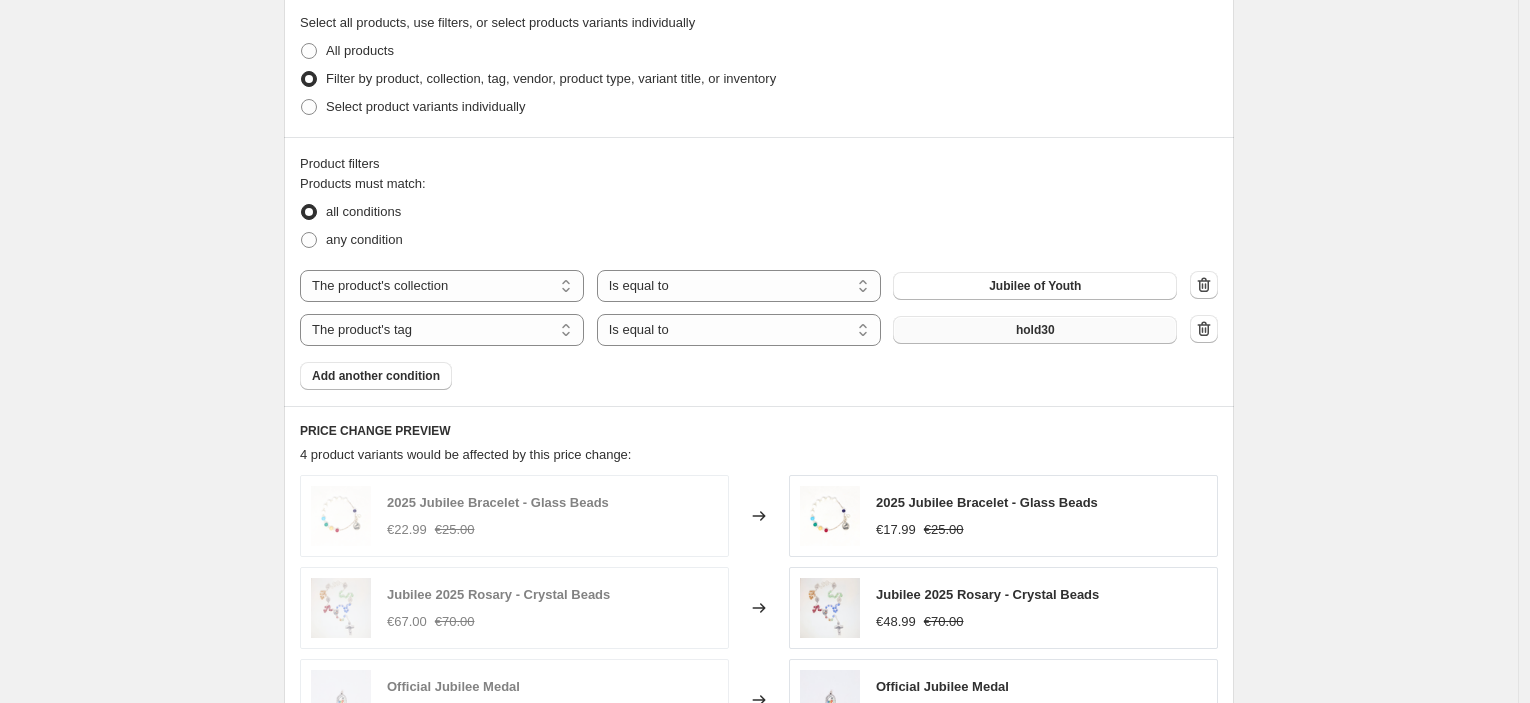 click on "hold30" at bounding box center (1035, 330) 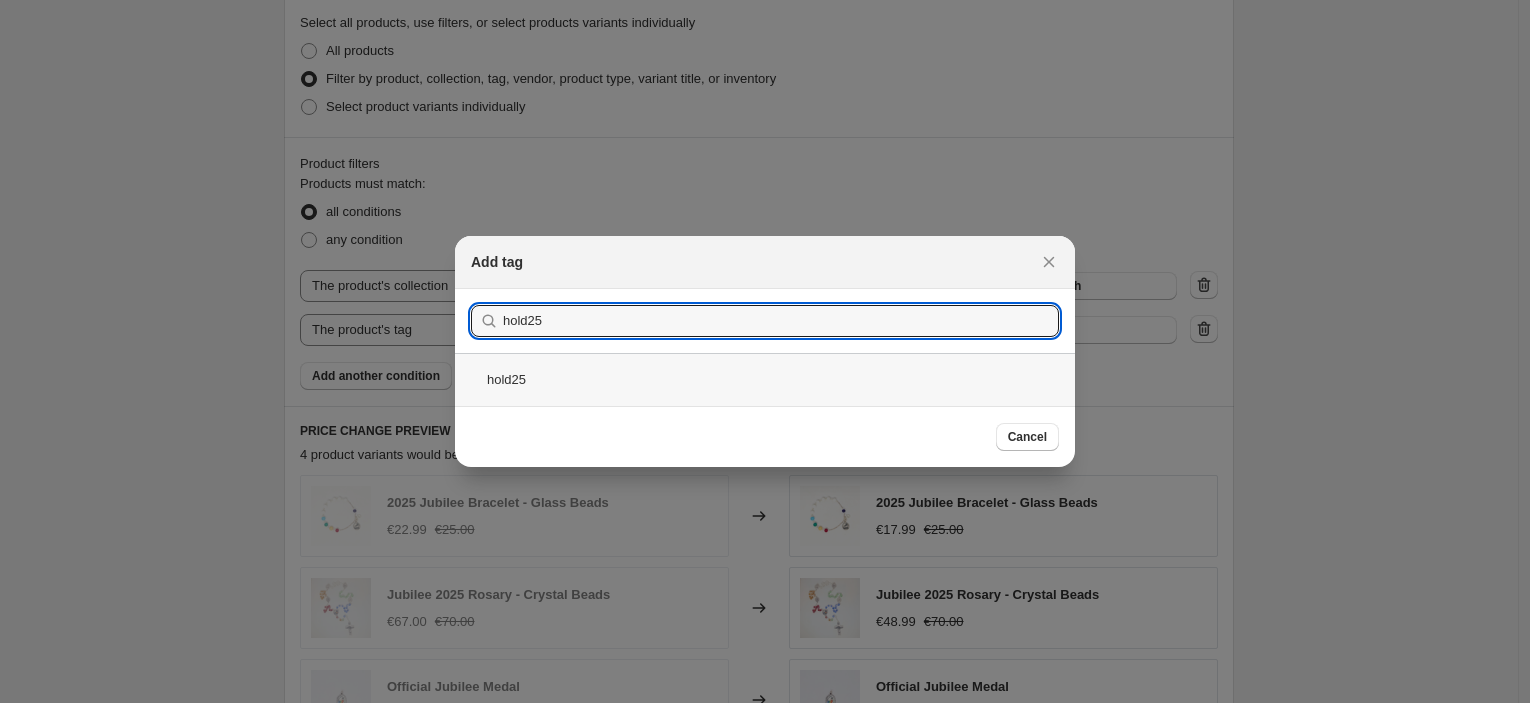 type on "hold25" 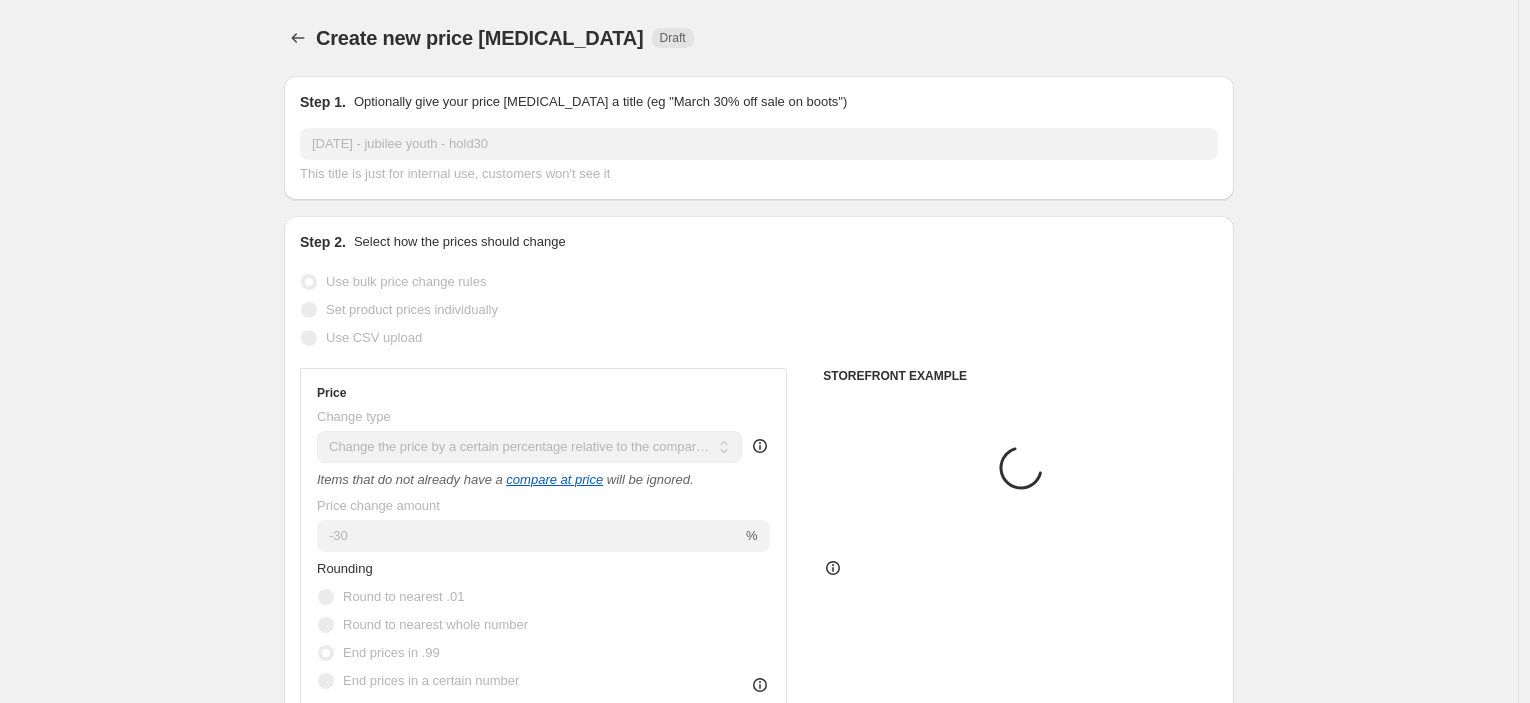 scroll, scrollTop: 999, scrollLeft: 0, axis: vertical 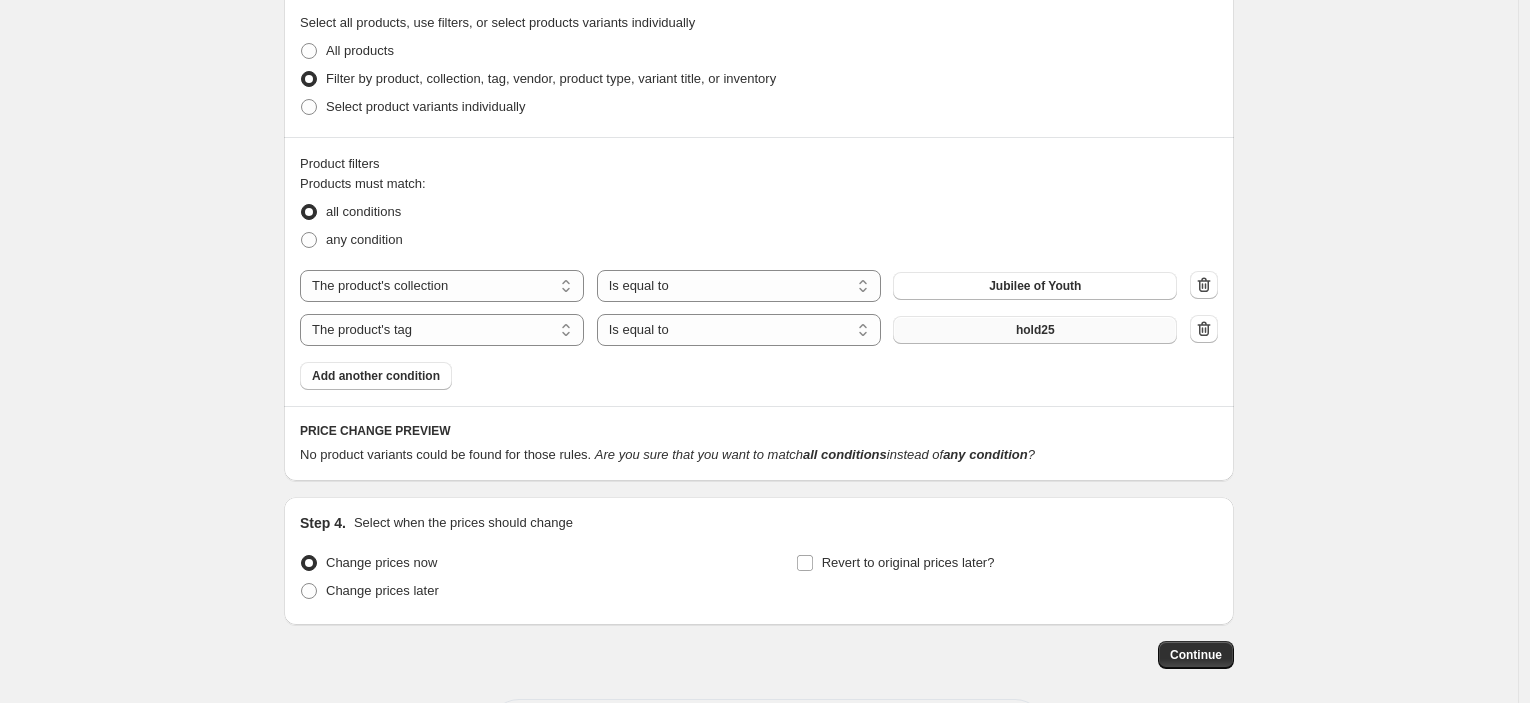 click on "hold25" at bounding box center [1035, 330] 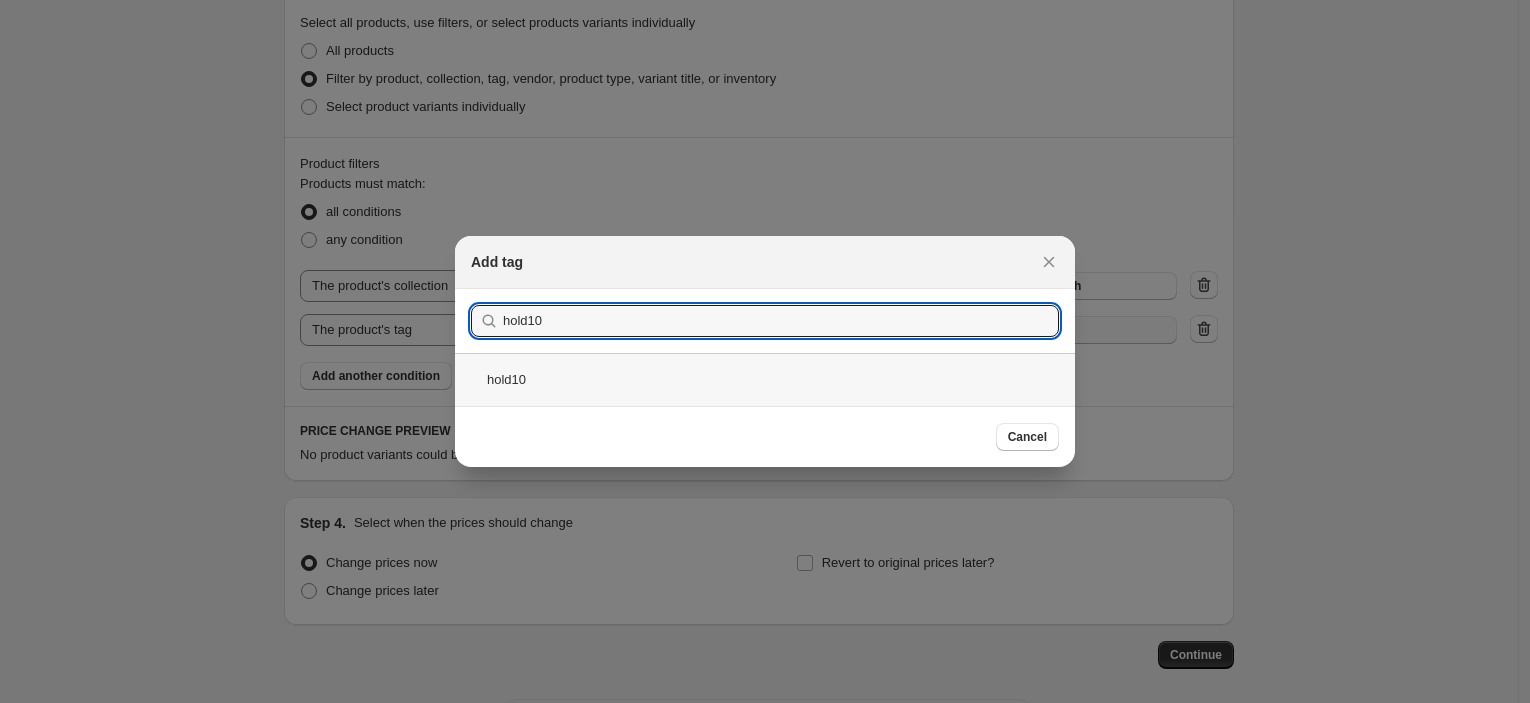 type on "hold10" 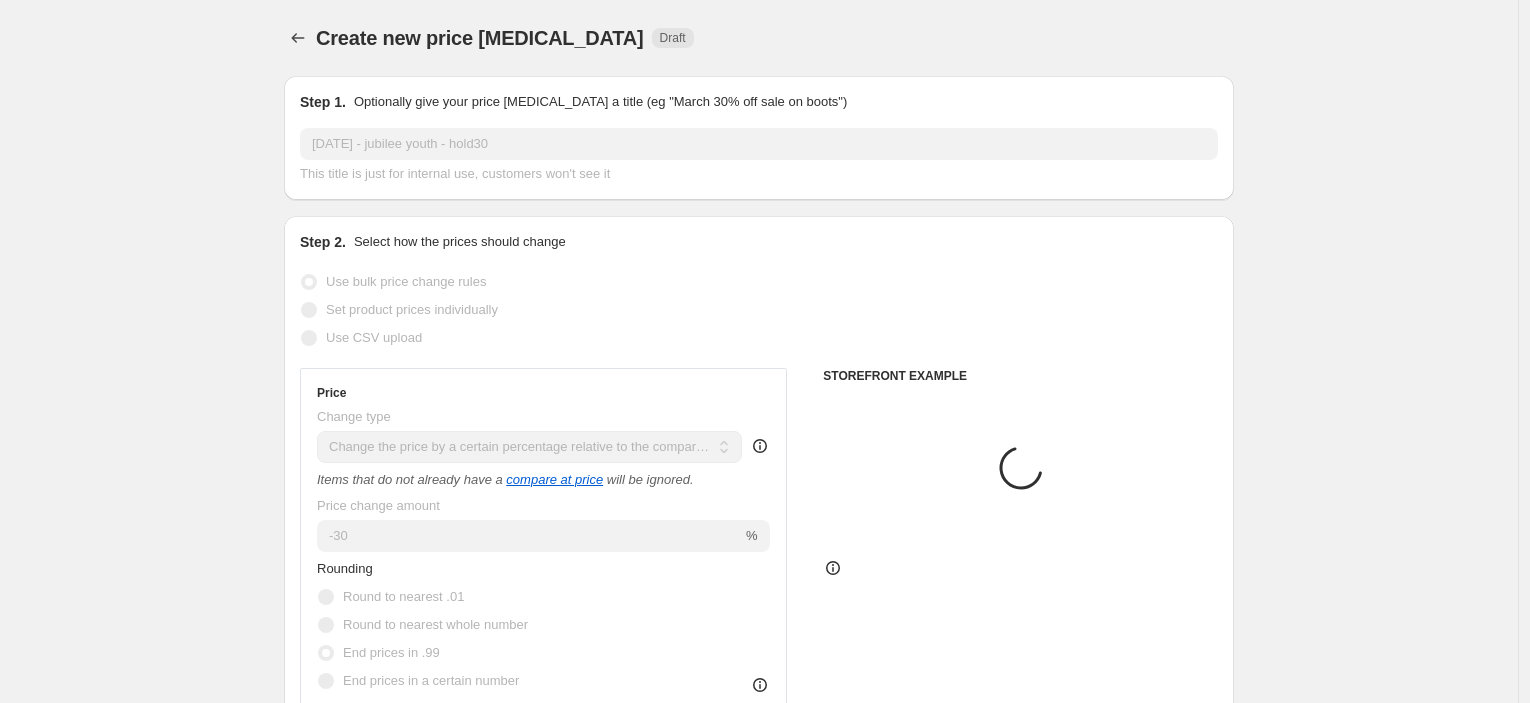 scroll, scrollTop: 999, scrollLeft: 0, axis: vertical 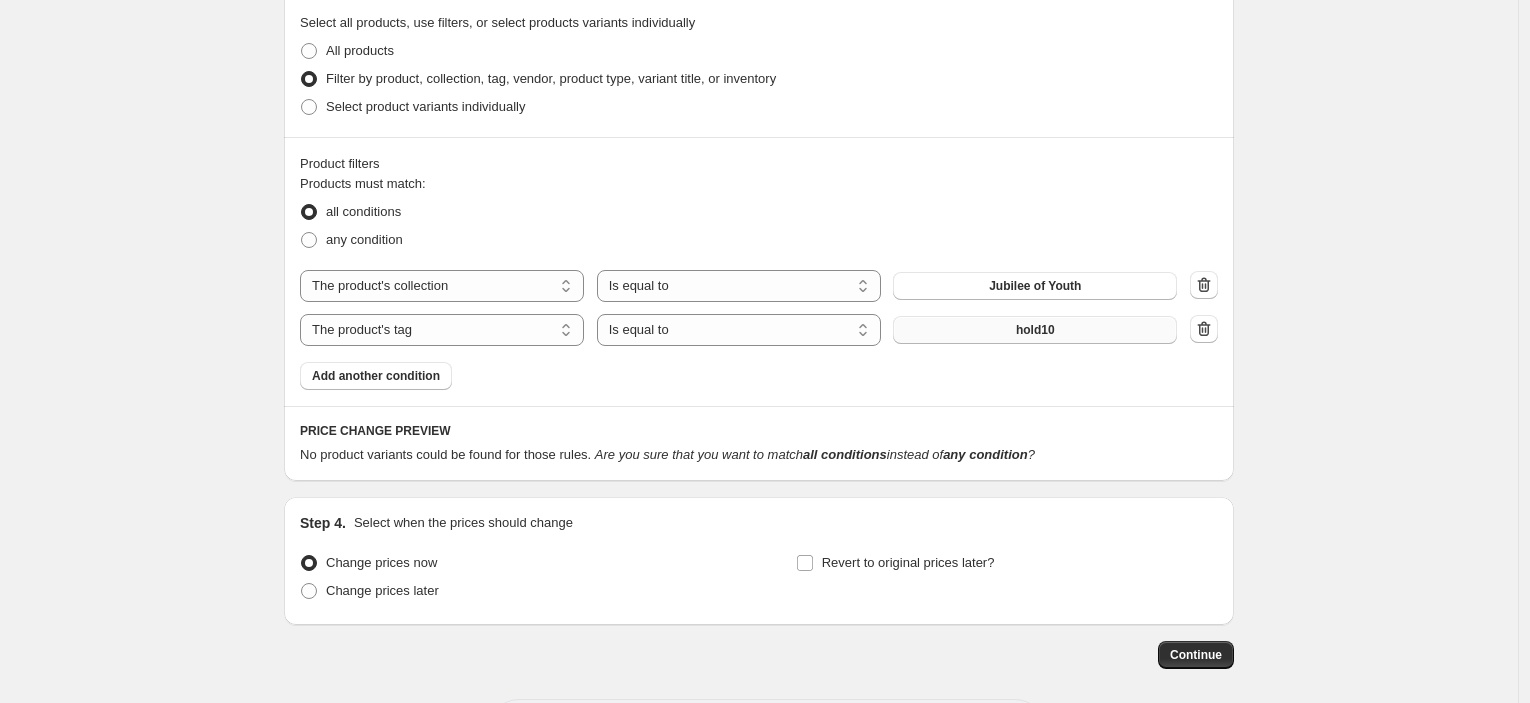 click on "hold10" at bounding box center [1035, 330] 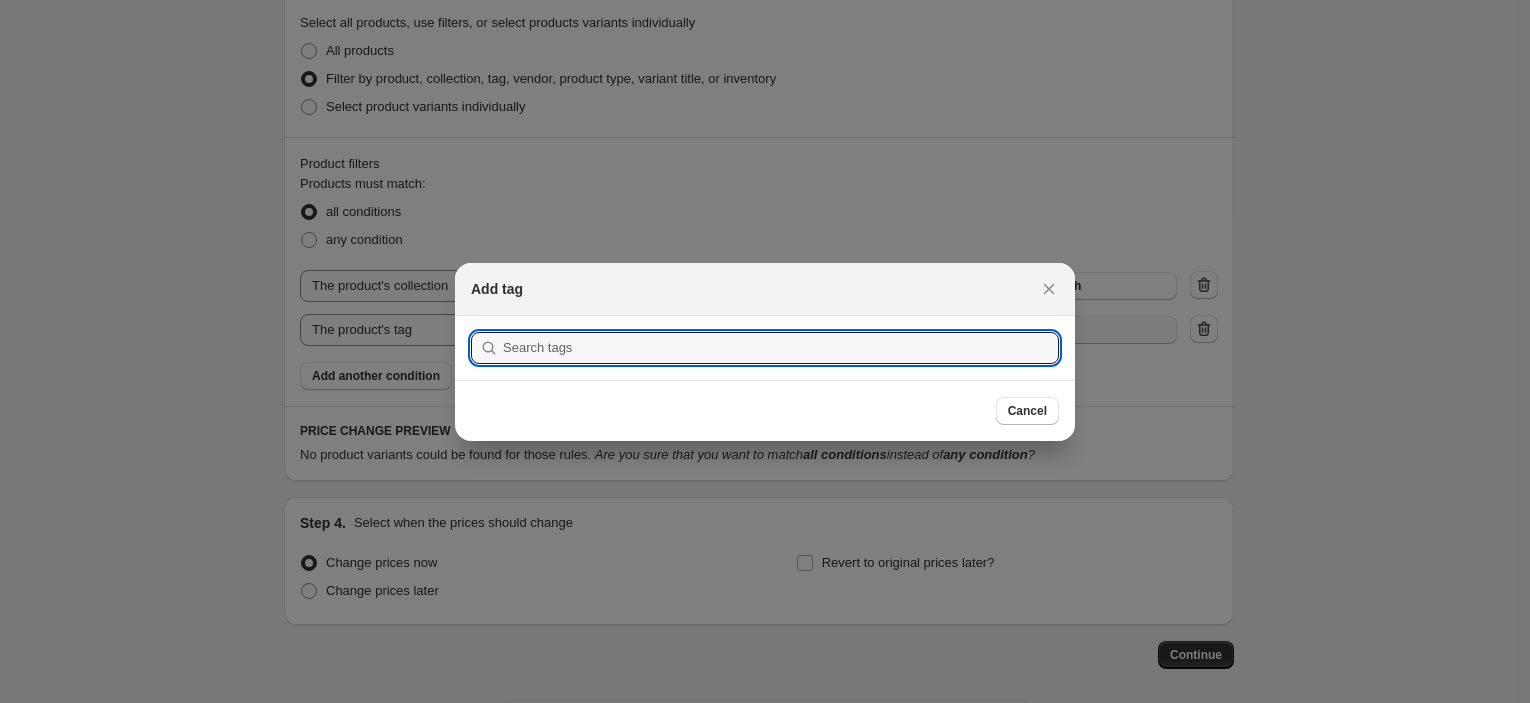 scroll, scrollTop: 0, scrollLeft: 0, axis: both 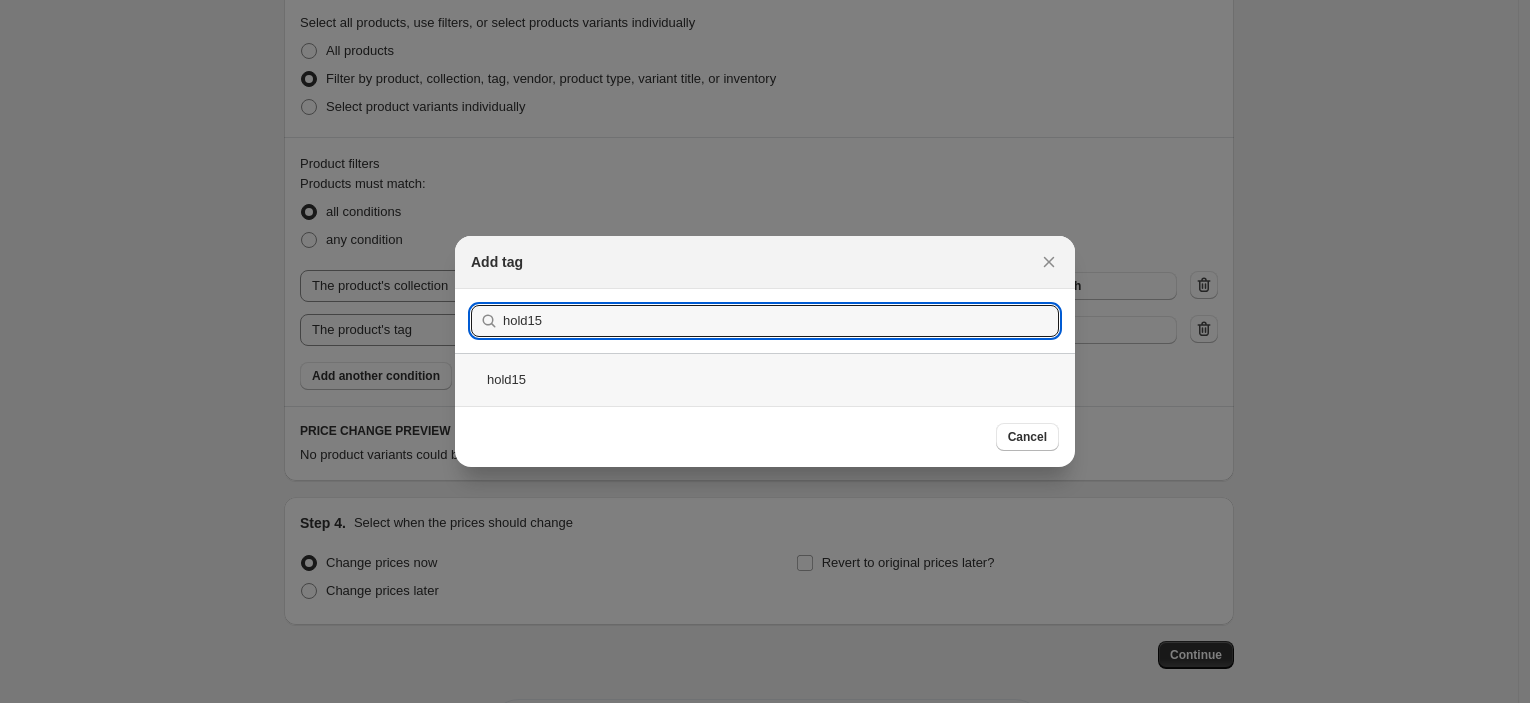 type on "hold15" 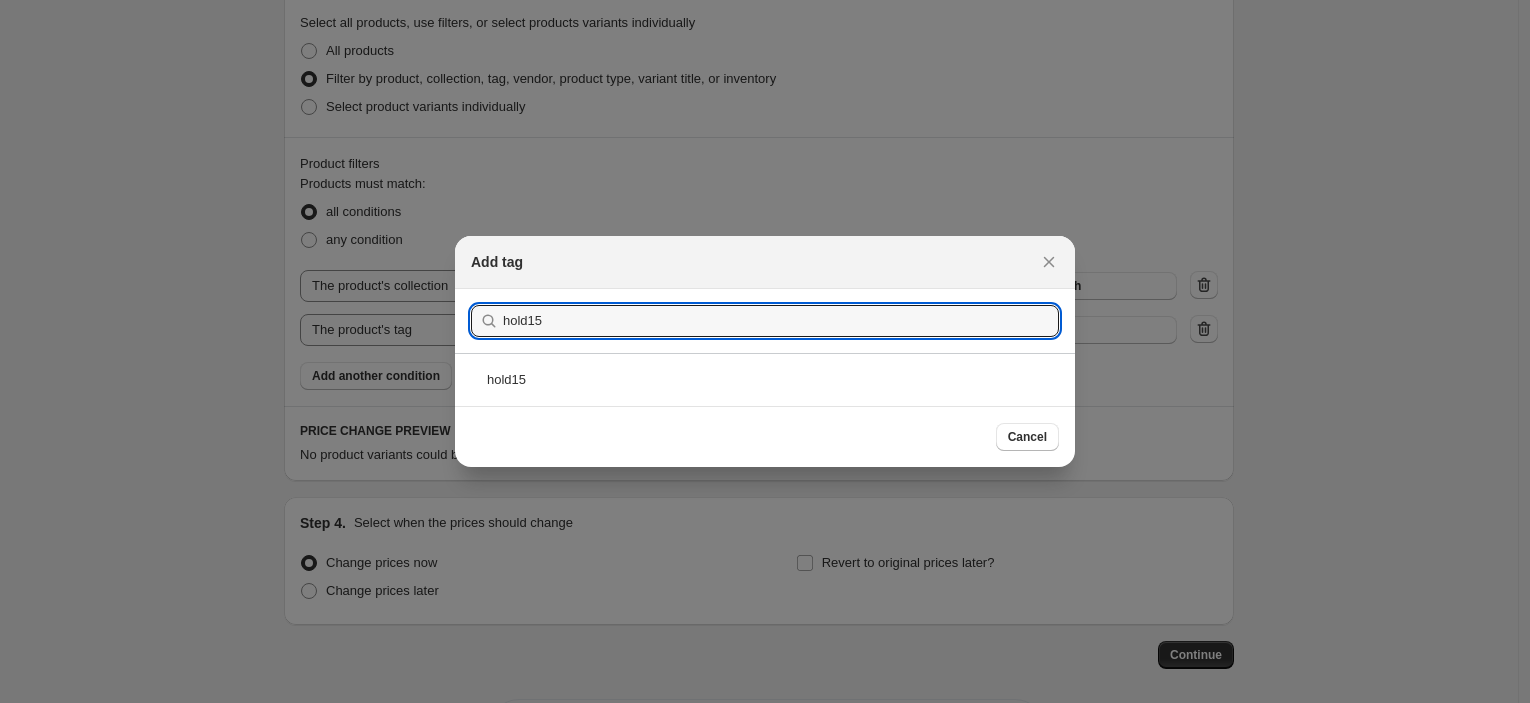 scroll, scrollTop: 999, scrollLeft: 0, axis: vertical 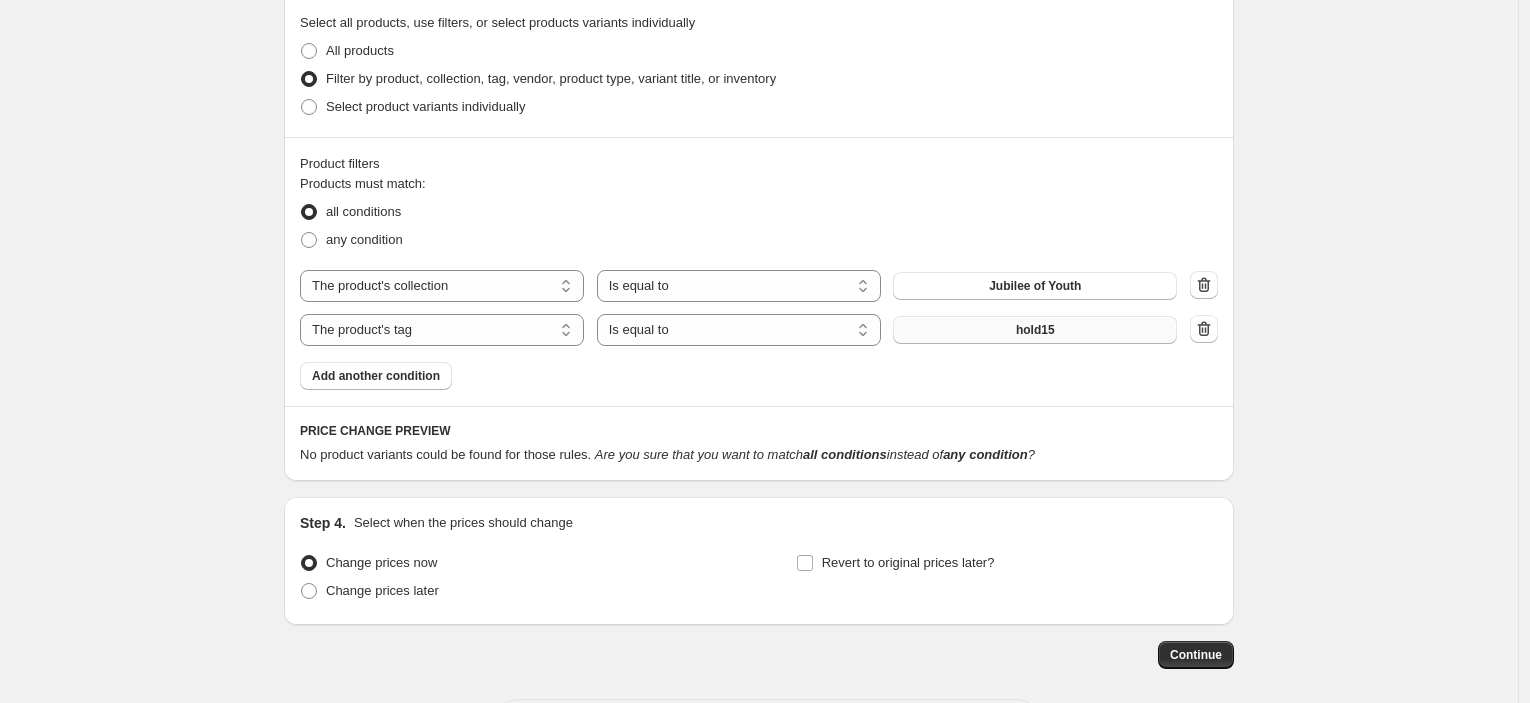click on "hold15" at bounding box center [1035, 330] 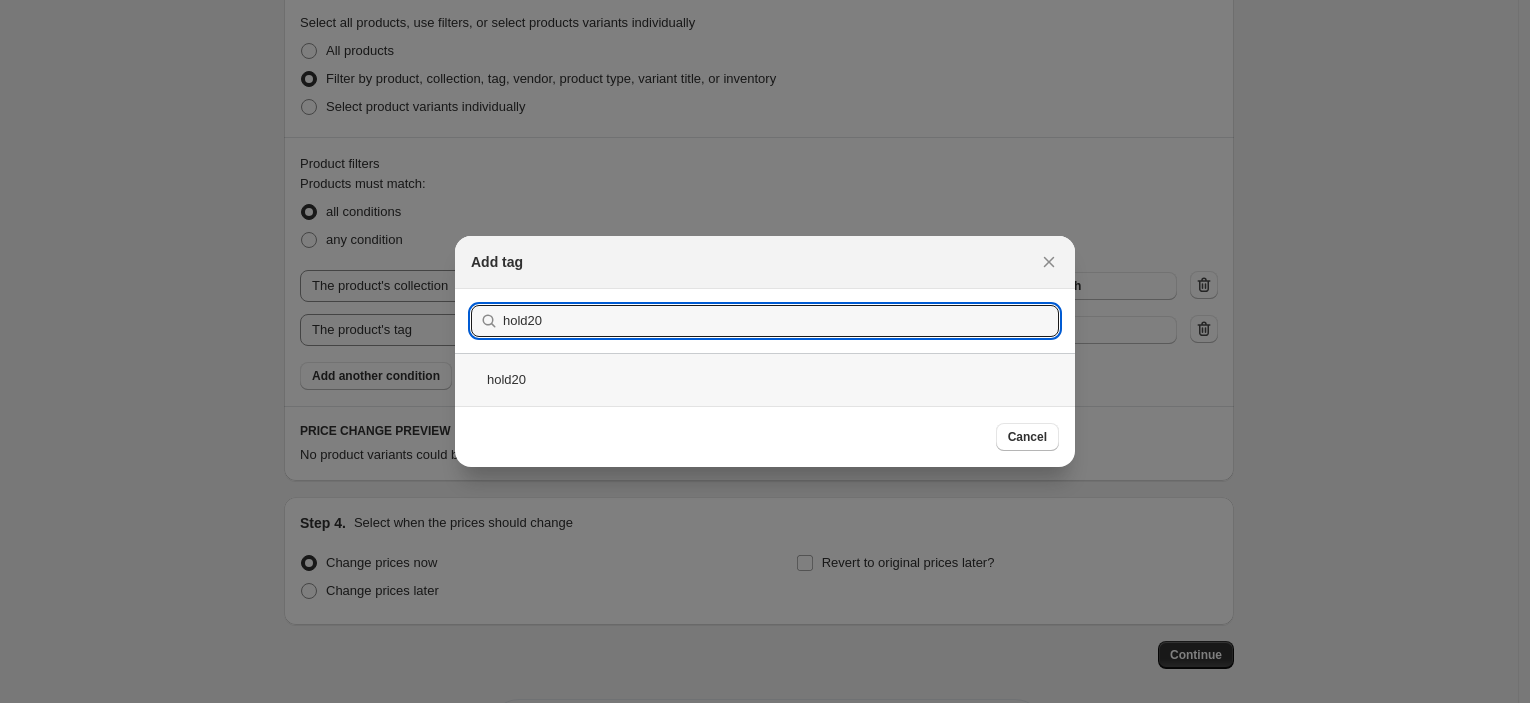 type on "hold20" 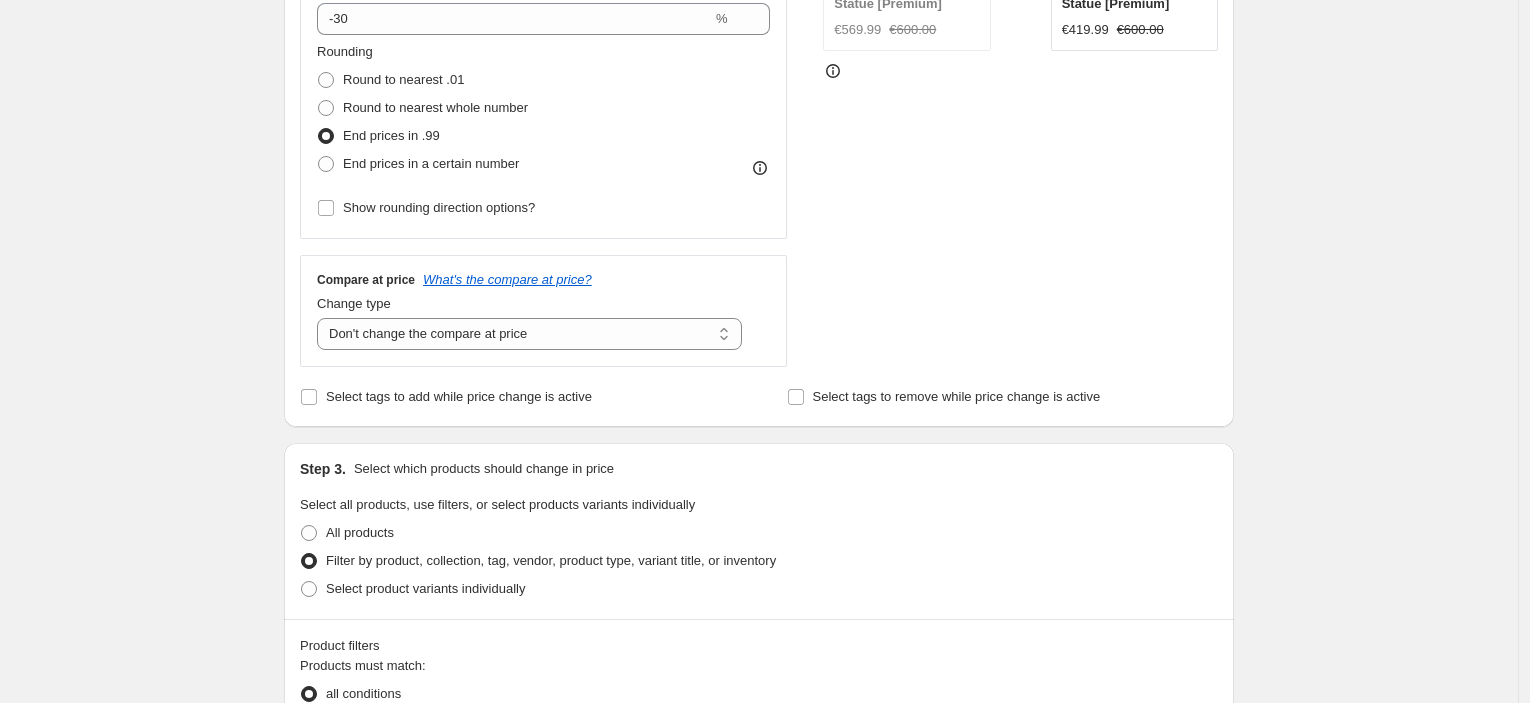 scroll, scrollTop: 0, scrollLeft: 0, axis: both 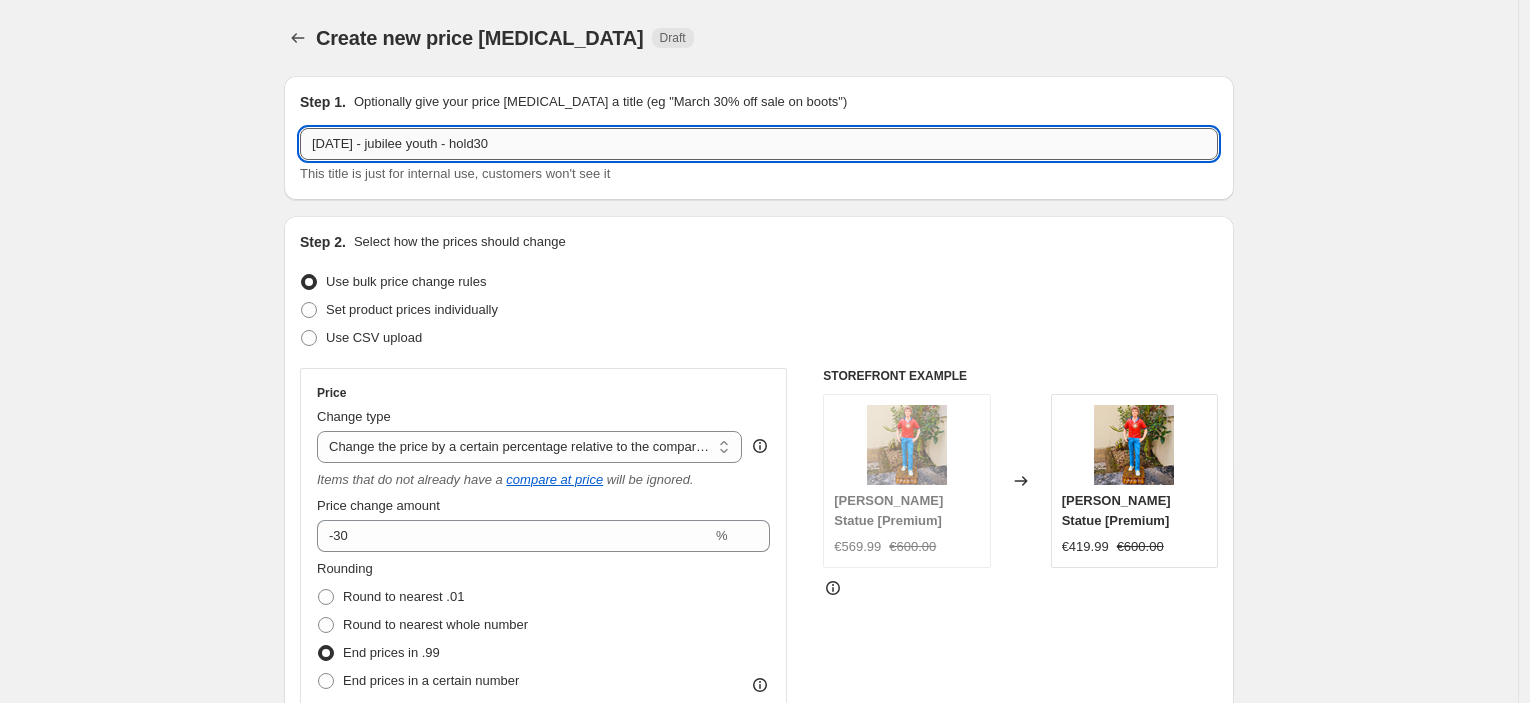 click on "[DATE] - jubilee youth - hold30" at bounding box center (759, 144) 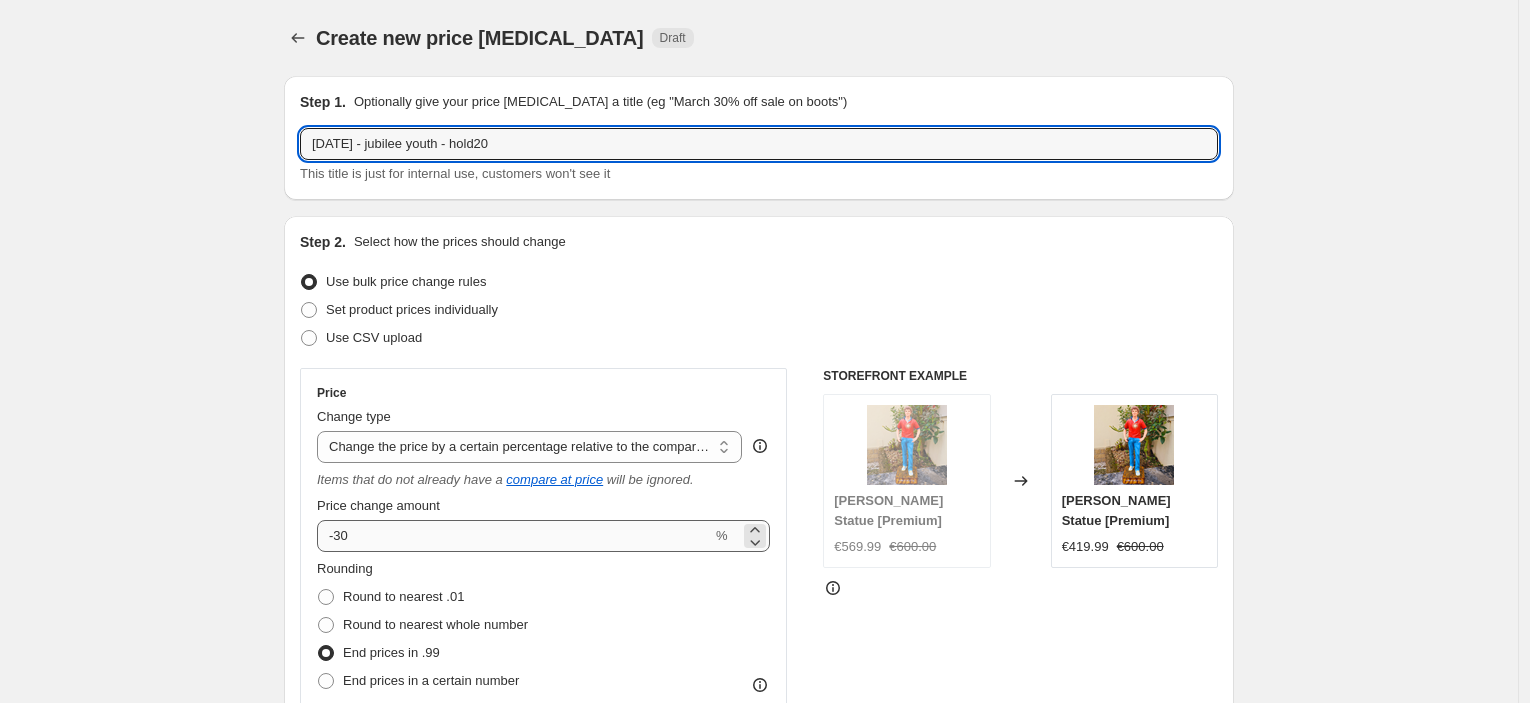 type on "[DATE] - jubilee youth - hold20" 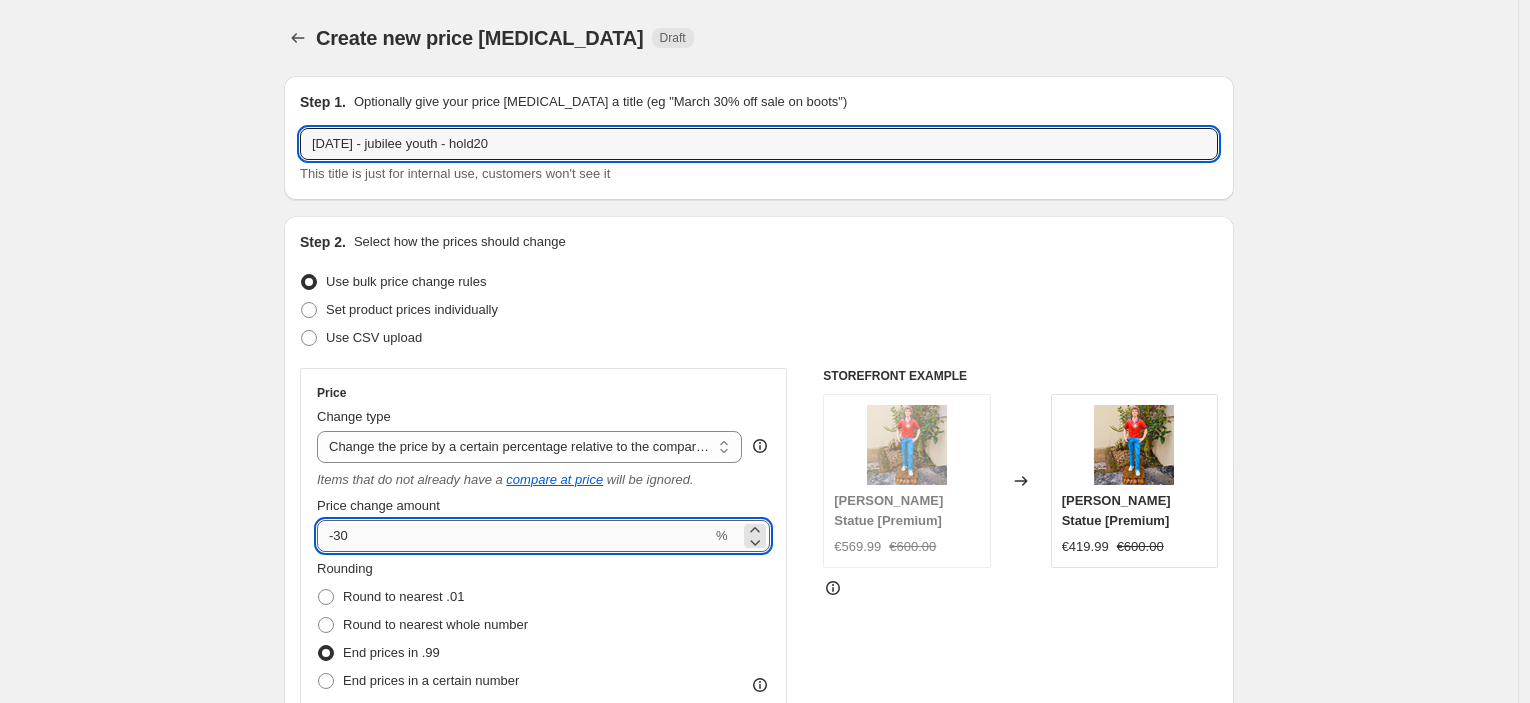 click on "-30" at bounding box center (514, 536) 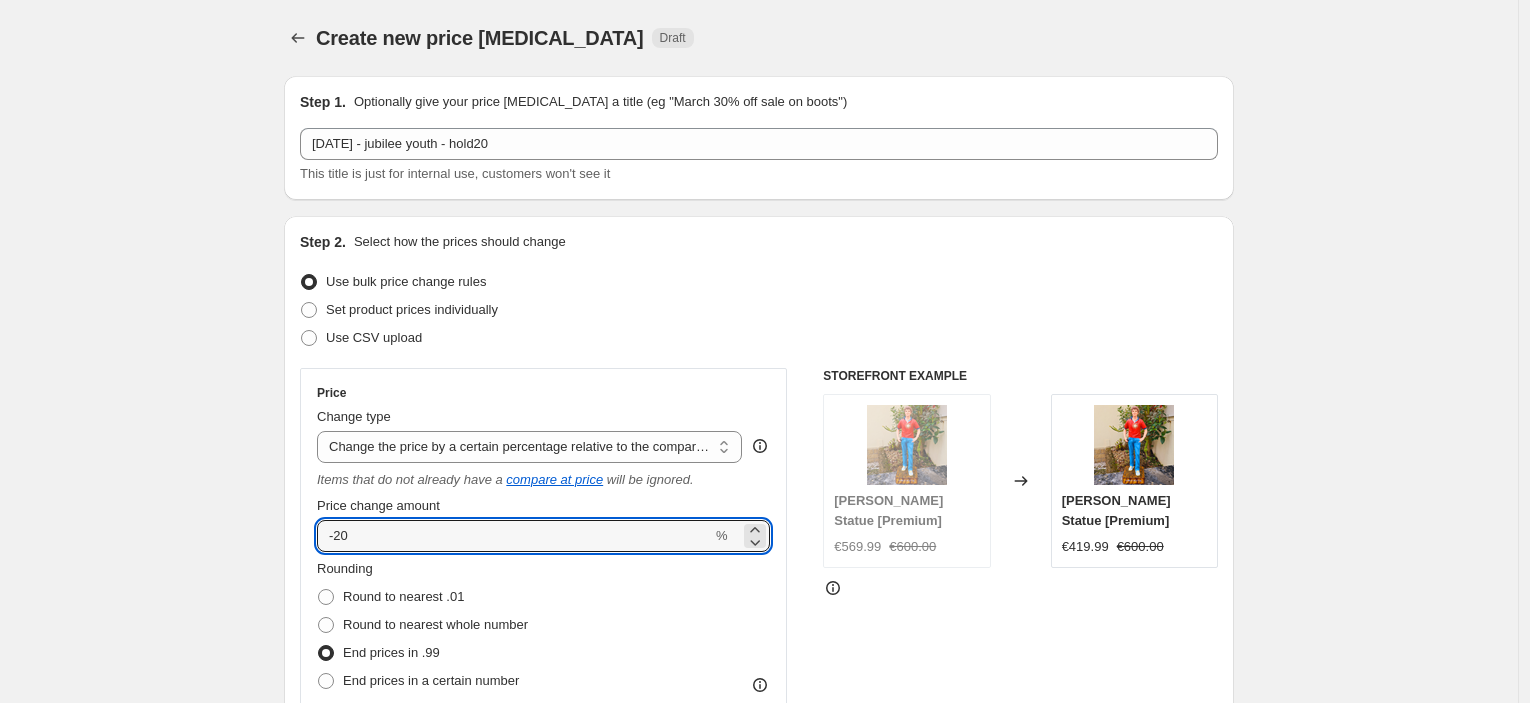 type on "-20" 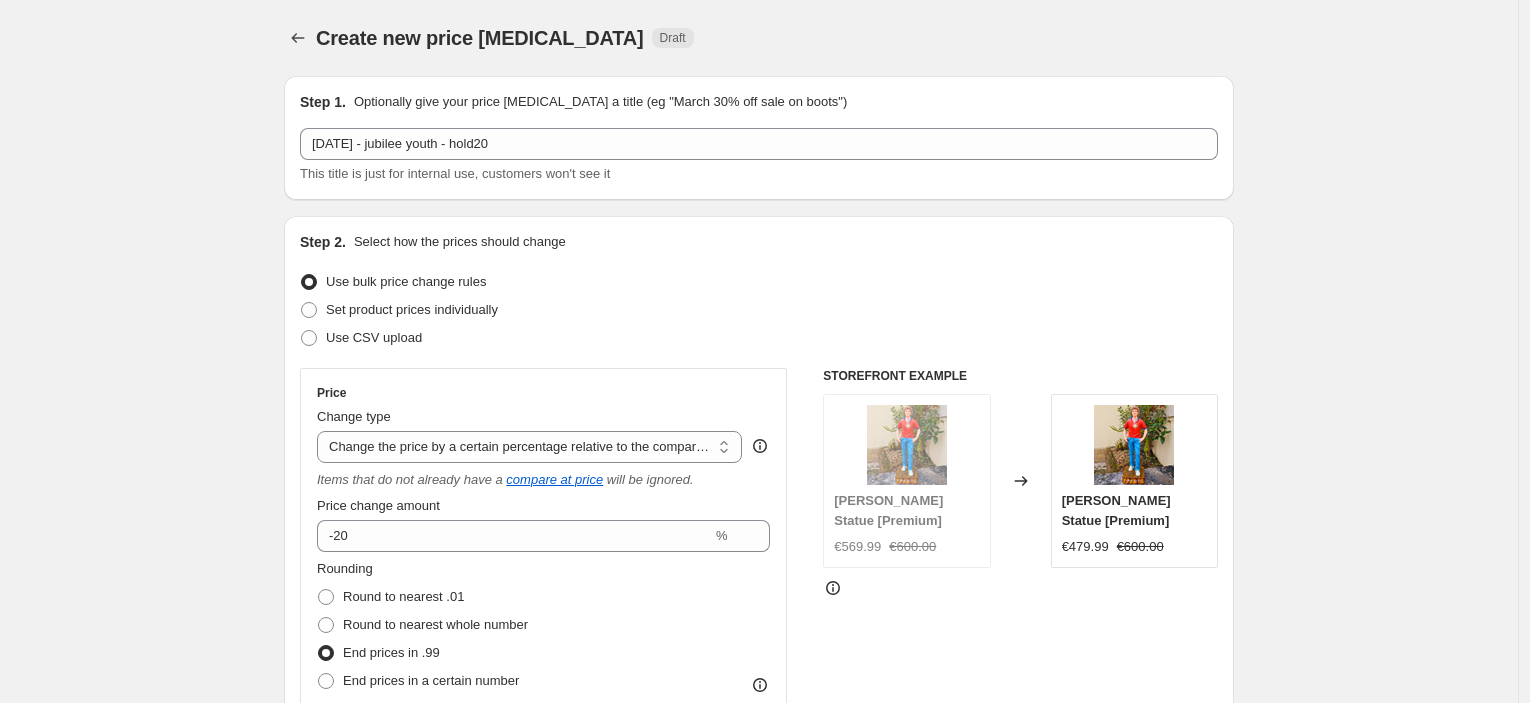 click on "Create new price [MEDICAL_DATA]. This page is ready Create new price [MEDICAL_DATA] Draft Step 1. Optionally give your price [MEDICAL_DATA] a title (eg "March 30% off sale on boots") [DATE] - jubilee youth - hold20 This title is just for internal use, customers won't see it Step 2. Select how the prices should change Use bulk price change rules Set product prices individually Use CSV upload Price Change type Change the price to a certain amount Change the price by a certain amount Change the price by a certain percentage Change the price to the current compare at price (price before sale) Change the price by a certain amount relative to the compare at price Change the price by a certain percentage relative to the compare at price Don't change the price Change the price by a certain percentage relative to the cost per item Change price to certain cost margin Change the price by a certain percentage relative to the compare at price Items that do not already have a   compare at price   will be ignored. Price change amount %" at bounding box center (759, 1055) 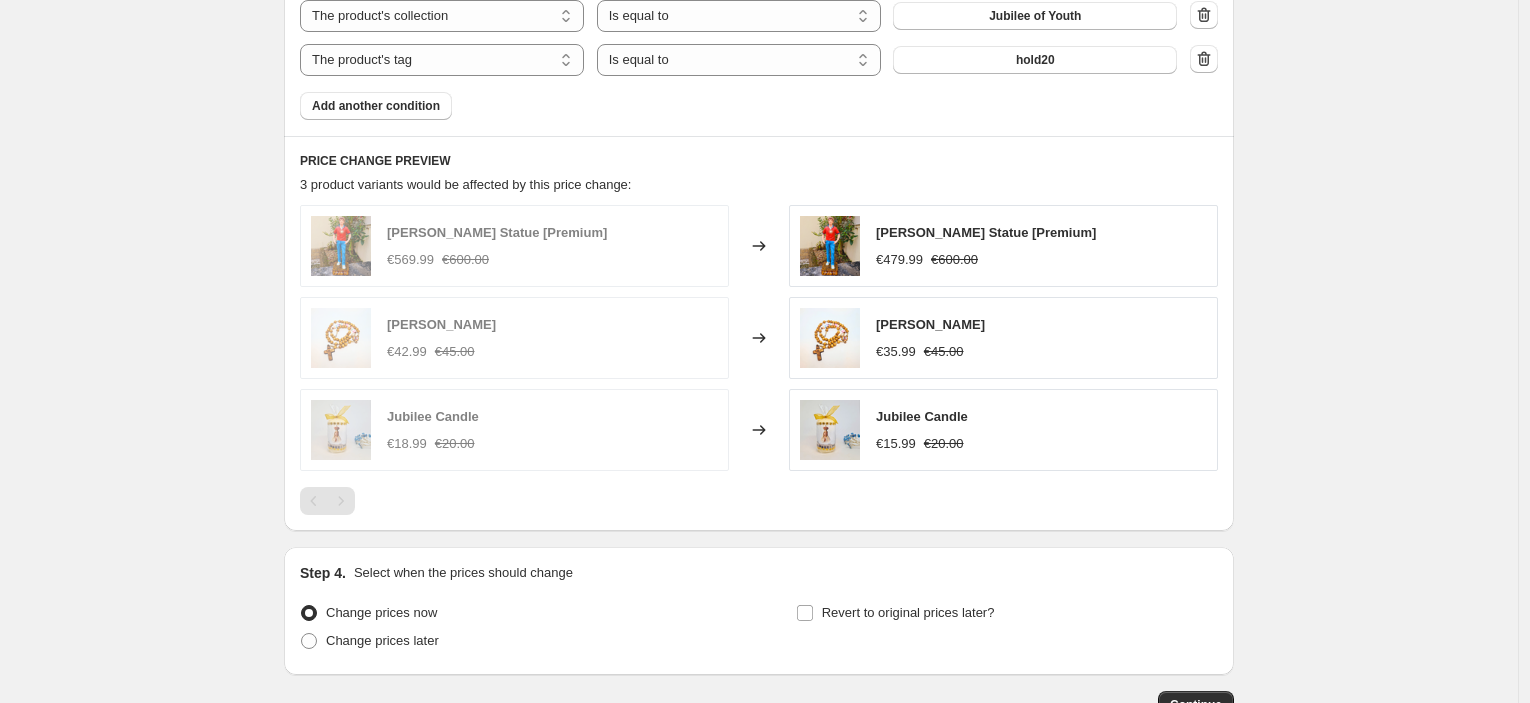 scroll, scrollTop: 1406, scrollLeft: 0, axis: vertical 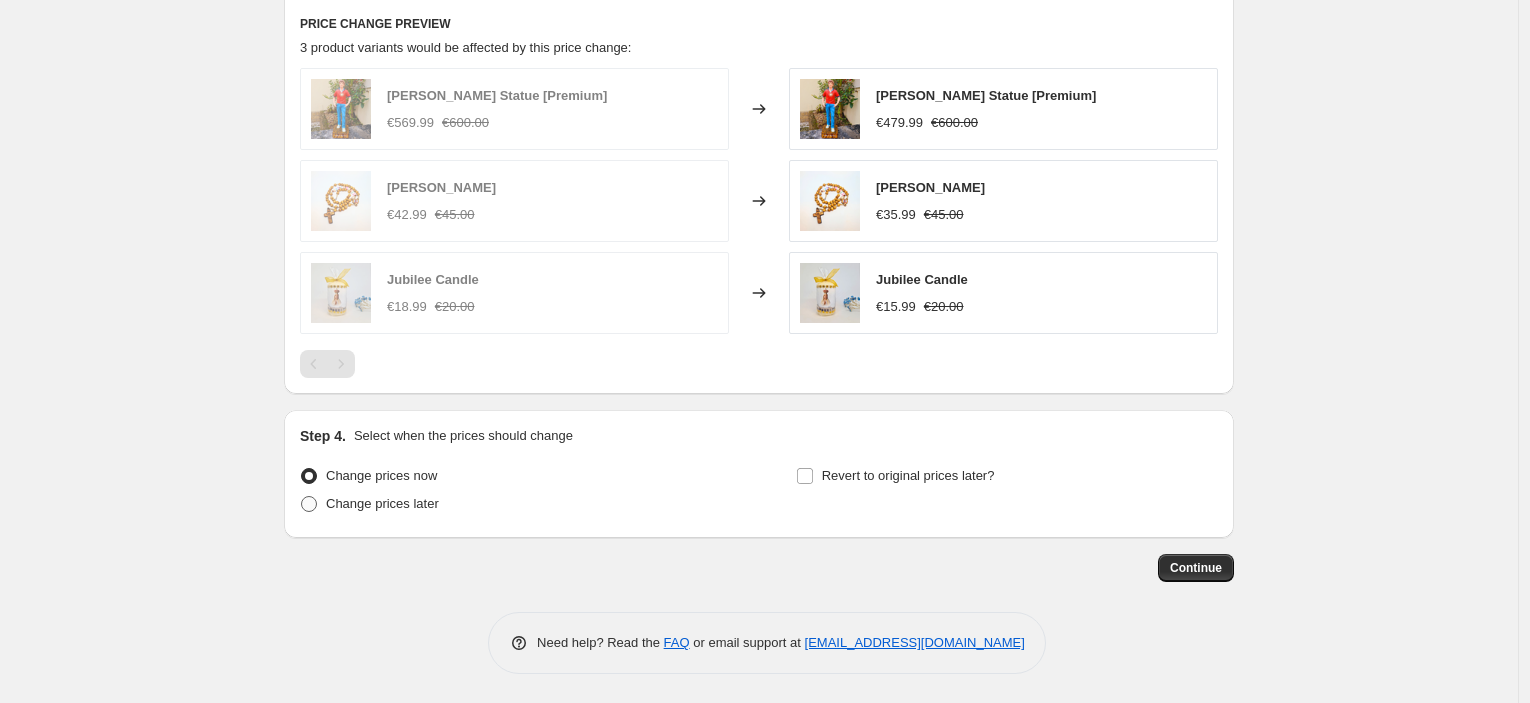 click on "Change prices later" at bounding box center (382, 503) 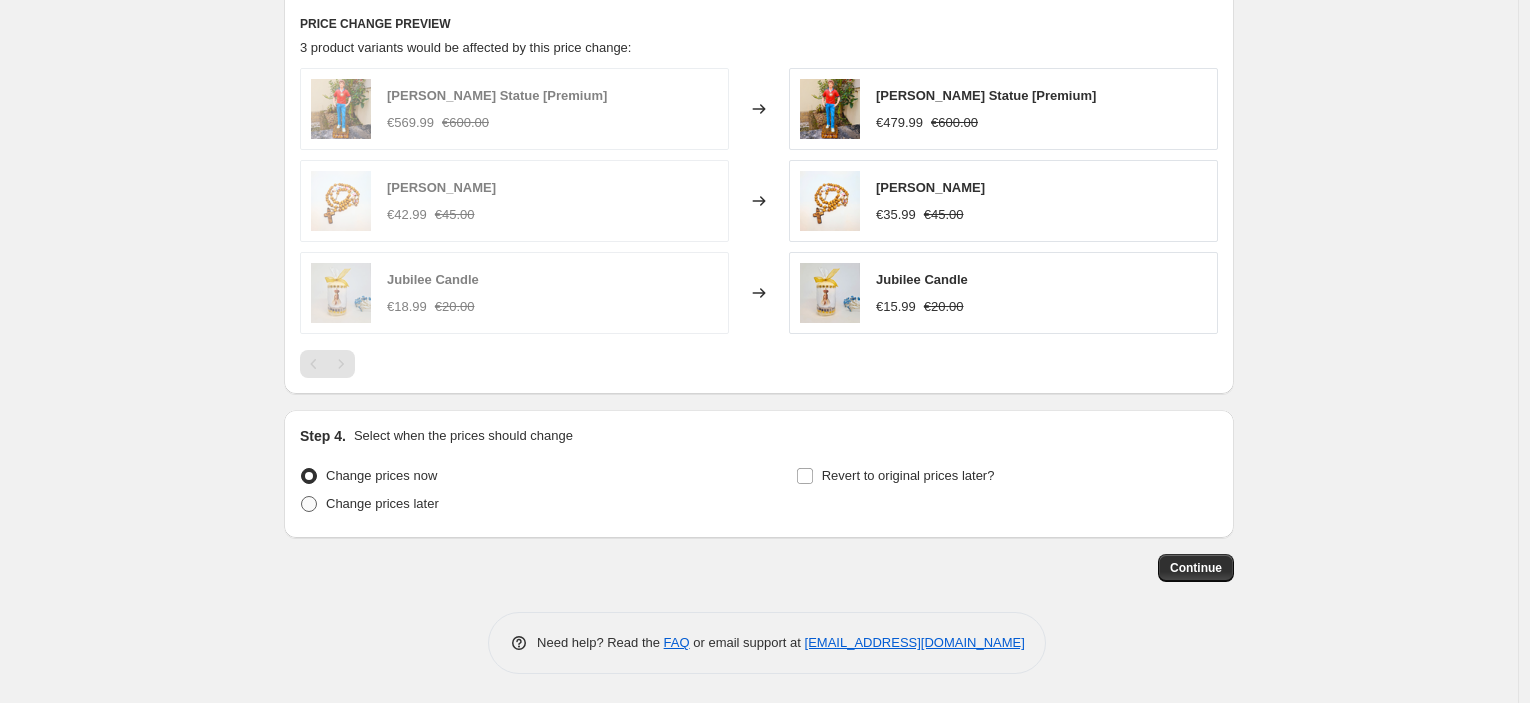 radio on "true" 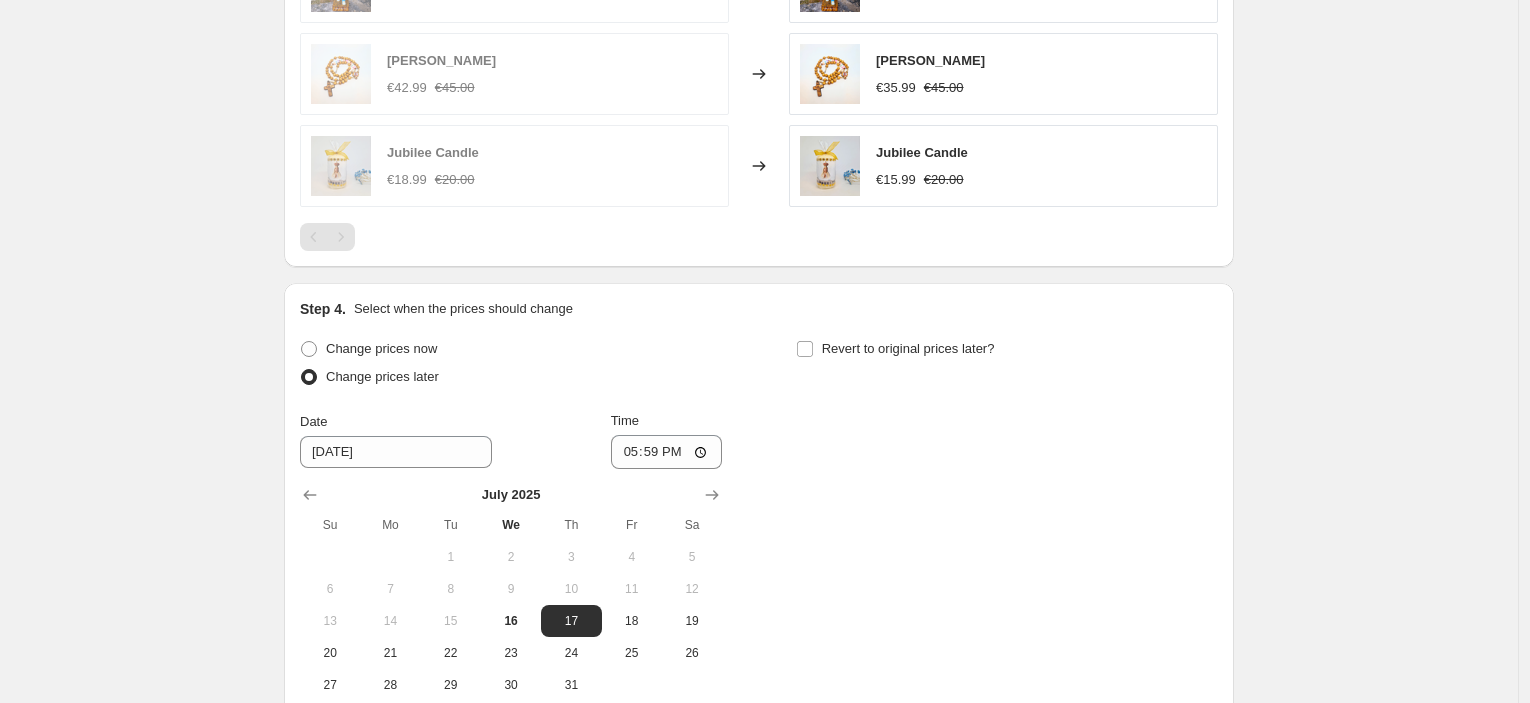 scroll, scrollTop: 1748, scrollLeft: 0, axis: vertical 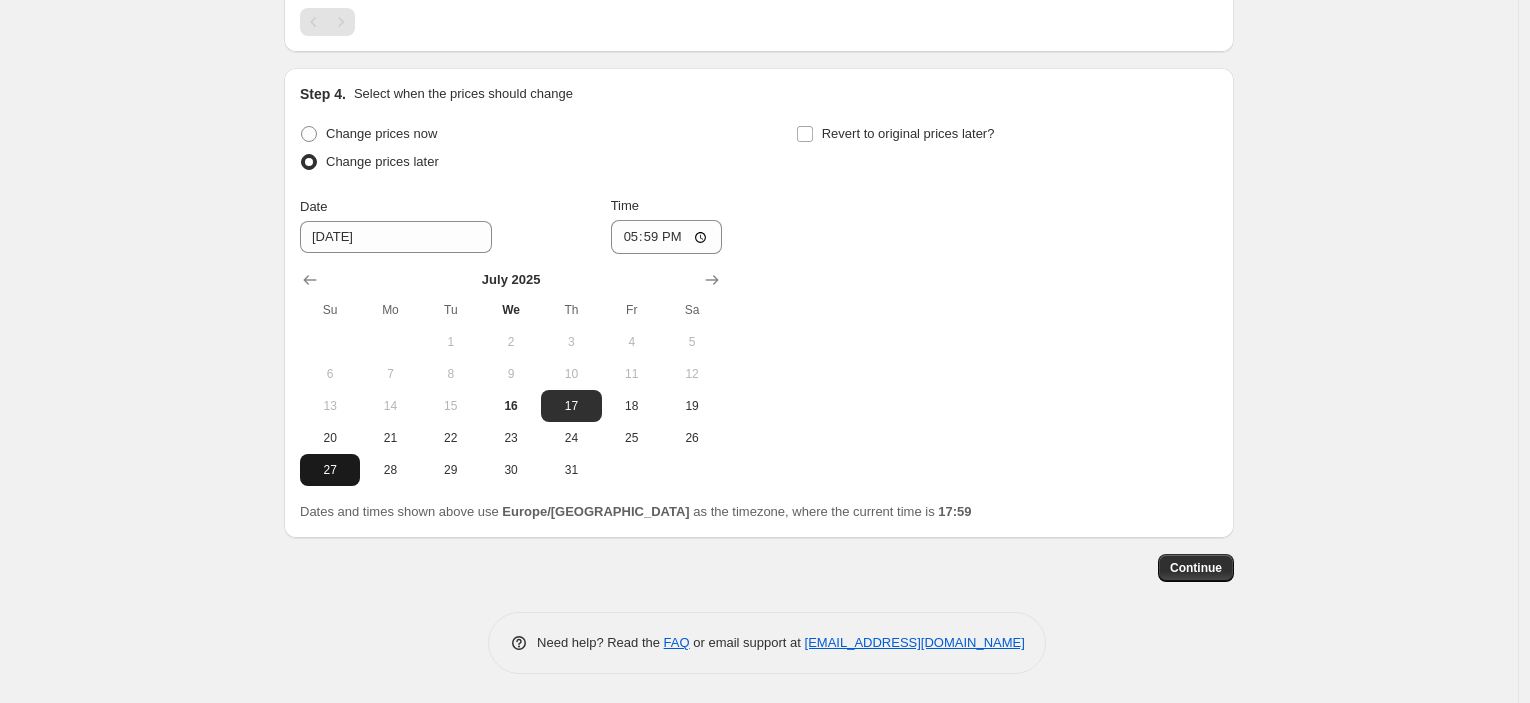 click on "27" at bounding box center (330, 470) 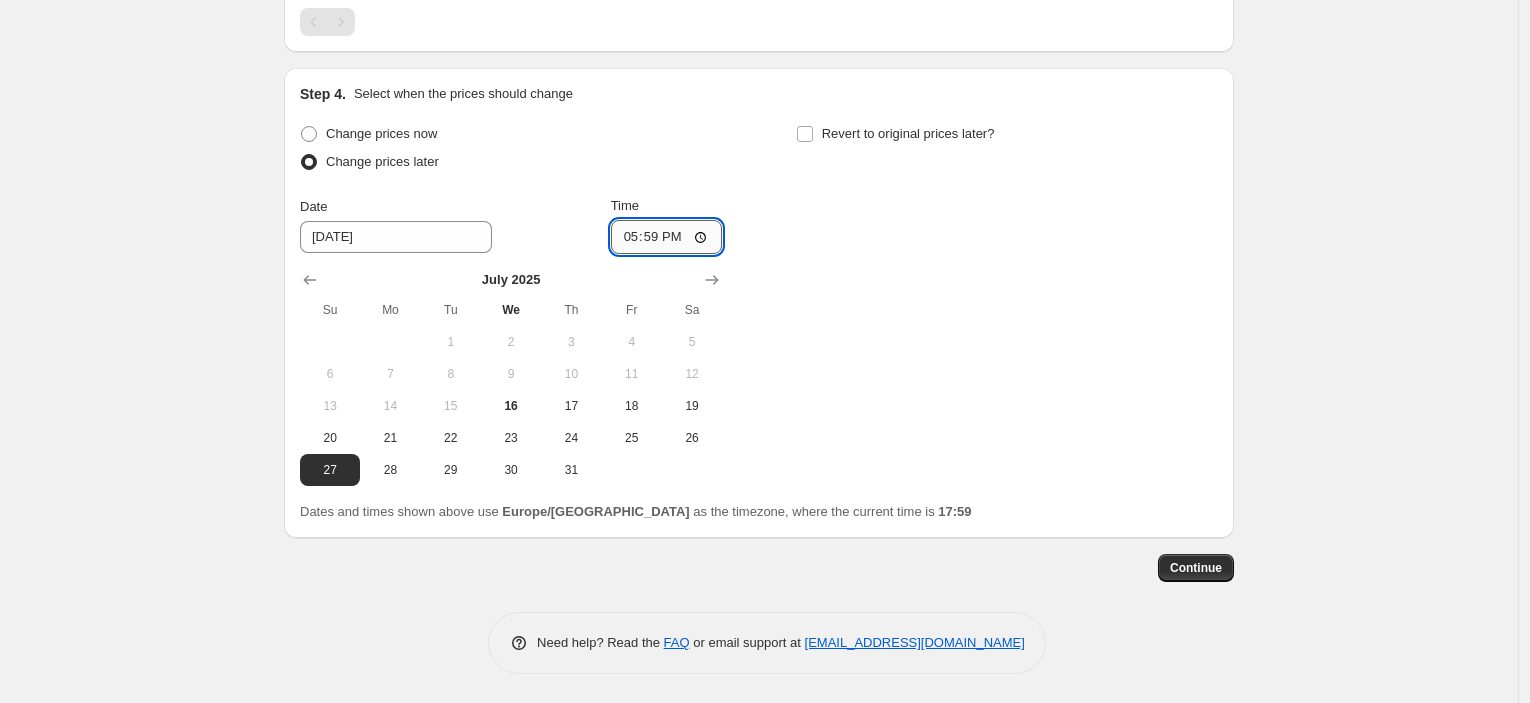 click on "17:59" at bounding box center [667, 237] 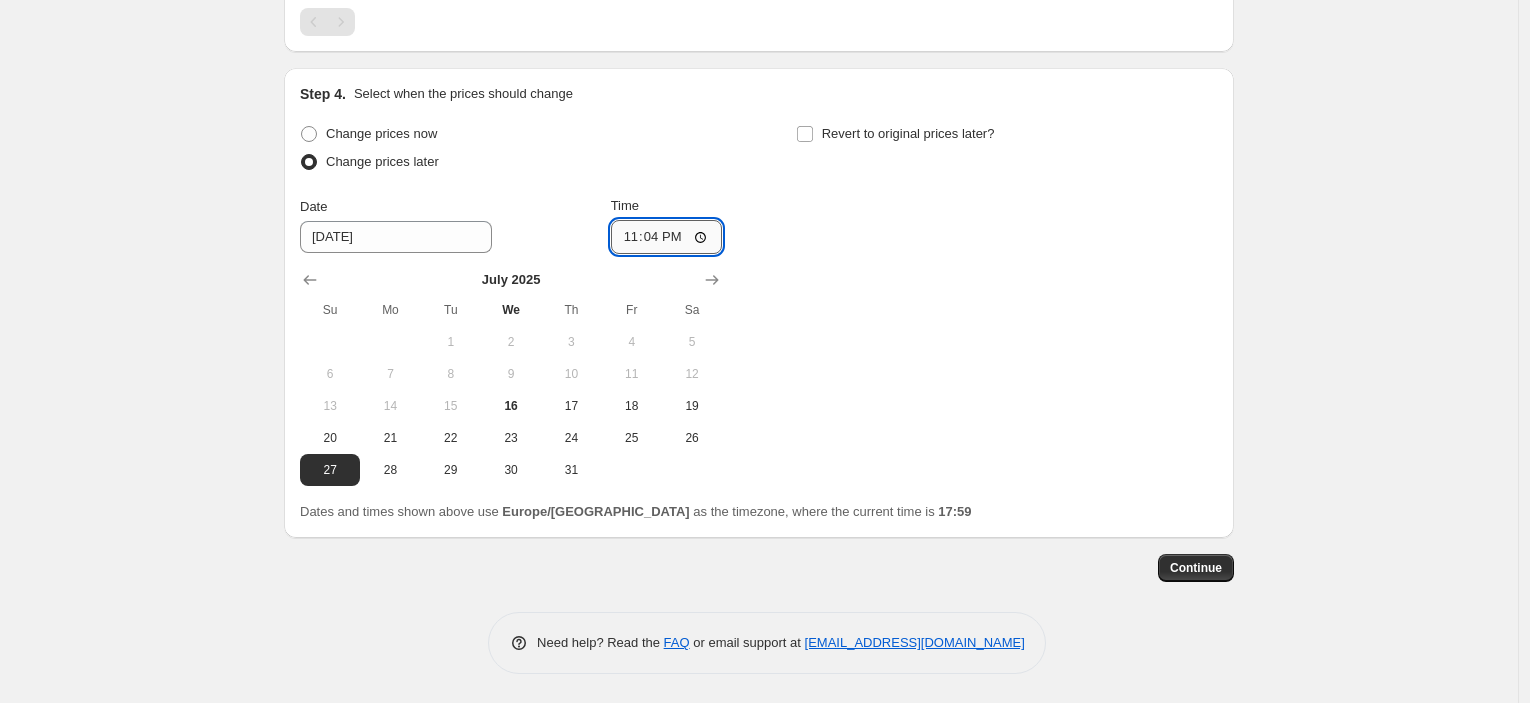 type on "23:45" 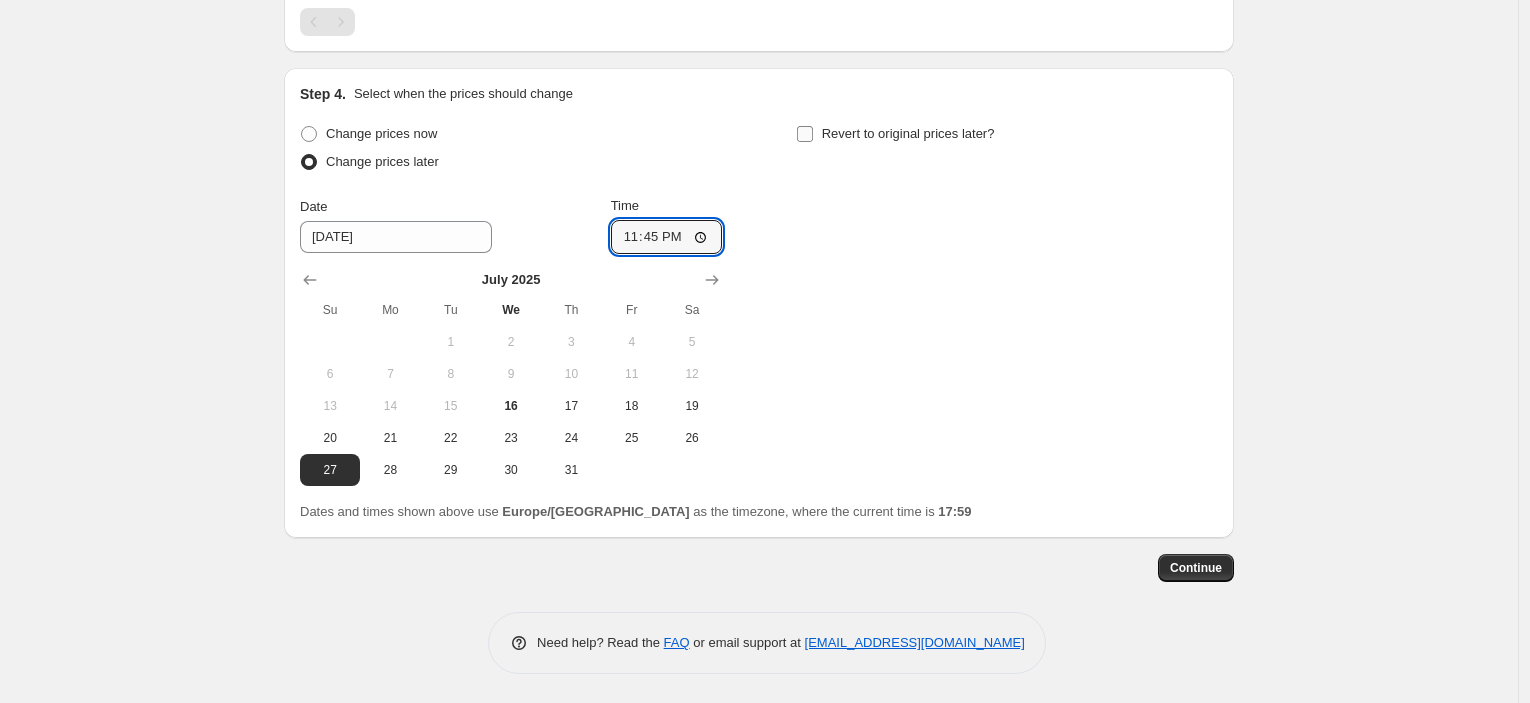 click on "Revert to original prices later?" at bounding box center [908, 134] 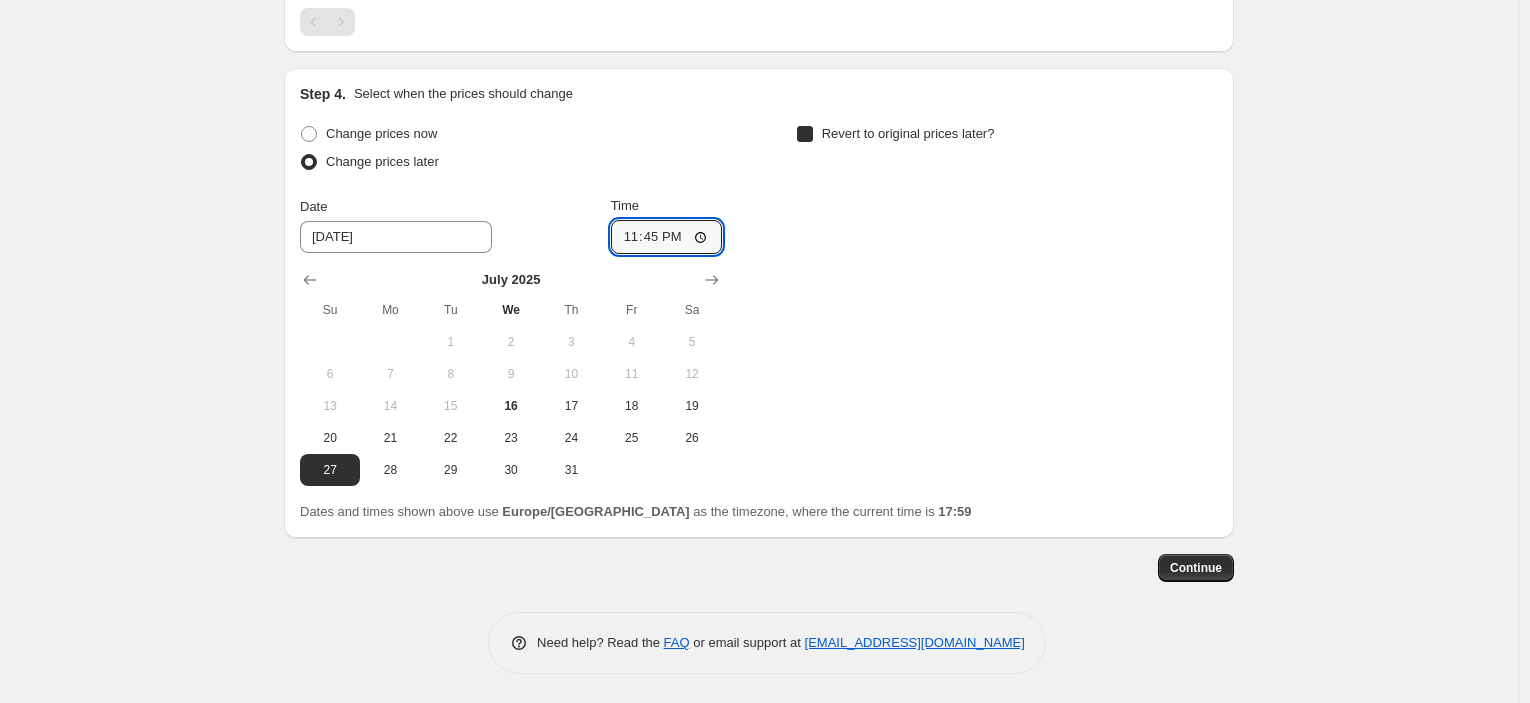 checkbox on "true" 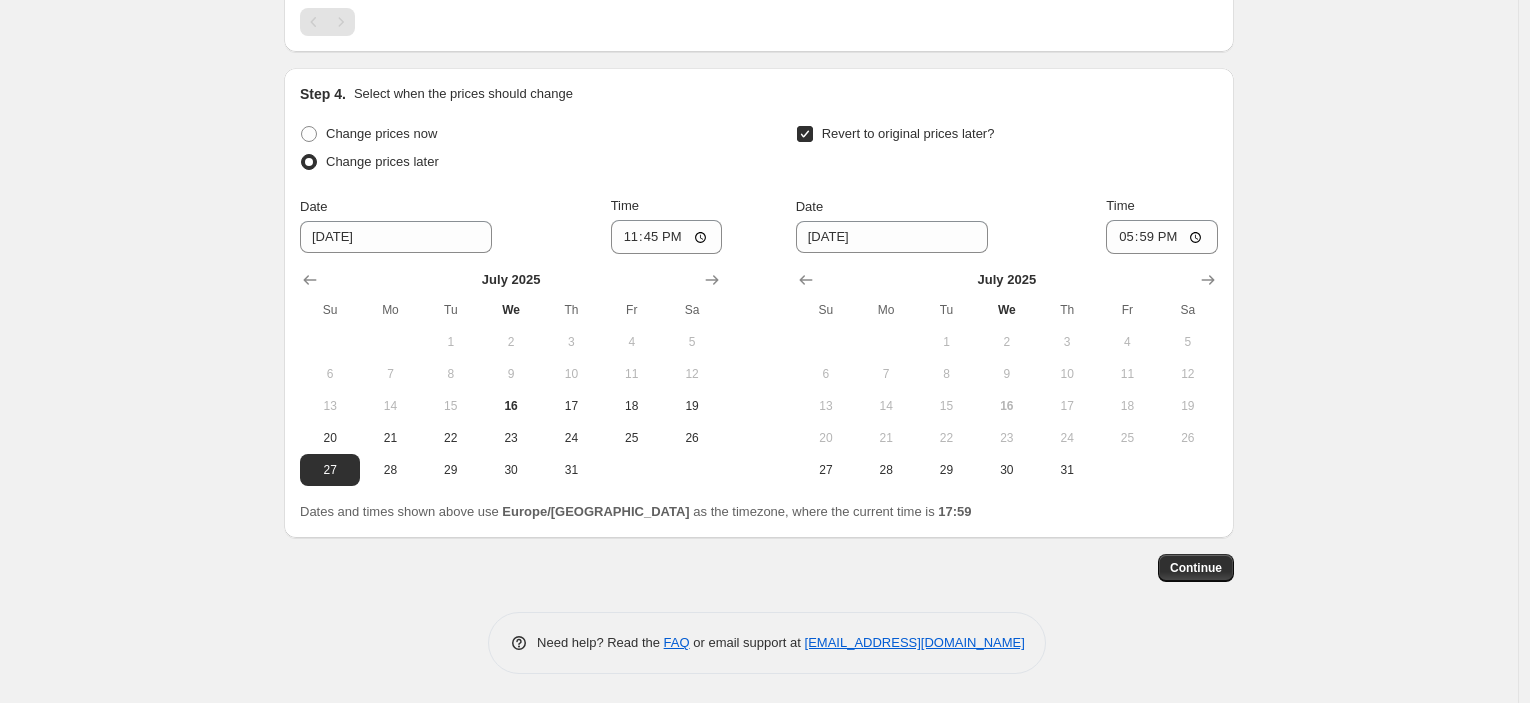 drag, startPoint x: 1207, startPoint y: 285, endPoint x: 1129, endPoint y: 330, distance: 90.04999 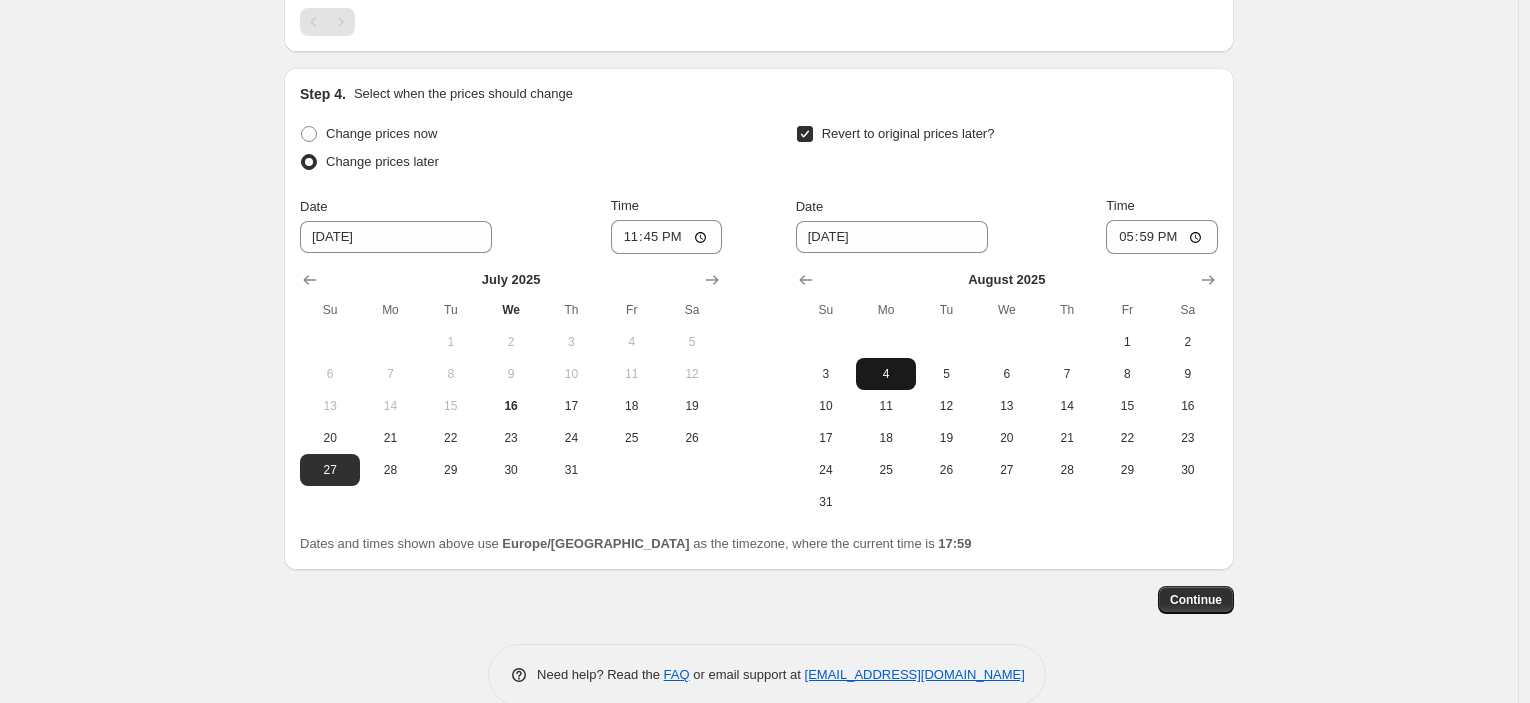 click on "4" at bounding box center [886, 374] 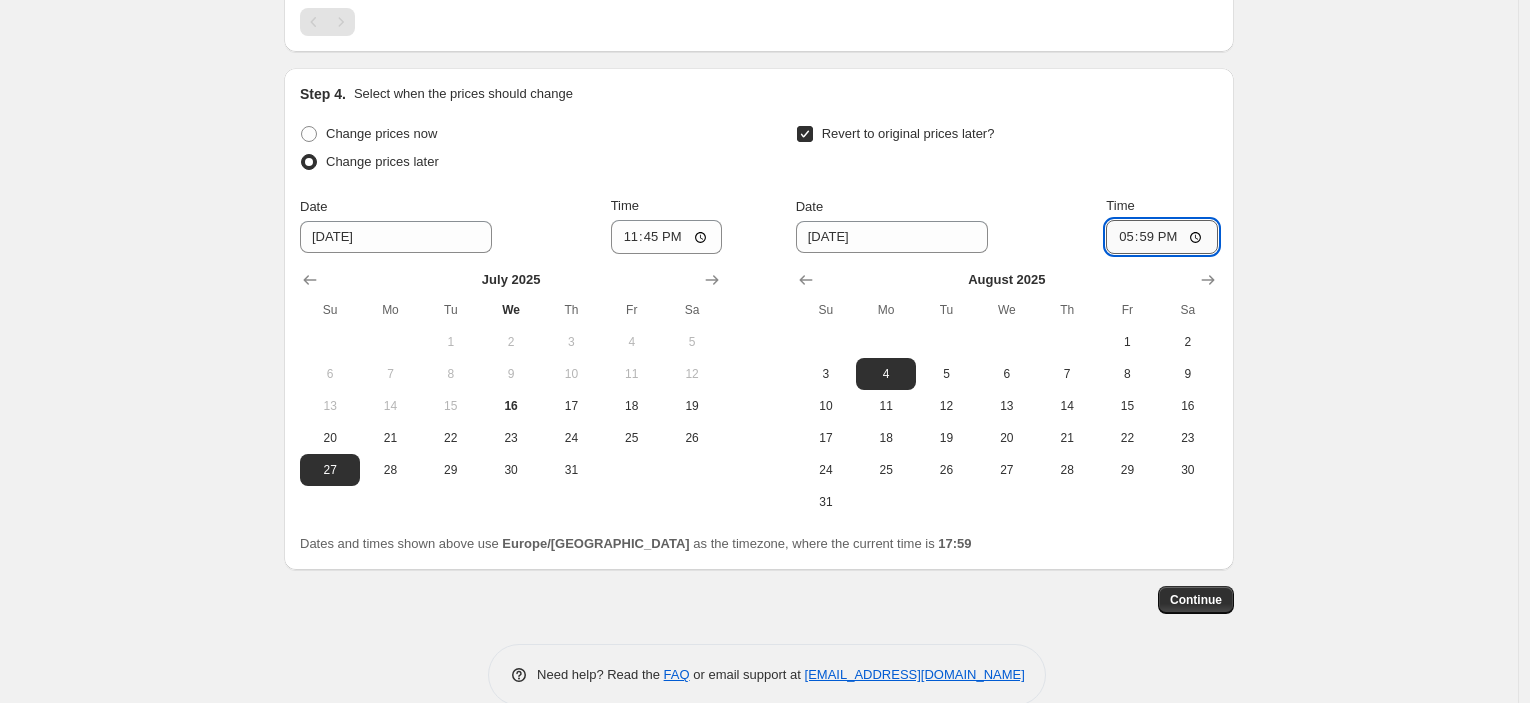 click on "17:59" at bounding box center [1162, 237] 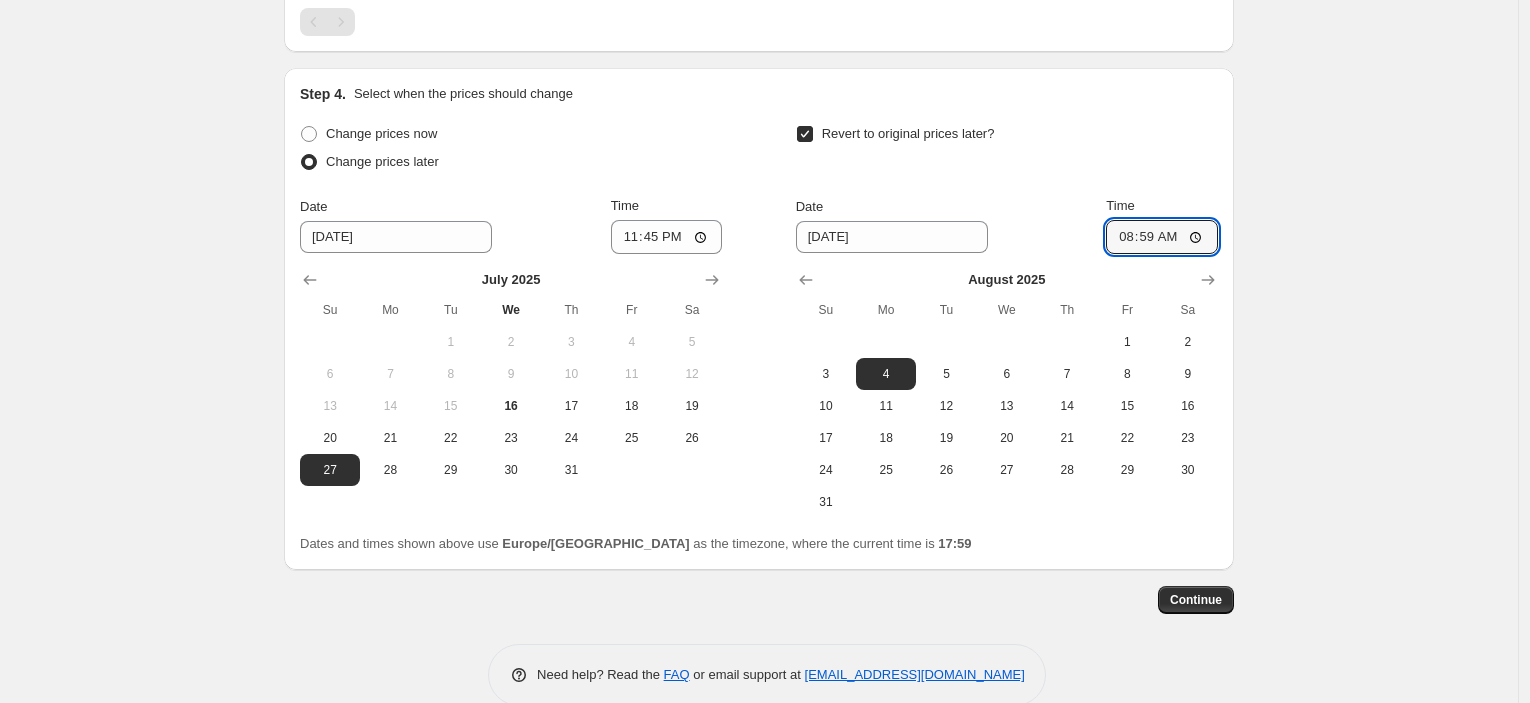 type on "08:00" 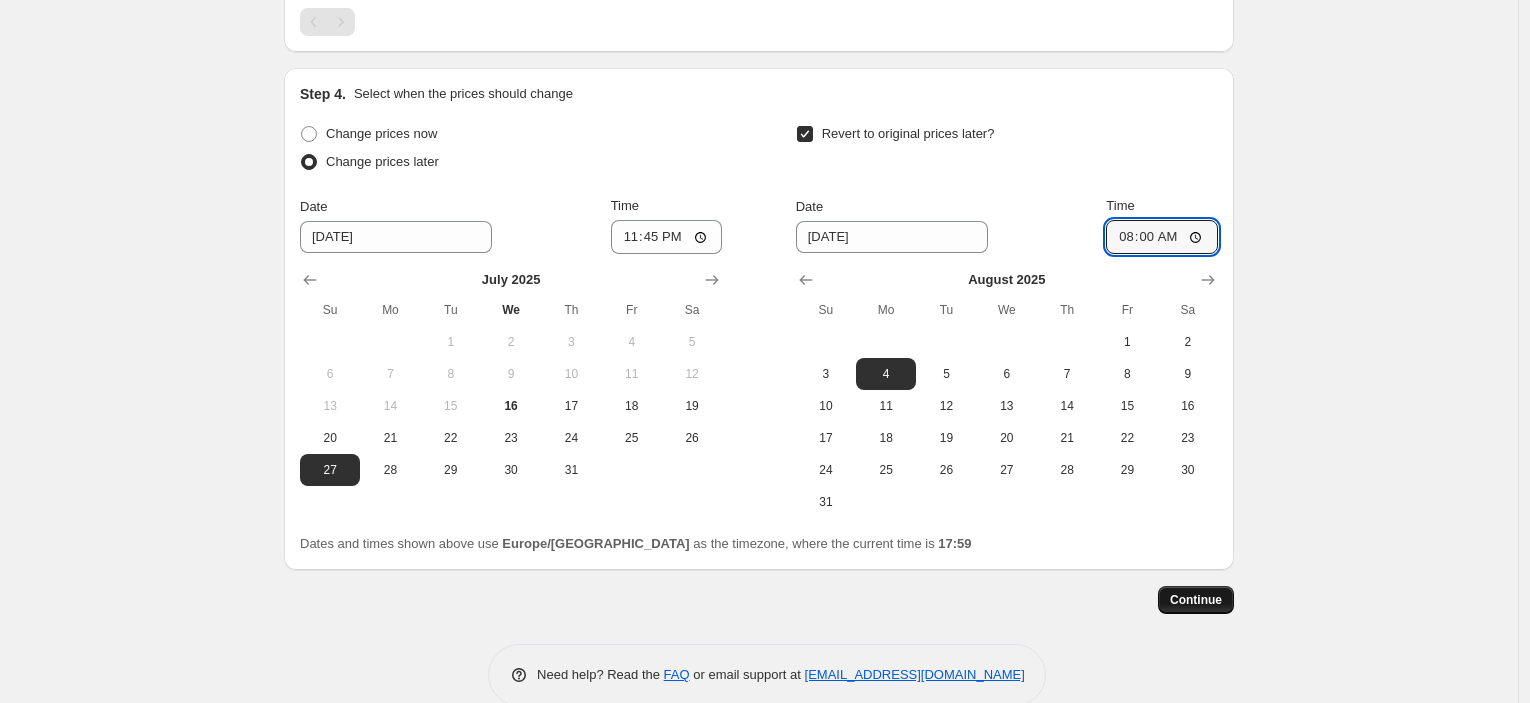 click on "Continue" at bounding box center (1196, 600) 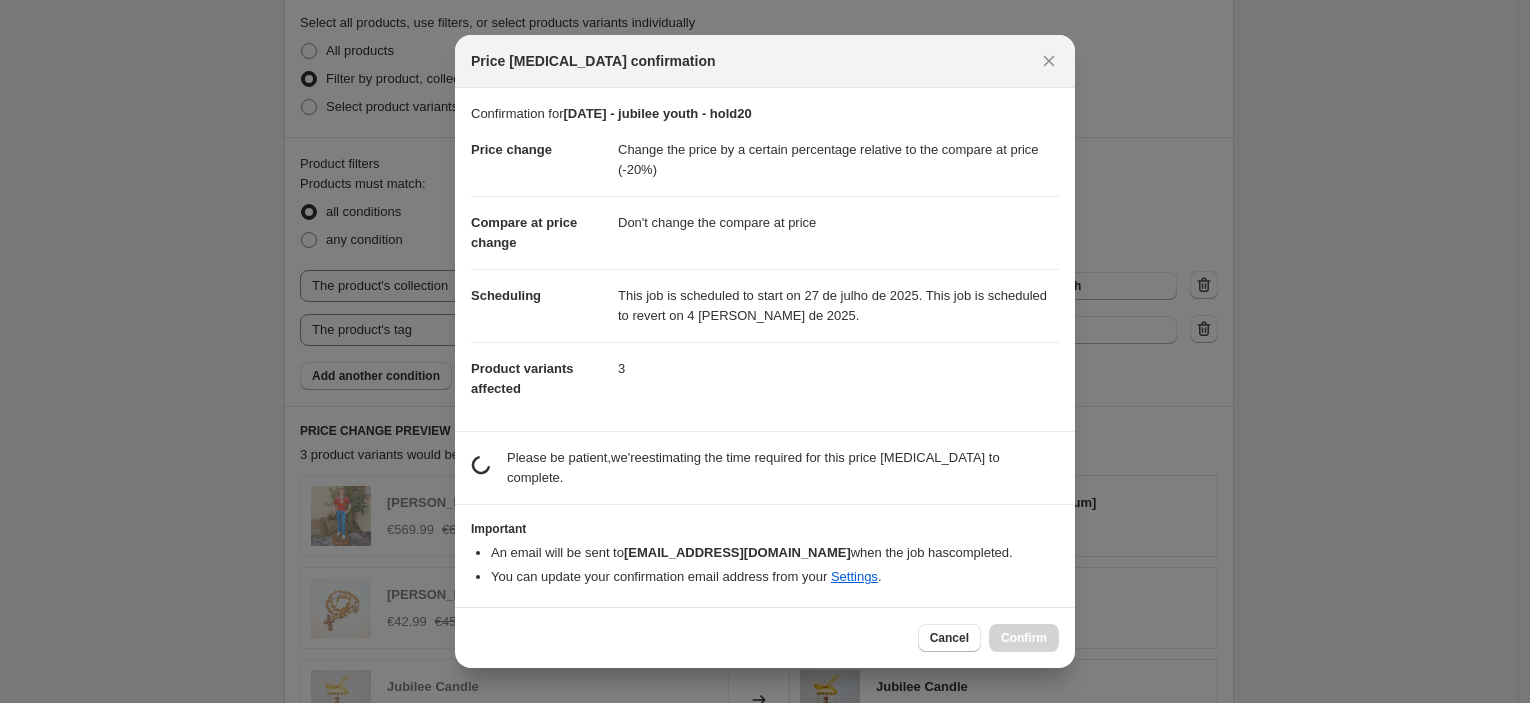 scroll, scrollTop: 1748, scrollLeft: 0, axis: vertical 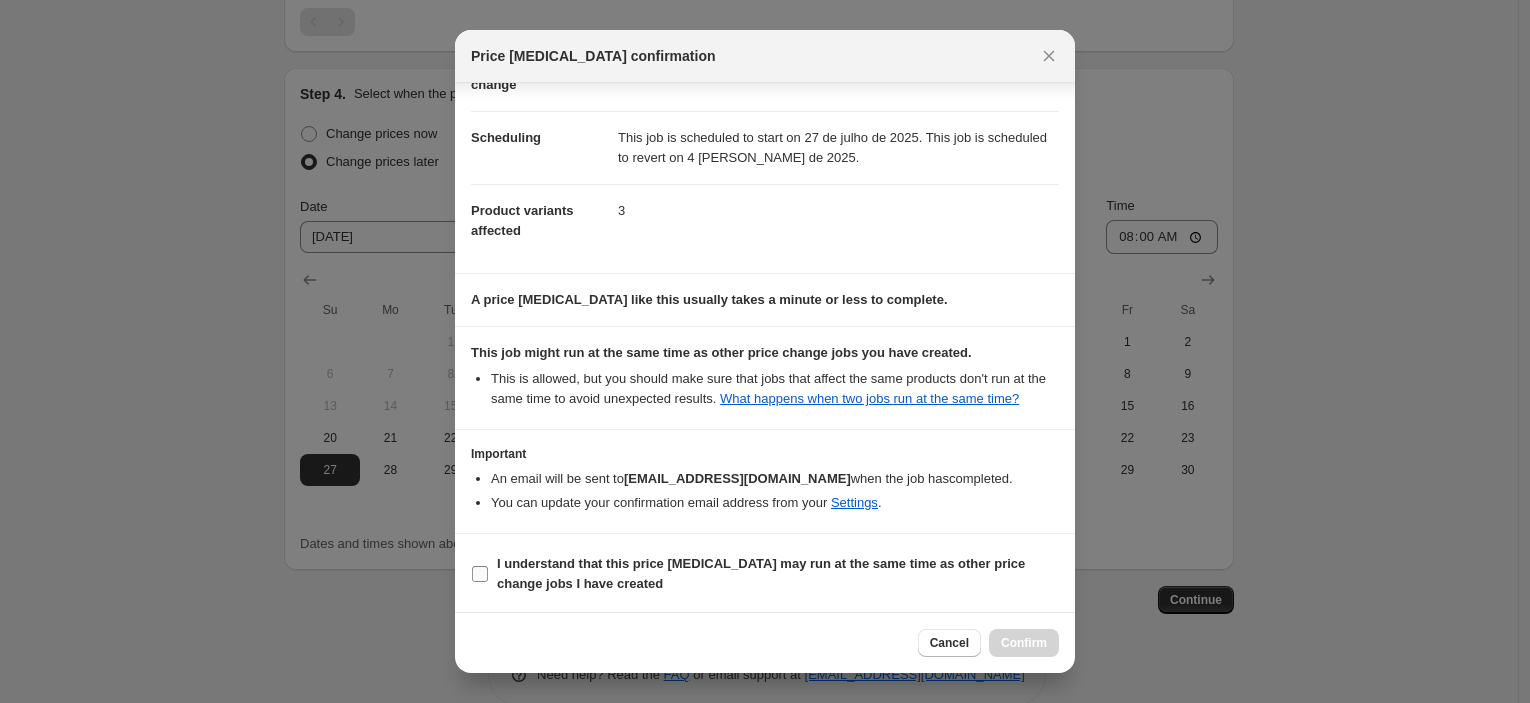 click on "I understand that this price [MEDICAL_DATA] may run at the same time as other price change jobs I have created" at bounding box center (761, 573) 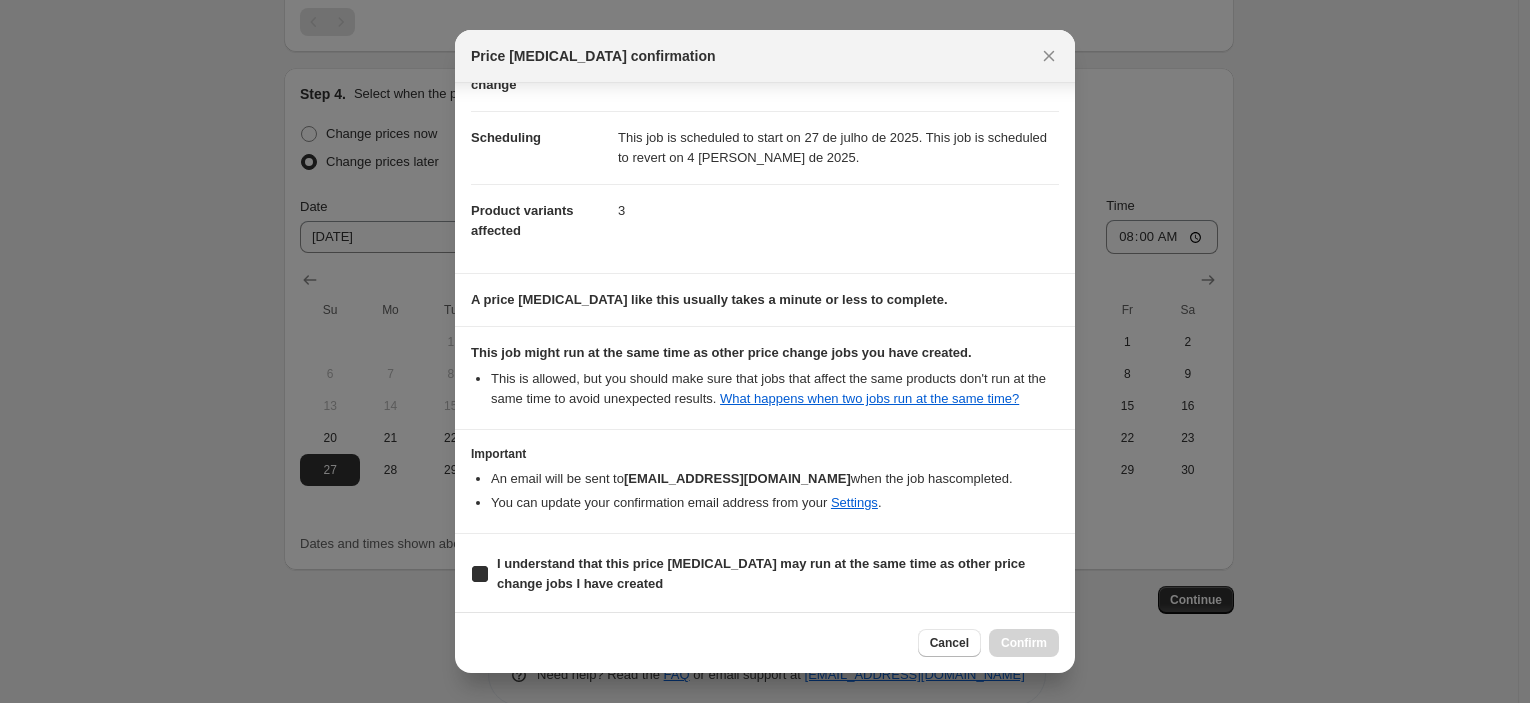 checkbox on "true" 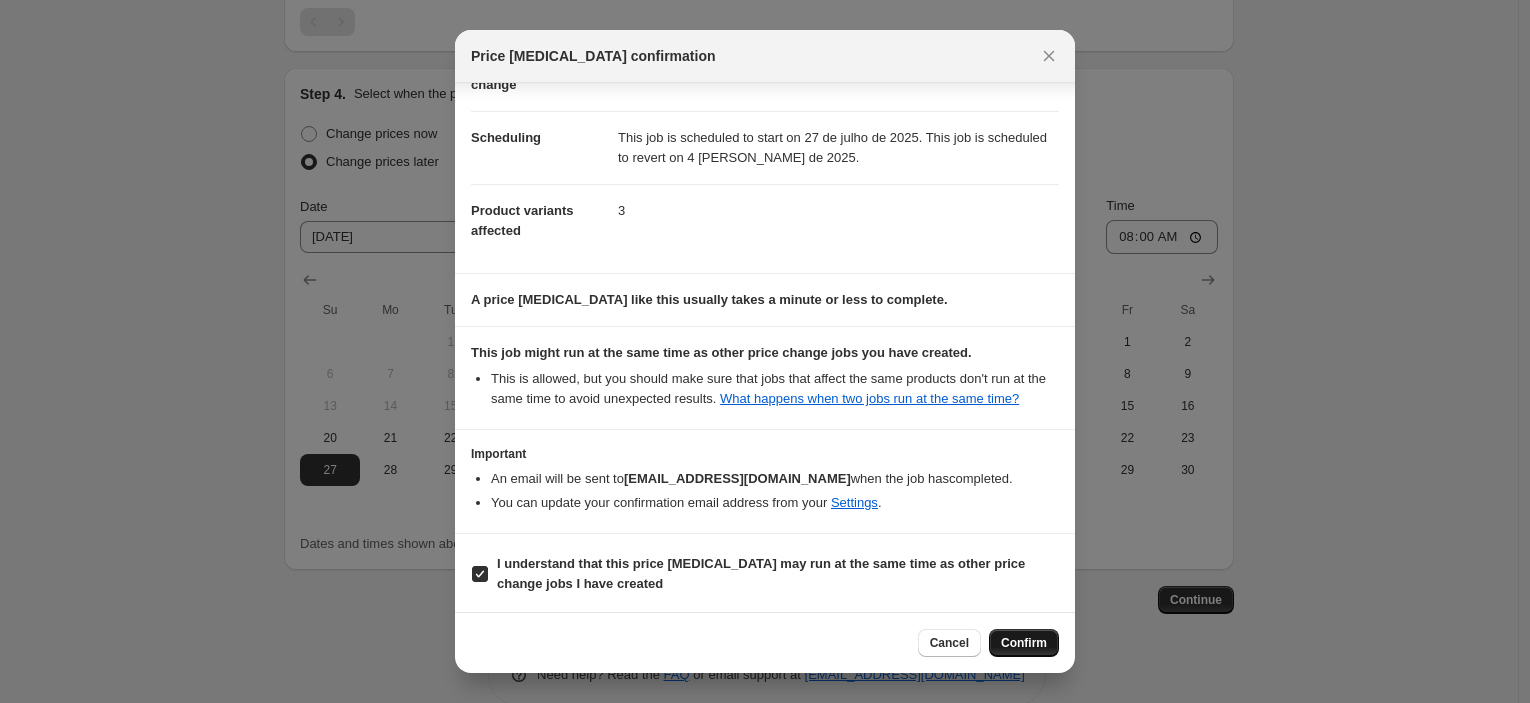 click on "Confirm" at bounding box center (1024, 643) 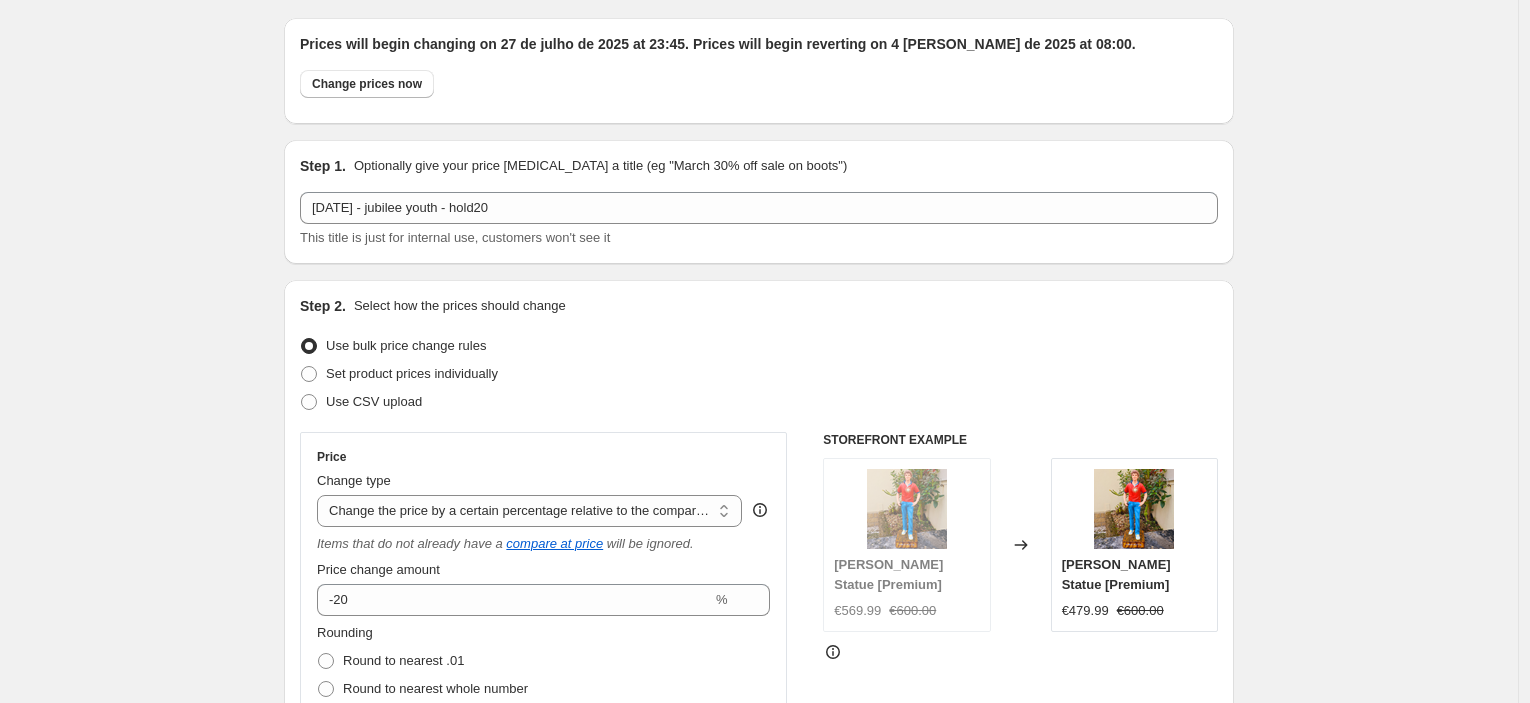 scroll, scrollTop: 0, scrollLeft: 0, axis: both 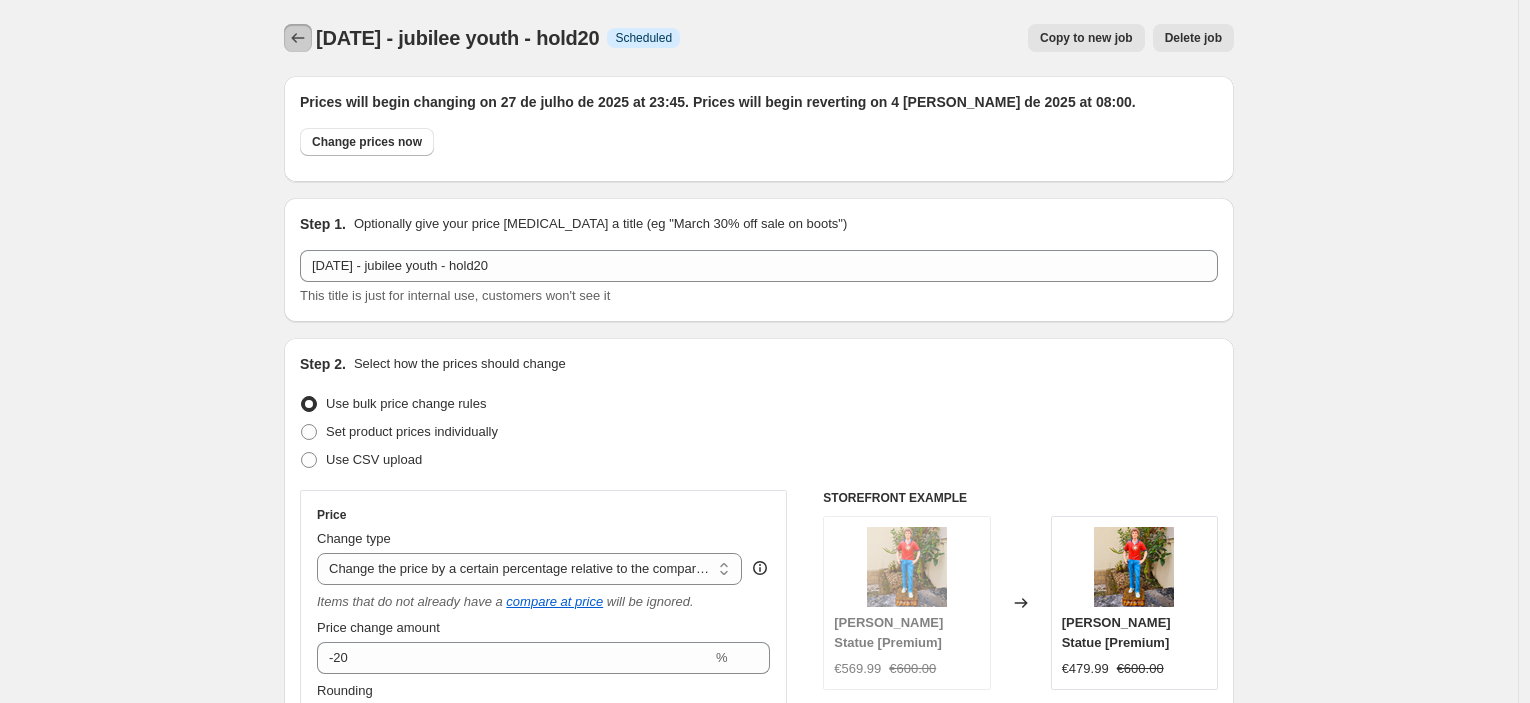 click 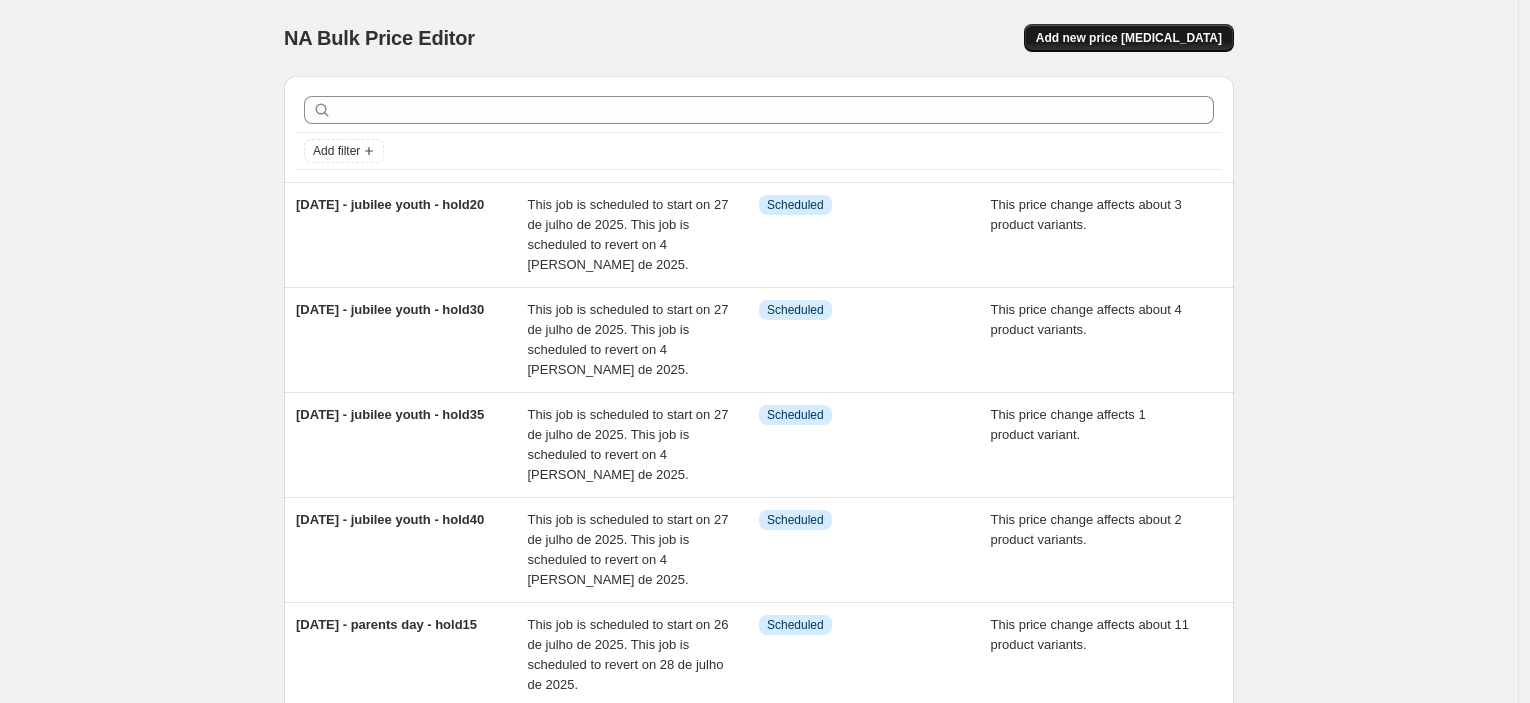 click on "Add new price [MEDICAL_DATA]" at bounding box center [1129, 38] 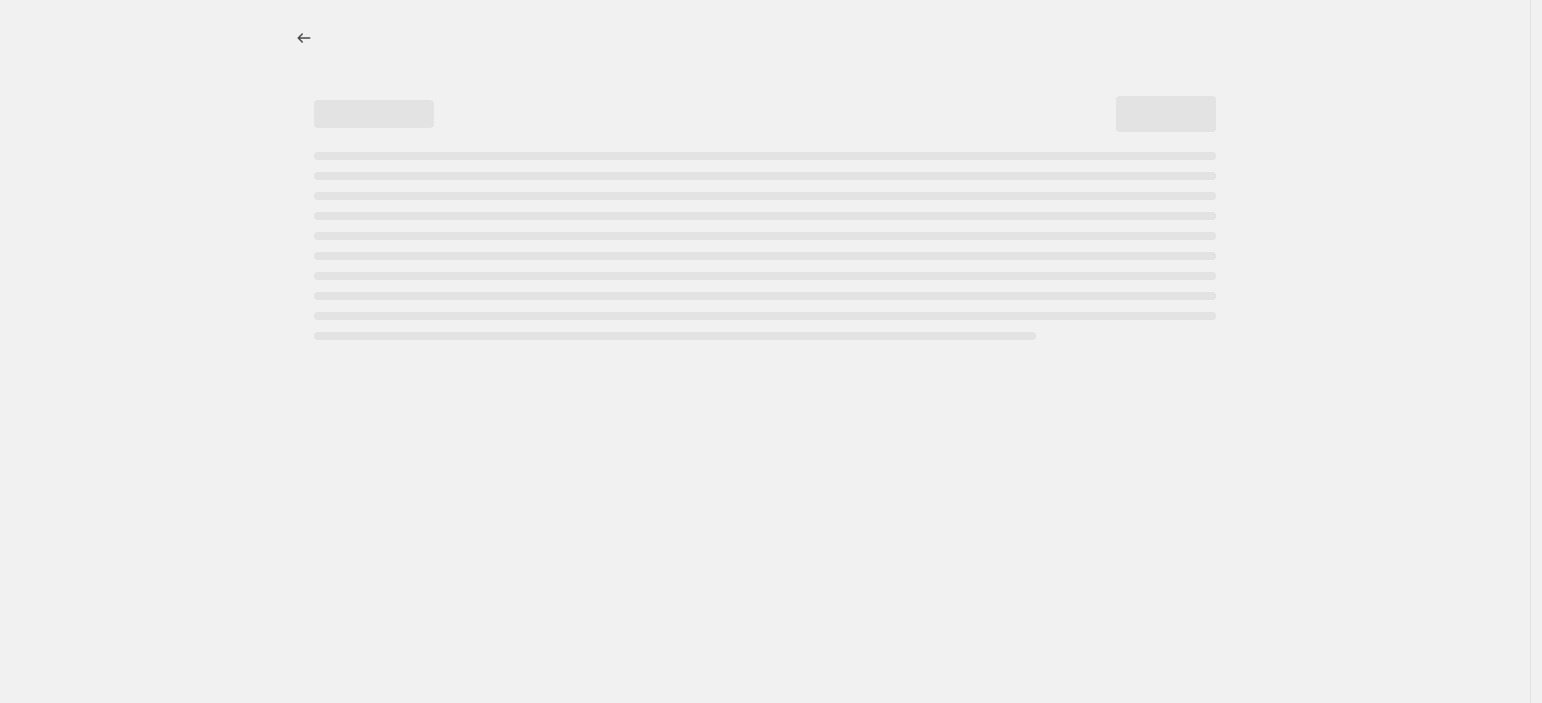 select on "percentage" 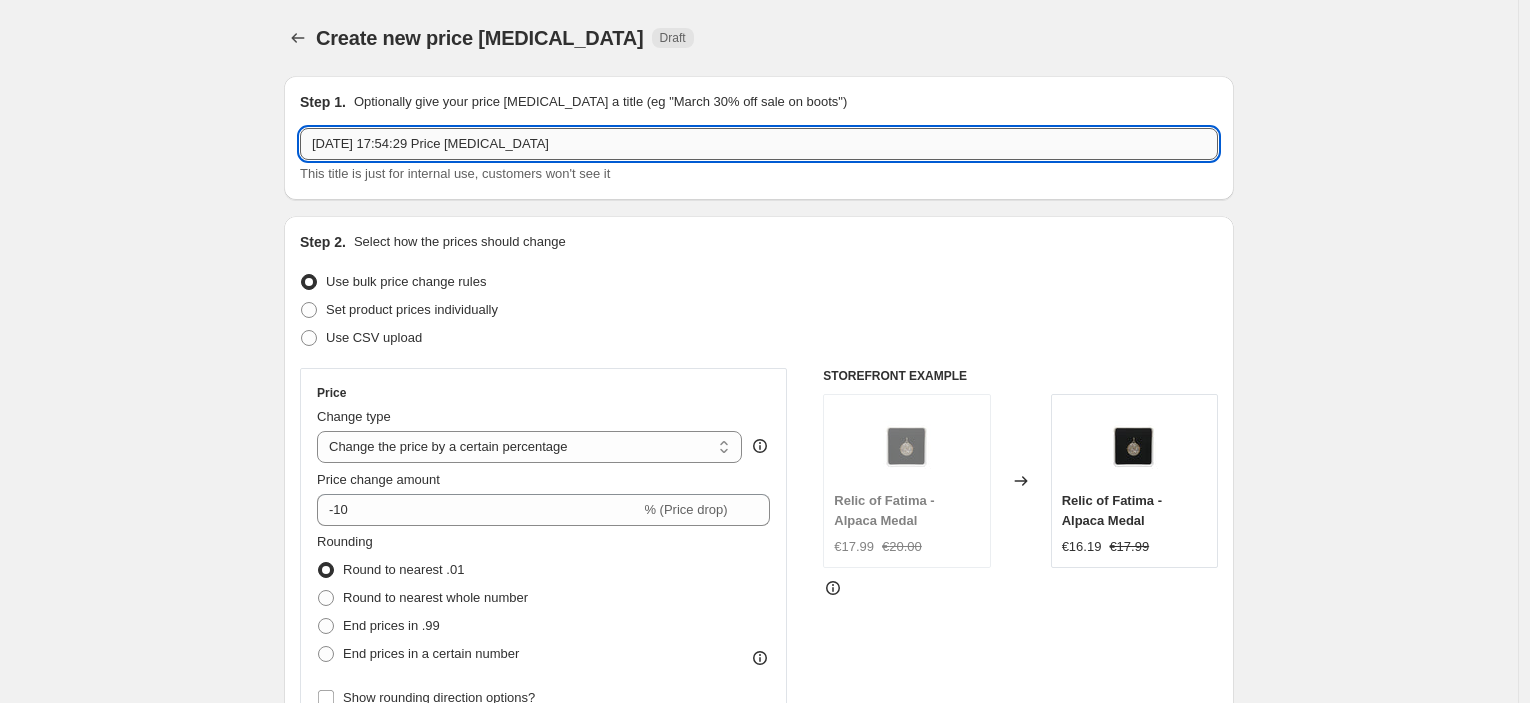 click on "[DATE] 17:54:29 Price [MEDICAL_DATA]" at bounding box center (759, 144) 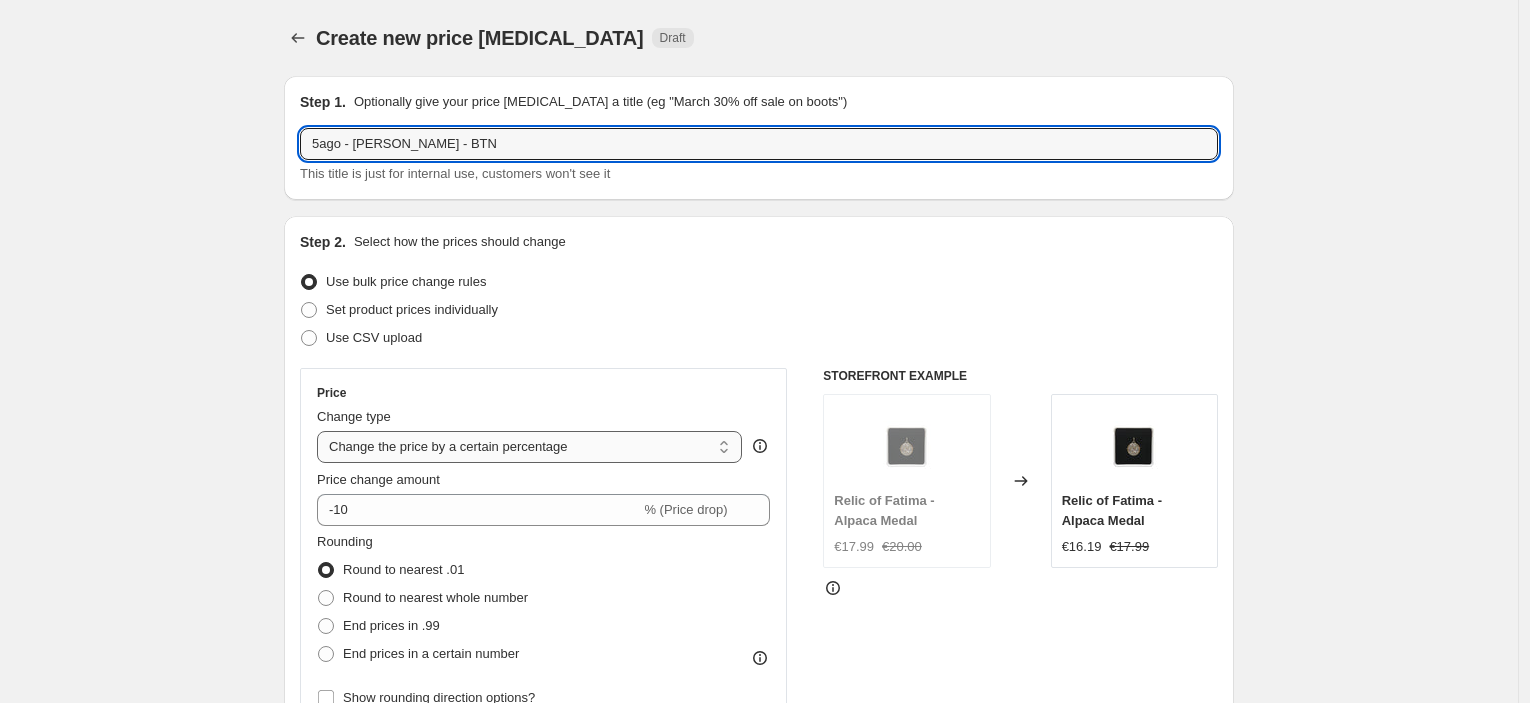 type on "5ago - [PERSON_NAME] - BTN" 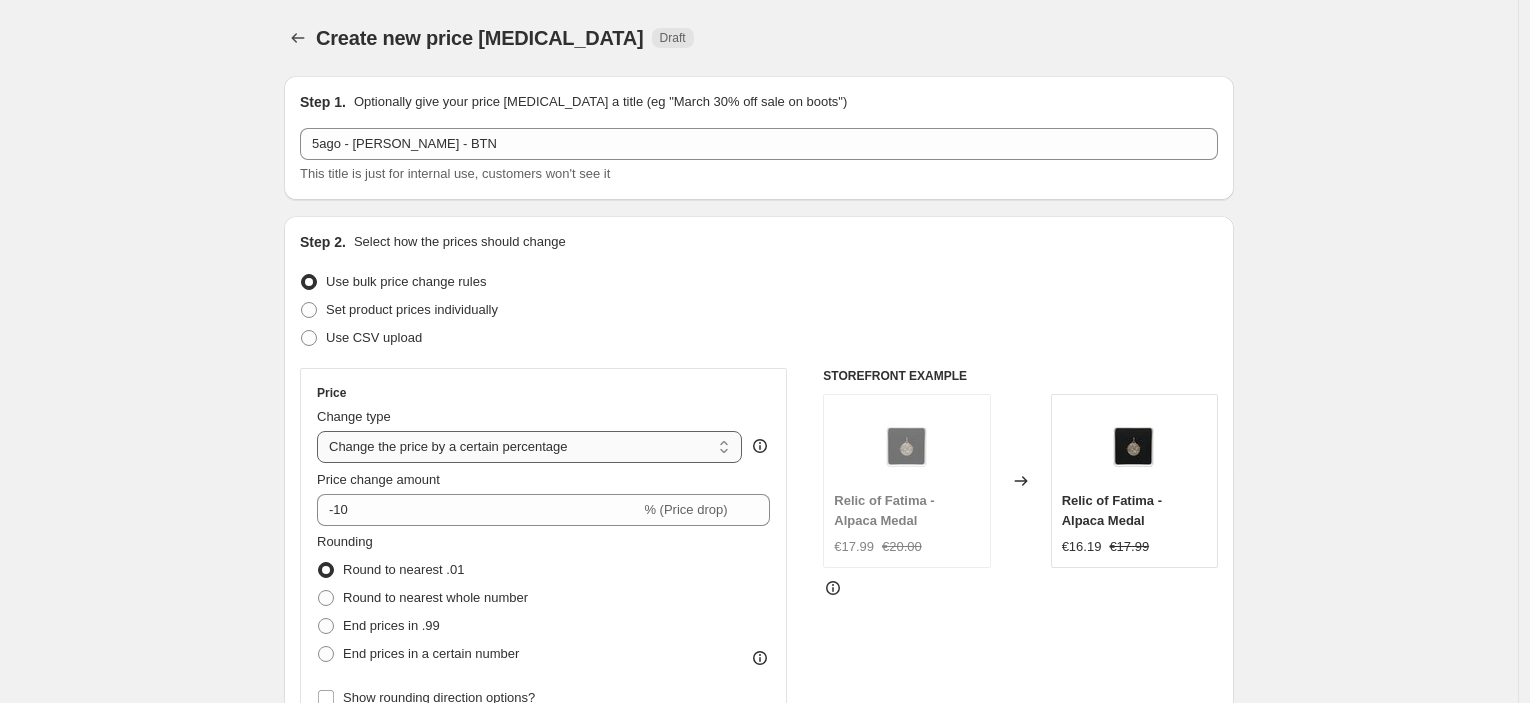 click on "Change the price to a certain amount Change the price by a certain amount Change the price by a certain percentage Change the price to the current compare at price (price before sale) Change the price by a certain amount relative to the compare at price Change the price by a certain percentage relative to the compare at price Don't change the price Change the price by a certain percentage relative to the cost per item Change price to certain cost margin" at bounding box center (529, 447) 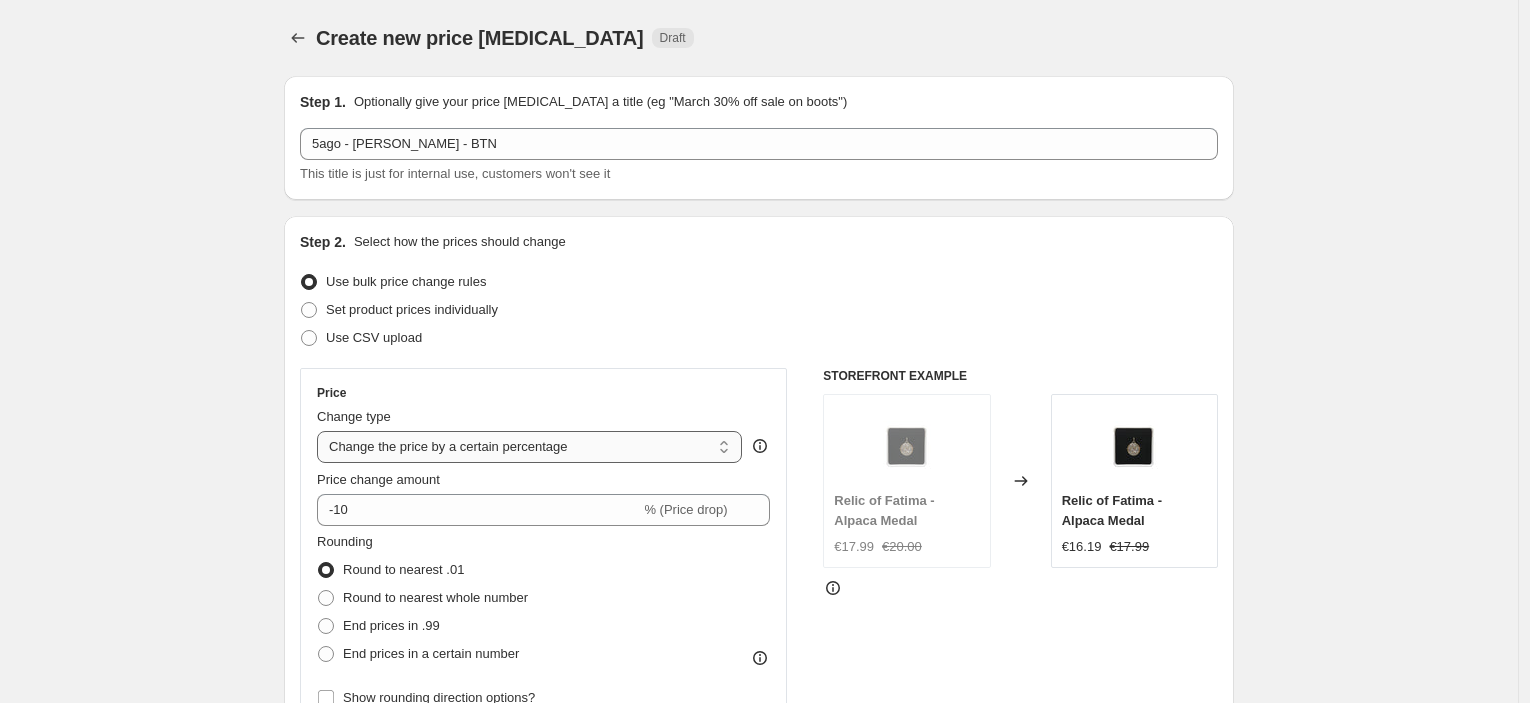 select on "pc" 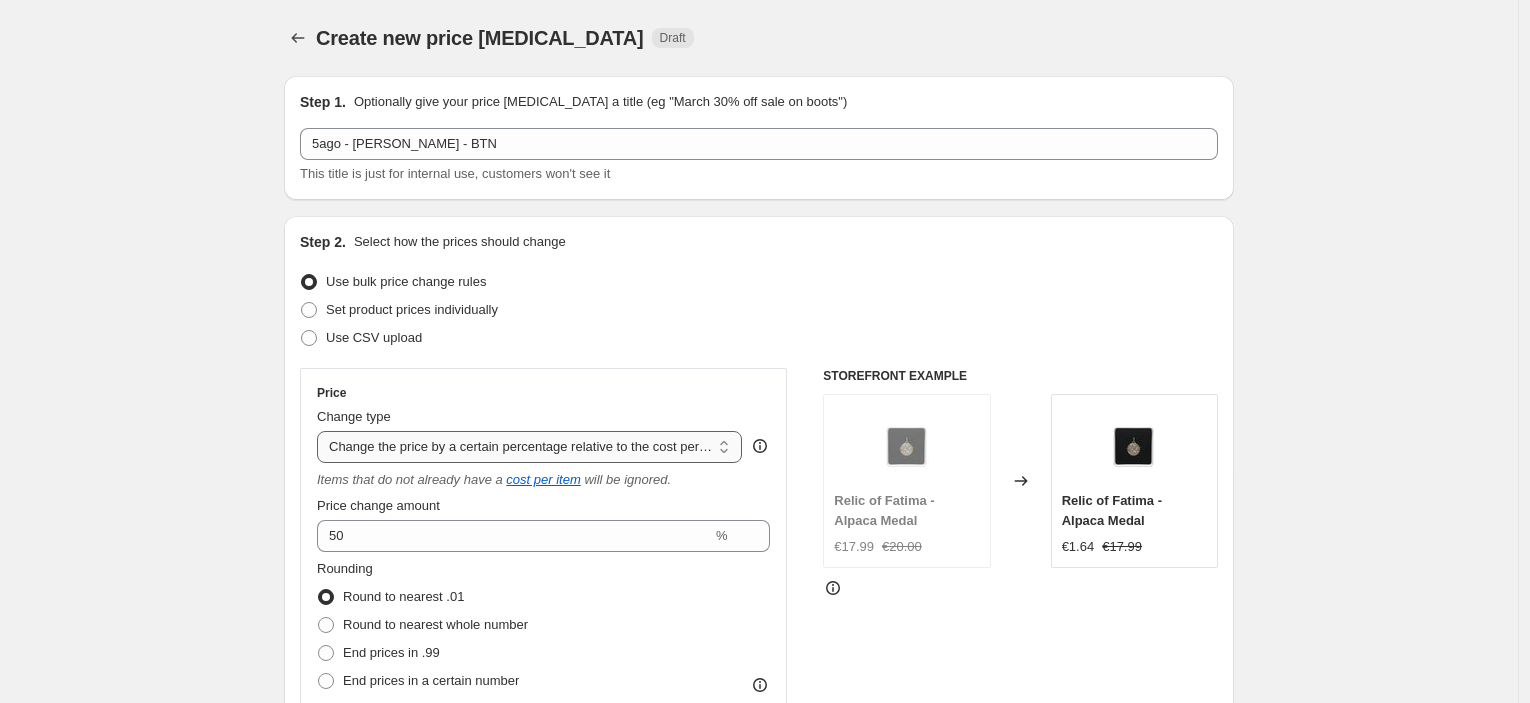 click on "Change the price to a certain amount Change the price by a certain amount Change the price by a certain percentage Change the price to the current compare at price (price before sale) Change the price by a certain amount relative to the compare at price Change the price by a certain percentage relative to the compare at price Don't change the price Change the price by a certain percentage relative to the cost per item Change price to certain cost margin" at bounding box center [529, 447] 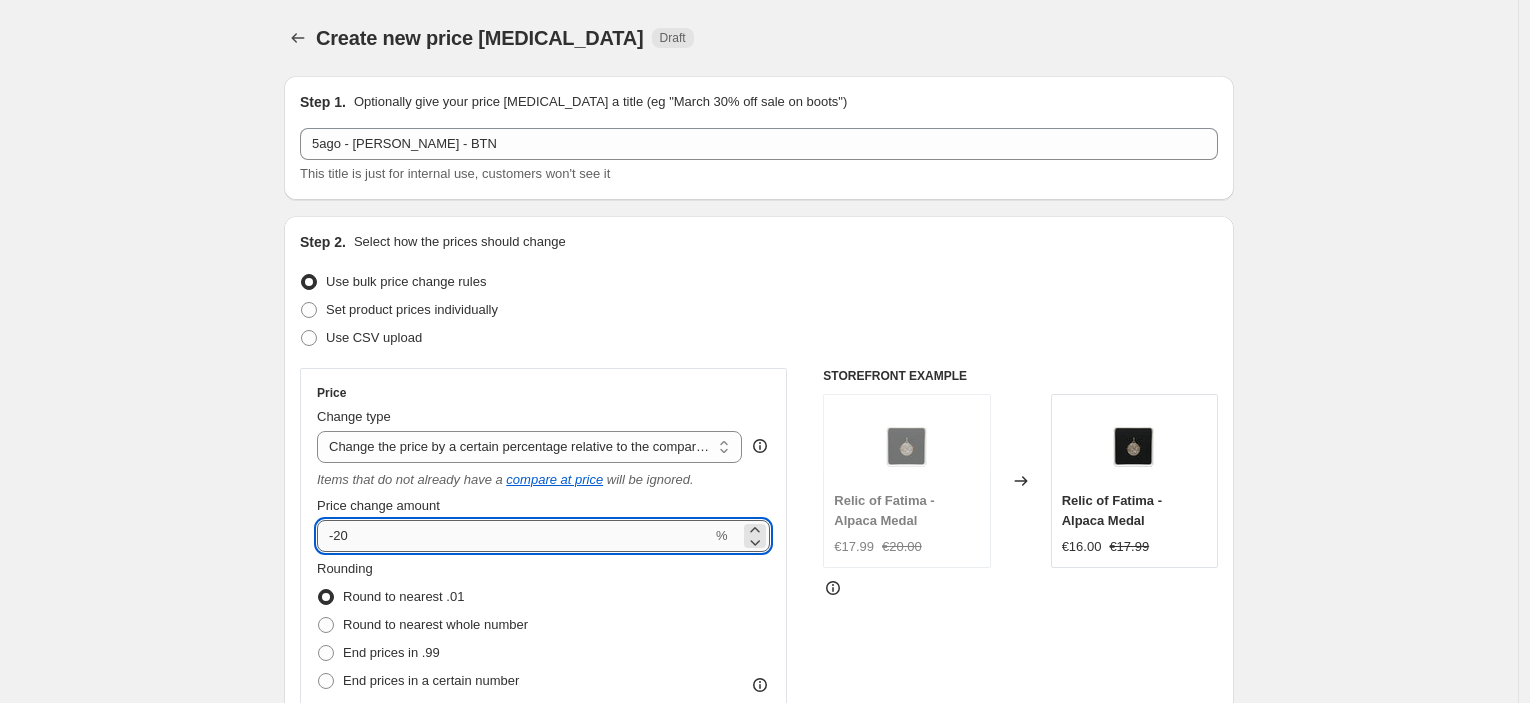 drag, startPoint x: 361, startPoint y: 541, endPoint x: 341, endPoint y: 537, distance: 20.396078 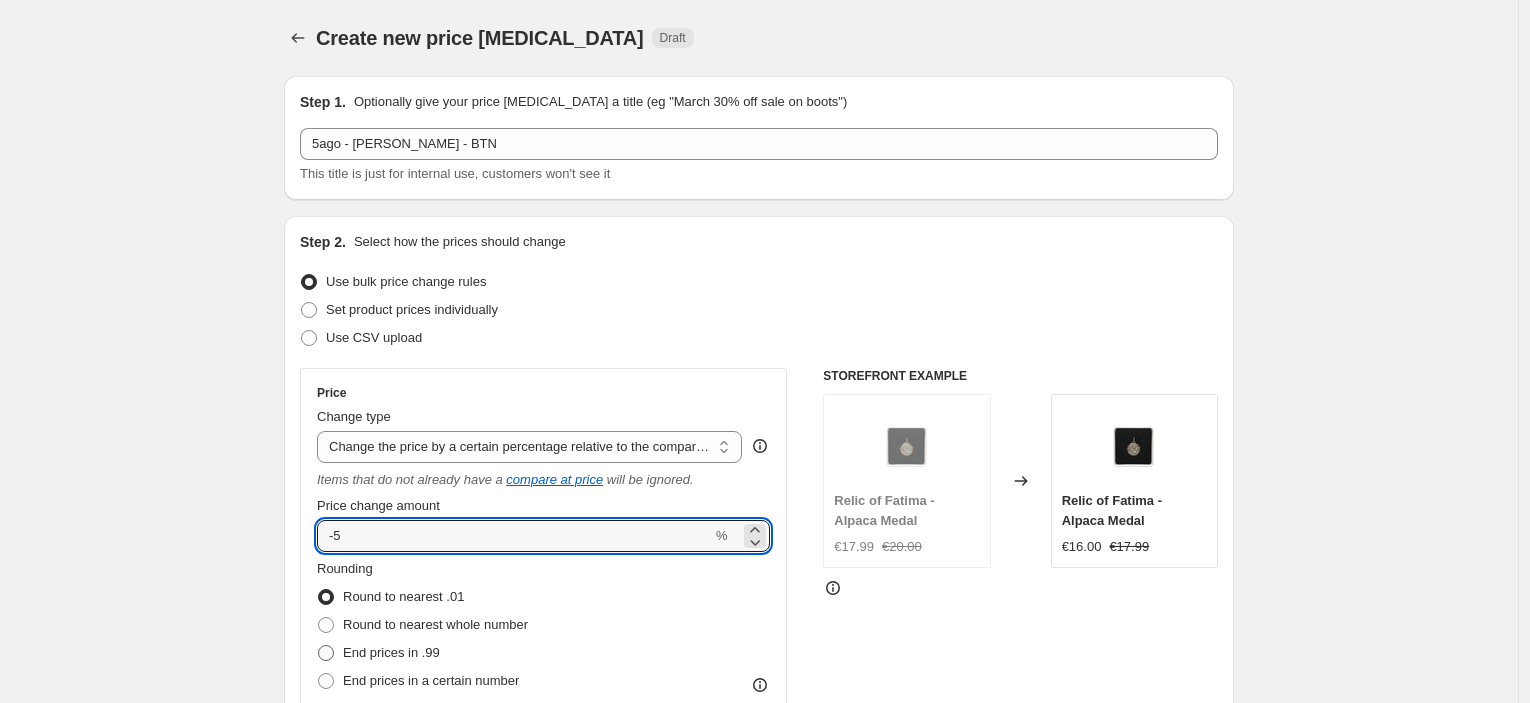 type on "-5" 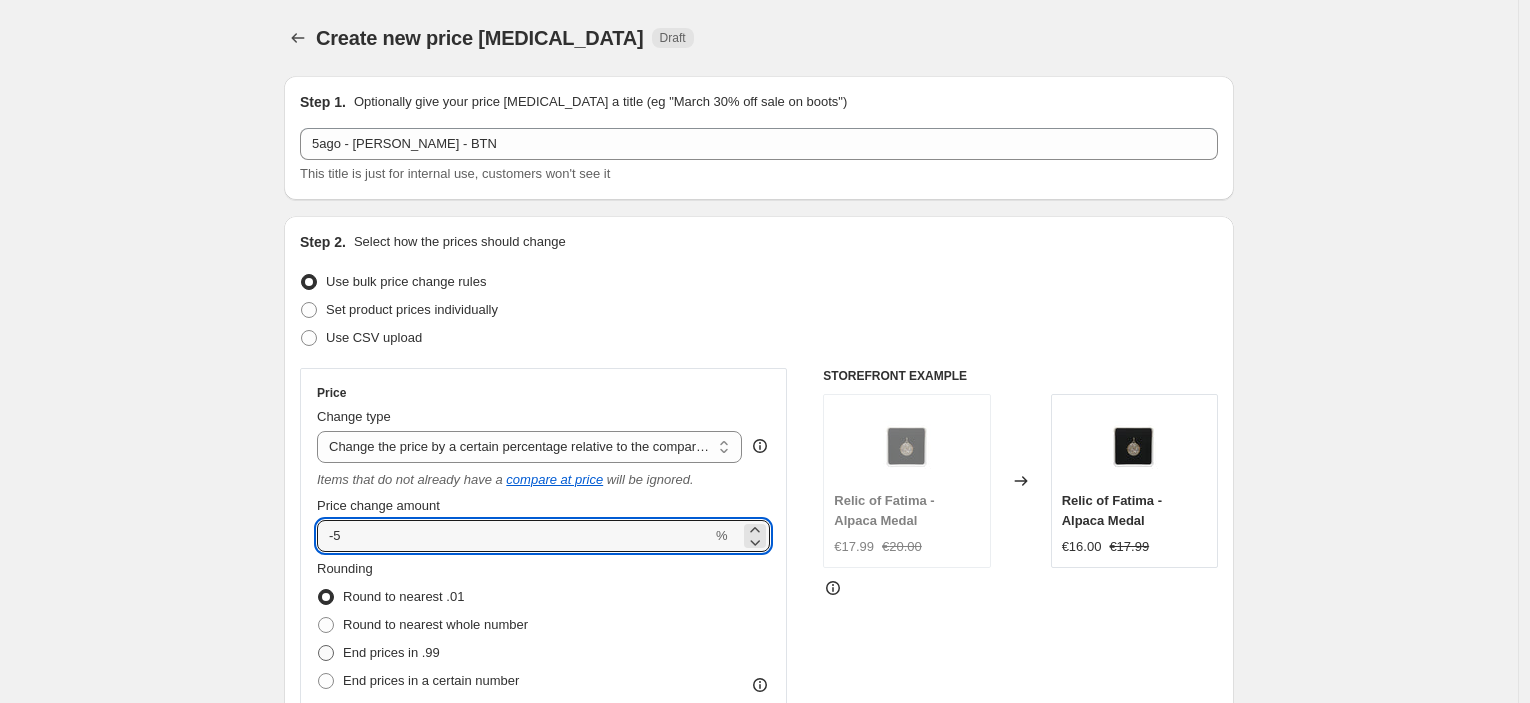 radio on "true" 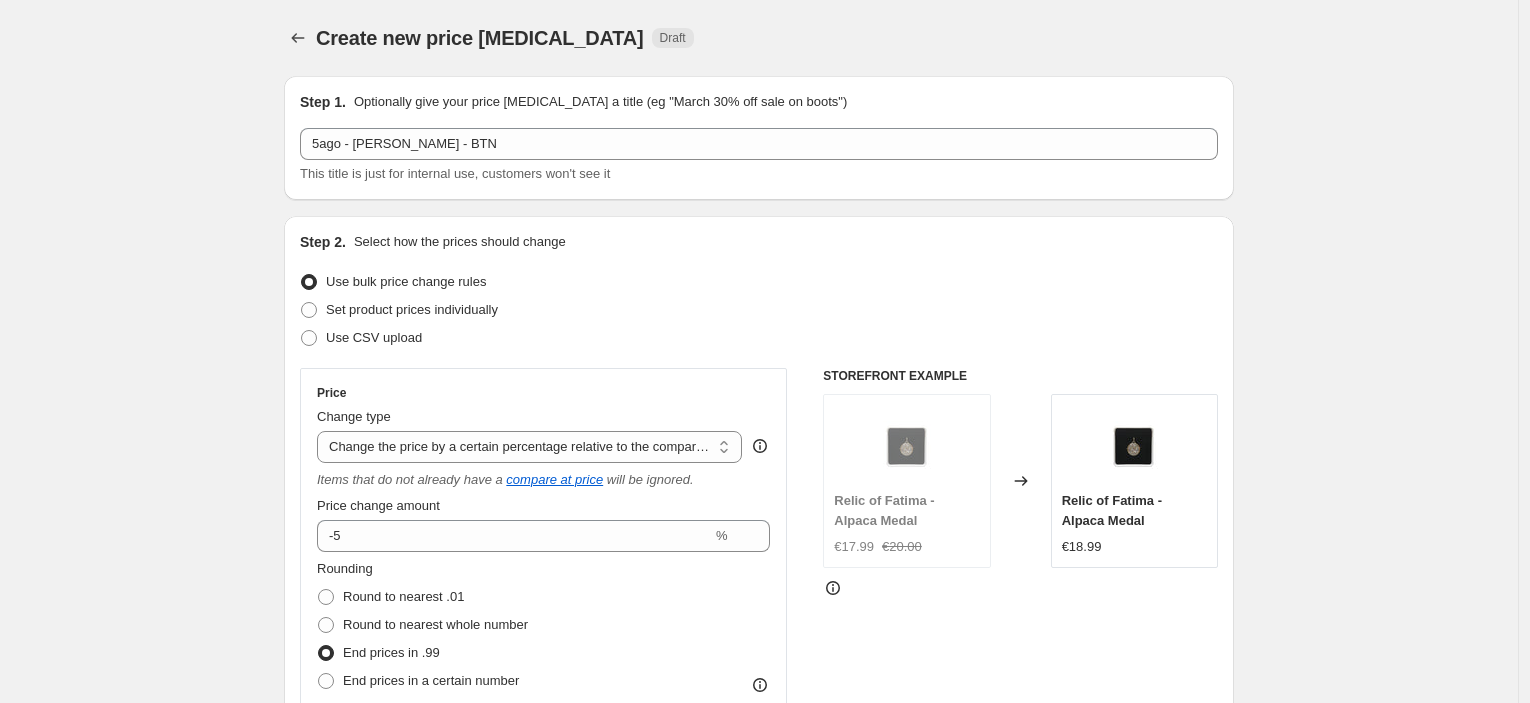 scroll, scrollTop: 332, scrollLeft: 0, axis: vertical 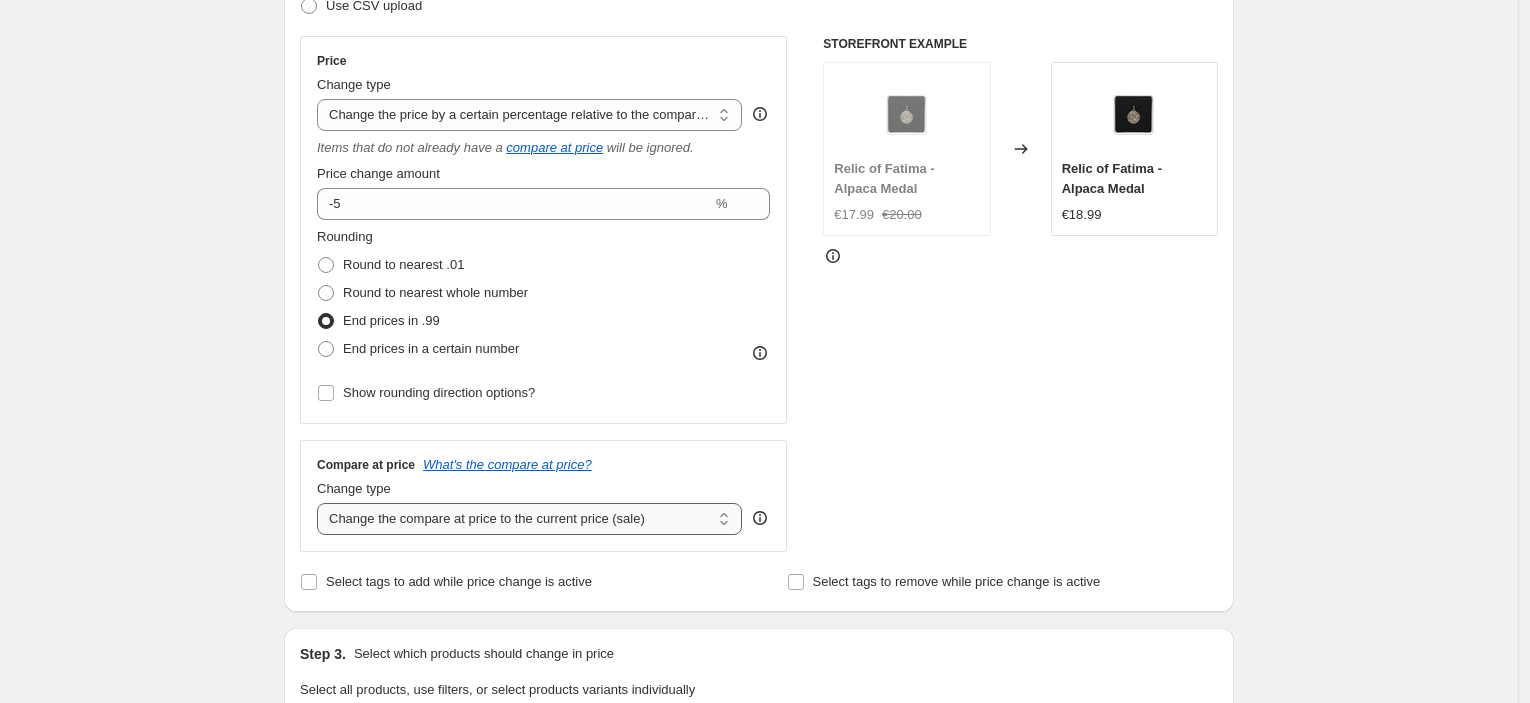 click on "Change the compare at price to the current price (sale) Change the compare at price to a certain amount Change the compare at price by a certain amount Change the compare at price by a certain percentage Change the compare at price by a certain amount relative to the actual price Change the compare at price by a certain percentage relative to the actual price Don't change the compare at price Remove the compare at price" at bounding box center (529, 519) 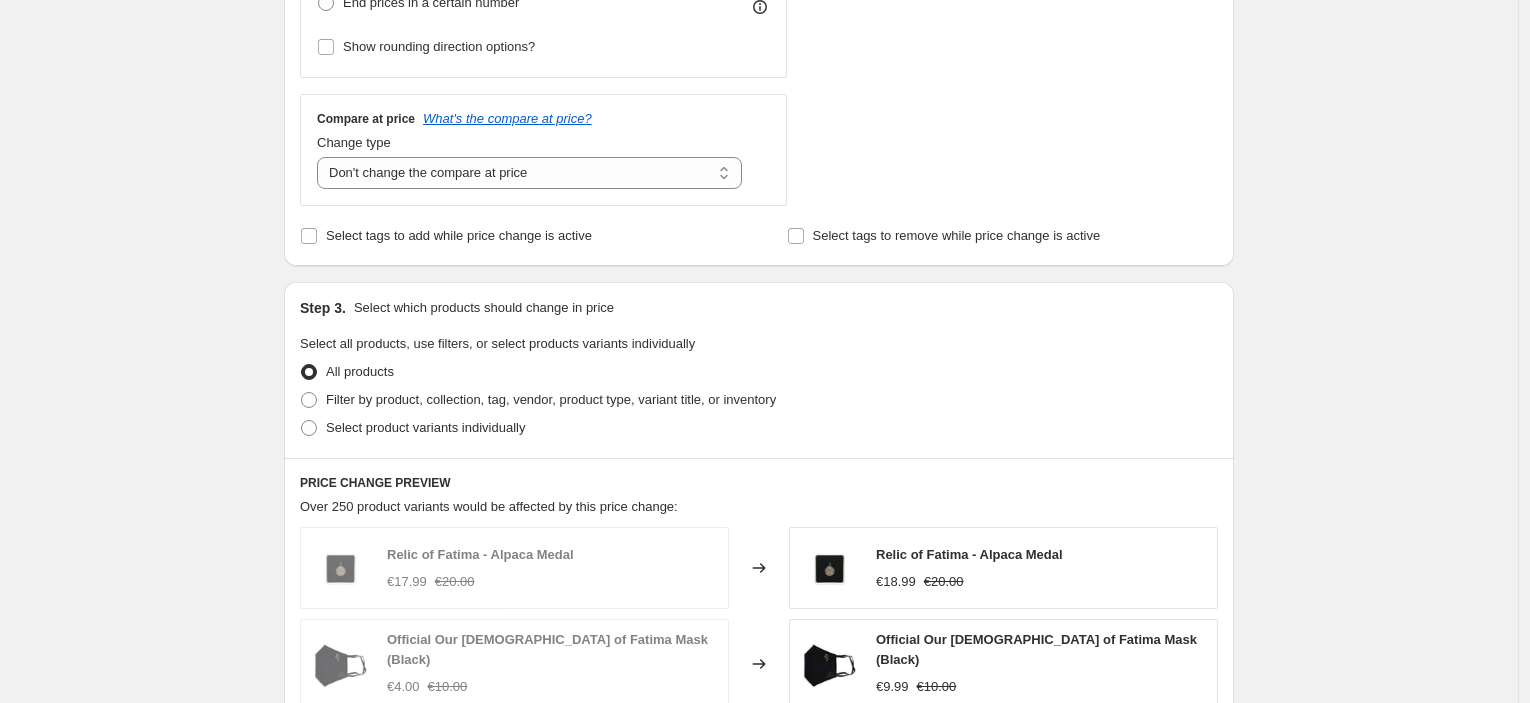 scroll, scrollTop: 778, scrollLeft: 0, axis: vertical 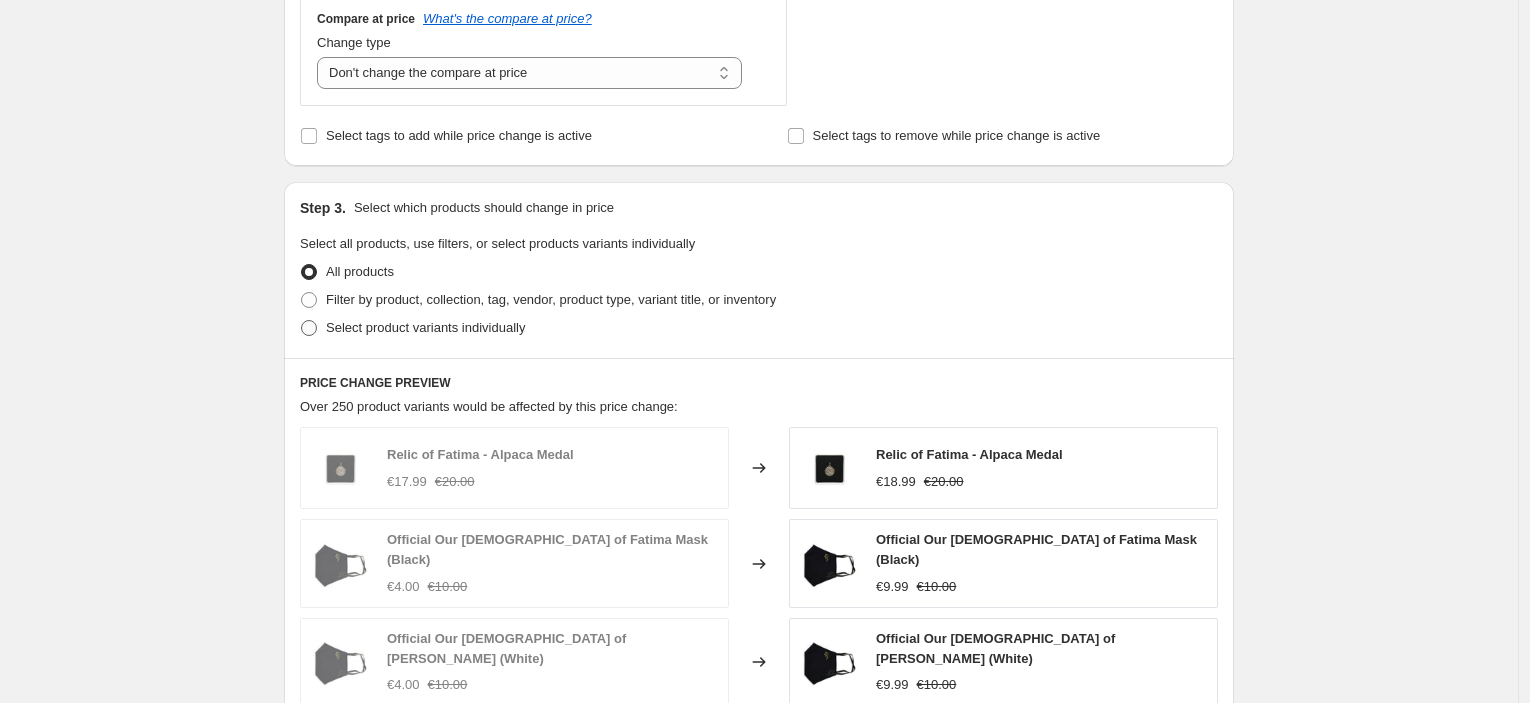 click on "Select product variants individually" at bounding box center (425, 327) 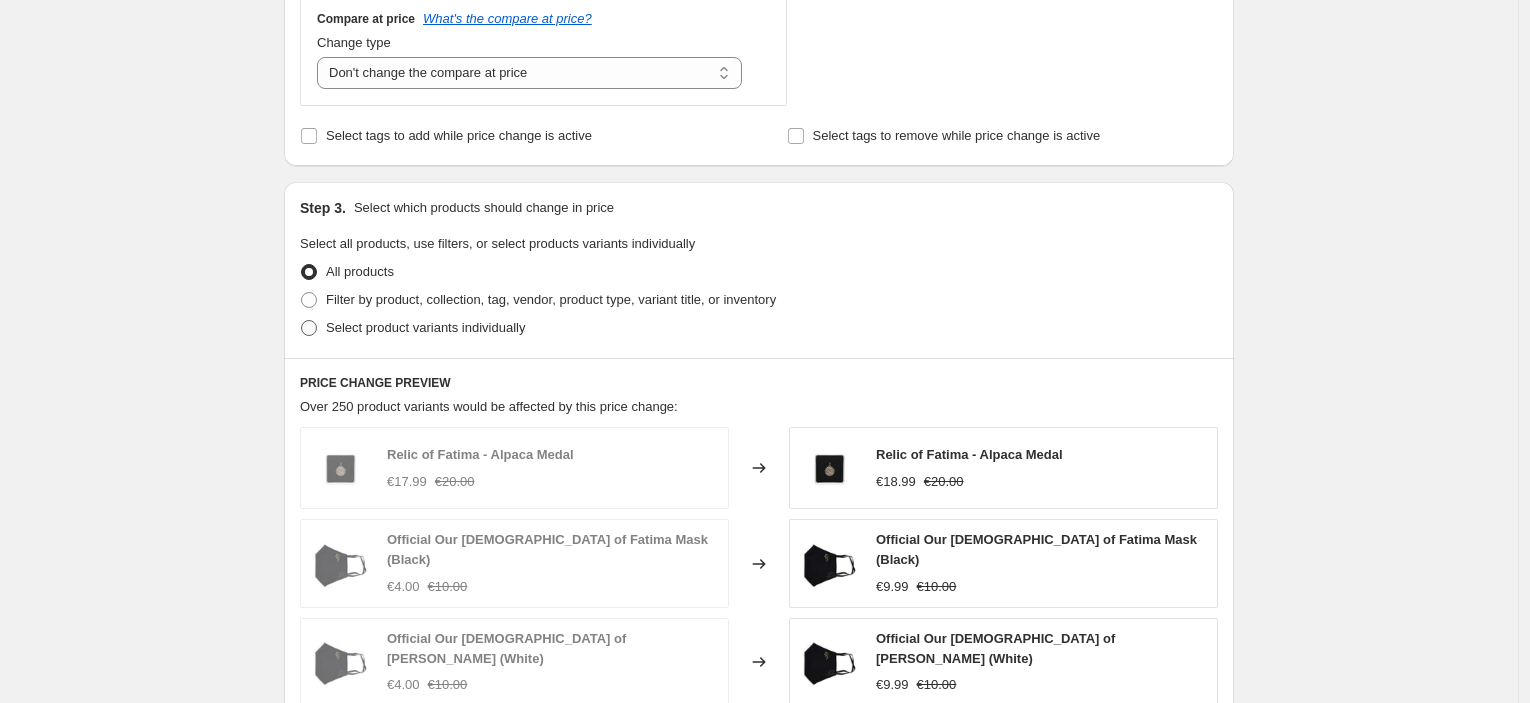 radio on "true" 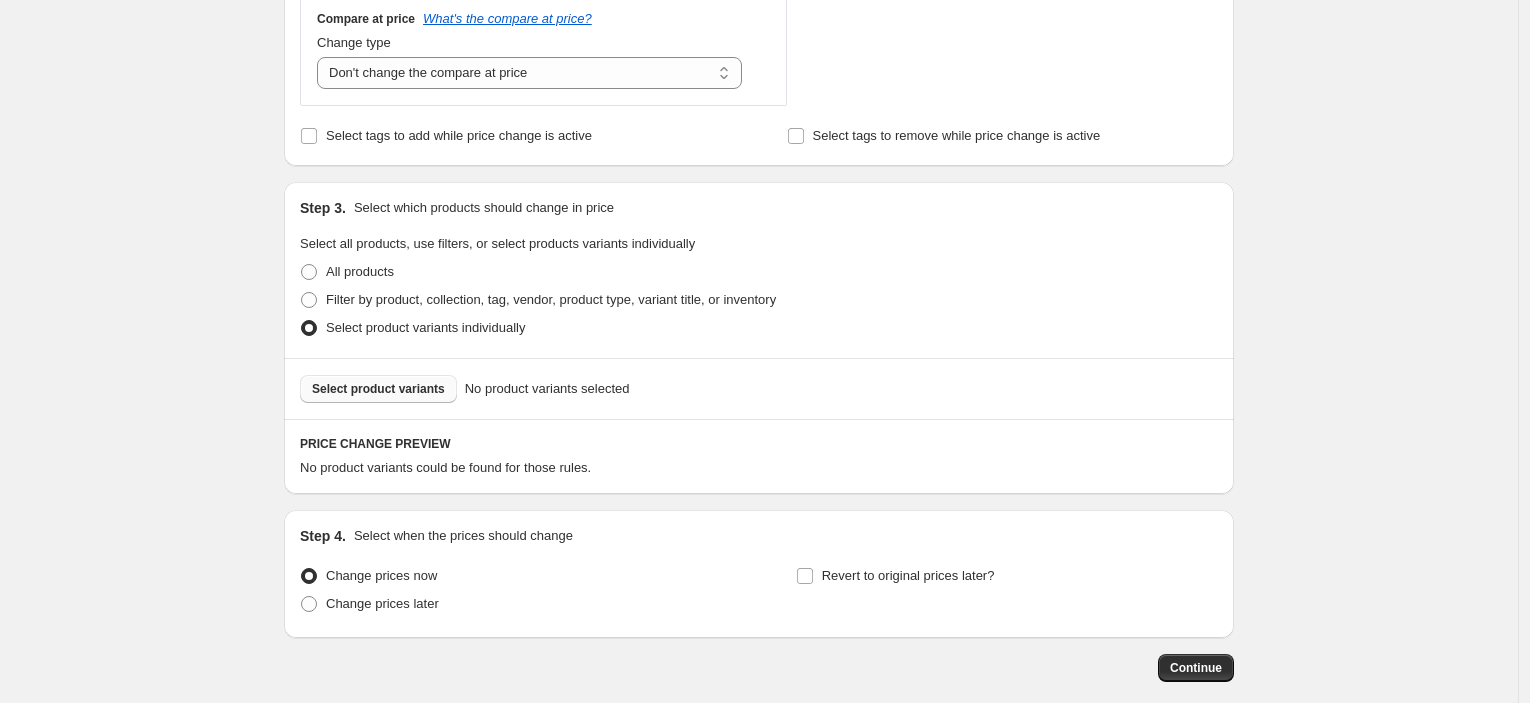 click on "Select product variants" at bounding box center [378, 389] 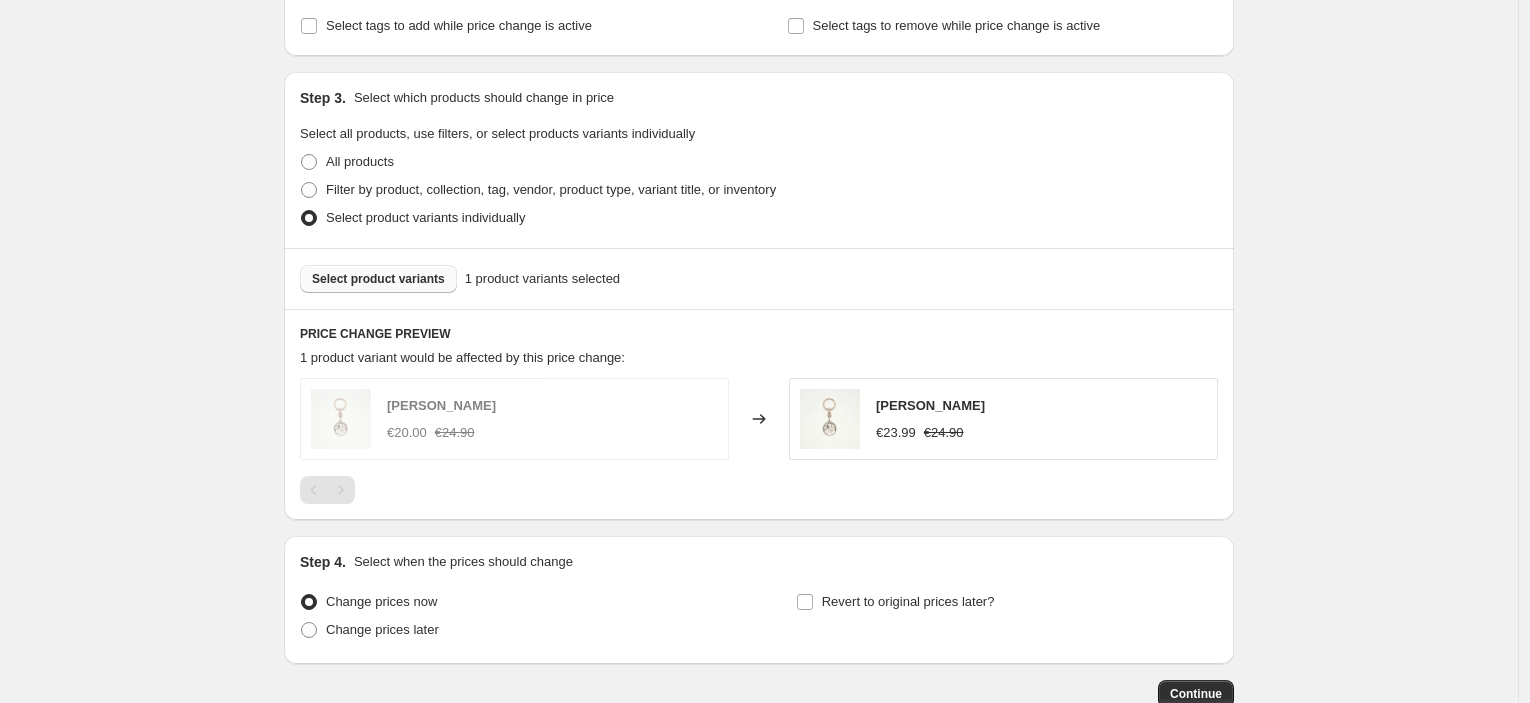 scroll, scrollTop: 999, scrollLeft: 0, axis: vertical 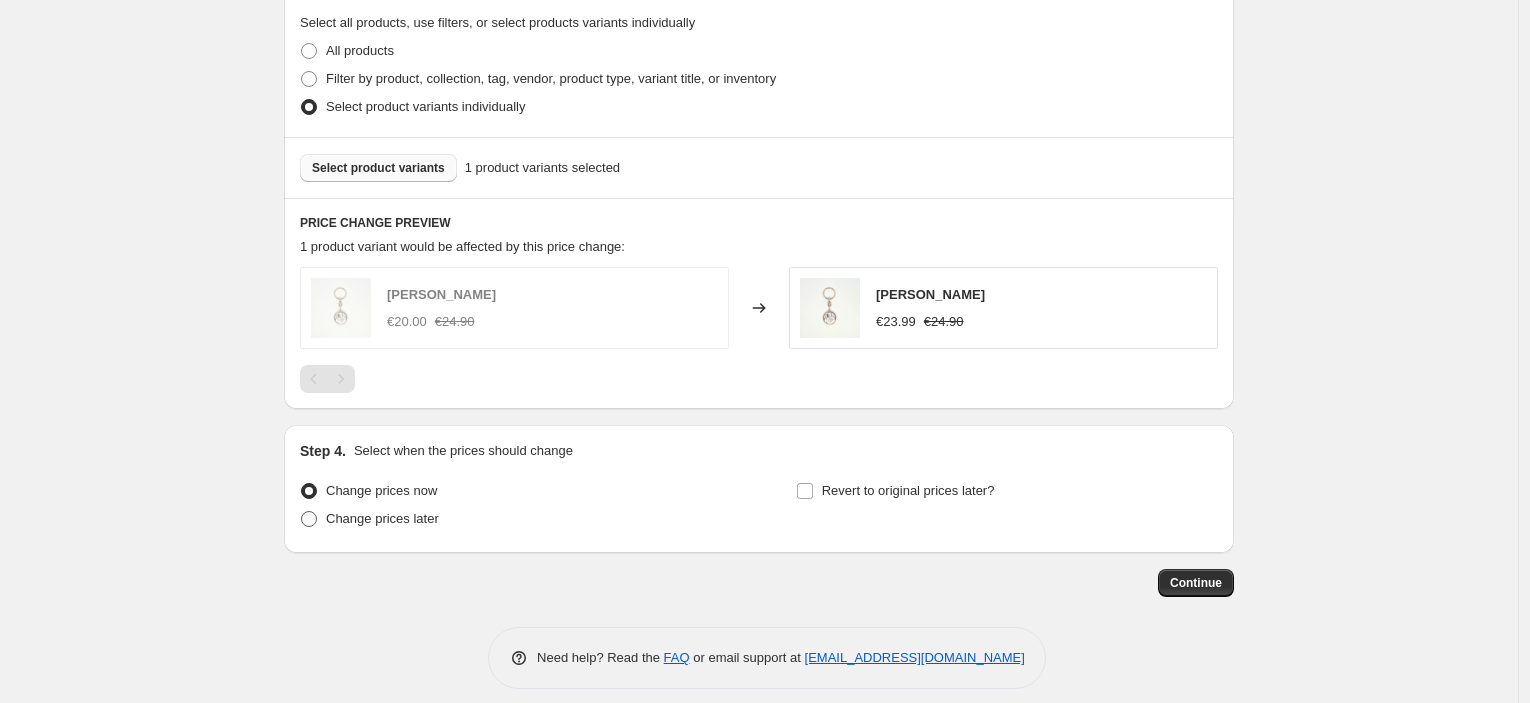 click on "Change prices later" at bounding box center (382, 519) 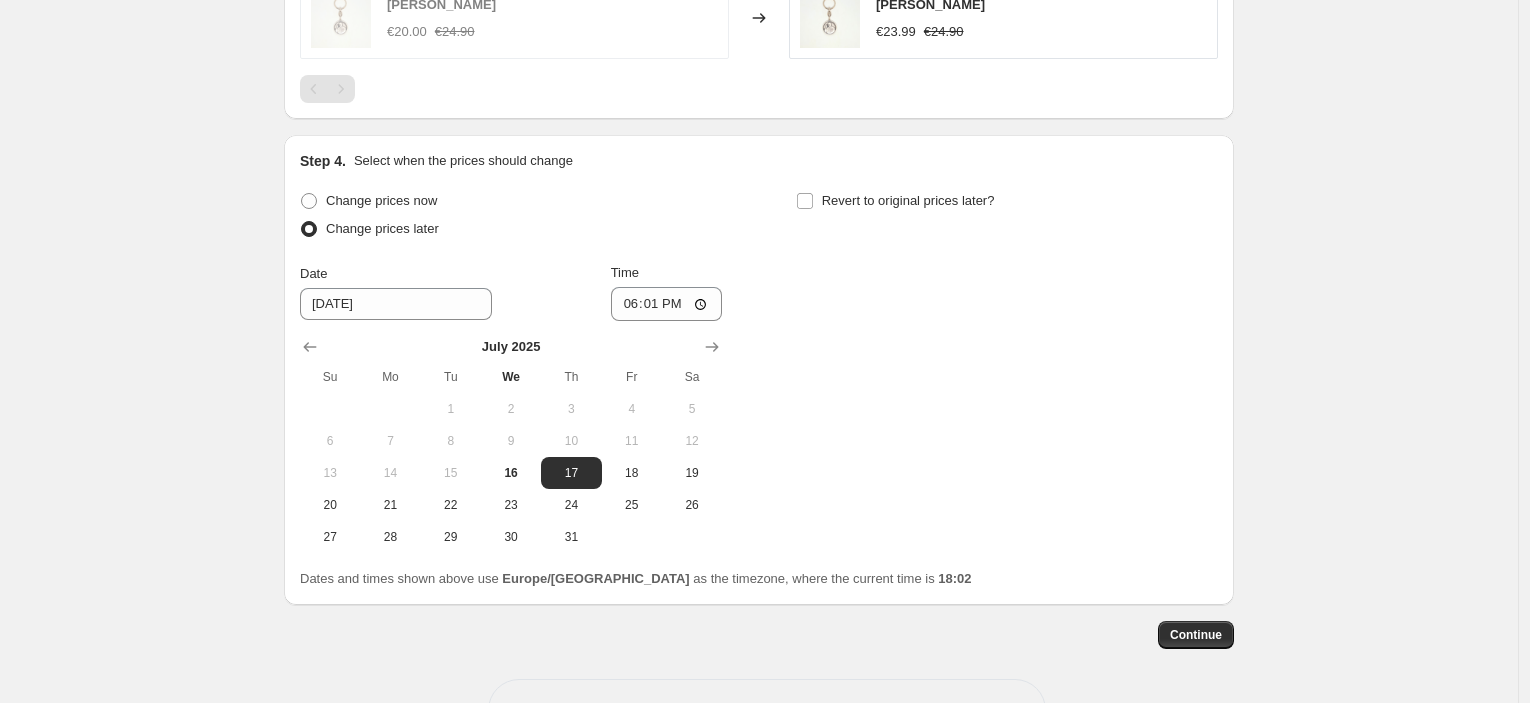 scroll, scrollTop: 1356, scrollLeft: 0, axis: vertical 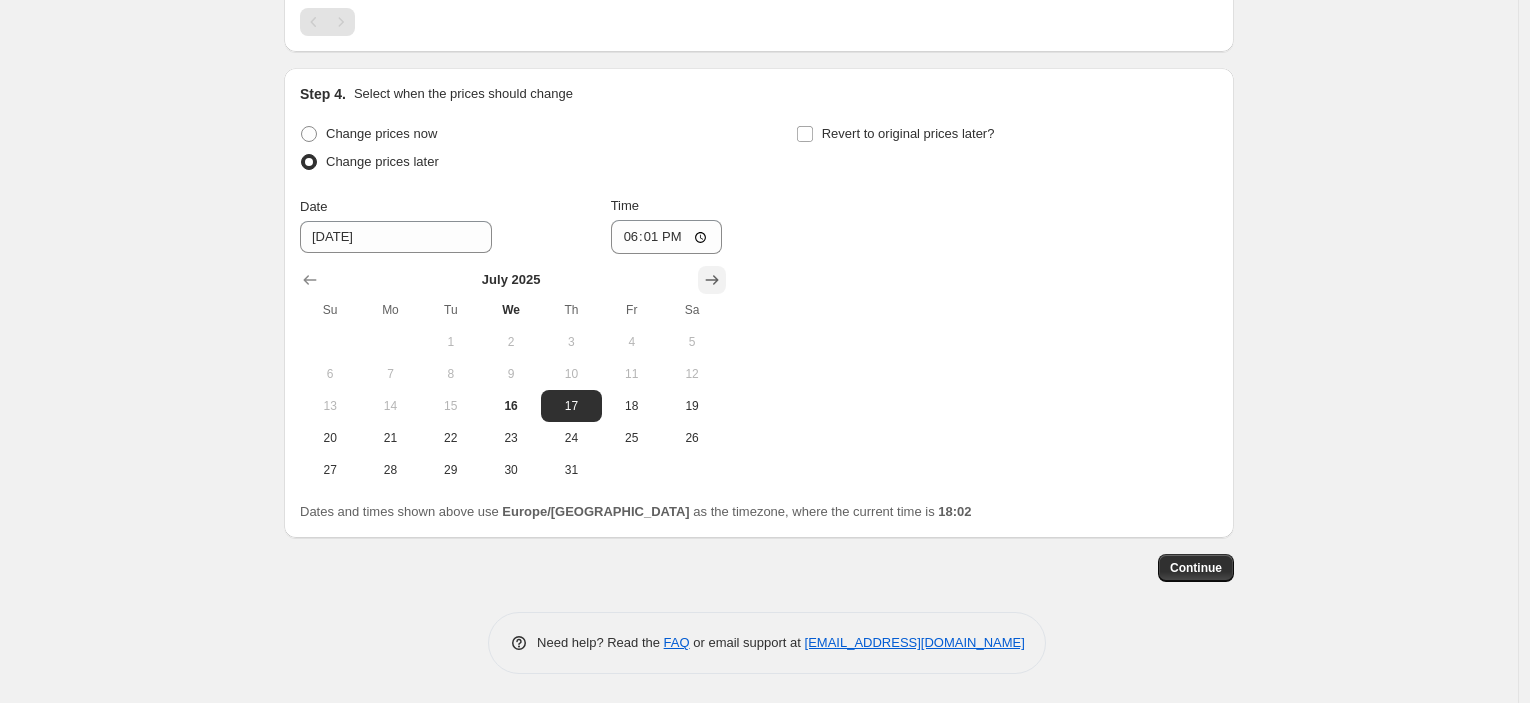 click 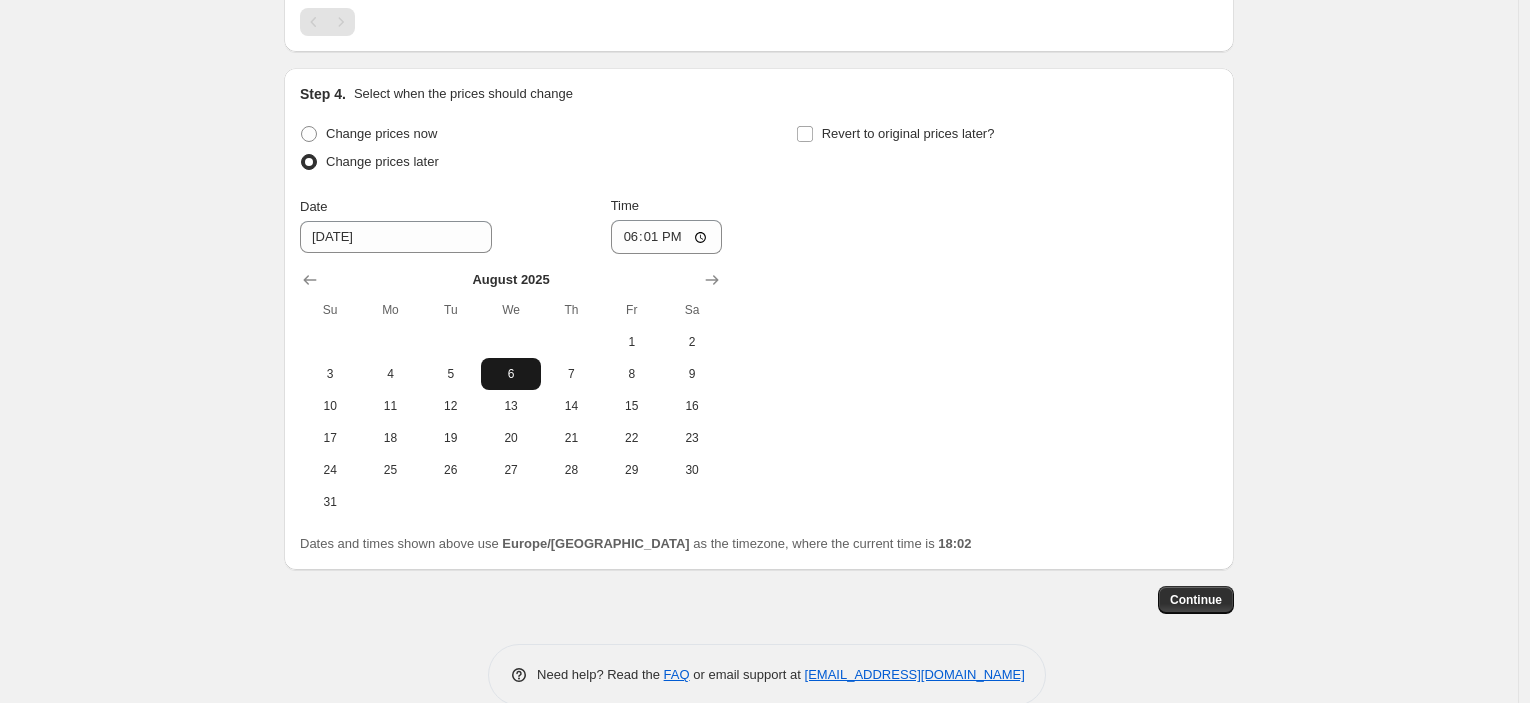 click on "6" at bounding box center (511, 374) 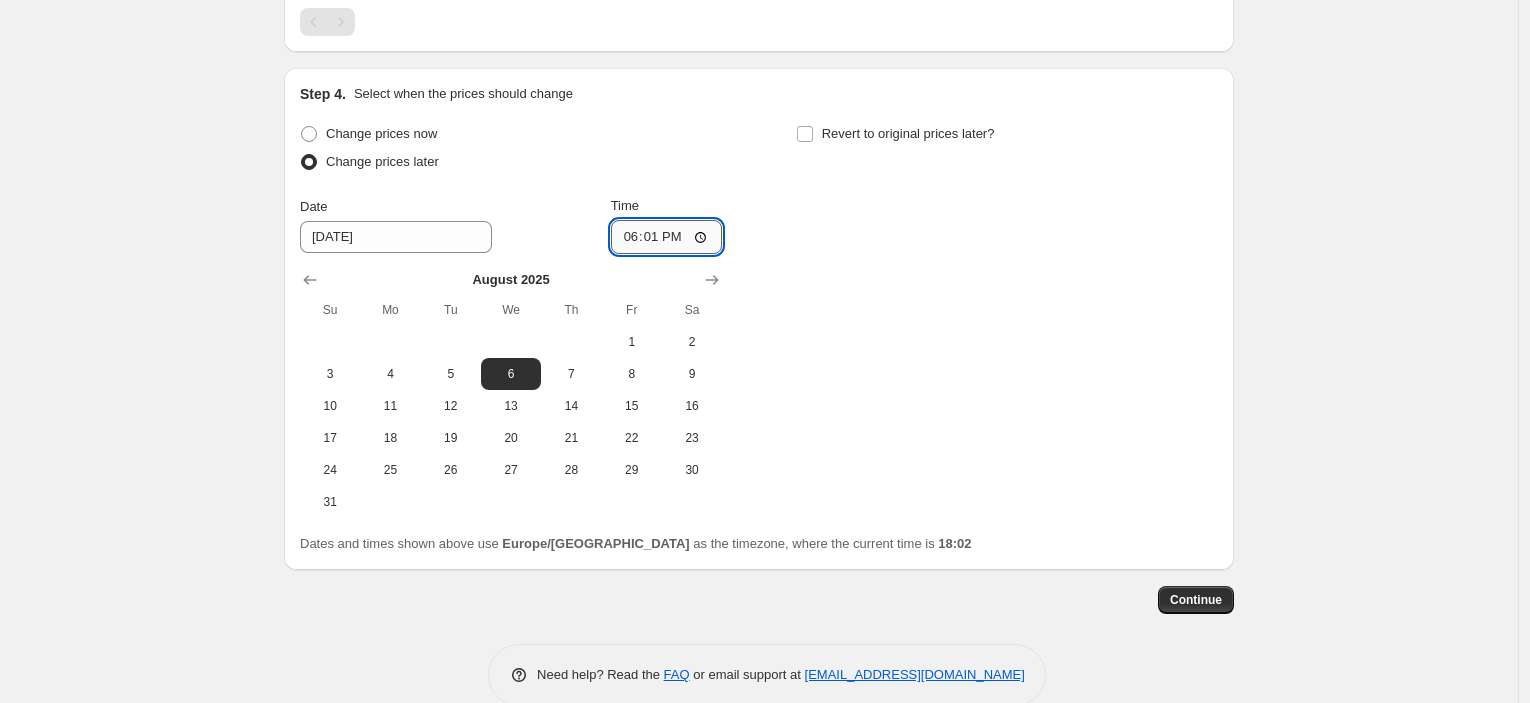click on "18:01" at bounding box center [667, 237] 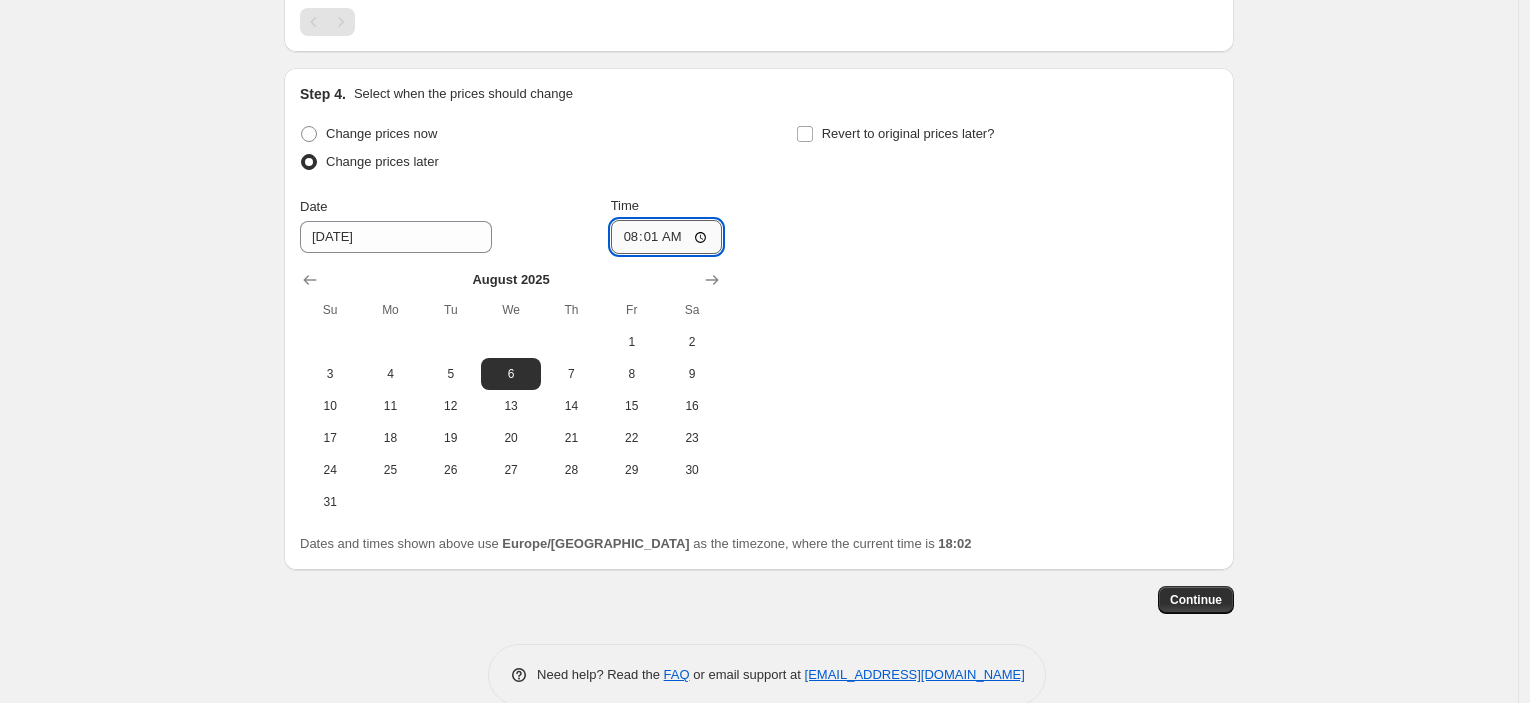 type on "08:00" 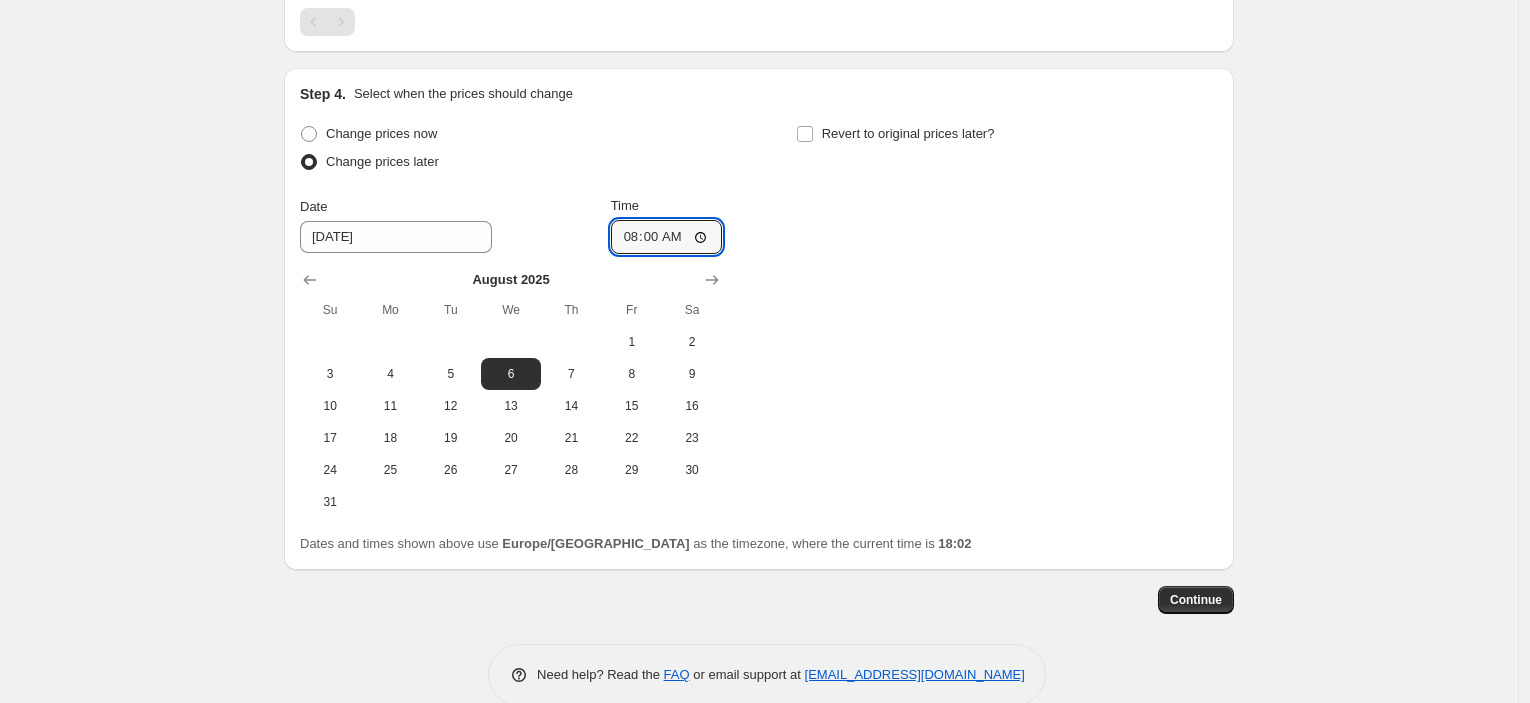 click on "Change prices now Change prices later Date [DATE] Time 08:00 [DATE] Su Mo Tu We Th Fr Sa 1 2 3 4 5 6 7 8 9 10 11 12 13 14 15 16 17 18 19 20 21 22 23 24 25 26 27 28 29 30 31 Revert to original prices later?" at bounding box center [759, 319] 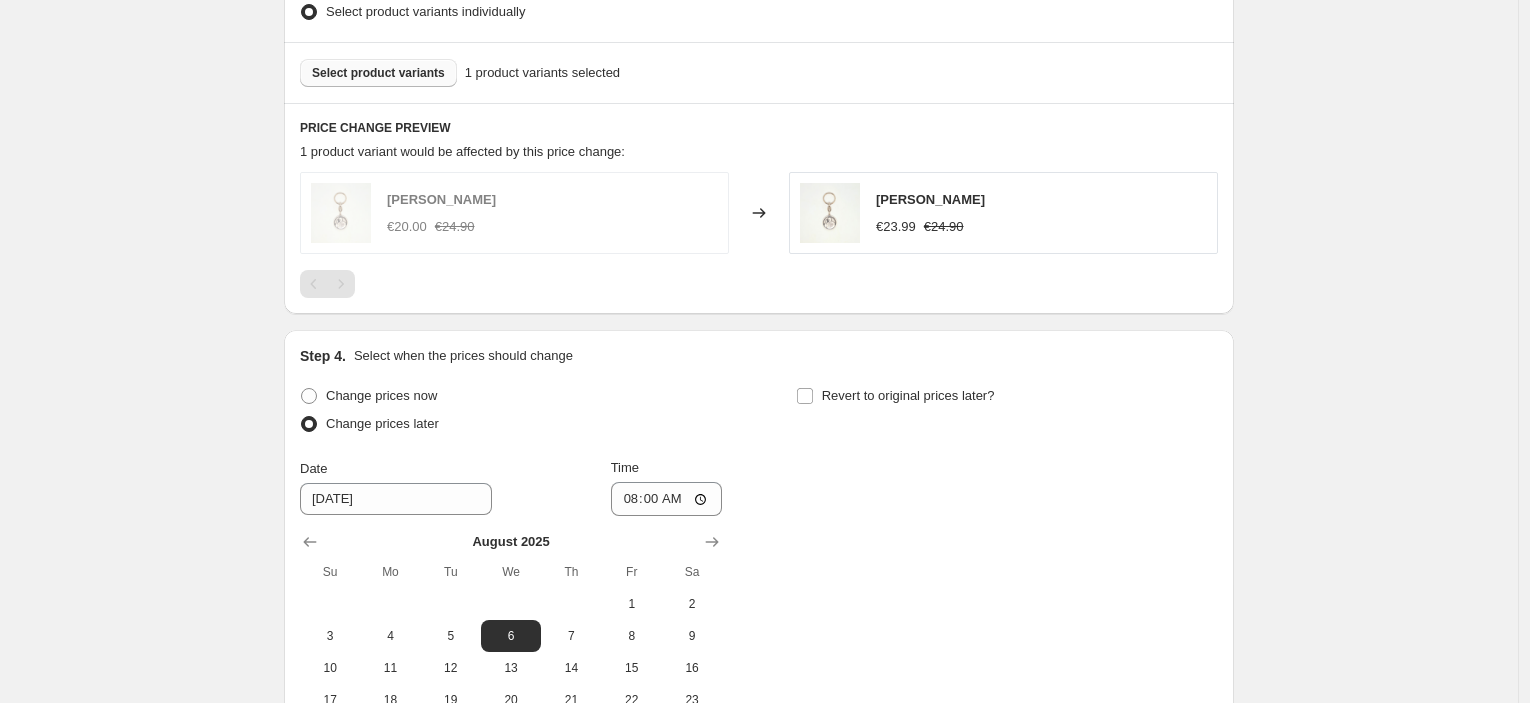 scroll, scrollTop: 1388, scrollLeft: 0, axis: vertical 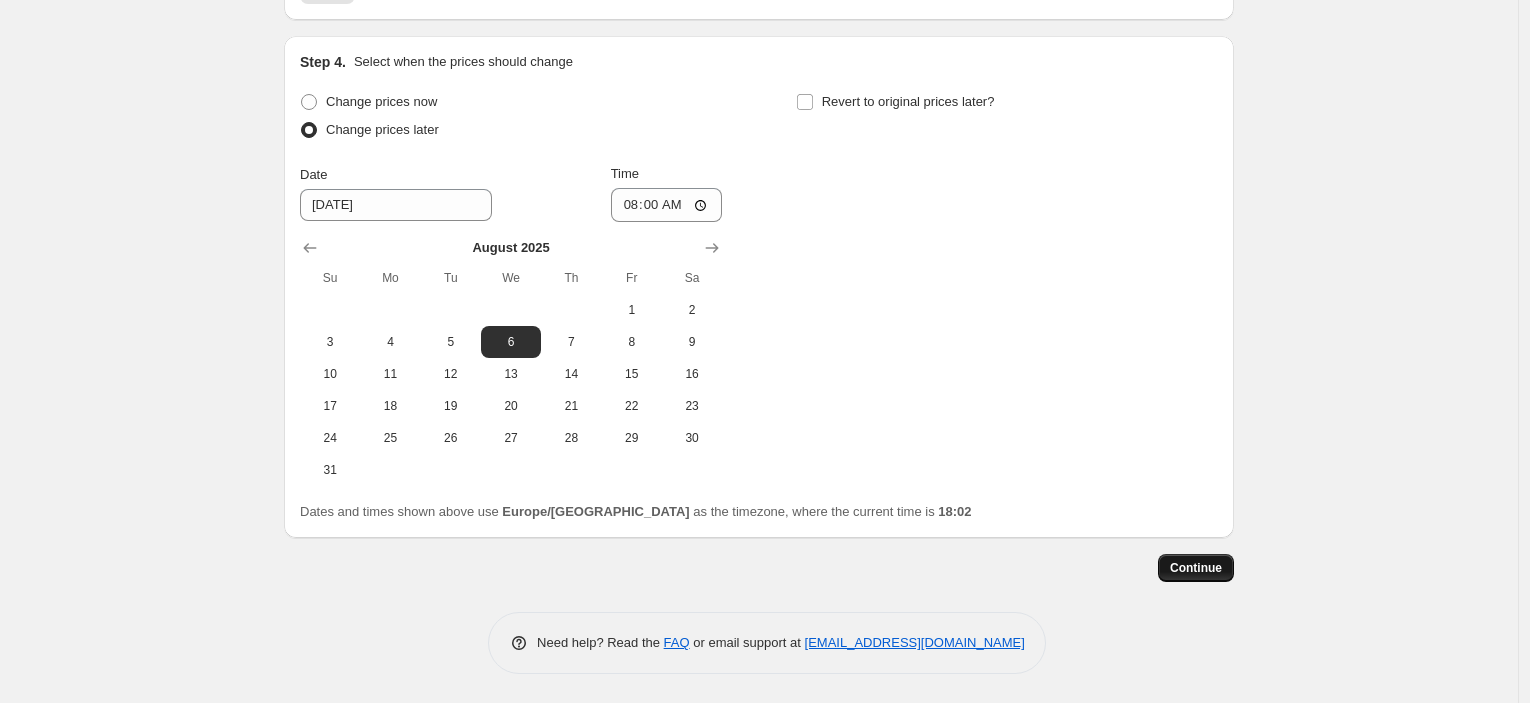 click on "Continue" at bounding box center [1196, 568] 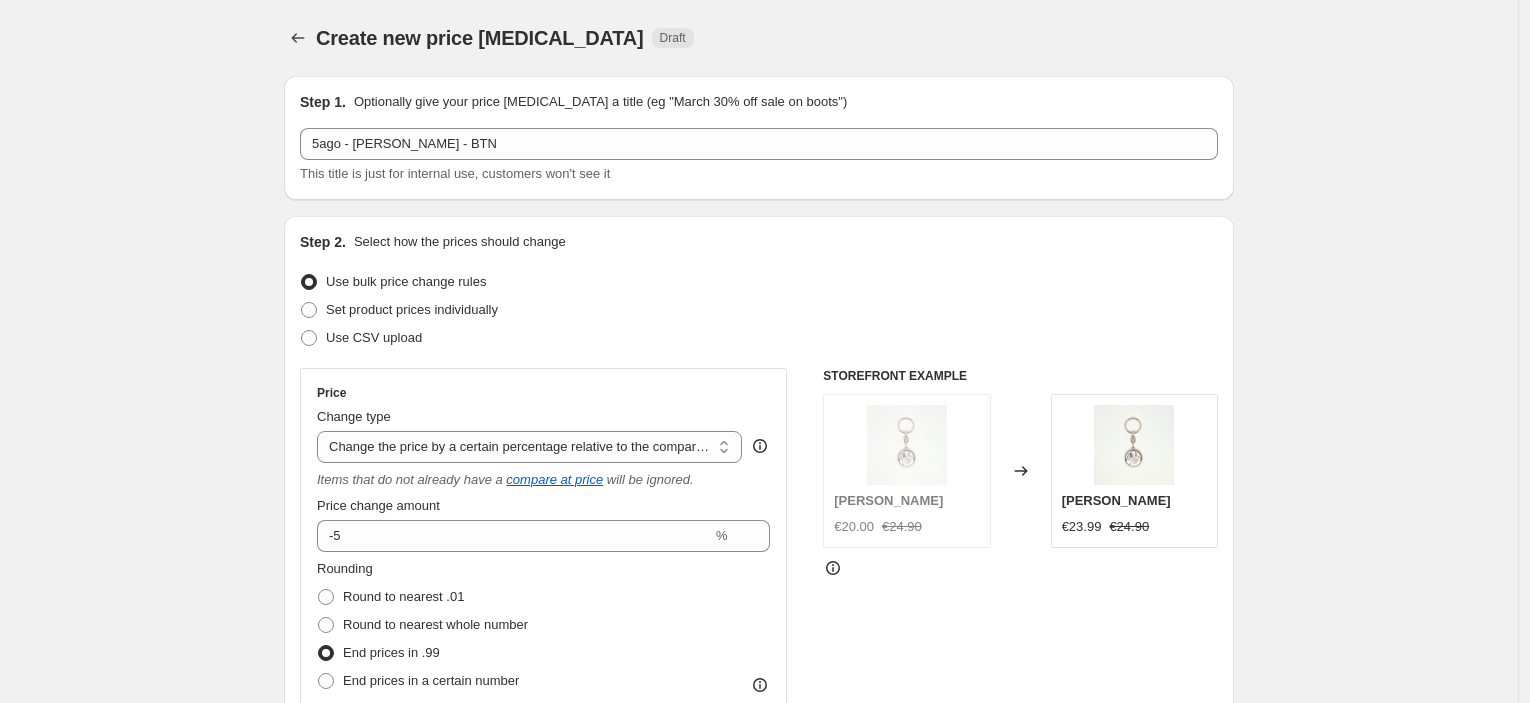 scroll, scrollTop: 1388, scrollLeft: 0, axis: vertical 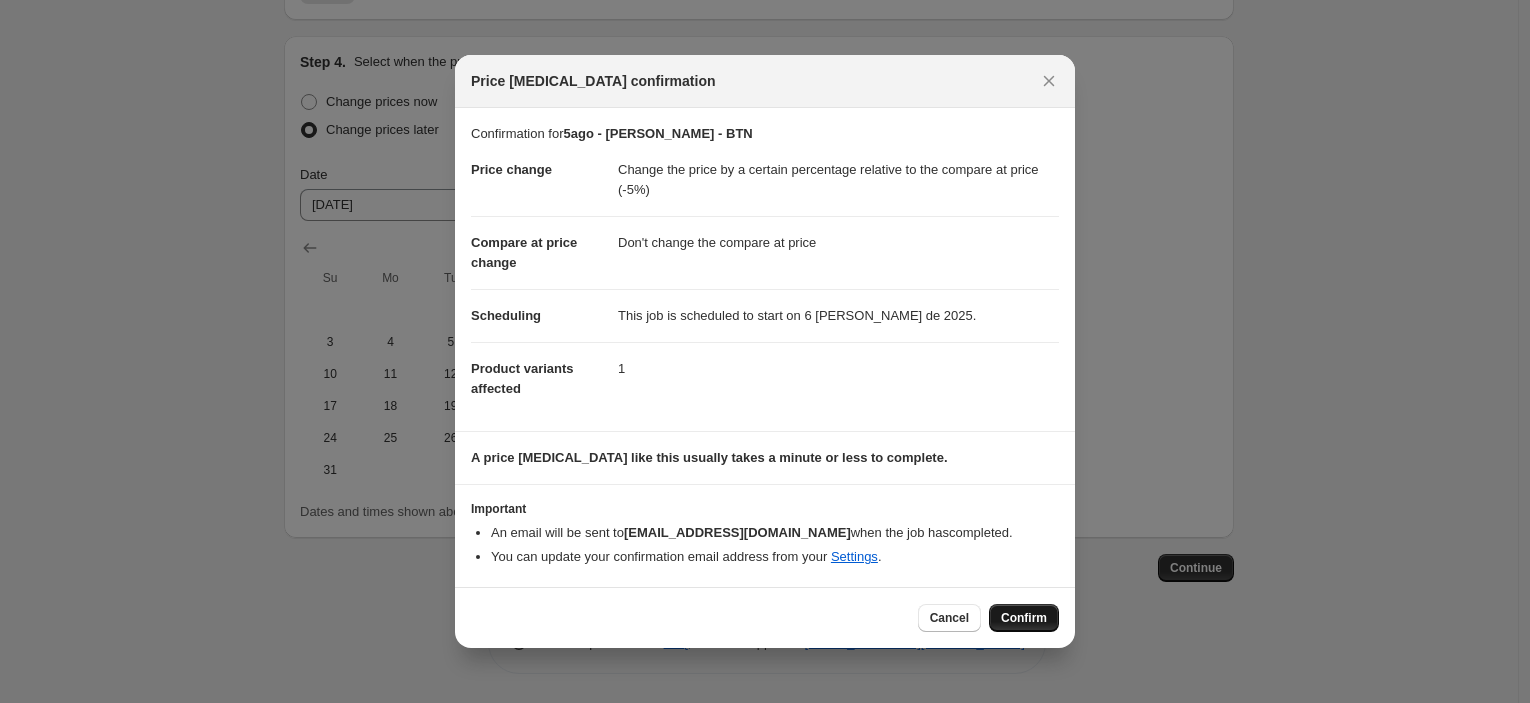 click on "Confirm" at bounding box center [1024, 618] 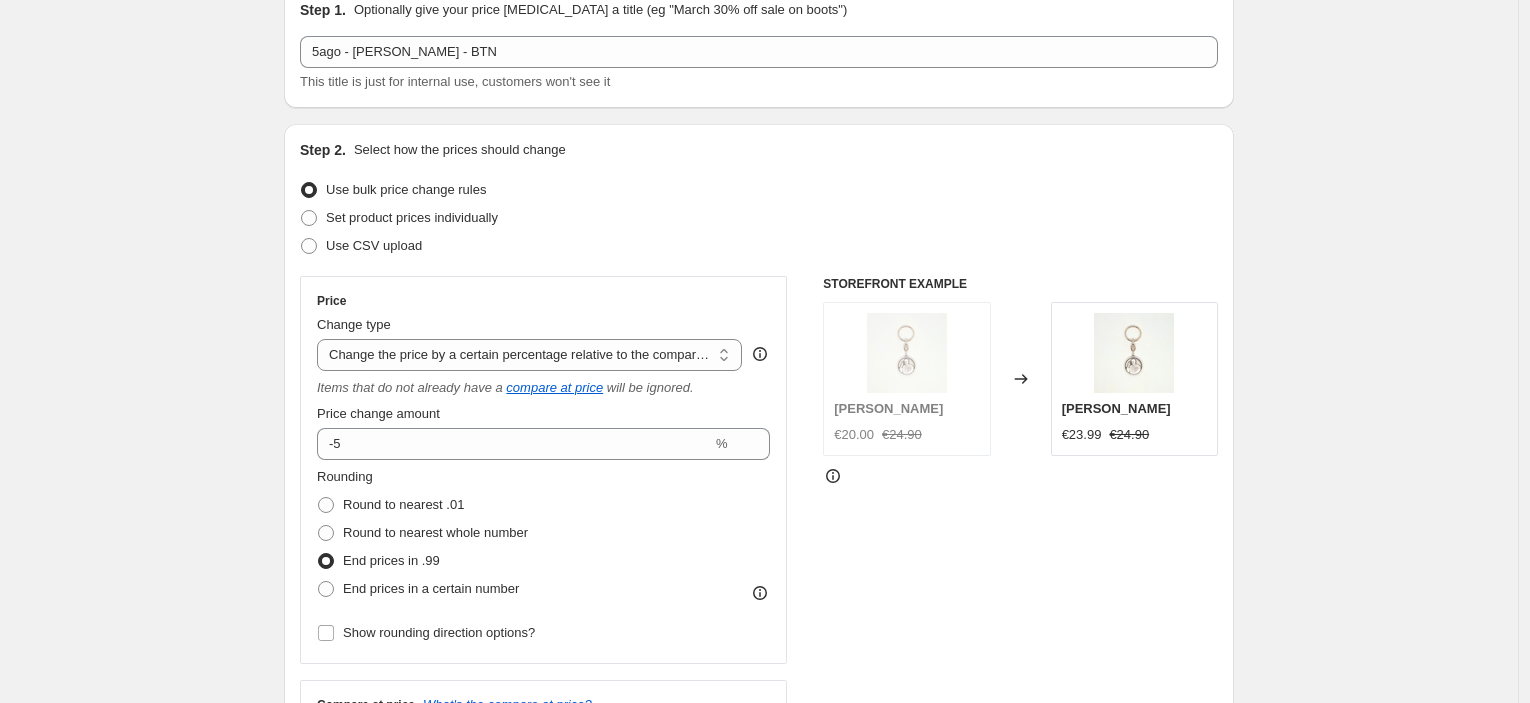 scroll, scrollTop: 0, scrollLeft: 0, axis: both 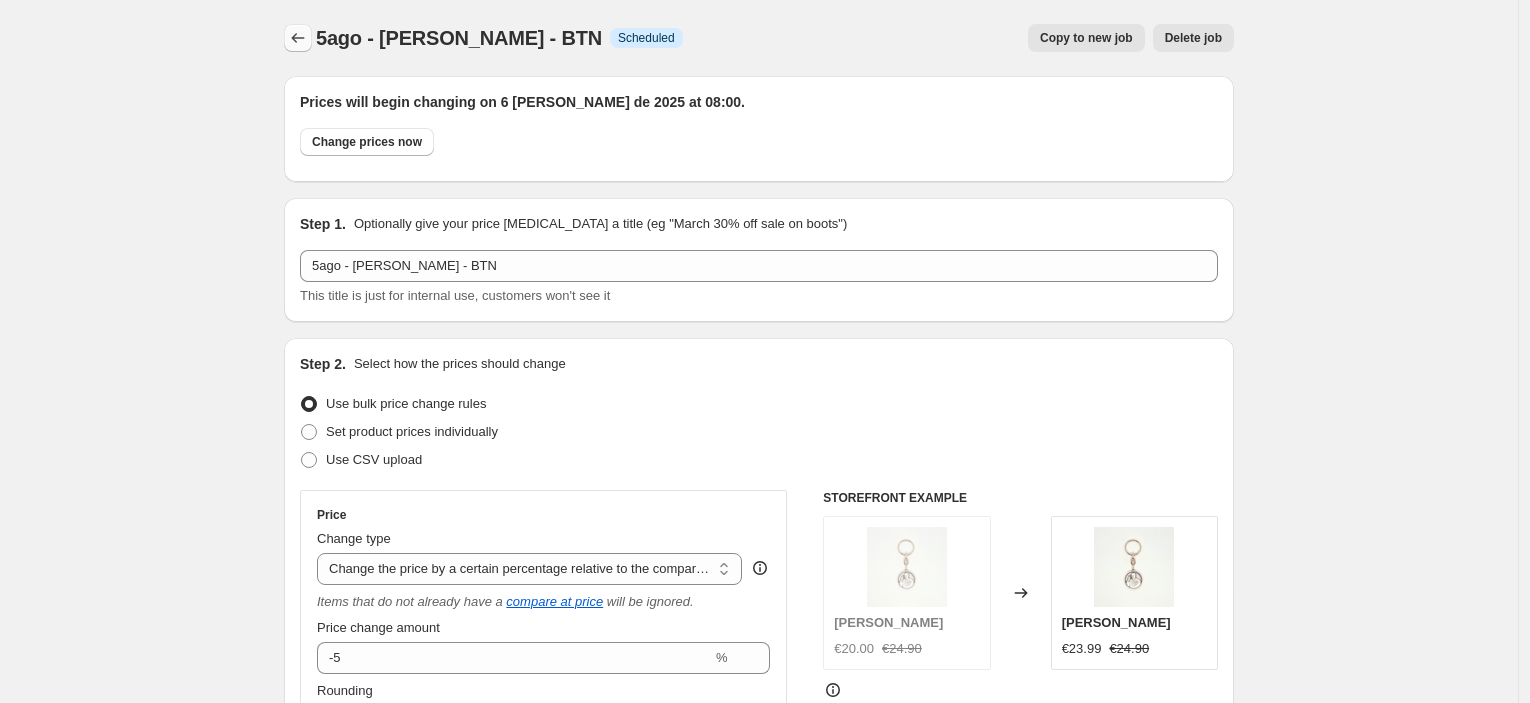 click 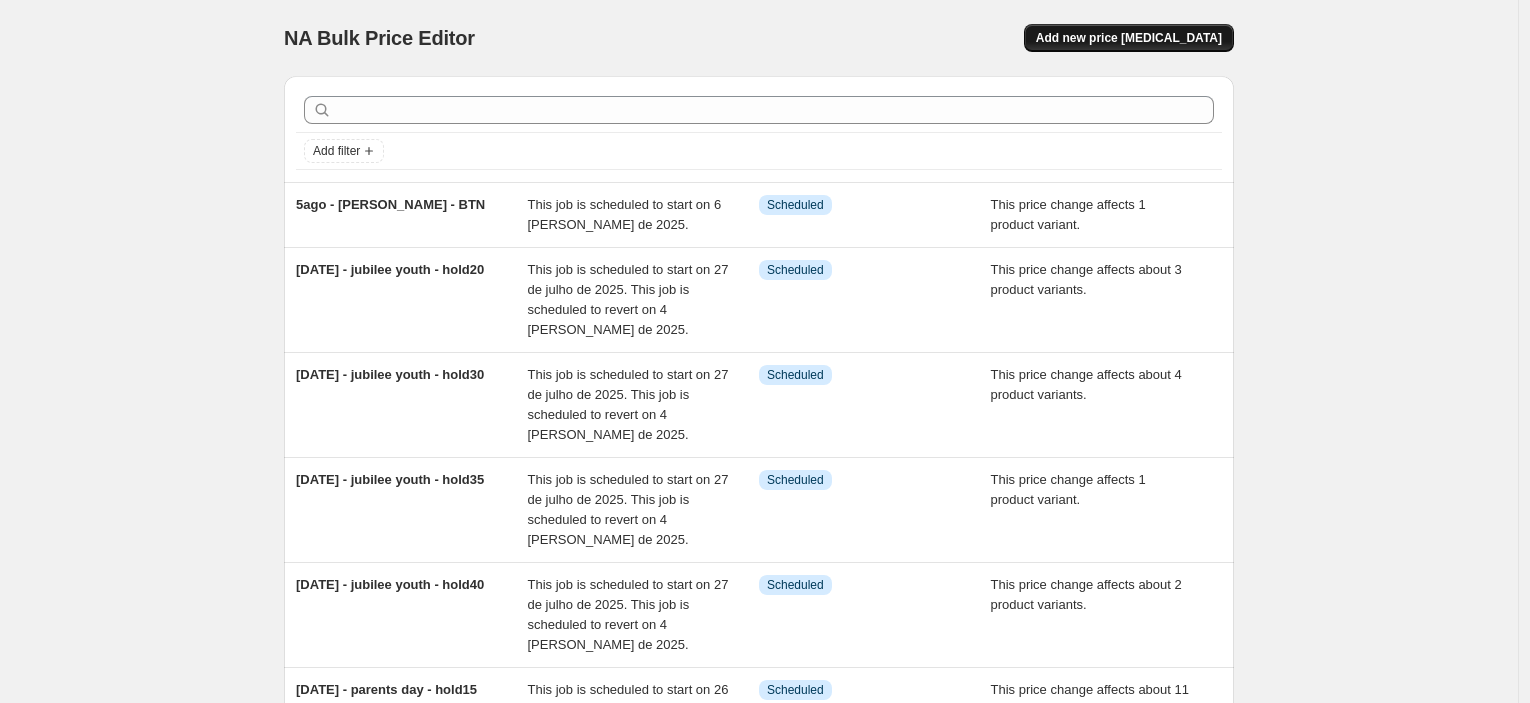 click on "Add new price [MEDICAL_DATA]" at bounding box center [1129, 38] 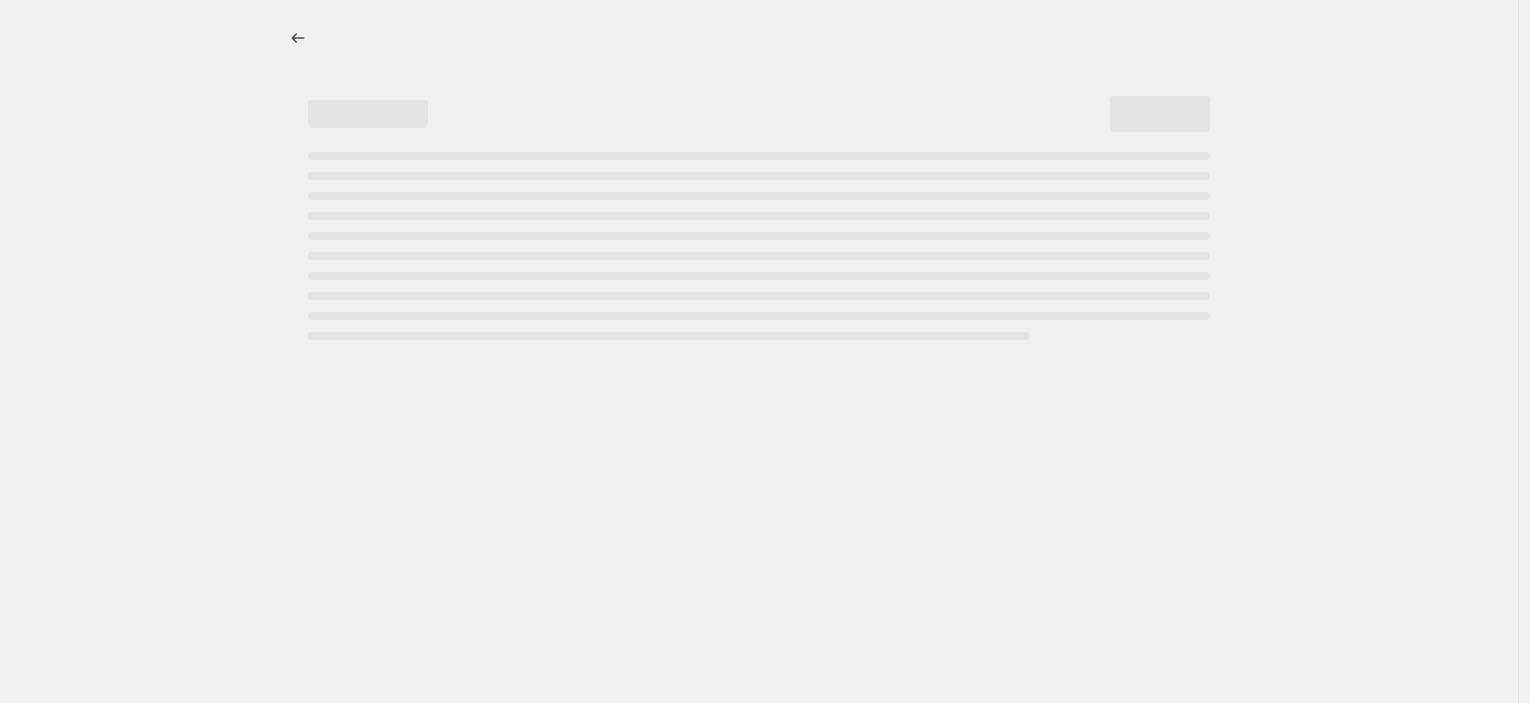 select on "percentage" 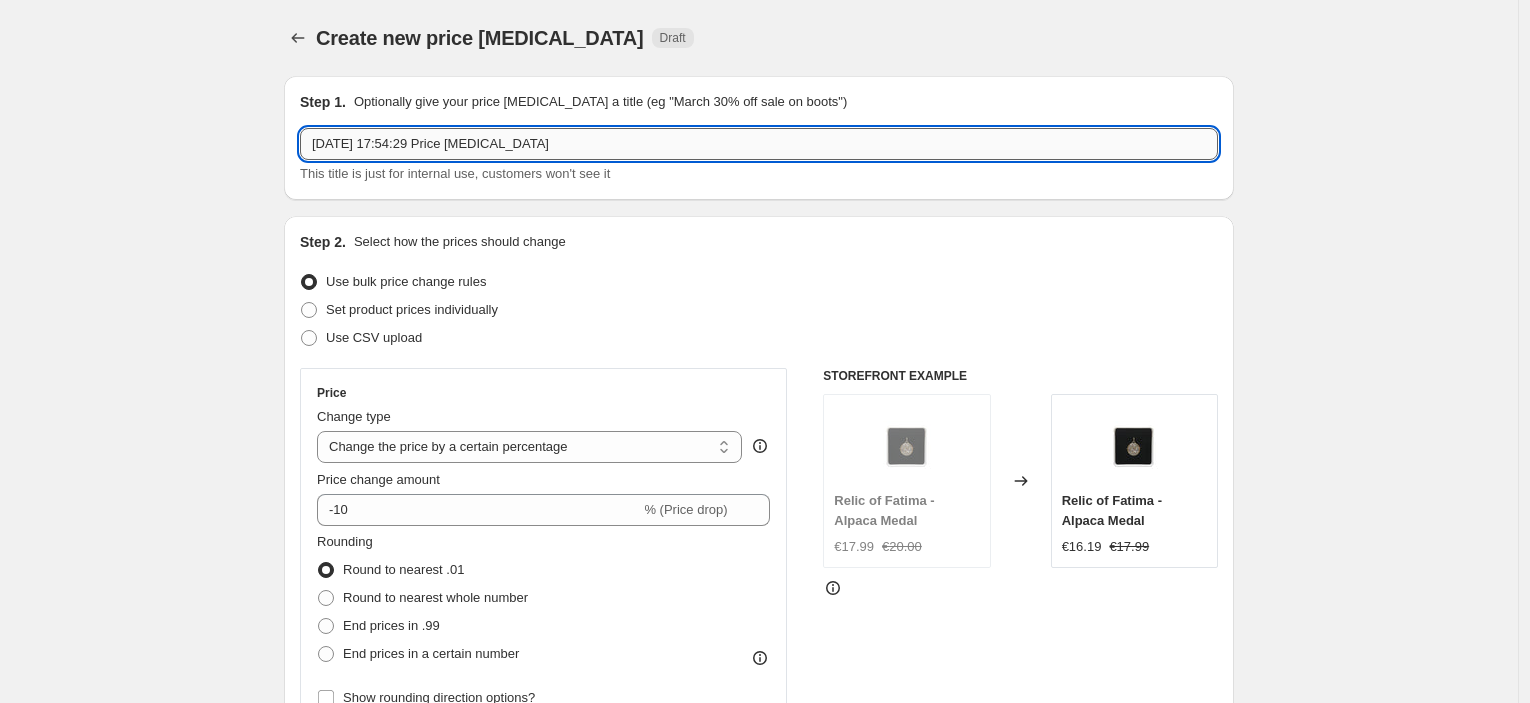 click on "[DATE] 17:54:29 Price [MEDICAL_DATA]" at bounding box center [759, 144] 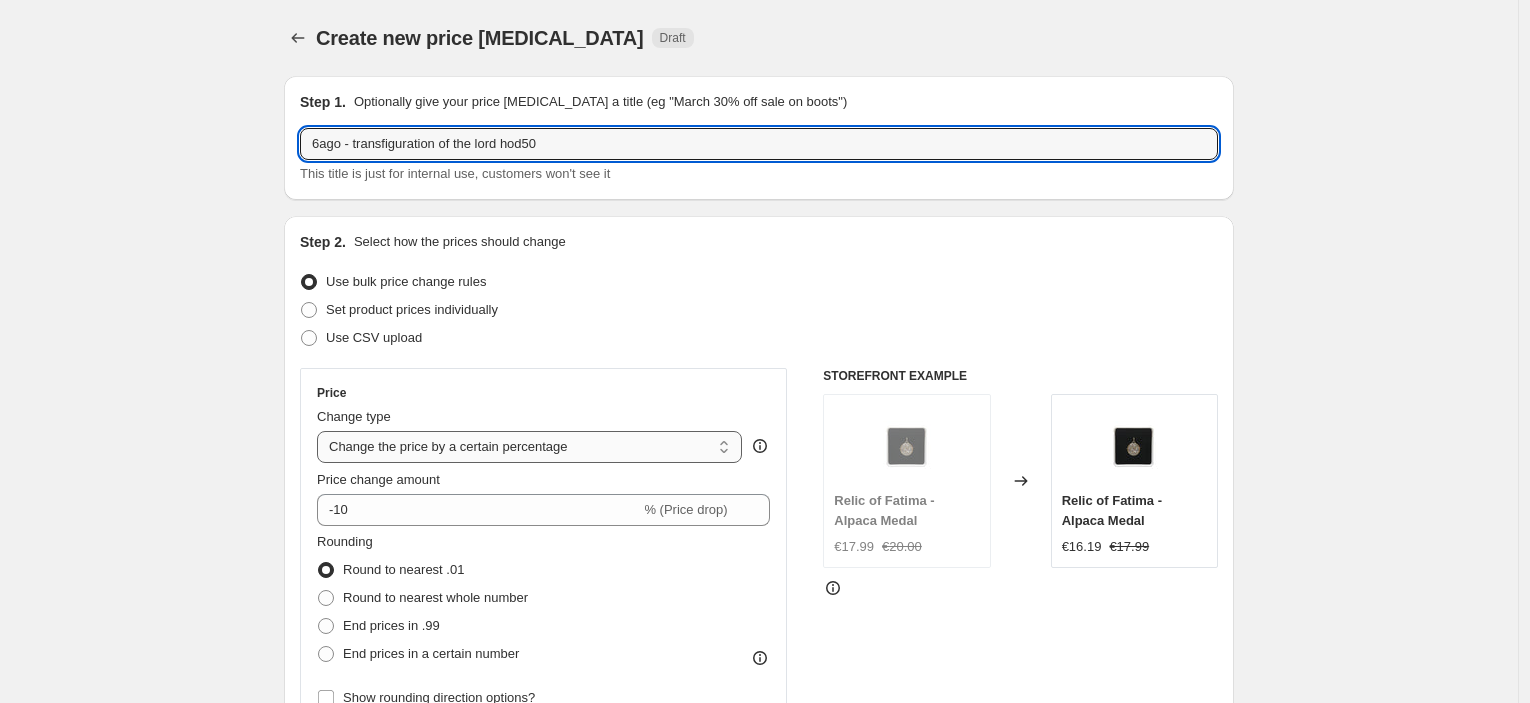 type on "6ago - transfiguration of the lord hod50" 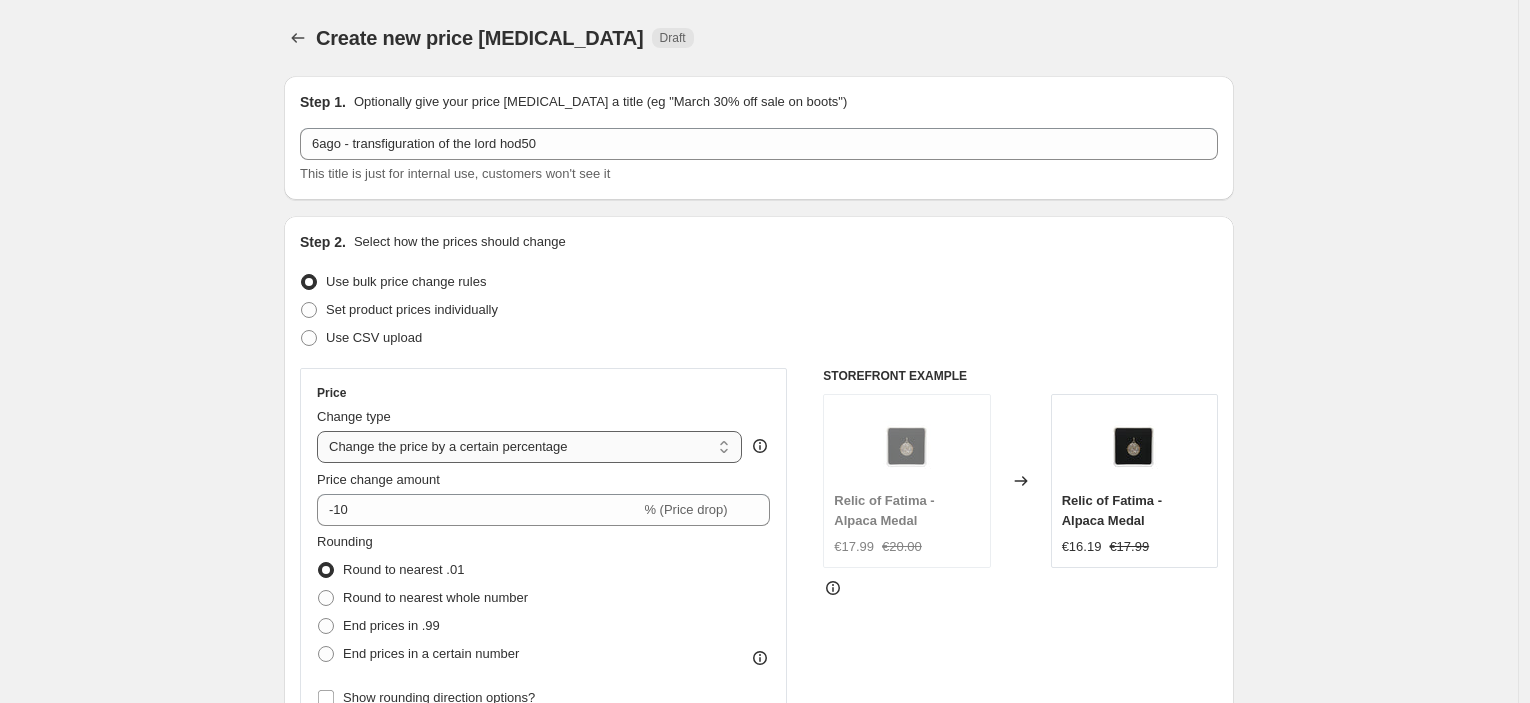 select on "pcap" 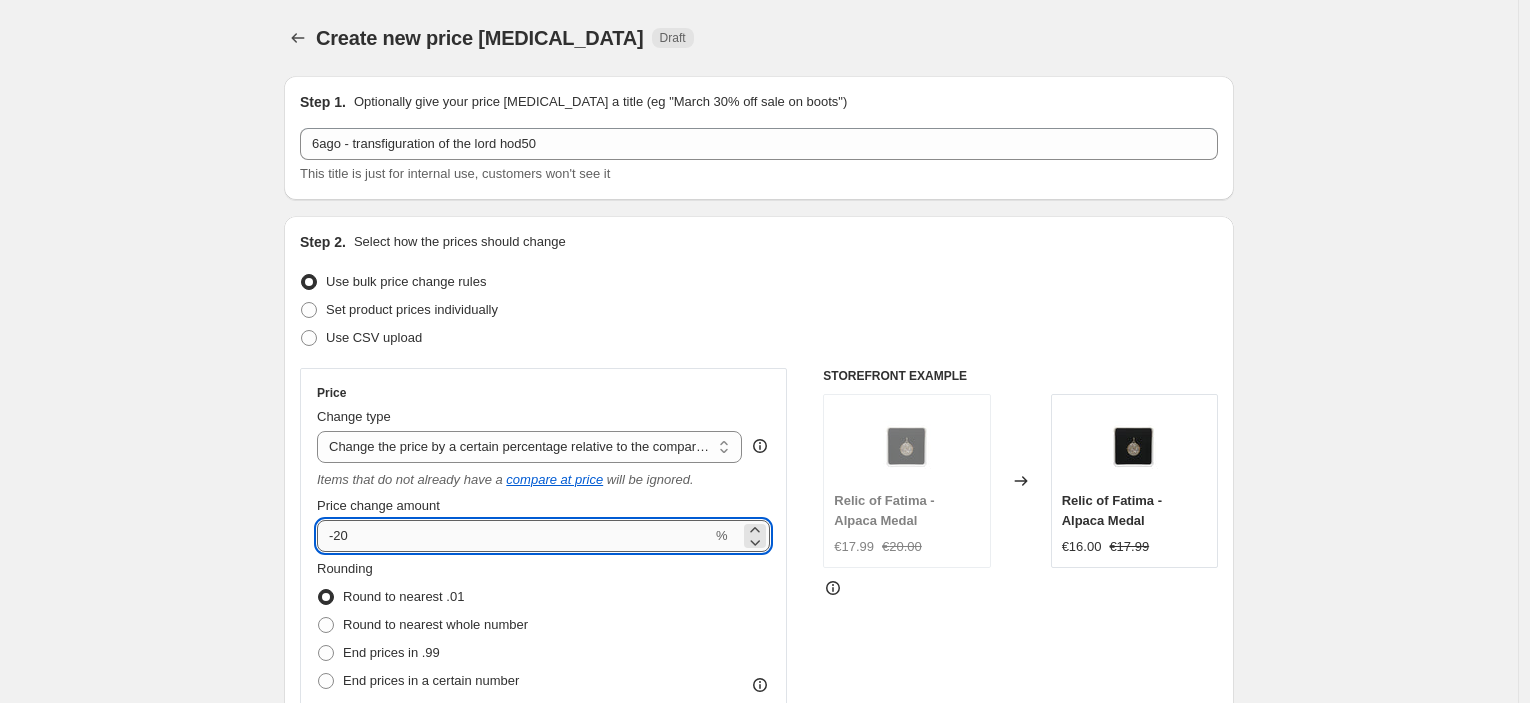 click on "-20" at bounding box center (514, 536) 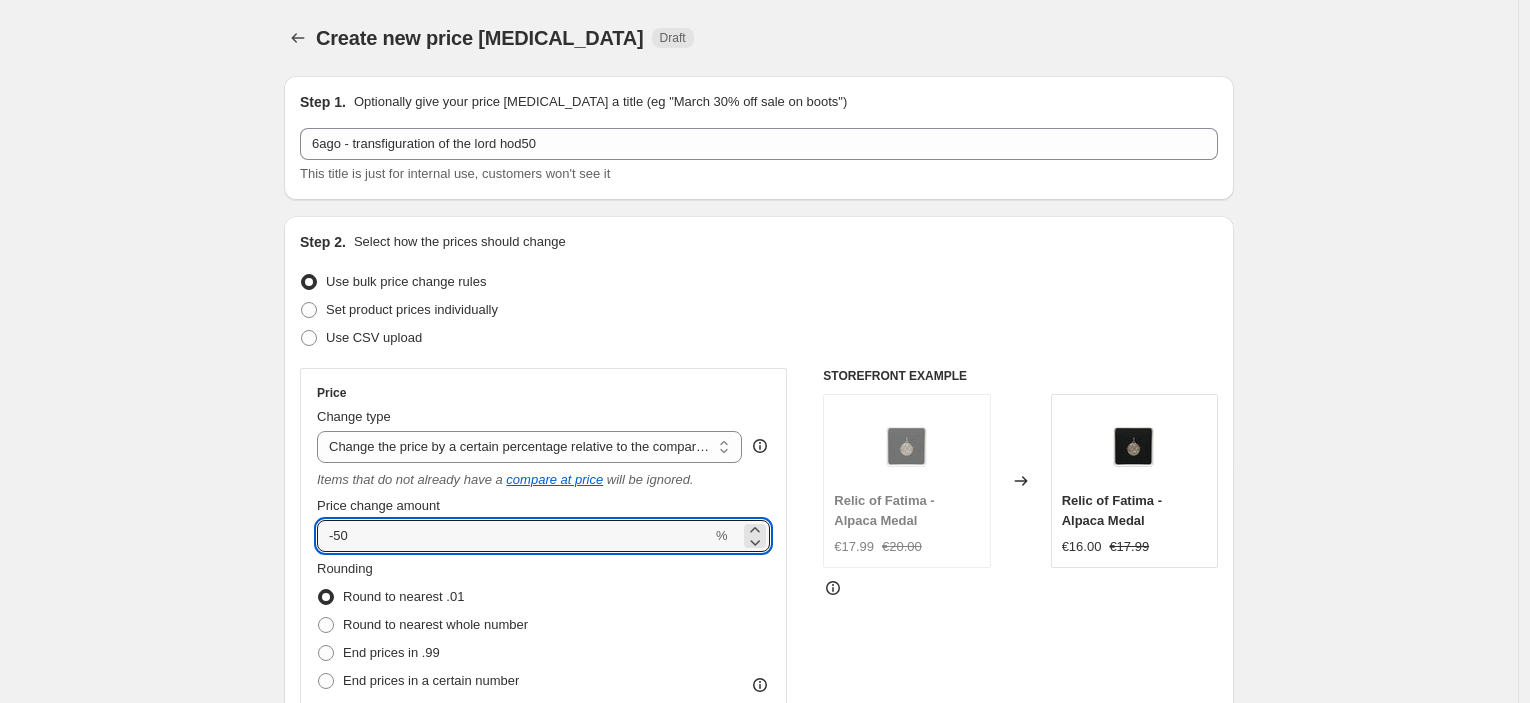 type on "-50" 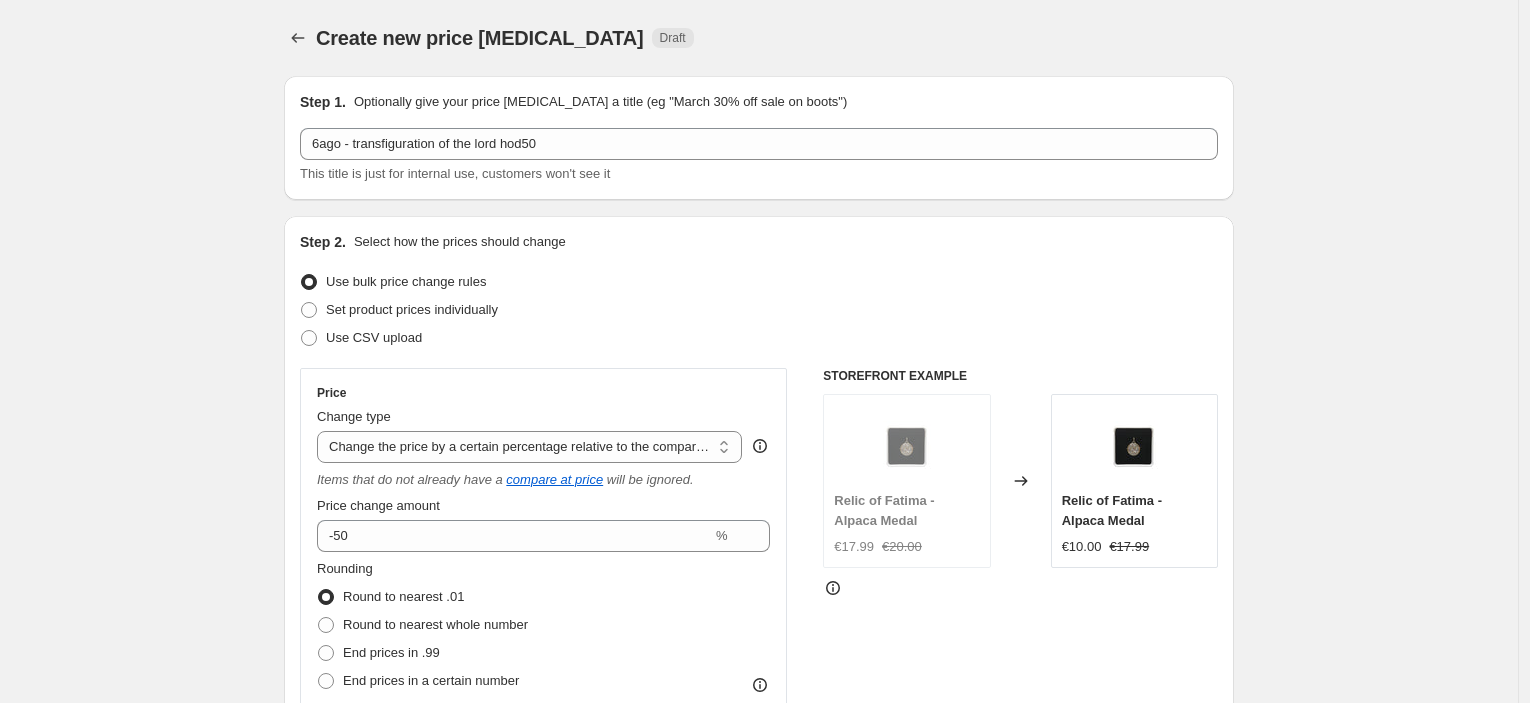 click on "Create new price [MEDICAL_DATA]. This page is ready Create new price [MEDICAL_DATA] Draft Step 1. Optionally give your price [MEDICAL_DATA] a title (eg "March 30% off sale on boots") 6ago - transfiguration of the lord hod50 This title is just for internal use, customers won't see it Step 2. Select how the prices should change Use bulk price change rules Set product prices individually Use CSV upload Price Change type Change the price to a certain amount Change the price by a certain amount Change the price by a certain percentage Change the price to the current compare at price (price before sale) Change the price by a certain amount relative to the compare at price Change the price by a certain percentage relative to the compare at price Don't change the price Change the price by a certain percentage relative to the cost per item Change price to certain cost margin Change the price by a certain percentage relative to the compare at price Items that do not already have a   compare at price   will be ignored. -50 %   FAQ" at bounding box center (759, 1025) 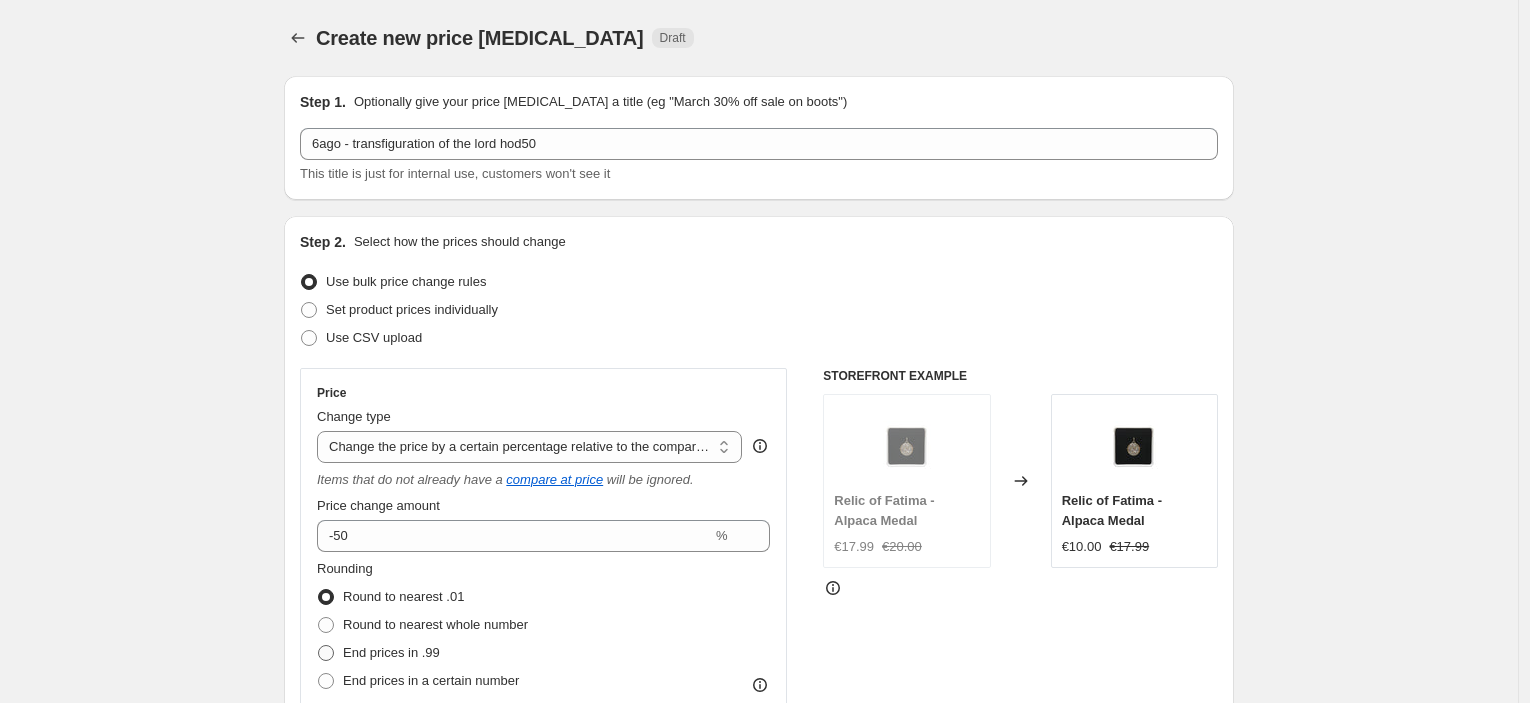 click on "End prices in .99" at bounding box center (391, 652) 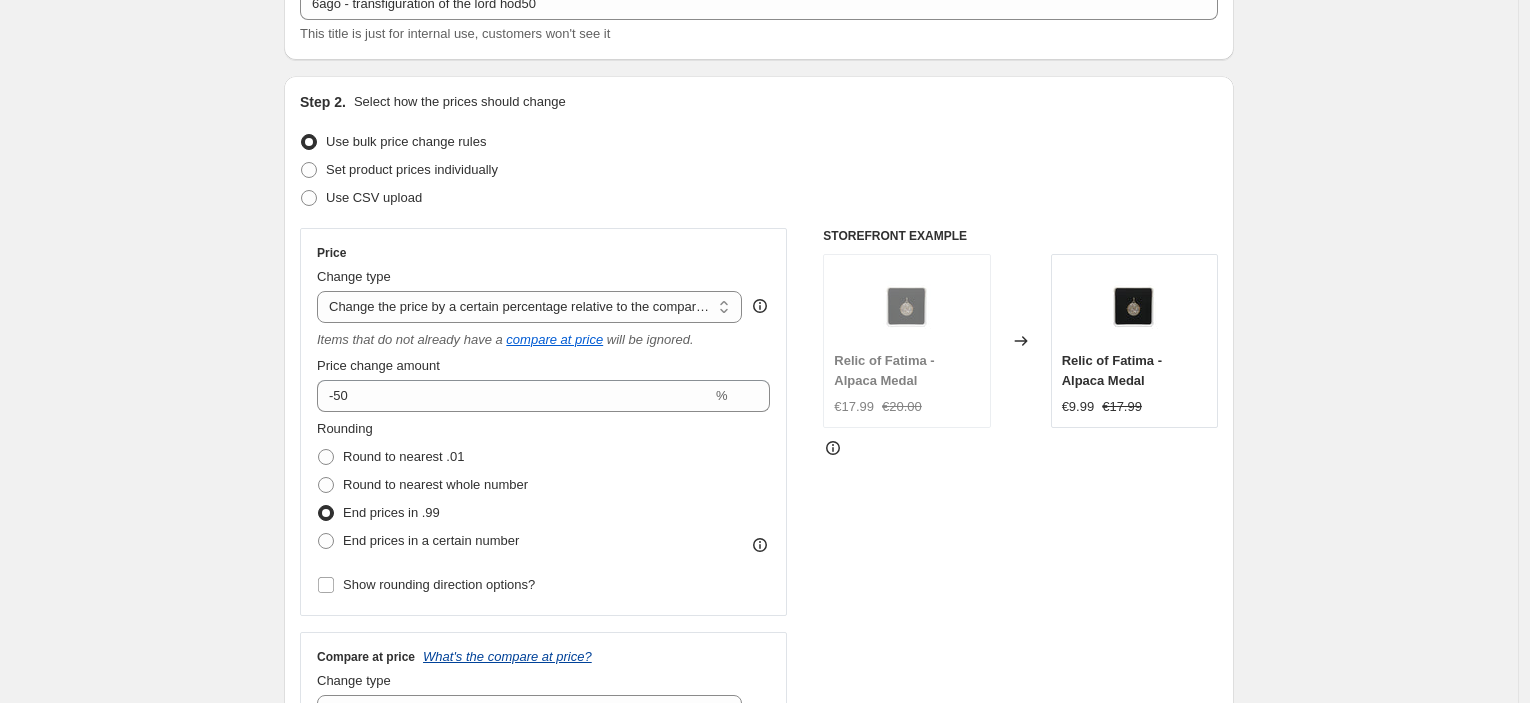 scroll, scrollTop: 222, scrollLeft: 0, axis: vertical 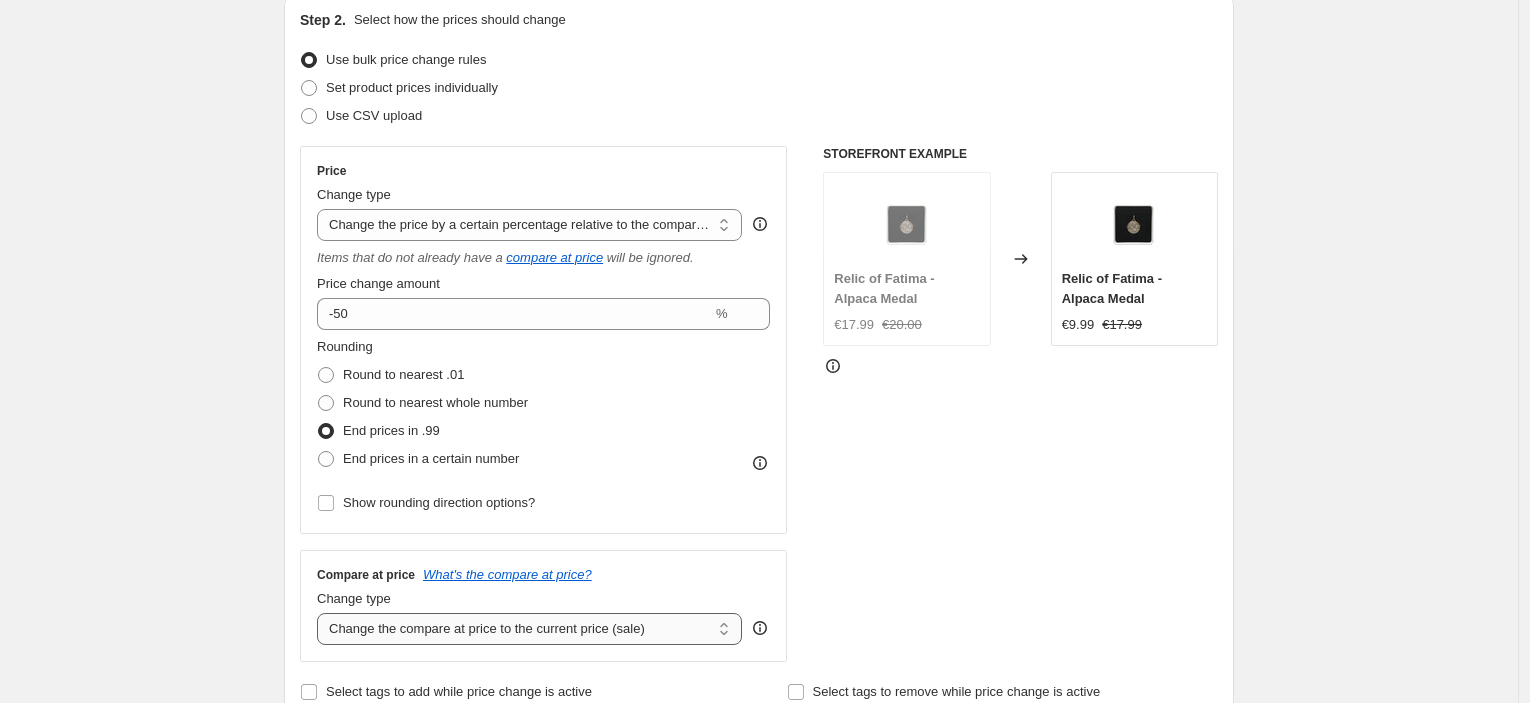 click on "Change the compare at price to the current price (sale) Change the compare at price to a certain amount Change the compare at price by a certain amount Change the compare at price by a certain percentage Change the compare at price by a certain amount relative to the actual price Change the compare at price by a certain percentage relative to the actual price Don't change the compare at price Remove the compare at price" at bounding box center [529, 629] 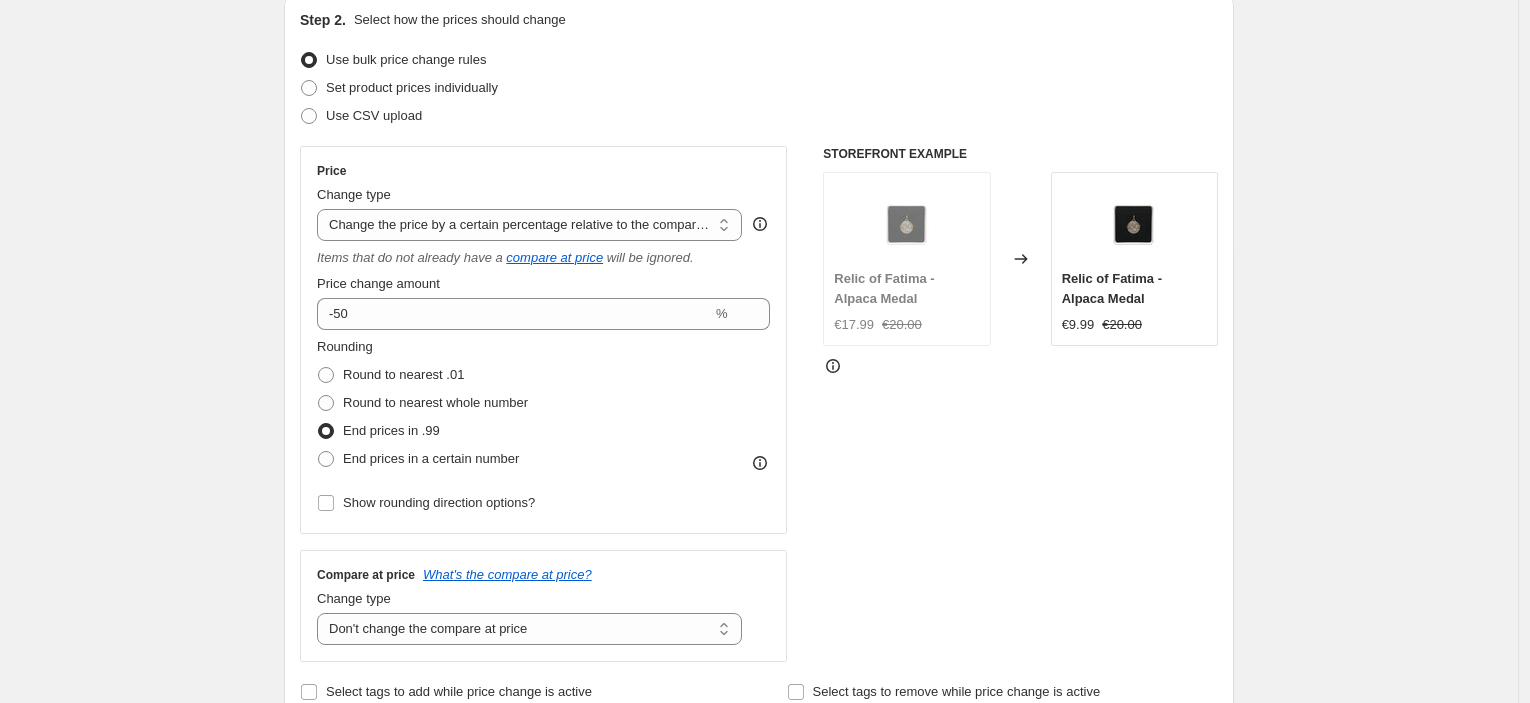 click on "STOREFRONT EXAMPLE Relic of Fatima - Alpaca Medal €17.99 €20.00 Changed to Relic of Fatima - Alpaca Medal €9.99 €20.00" at bounding box center (1020, 404) 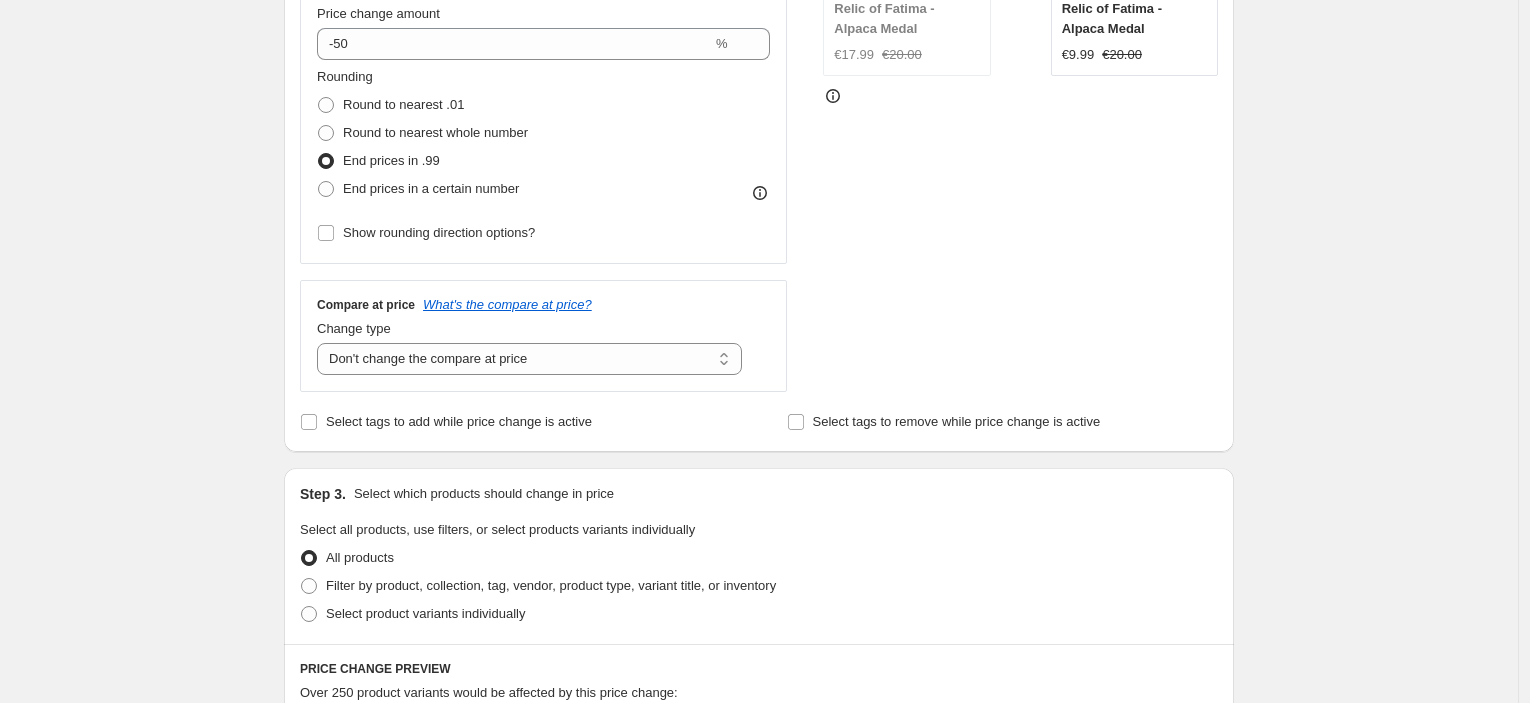scroll, scrollTop: 666, scrollLeft: 0, axis: vertical 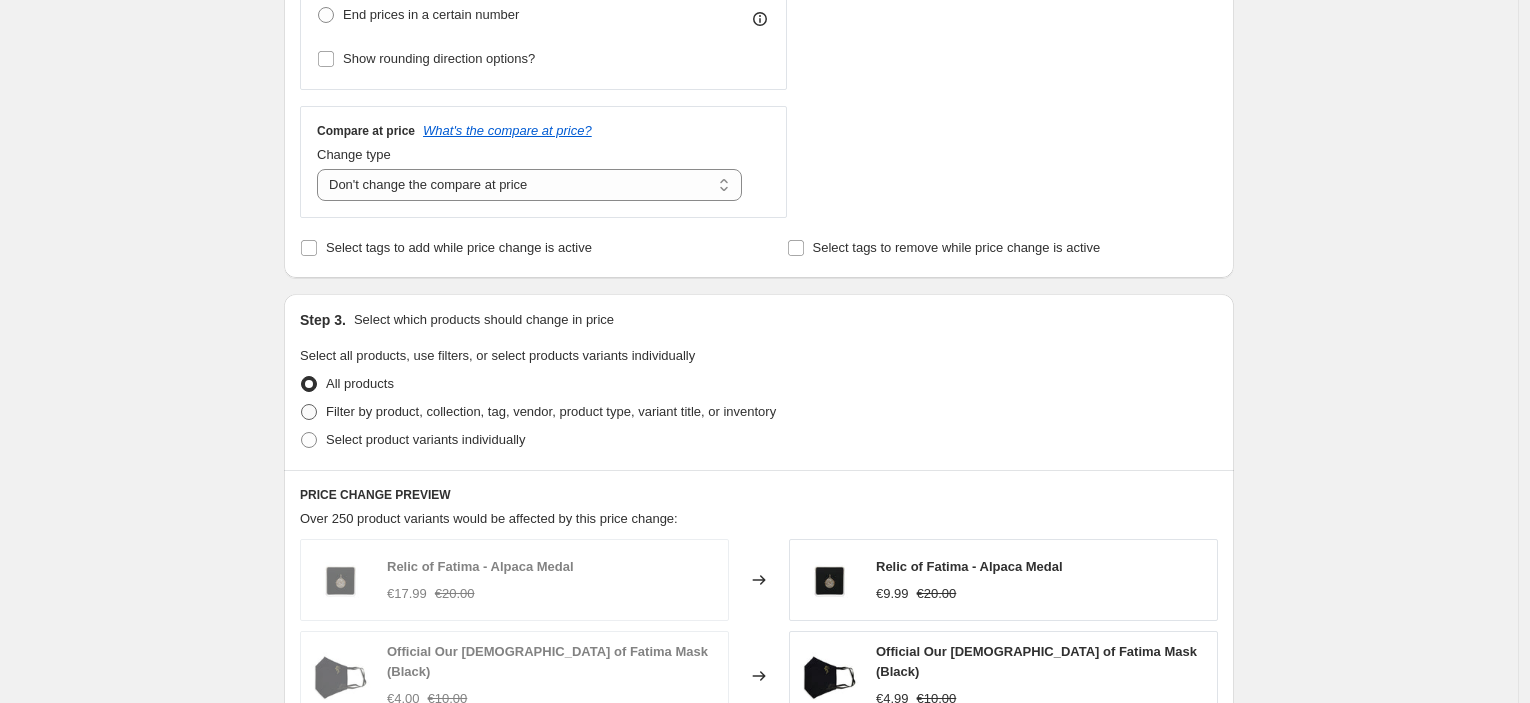 click on "Filter by product, collection, tag, vendor, product type, variant title, or inventory" at bounding box center [551, 411] 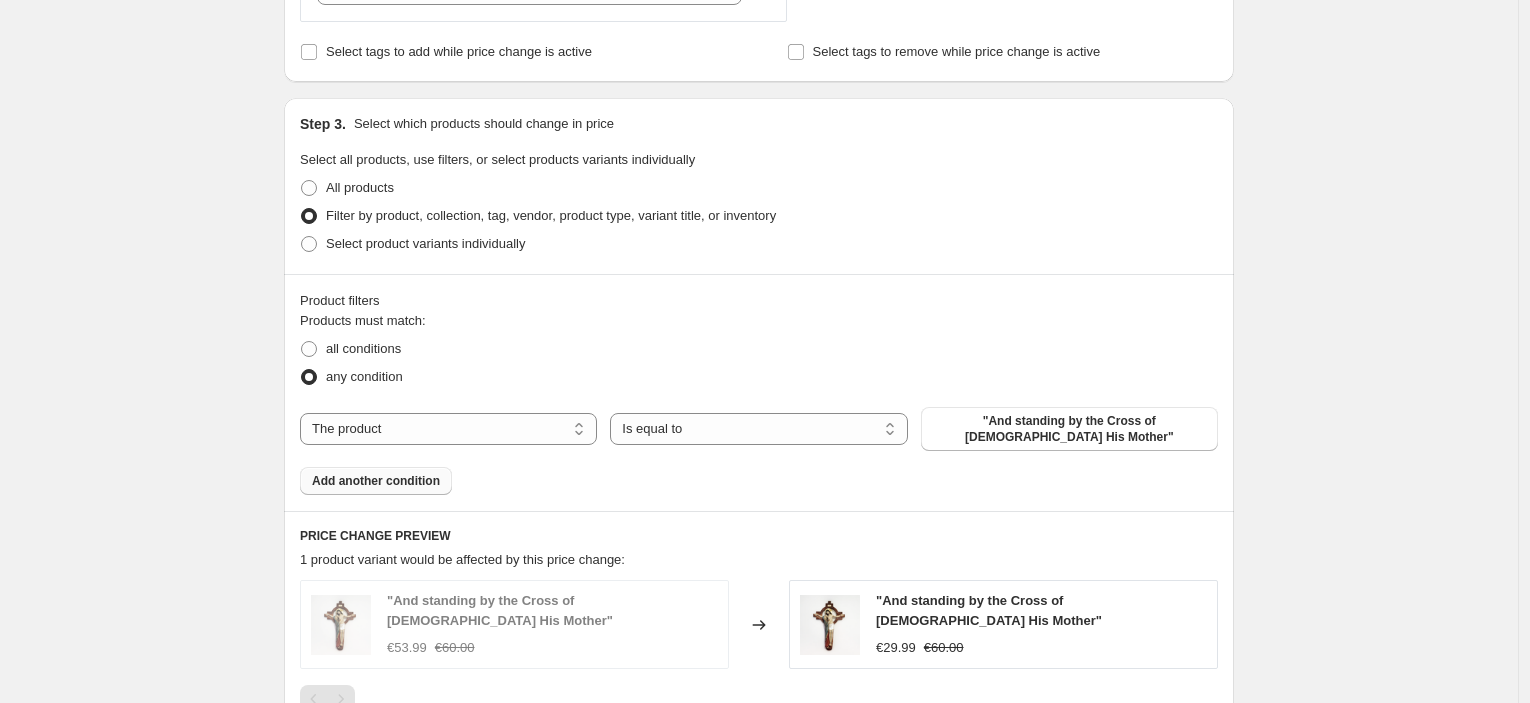 scroll, scrollTop: 888, scrollLeft: 0, axis: vertical 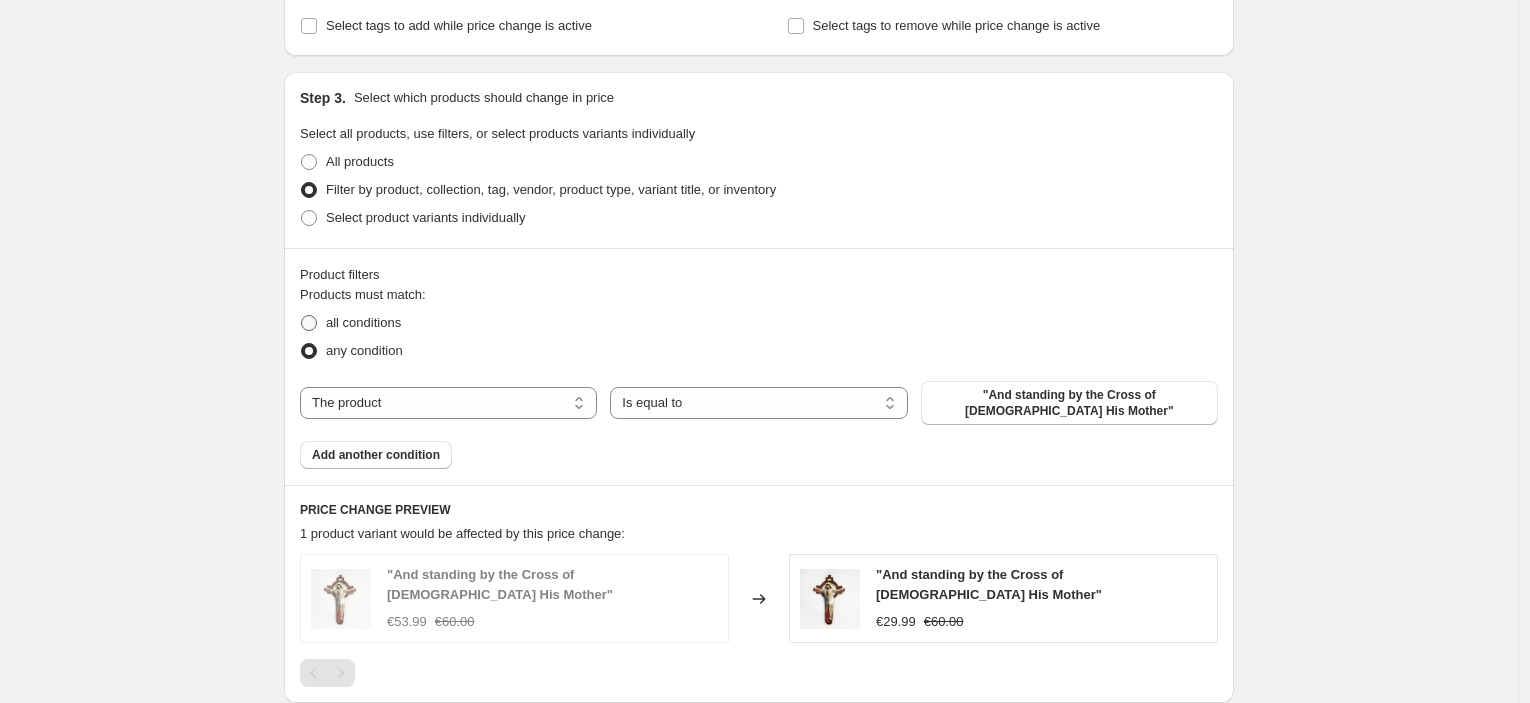 click on "all conditions" at bounding box center (363, 322) 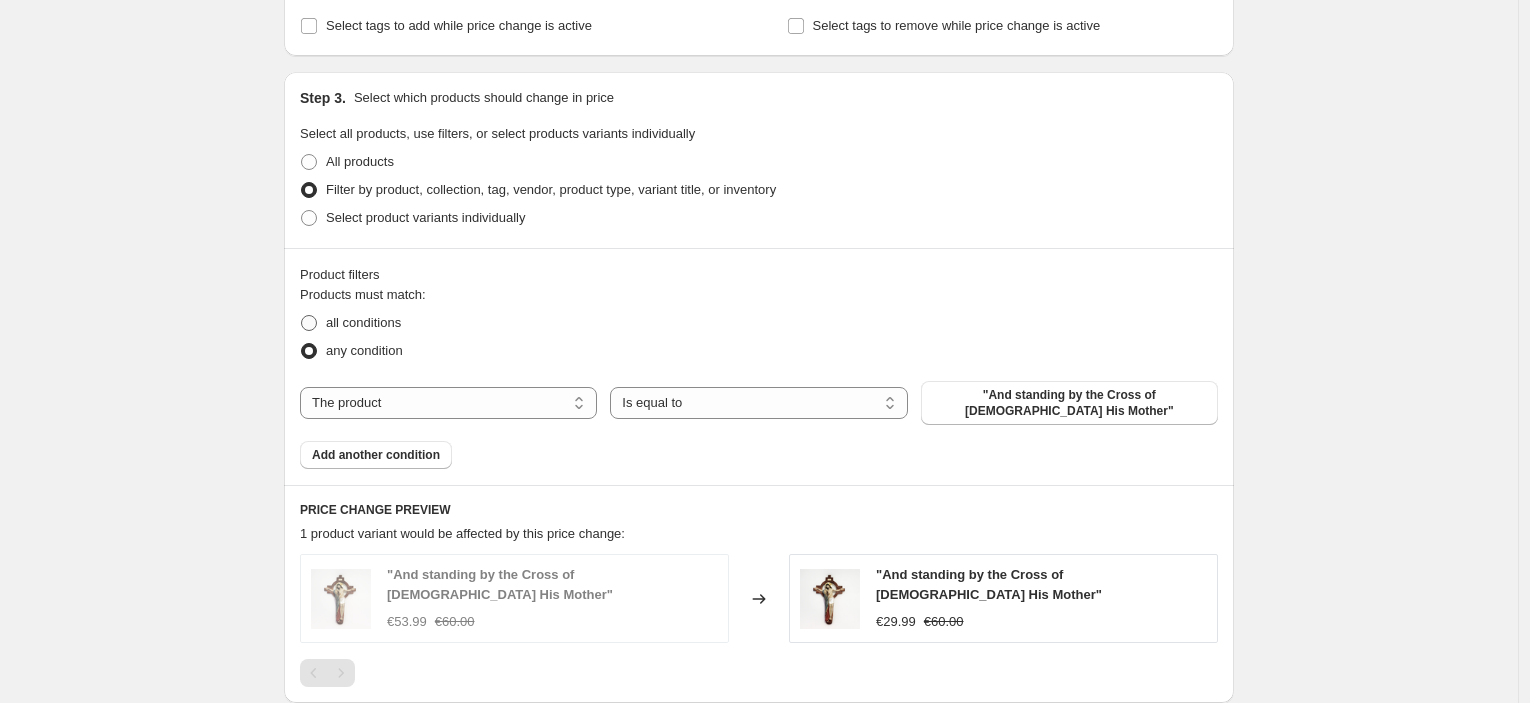 radio on "true" 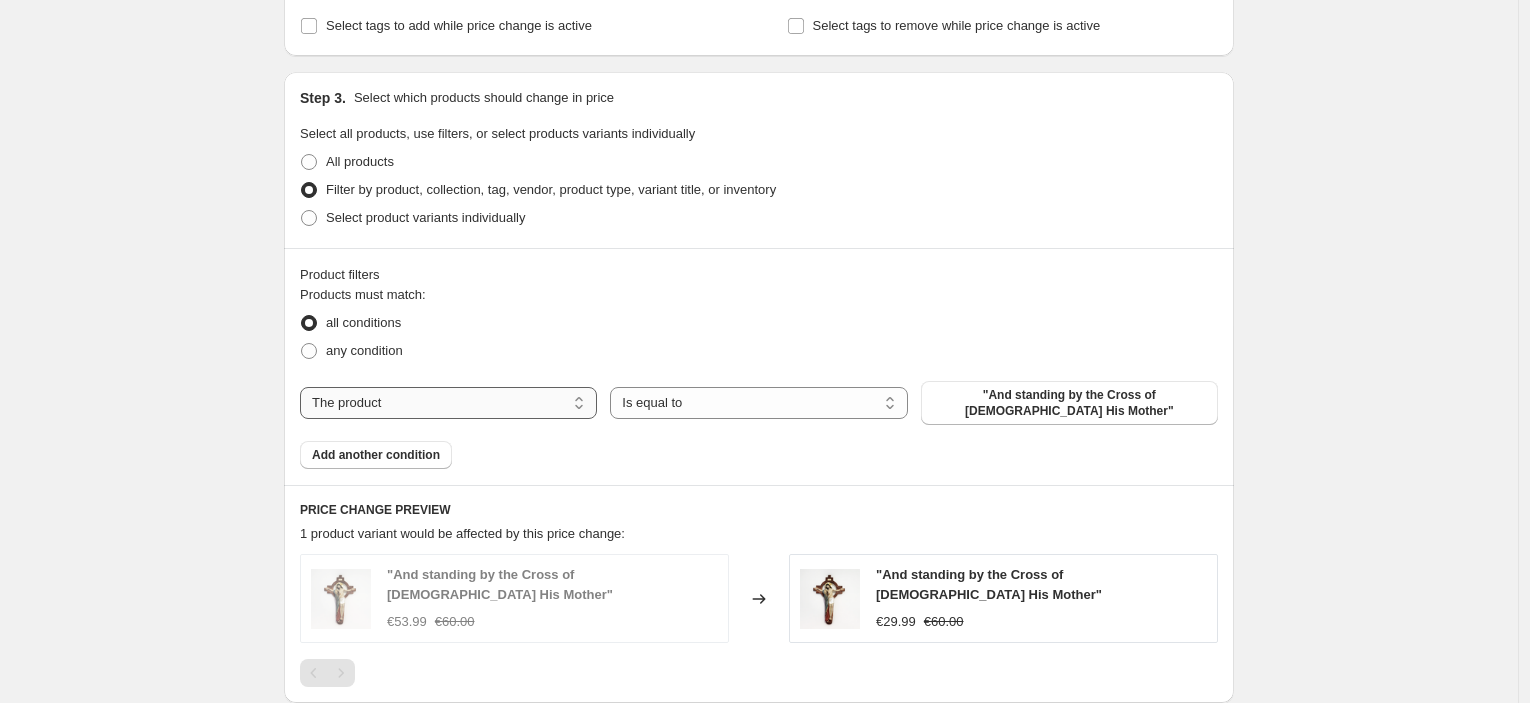 drag, startPoint x: 462, startPoint y: 395, endPoint x: 458, endPoint y: 409, distance: 14.56022 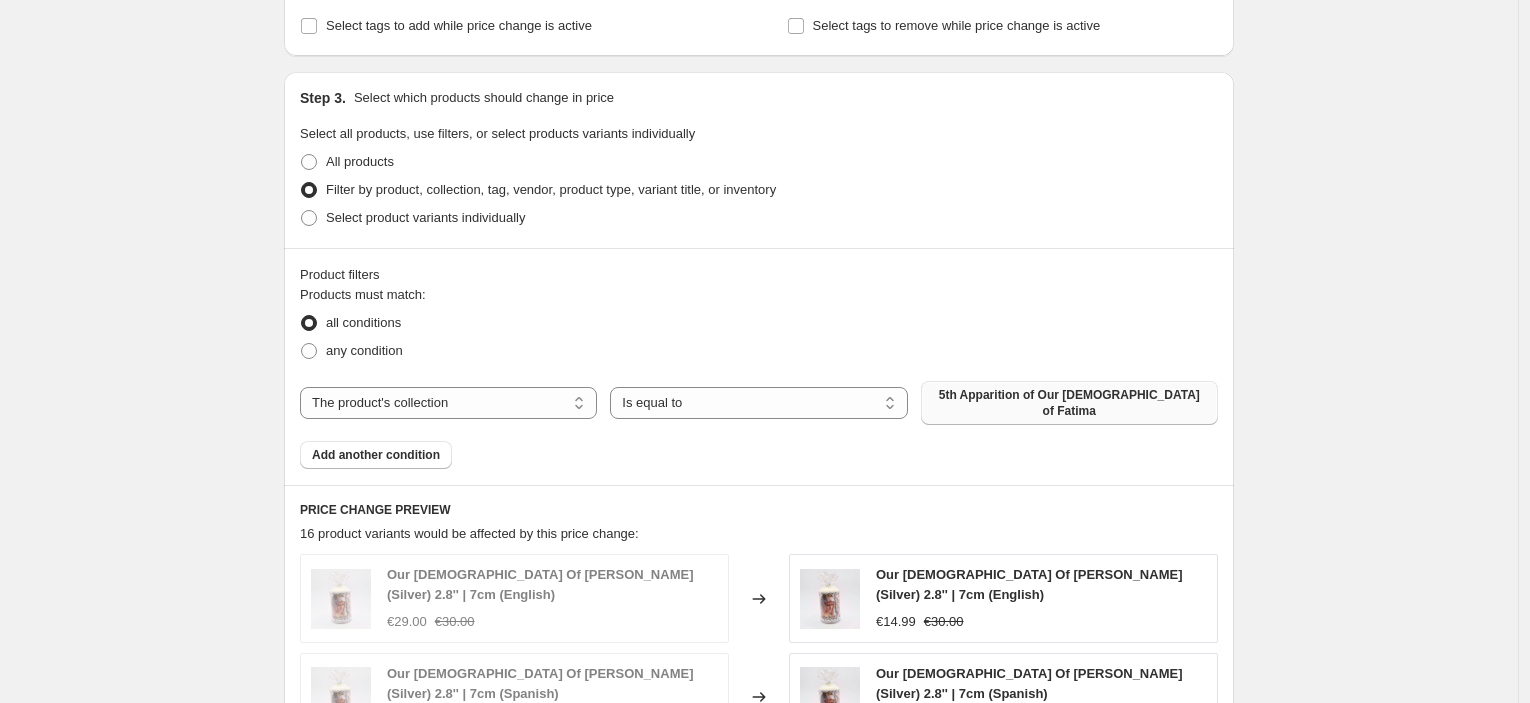 click on "5th Apparition of Our [DEMOGRAPHIC_DATA] of Fatima" at bounding box center (1069, 403) 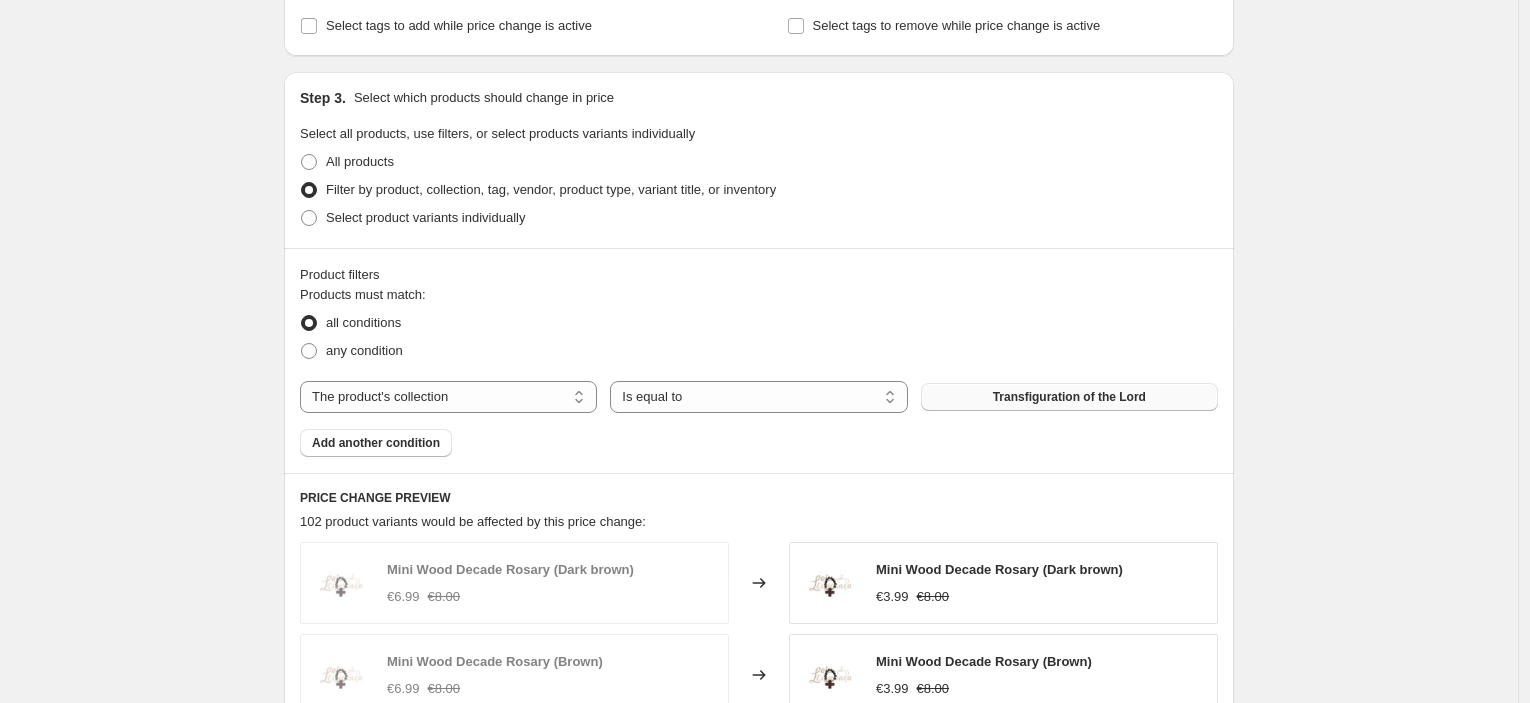 click on "Add another condition" at bounding box center (376, 443) 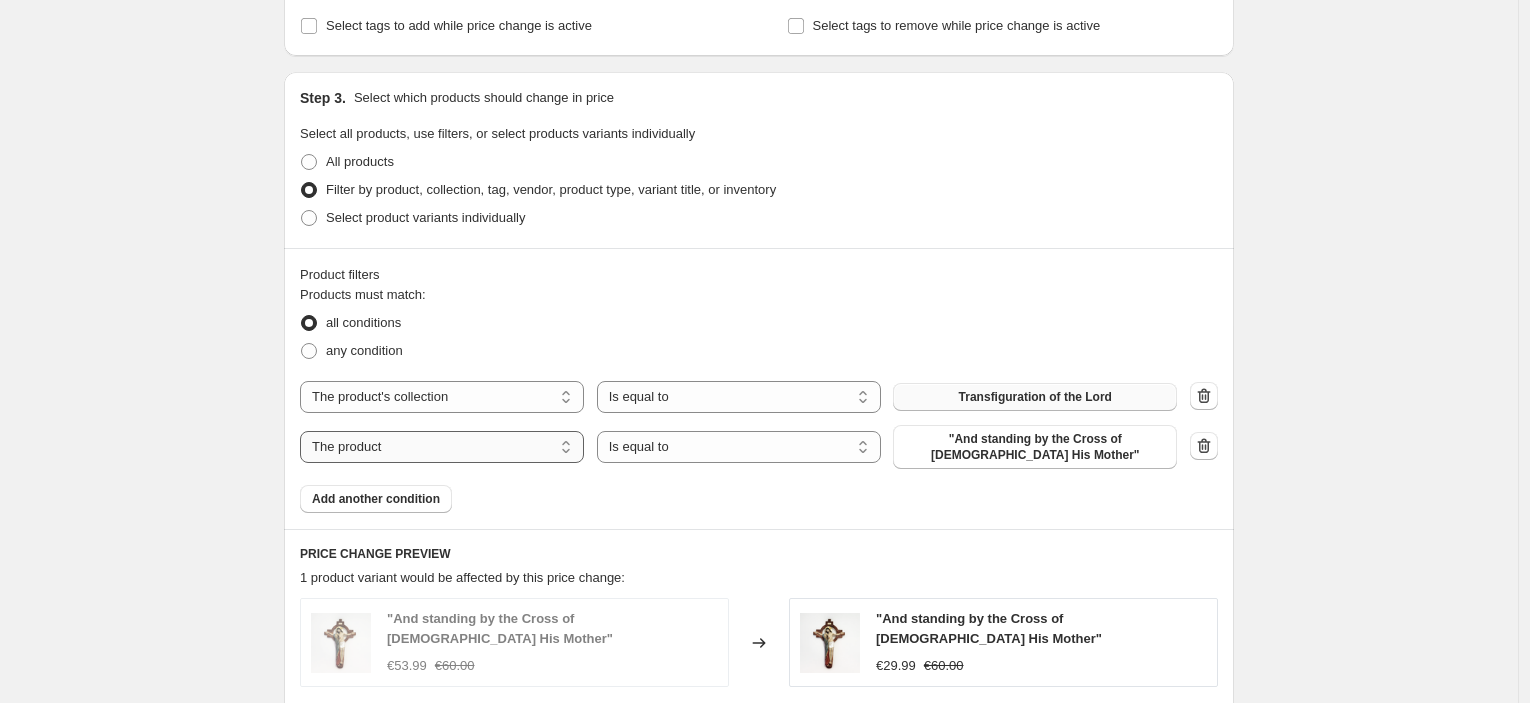 click on "The product The product's collection The product's tag The product's vendor The product's type The product's status The variant's title Inventory quantity" at bounding box center [442, 447] 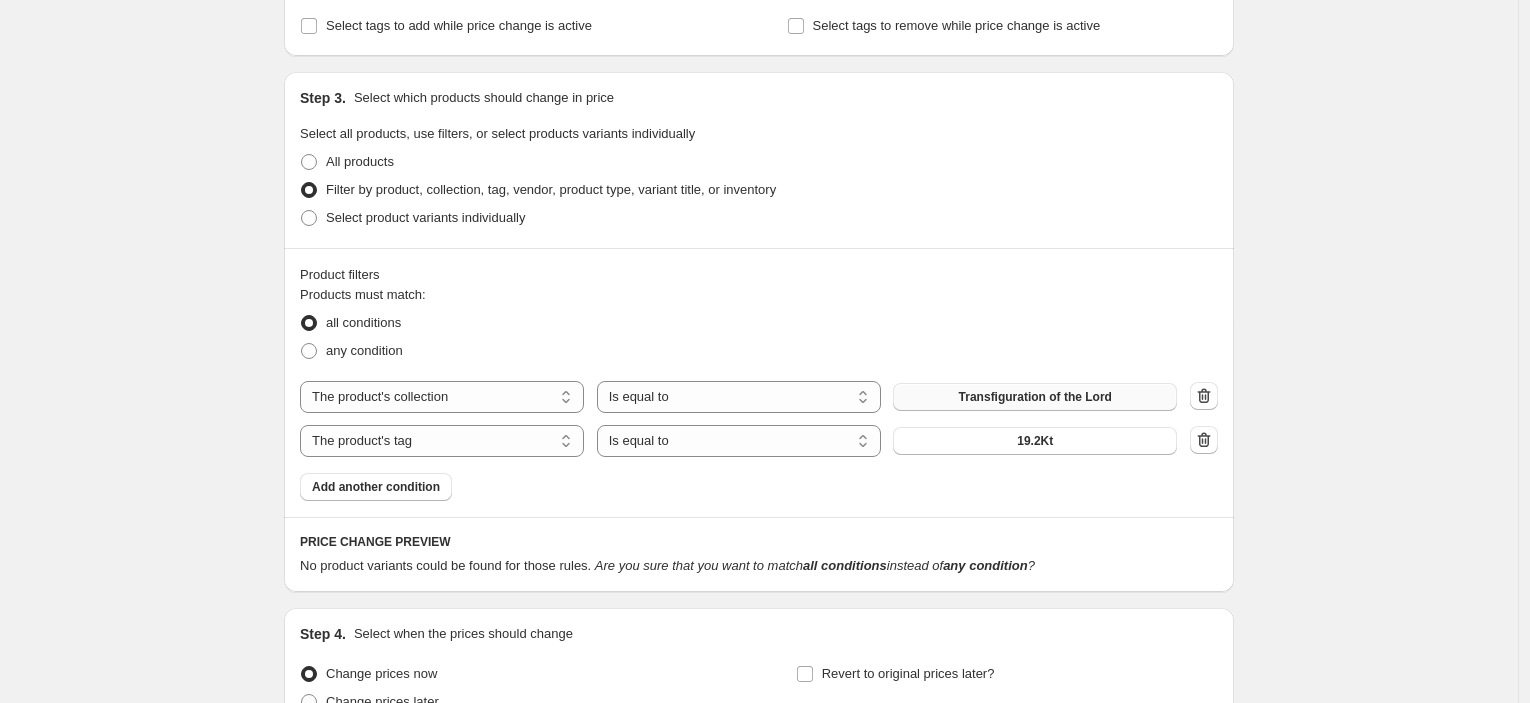 click on "19.2Kt" at bounding box center (1035, 441) 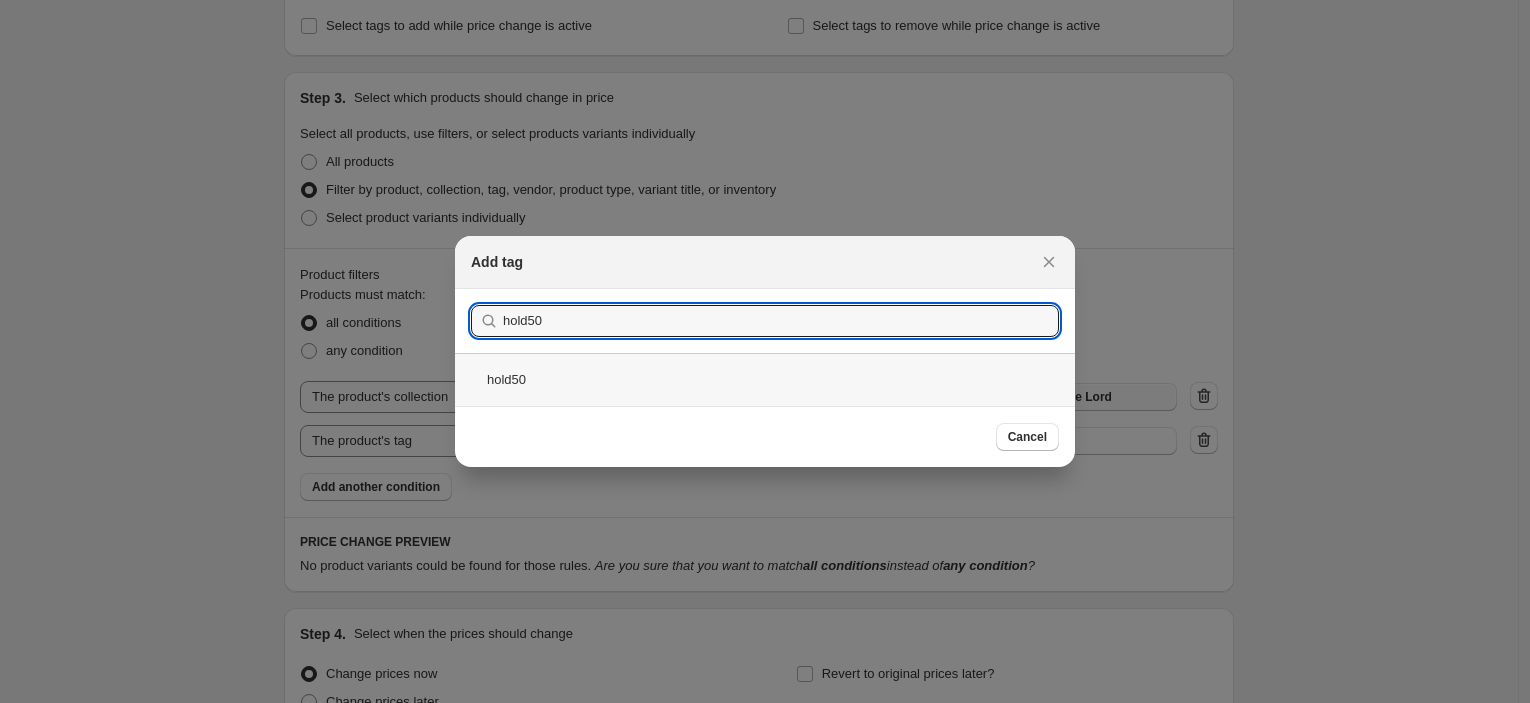type on "hold50" 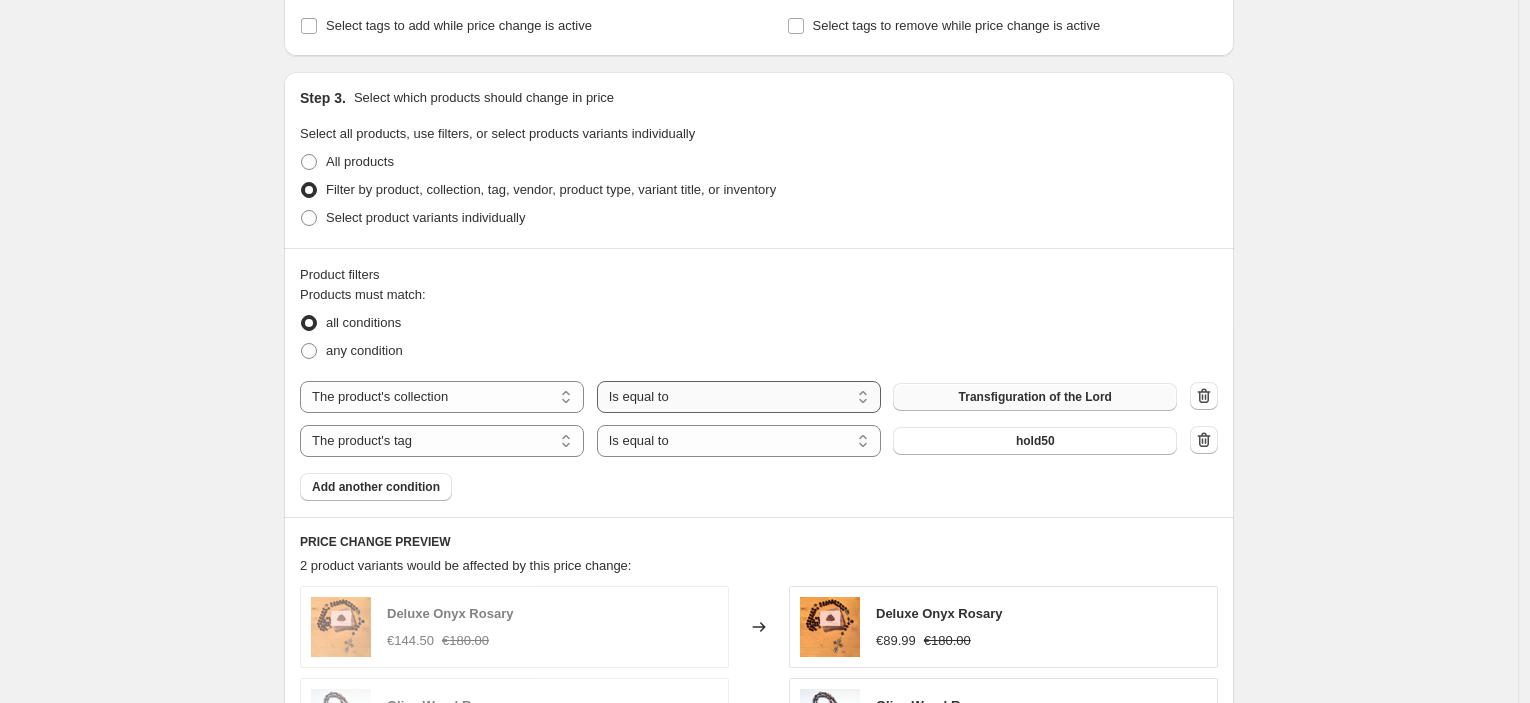 scroll, scrollTop: 1314, scrollLeft: 0, axis: vertical 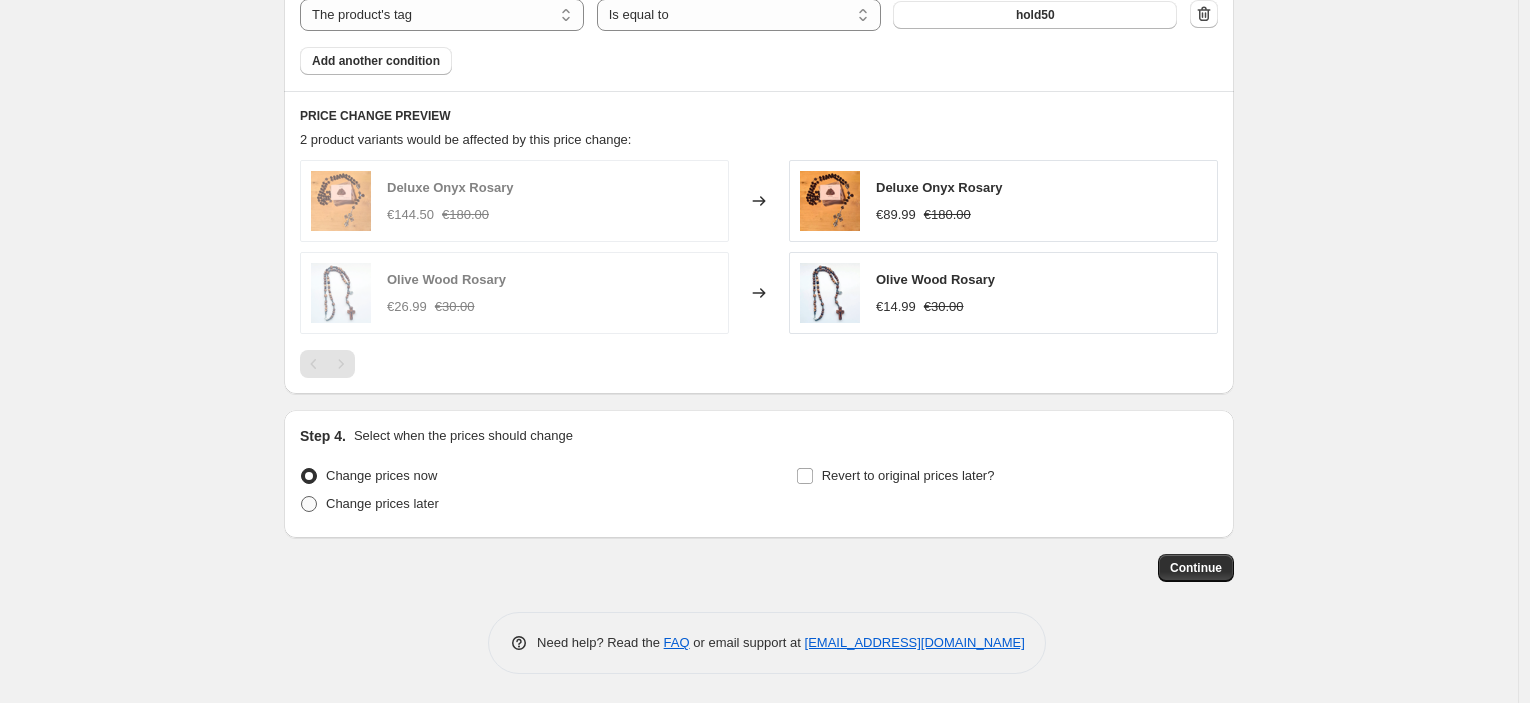 click on "Change prices later" at bounding box center (382, 503) 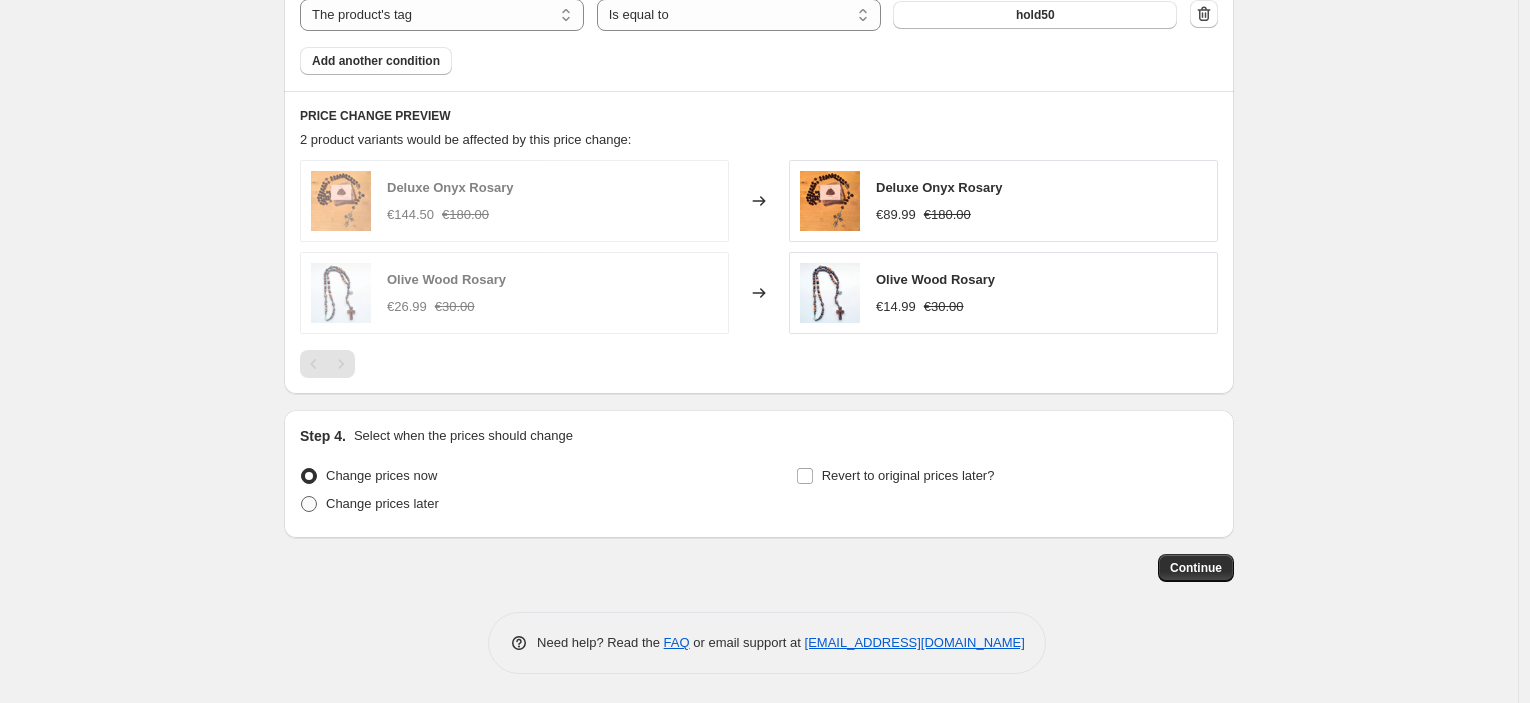 radio on "true" 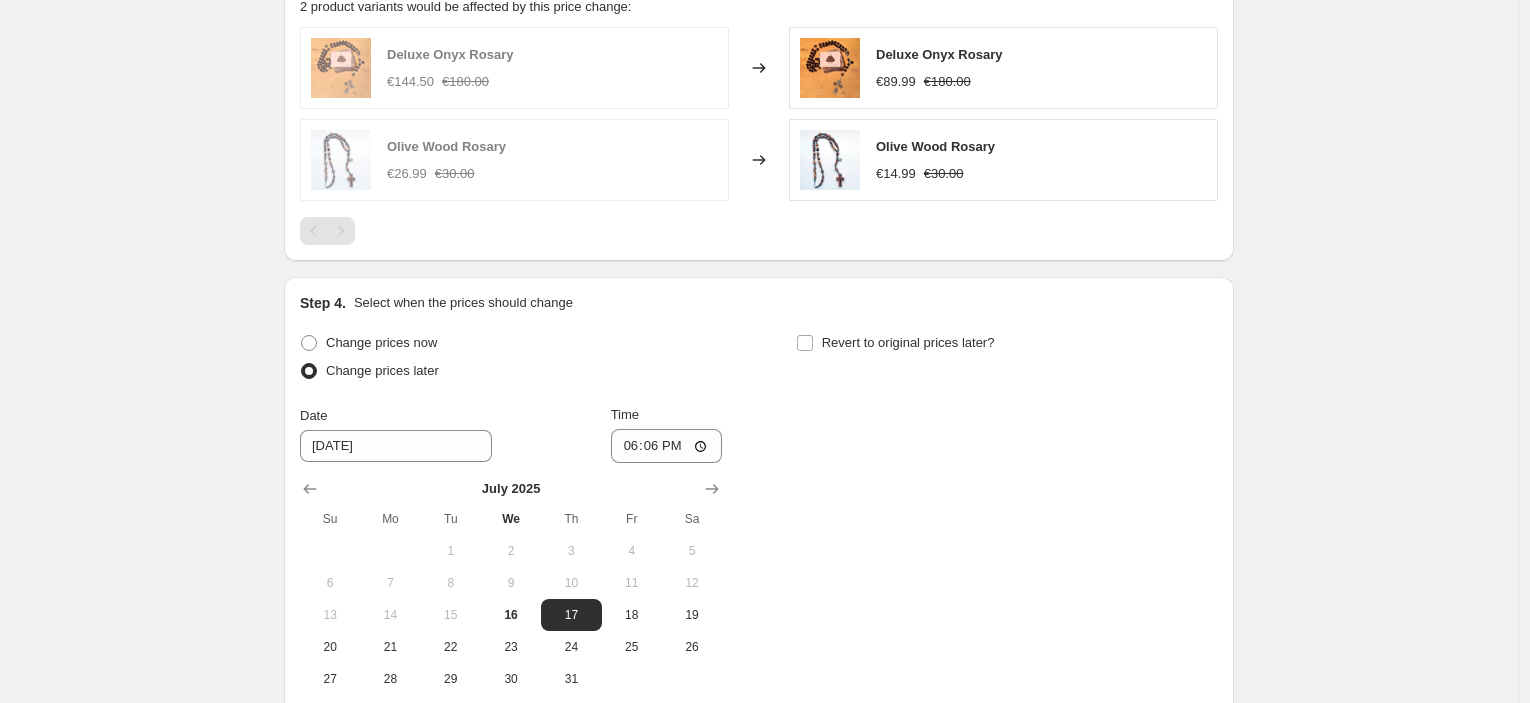 scroll, scrollTop: 1536, scrollLeft: 0, axis: vertical 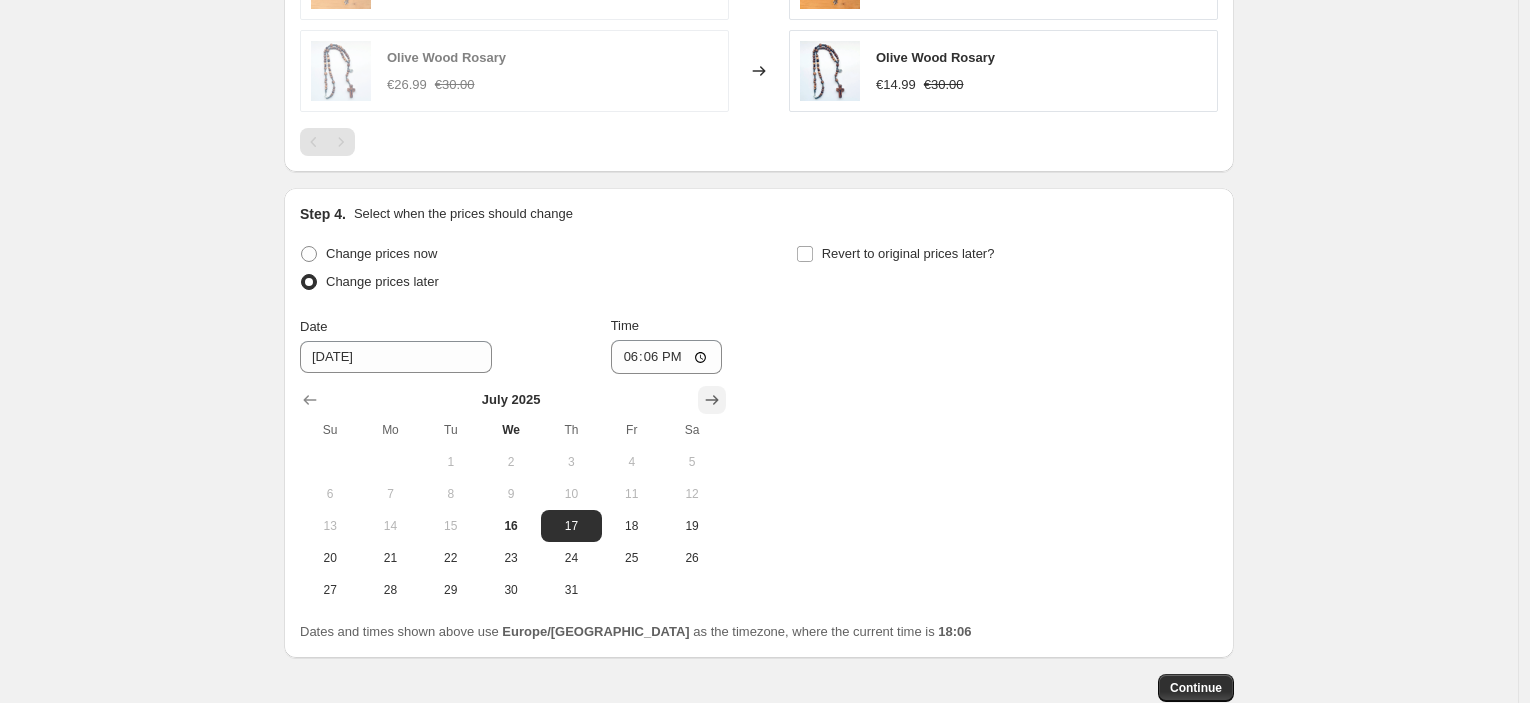 click 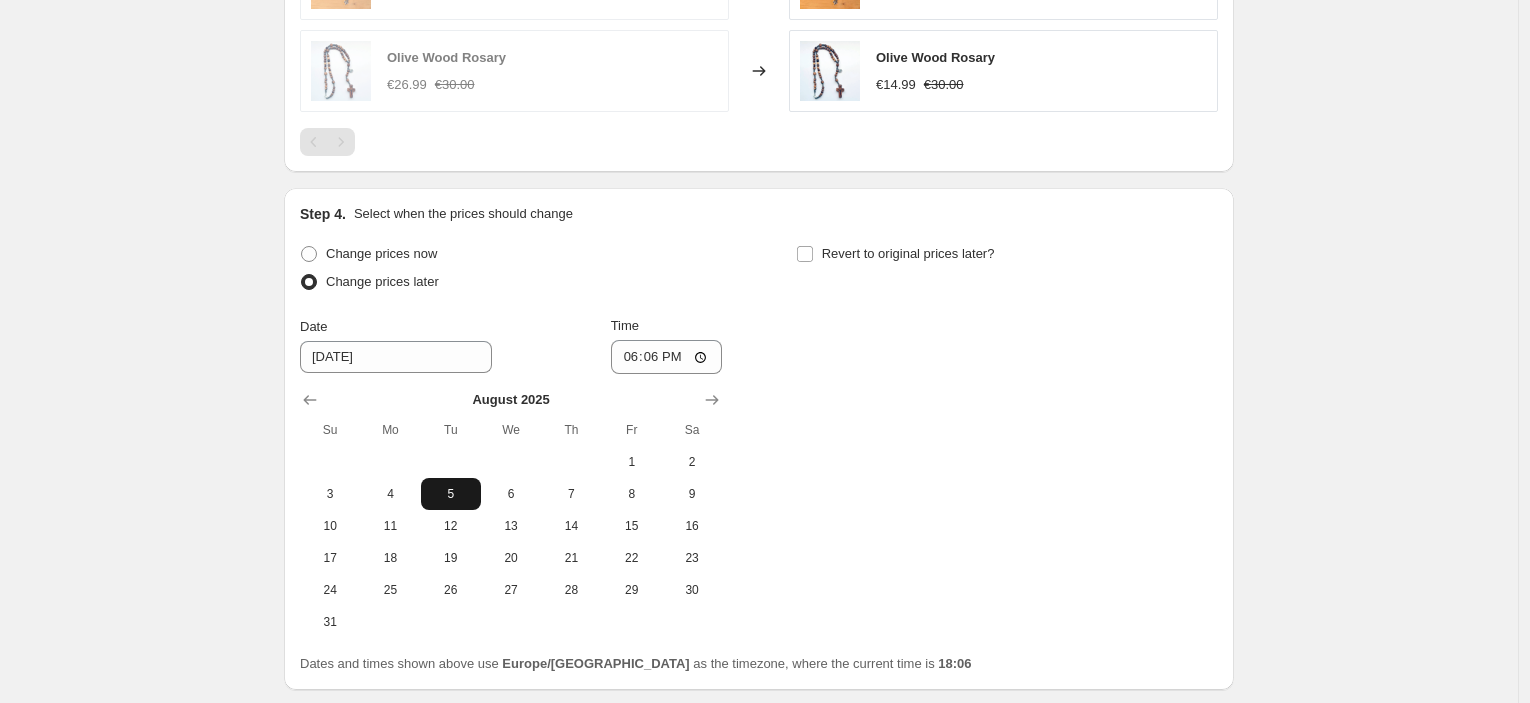 click on "5" at bounding box center [451, 494] 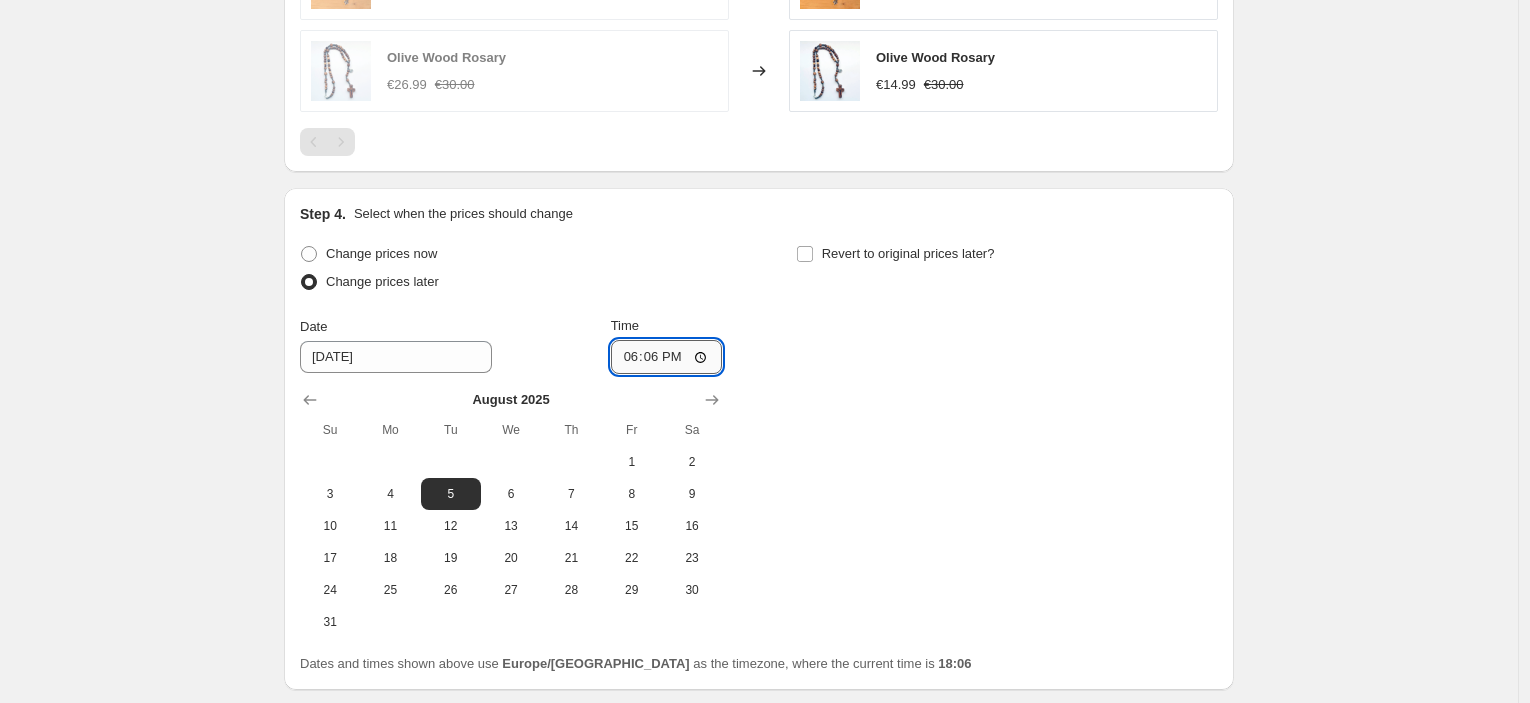 click on "18:06" at bounding box center [667, 357] 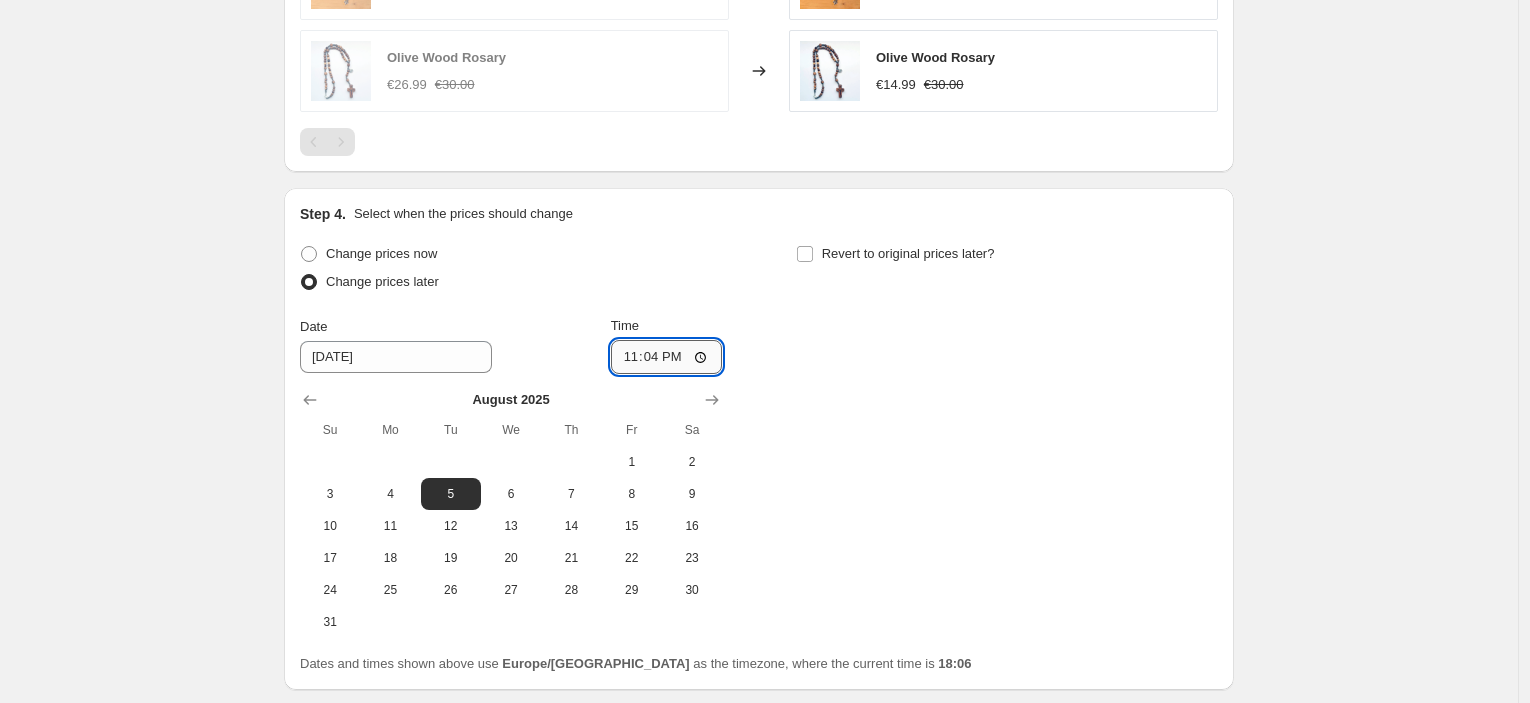 type on "23:45" 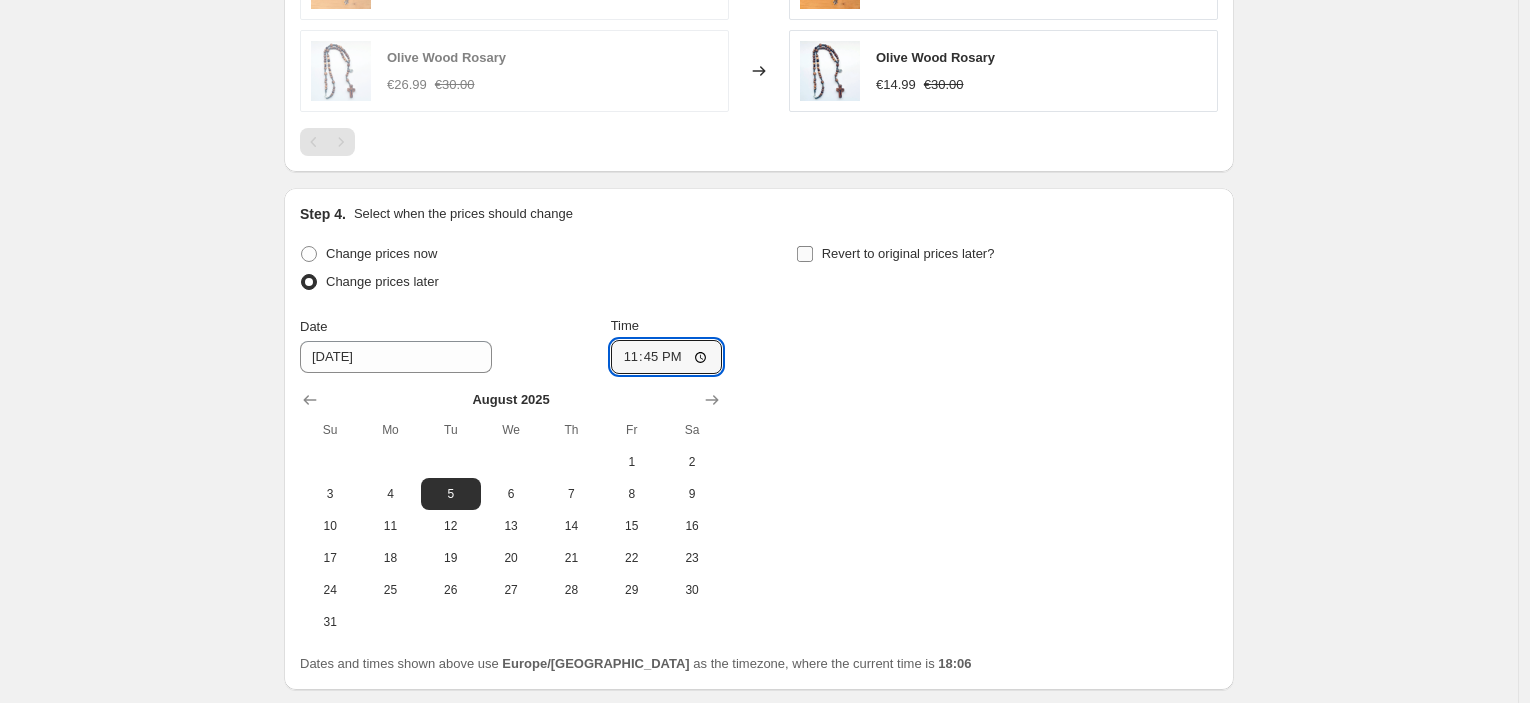 click on "Revert to original prices later?" at bounding box center (908, 253) 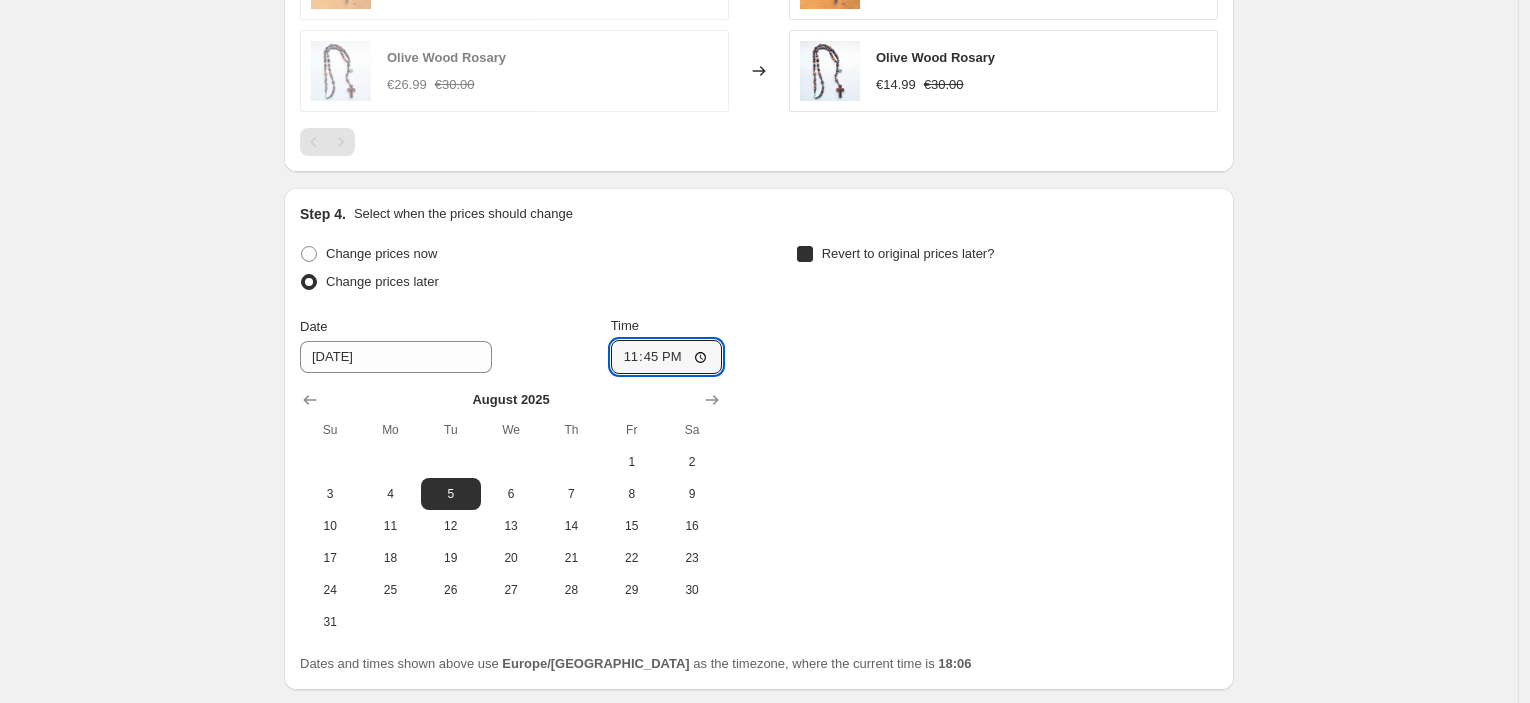 checkbox on "true" 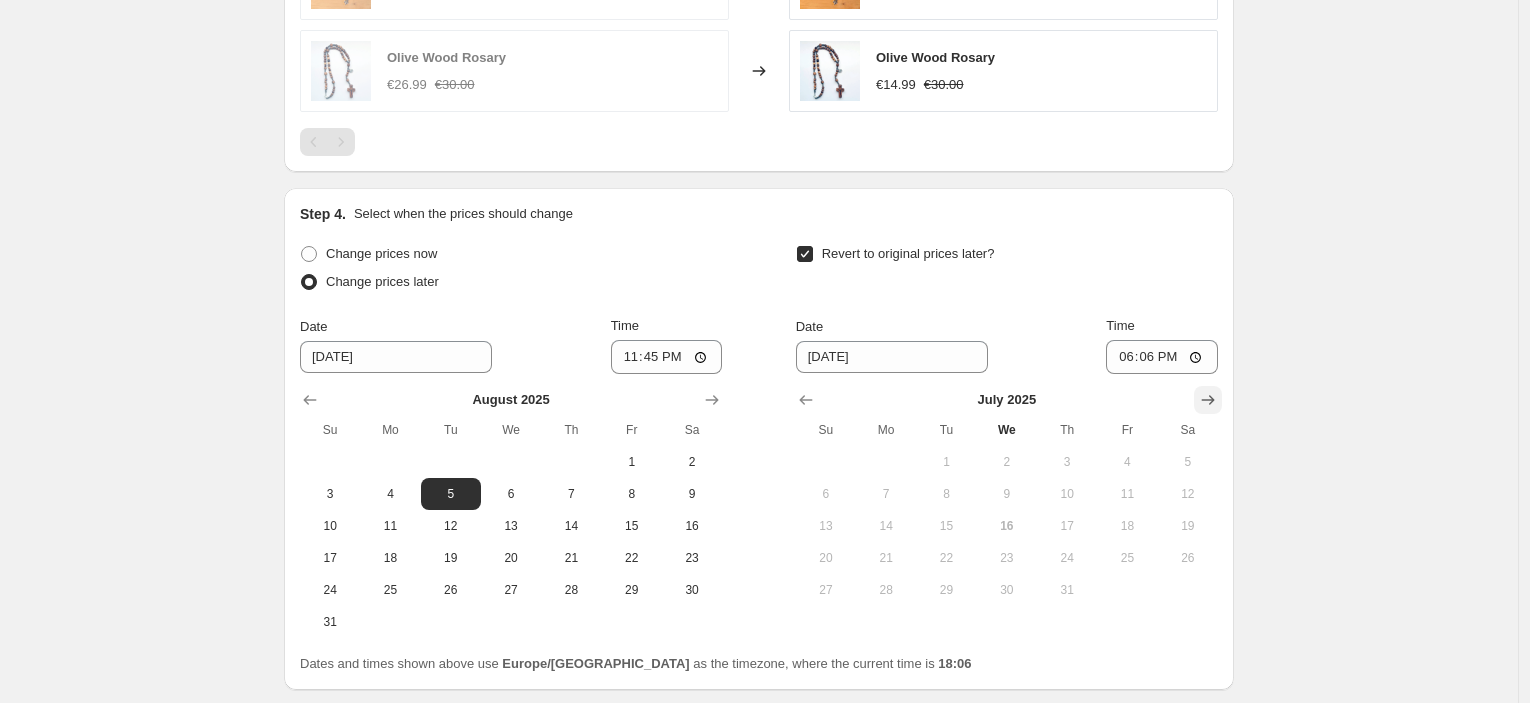 click 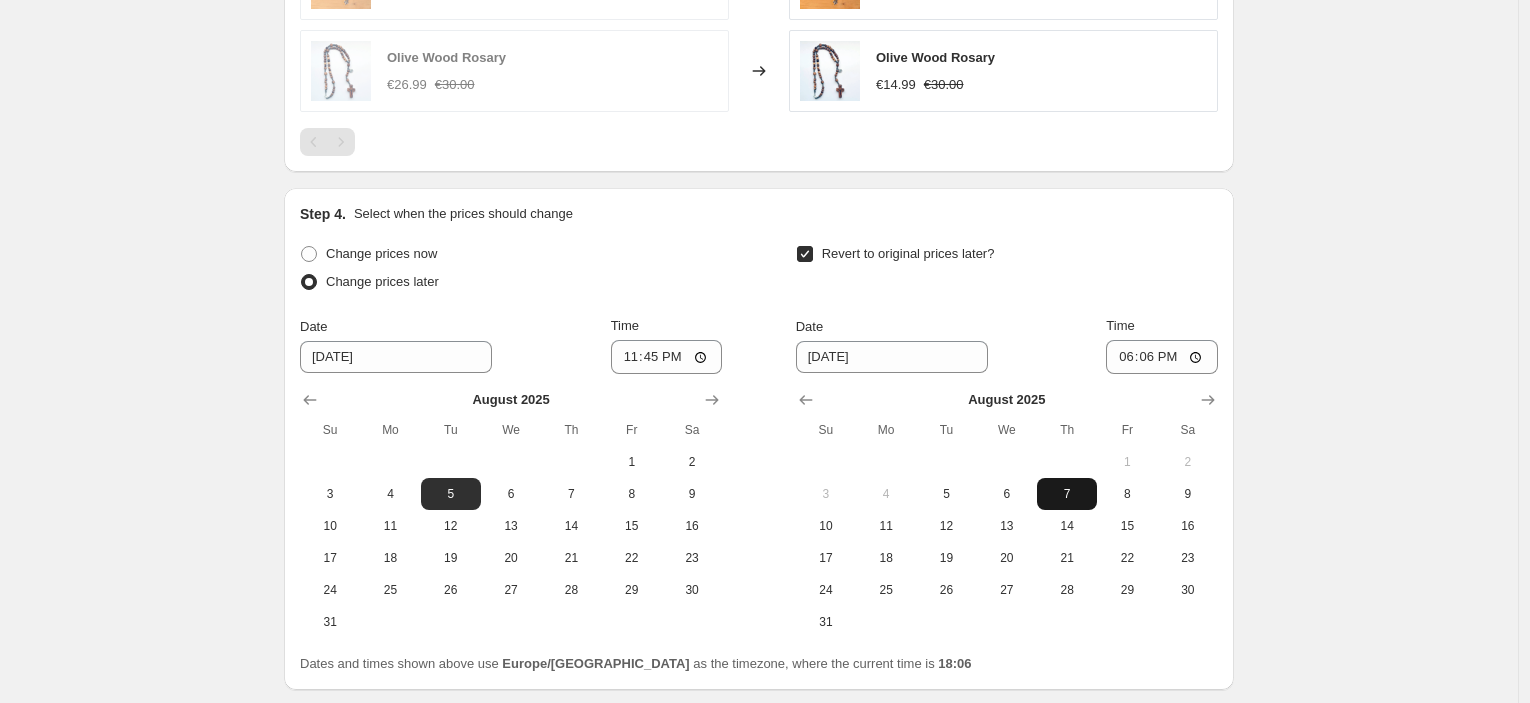 click on "7" at bounding box center [1067, 494] 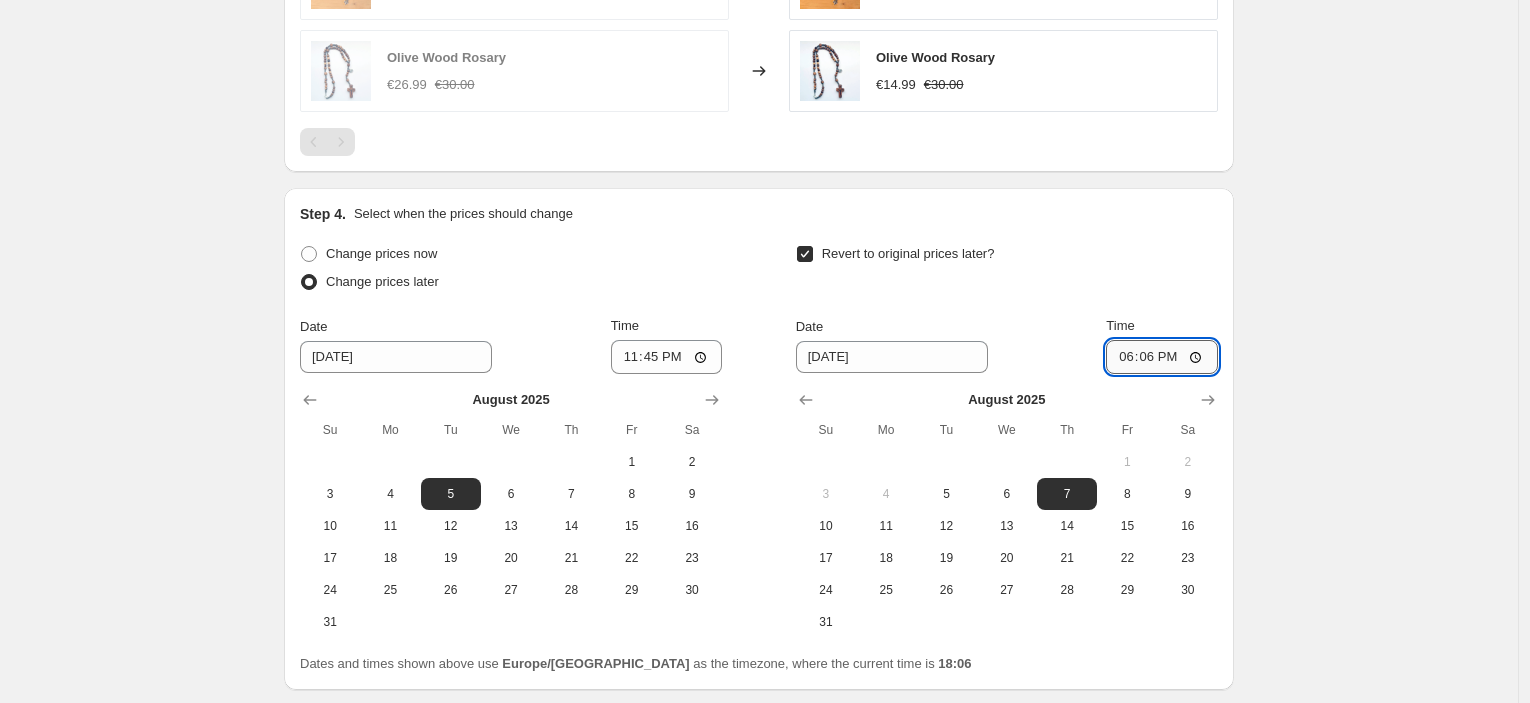 click on "18:06" at bounding box center [1162, 357] 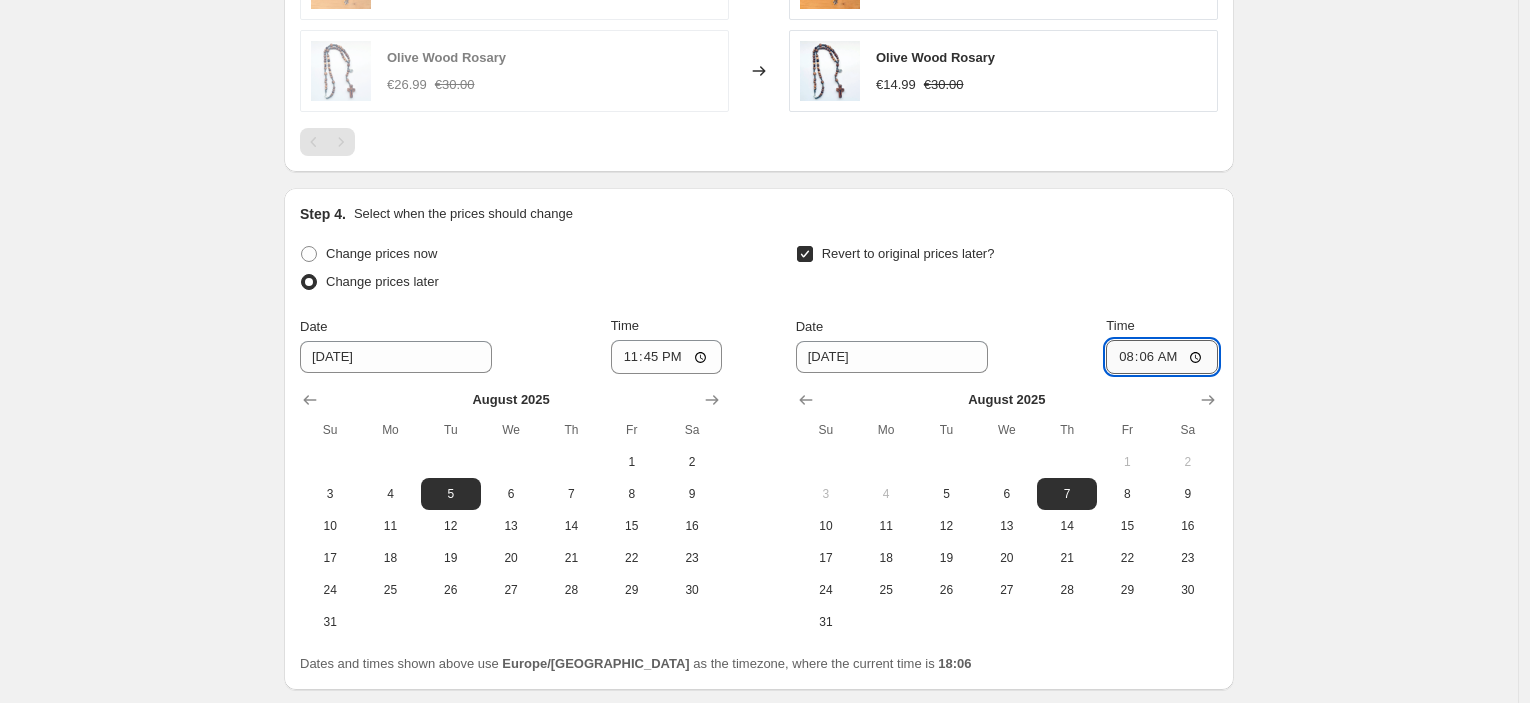 type on "08:00" 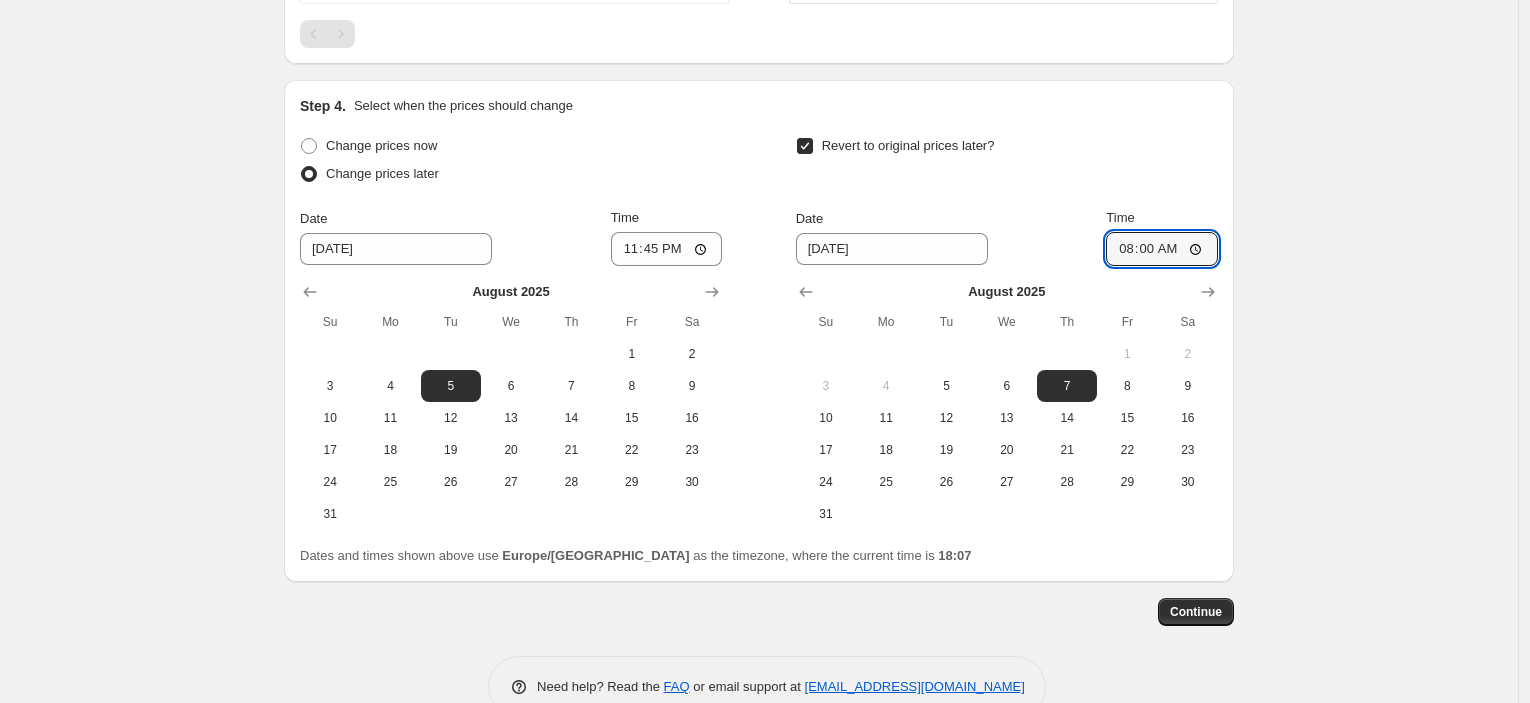 scroll, scrollTop: 1688, scrollLeft: 0, axis: vertical 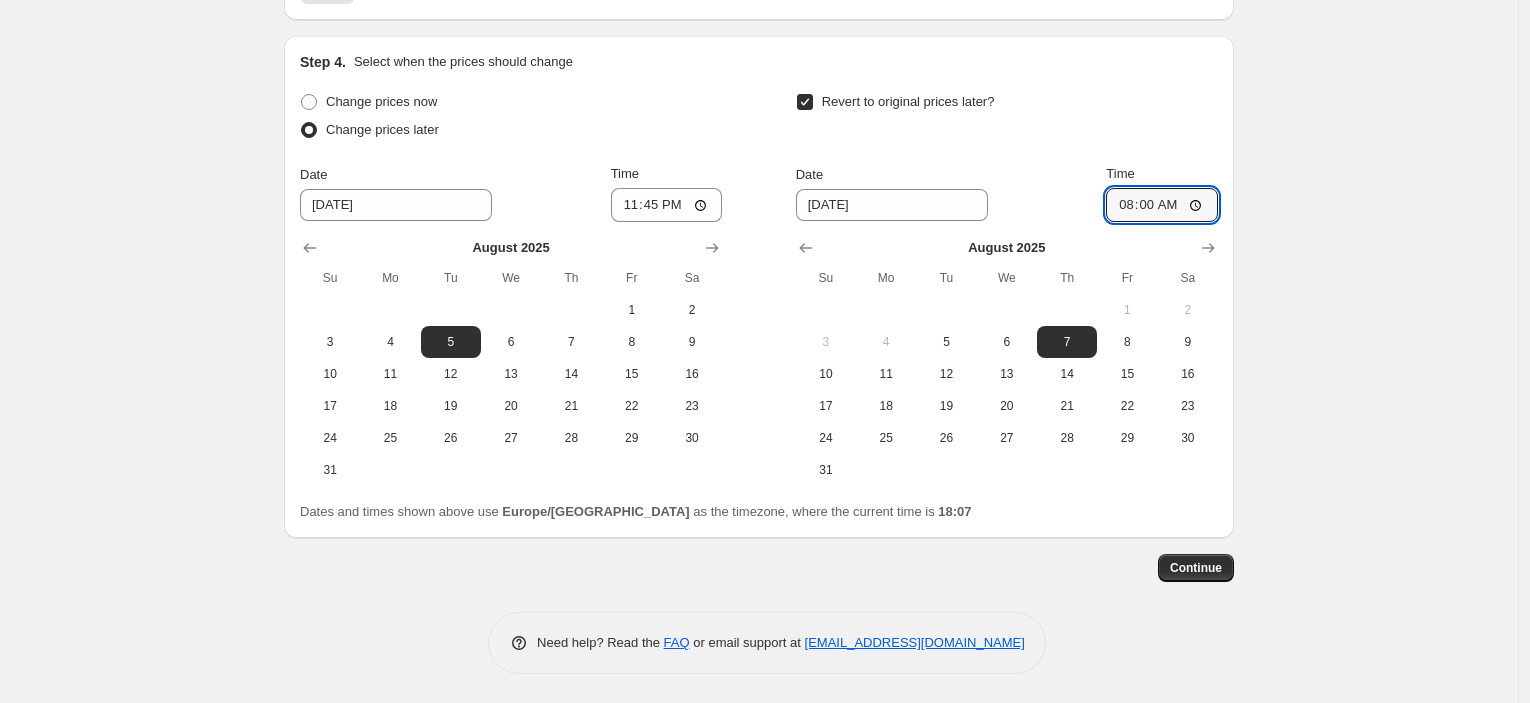 click on "Create new price [MEDICAL_DATA]. This page is ready Create new price [MEDICAL_DATA] Draft Step 1. Optionally give your price [MEDICAL_DATA] a title (eg "March 30% off sale on boots") 6ago - transfiguration of the lord hod50 This title is just for internal use, customers won't see it Step 2. Select how the prices should change Use bulk price change rules Set product prices individually Use CSV upload Price Change type Change the price to a certain amount Change the price by a certain amount Change the price by a certain percentage Change the price to the current compare at price (price before sale) Change the price by a certain amount relative to the compare at price Change the price by a certain percentage relative to the compare at price Don't change the price Change the price by a certain percentage relative to the cost per item Change price to certain cost margin Change the price by a certain percentage relative to the compare at price Items that do not already have a   compare at price   will be ignored. -50 % hold50" at bounding box center [759, -492] 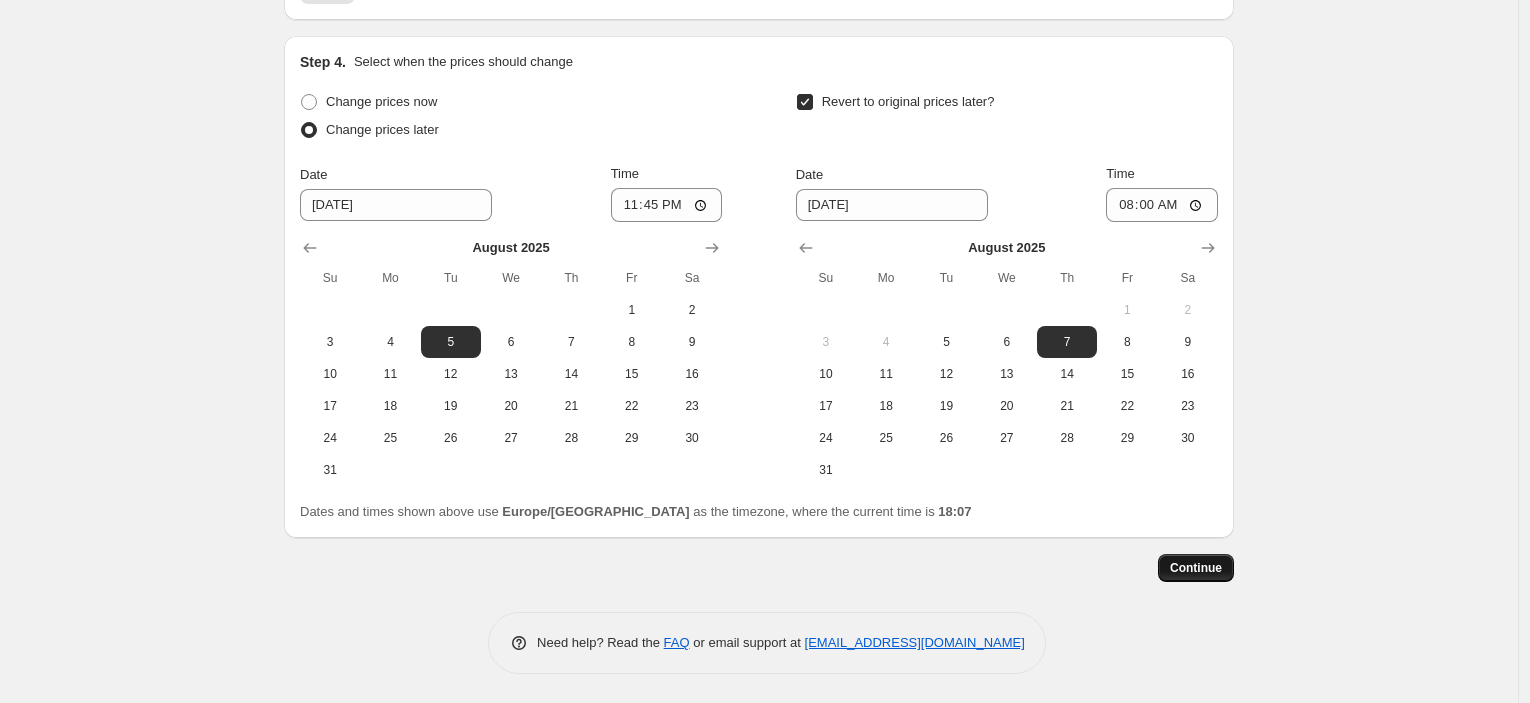 click on "Continue" at bounding box center (1196, 568) 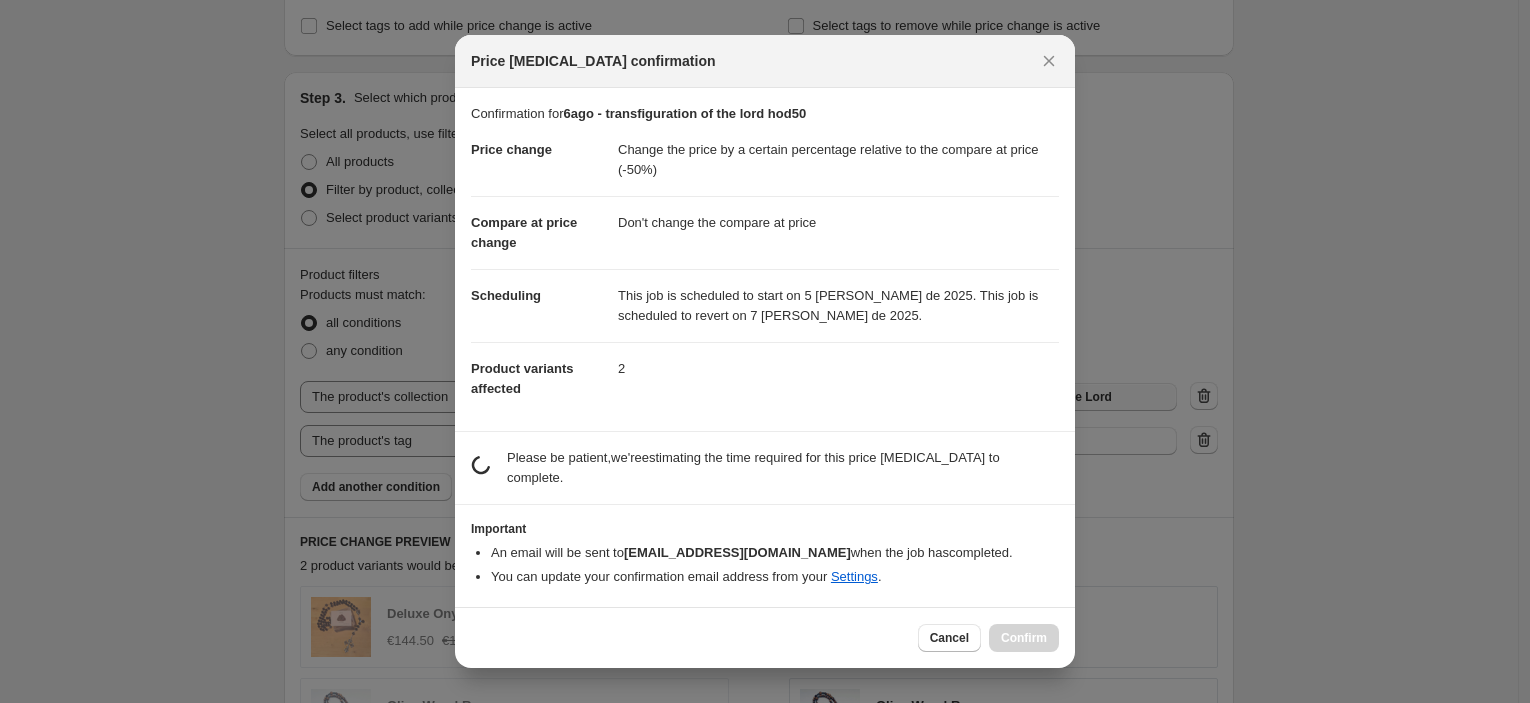scroll, scrollTop: 0, scrollLeft: 0, axis: both 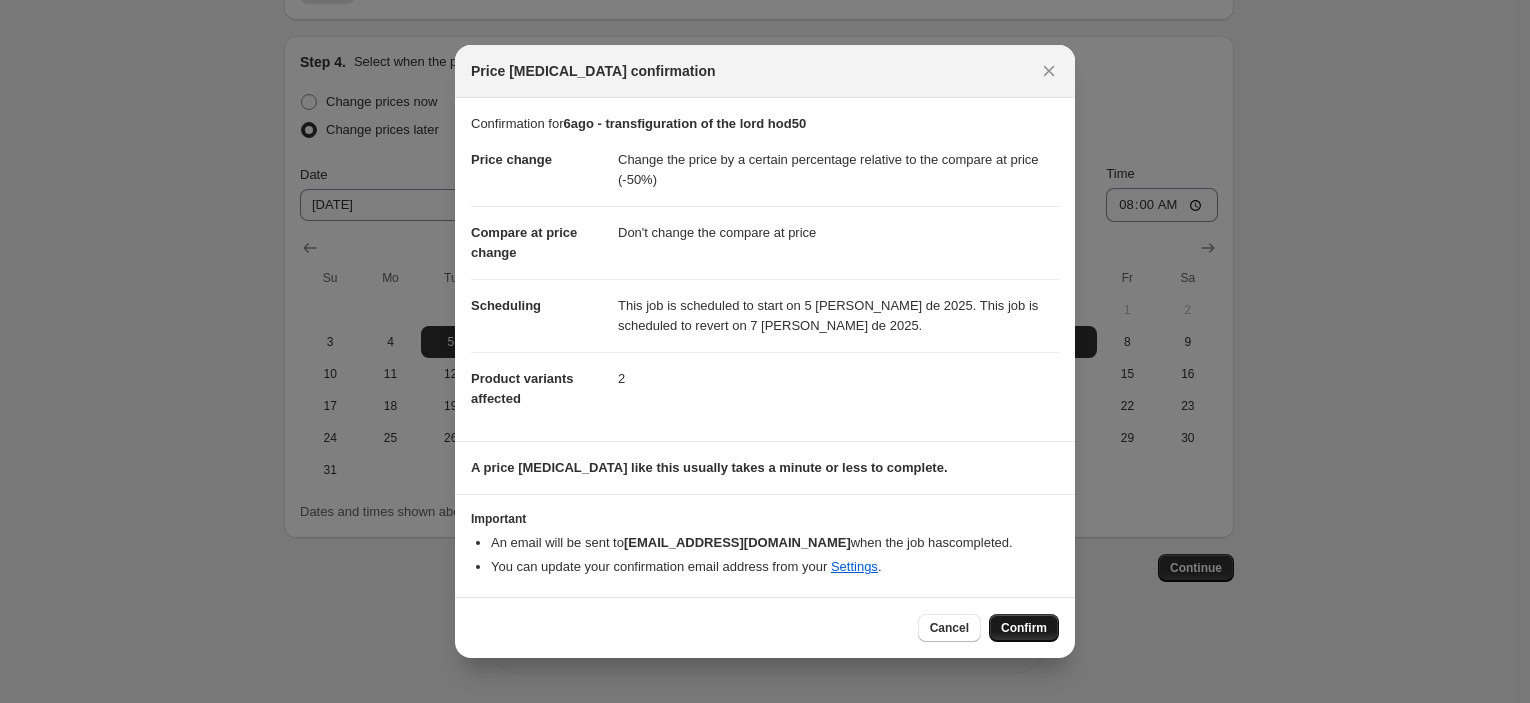 click on "Confirm" at bounding box center [1024, 628] 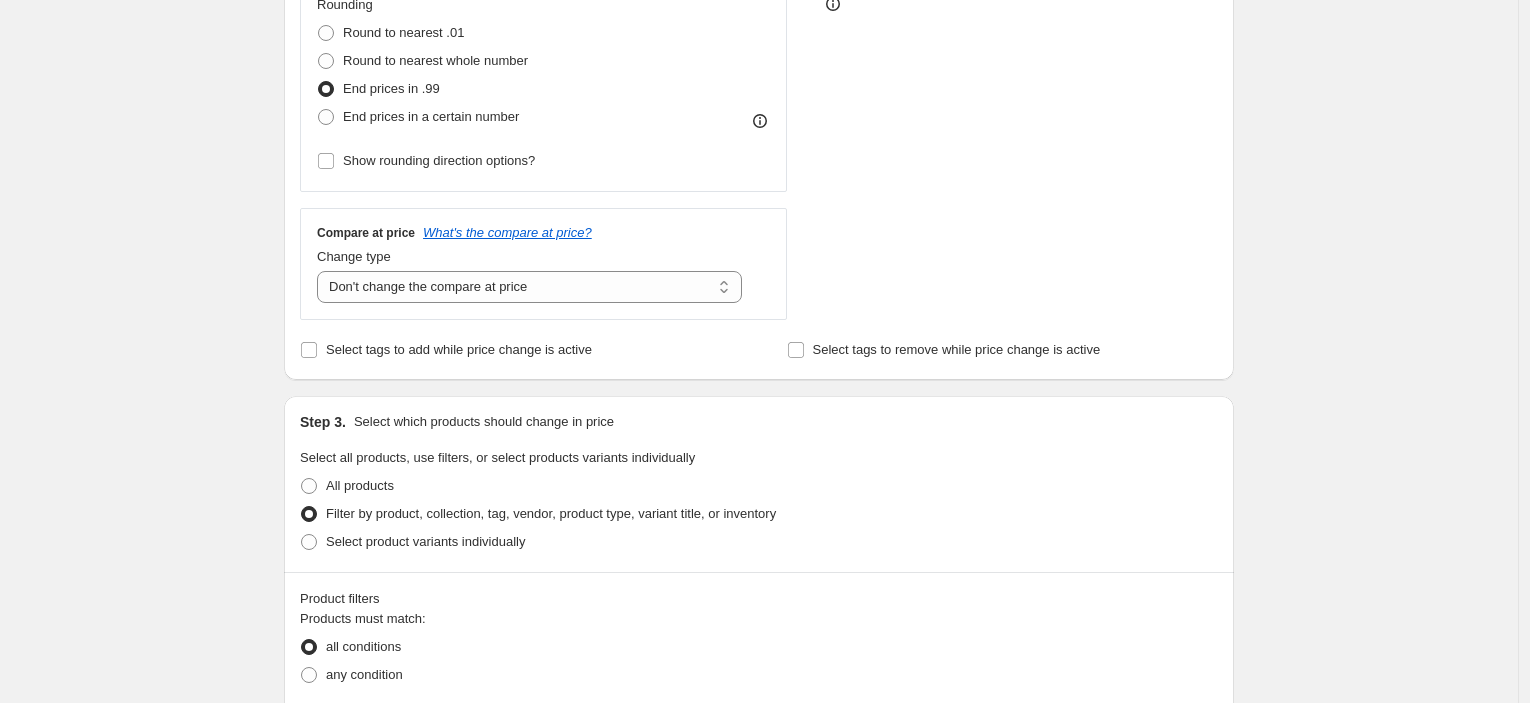 scroll, scrollTop: 0, scrollLeft: 0, axis: both 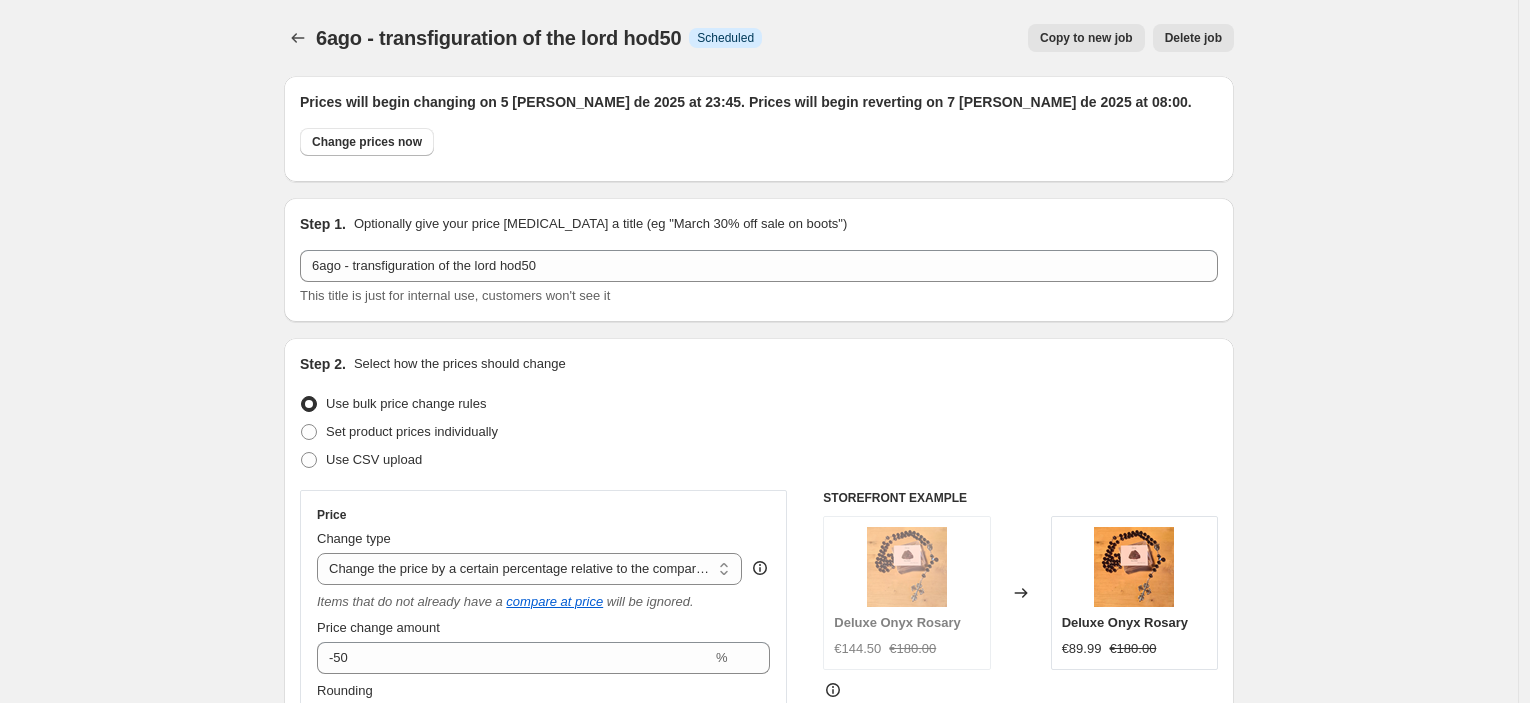 click on "Copy to new job" at bounding box center (1086, 38) 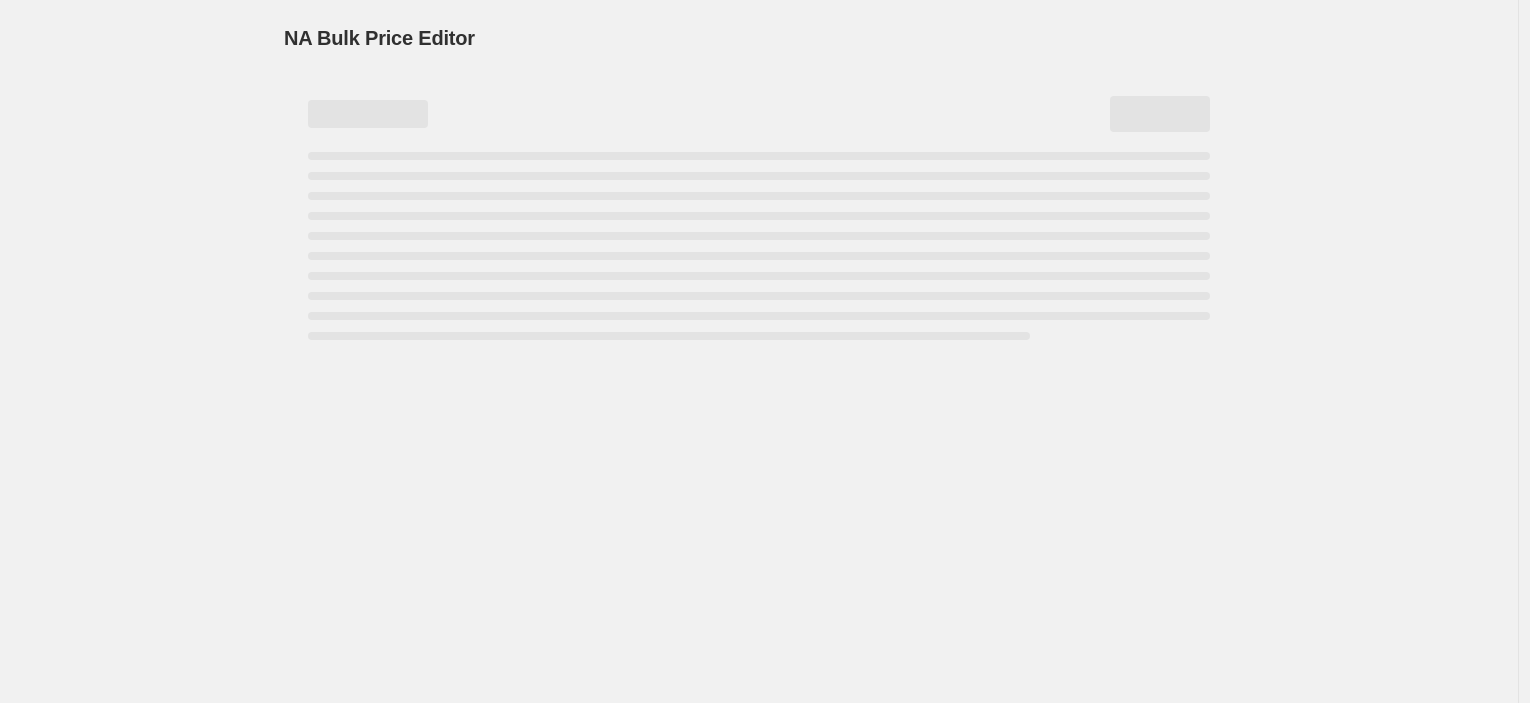 select on "pcap" 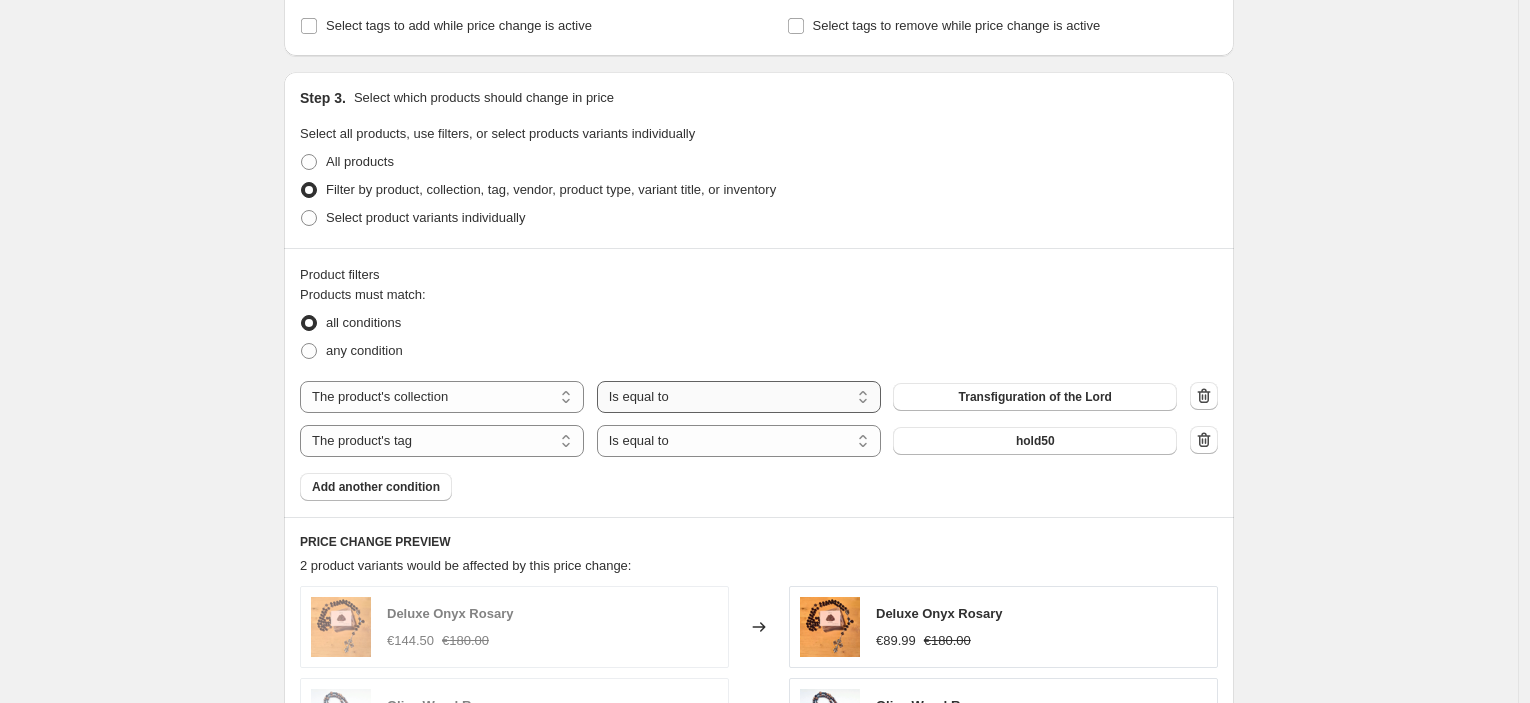 scroll, scrollTop: 1111, scrollLeft: 0, axis: vertical 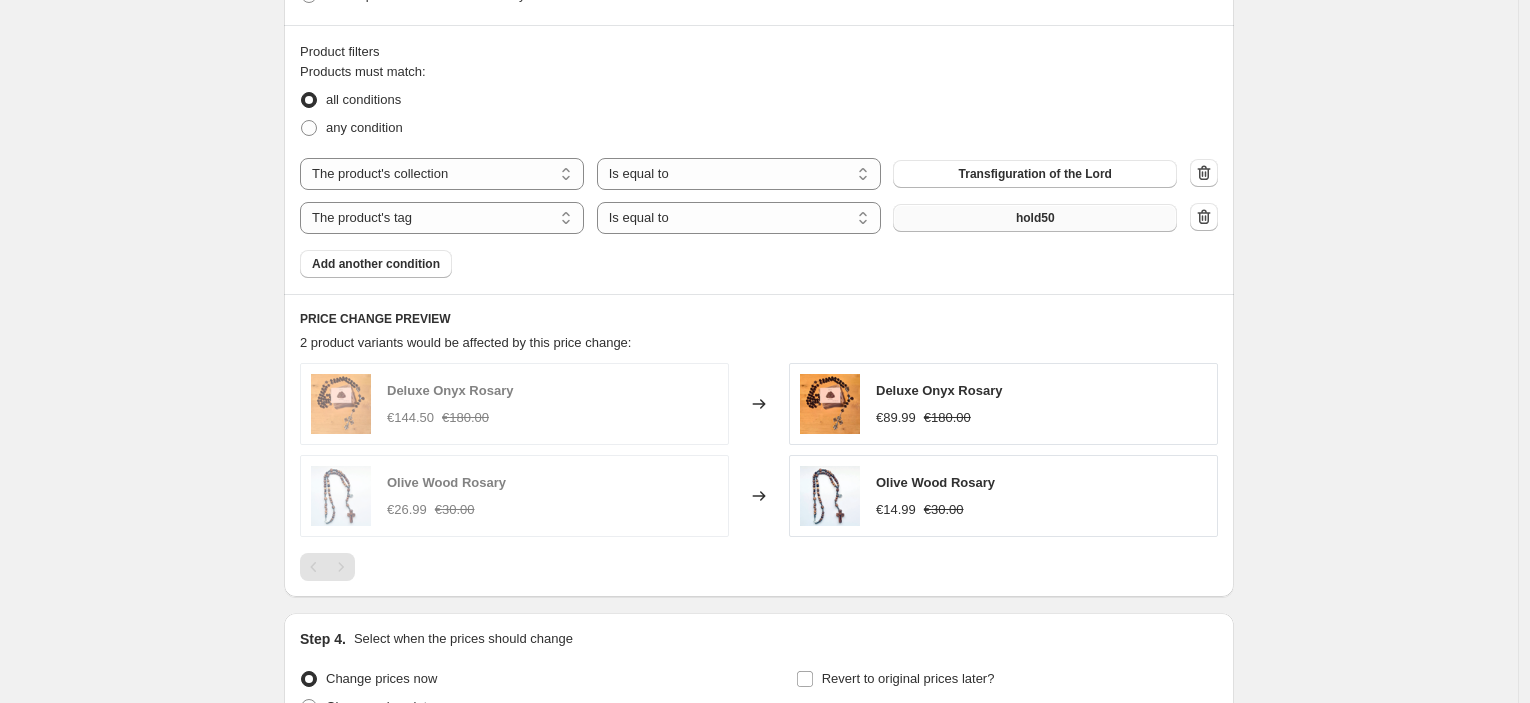 click on "hold50" at bounding box center (1035, 218) 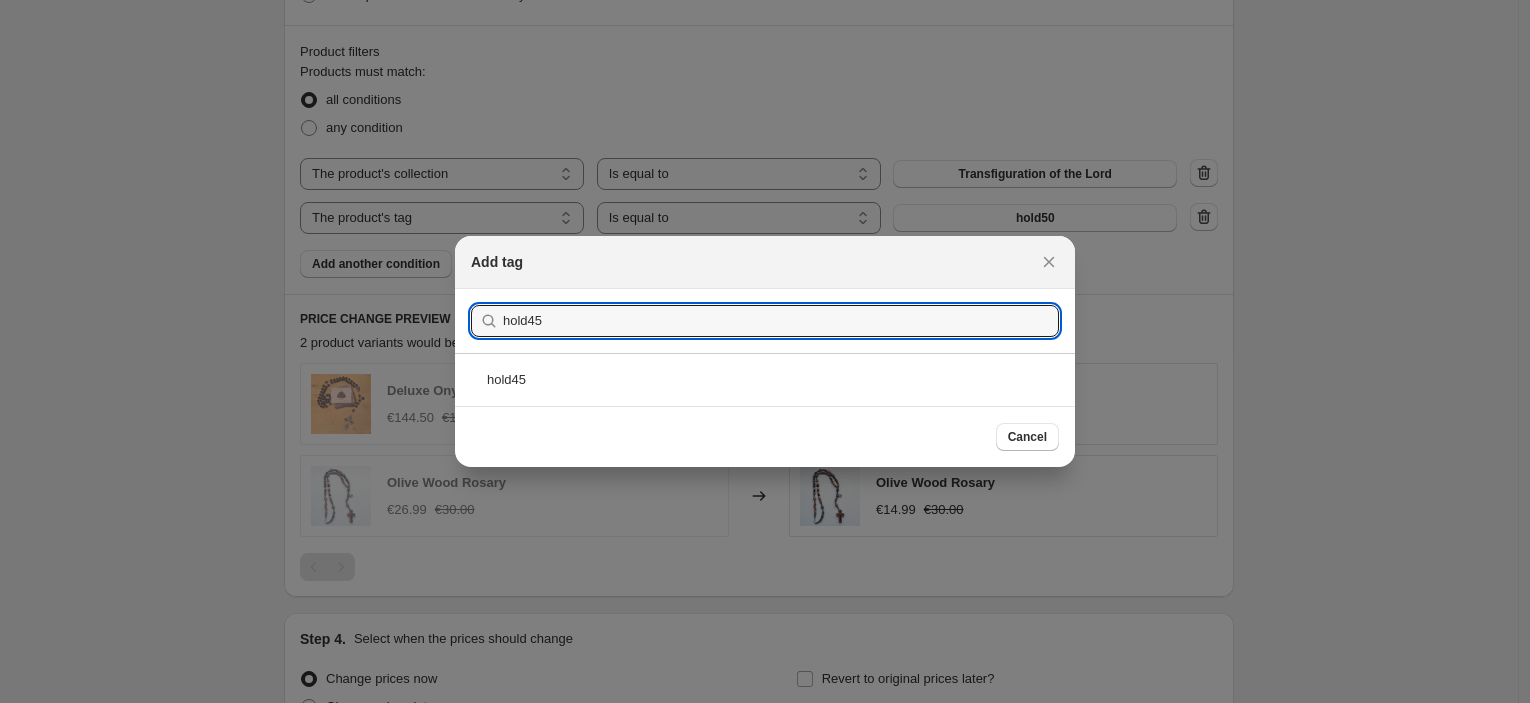 type on "hold45" 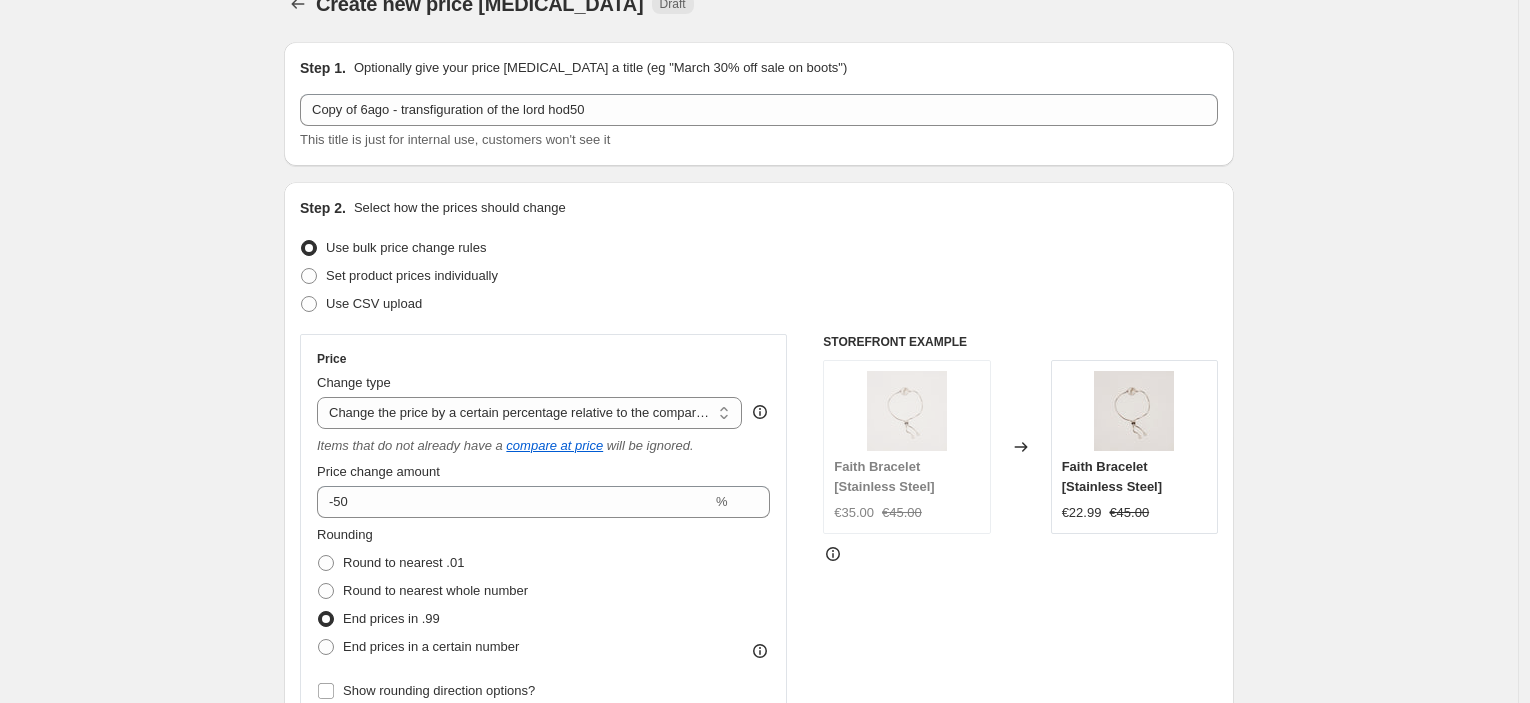 scroll, scrollTop: 0, scrollLeft: 0, axis: both 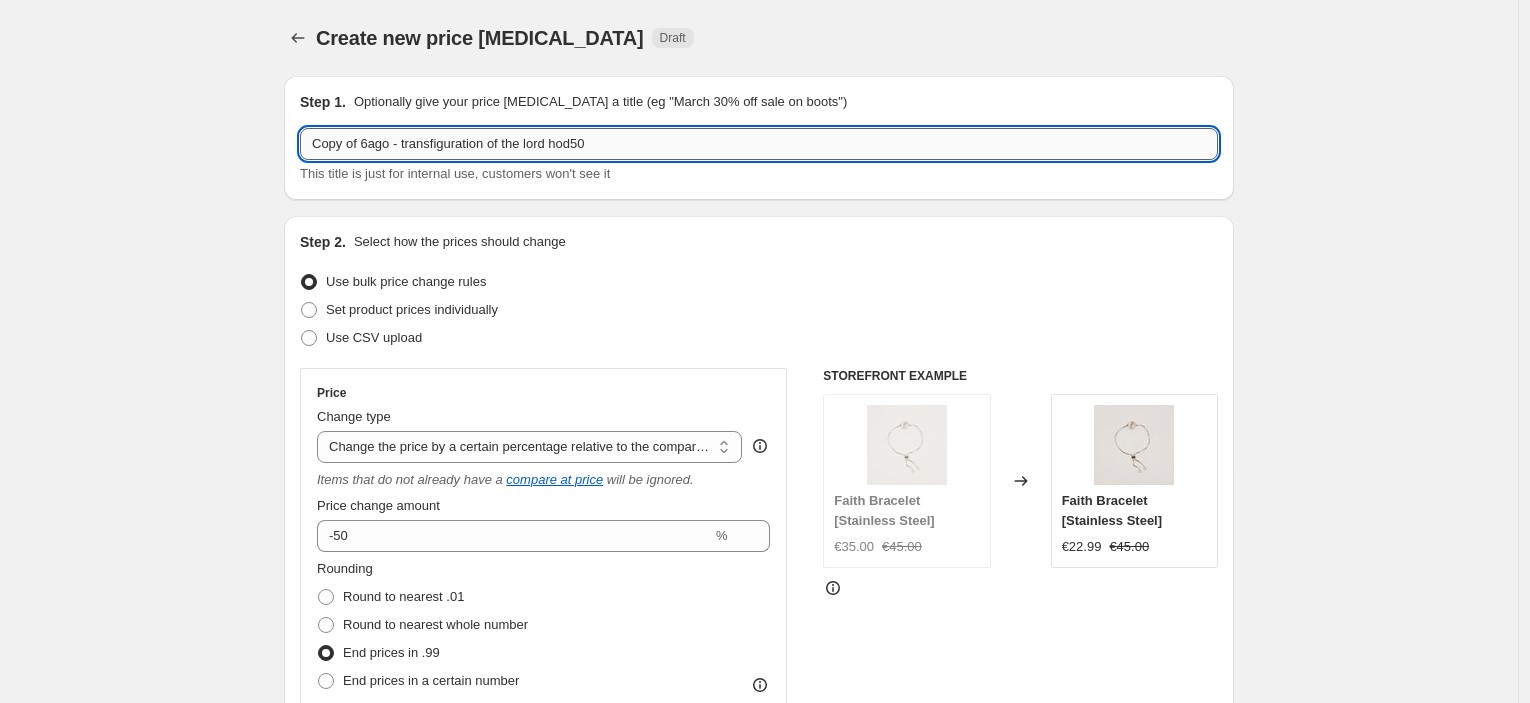 click on "Copy of 6ago - transfiguration of the lord hod50" at bounding box center [759, 144] 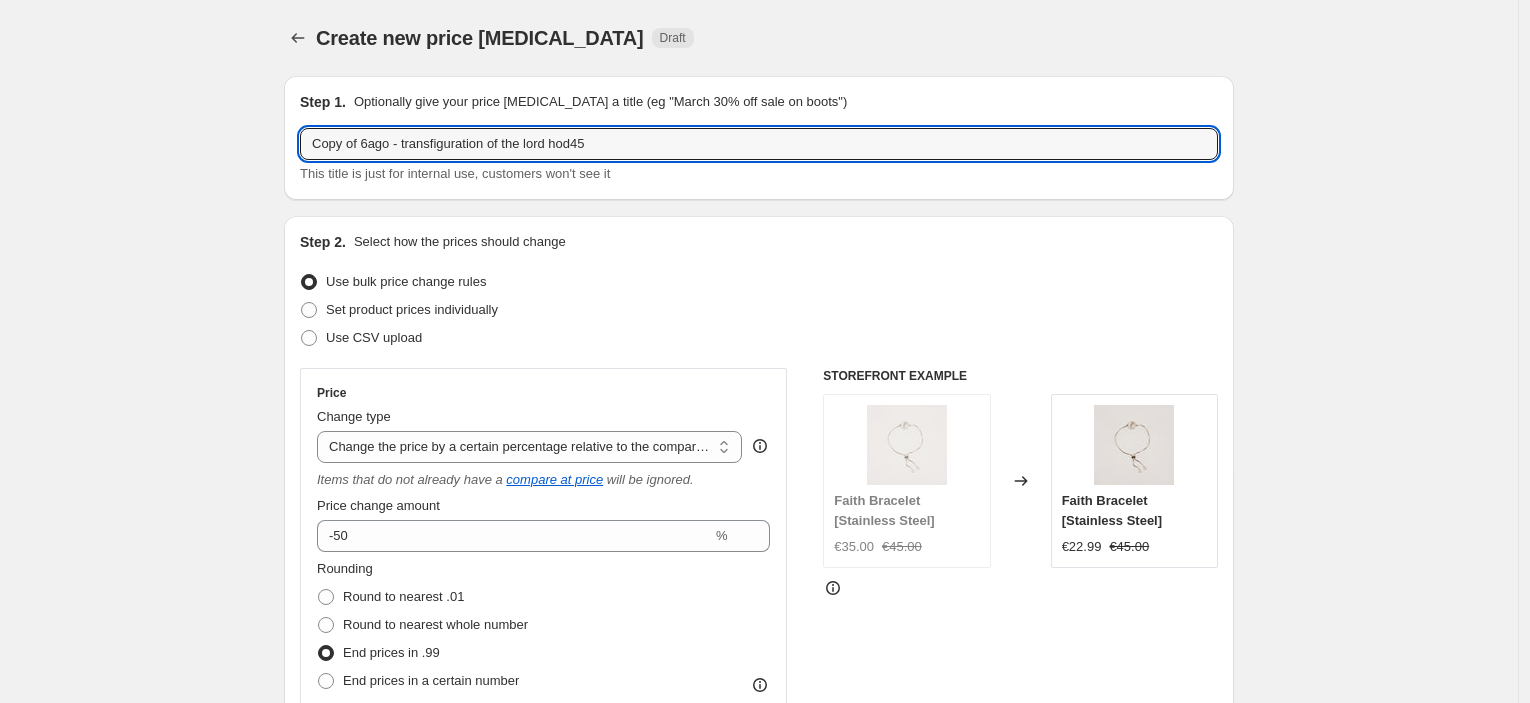 drag, startPoint x: 367, startPoint y: 144, endPoint x: 274, endPoint y: 144, distance: 93 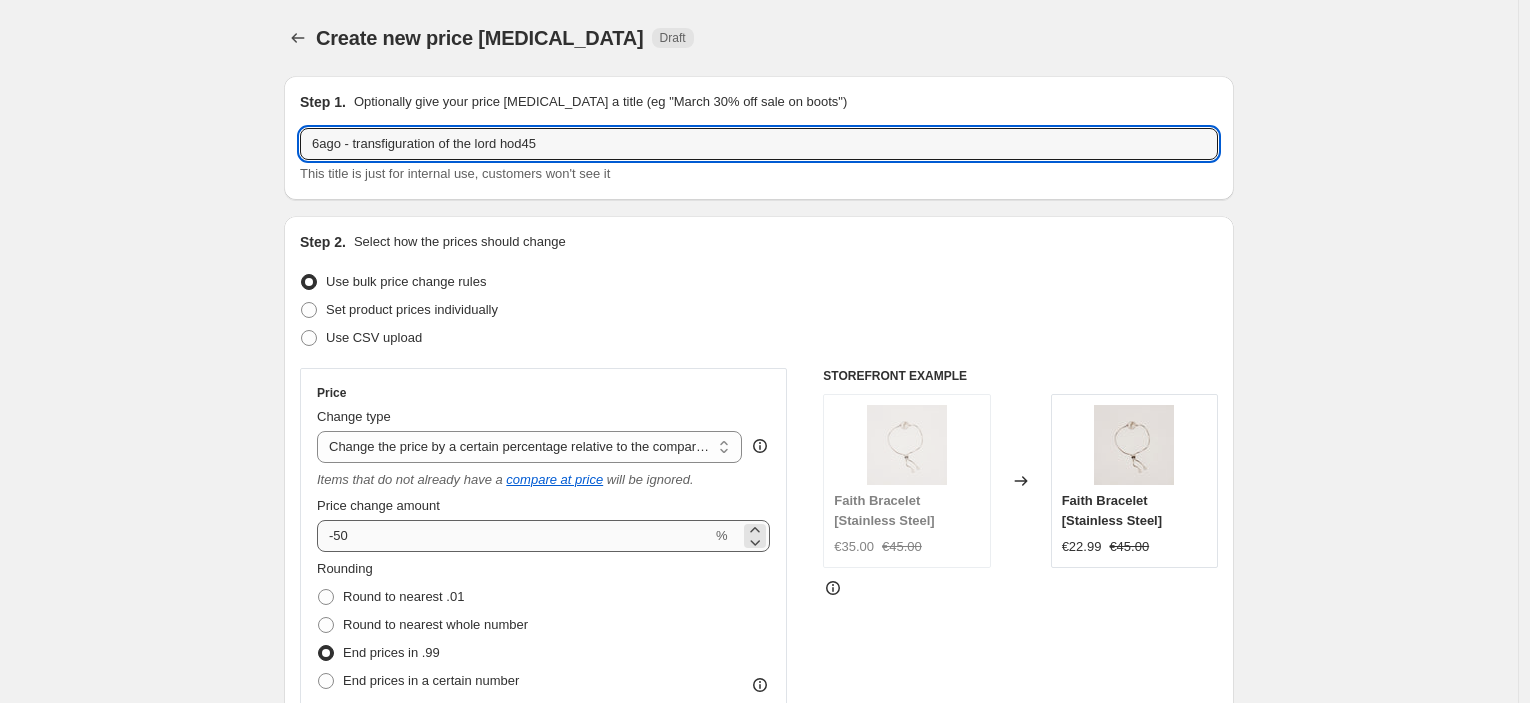 type on "6ago - transfiguration of the lord hod45" 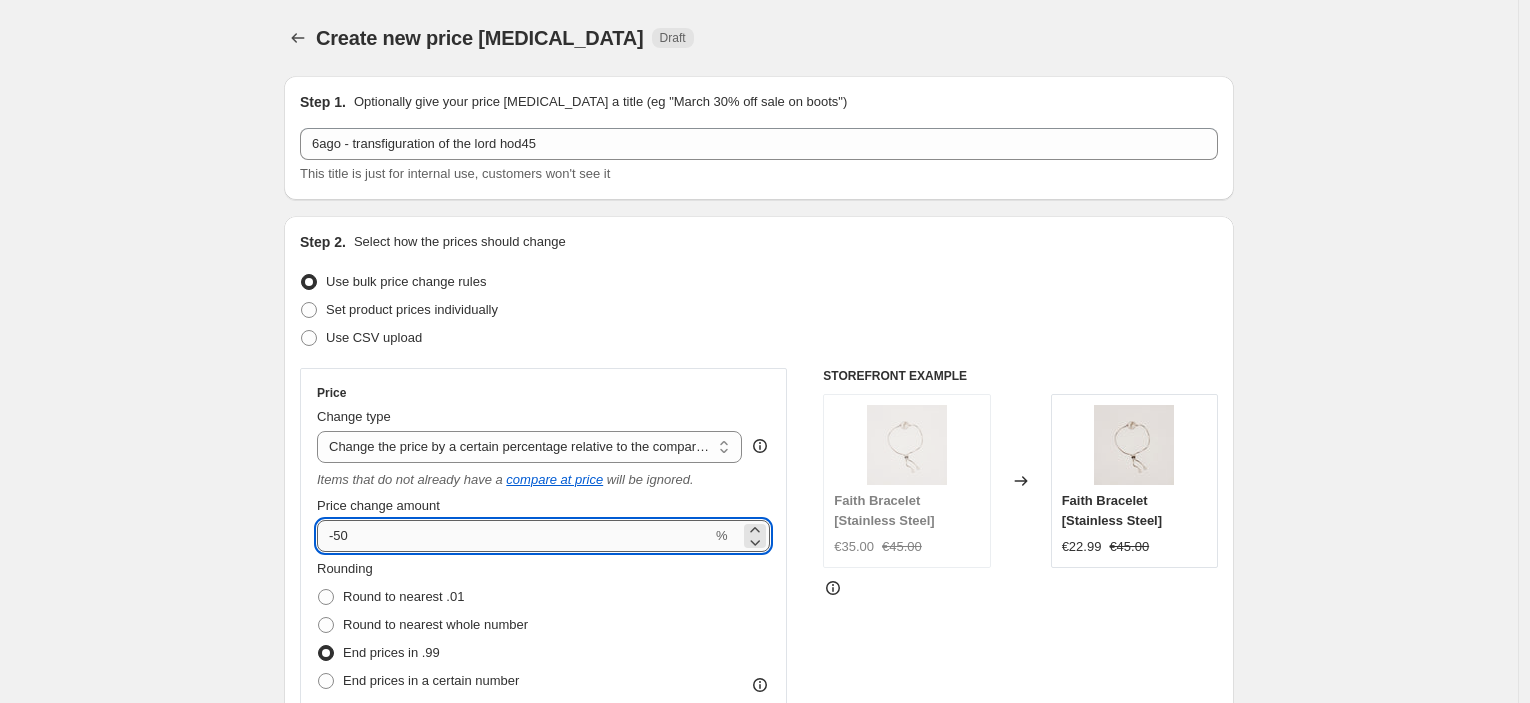 click on "-50" at bounding box center (514, 536) 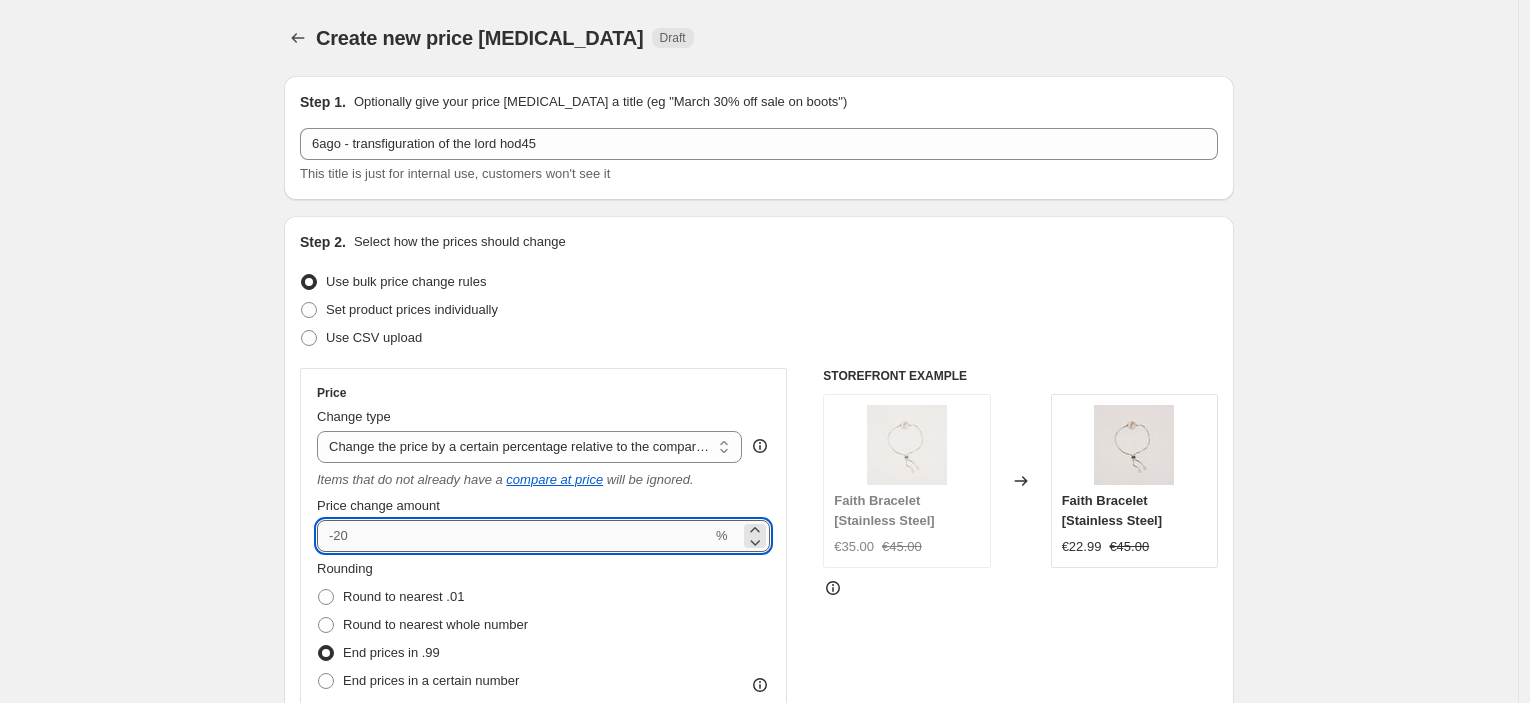 type on "-3" 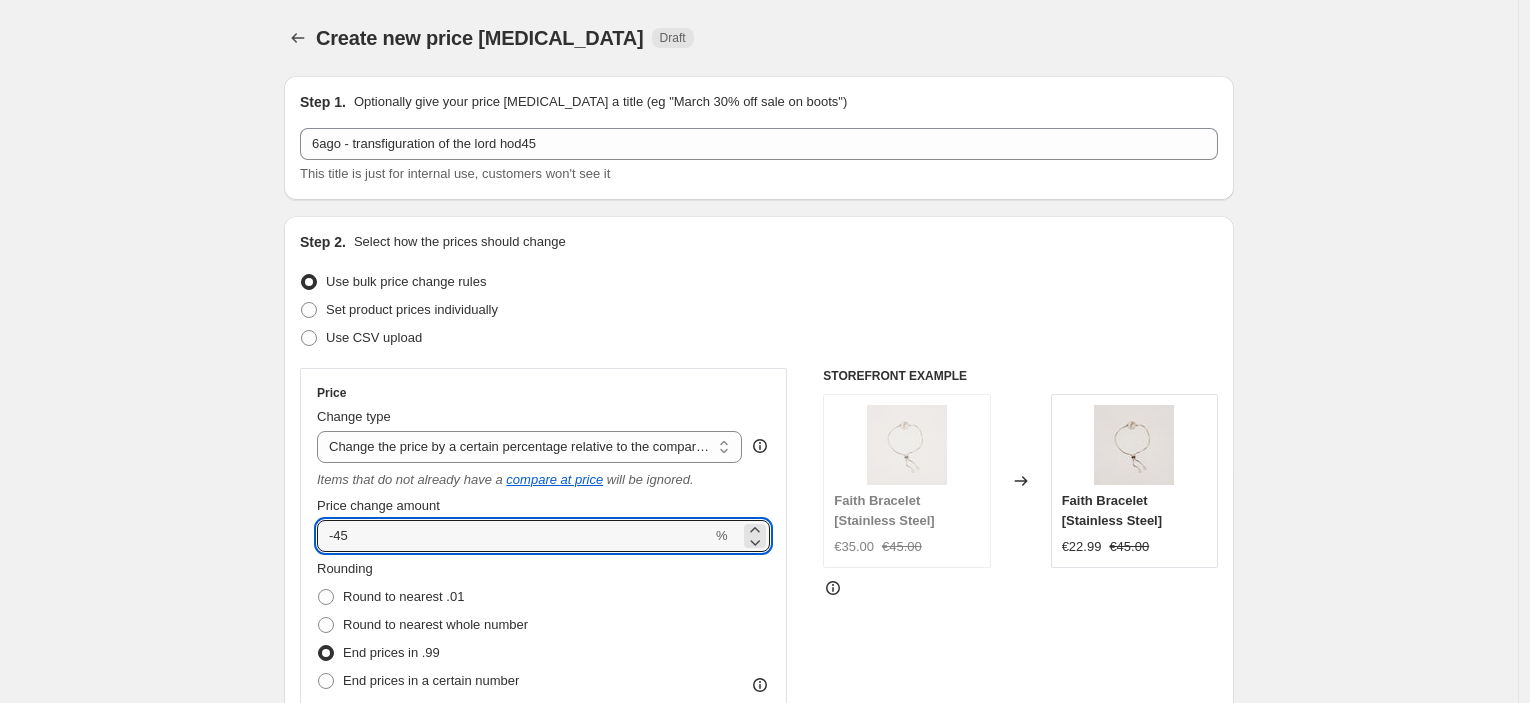 type on "-45" 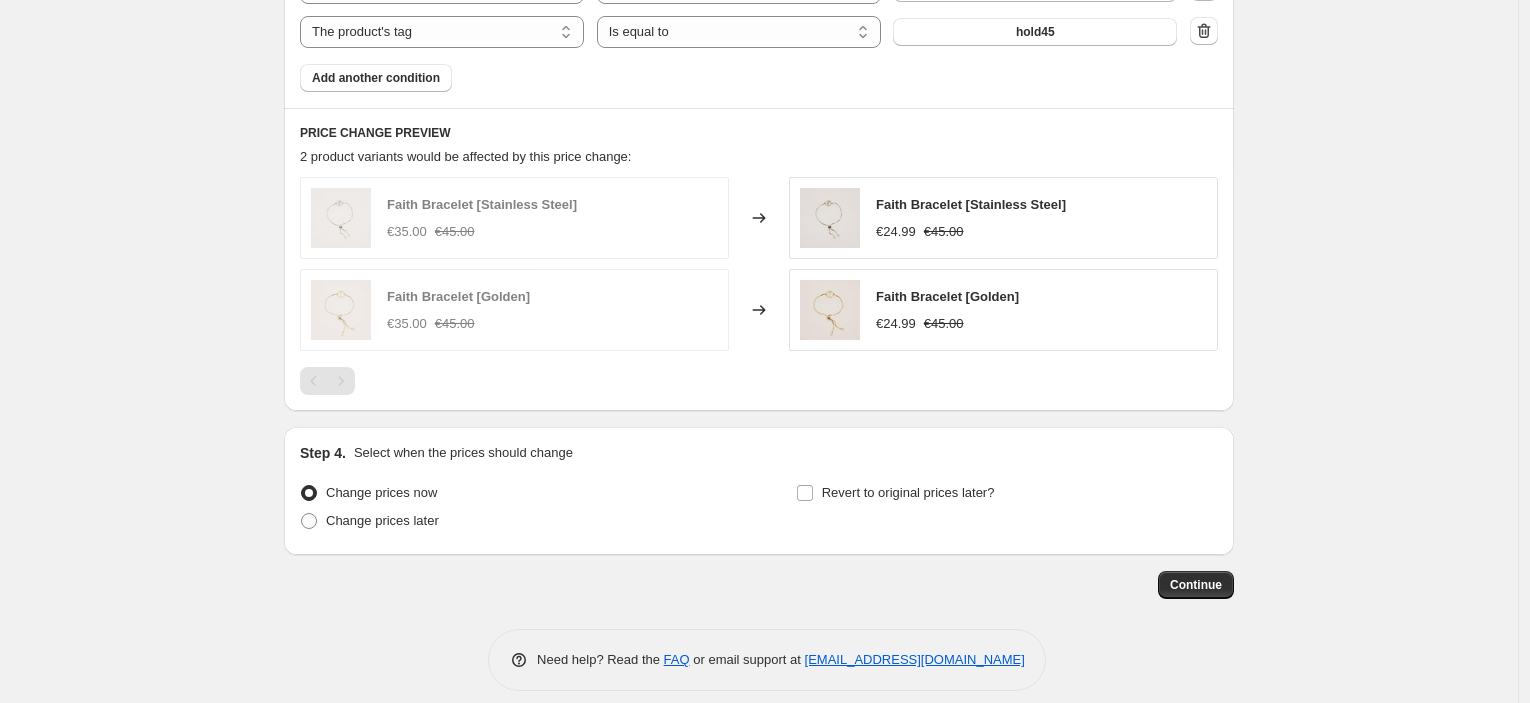scroll, scrollTop: 1314, scrollLeft: 0, axis: vertical 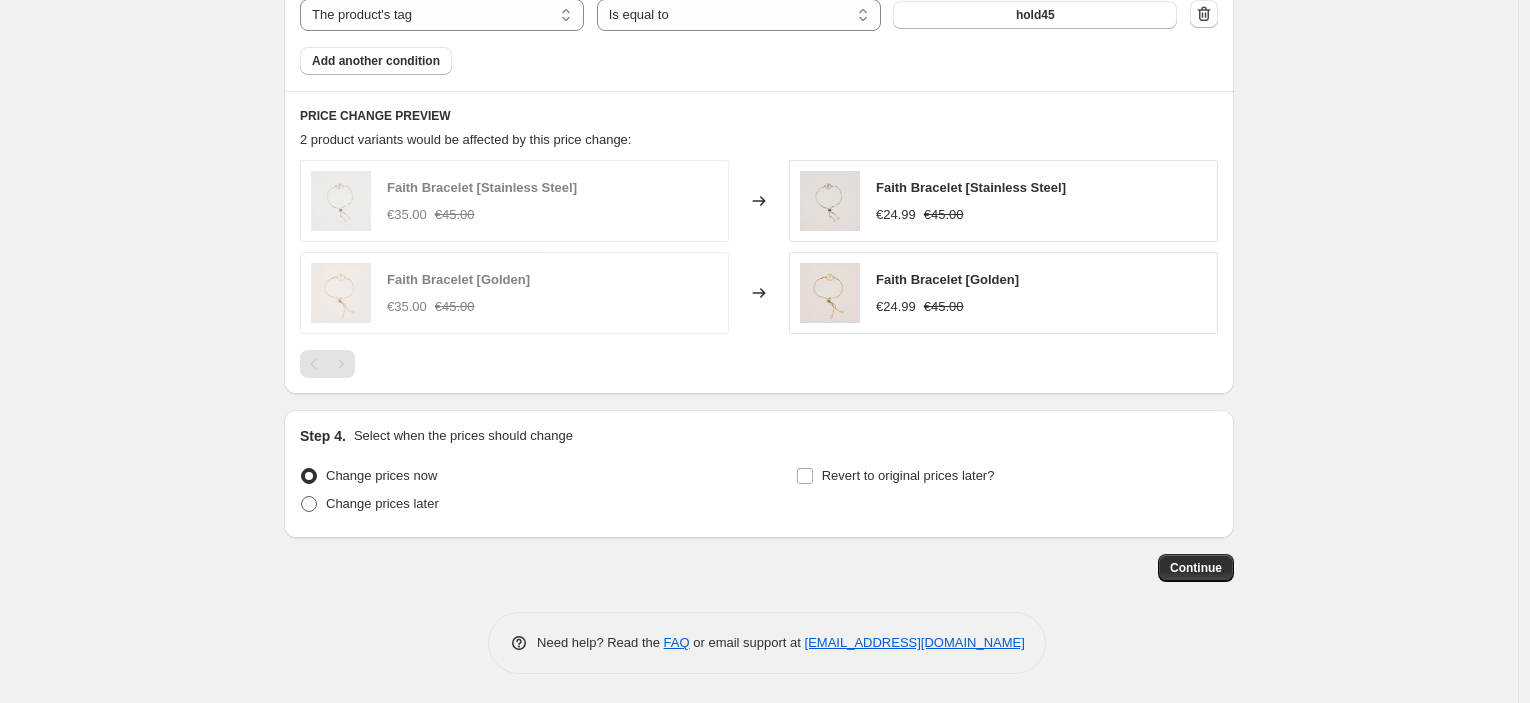 click on "Change prices later" at bounding box center (382, 503) 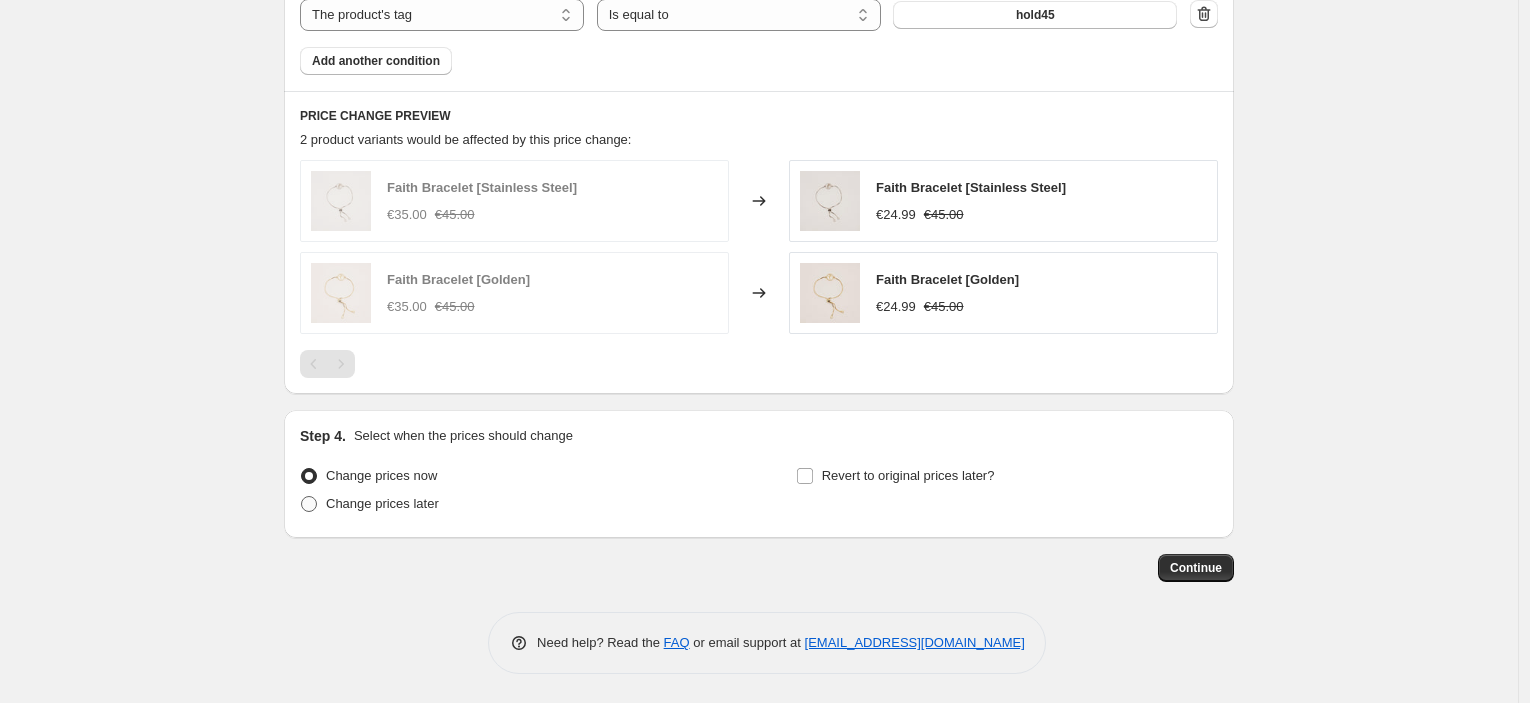 radio on "true" 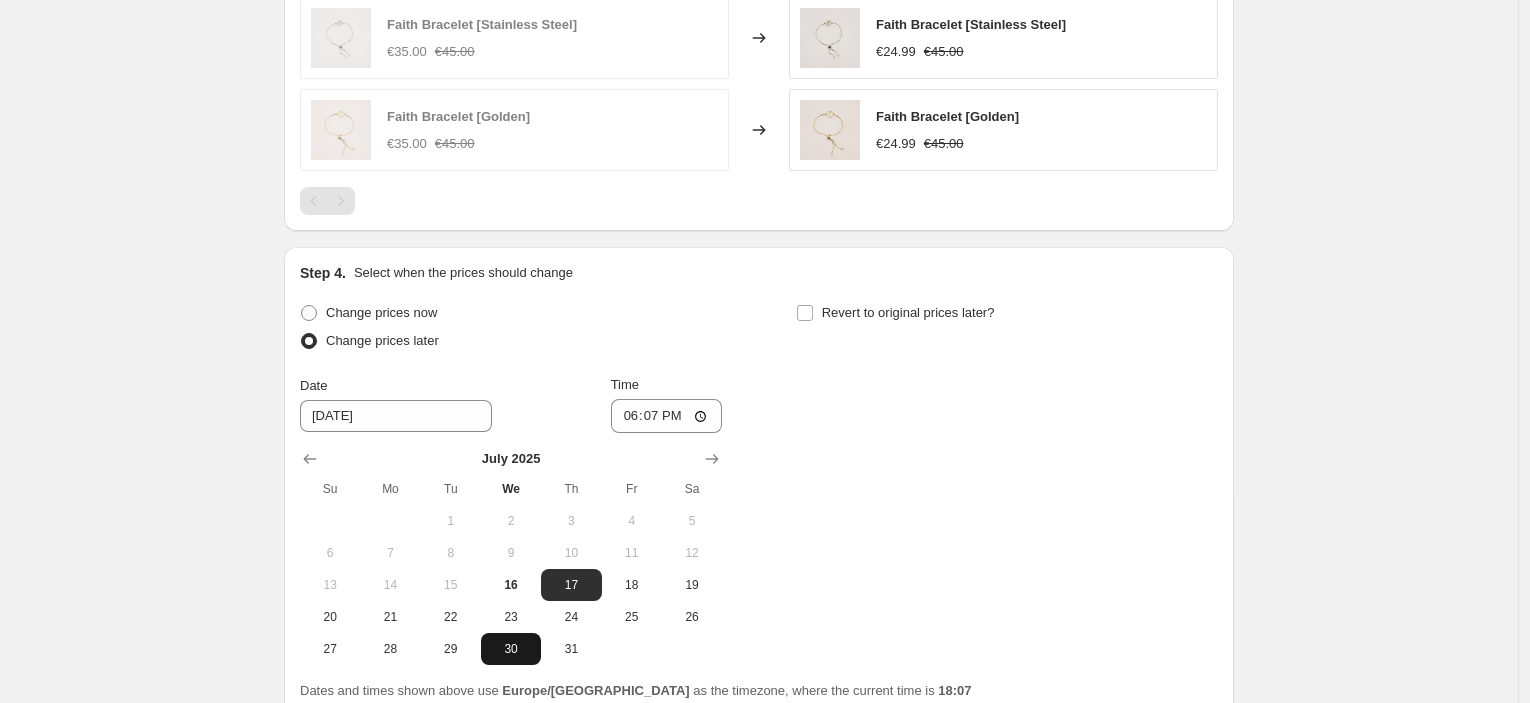 scroll, scrollTop: 1647, scrollLeft: 0, axis: vertical 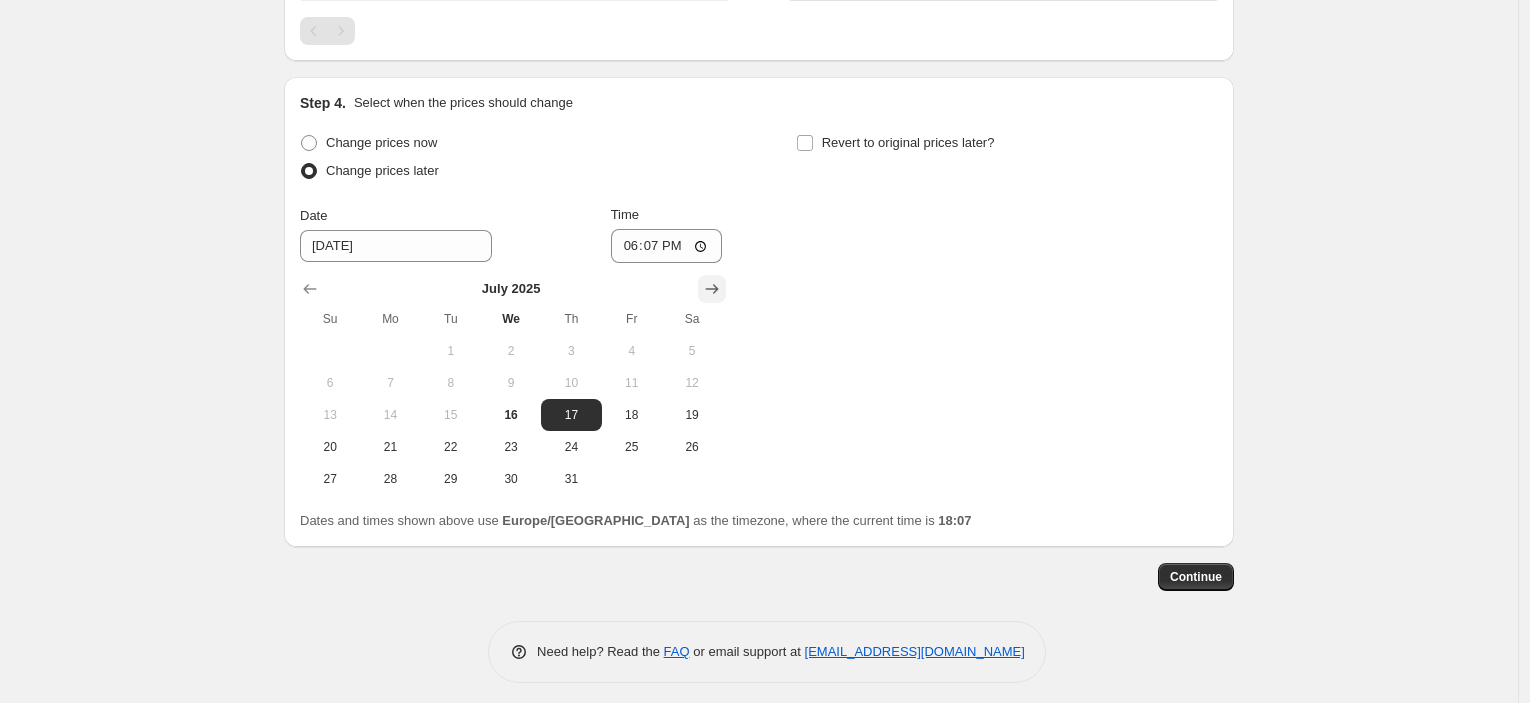 click 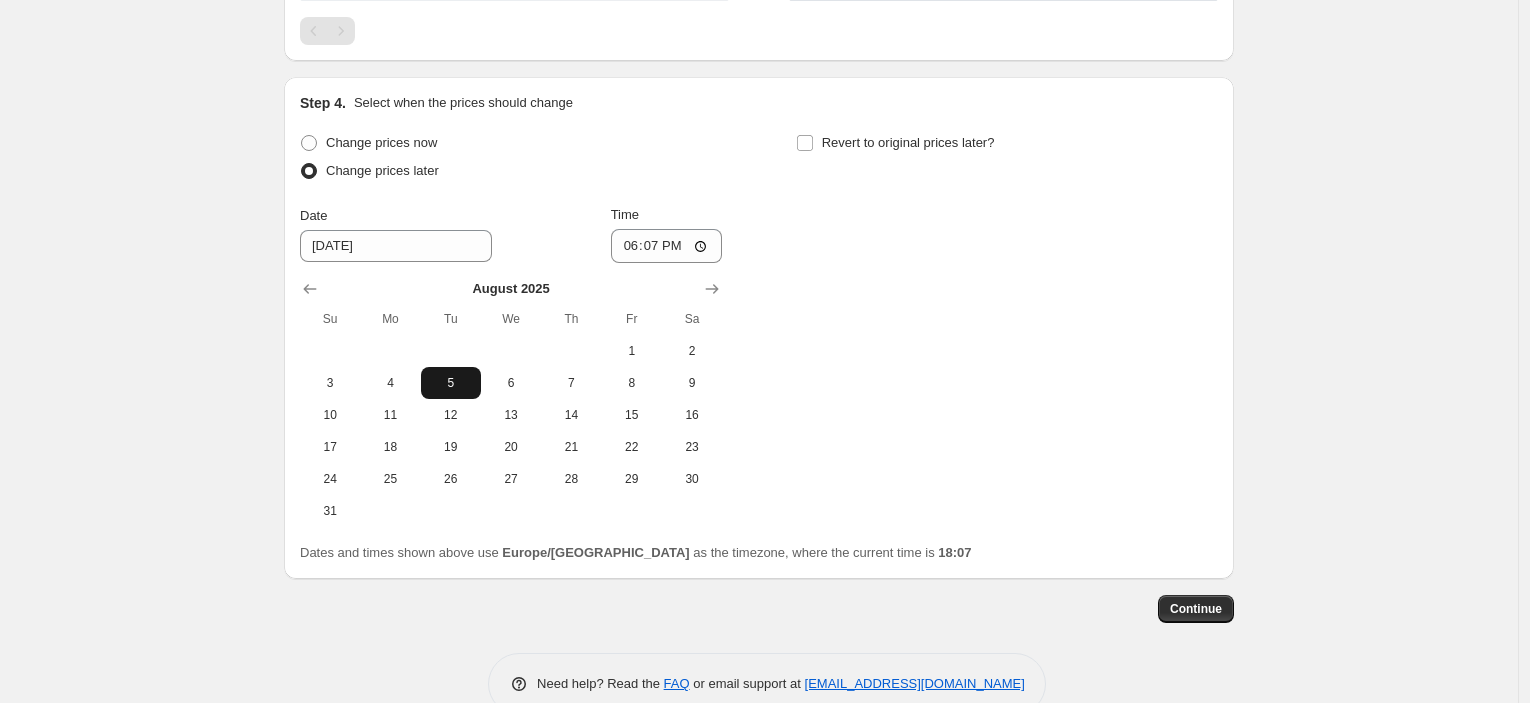 click on "5" at bounding box center (451, 383) 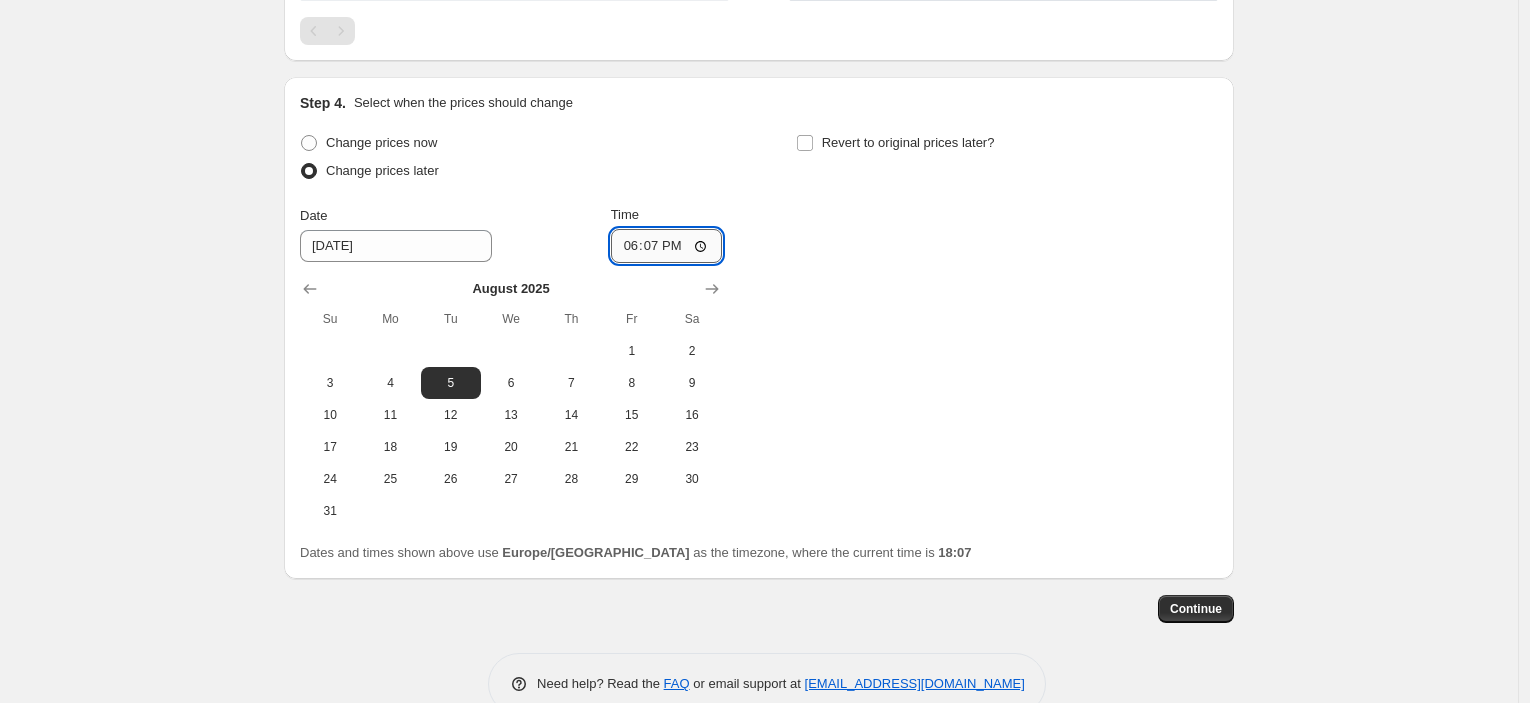 click on "18:07" at bounding box center (667, 246) 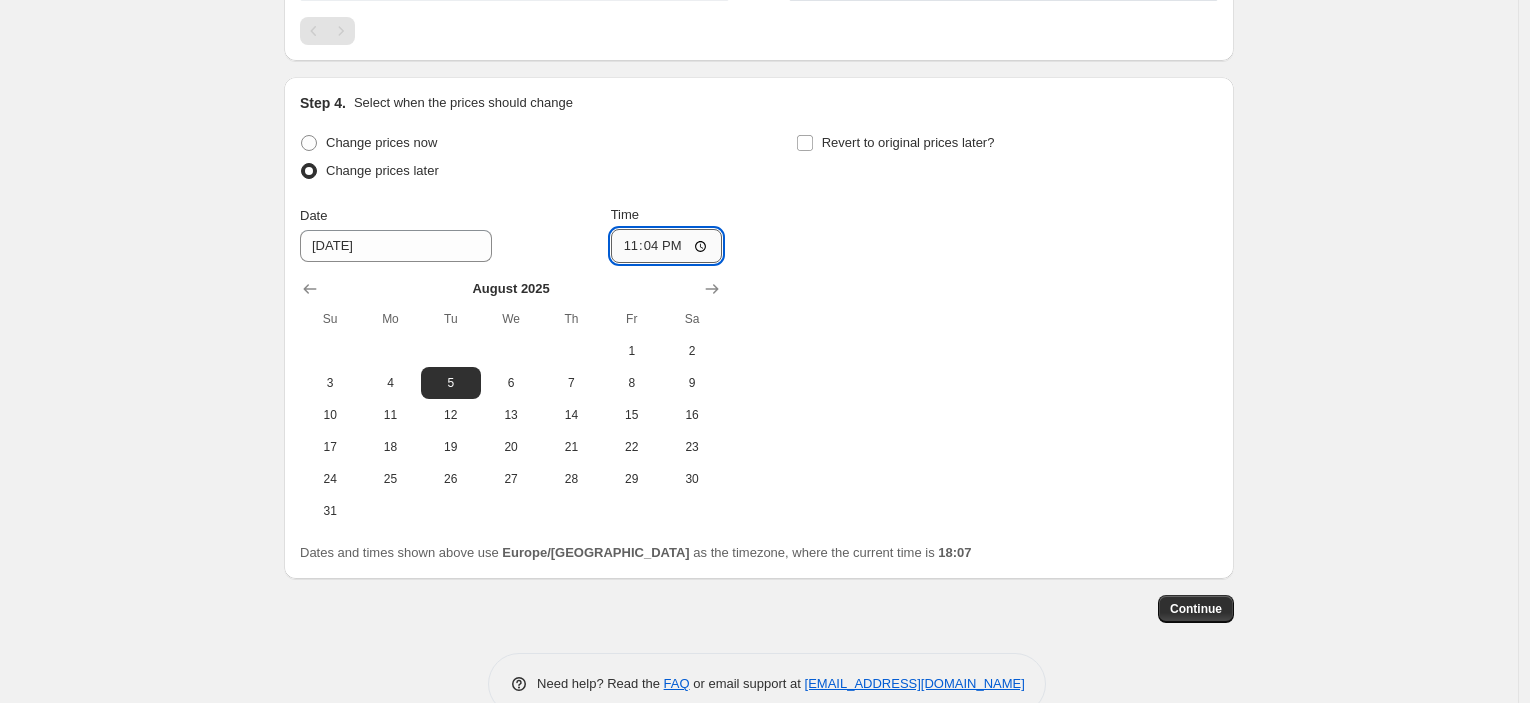 type on "23:45" 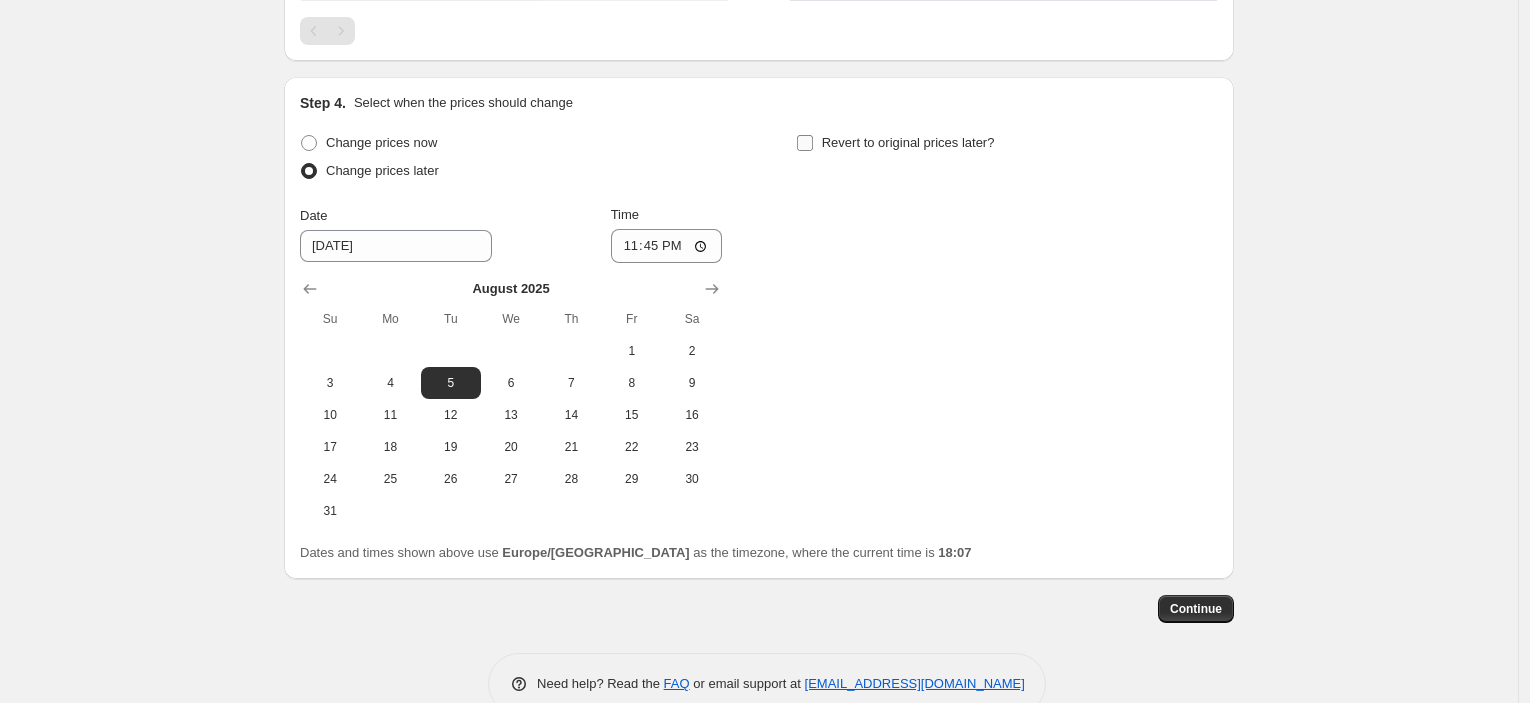 click on "Revert to original prices later?" at bounding box center [908, 142] 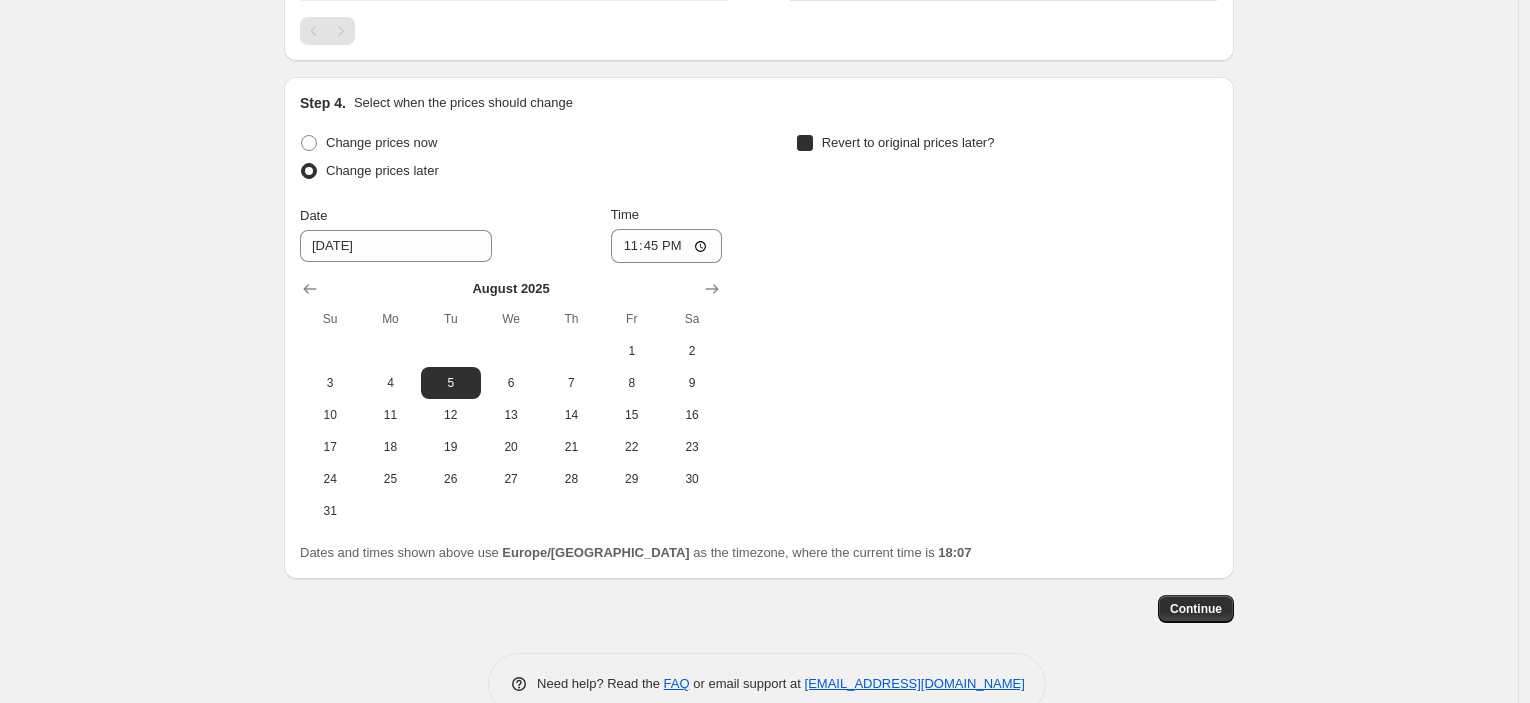 checkbox on "true" 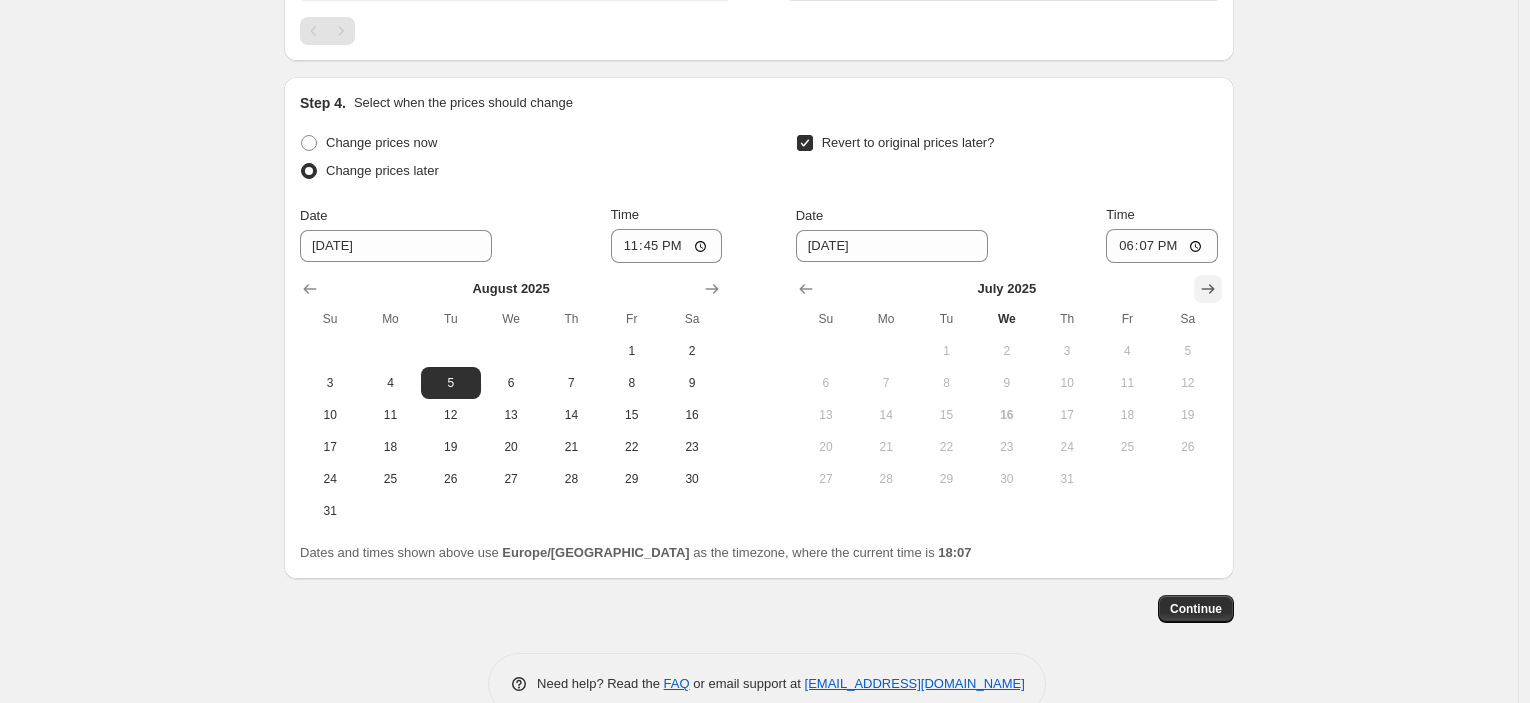 click 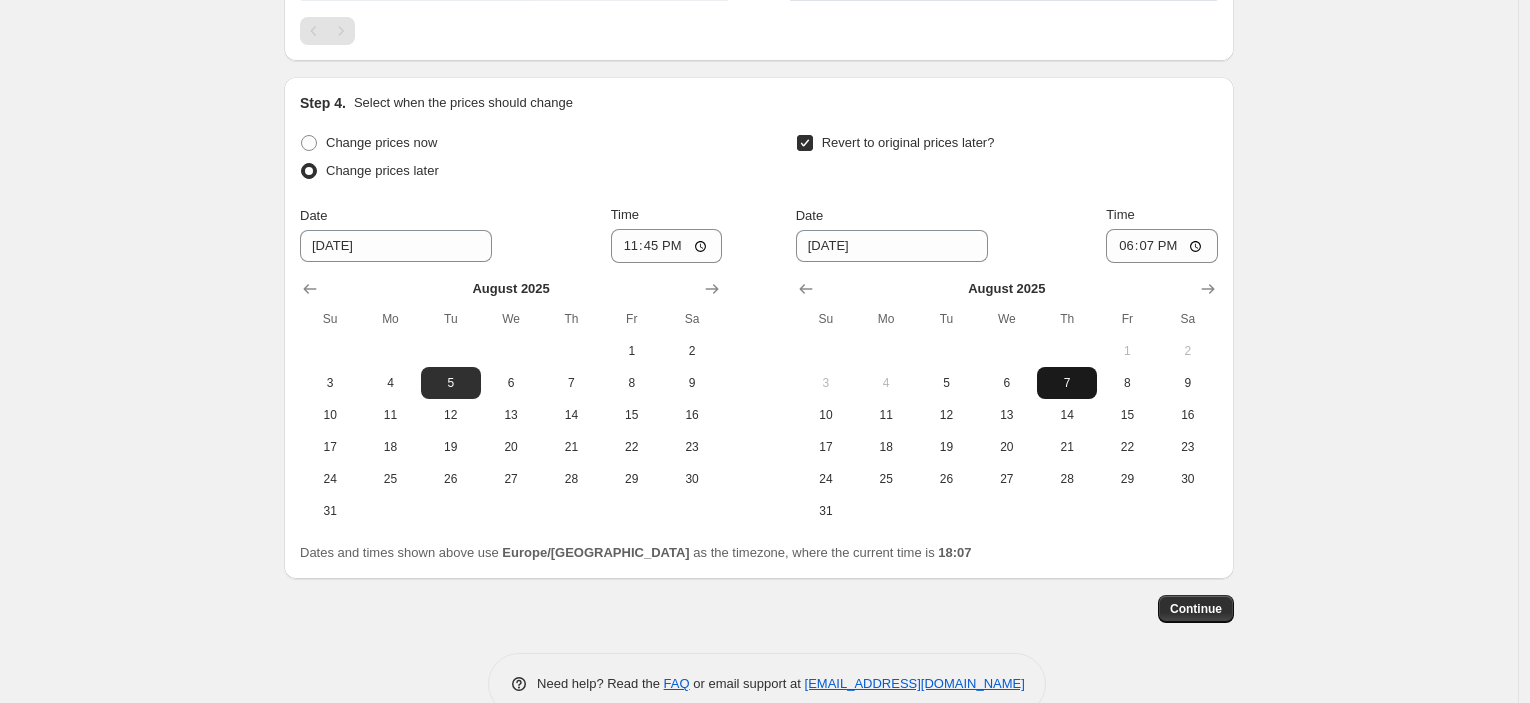 click on "7" at bounding box center [1067, 383] 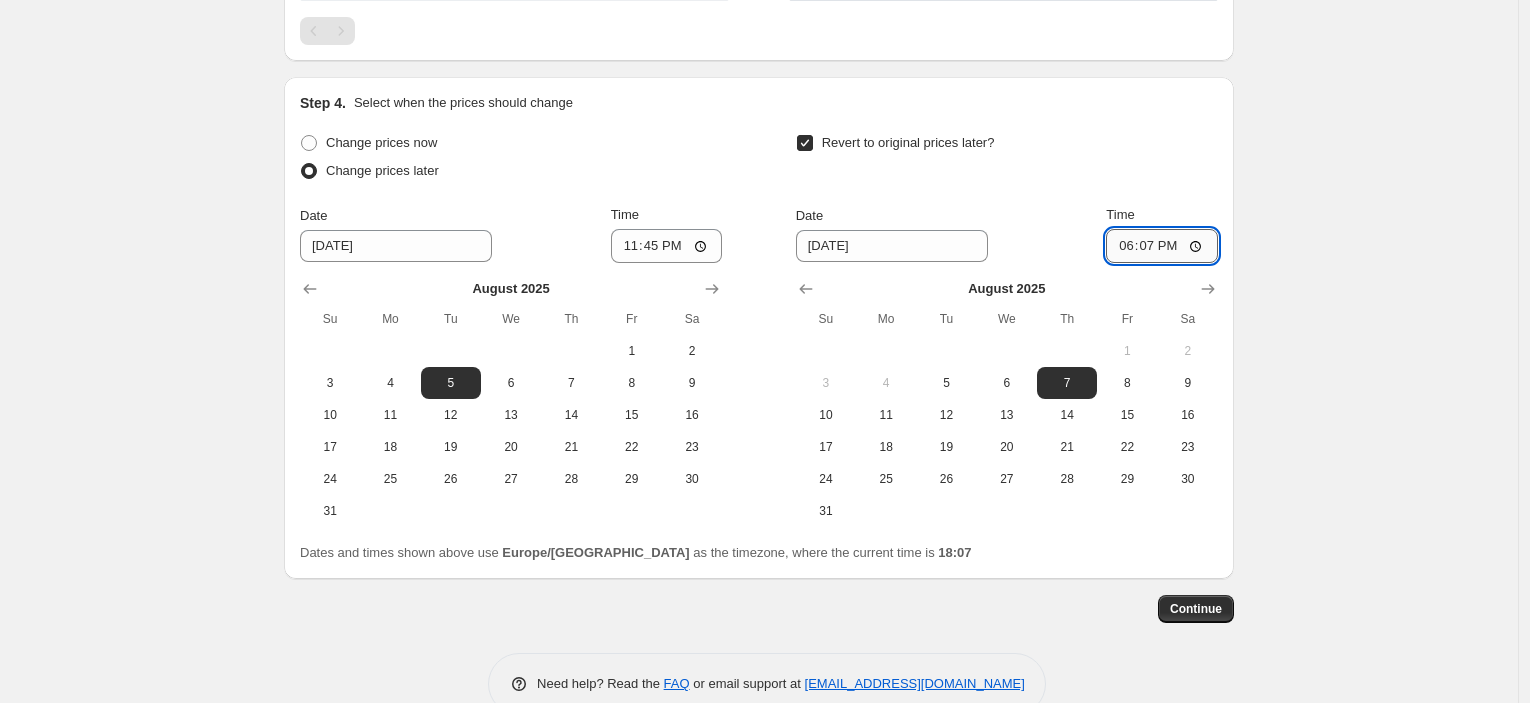 click on "18:07" at bounding box center (1162, 246) 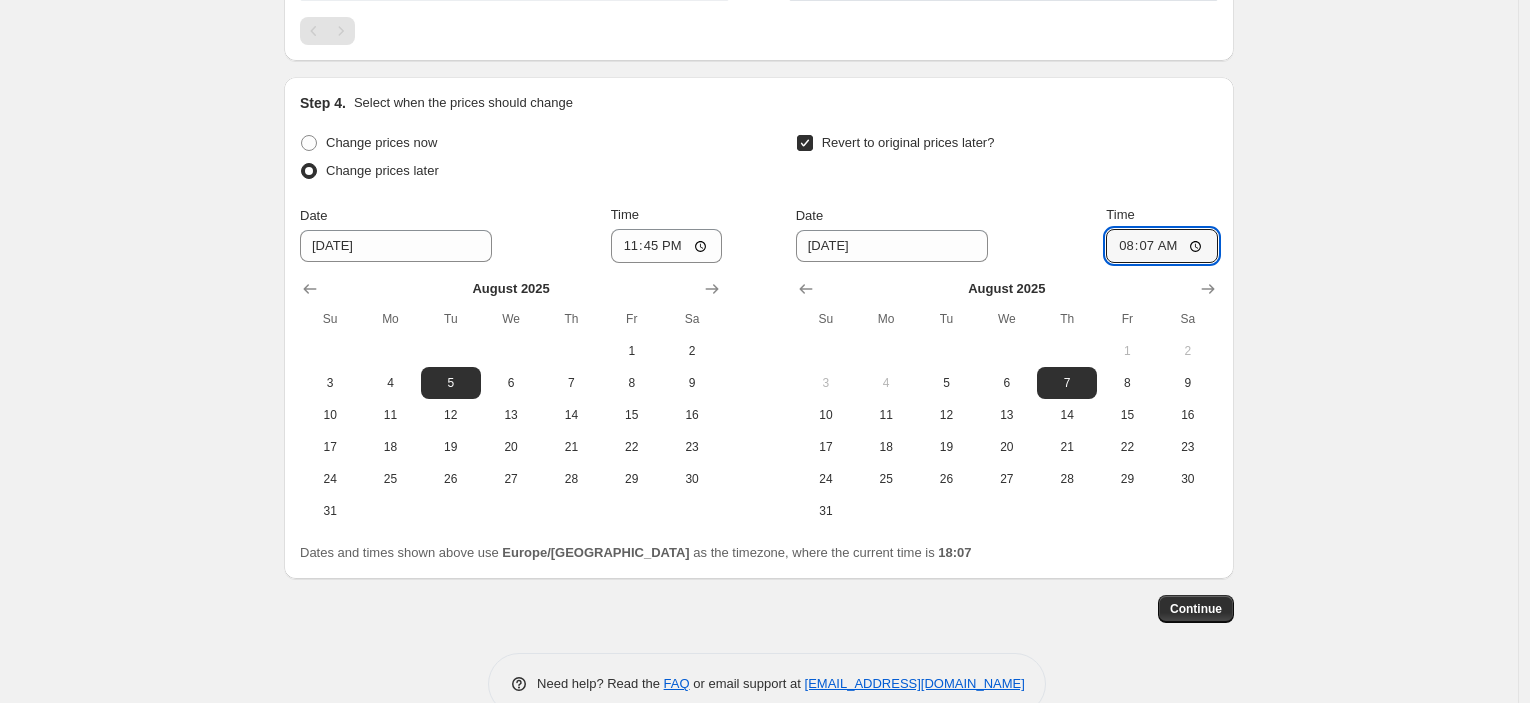 type on "08:00" 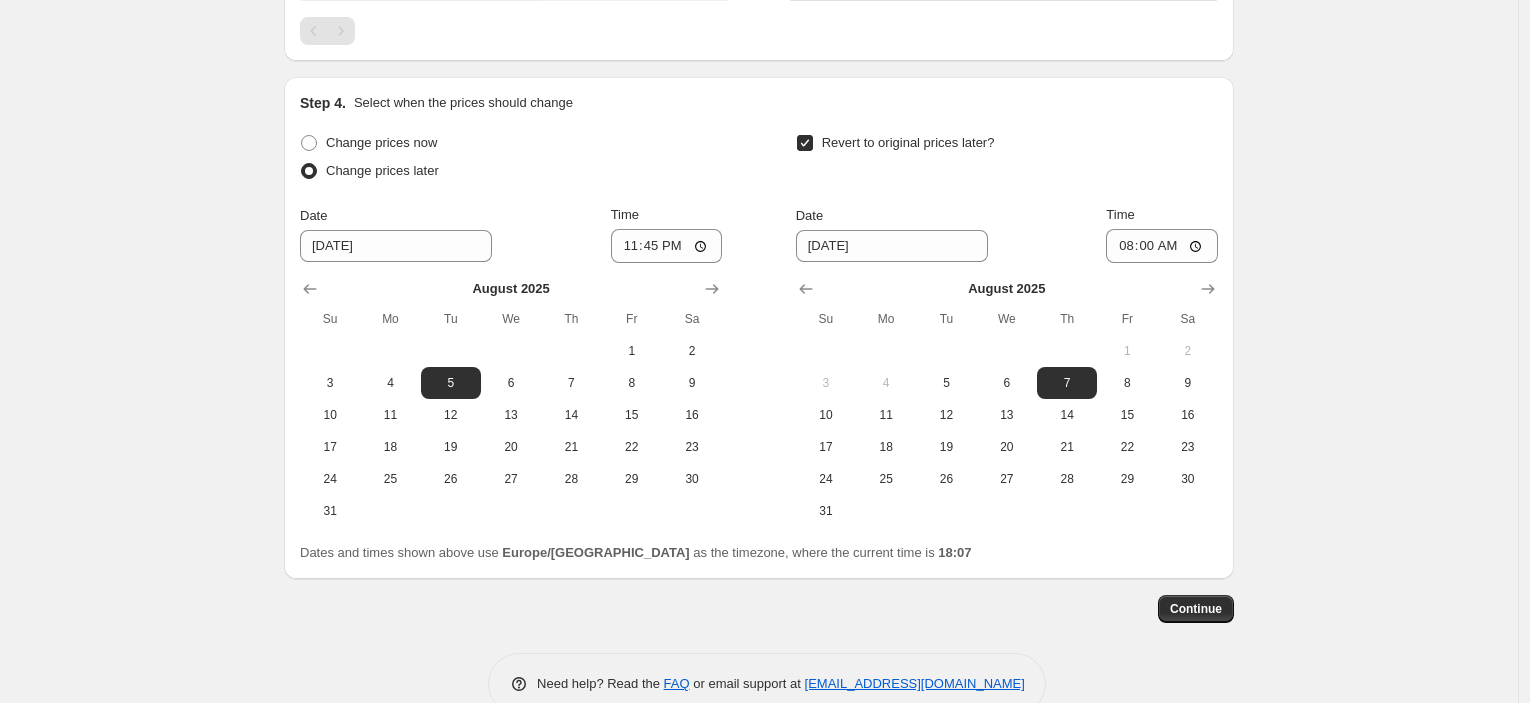 click on "Create new price [MEDICAL_DATA]. This page is ready Create new price [MEDICAL_DATA] Draft Step 1. Optionally give your price [MEDICAL_DATA] a title (eg "March 30% off sale on boots") 6ago - transfiguration of the lord hod45 This title is just for internal use, customers won't see it Step 2. Select how the prices should change Use bulk price change rules Set product prices individually Use CSV upload Price Change type Change the price to a certain amount Change the price by a certain amount Change the price by a certain percentage Change the price to the current compare at price (price before sale) Change the price by a certain amount relative to the compare at price Change the price by a certain percentage relative to the compare at price Don't change the price Change the price by a certain percentage relative to the cost per item Change price to certain cost margin Change the price by a certain percentage relative to the compare at price Items that do not already have a   compare at price   will be ignored. -45 % hold45" at bounding box center (759, -451) 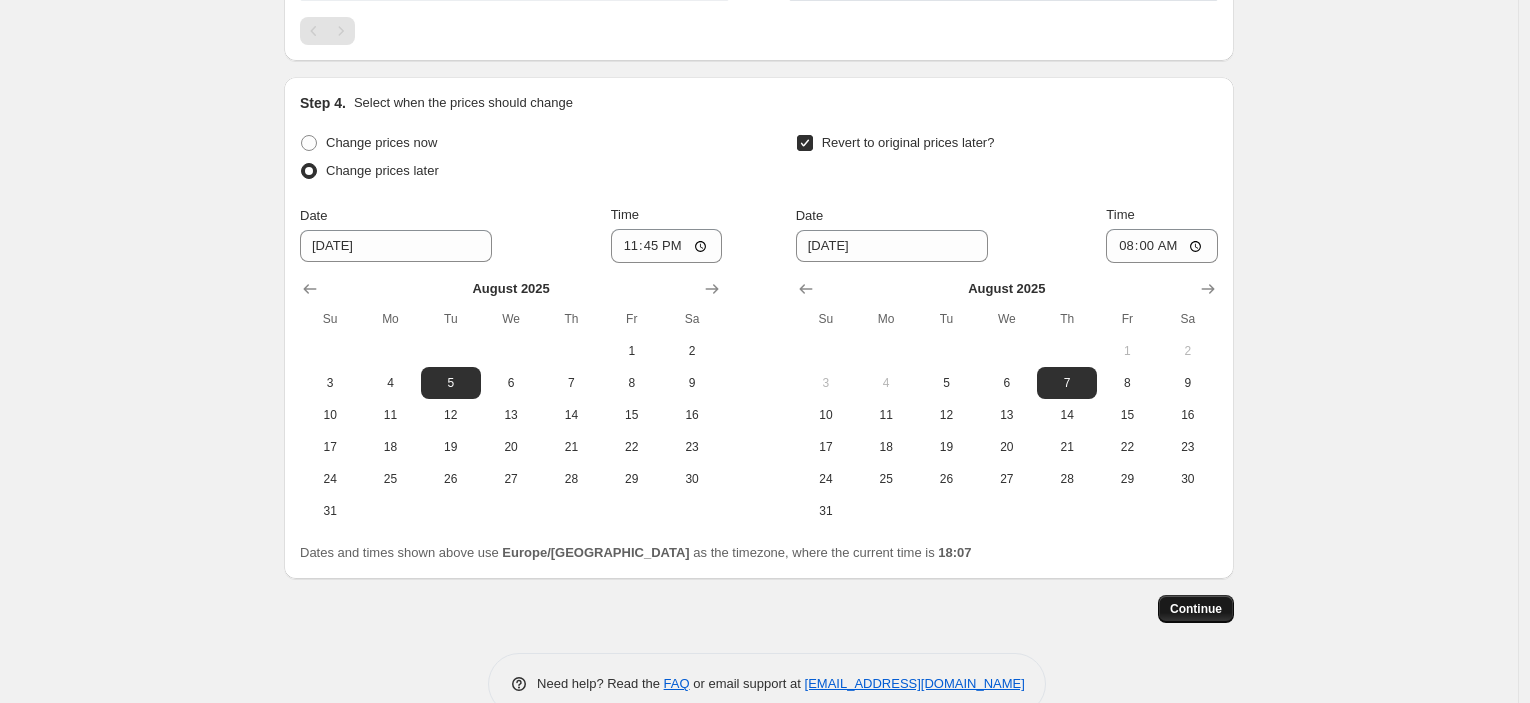 click on "Continue" at bounding box center [1196, 609] 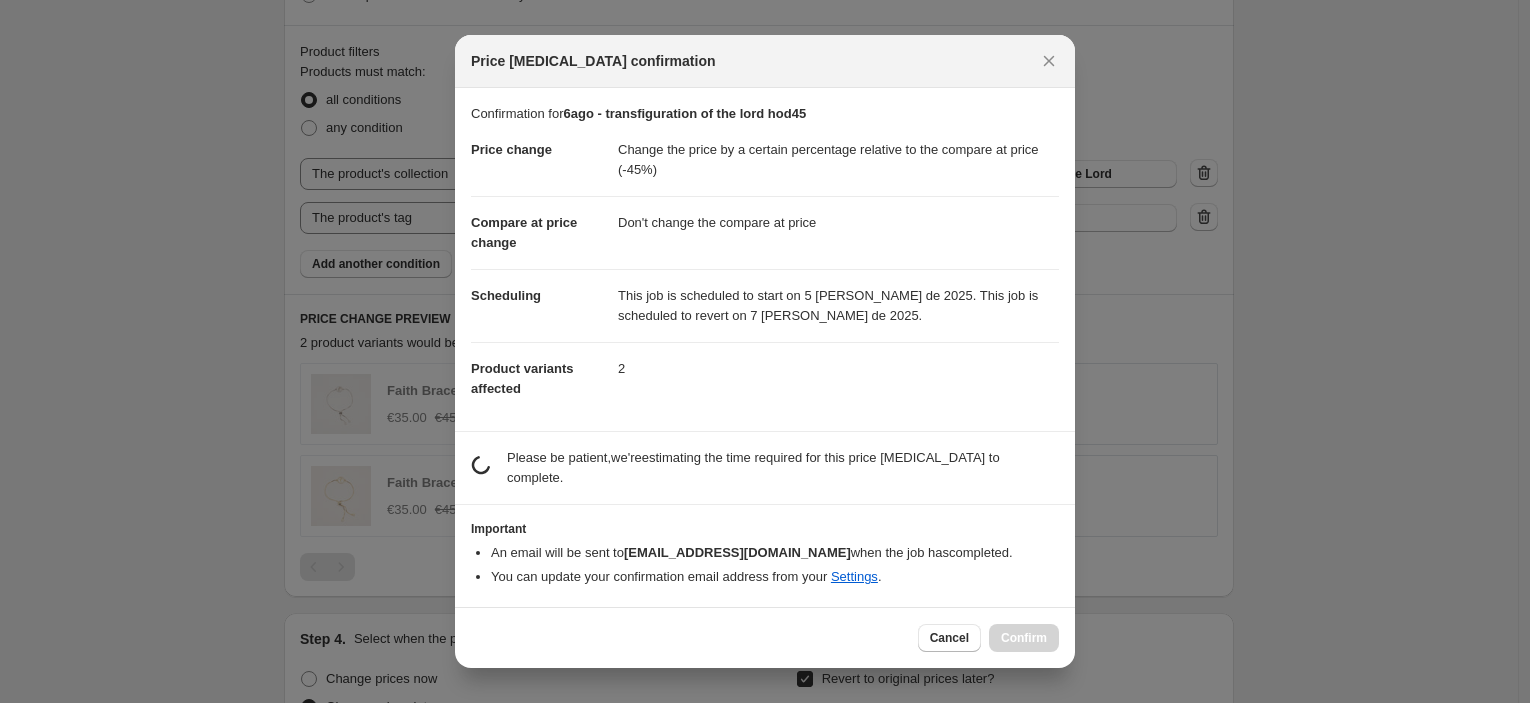 scroll, scrollTop: 1647, scrollLeft: 0, axis: vertical 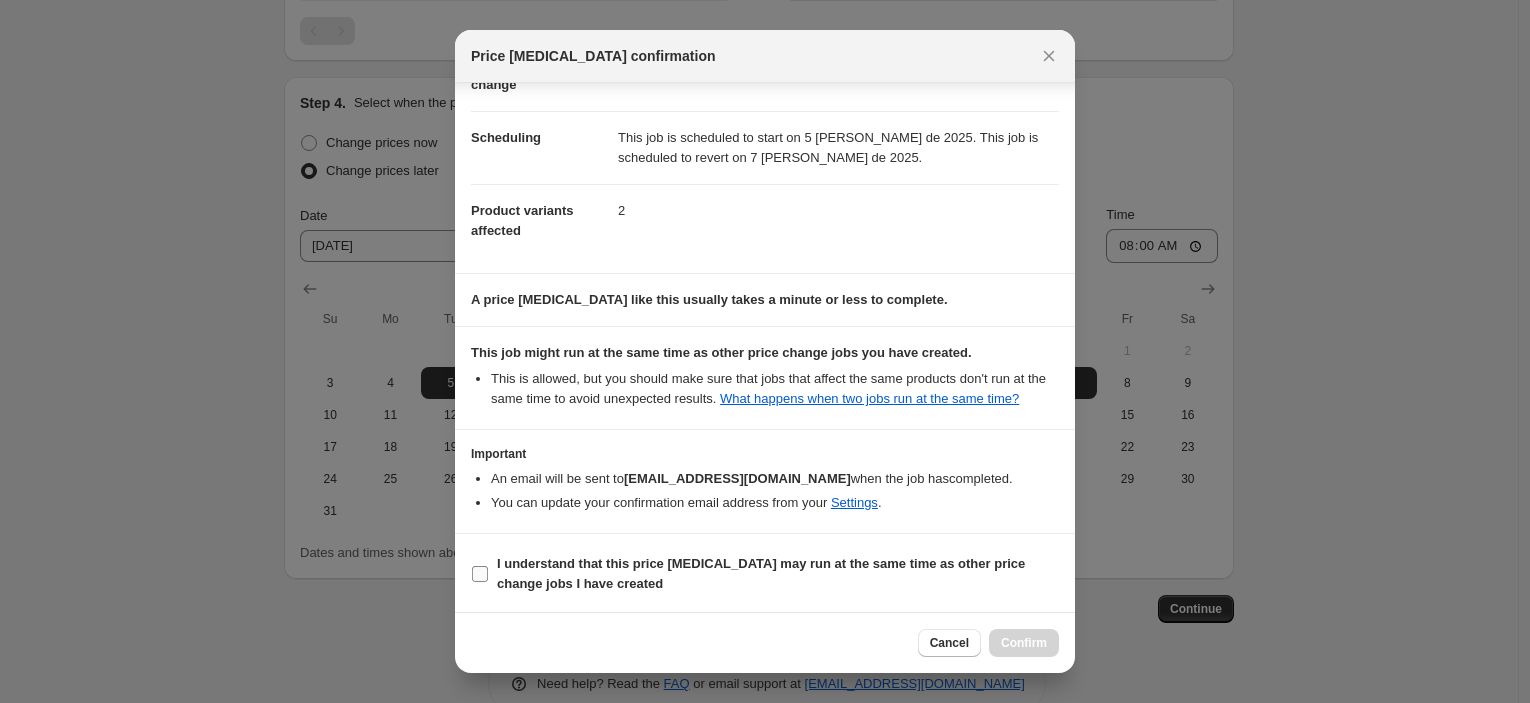click on "I understand that this price [MEDICAL_DATA] may run at the same time as other price change jobs I have created" at bounding box center (761, 573) 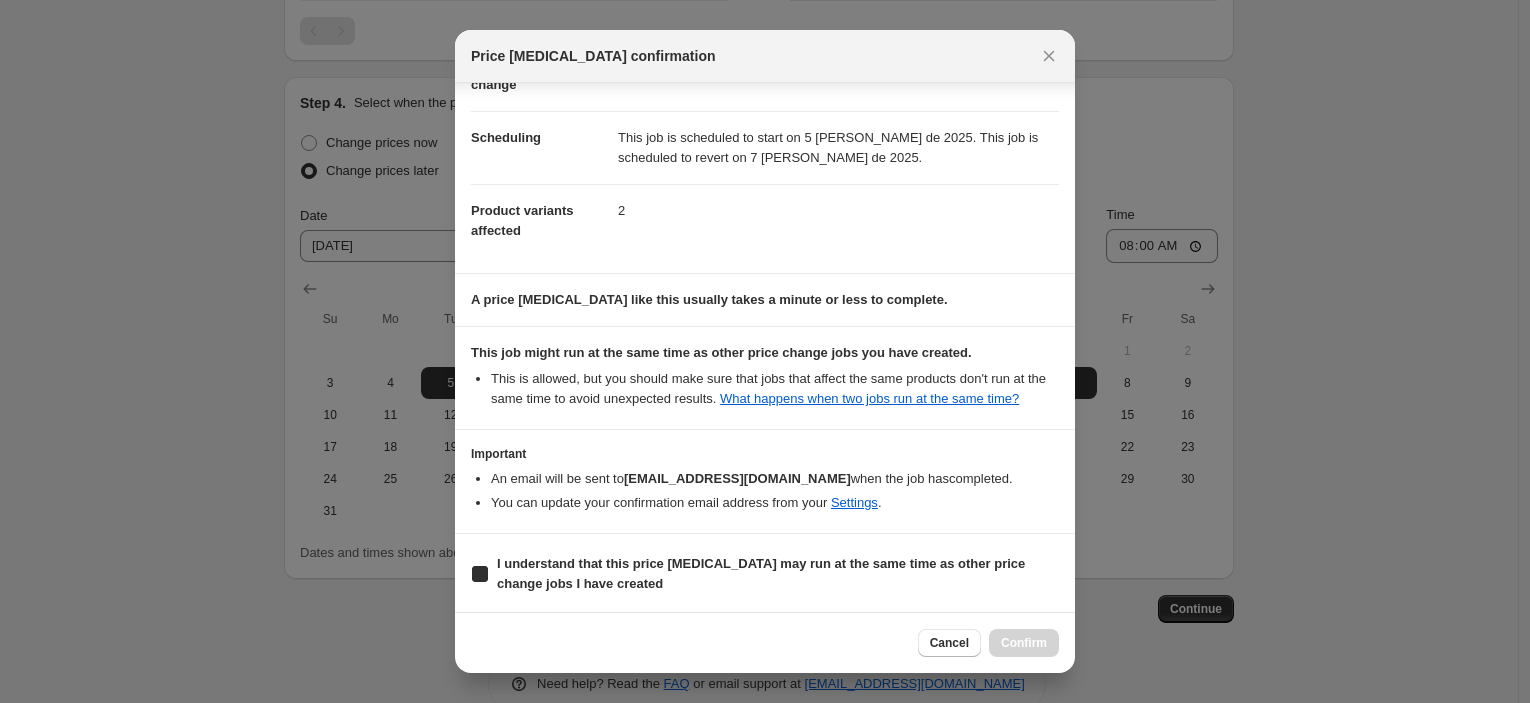 checkbox on "true" 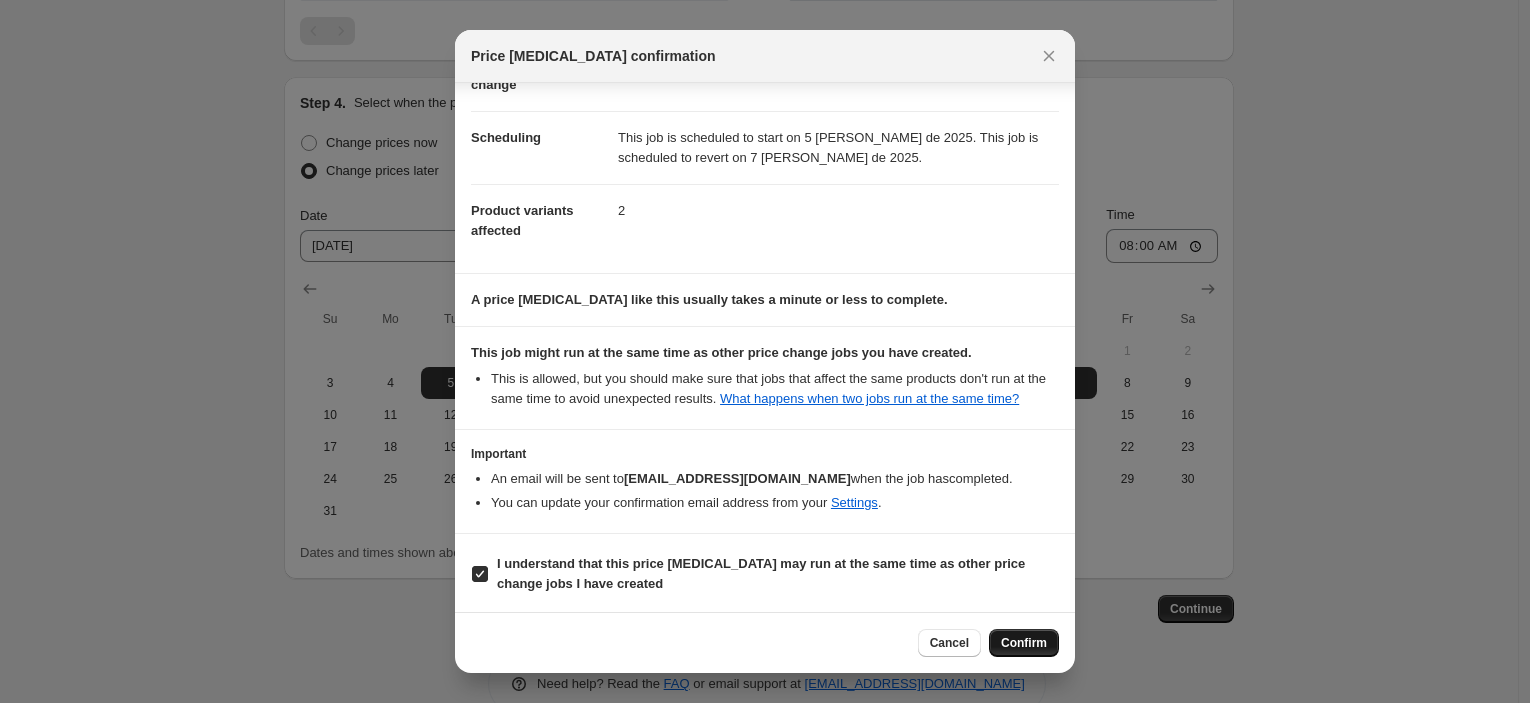 click on "Confirm" at bounding box center (1024, 643) 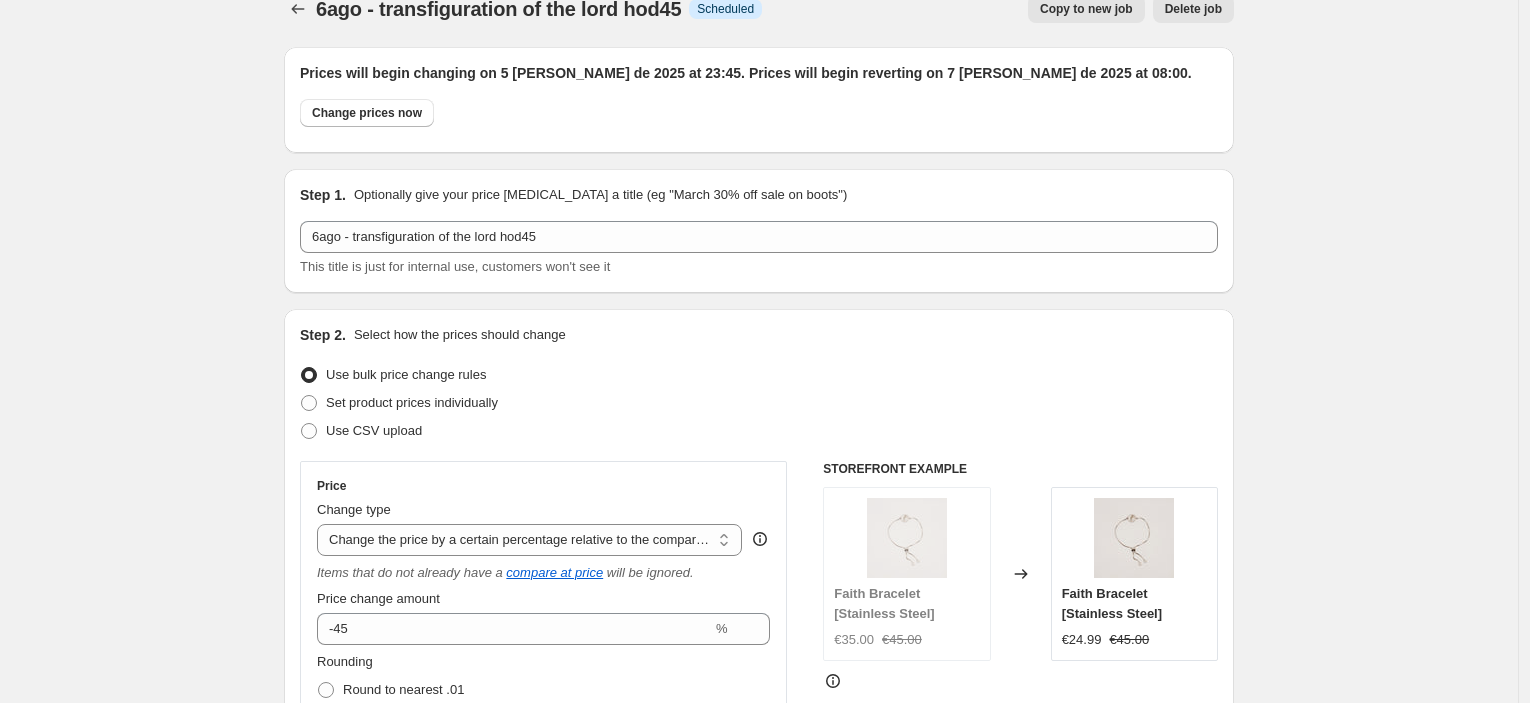scroll, scrollTop: 0, scrollLeft: 0, axis: both 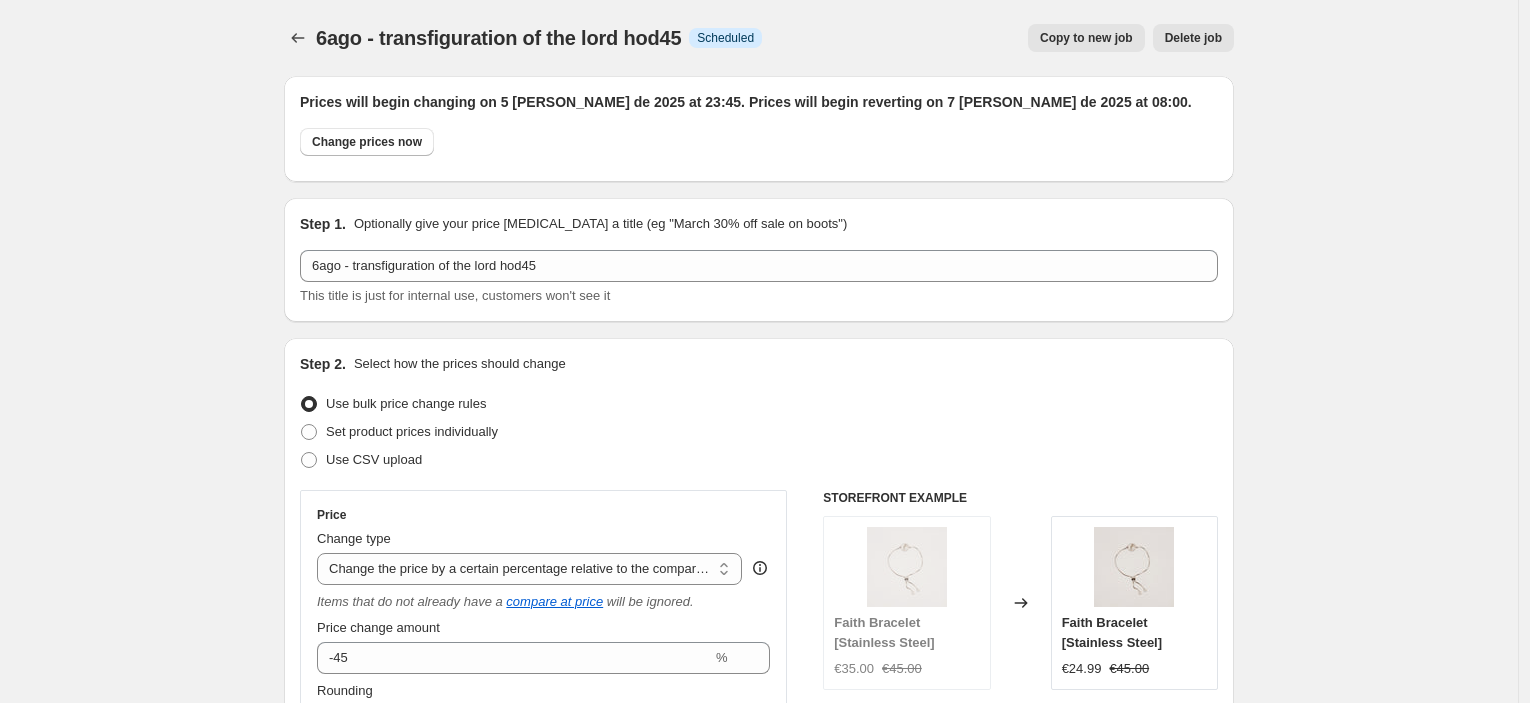 click on "Copy to new job" at bounding box center (1086, 38) 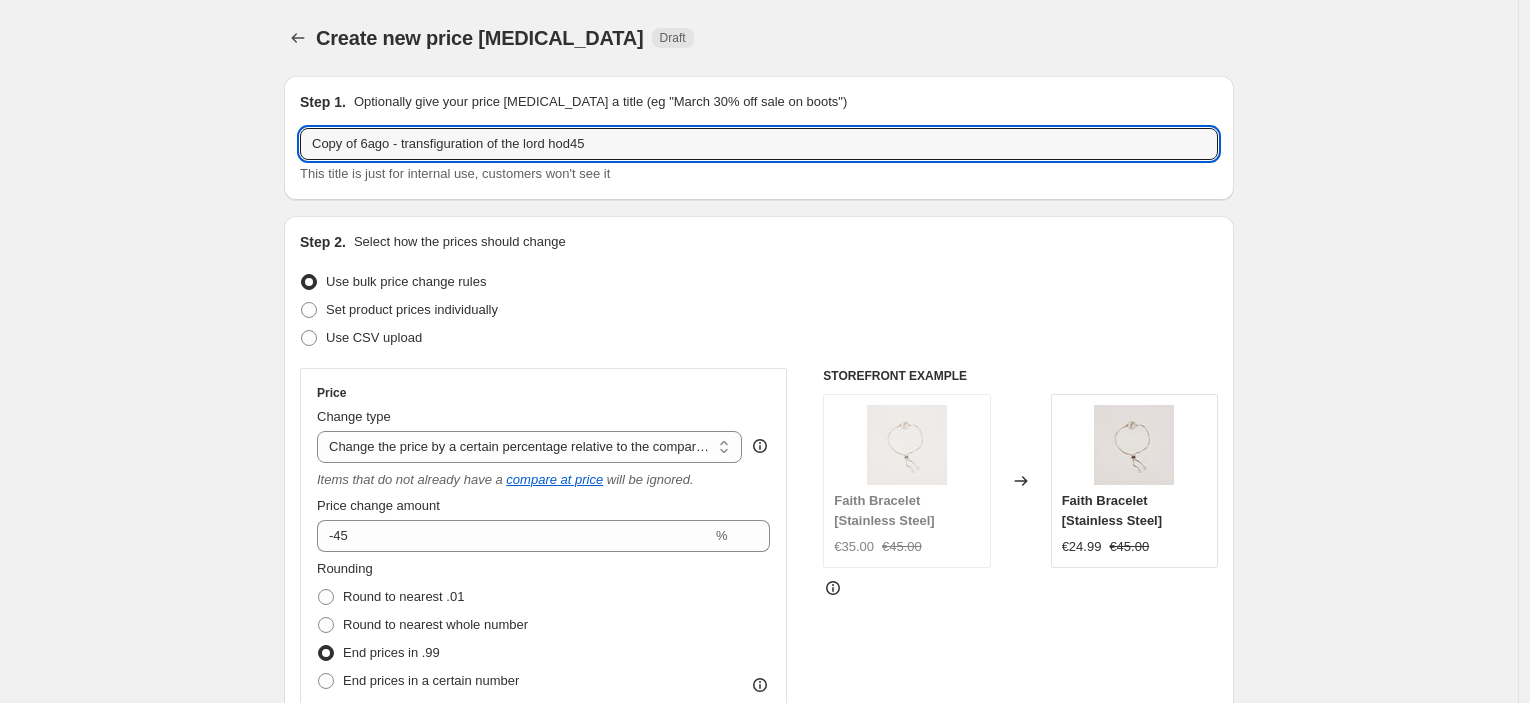drag, startPoint x: 368, startPoint y: 145, endPoint x: 267, endPoint y: 141, distance: 101.07918 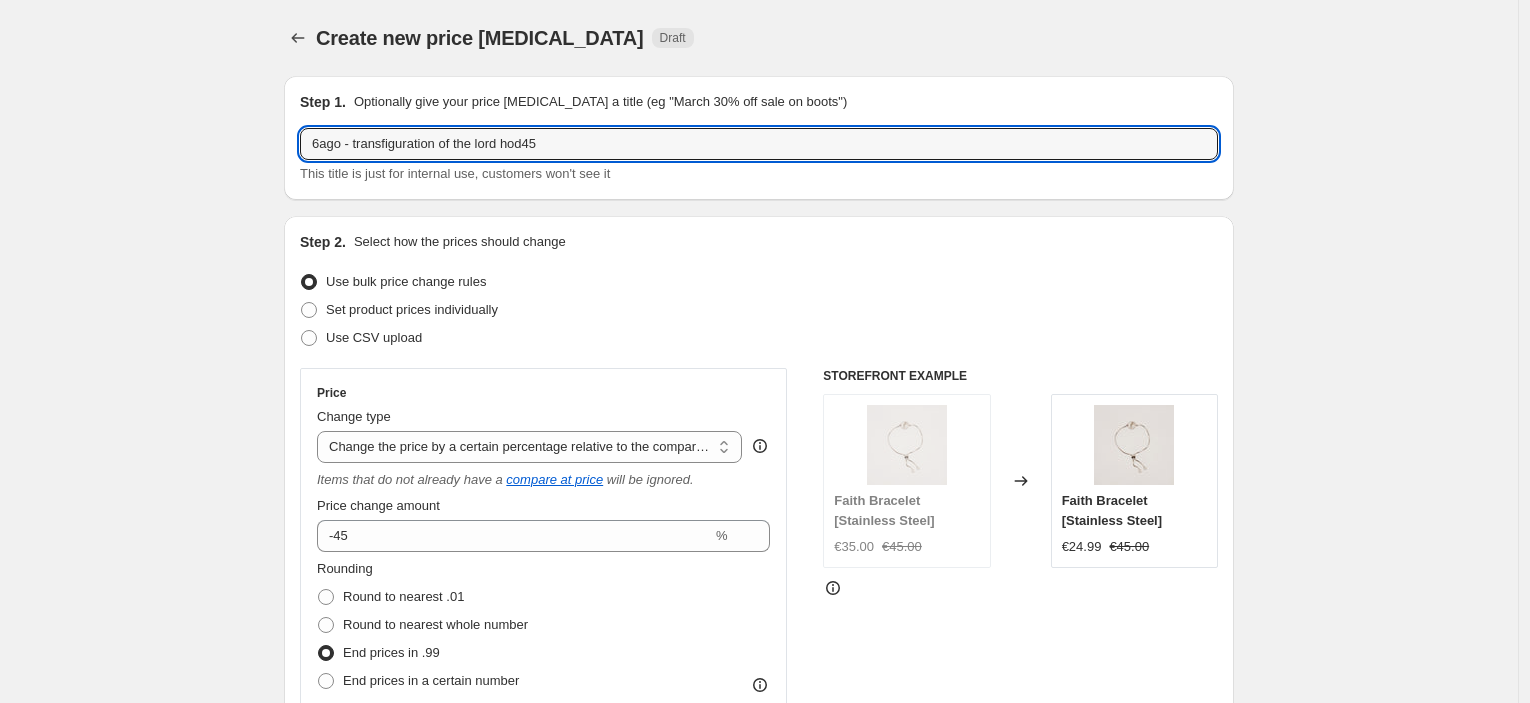 type on "6ago - transfiguration of the lord hod45" 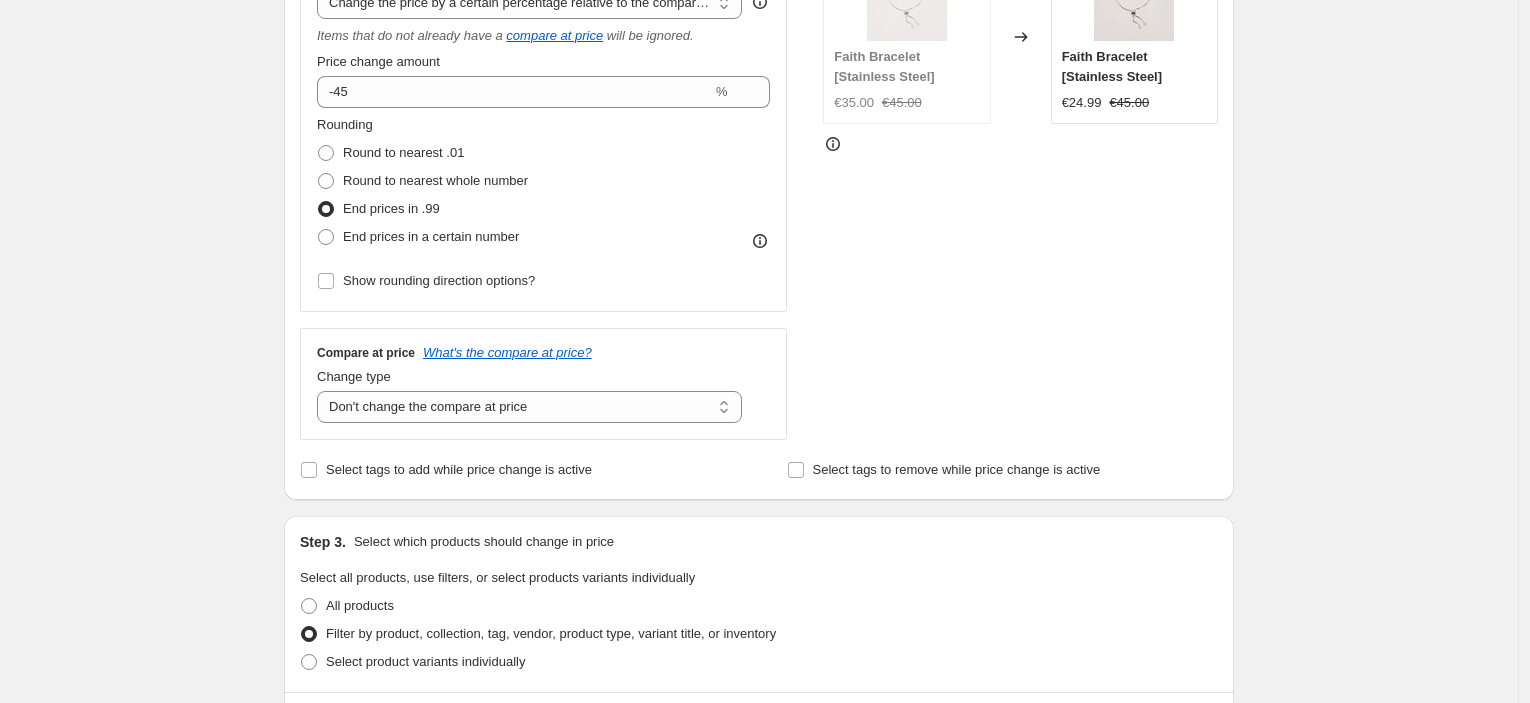 scroll, scrollTop: 778, scrollLeft: 0, axis: vertical 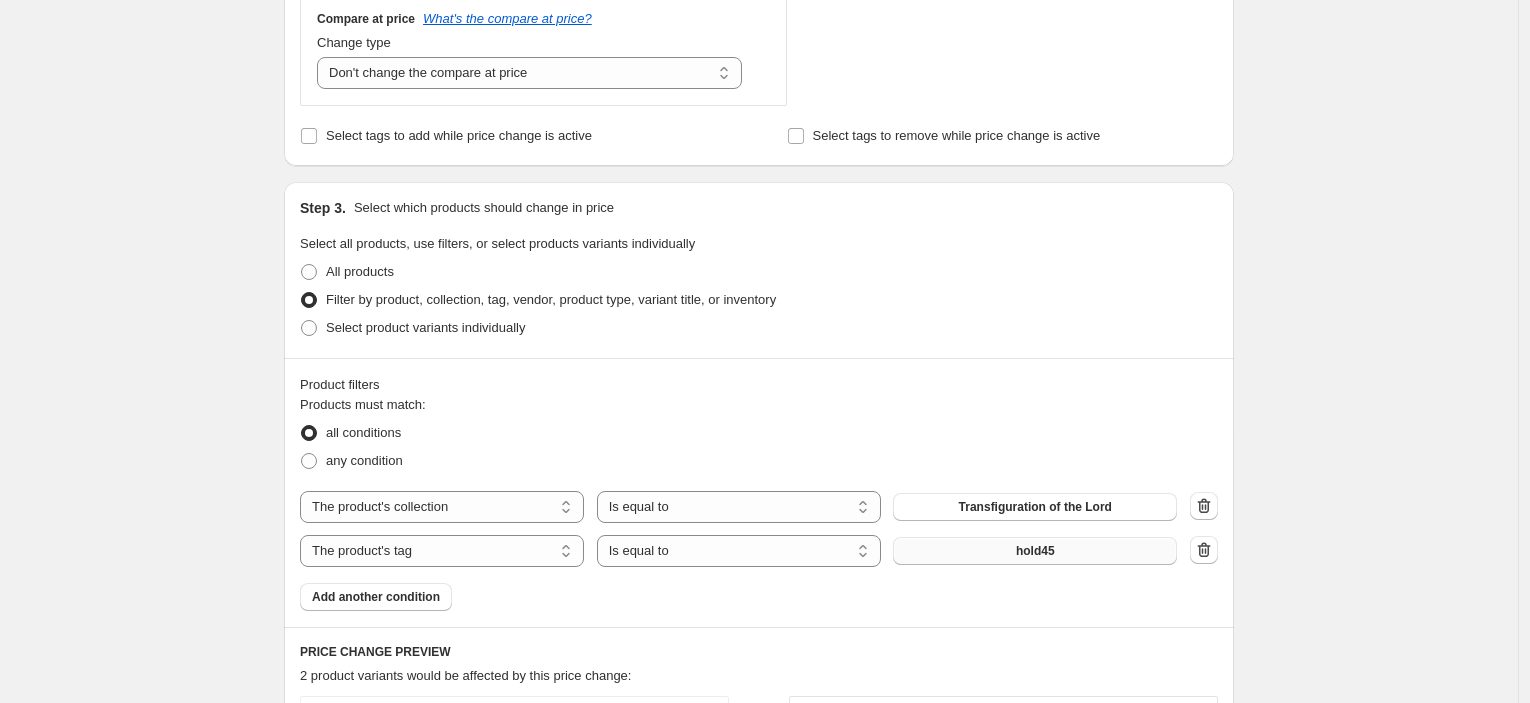 click on "hold45" at bounding box center (1035, 551) 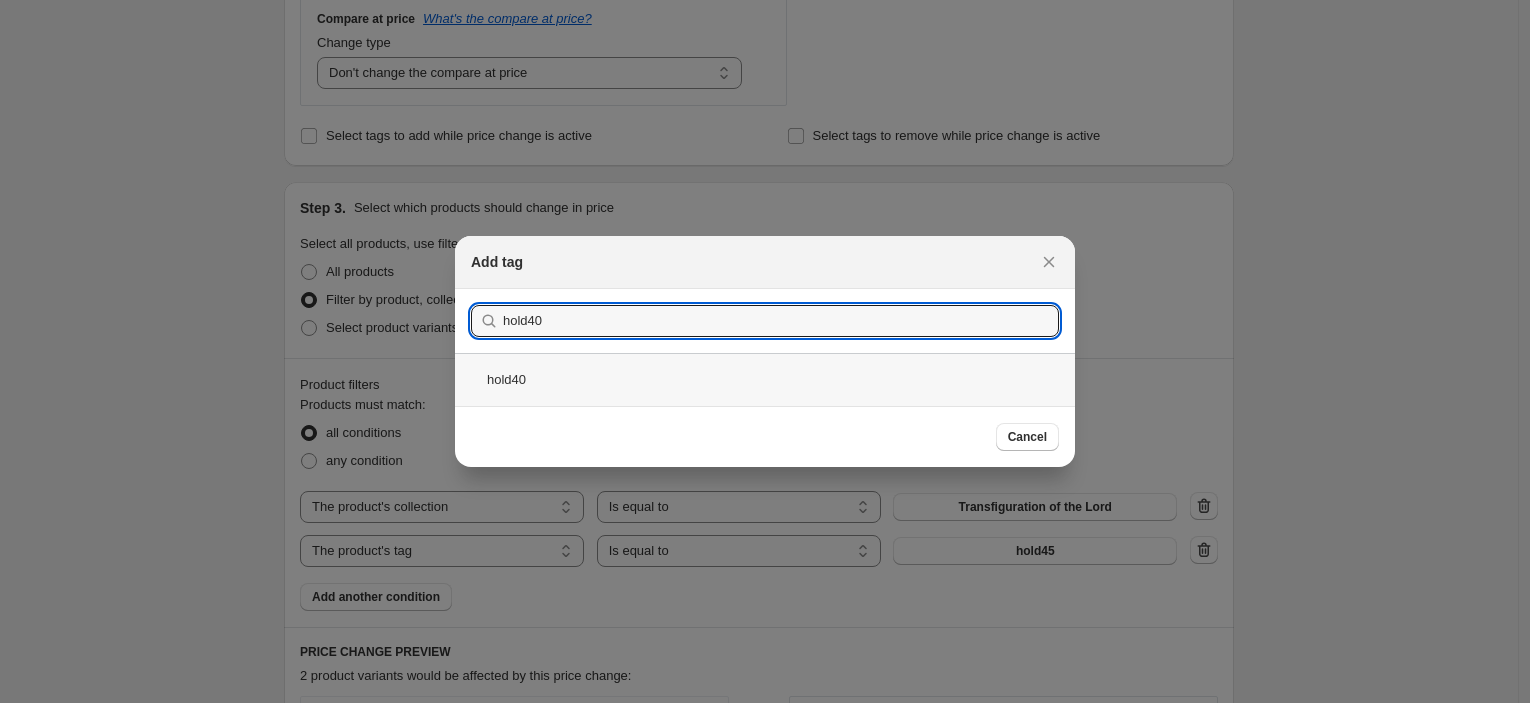 type on "hold40" 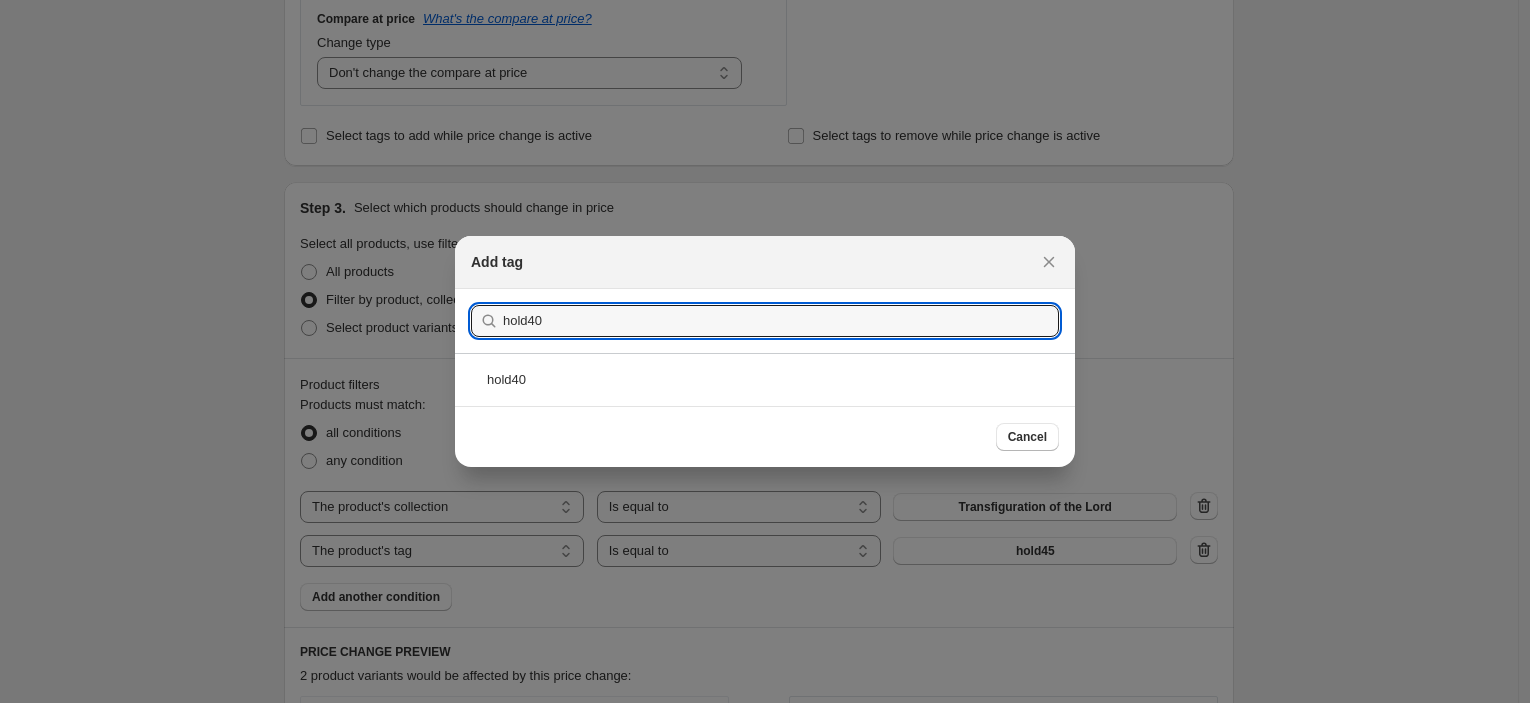 drag, startPoint x: 604, startPoint y: 366, endPoint x: 708, endPoint y: 363, distance: 104.04326 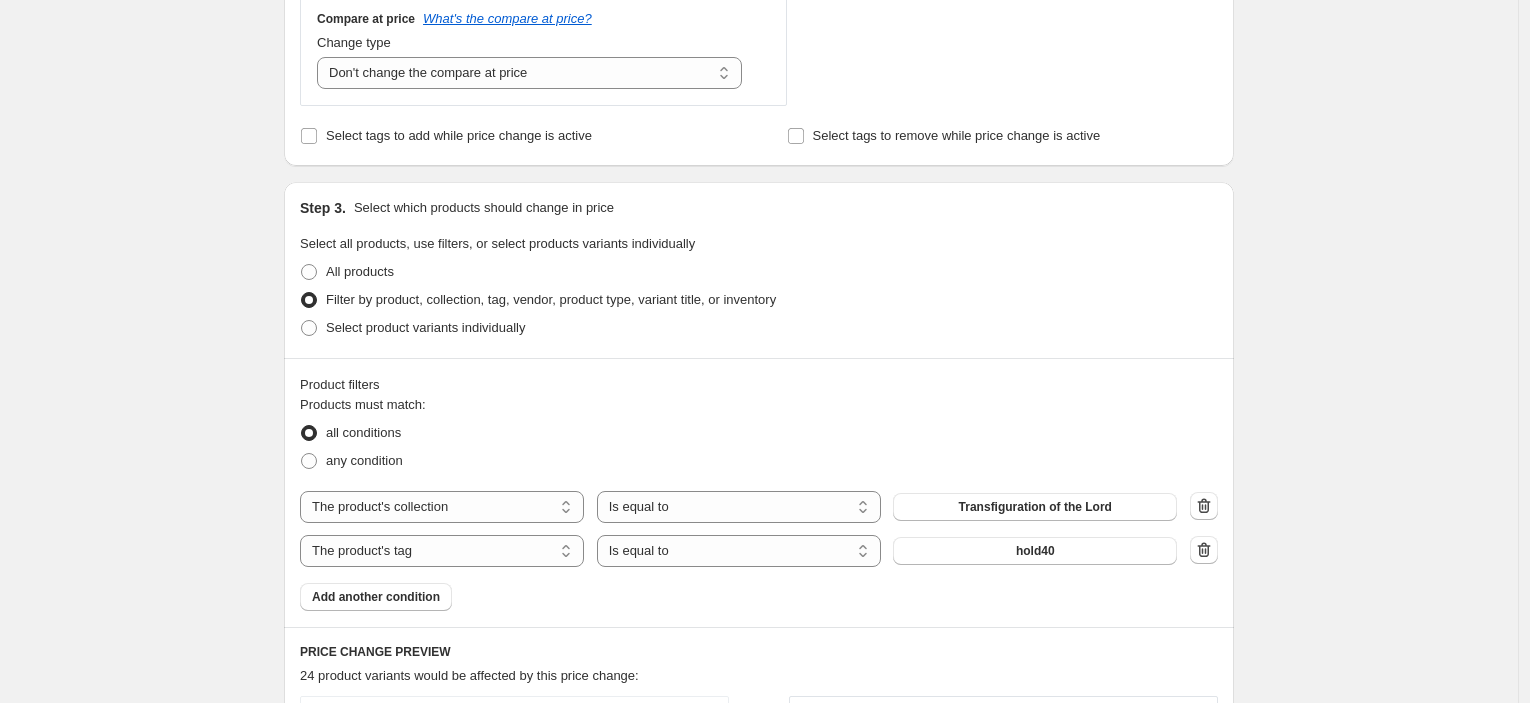 click on "Create new price [MEDICAL_DATA]. This page is ready Create new price [MEDICAL_DATA] Draft Step 1. Optionally give your price [MEDICAL_DATA] a title (eg "March 30% off sale on boots") 6ago - transfiguration of the lord hod45 This title is just for internal use, customers won't see it Step 2. Select how the prices should change Use bulk price change rules Set product prices individually Use CSV upload Price Change type Change the price to a certain amount Change the price by a certain amount Change the price by a certain percentage Change the price to the current compare at price (price before sale) Change the price by a certain amount relative to the compare at price Change the price by a certain percentage relative to the compare at price Don't change the price Change the price by a certain percentage relative to the cost per item Change price to certain cost margin Change the price by a certain percentage relative to the compare at price Items that do not already have a   compare at price   will be ignored. -45 % hold40" at bounding box center [759, 369] 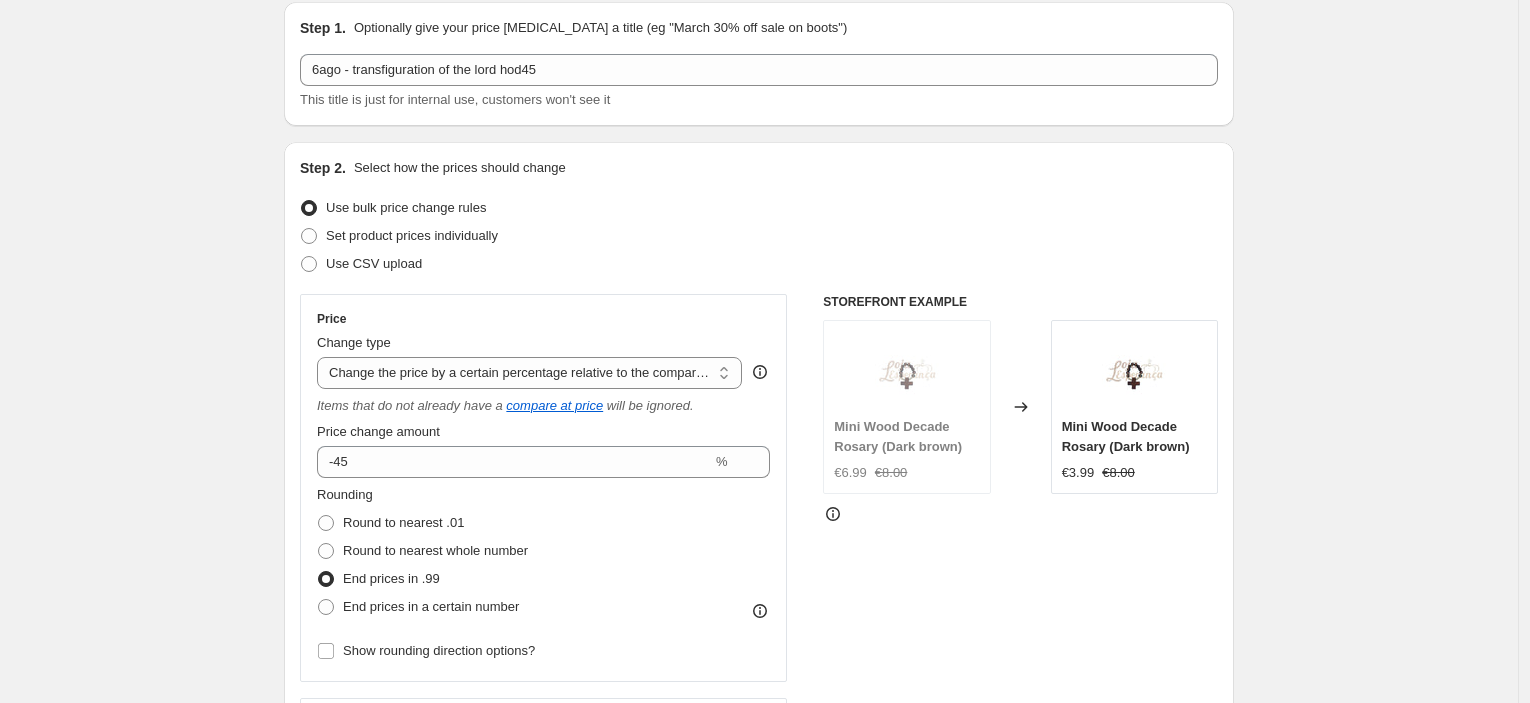 scroll, scrollTop: 0, scrollLeft: 0, axis: both 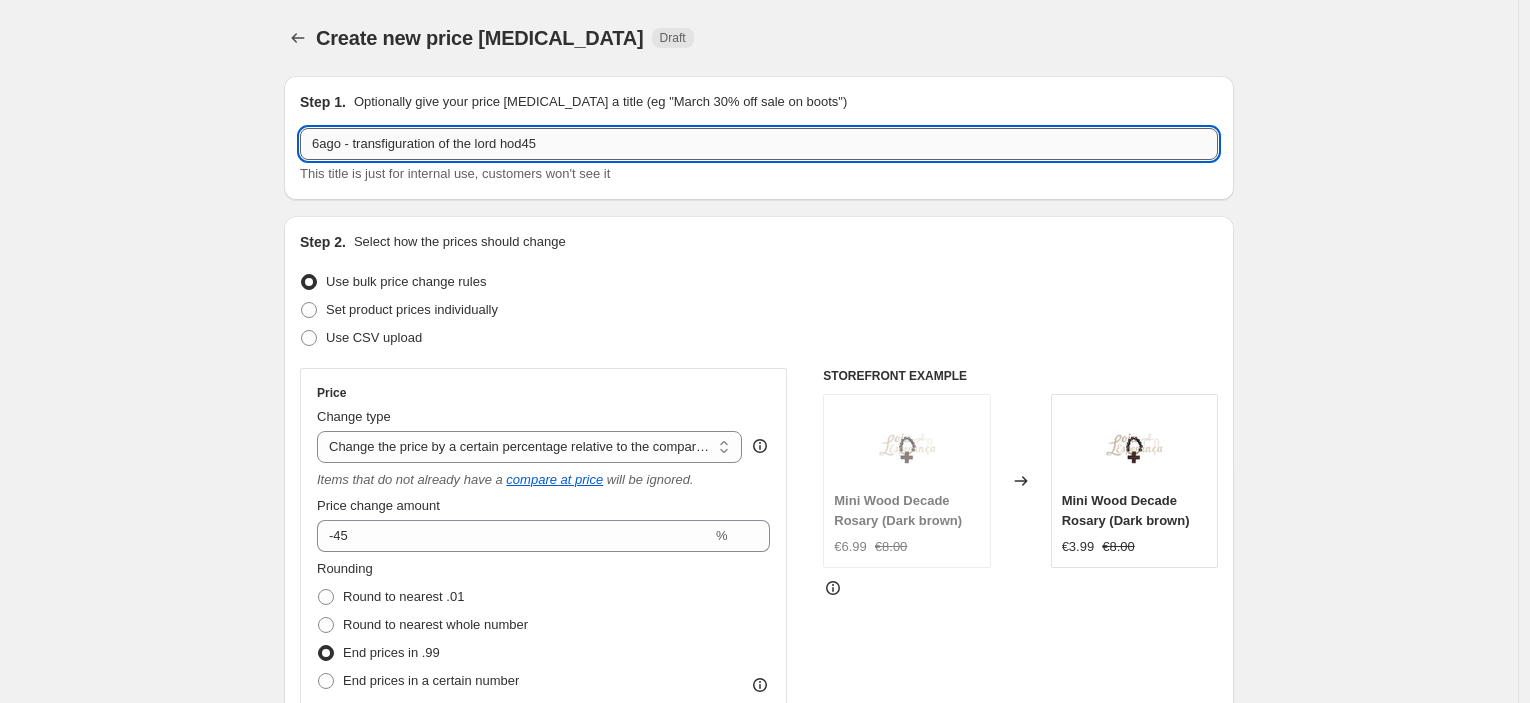click on "6ago - transfiguration of the lord hod45" at bounding box center [759, 144] 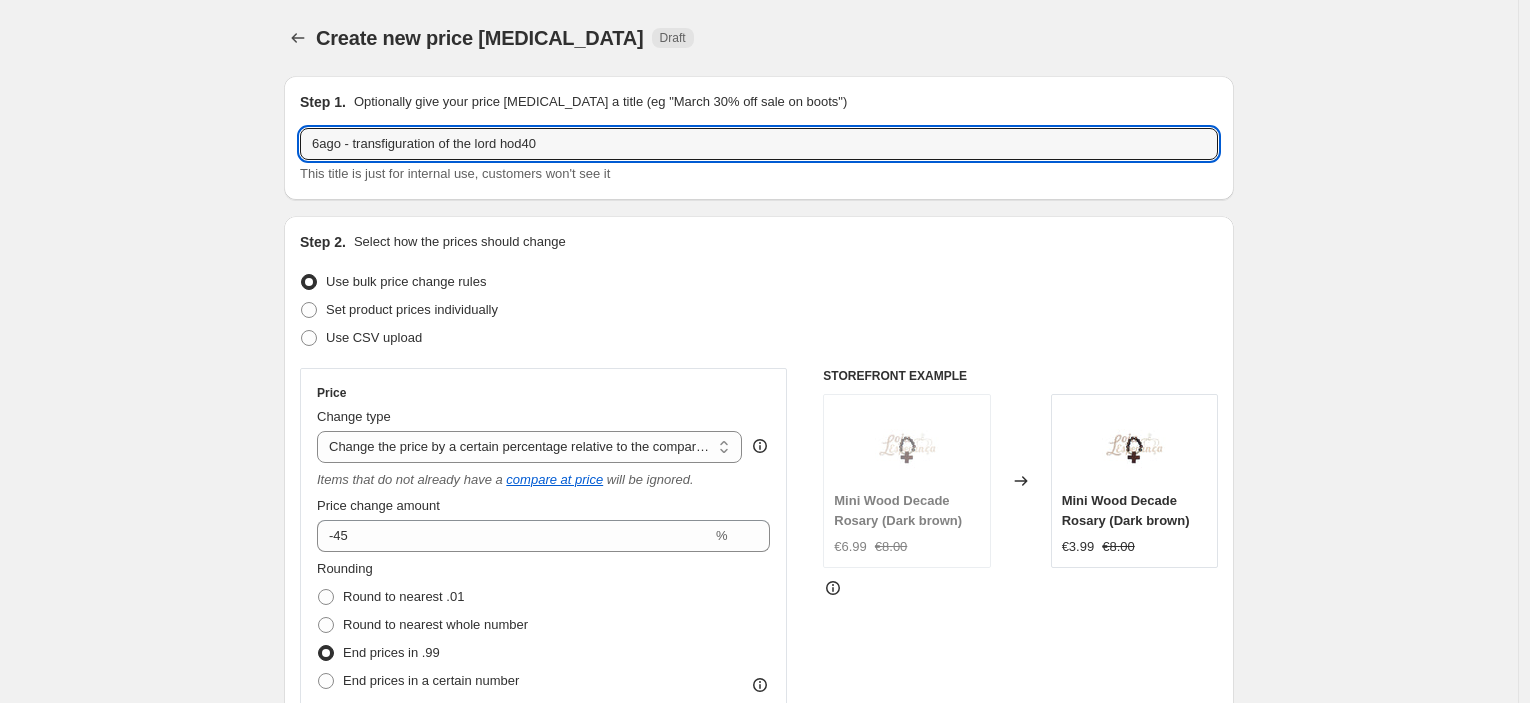 type on "6ago - transfiguration of the lord hod40" 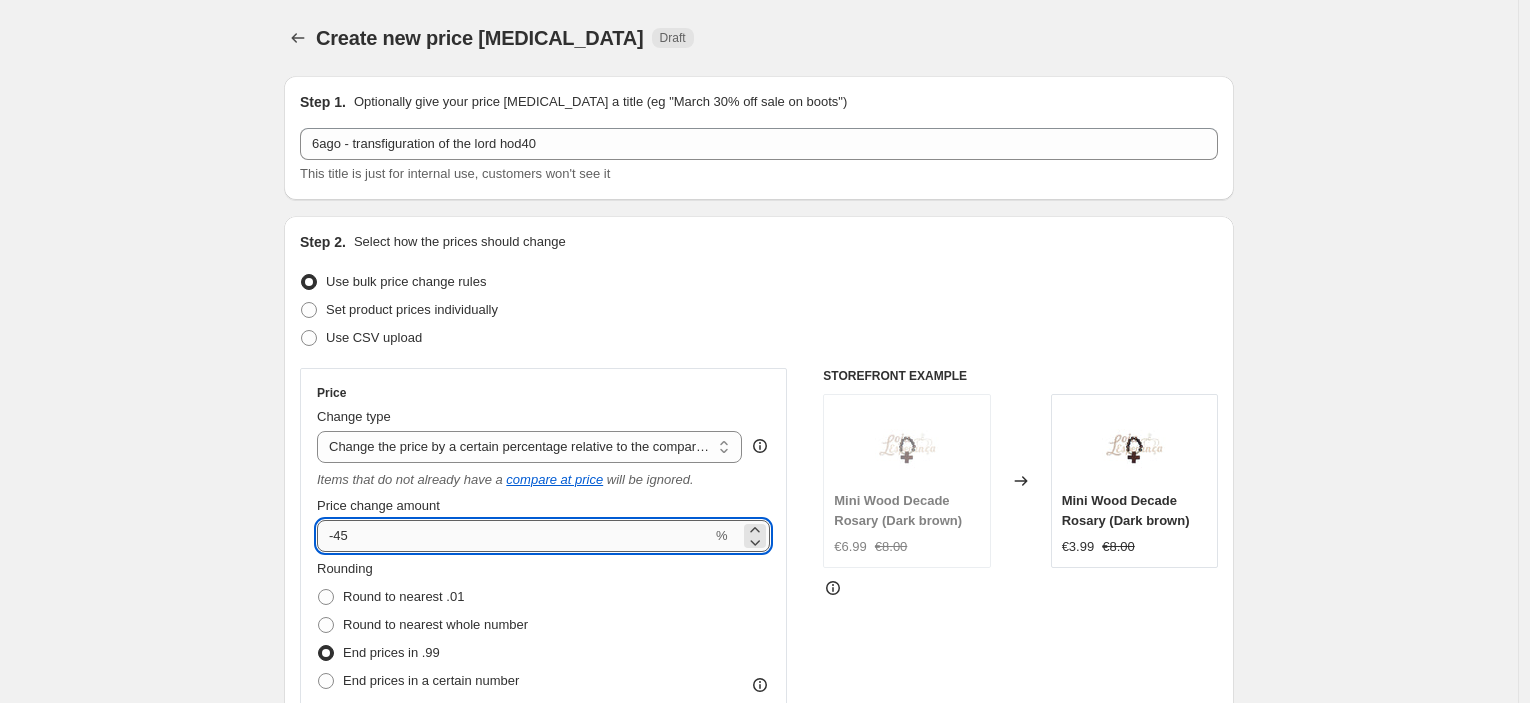 click on "-45" at bounding box center [514, 536] 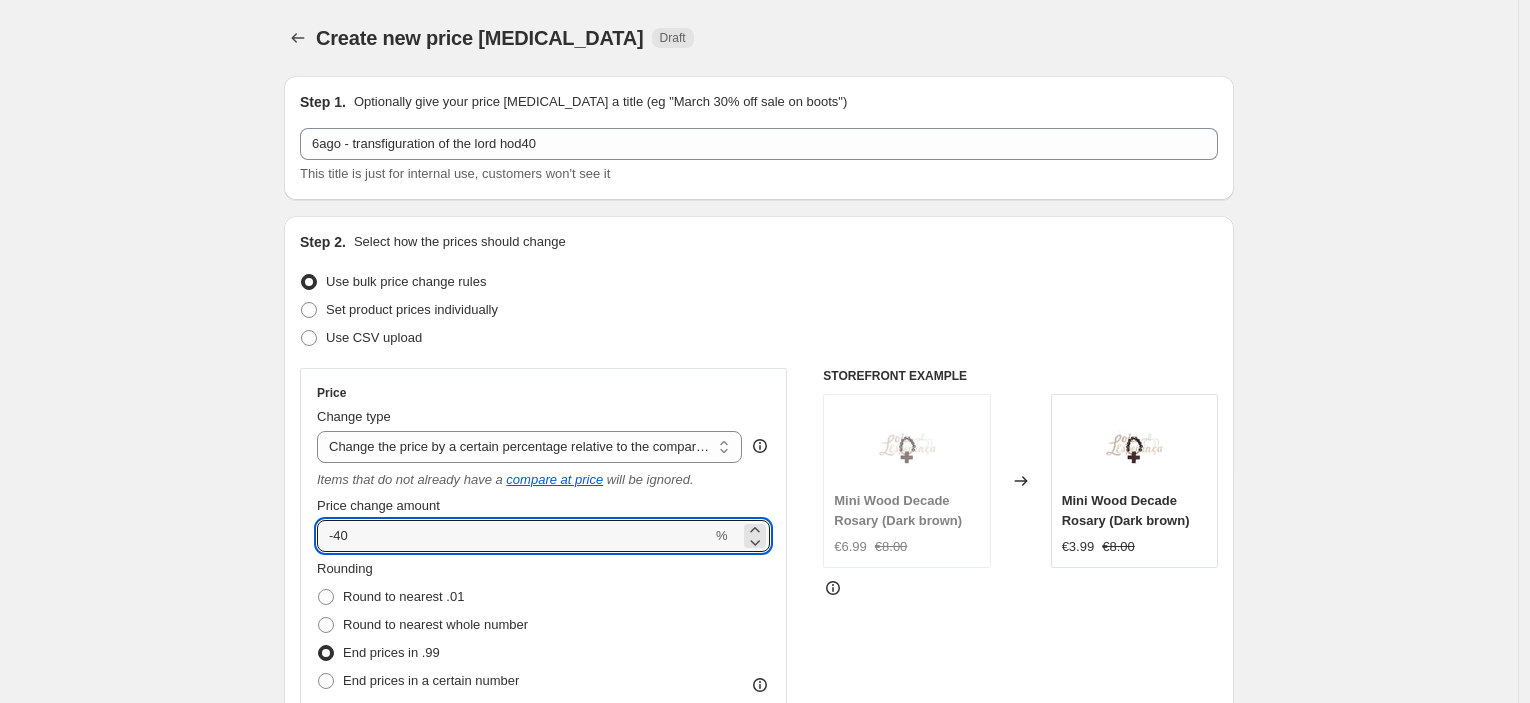type on "-40" 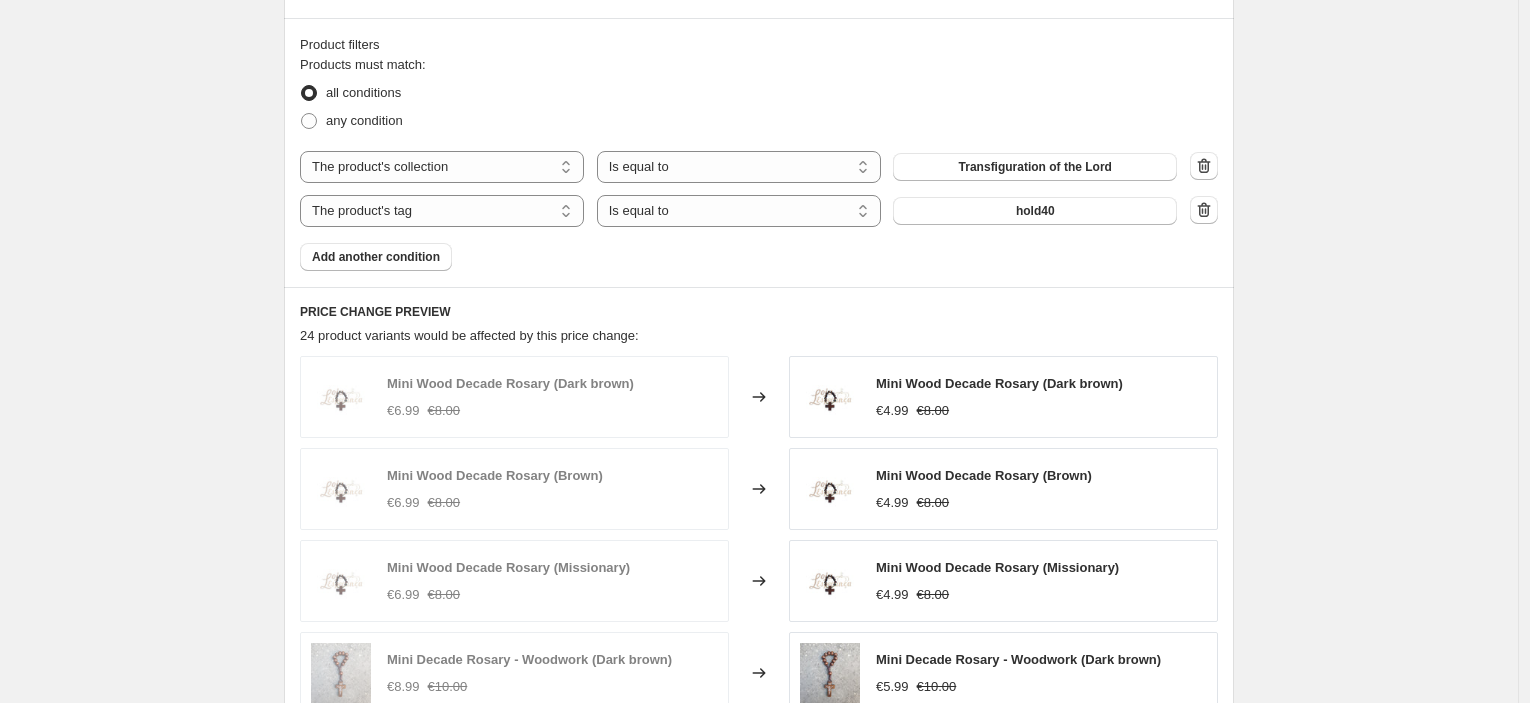scroll, scrollTop: 1444, scrollLeft: 0, axis: vertical 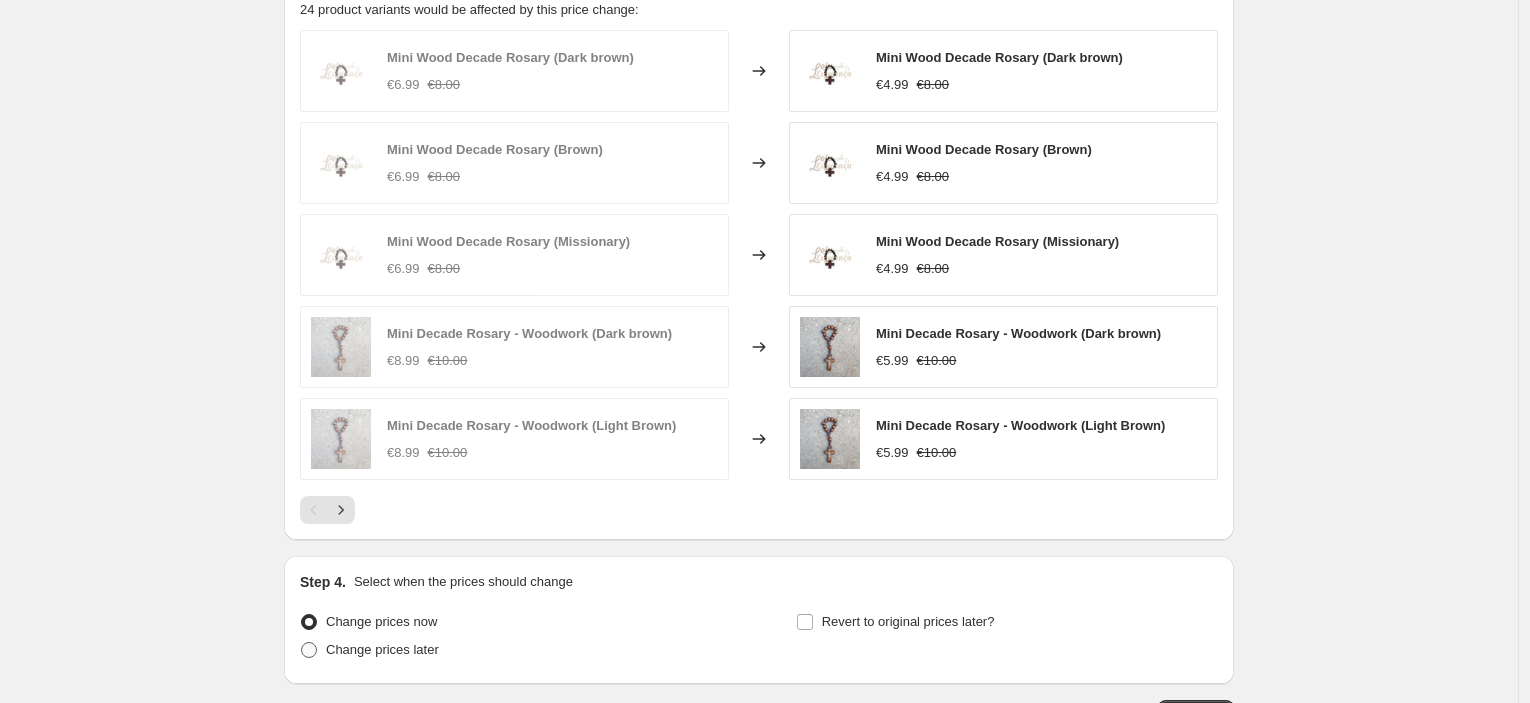 click on "Change prices later" at bounding box center (382, 649) 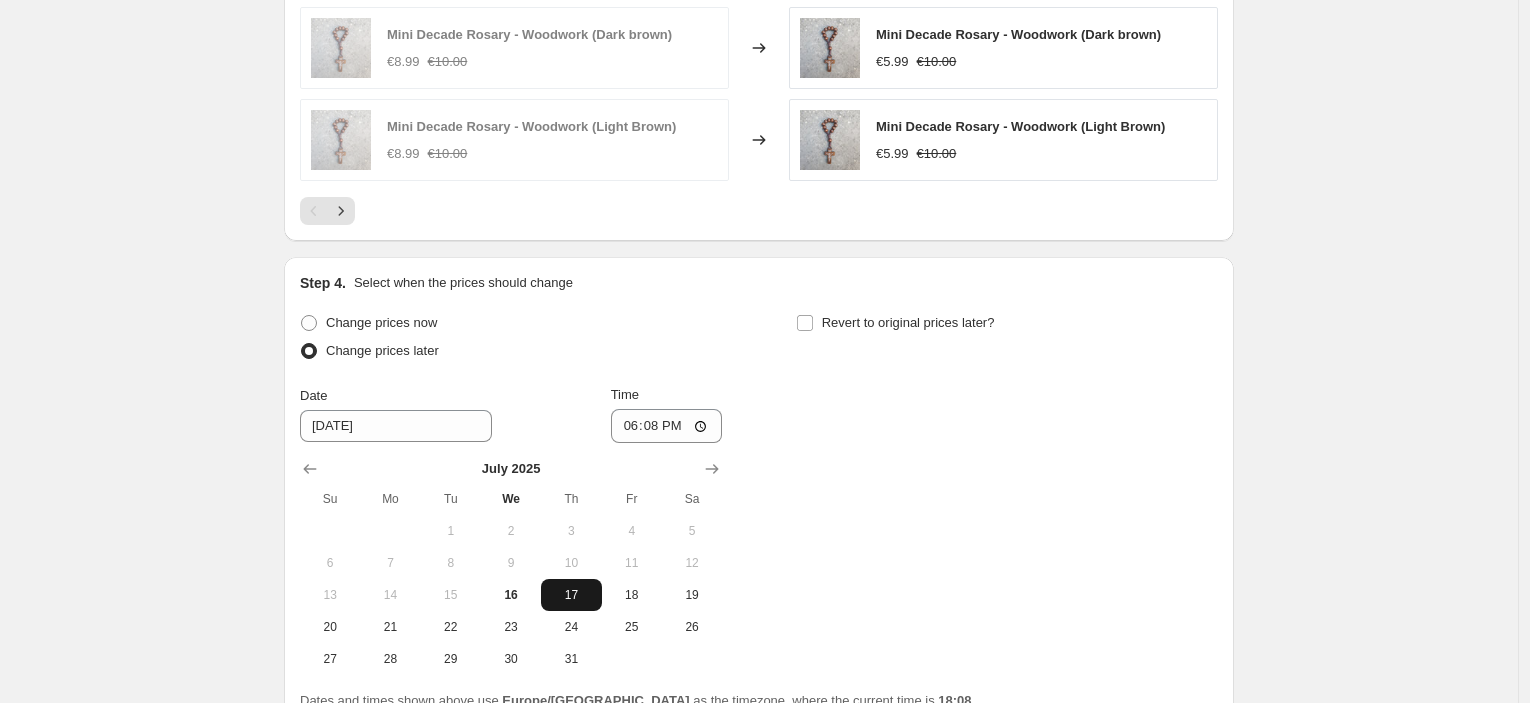 scroll, scrollTop: 1778, scrollLeft: 0, axis: vertical 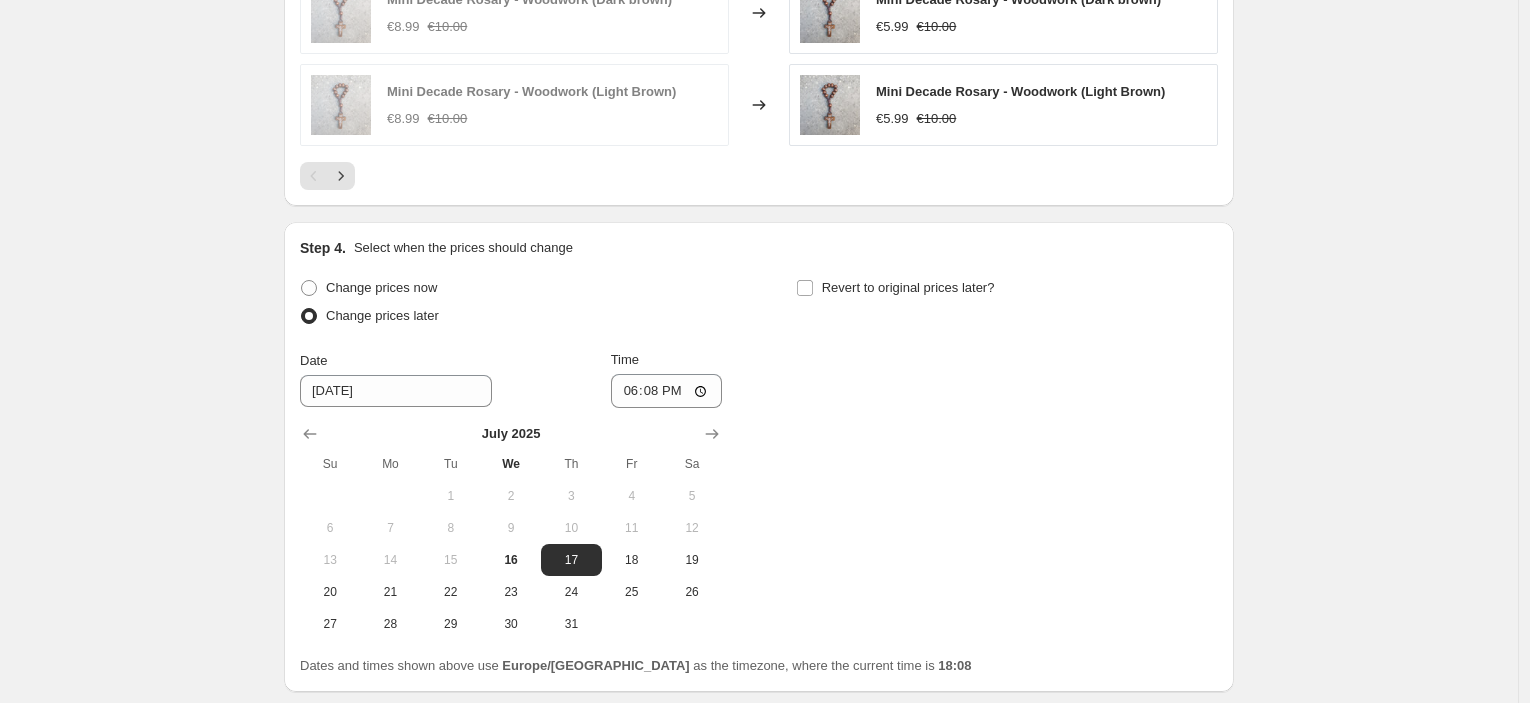 click on "[DATE] Su Mo Tu We Th Fr Sa 1 2 3 4 5 6 7 8 9 10 11 12 13 14 15 16 17 18 19 20 21 22 23 24 25 26 27 28 29 30 31" at bounding box center [503, 524] 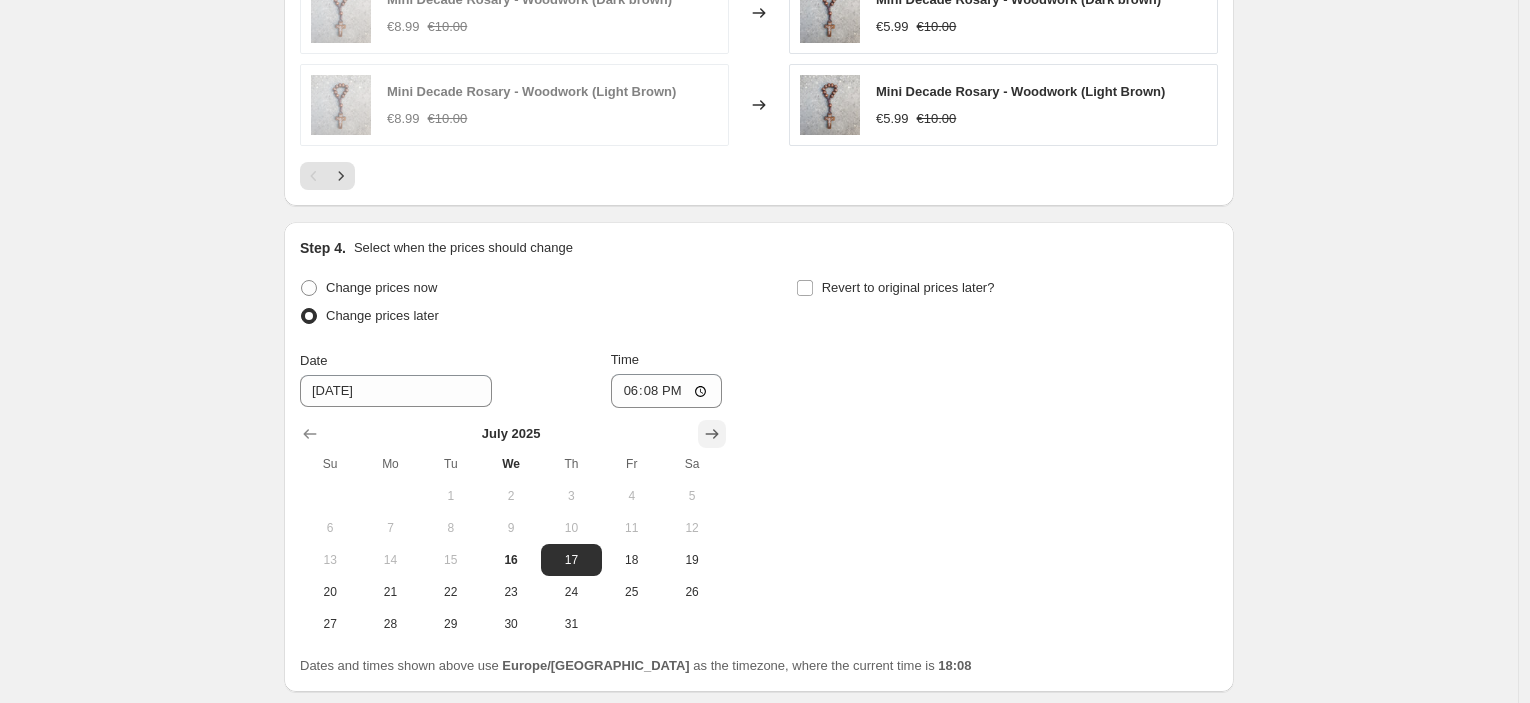 click at bounding box center (712, 434) 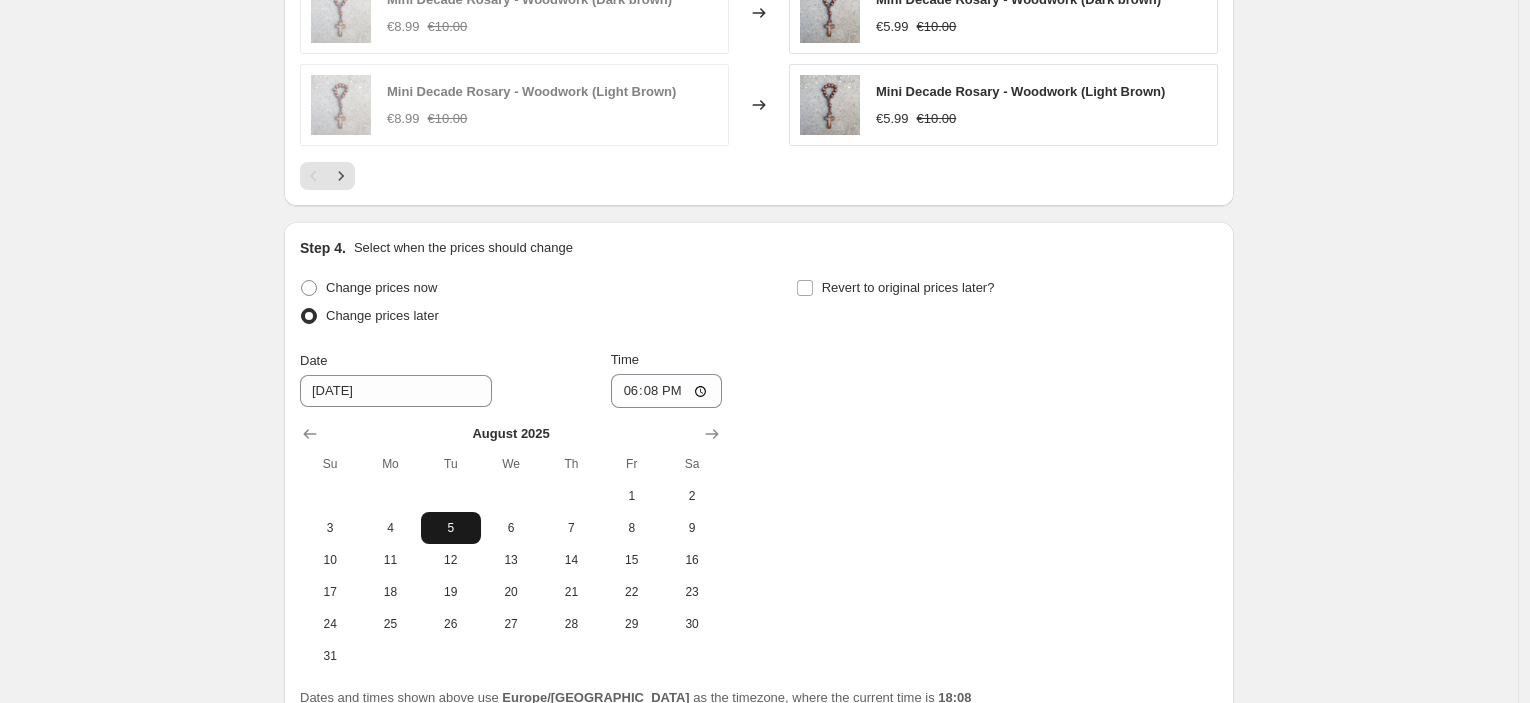 click on "5" at bounding box center [451, 528] 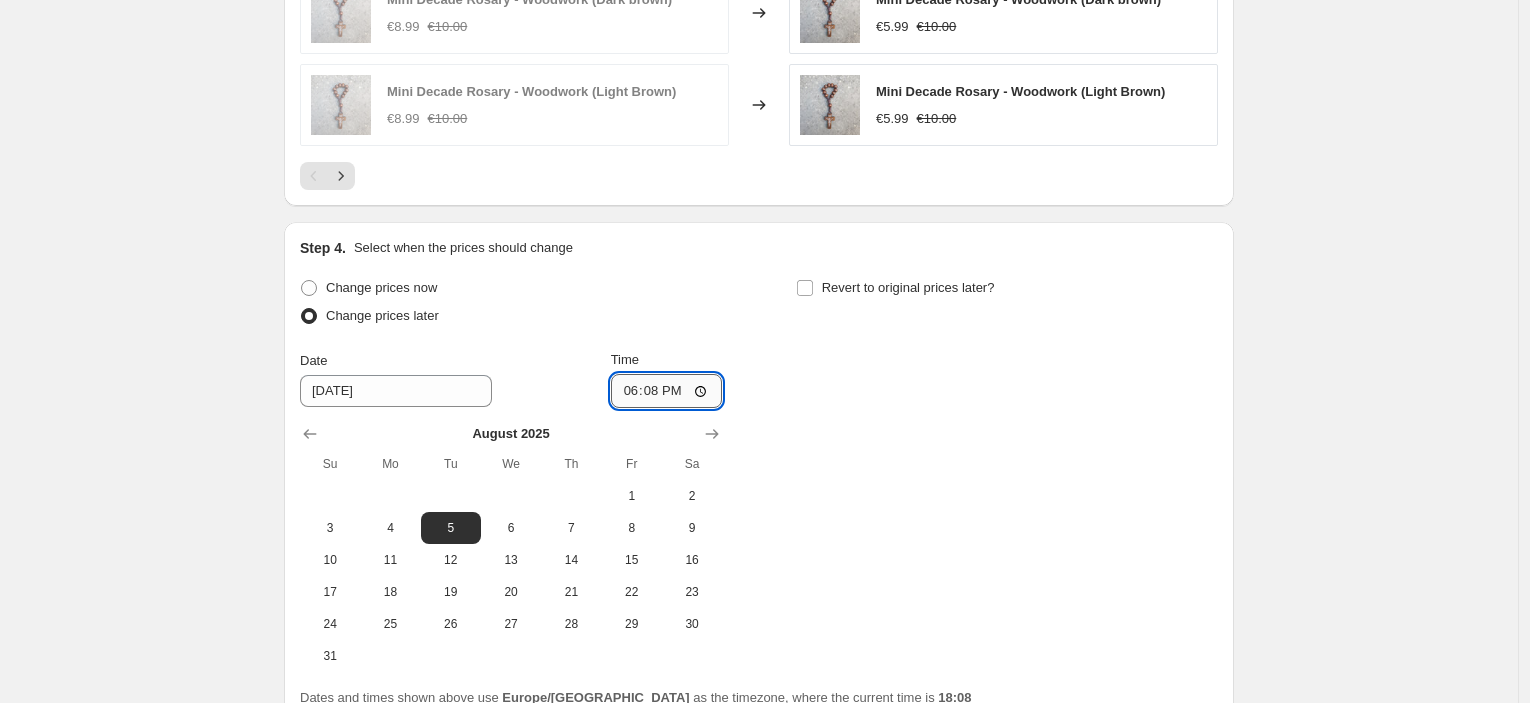 click on "18:08" at bounding box center [667, 391] 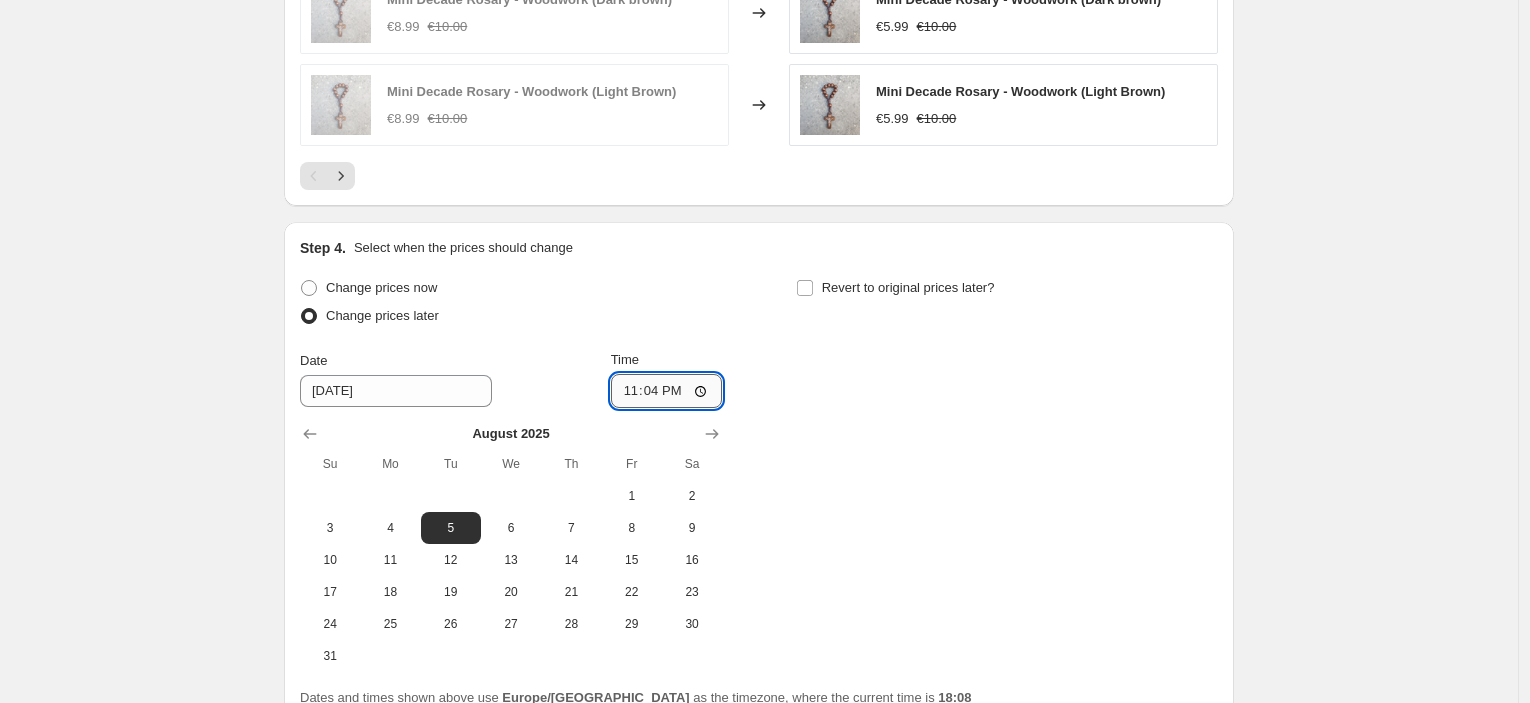 type on "23:45" 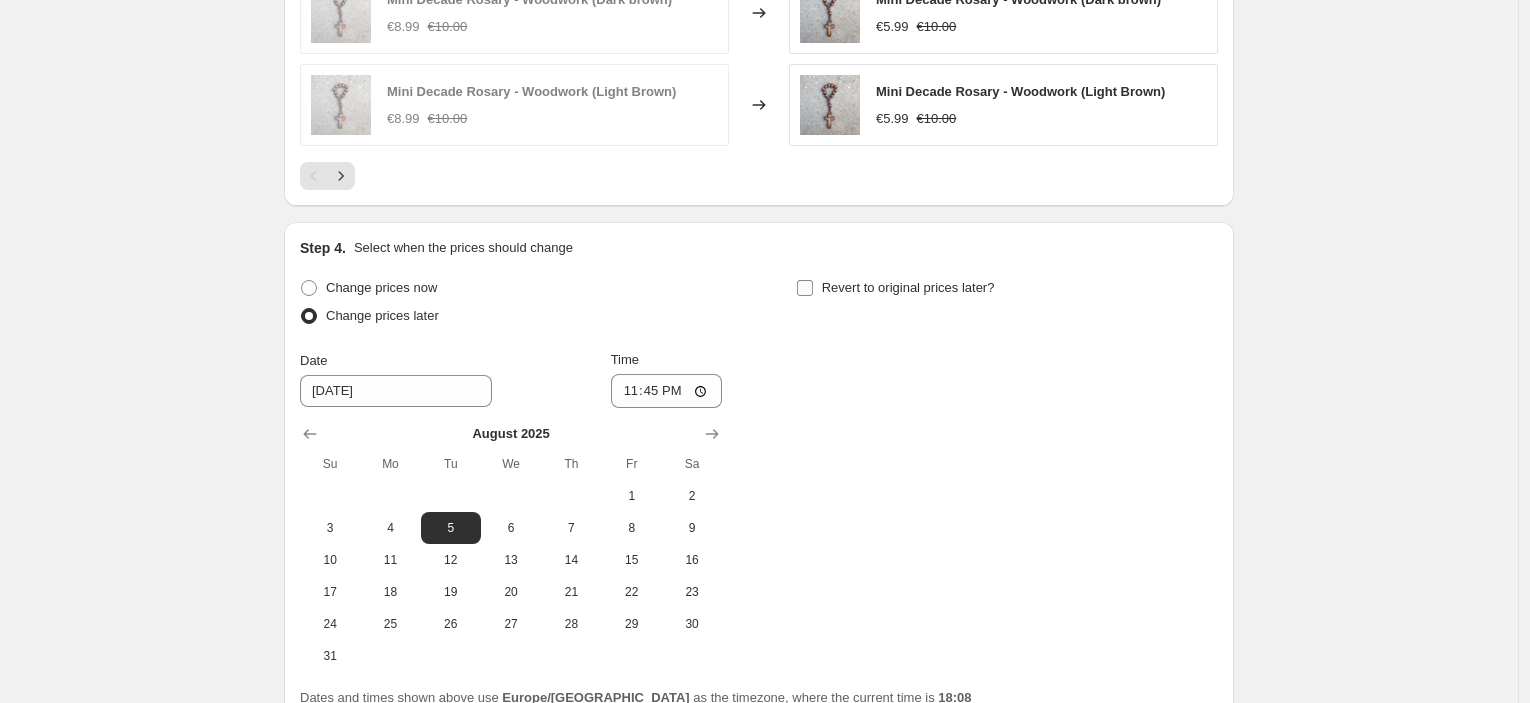click on "Revert to original prices later?" at bounding box center (908, 287) 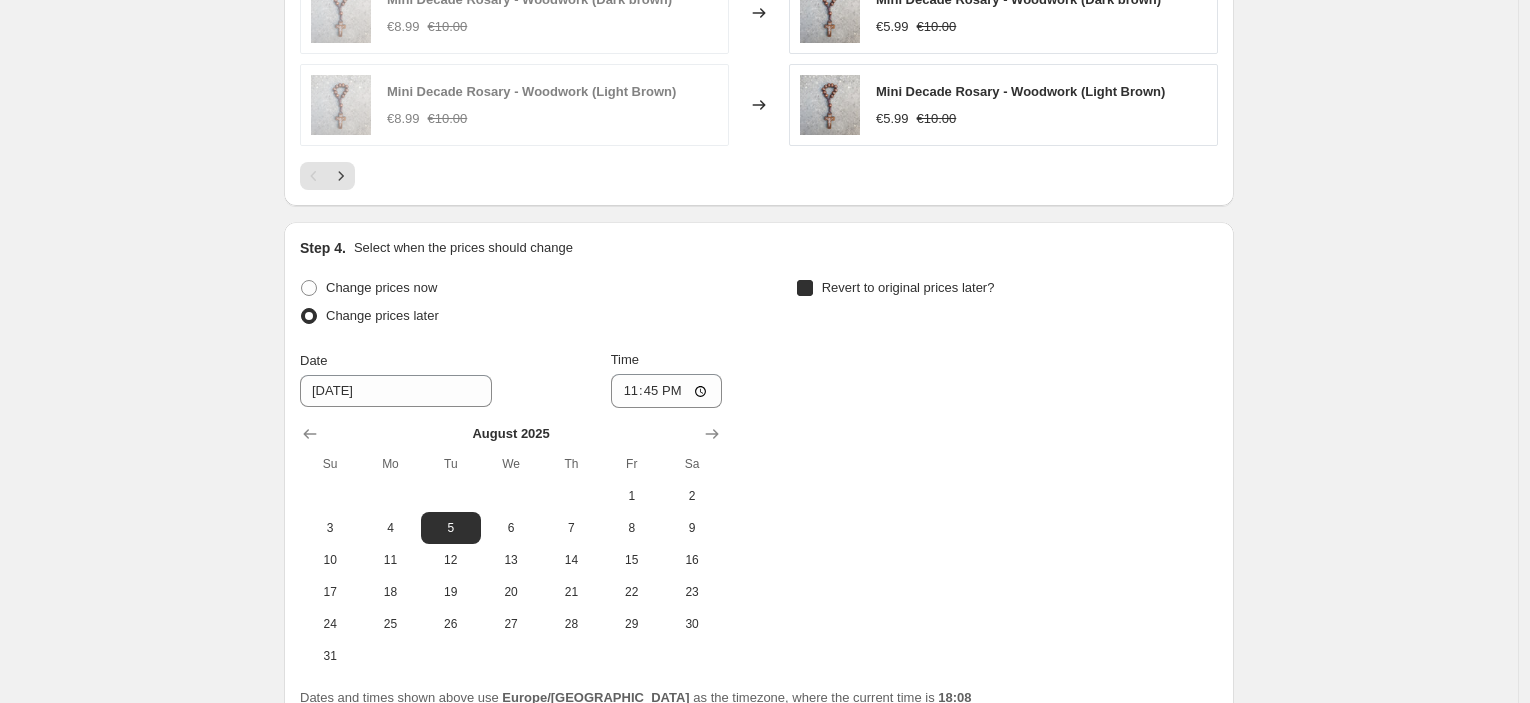checkbox on "true" 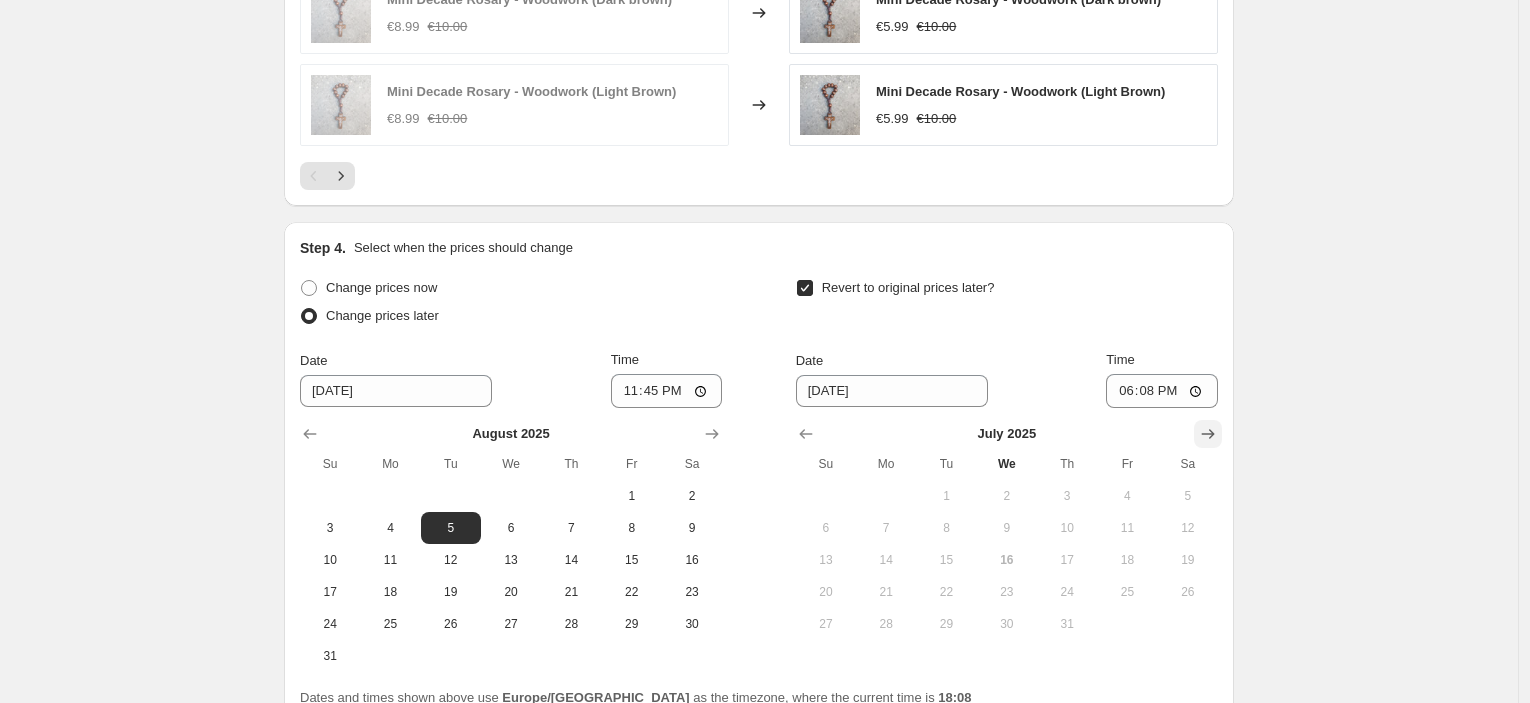click at bounding box center (1208, 434) 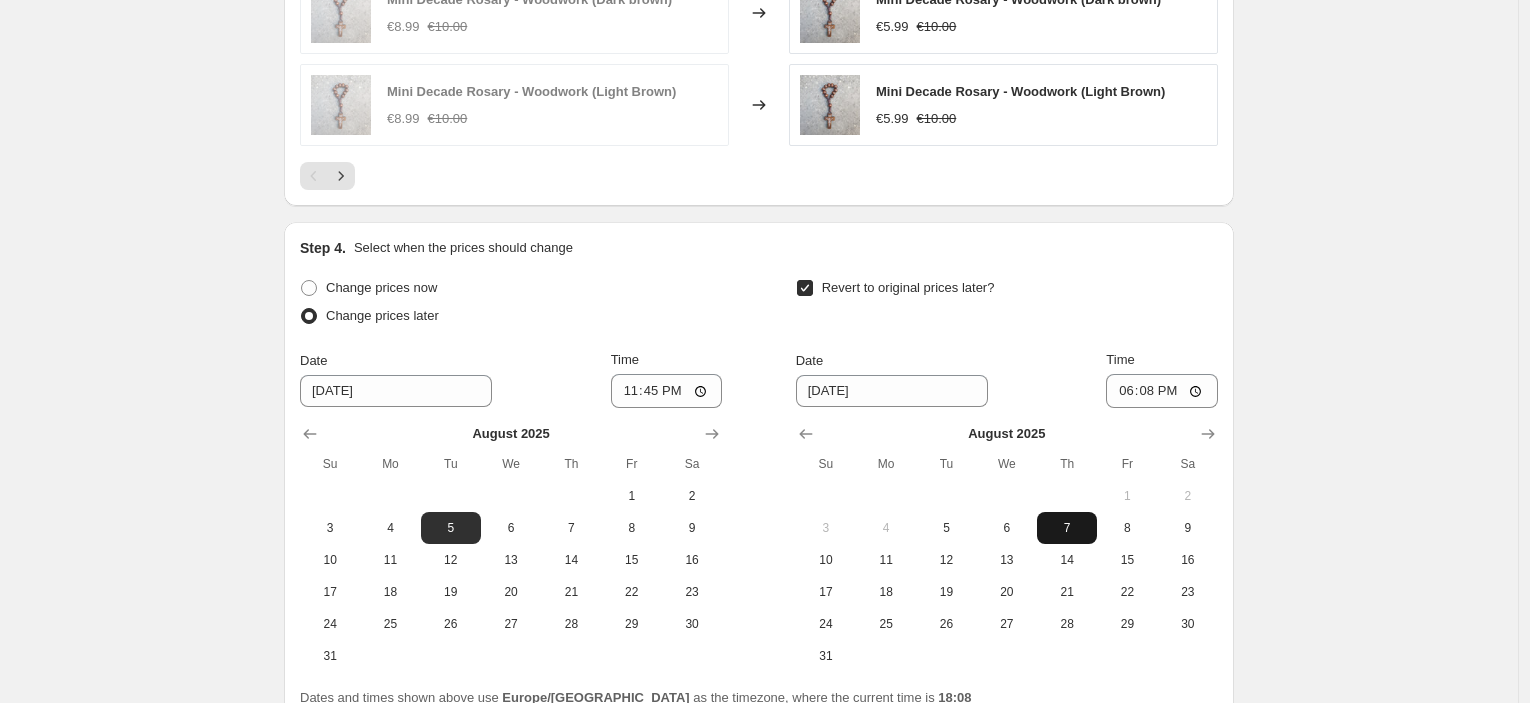 click on "7" at bounding box center [1067, 528] 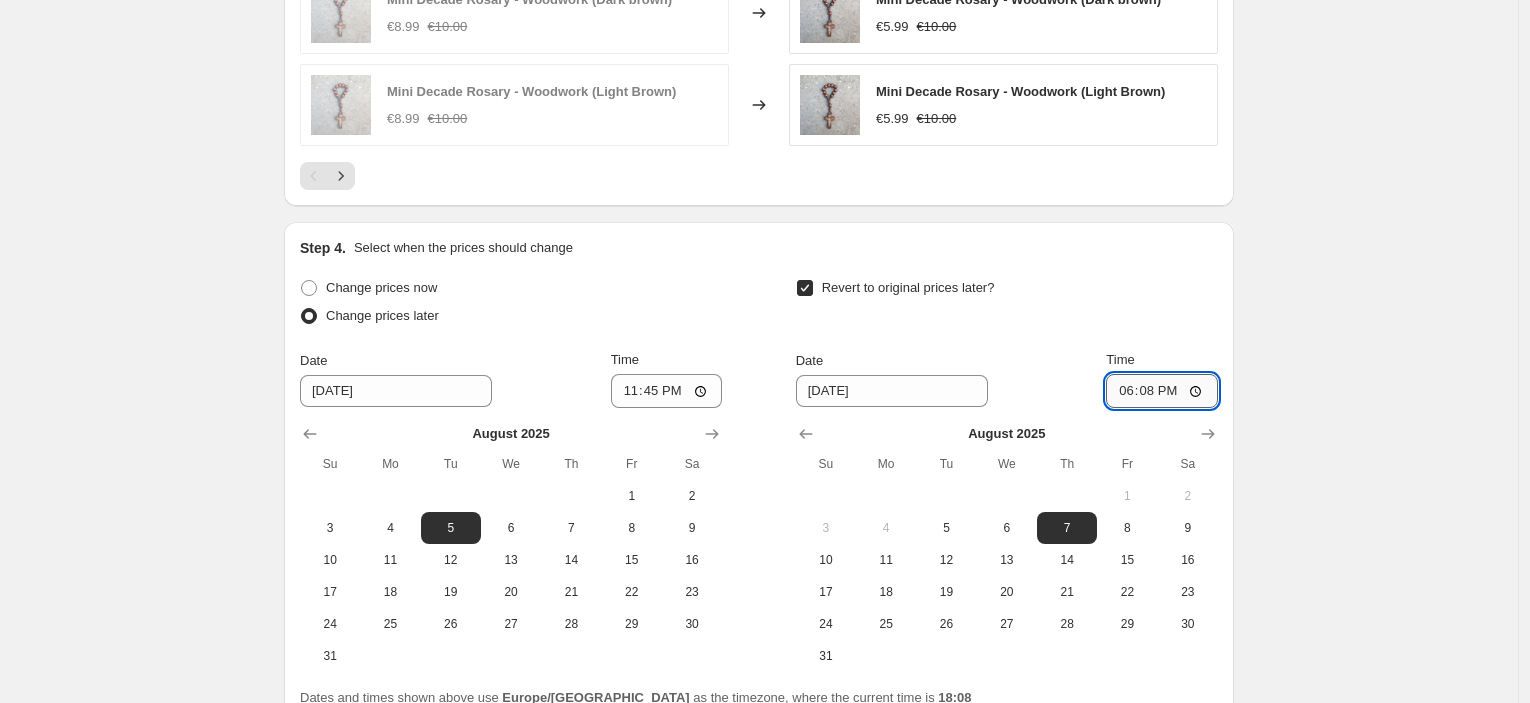 click on "18:08" at bounding box center [1162, 391] 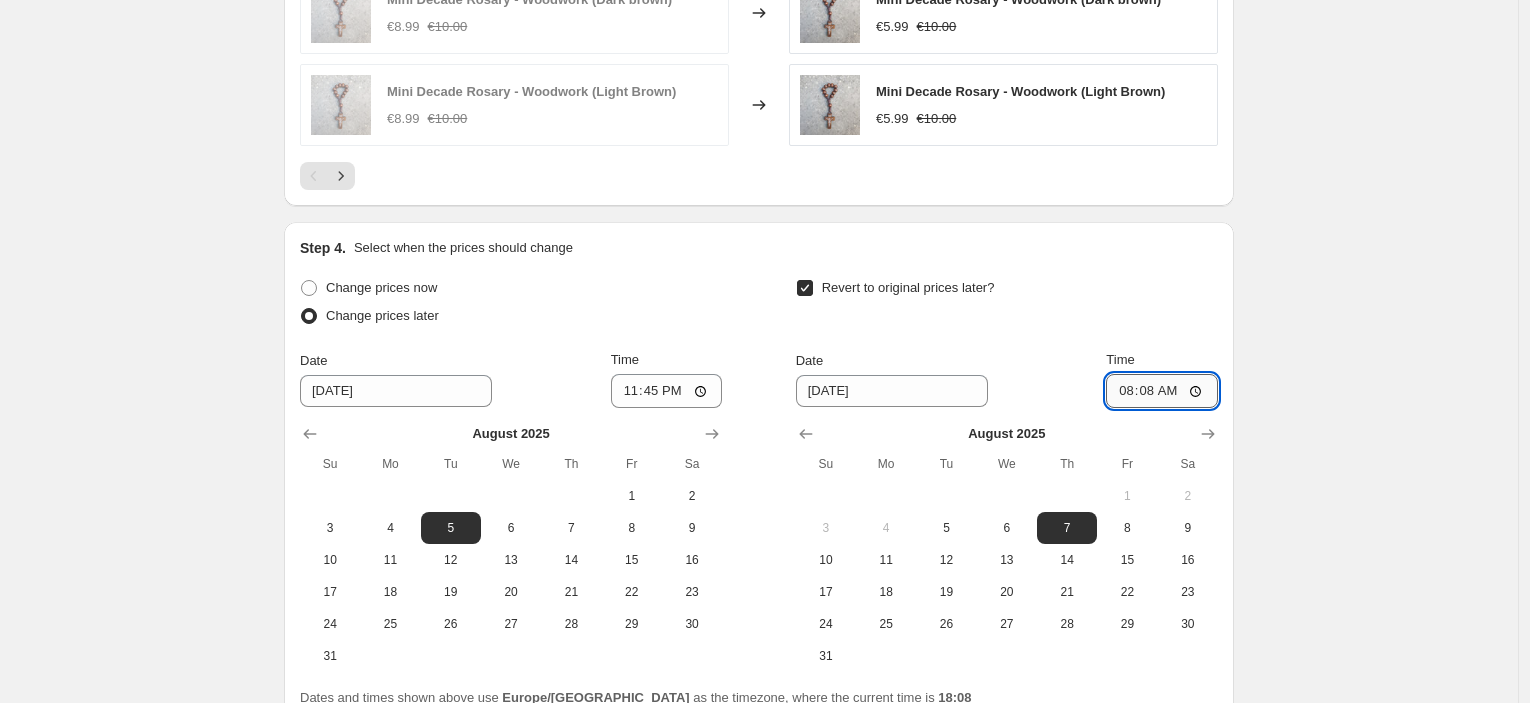 type on "08:00" 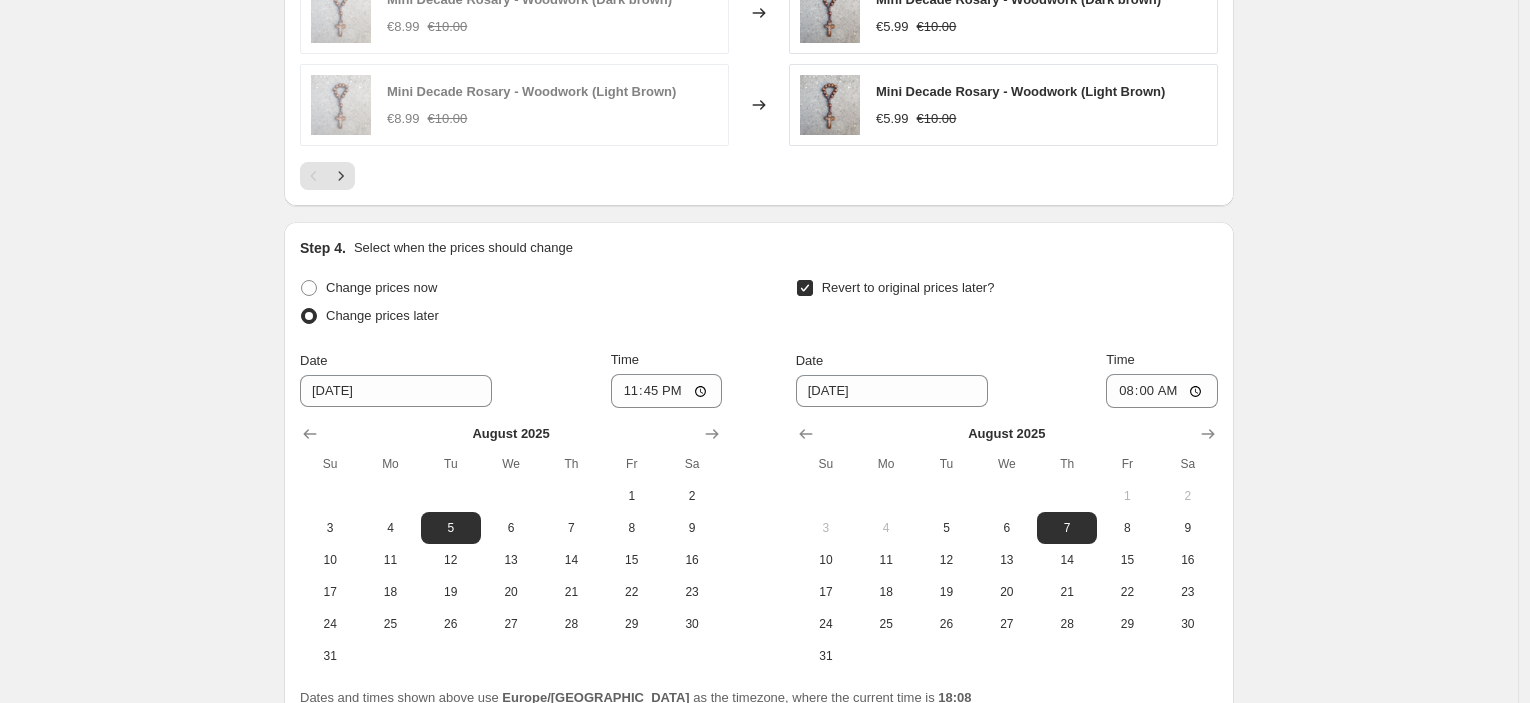 click on "Create new price [MEDICAL_DATA]. This page is ready Create new price [MEDICAL_DATA] Draft Step 1. Optionally give your price [MEDICAL_DATA] a title (eg "March 30% off sale on boots") 6ago - transfiguration of the lord hod40 This title is just for internal use, customers won't see it Step 2. Select how the prices should change Use bulk price change rules Set product prices individually Use CSV upload Price Change type Change the price to a certain amount Change the price by a certain amount Change the price by a certain percentage Change the price to the current compare at price (price before sale) Change the price by a certain amount relative to the compare at price Change the price by a certain percentage relative to the compare at price Don't change the price Change the price by a certain percentage relative to the cost per item Change price to certain cost margin Change the price by a certain percentage relative to the compare at price Items that do not already have a   compare at price   will be ignored. -40 % hold40" at bounding box center (759, -444) 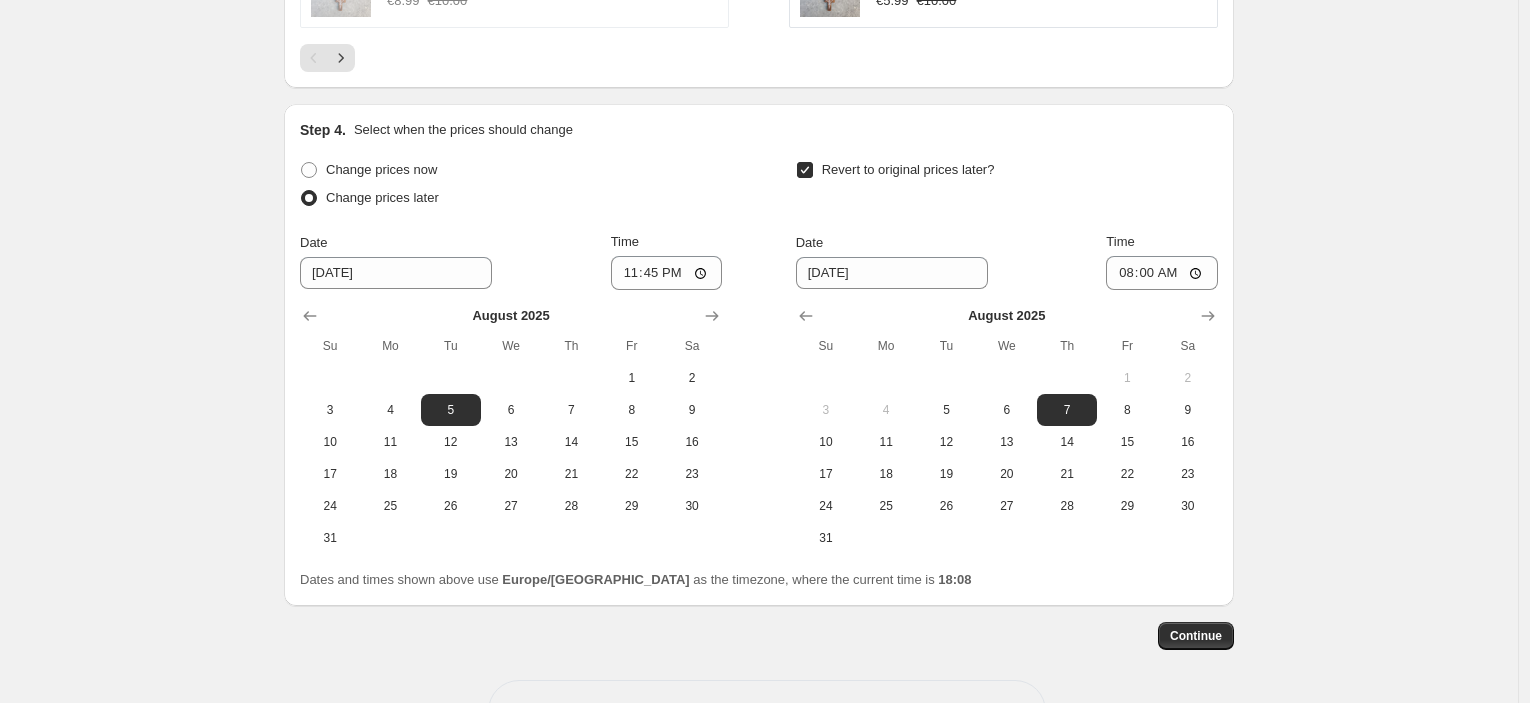 scroll, scrollTop: 1963, scrollLeft: 0, axis: vertical 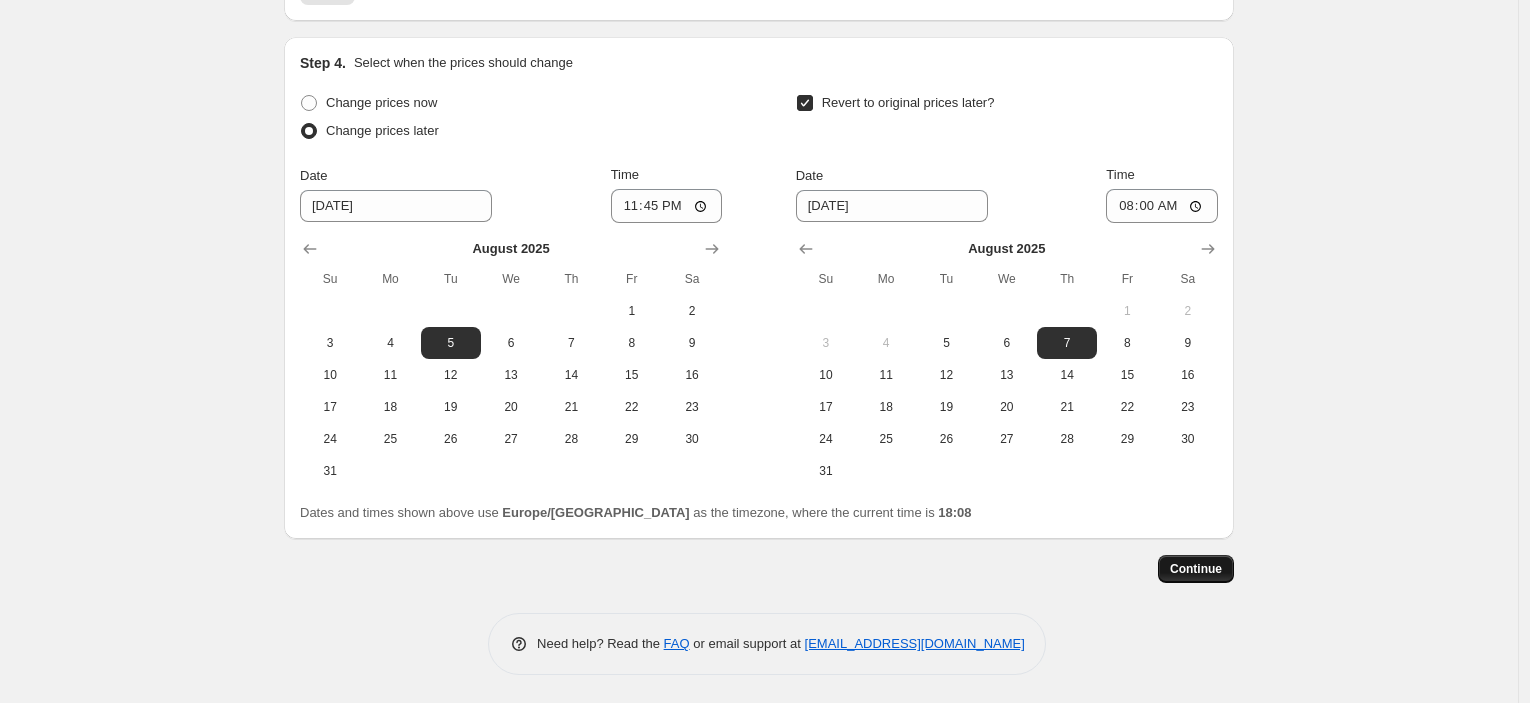 click on "Continue" at bounding box center (1196, 569) 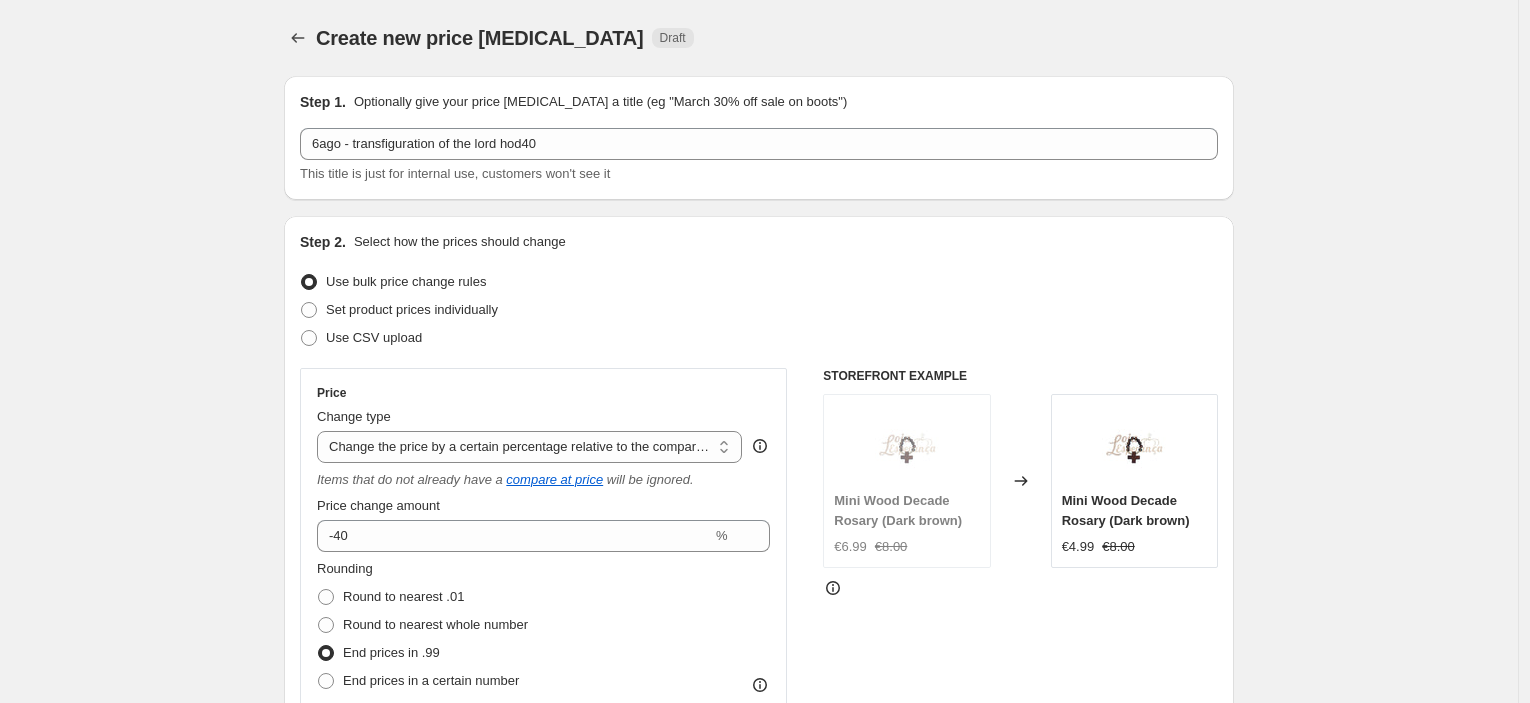 scroll, scrollTop: 1963, scrollLeft: 0, axis: vertical 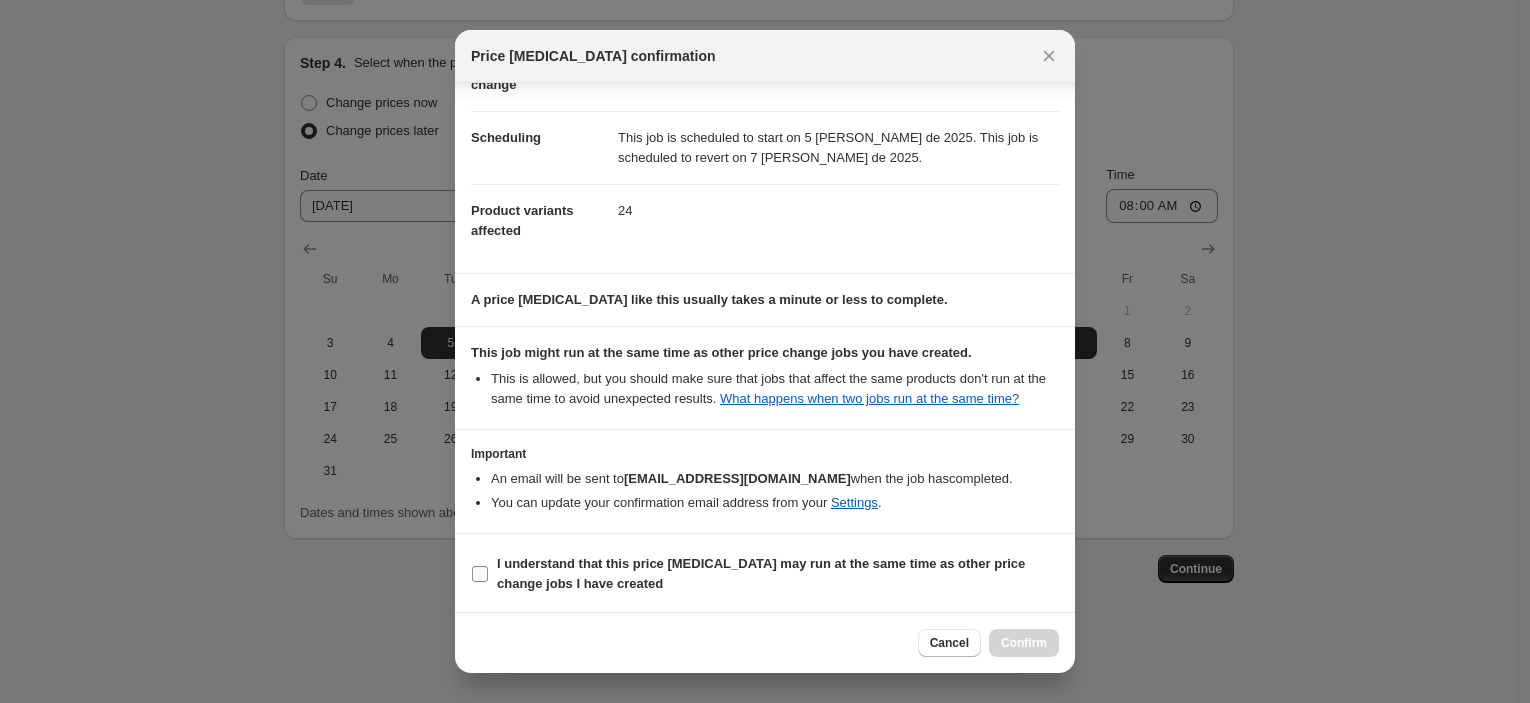 click on "I understand that this price [MEDICAL_DATA] may run at the same time as other price change jobs I have created" at bounding box center (761, 573) 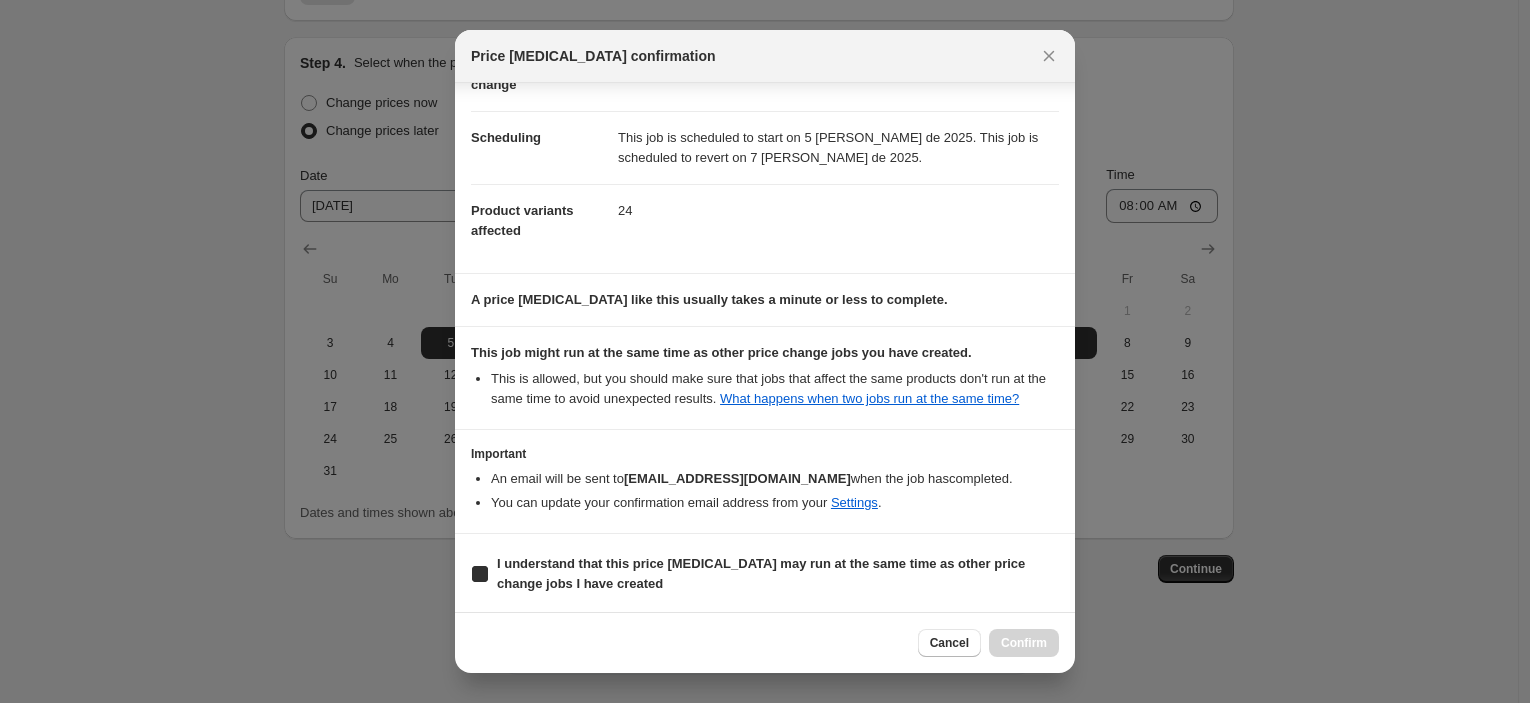 checkbox on "true" 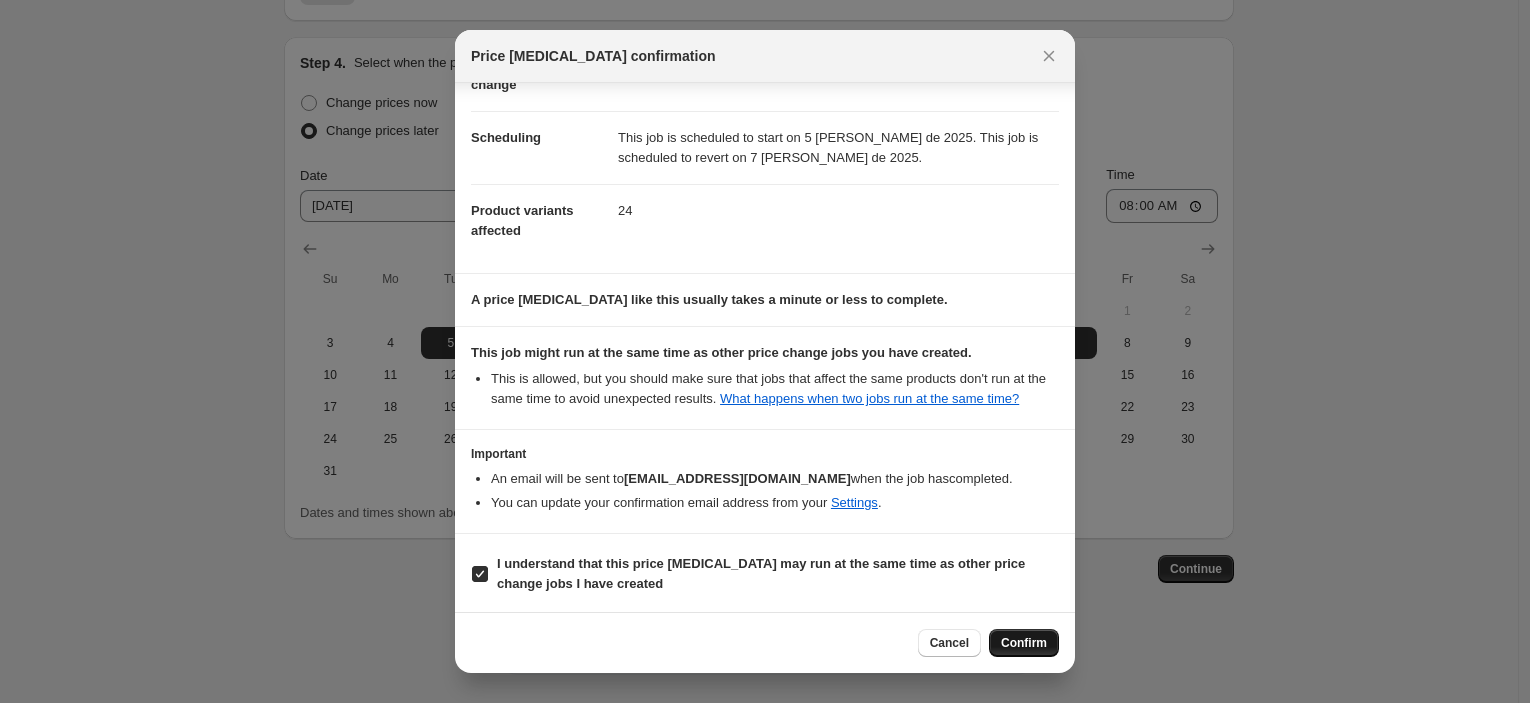 click on "Confirm" at bounding box center (1024, 643) 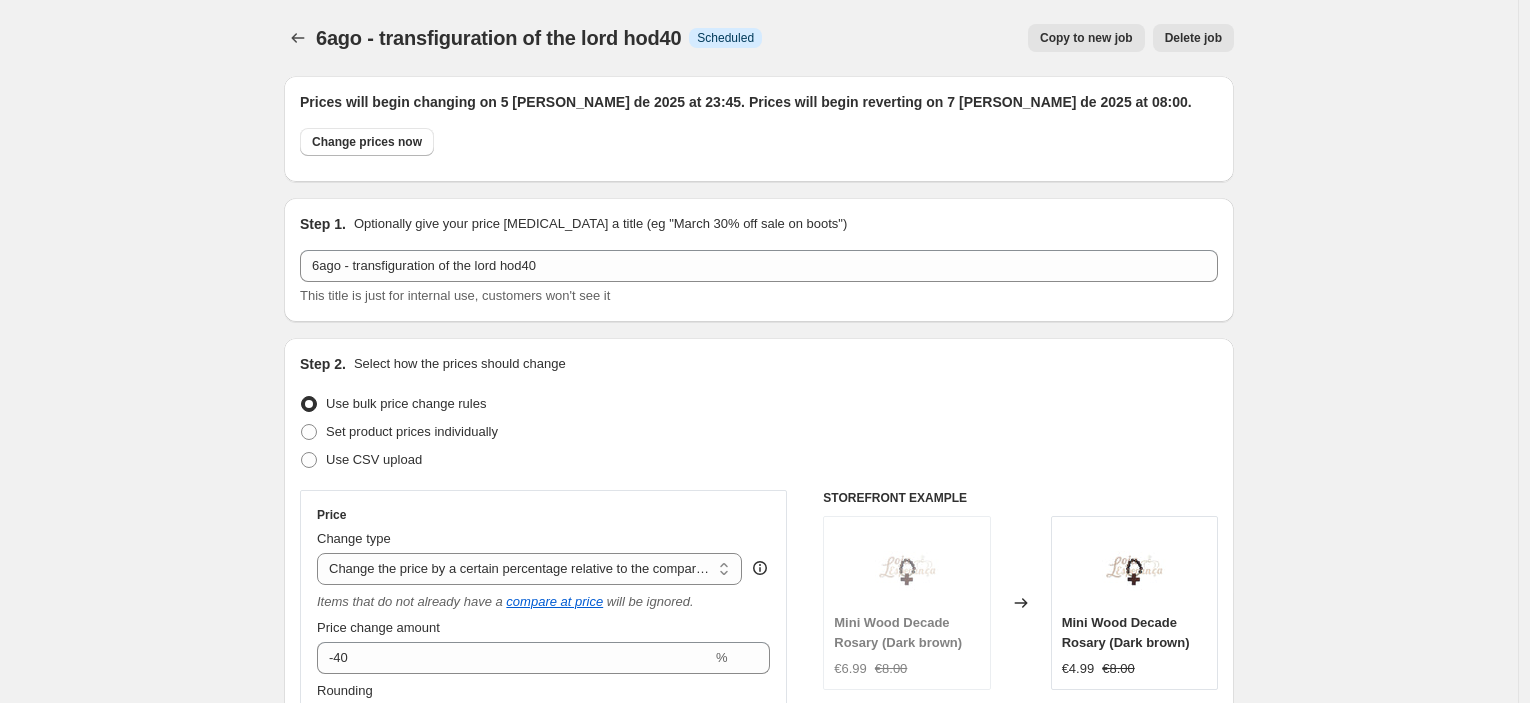 scroll, scrollTop: 0, scrollLeft: 0, axis: both 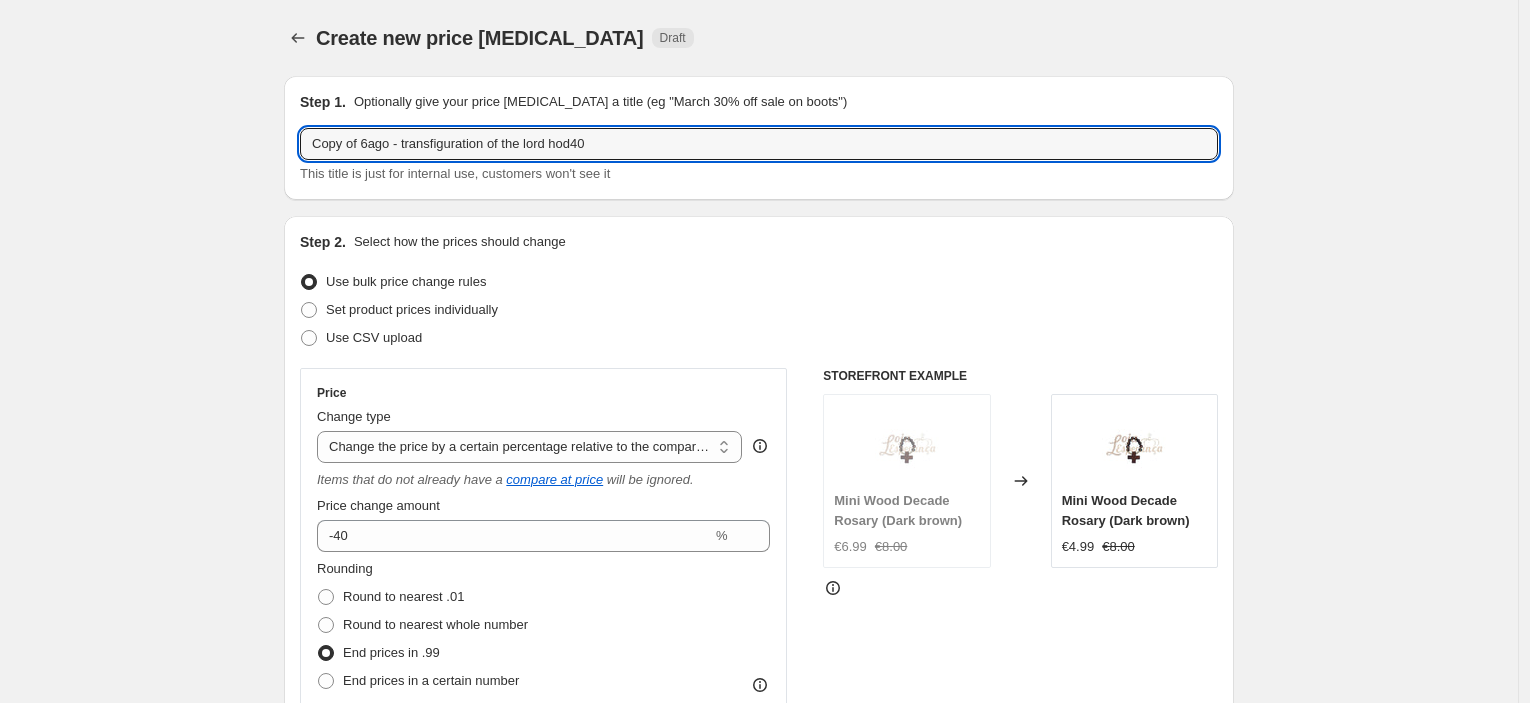 drag, startPoint x: 367, startPoint y: 143, endPoint x: 230, endPoint y: 143, distance: 137 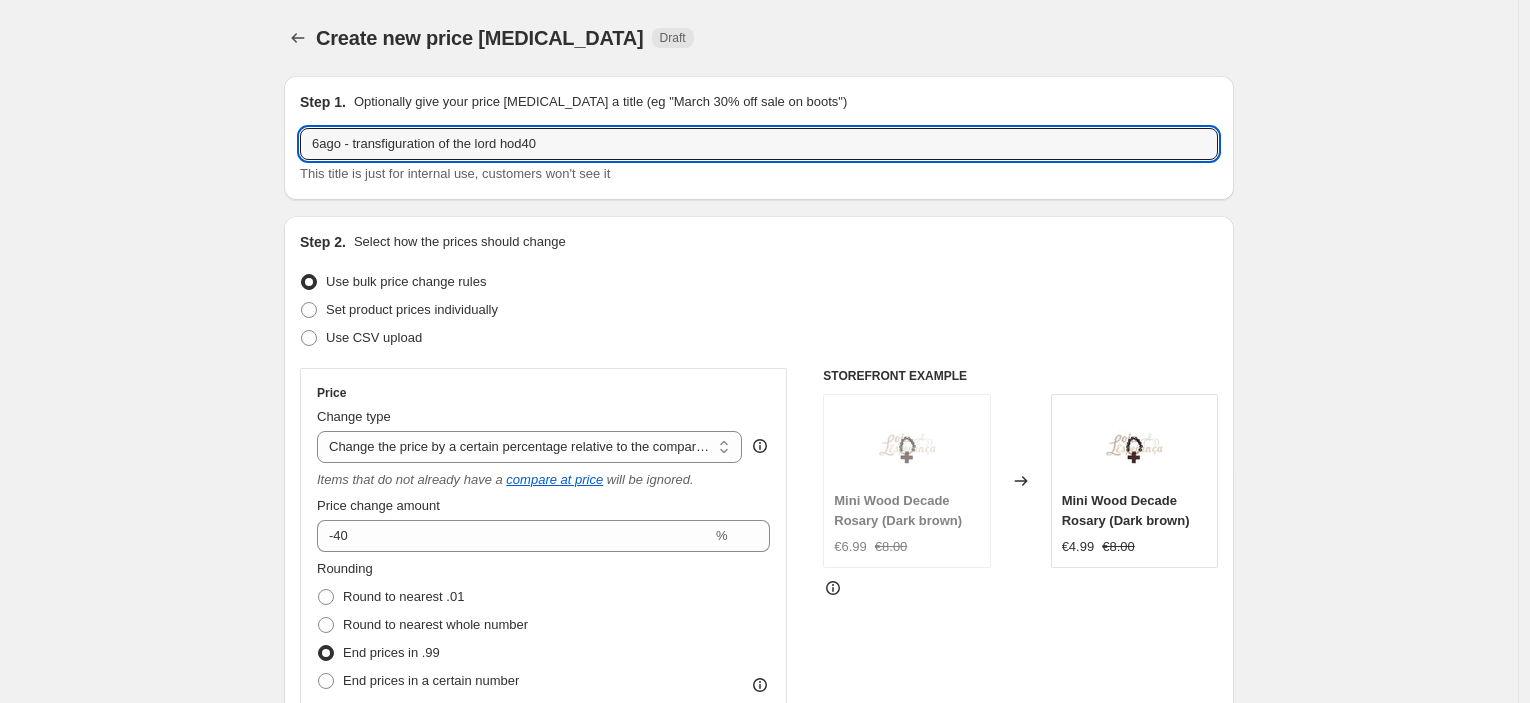 type on "6ago - transfiguration of the lord hod40" 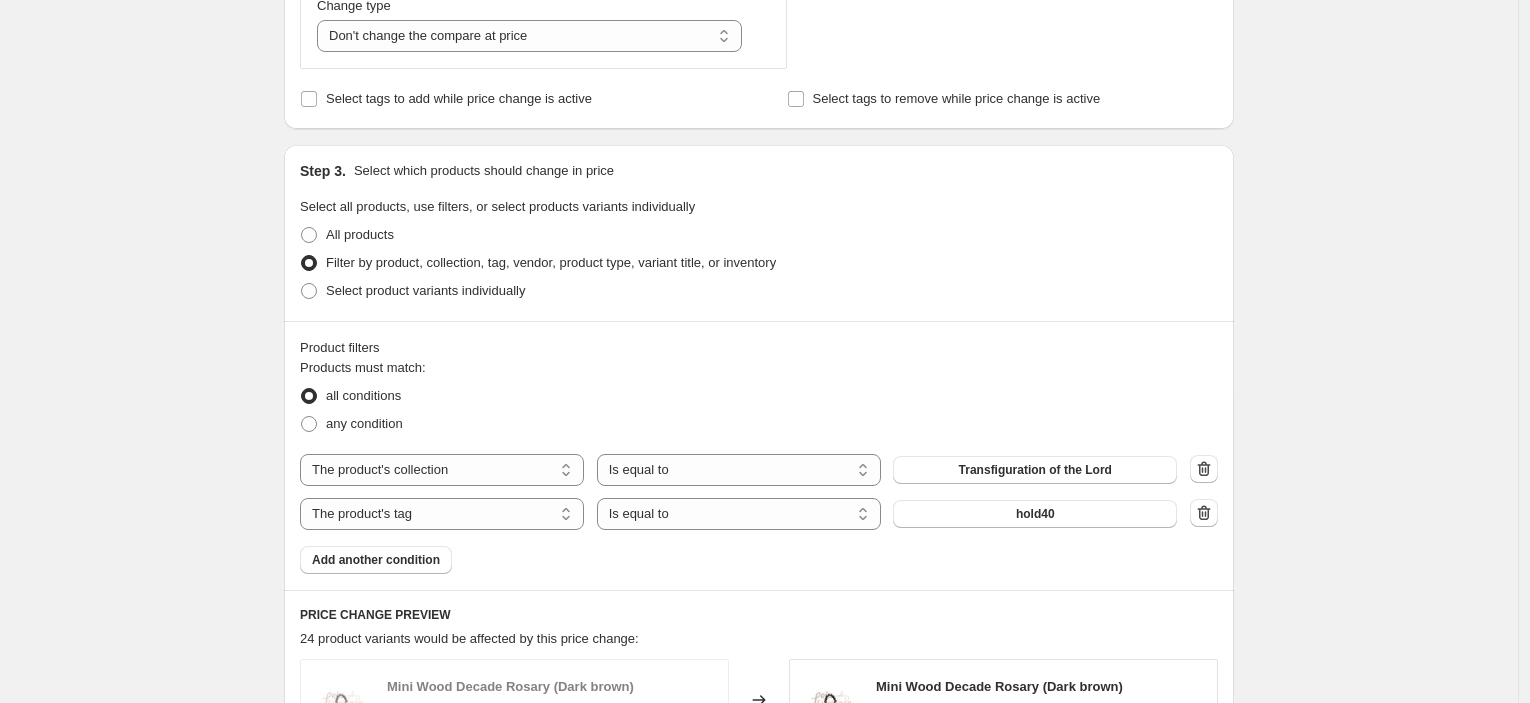 scroll, scrollTop: 999, scrollLeft: 0, axis: vertical 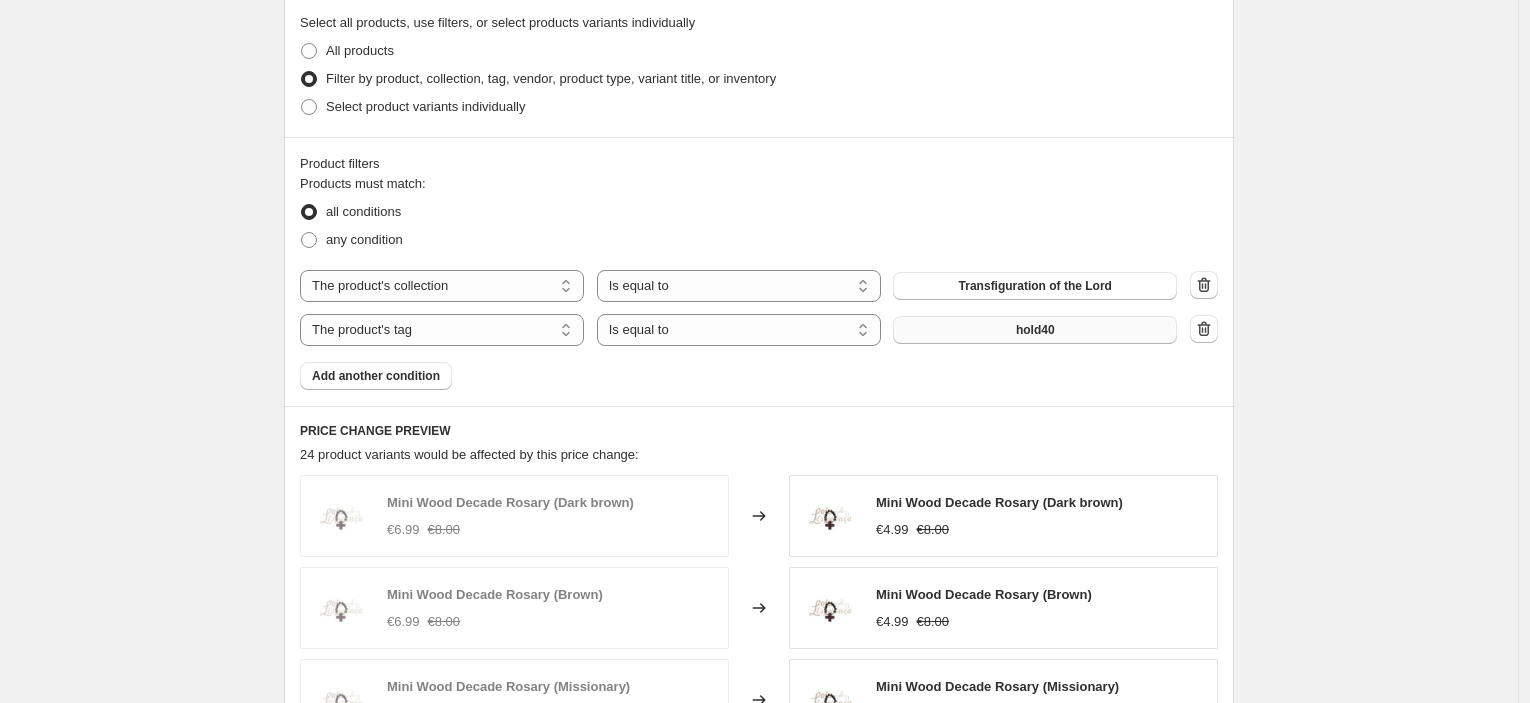 click on "hold40" at bounding box center (1035, 330) 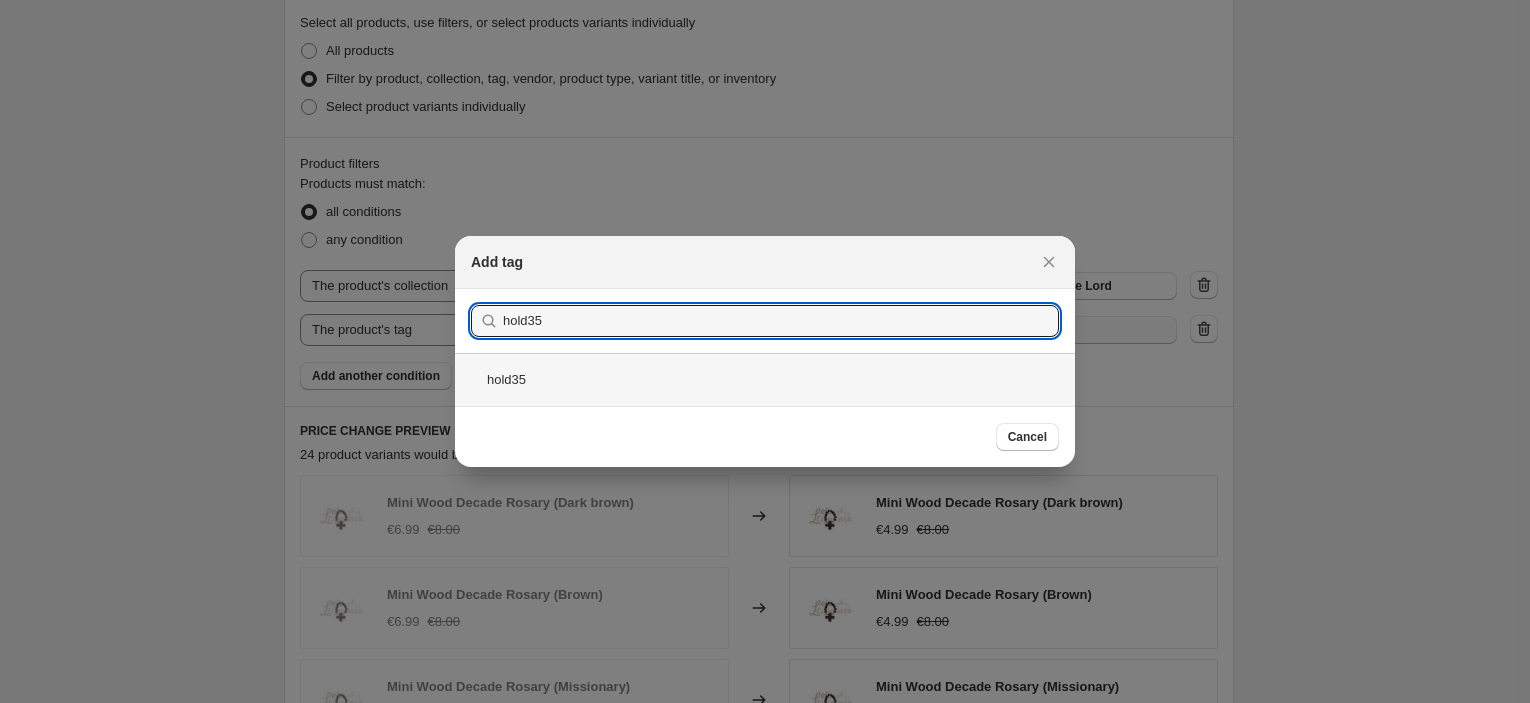 type on "hold35" 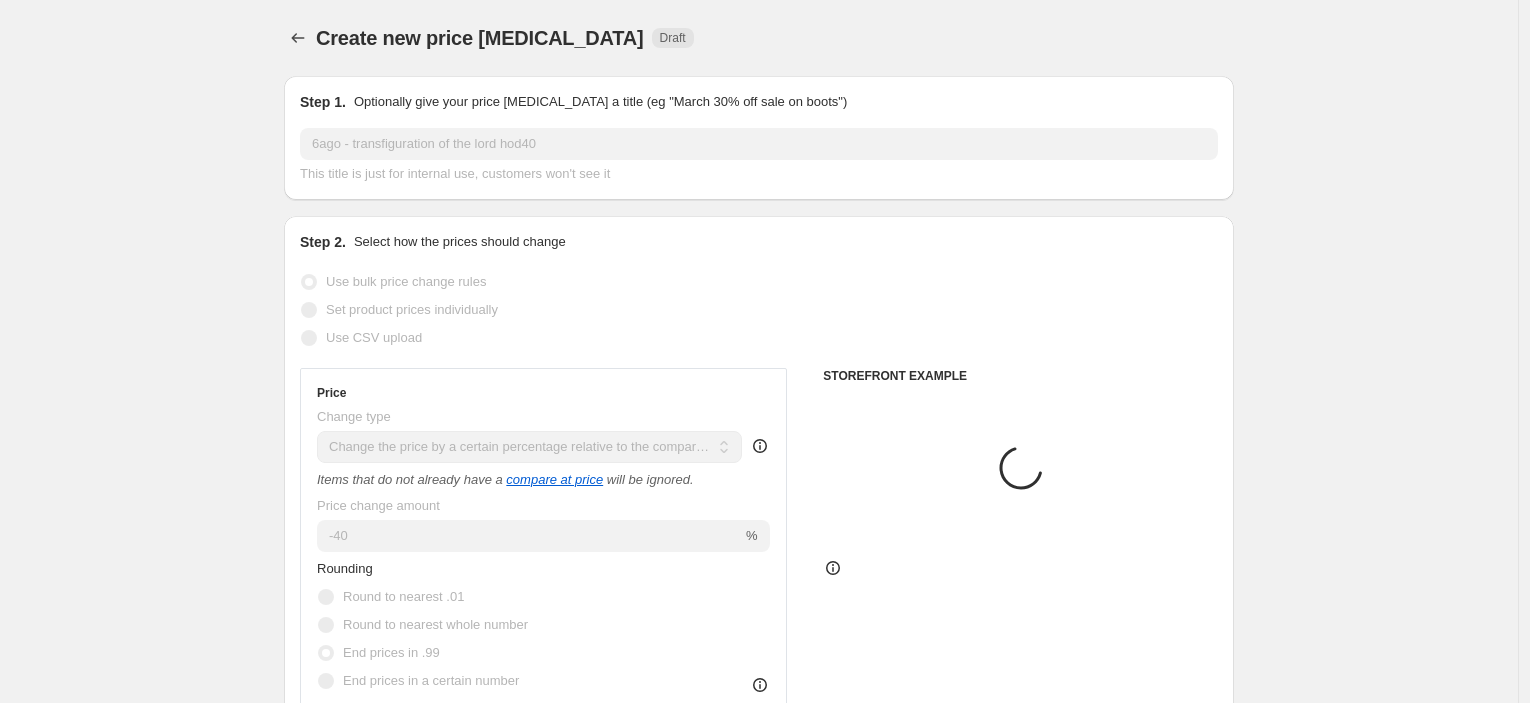 scroll, scrollTop: 999, scrollLeft: 0, axis: vertical 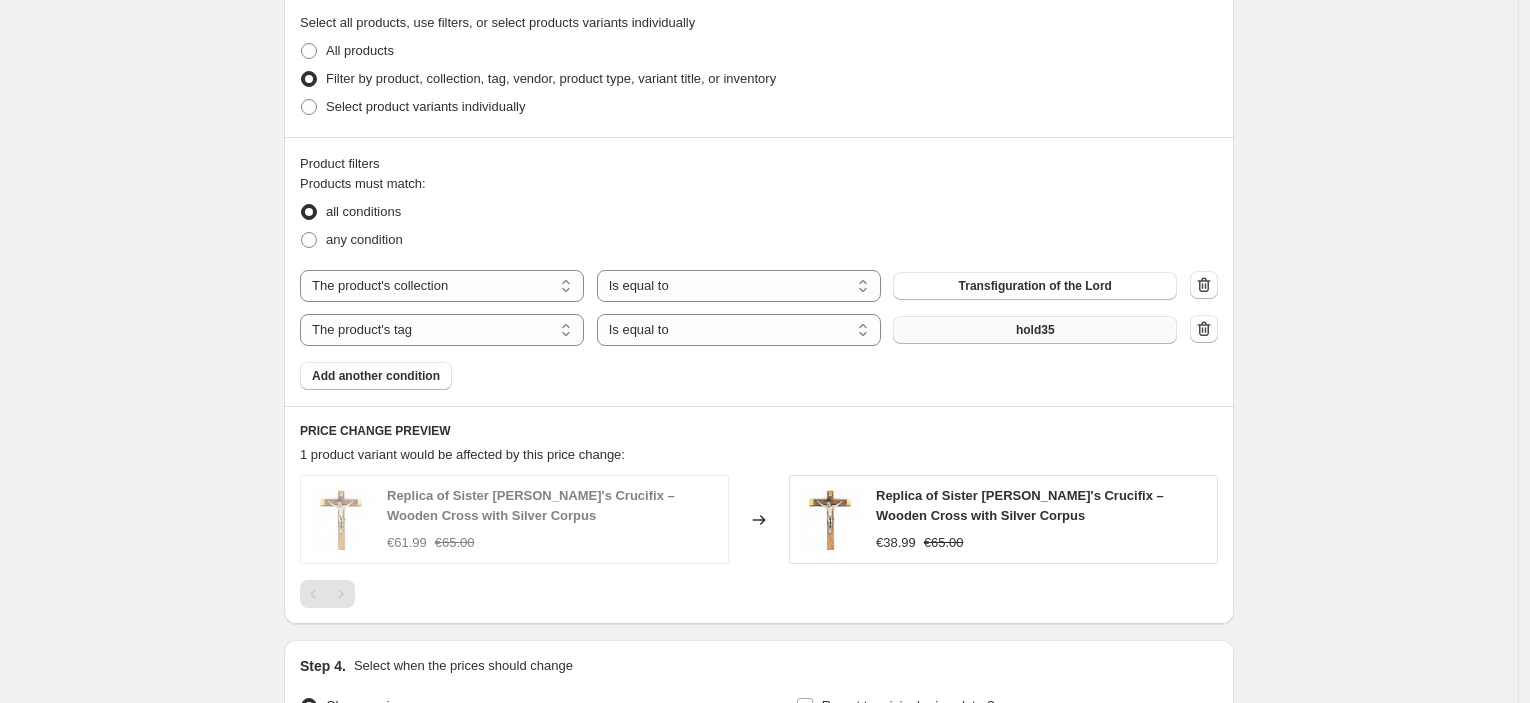 click on "Create new price [MEDICAL_DATA]. This page is ready Create new price [MEDICAL_DATA] Draft Step 1. Optionally give your price [MEDICAL_DATA] a title (eg "March 30% off sale on boots") 6ago - transfiguration of the lord hod40 This title is just for internal use, customers won't see it Step 2. Select how the prices should change Use bulk price change rules Set product prices individually Use CSV upload Price Change type Change the price to a certain amount Change the price by a certain amount Change the price by a certain percentage Change the price to the current compare at price (price before sale) Change the price by a certain amount relative to the compare at price Change the price by a certain percentage relative to the compare at price Don't change the price Change the price by a certain percentage relative to the cost per item Change price to certain cost margin Change the price by a certain percentage relative to the compare at price Items that do not already have a   compare at price   will be ignored. -40 % hold35" at bounding box center (759, -33) 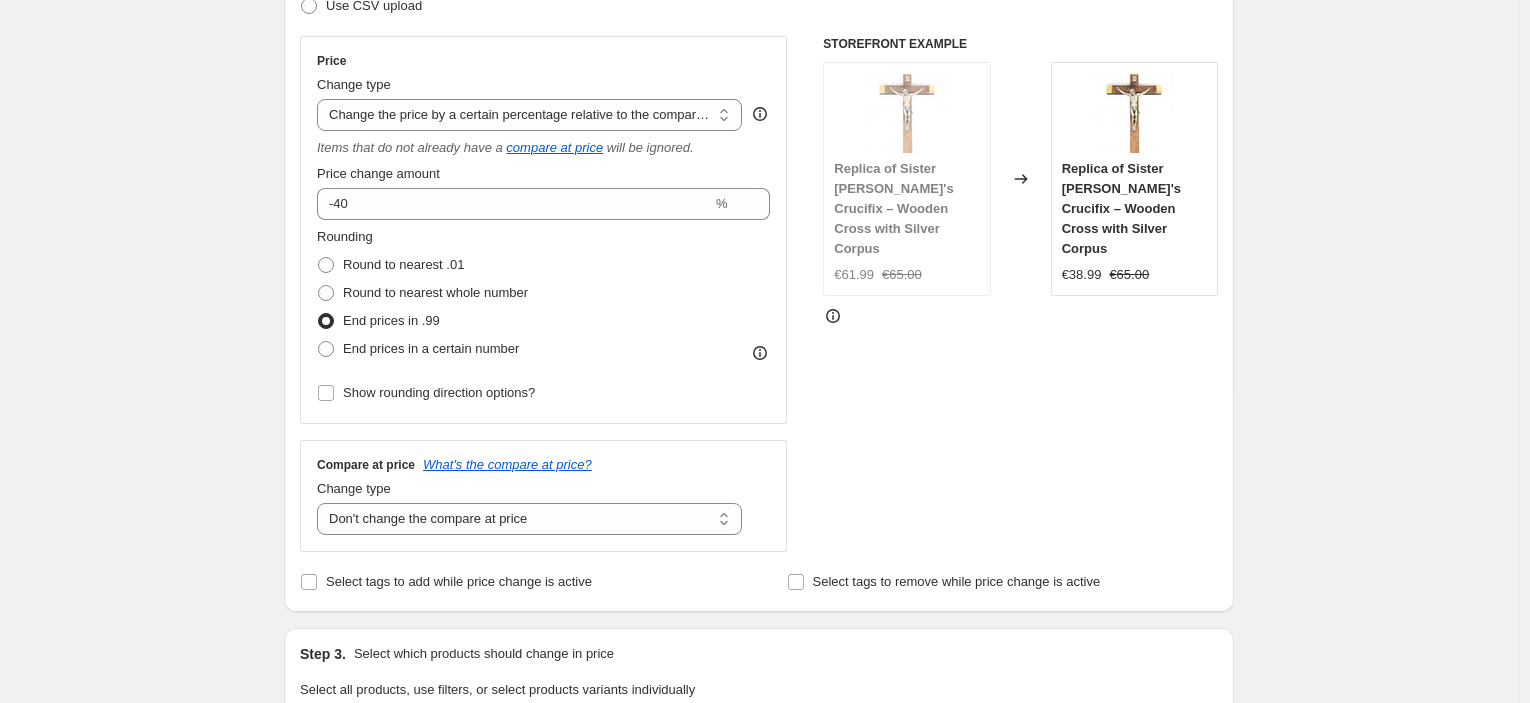 scroll, scrollTop: 0, scrollLeft: 0, axis: both 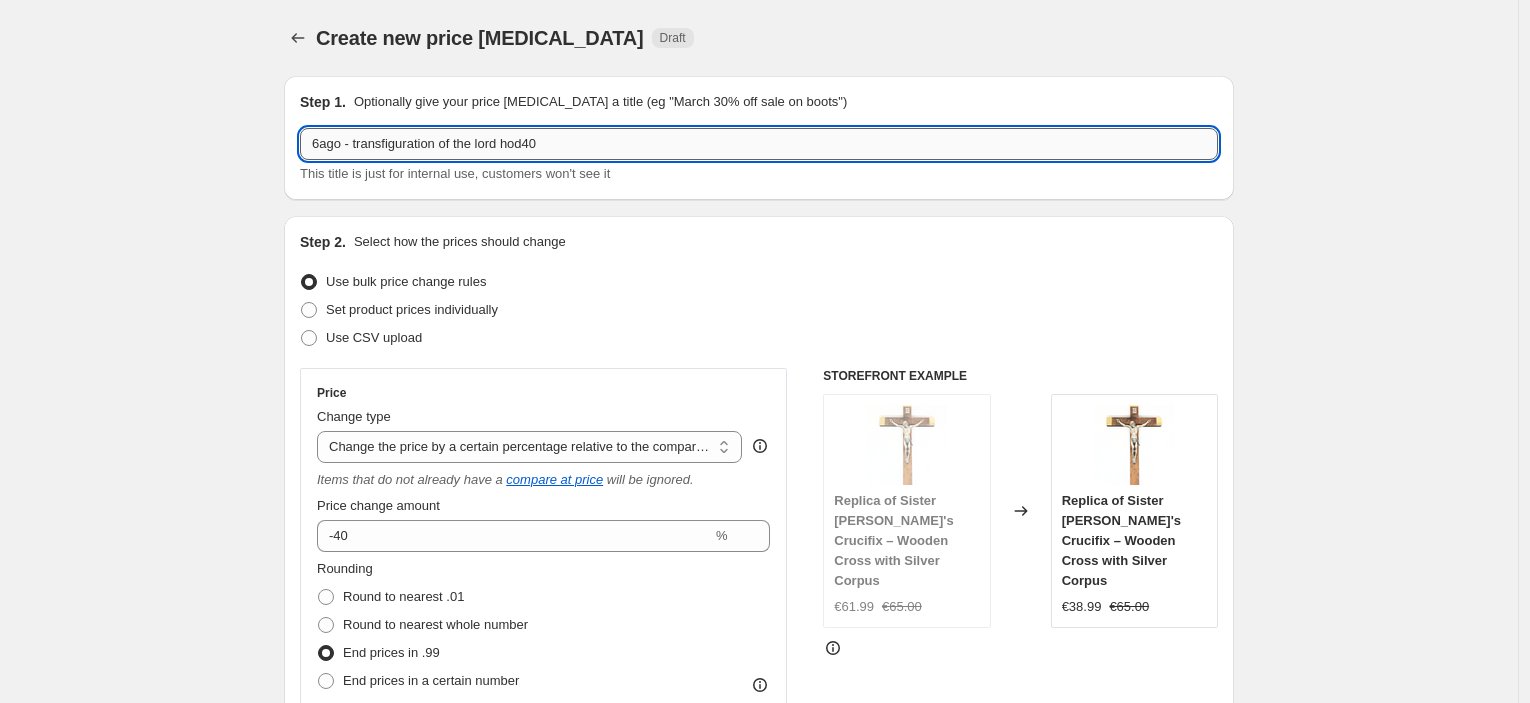 click on "6ago - transfiguration of the lord hod40" at bounding box center [759, 144] 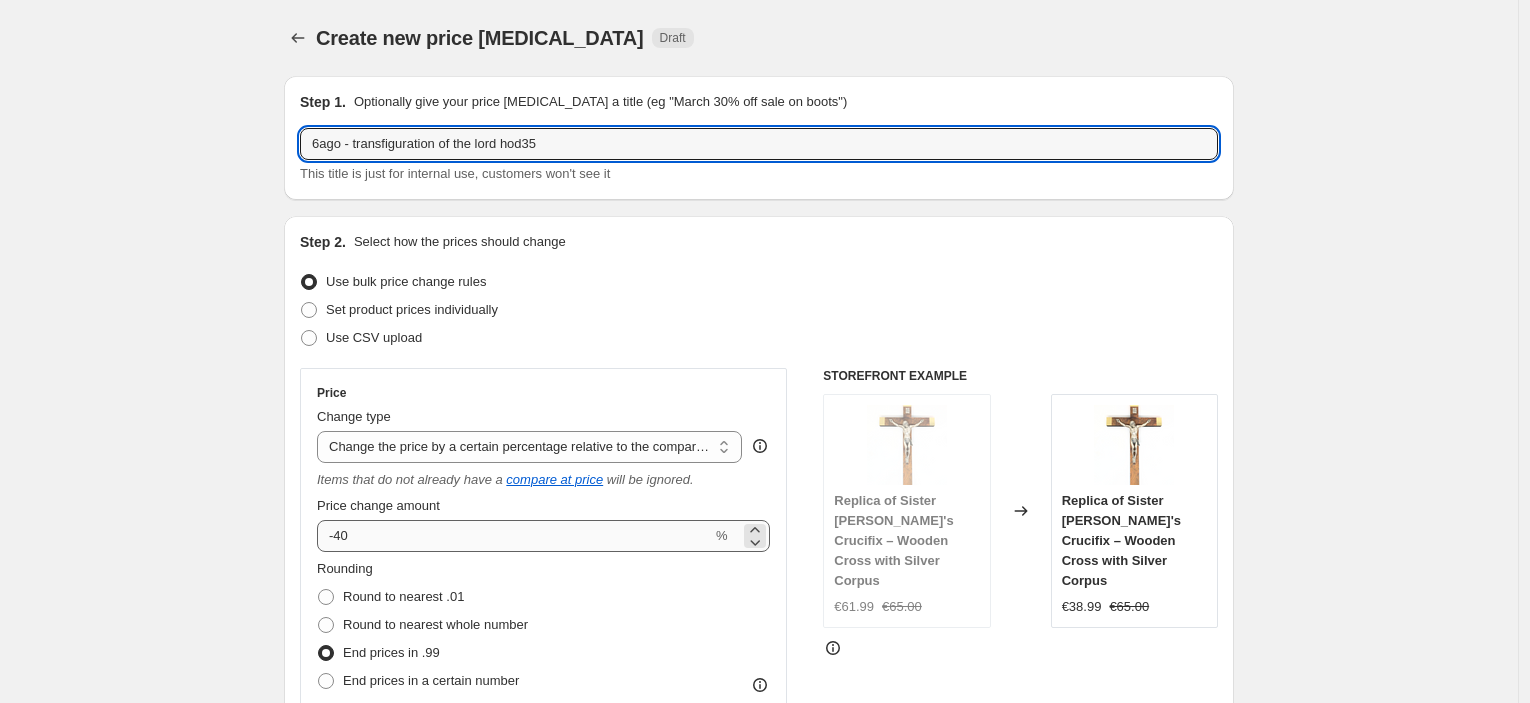 type on "6ago - transfiguration of the lord hod35" 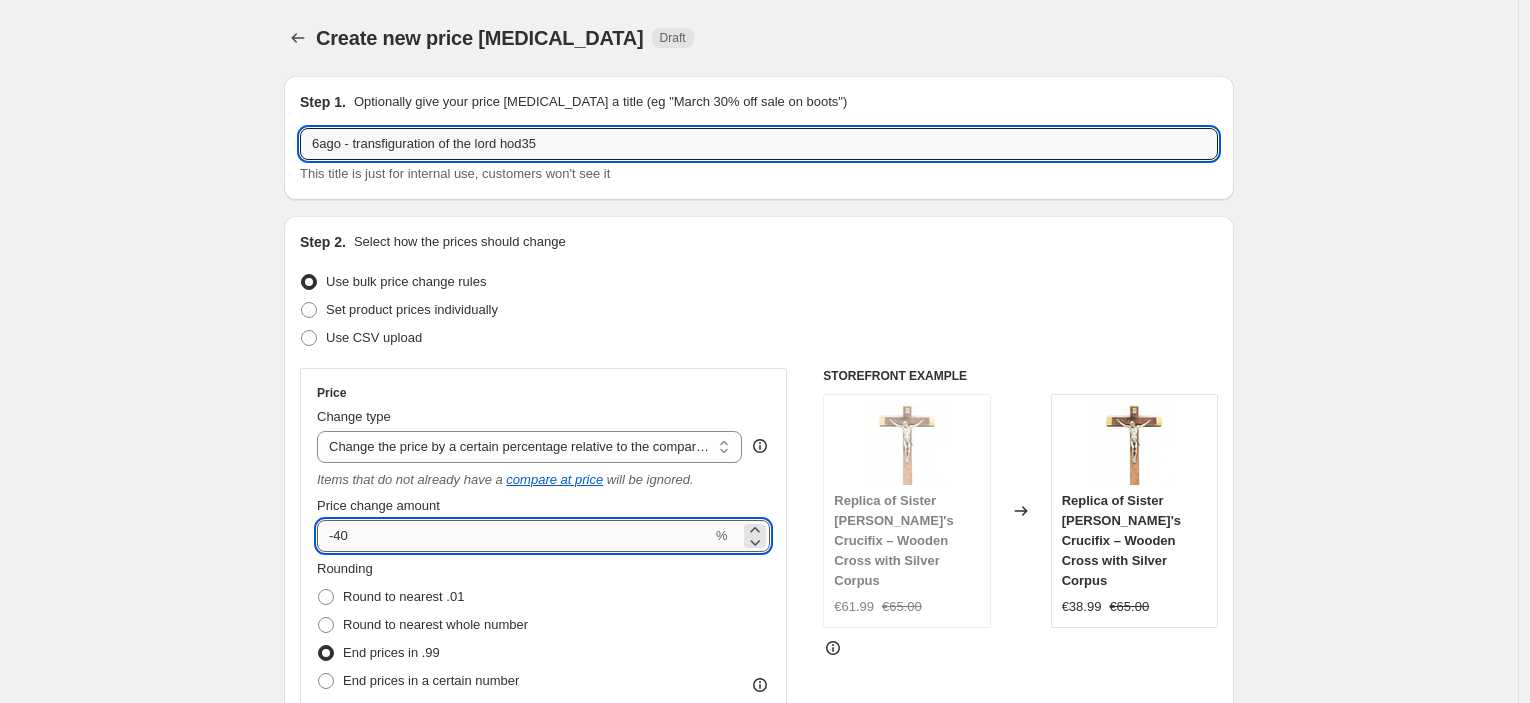 click on "-40" at bounding box center (514, 536) 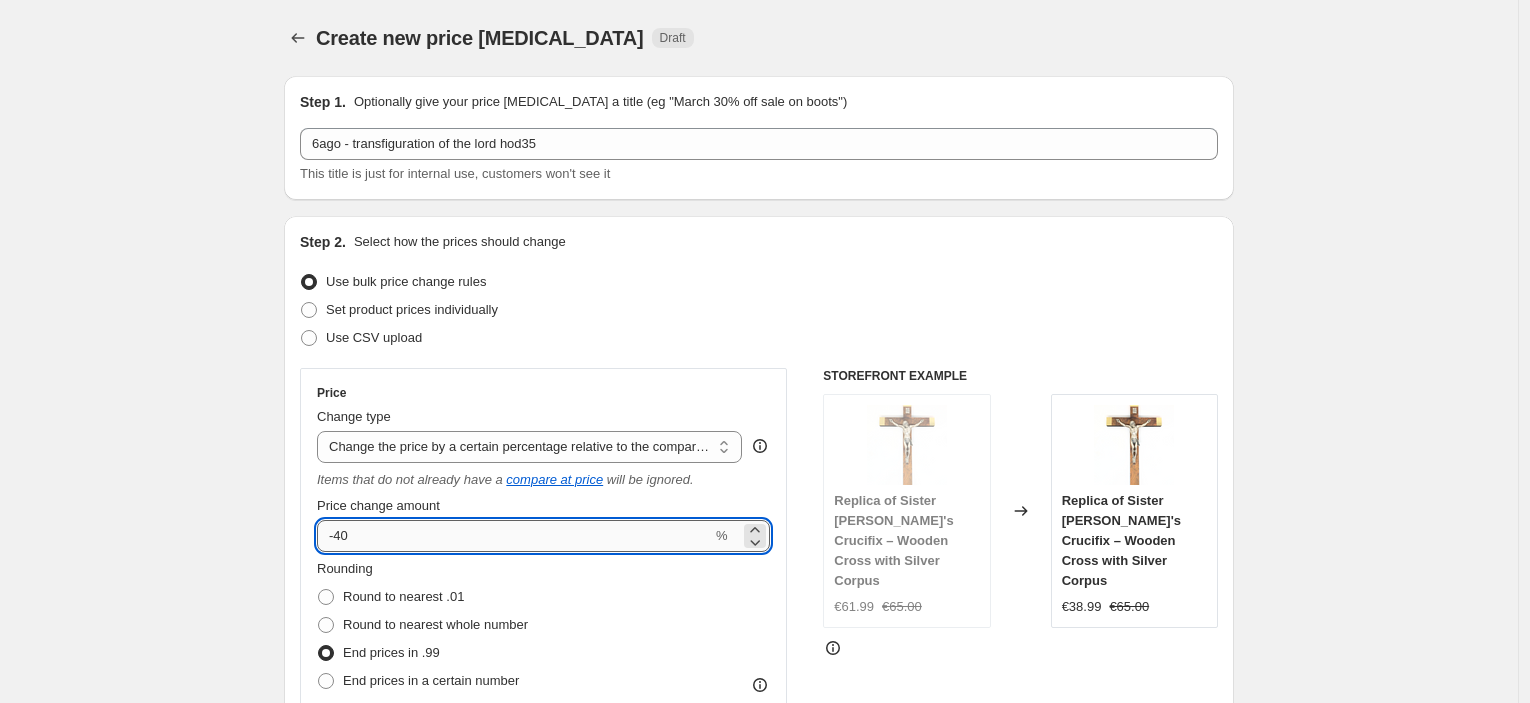 type on "-4" 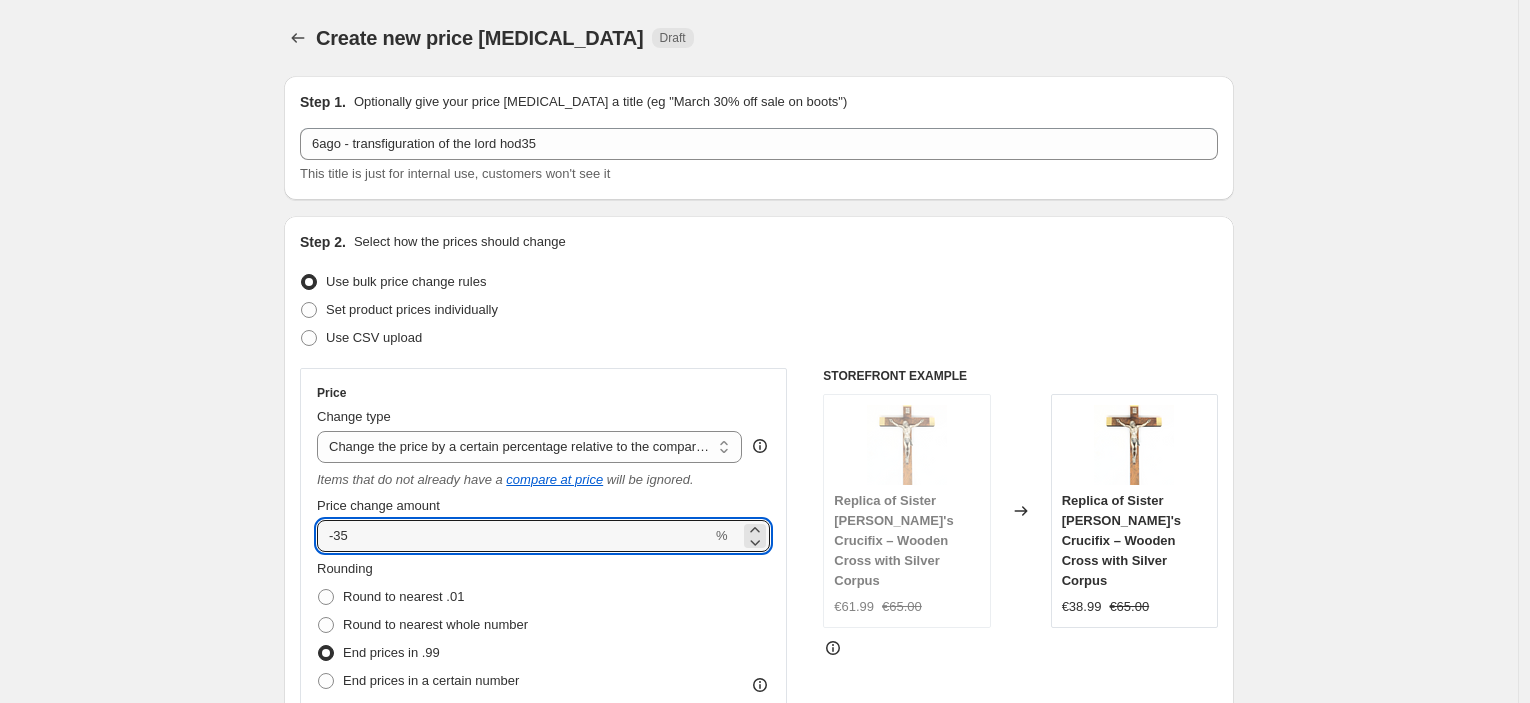 type on "-35" 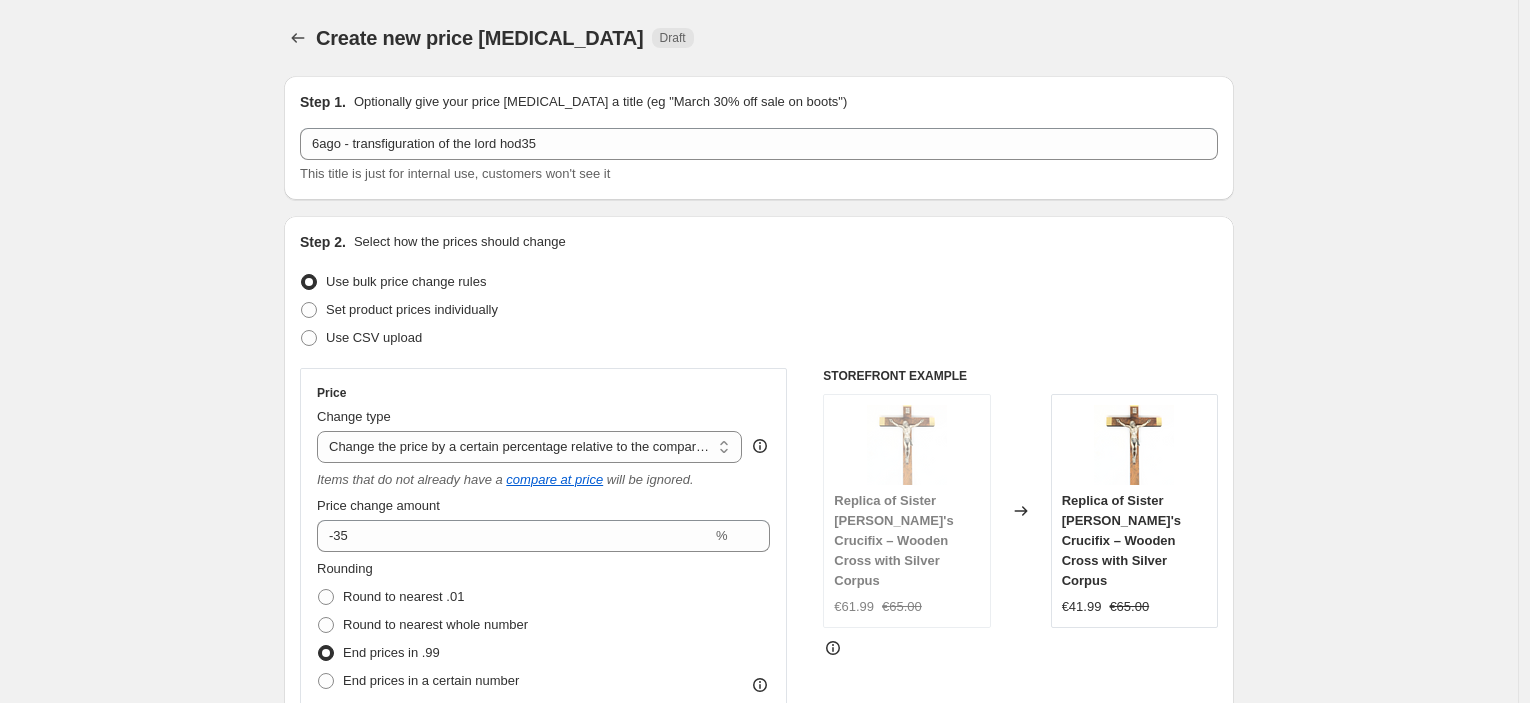 click on "Create new price [MEDICAL_DATA]. This page is ready Create new price [MEDICAL_DATA] Draft Step 1. Optionally give your price [MEDICAL_DATA] a title (eg "March 30% off sale on boots") 6ago - transfiguration of the lord hod35 This title is just for internal use, customers won't see it Step 2. Select how the prices should change Use bulk price change rules Set product prices individually Use CSV upload Price Change type Change the price to a certain amount Change the price by a certain amount Change the price by a certain percentage Change the price to the current compare at price (price before sale) Change the price by a certain amount relative to the compare at price Change the price by a certain percentage relative to the compare at price Don't change the price Change the price by a certain percentage relative to the cost per item Change price to certain cost margin Change the price by a certain percentage relative to the compare at price Items that do not already have a   compare at price   will be ignored. -35 % hold35" at bounding box center (759, 966) 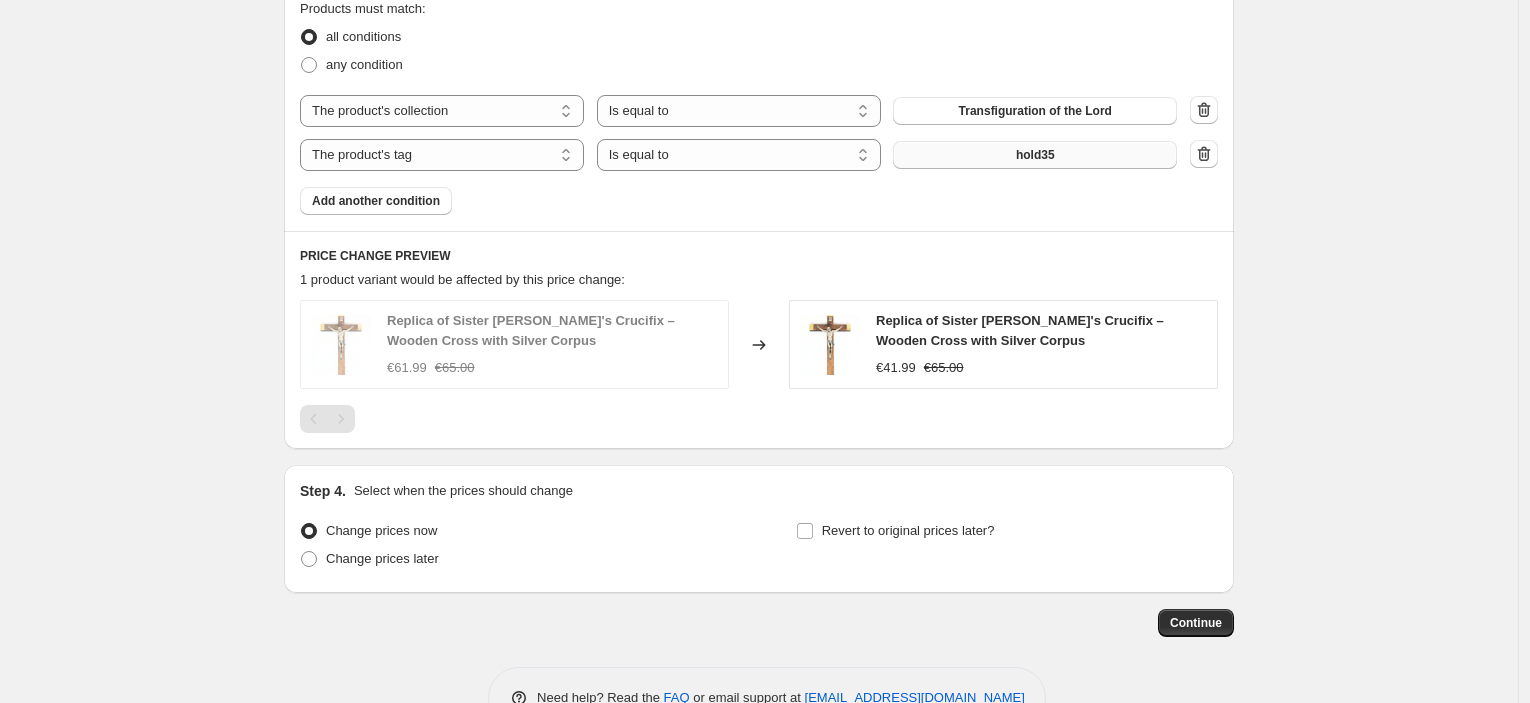 scroll, scrollTop: 1228, scrollLeft: 0, axis: vertical 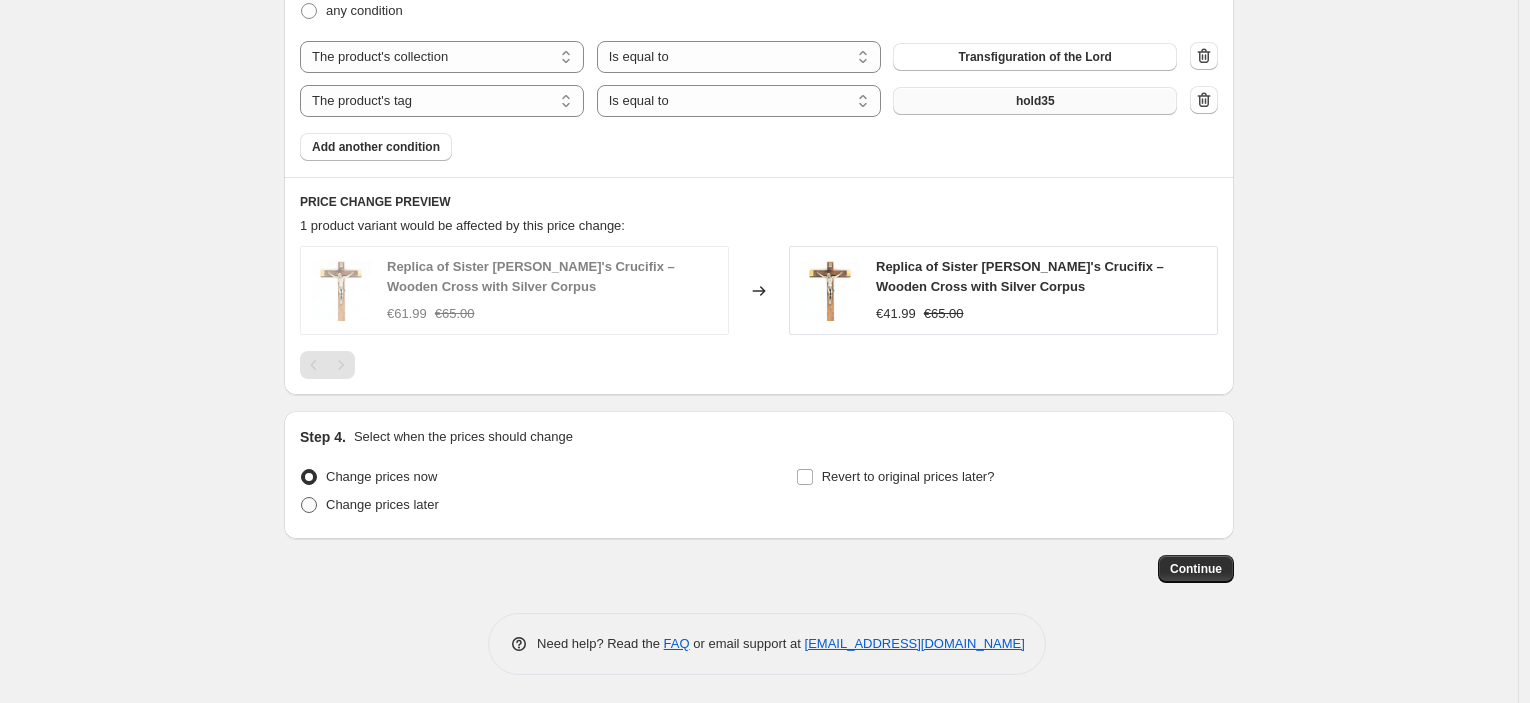 click on "Change prices later" at bounding box center (382, 504) 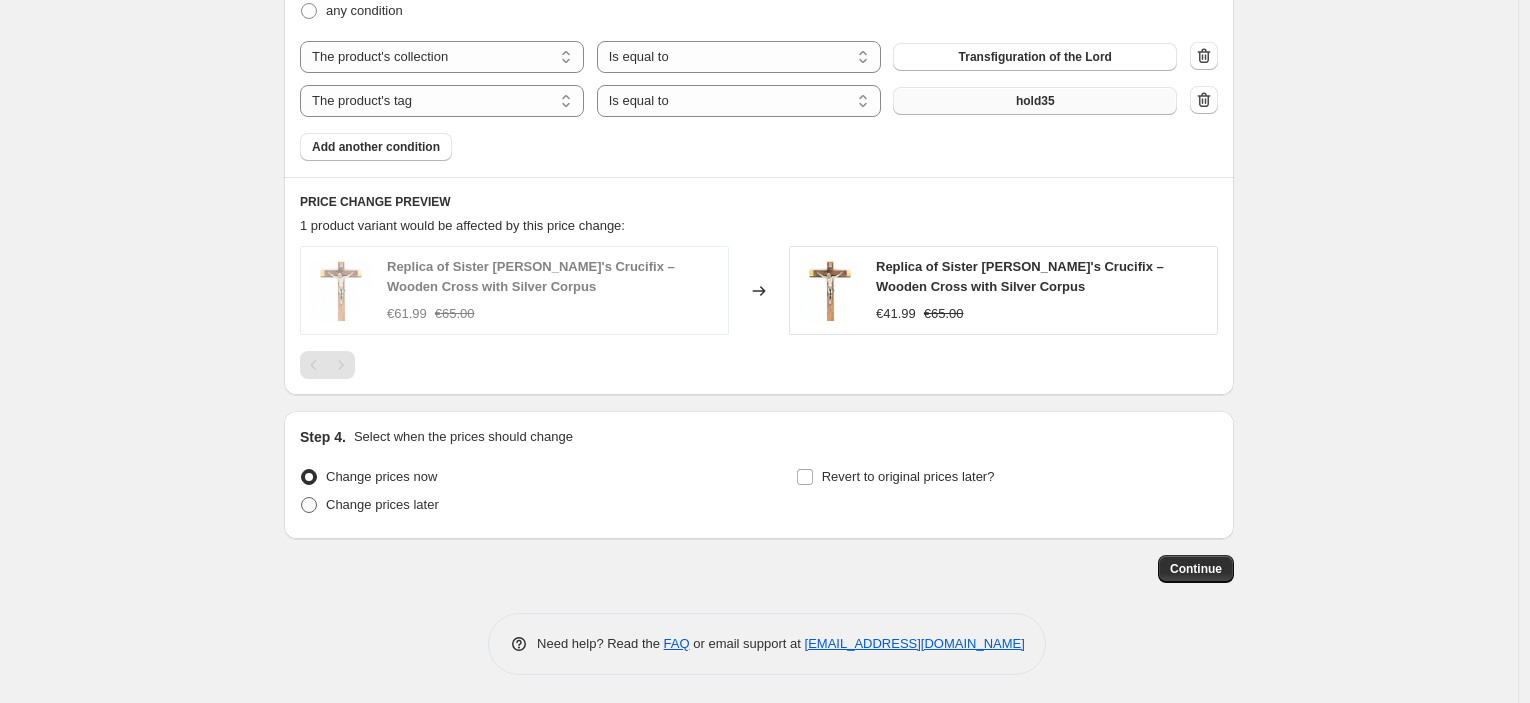 radio on "true" 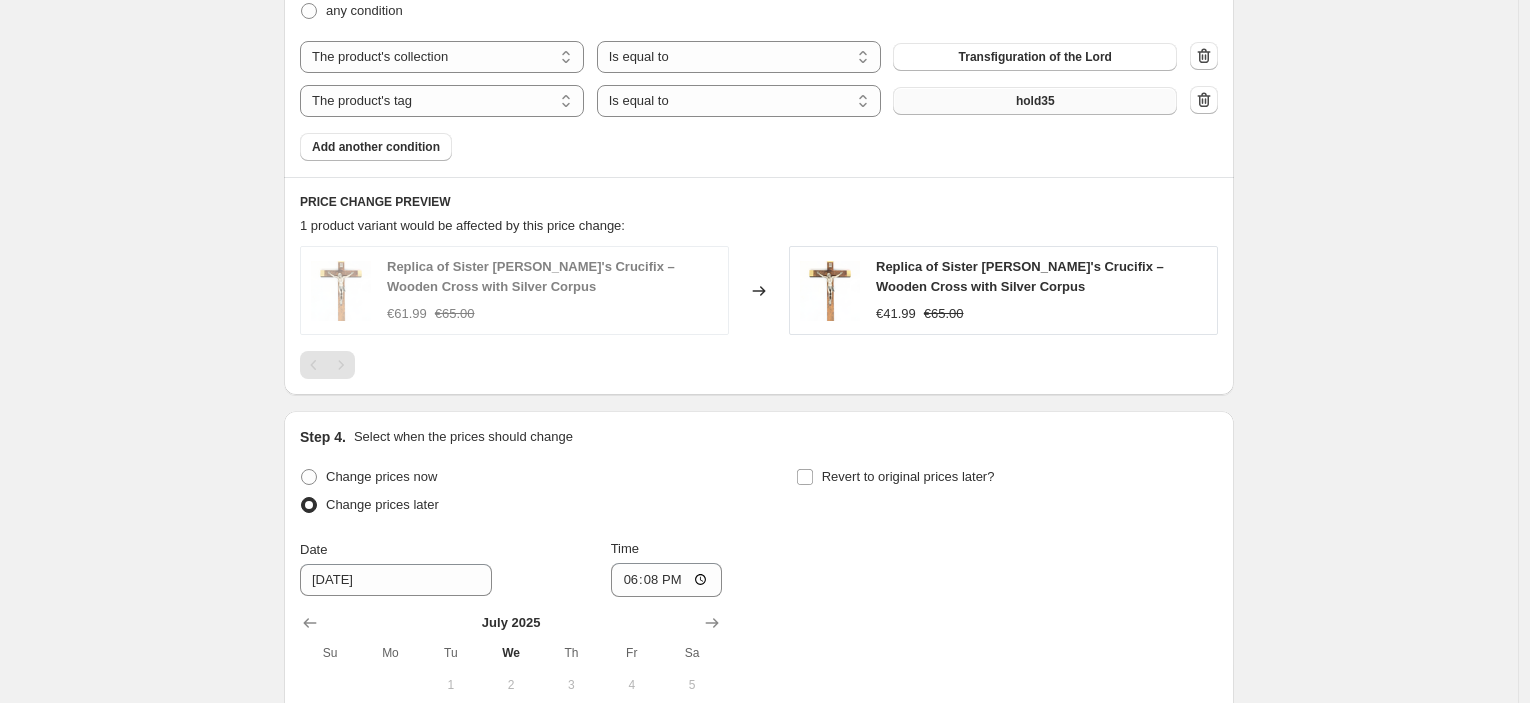 scroll, scrollTop: 1571, scrollLeft: 0, axis: vertical 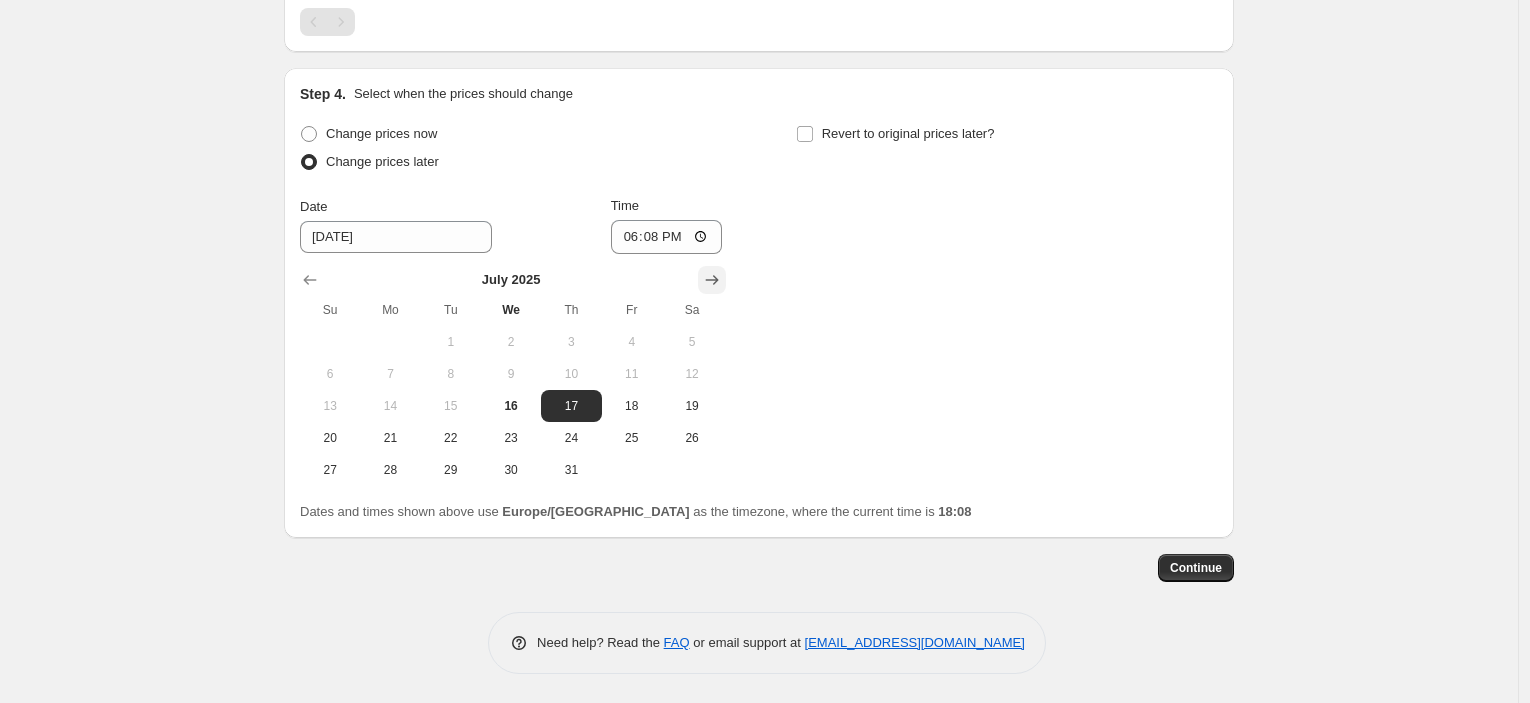 click 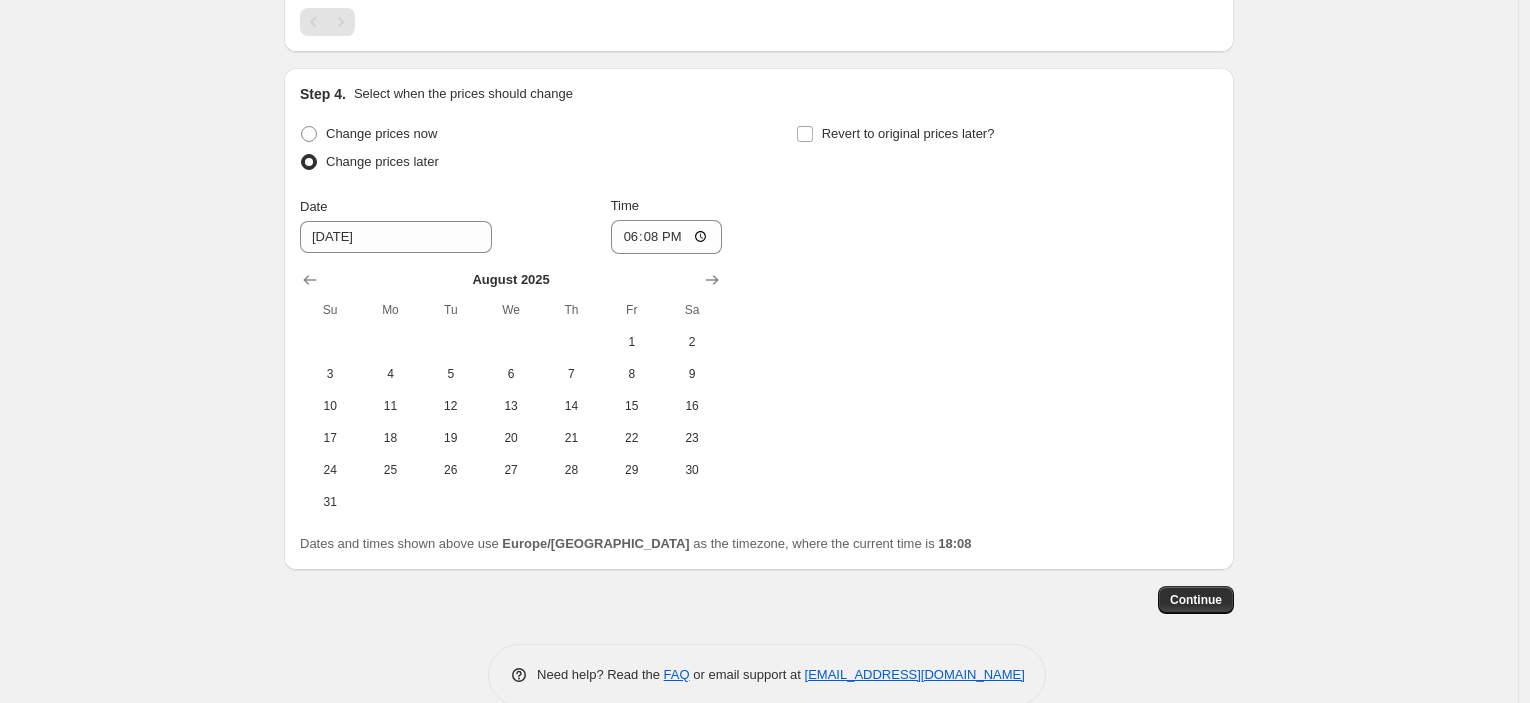 drag, startPoint x: 453, startPoint y: 377, endPoint x: 553, endPoint y: 337, distance: 107.70329 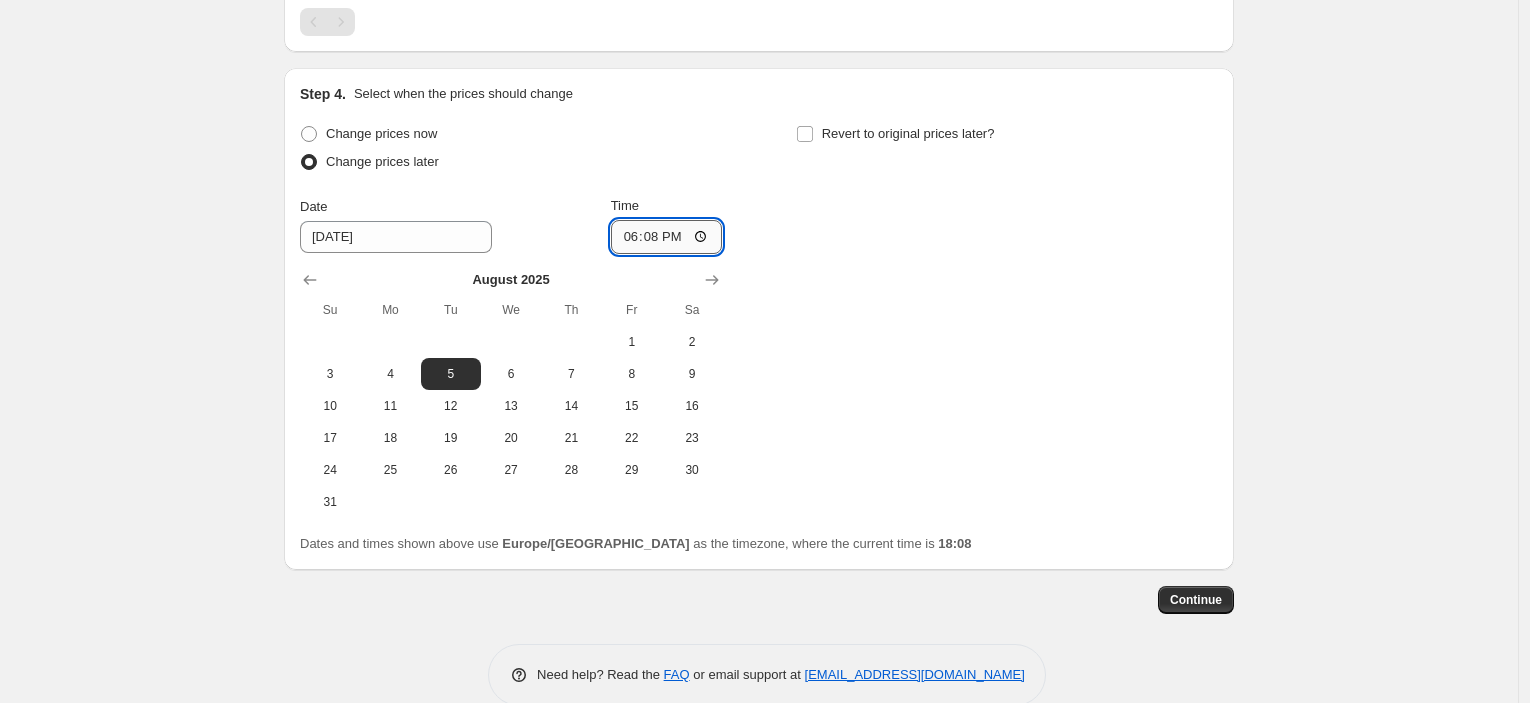 click on "18:08" at bounding box center (667, 237) 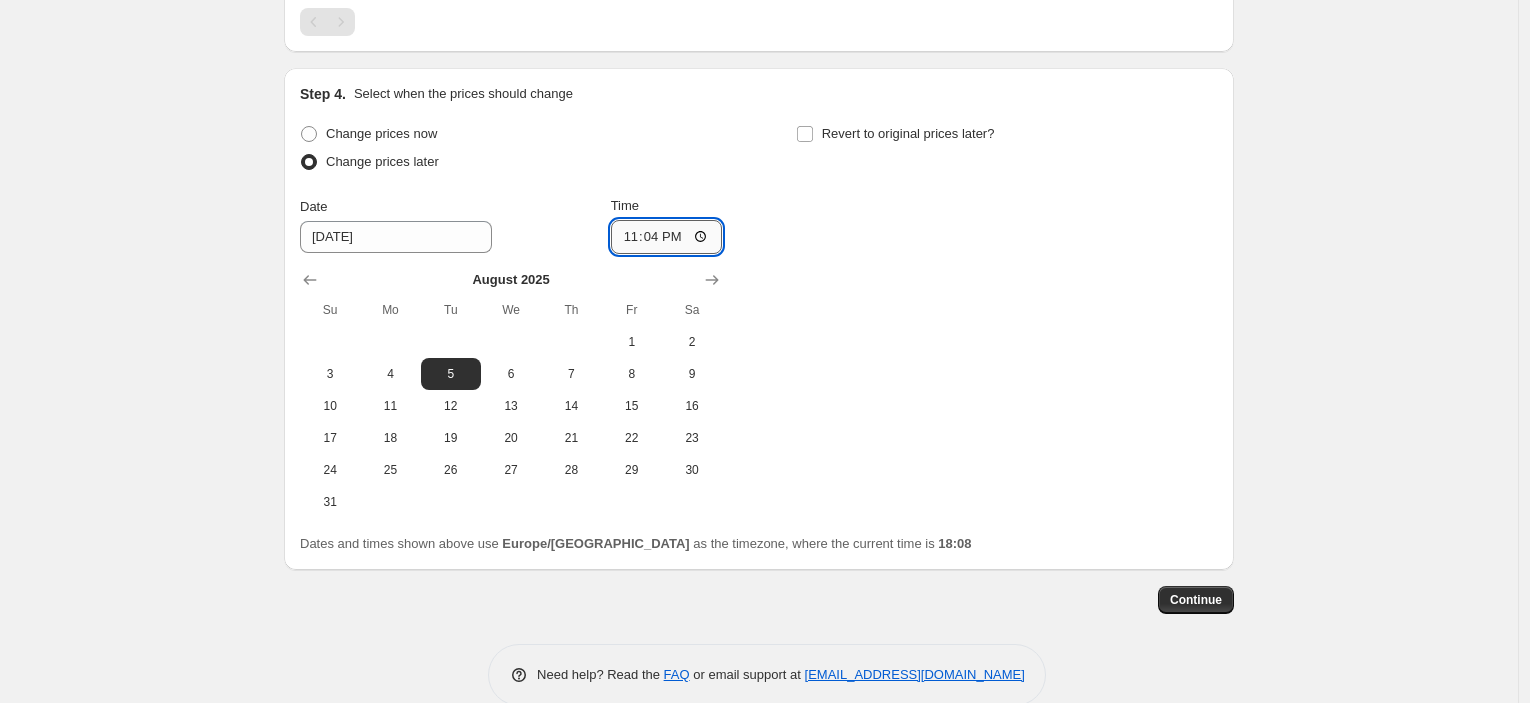 type on "23:45" 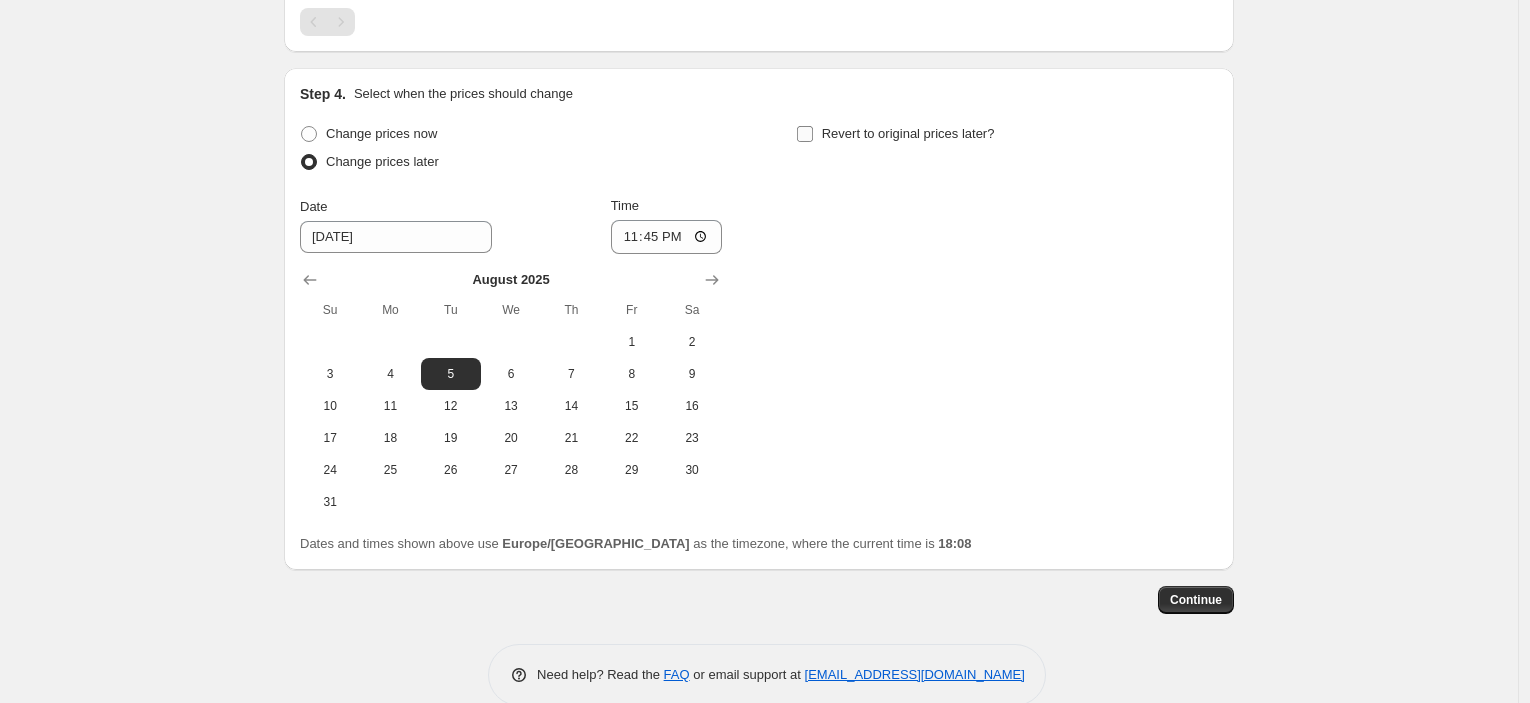 click on "Revert to original prices later?" at bounding box center [908, 133] 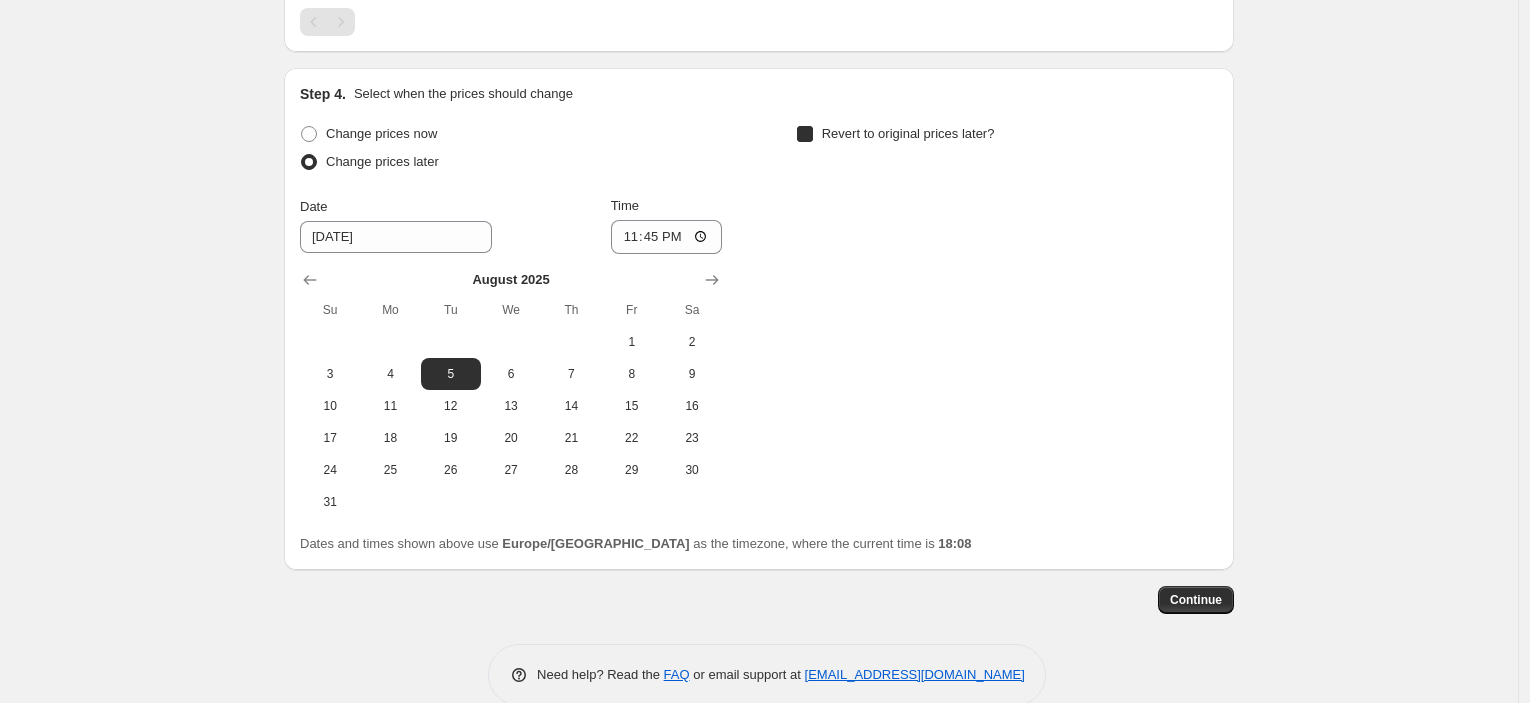 checkbox on "true" 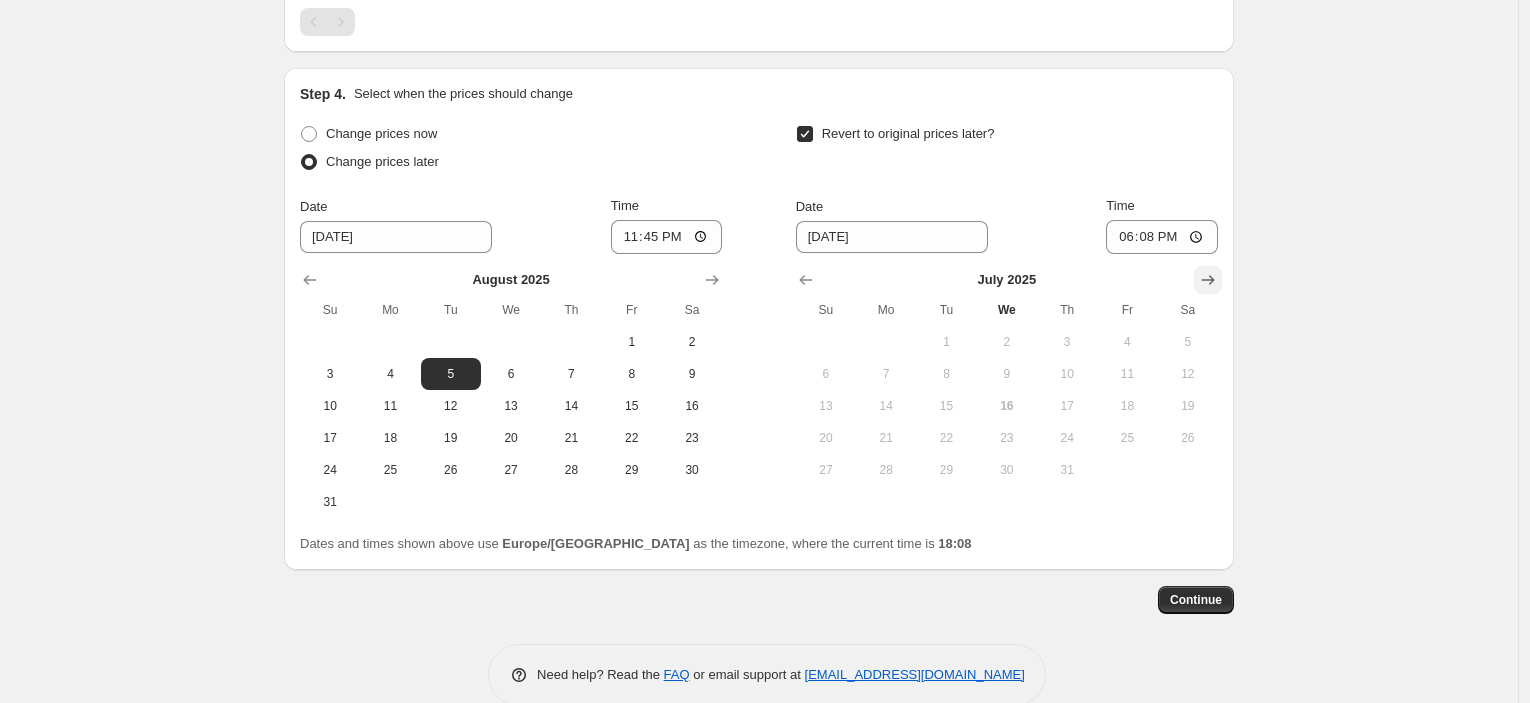 click at bounding box center (1208, 280) 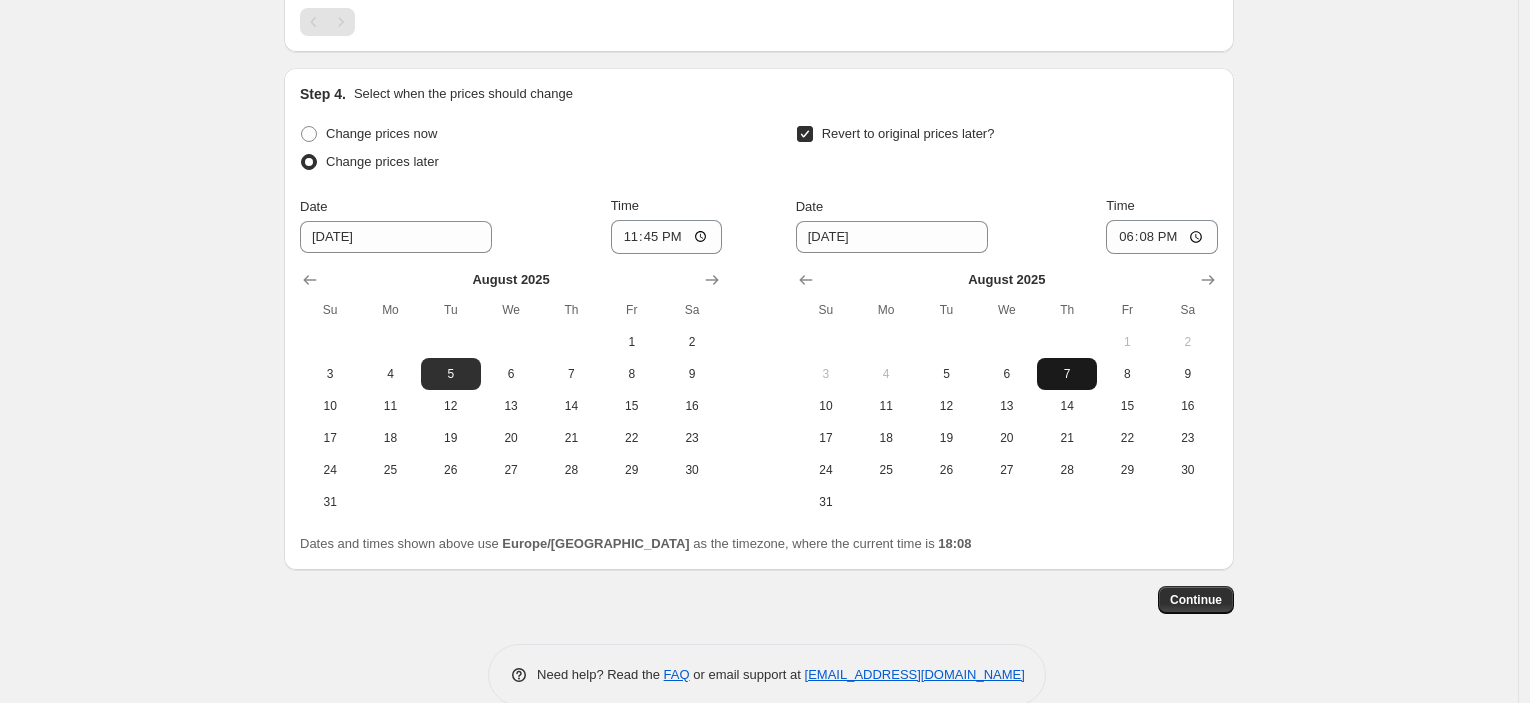 click on "7" at bounding box center (1067, 374) 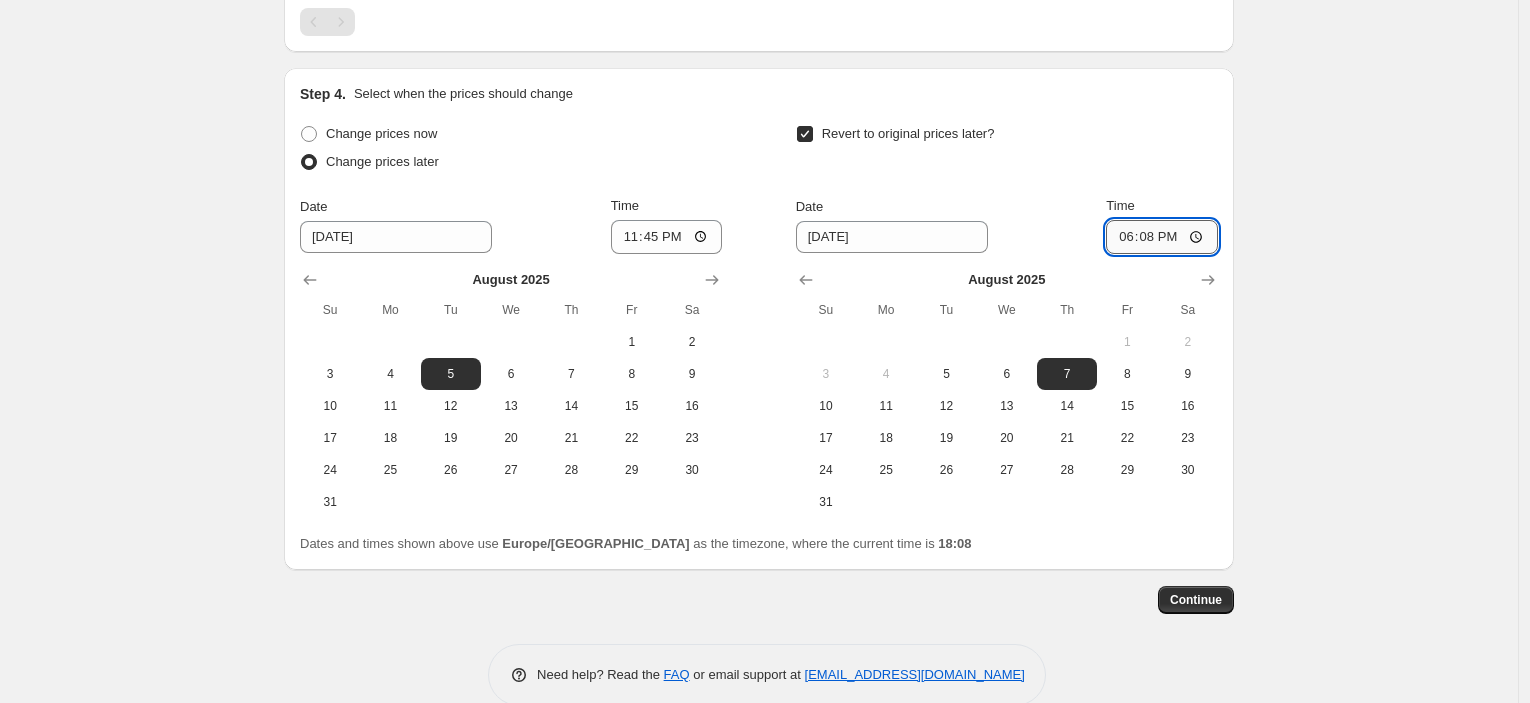 click on "18:08" at bounding box center [1162, 237] 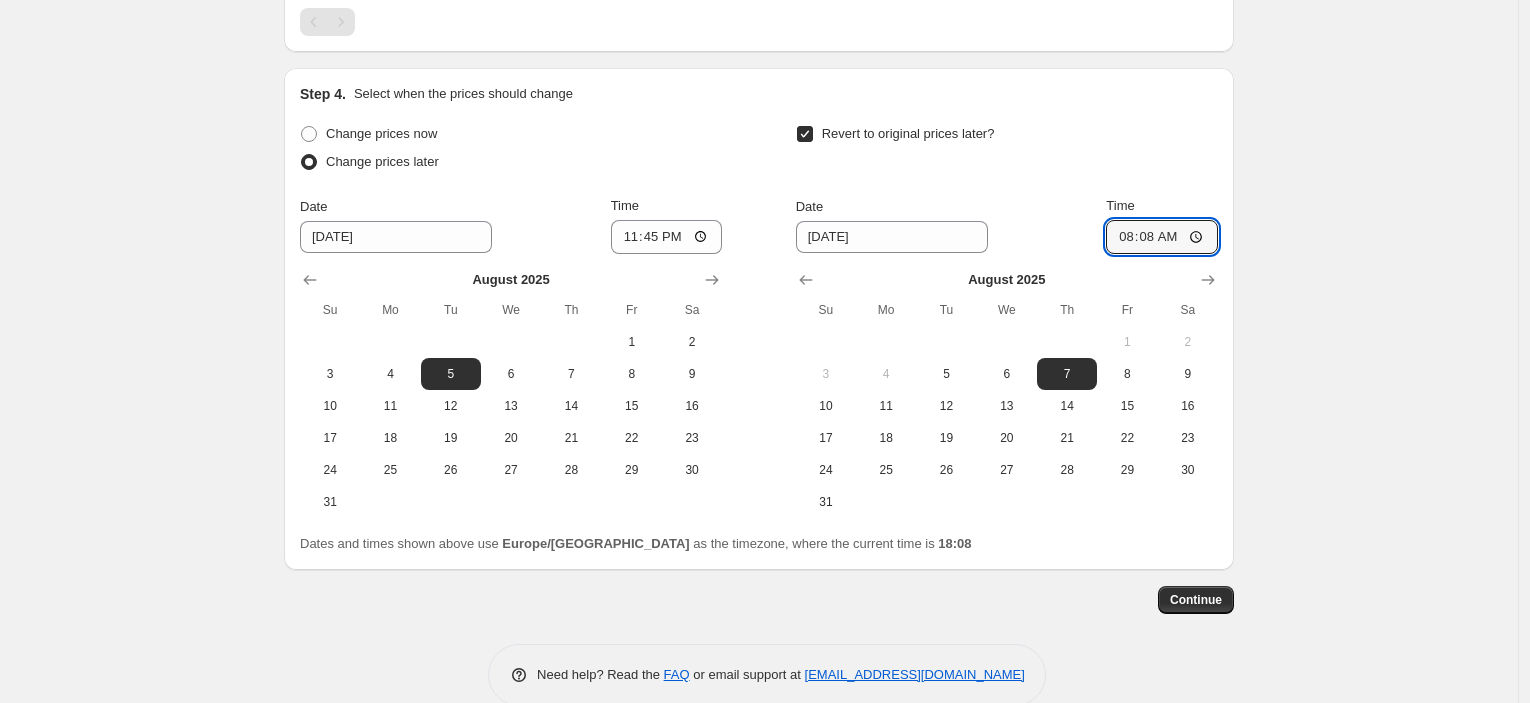 type on "08:00" 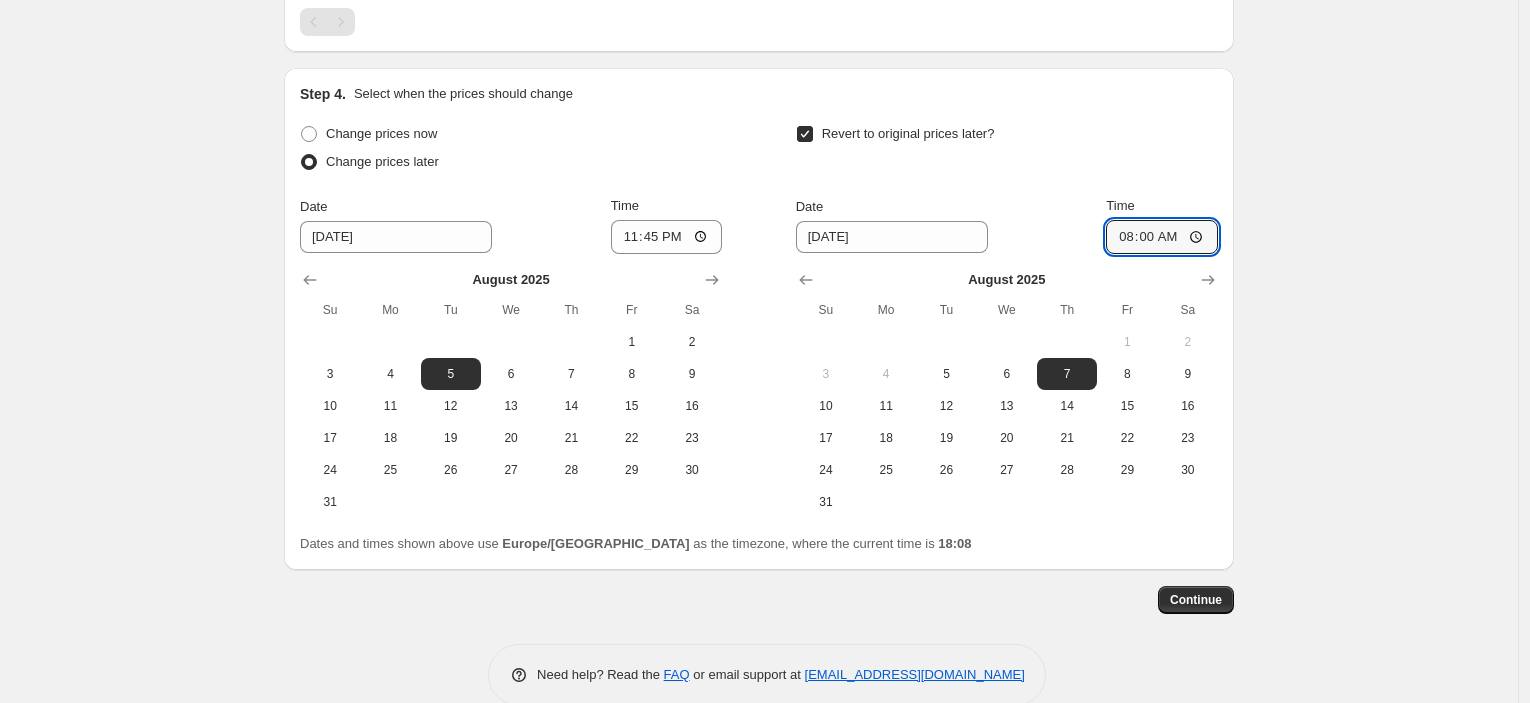 click on "Create new price [MEDICAL_DATA]. This page is ready Create new price [MEDICAL_DATA] Draft Step 1. Optionally give your price [MEDICAL_DATA] a title (eg "March 30% off sale on boots") 6ago - transfiguration of the lord hod35 This title is just for internal use, customers won't see it Step 2. Select how the prices should change Use bulk price change rules Set product prices individually Use CSV upload Price Change type Change the price to a certain amount Change the price by a certain amount Change the price by a certain percentage Change the price to the current compare at price (price before sale) Change the price by a certain amount relative to the compare at price Change the price by a certain percentage relative to the compare at price Don't change the price Change the price by a certain percentage relative to the cost per item Change price to certain cost margin Change the price by a certain percentage relative to the compare at price Items that do not already have a   compare at price   will be ignored. -35 % hold35" at bounding box center [759, -418] 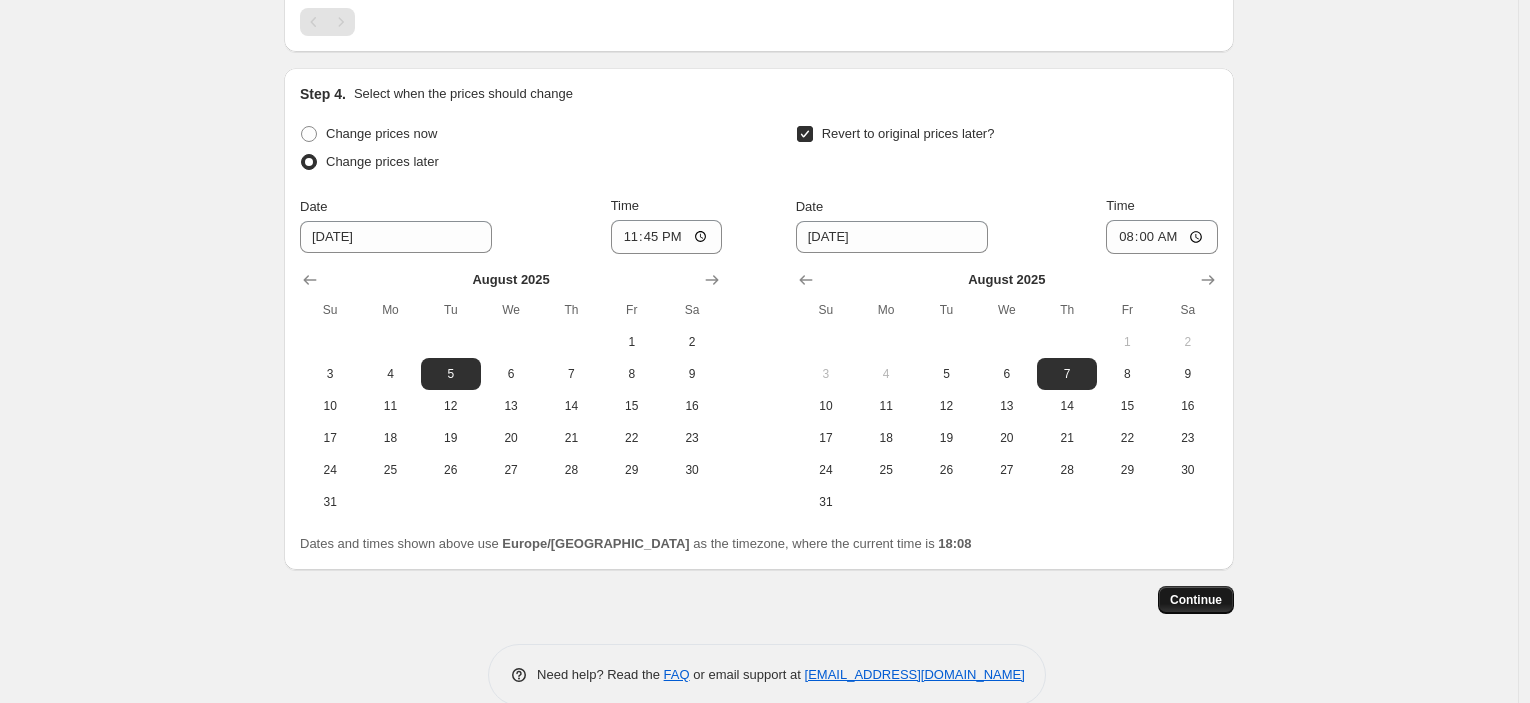 click on "Continue" at bounding box center (1196, 600) 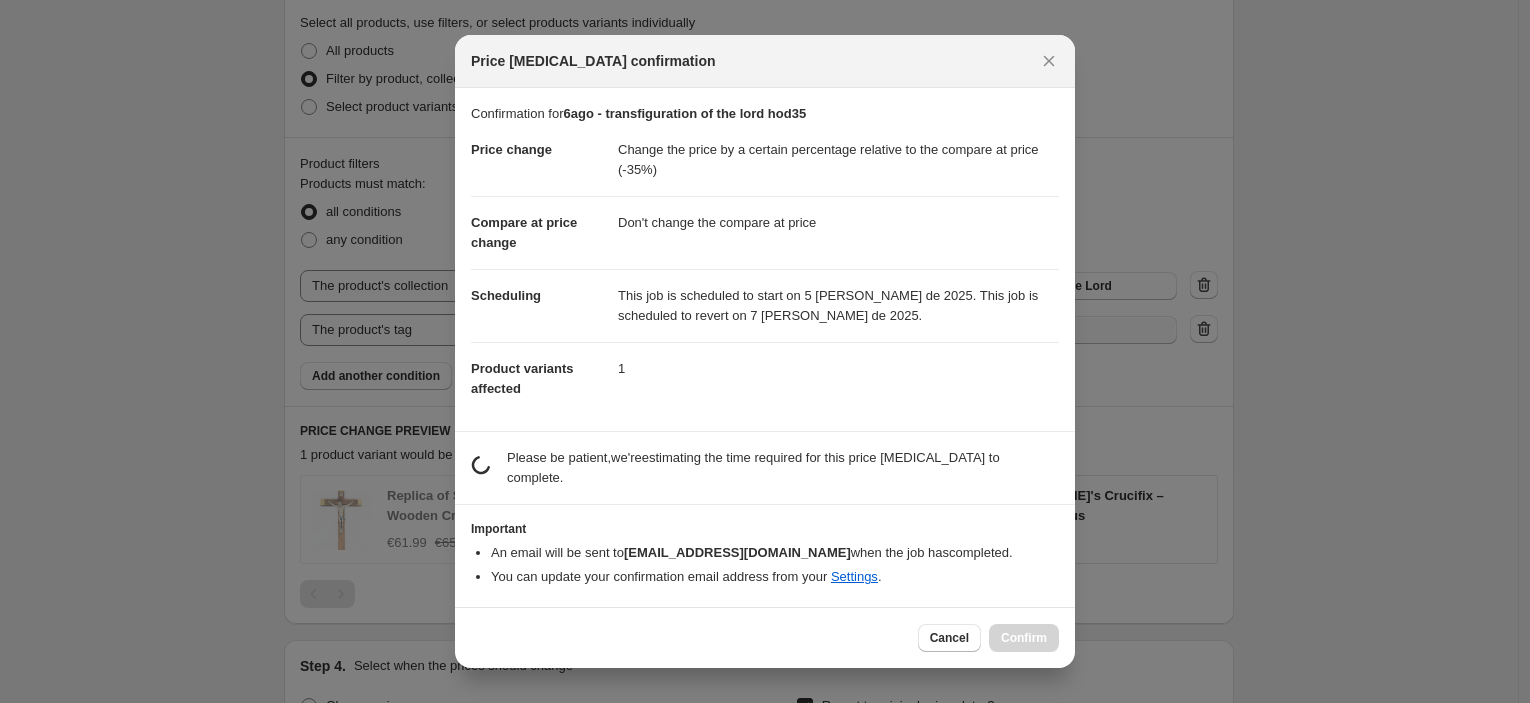 scroll, scrollTop: 0, scrollLeft: 0, axis: both 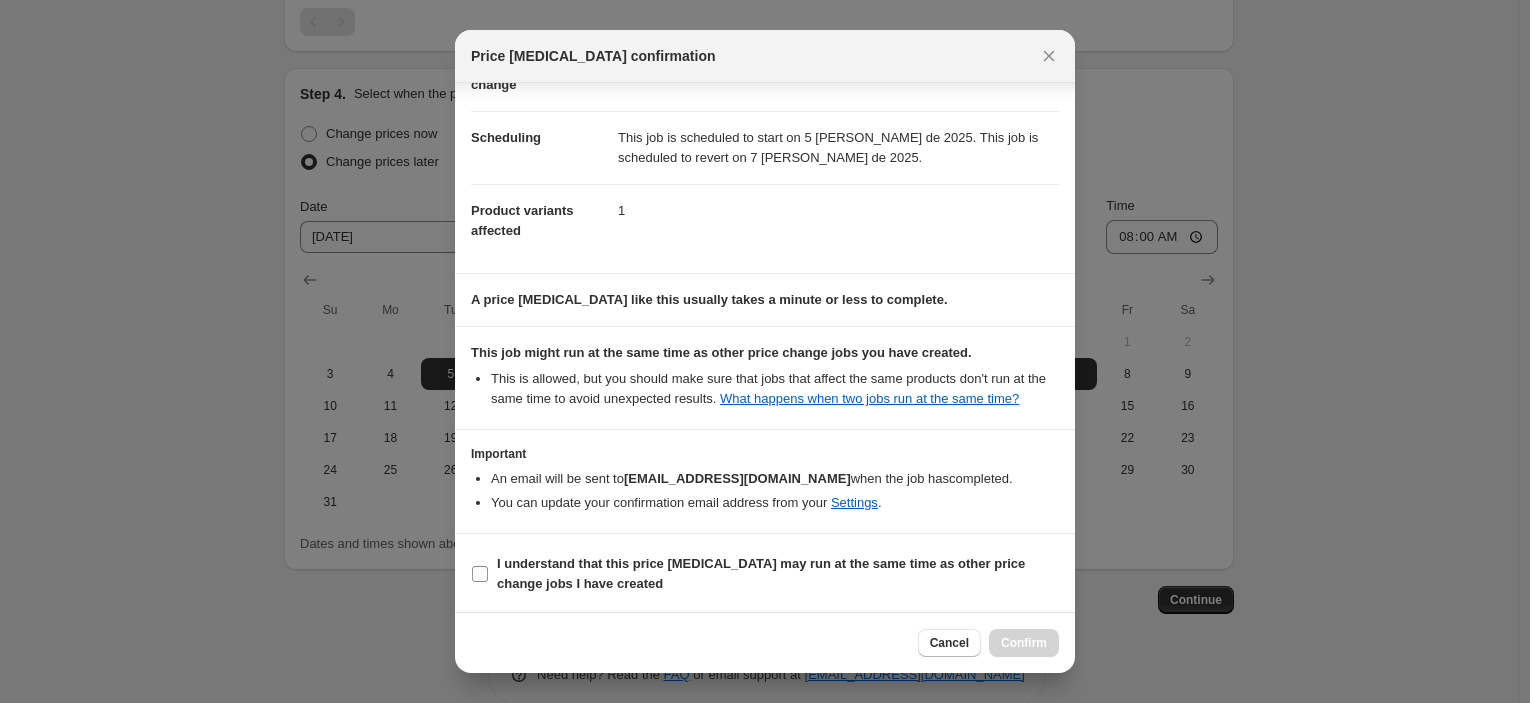 click on "I understand that this price [MEDICAL_DATA] may run at the same time as other price change jobs I have created" at bounding box center [761, 573] 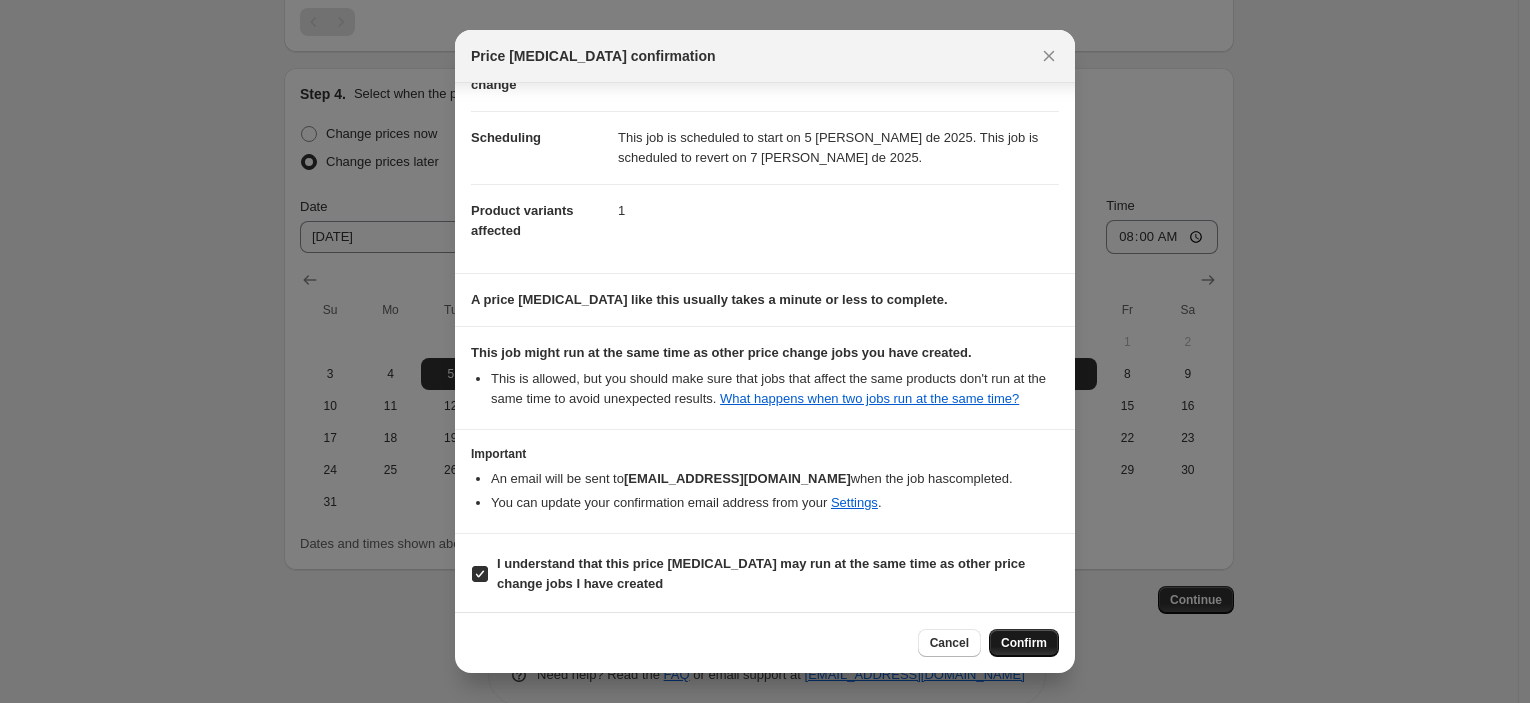click on "Confirm" at bounding box center (1024, 643) 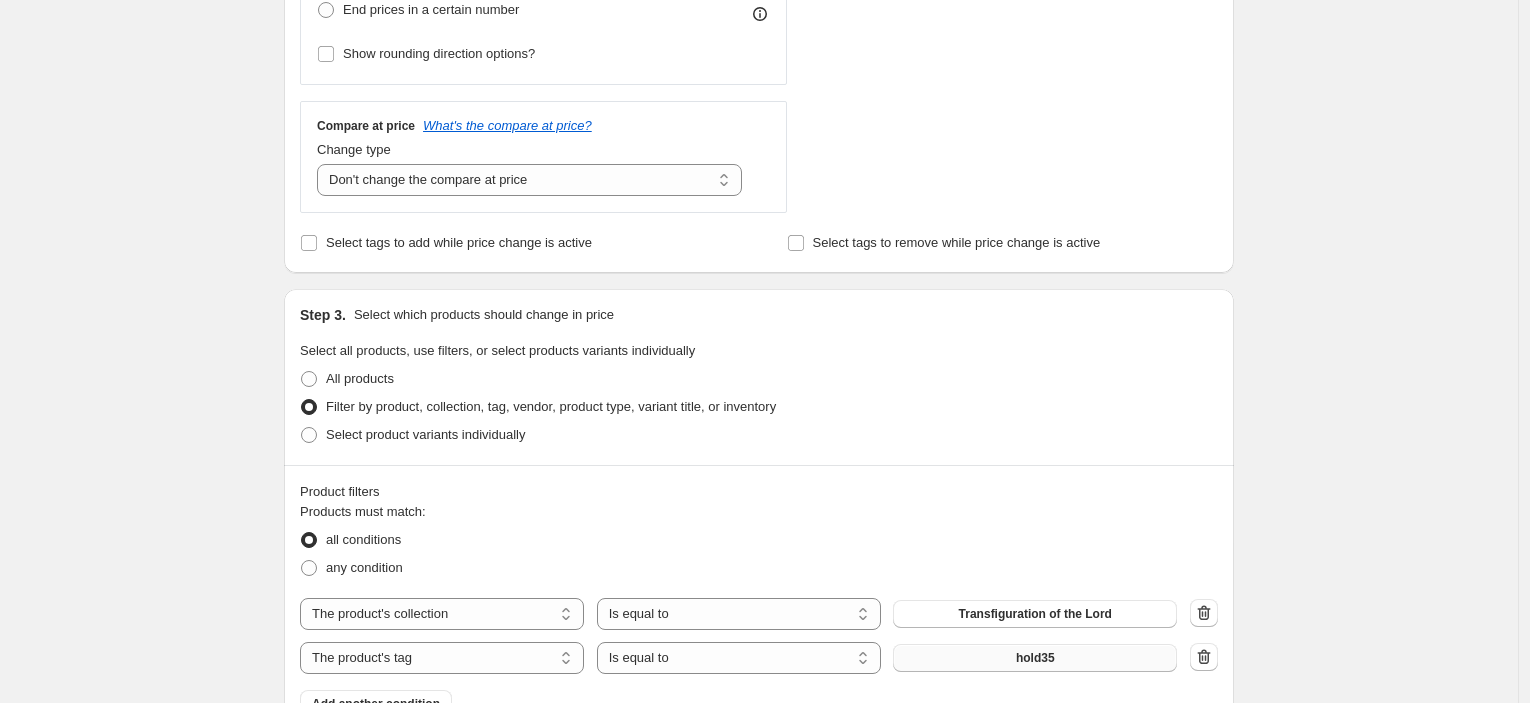 scroll, scrollTop: 0, scrollLeft: 0, axis: both 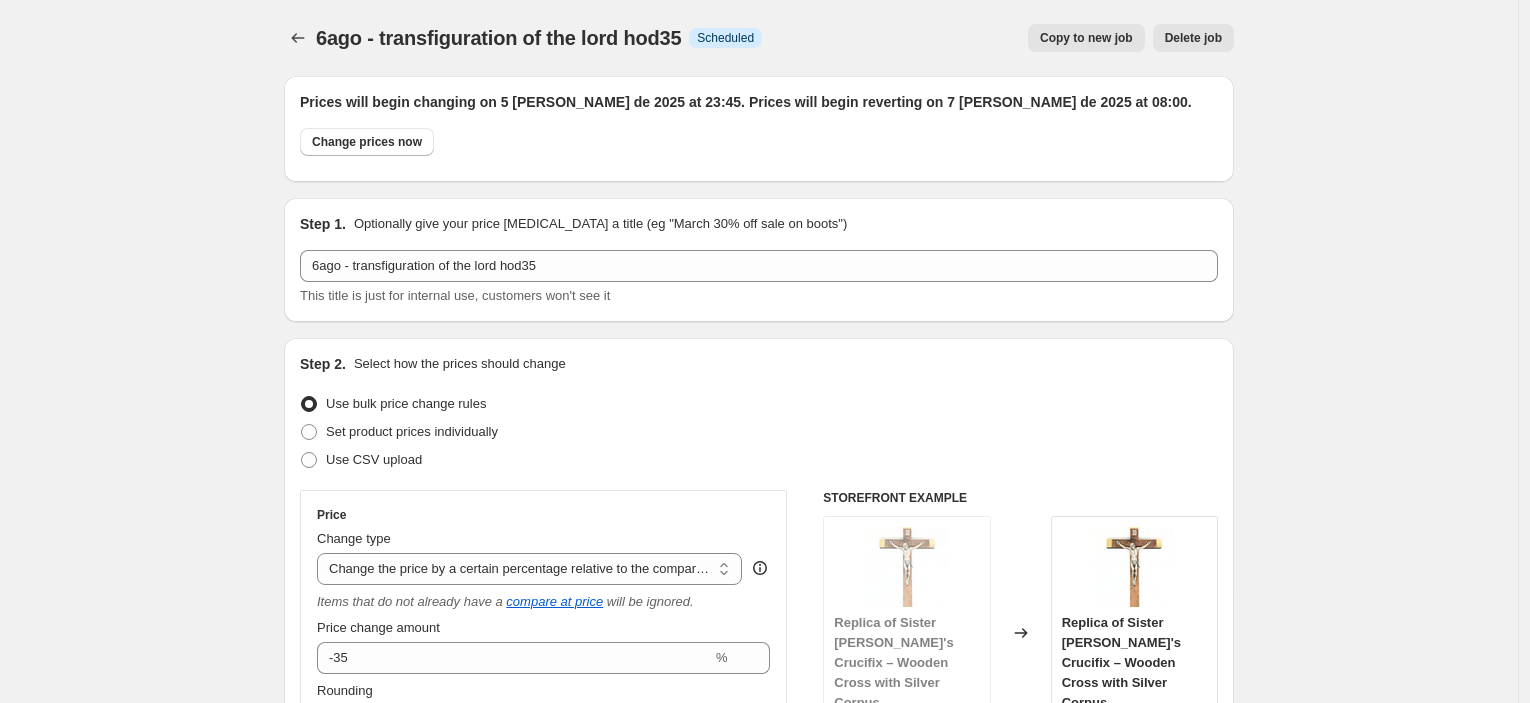 click on "Copy to new job" at bounding box center (1086, 38) 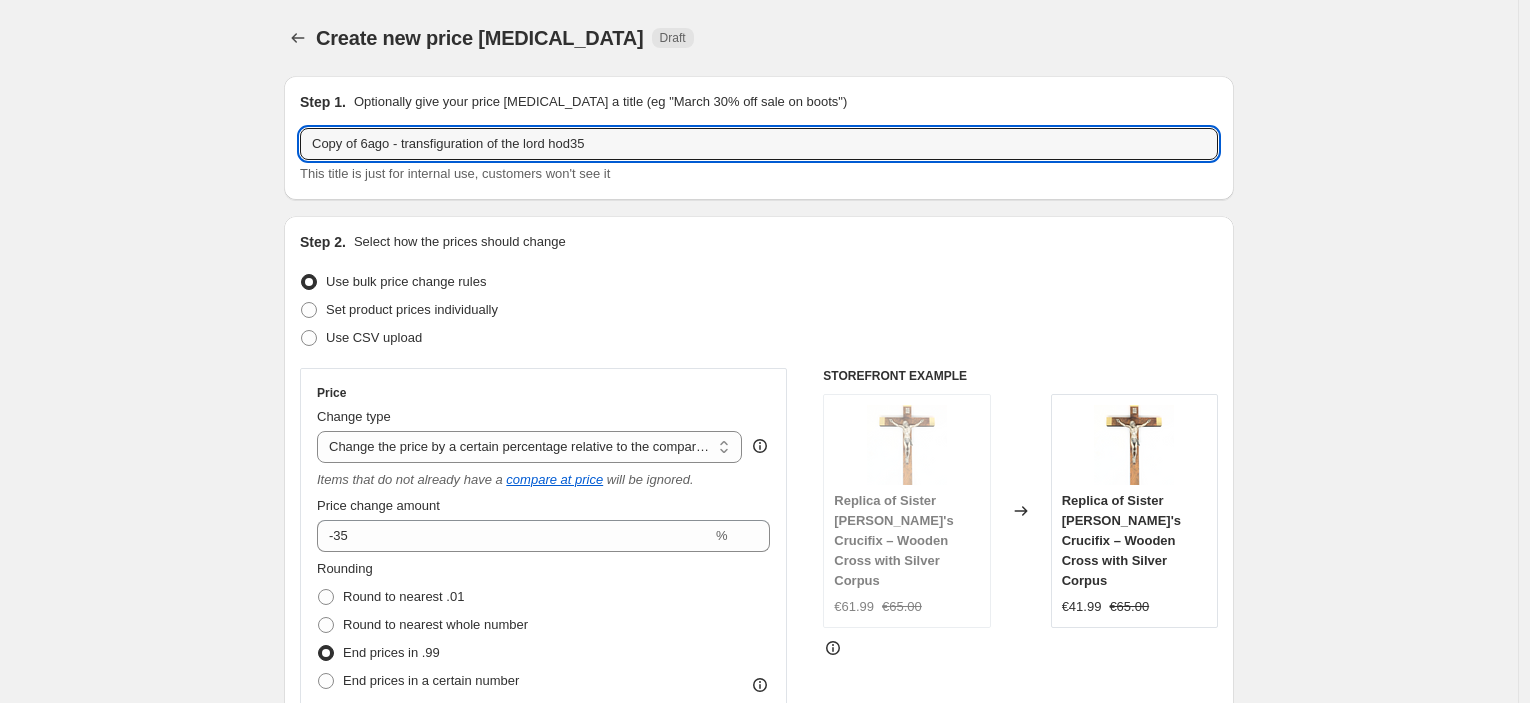 drag, startPoint x: 370, startPoint y: 146, endPoint x: 220, endPoint y: 149, distance: 150.03 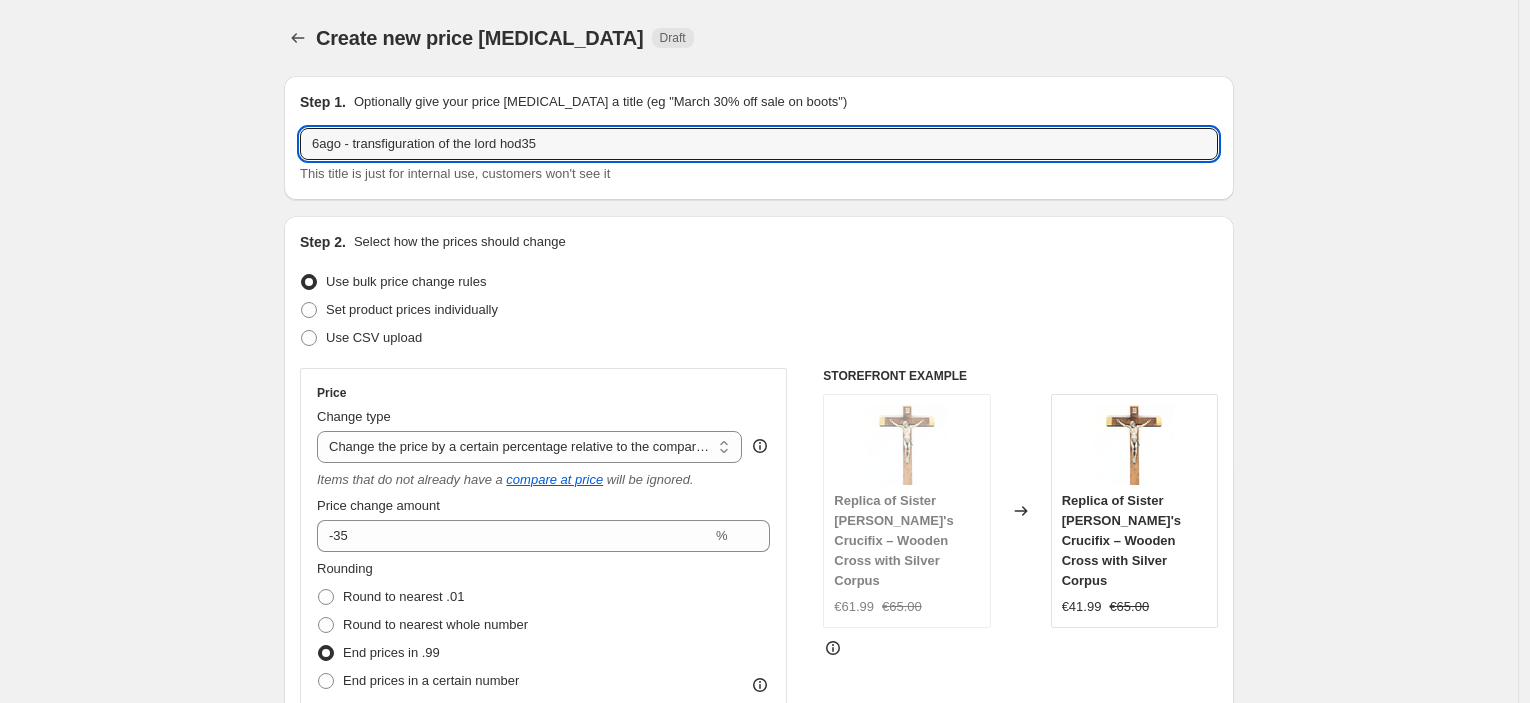 type on "6ago - transfiguration of the lord hod35" 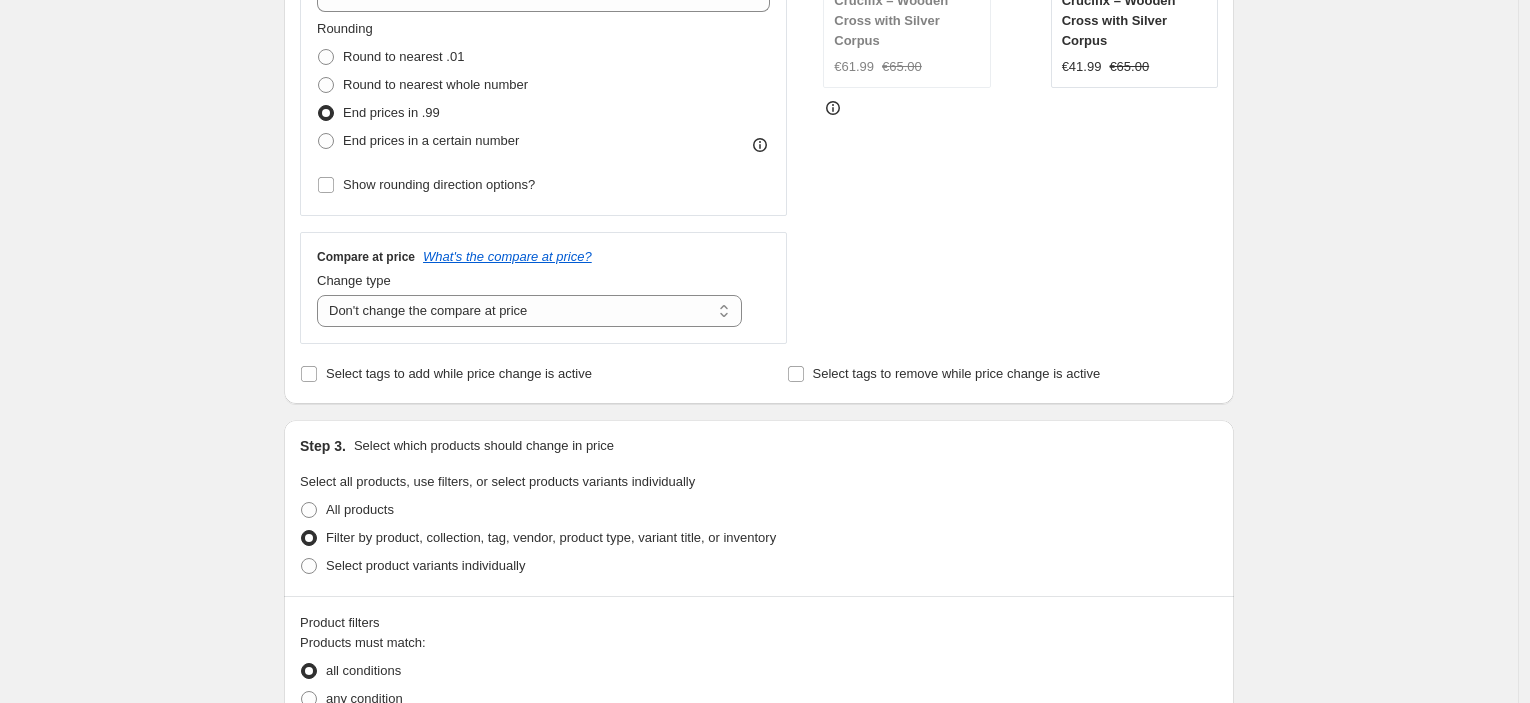 scroll, scrollTop: 778, scrollLeft: 0, axis: vertical 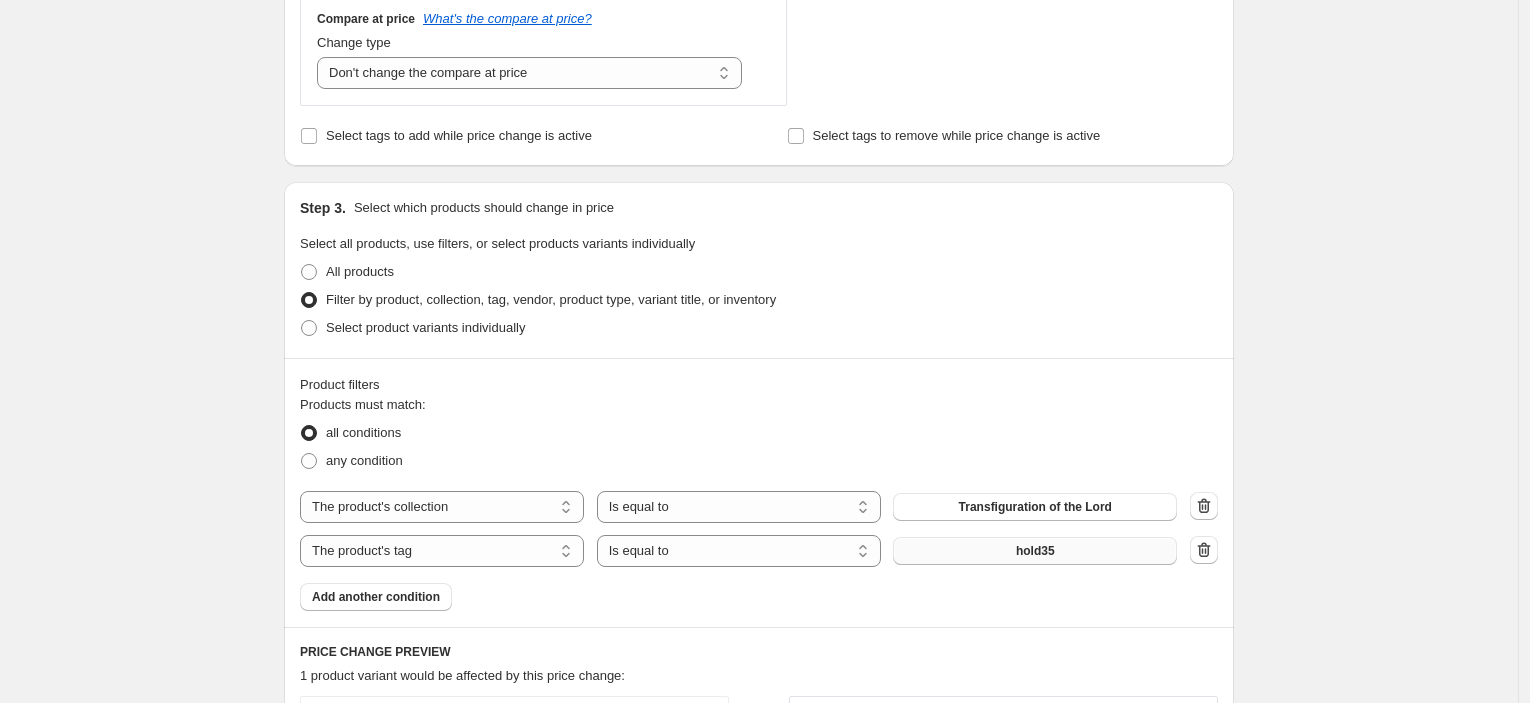 click on "hold35" at bounding box center (1035, 551) 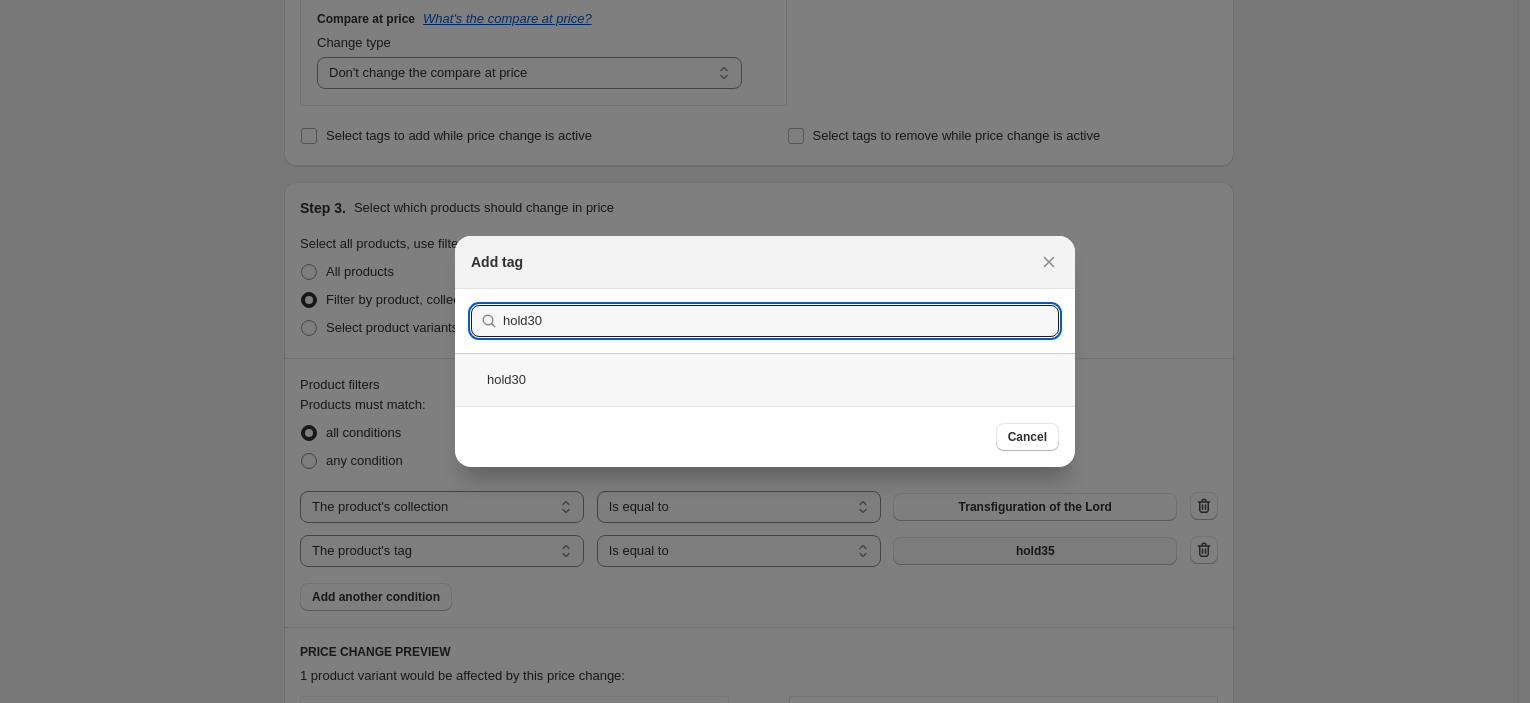 type on "hold30" 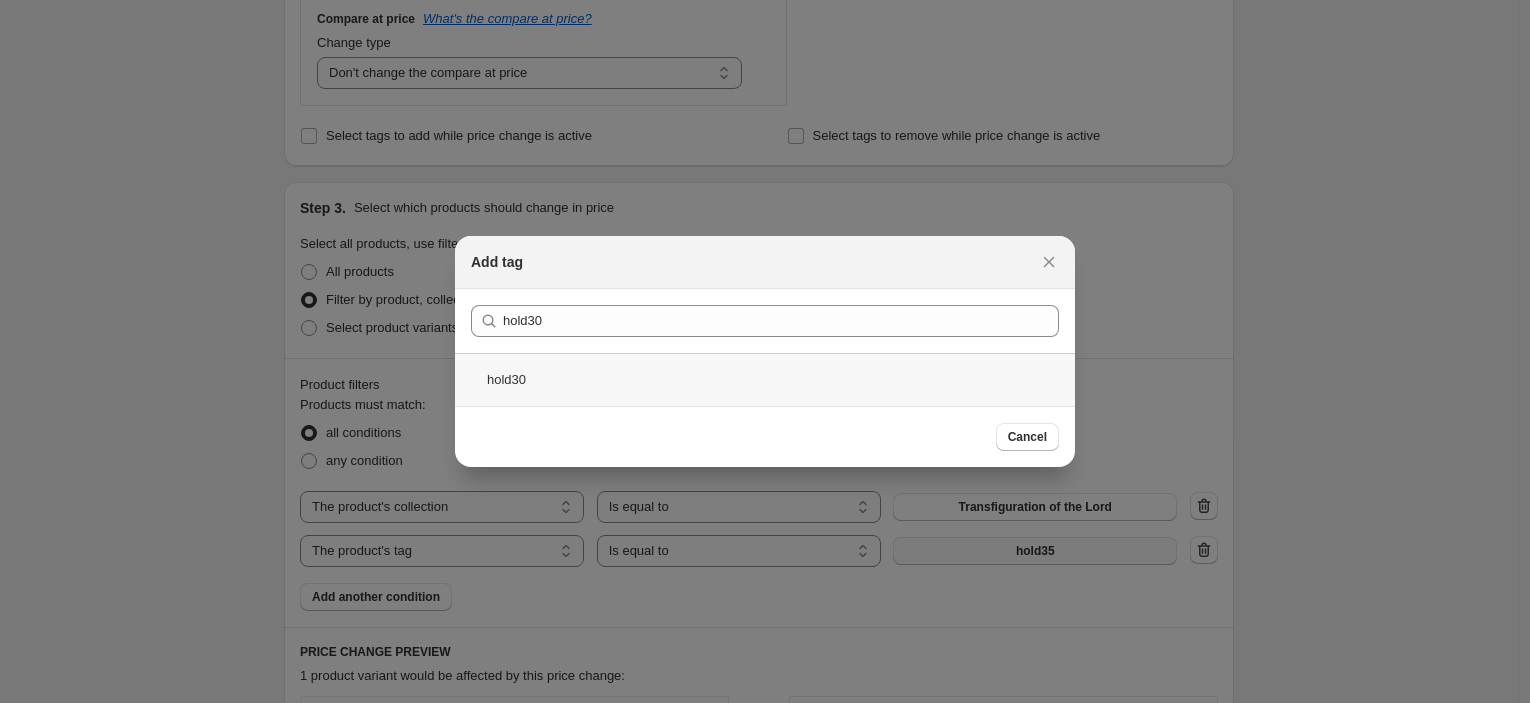 click on "hold30" at bounding box center [765, 379] 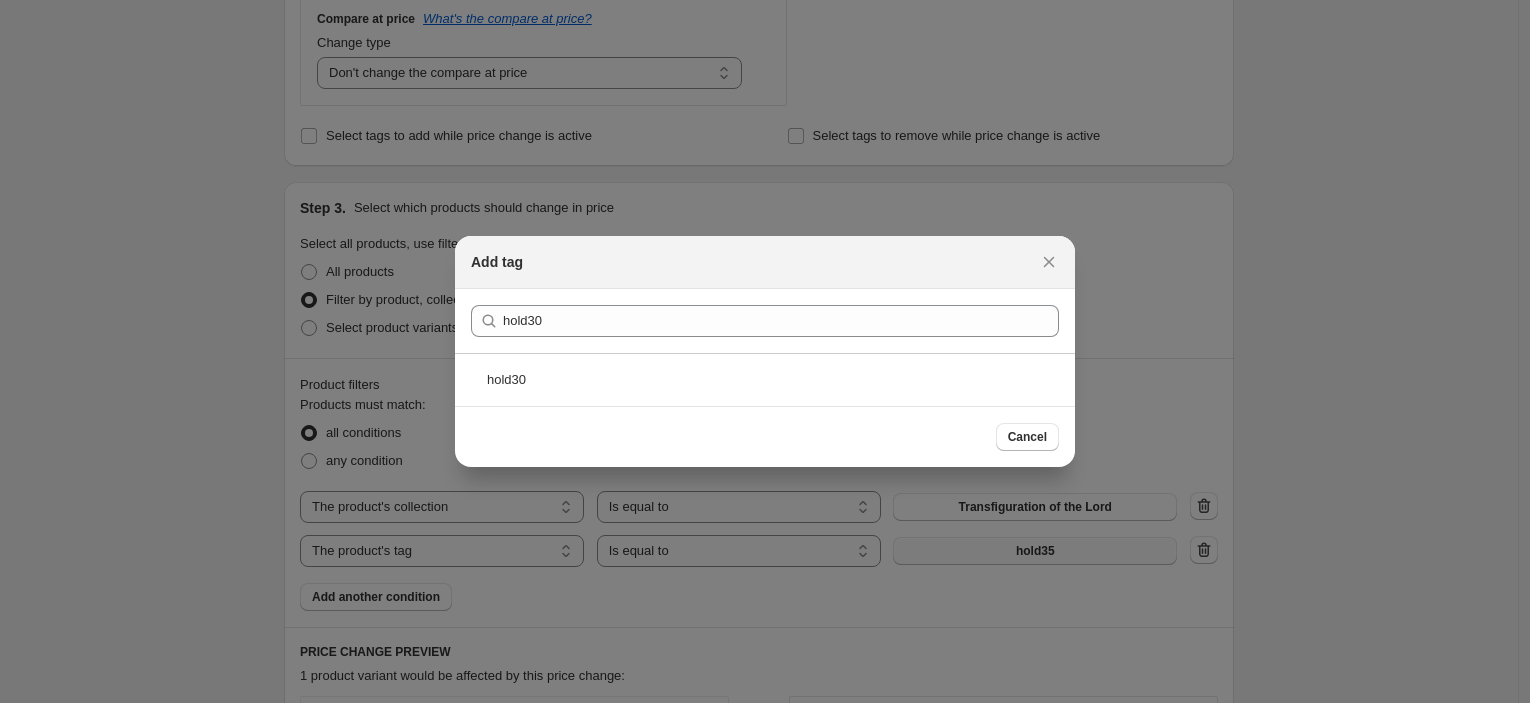 scroll, scrollTop: 778, scrollLeft: 0, axis: vertical 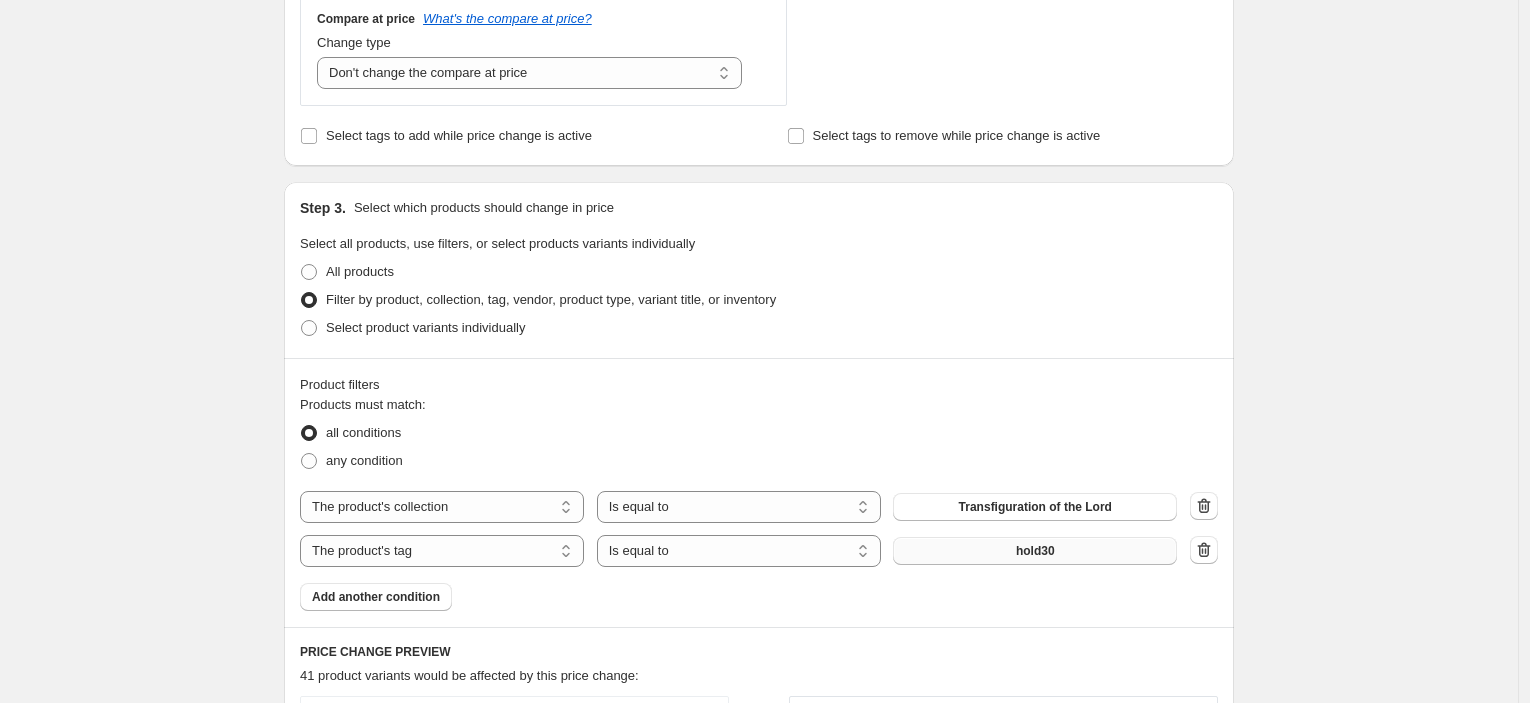 click on "Create new price [MEDICAL_DATA]. This page is ready Create new price [MEDICAL_DATA] Draft Step 1. Optionally give your price [MEDICAL_DATA] a title (eg "March 30% off sale on boots") 6ago - transfiguration of the lord hod35 This title is just for internal use, customers won't see it Step 2. Select how the prices should change Use bulk price change rules Set product prices individually Use CSV upload Price Change type Change the price to a certain amount Change the price by a certain amount Change the price by a certain percentage Change the price to the current compare at price (price before sale) Change the price by a certain amount relative to the compare at price Change the price by a certain percentage relative to the compare at price Don't change the price Change the price by a certain percentage relative to the cost per item Change price to certain cost margin Change the price by a certain percentage relative to the compare at price Items that do not already have a   compare at price   will be ignored. -35 % hold30" at bounding box center (759, 375) 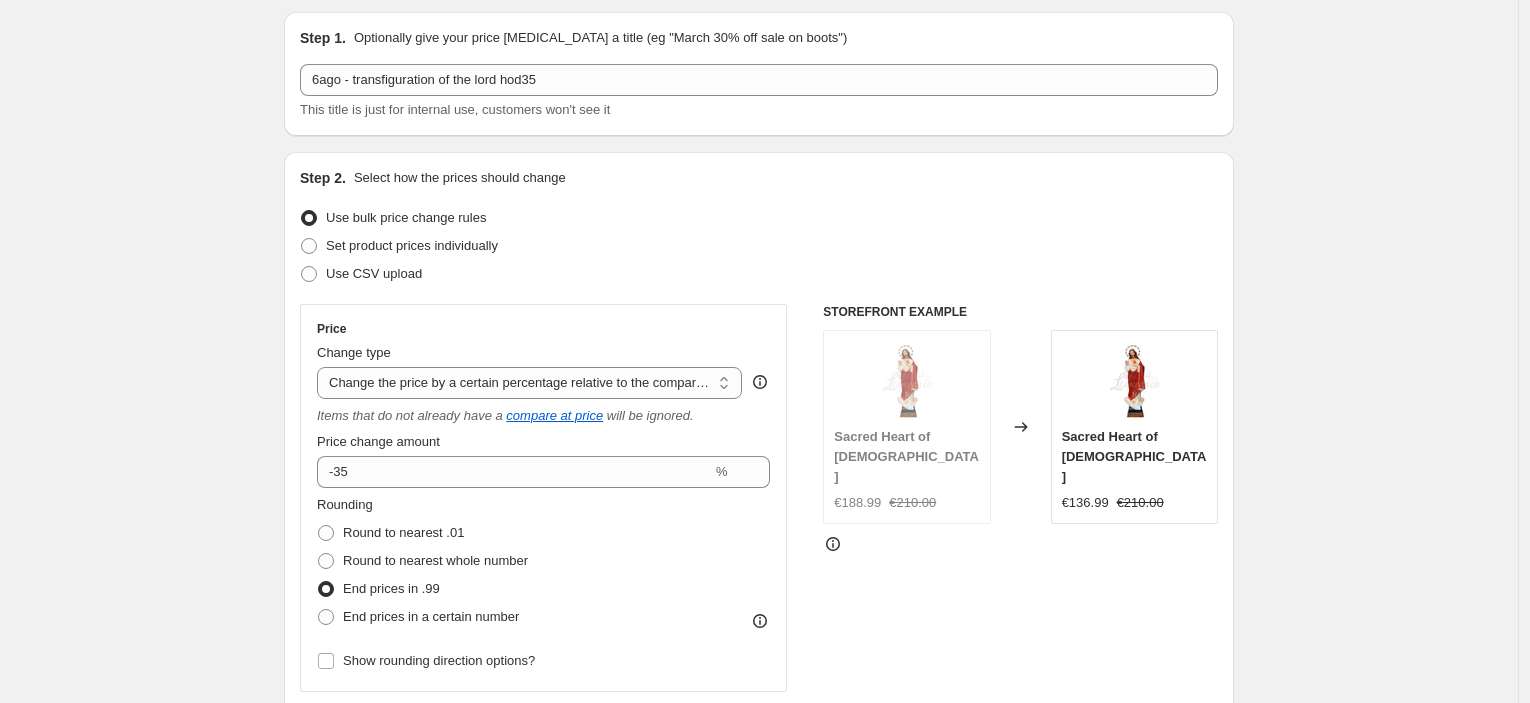 scroll, scrollTop: 0, scrollLeft: 0, axis: both 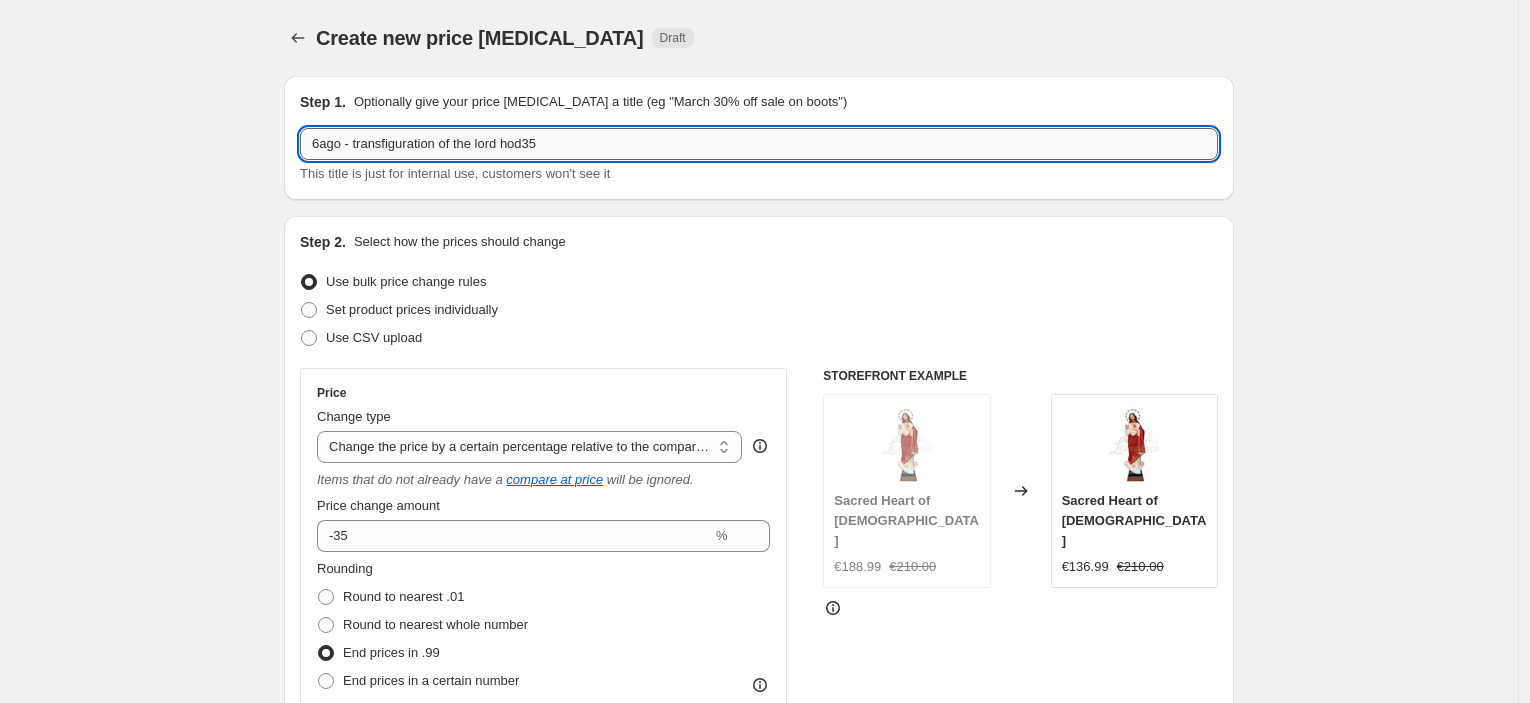 click on "6ago - transfiguration of the lord hod35" at bounding box center (759, 144) 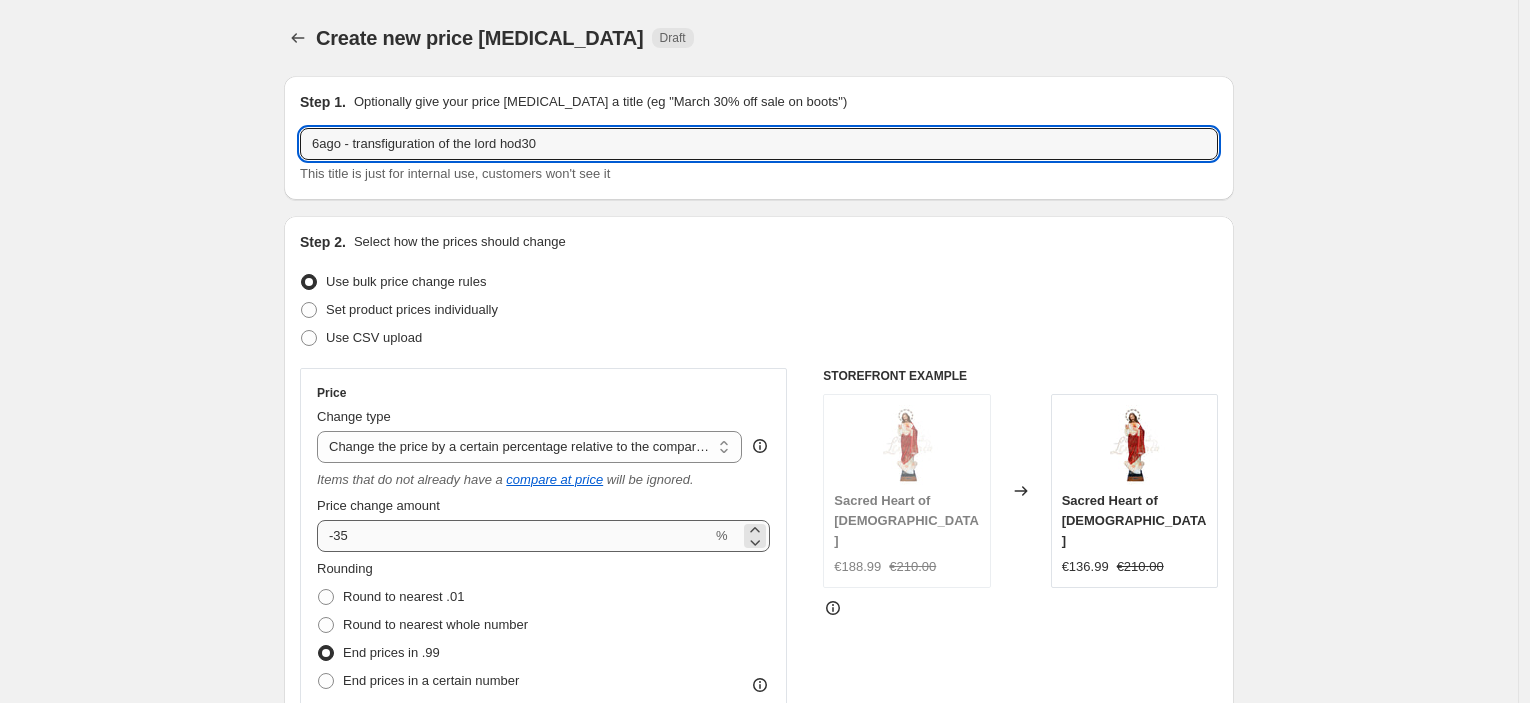 type on "6ago - transfiguration of the lord hod30" 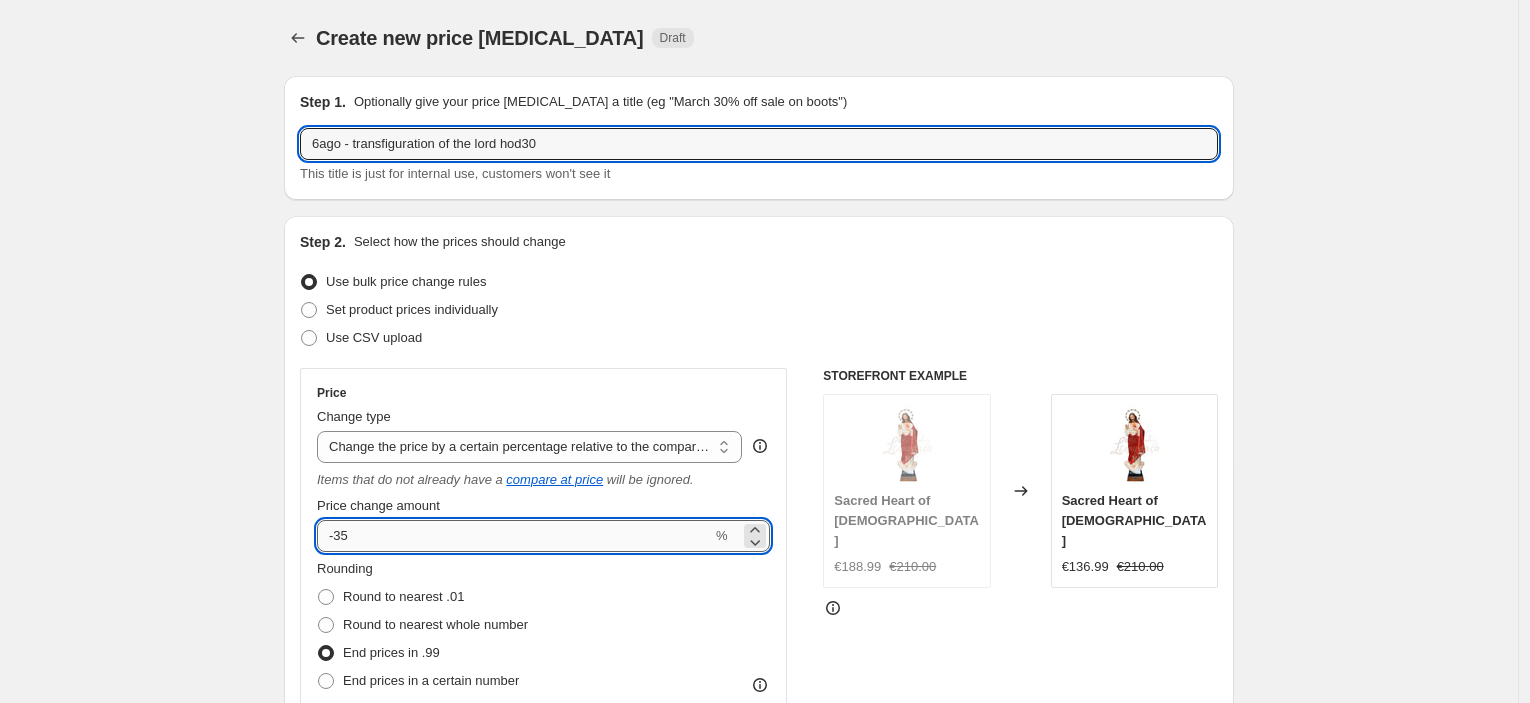 click on "-35" at bounding box center (514, 536) 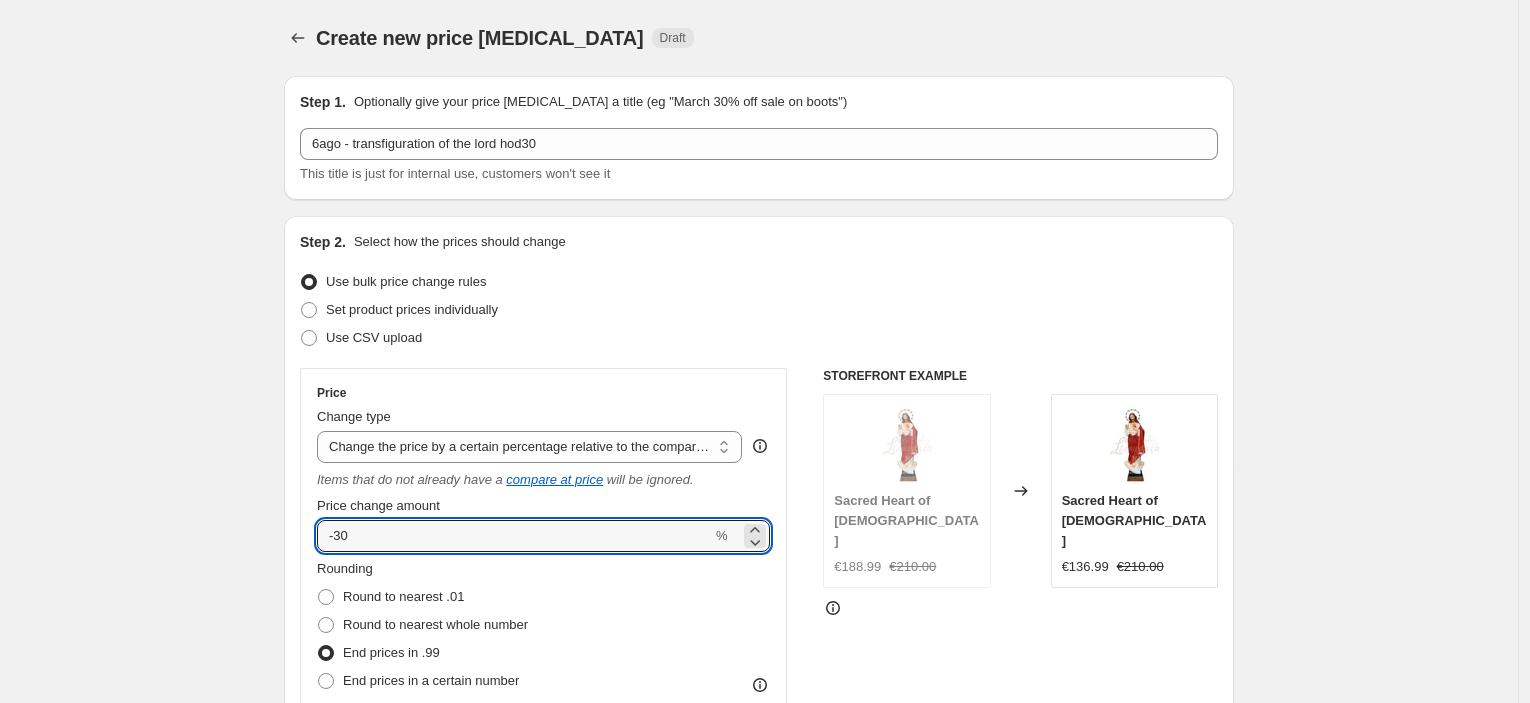 type on "-30" 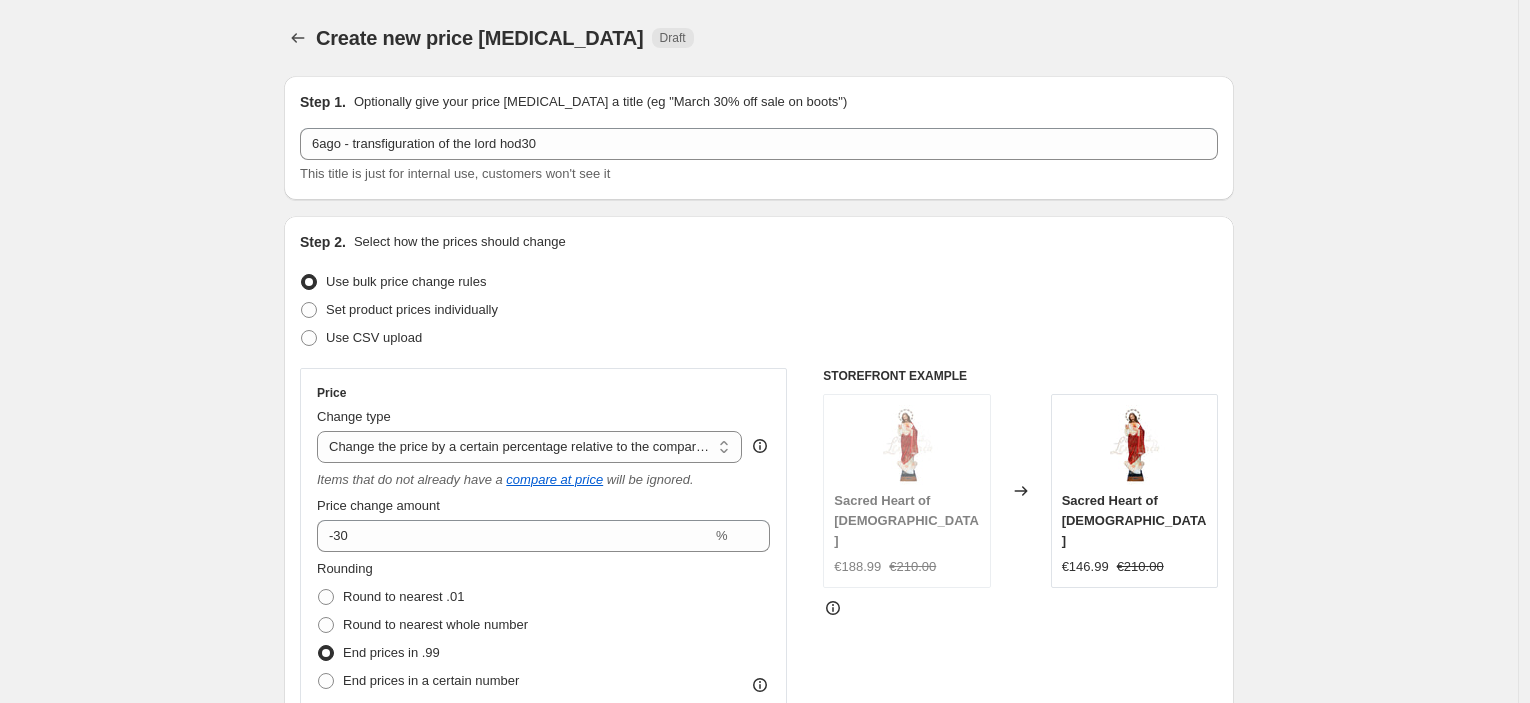click on "Create new price [MEDICAL_DATA]. This page is ready Create new price [MEDICAL_DATA] Draft Step 1. Optionally give your price [MEDICAL_DATA] a title (eg "March 30% off sale on boots") 6ago - transfiguration of the lord hod30 This title is just for internal use, customers won't see it Step 2. Select how the prices should change Use bulk price change rules Set product prices individually Use CSV upload Price Change type Change the price to a certain amount Change the price by a certain amount Change the price by a certain percentage Change the price to the current compare at price (price before sale) Change the price by a certain amount relative to the compare at price Change the price by a certain percentage relative to the compare at price Don't change the price Change the price by a certain percentage relative to the cost per item Change price to certain cost margin Change the price by a certain percentage relative to the compare at price Items that do not already have a   compare at price   will be ignored. -30 % hold30" at bounding box center (759, 1153) 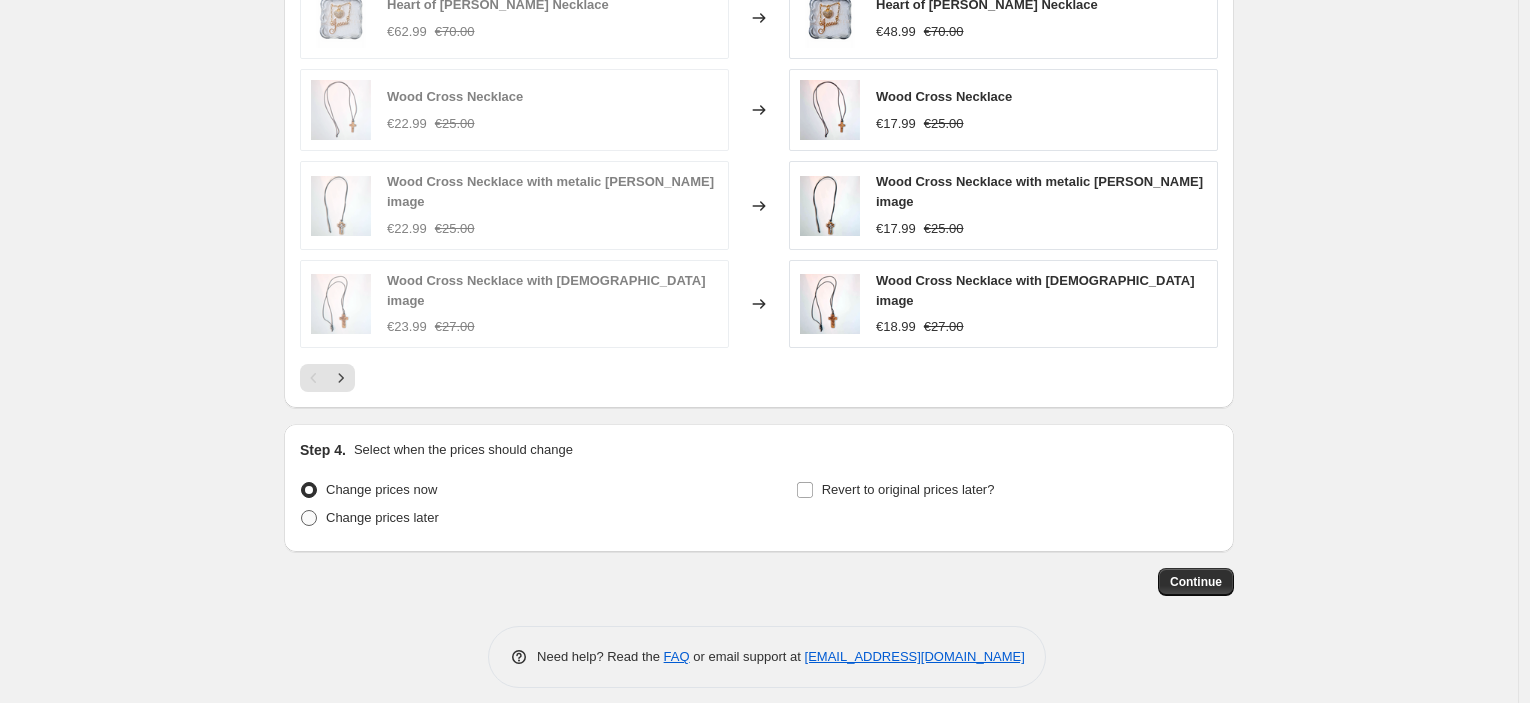 click on "Change prices later" at bounding box center [382, 517] 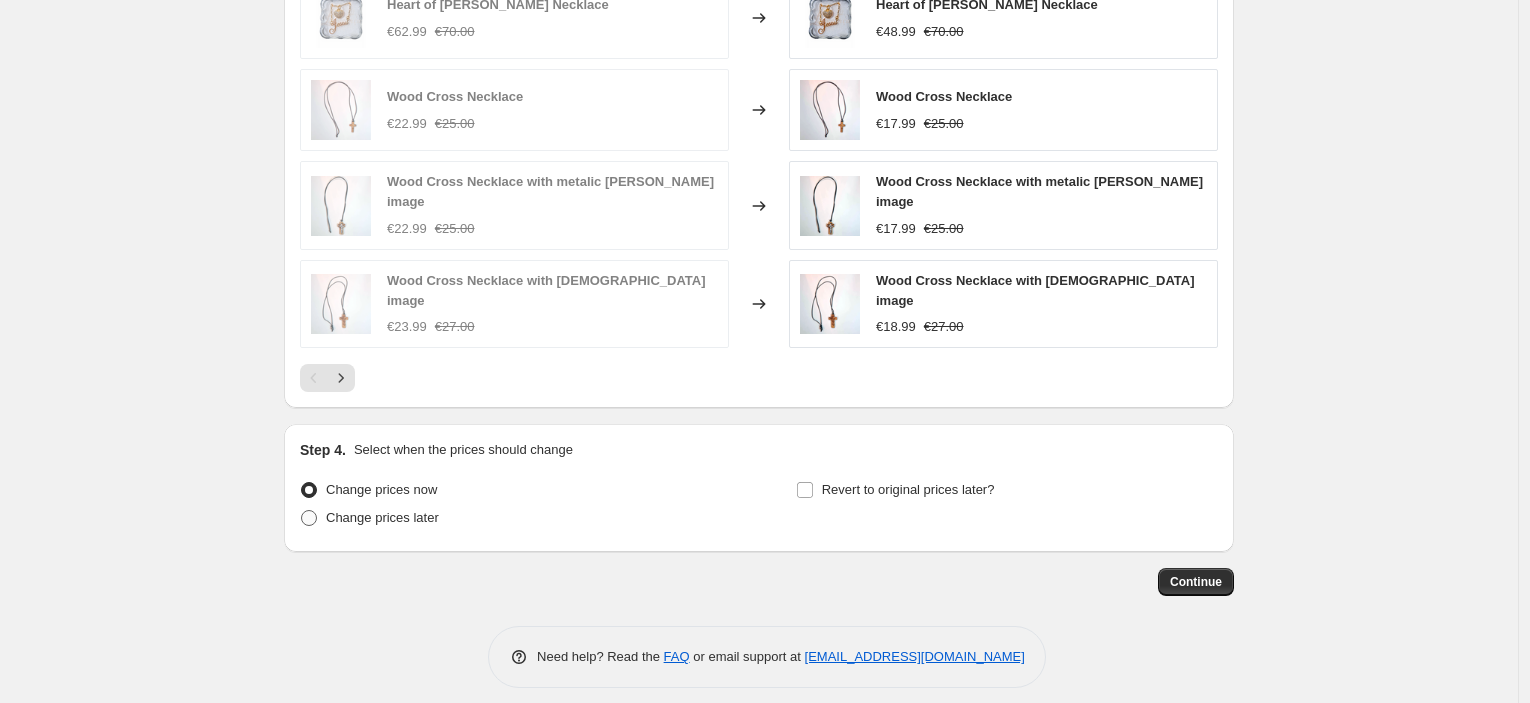 radio on "true" 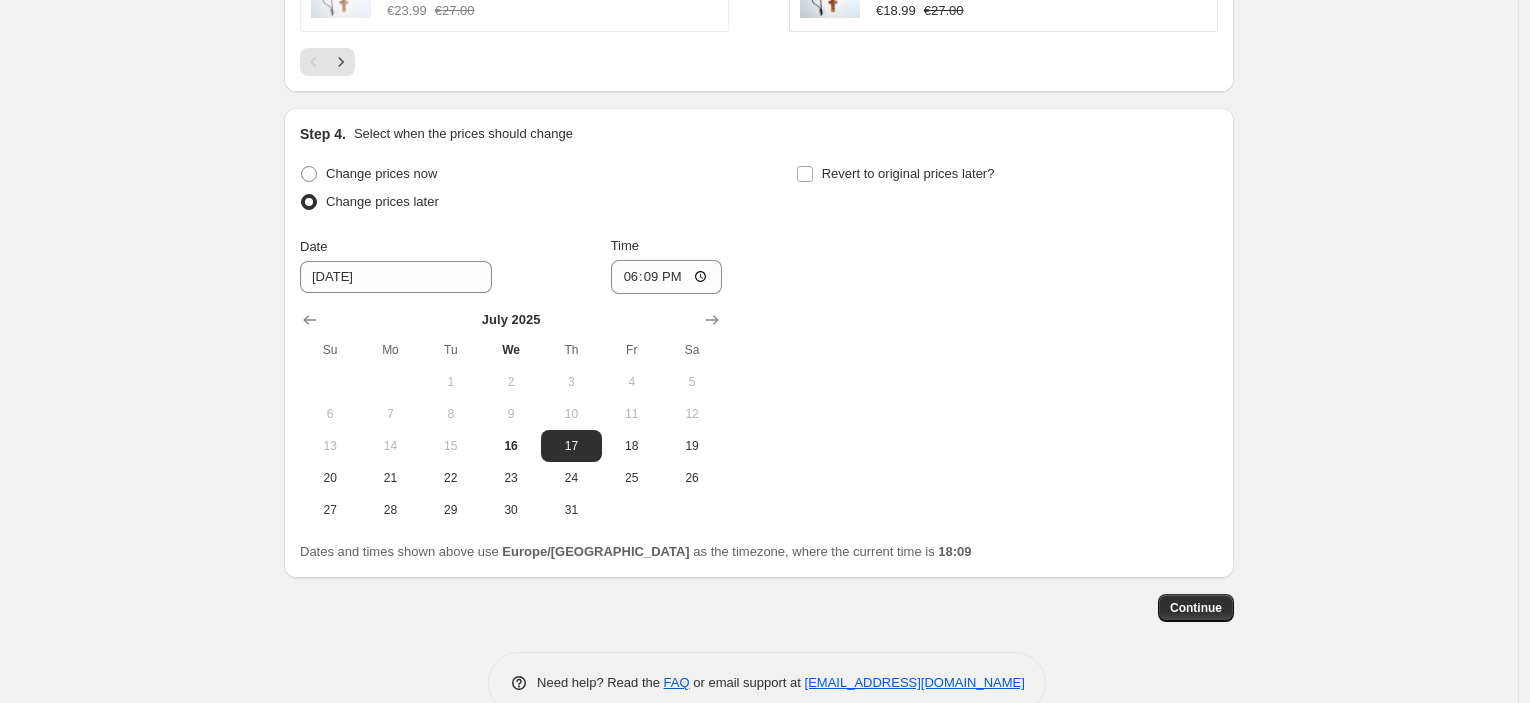 scroll, scrollTop: 1932, scrollLeft: 0, axis: vertical 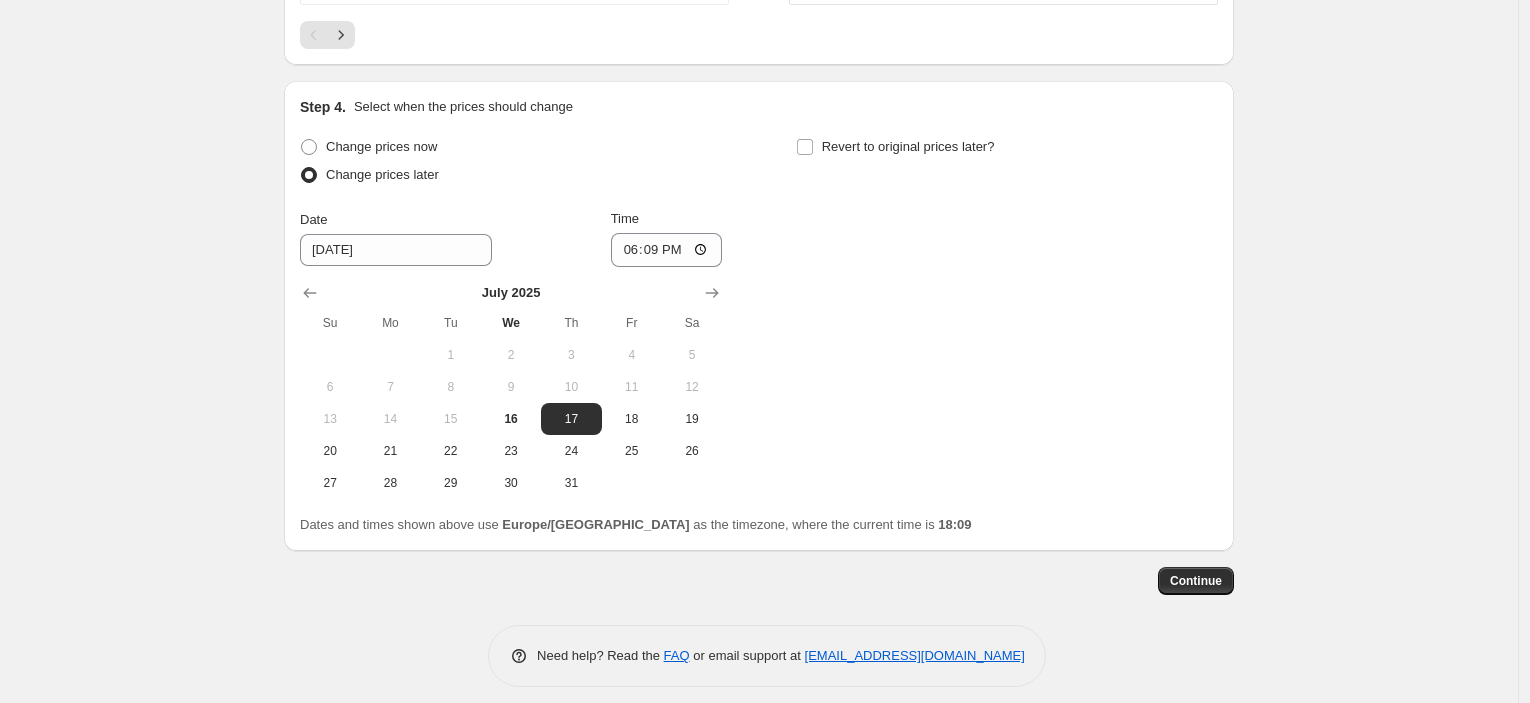 drag, startPoint x: 717, startPoint y: 282, endPoint x: 459, endPoint y: 416, distance: 290.72324 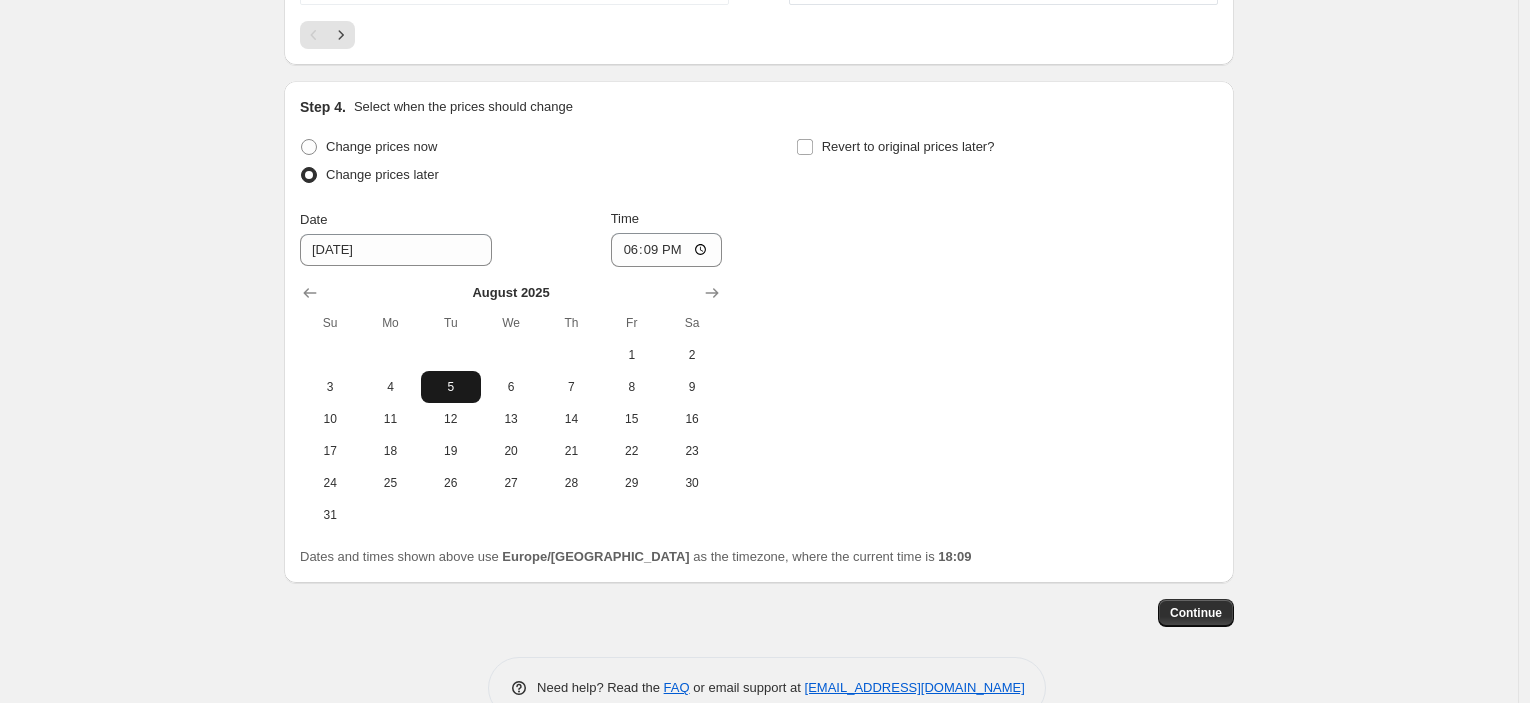 click on "5" at bounding box center [451, 387] 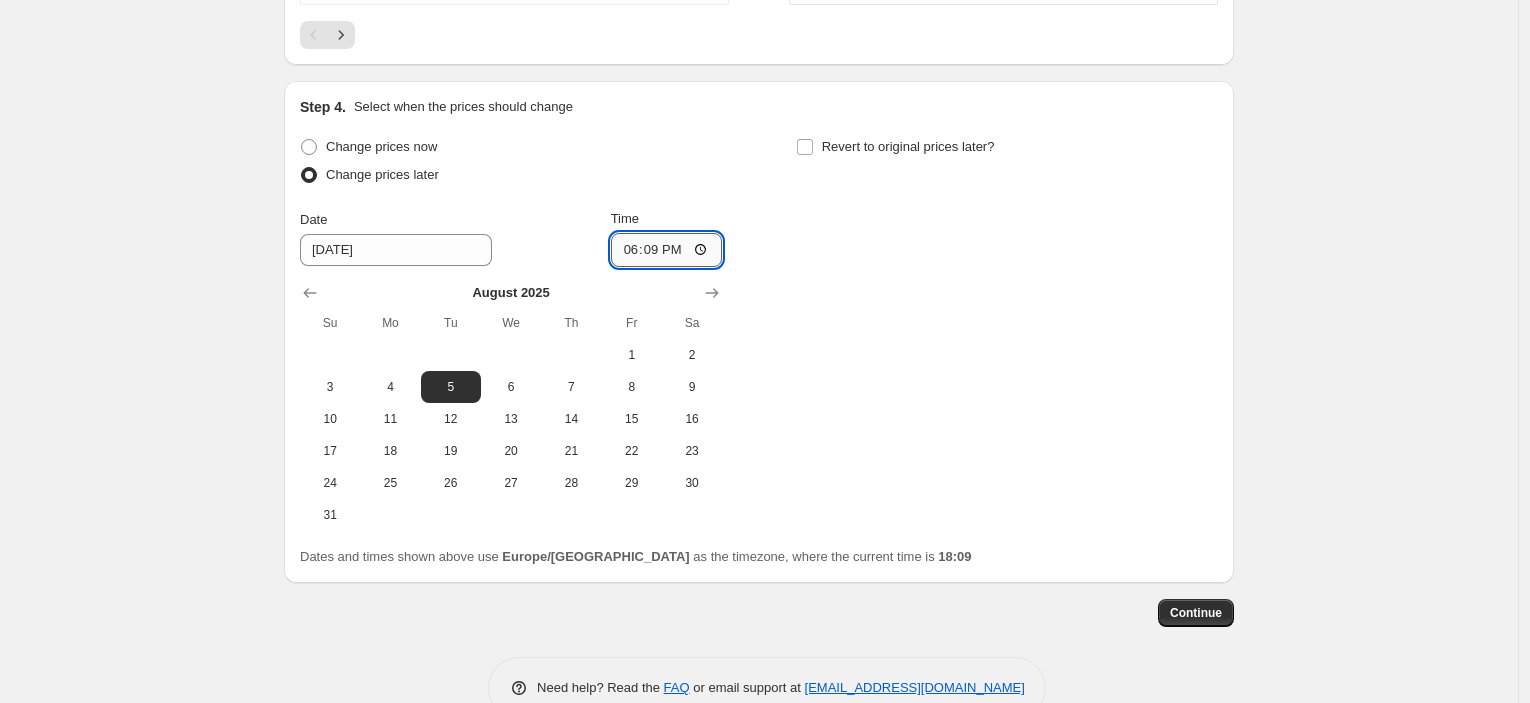 click on "18:09" at bounding box center [667, 250] 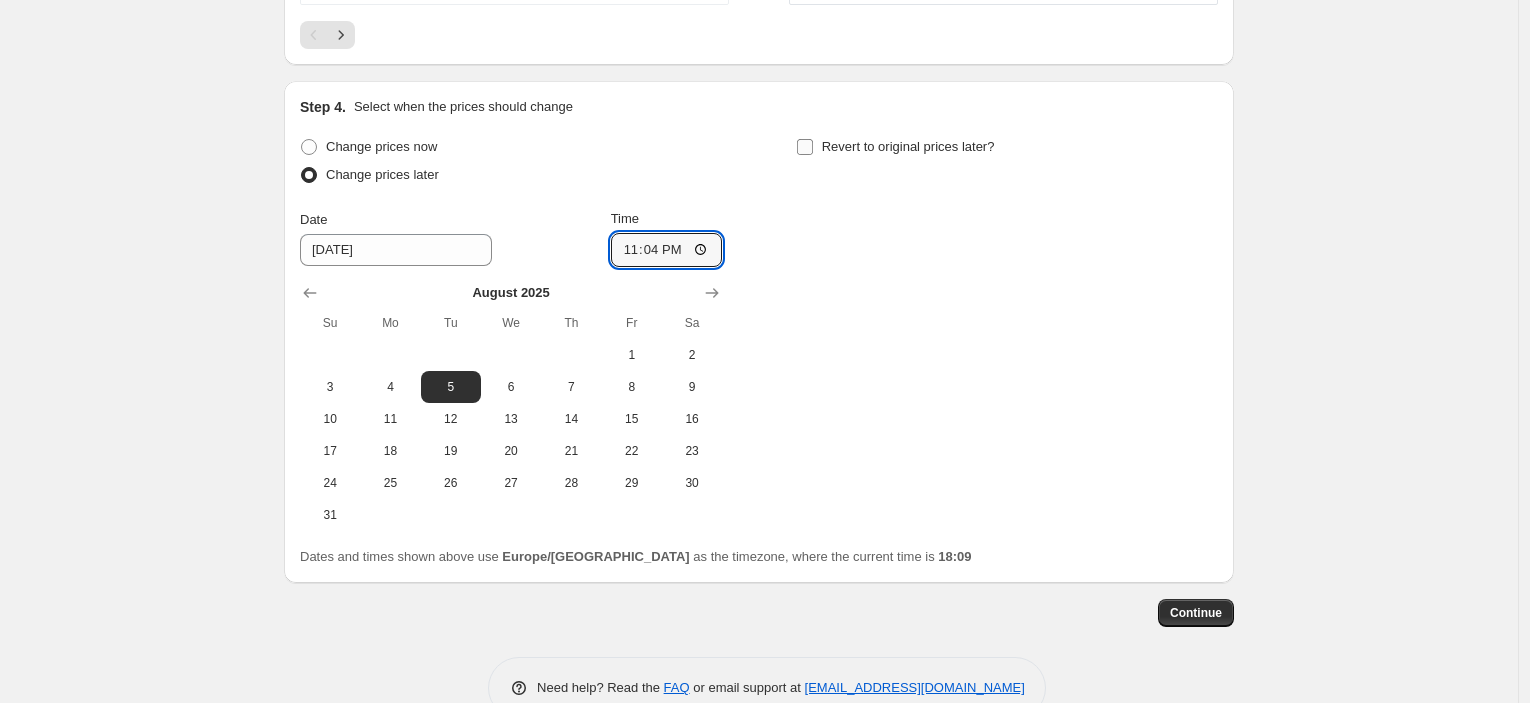type on "23:45" 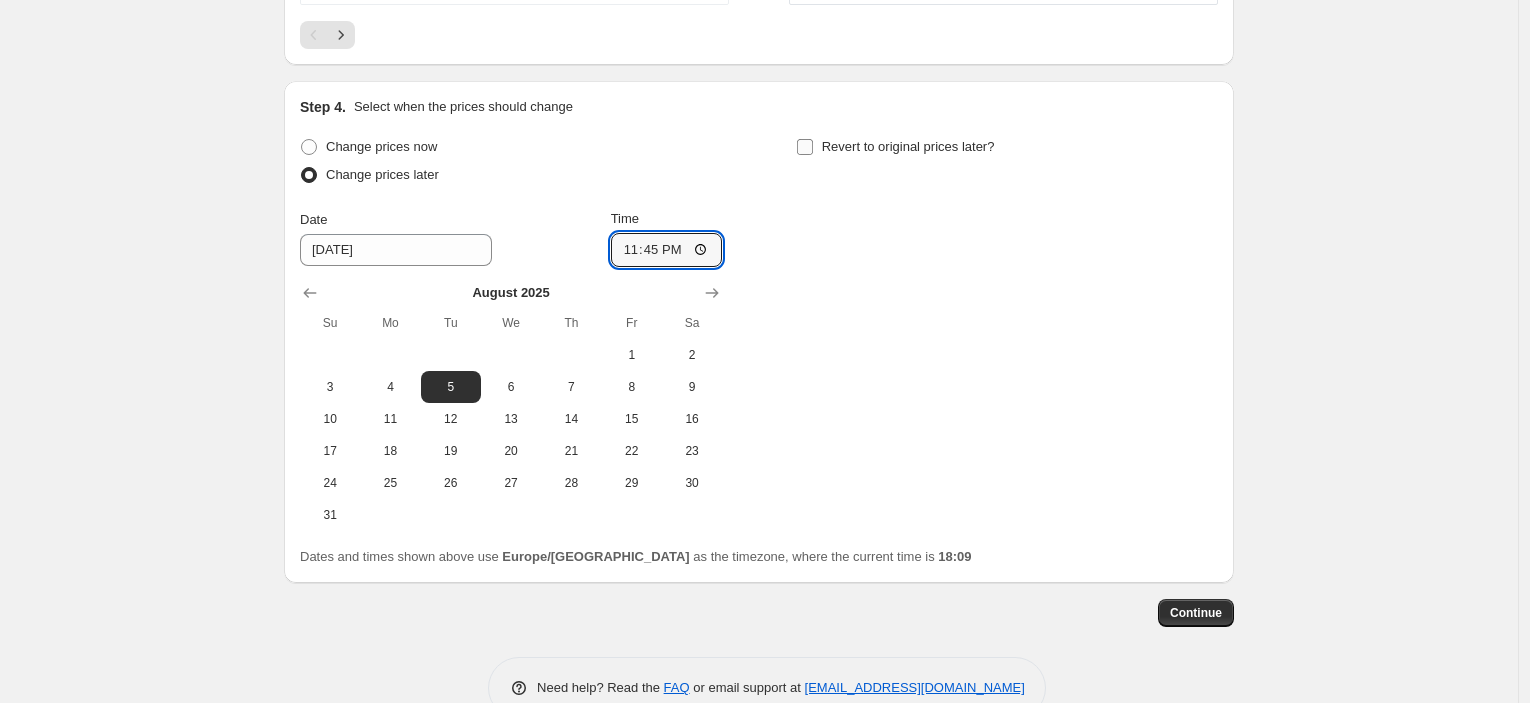 click on "Revert to original prices later?" at bounding box center [908, 146] 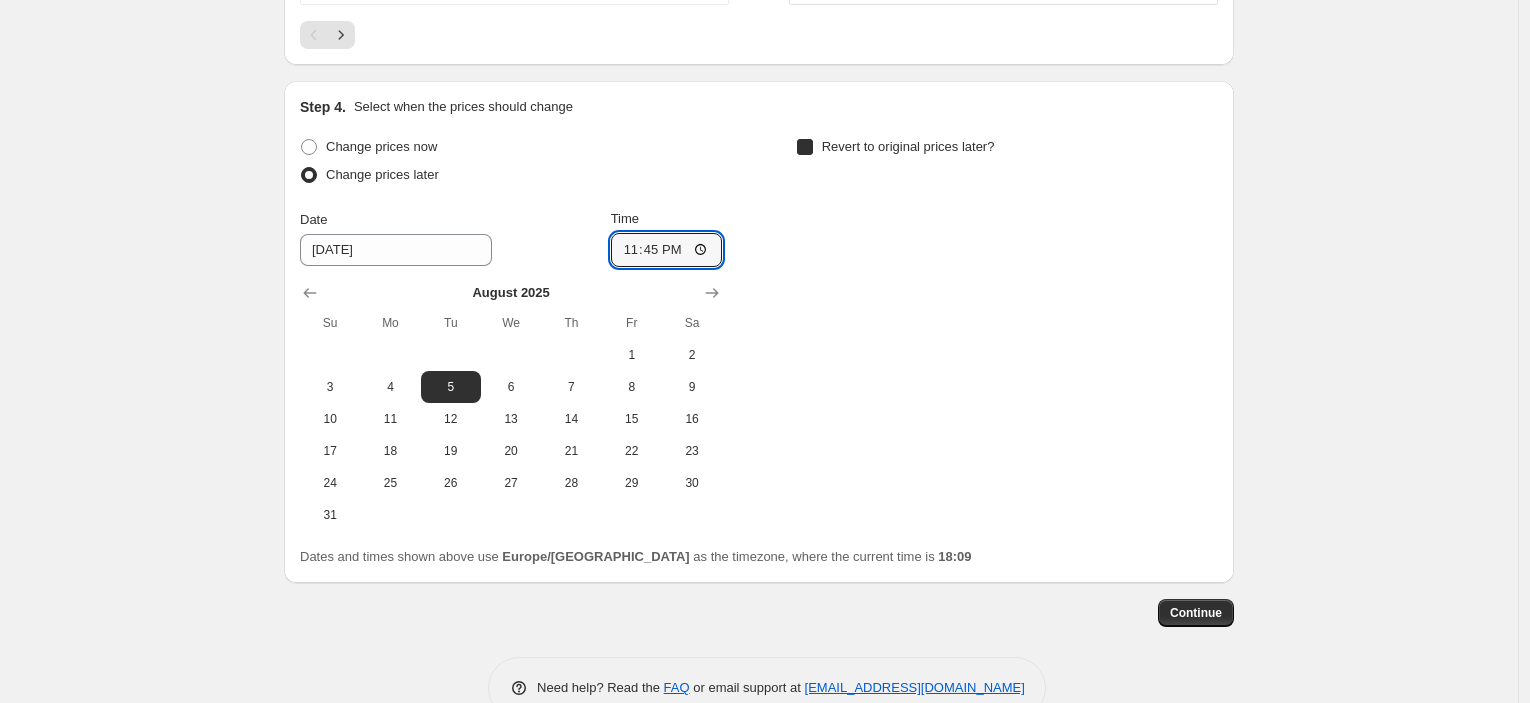checkbox on "true" 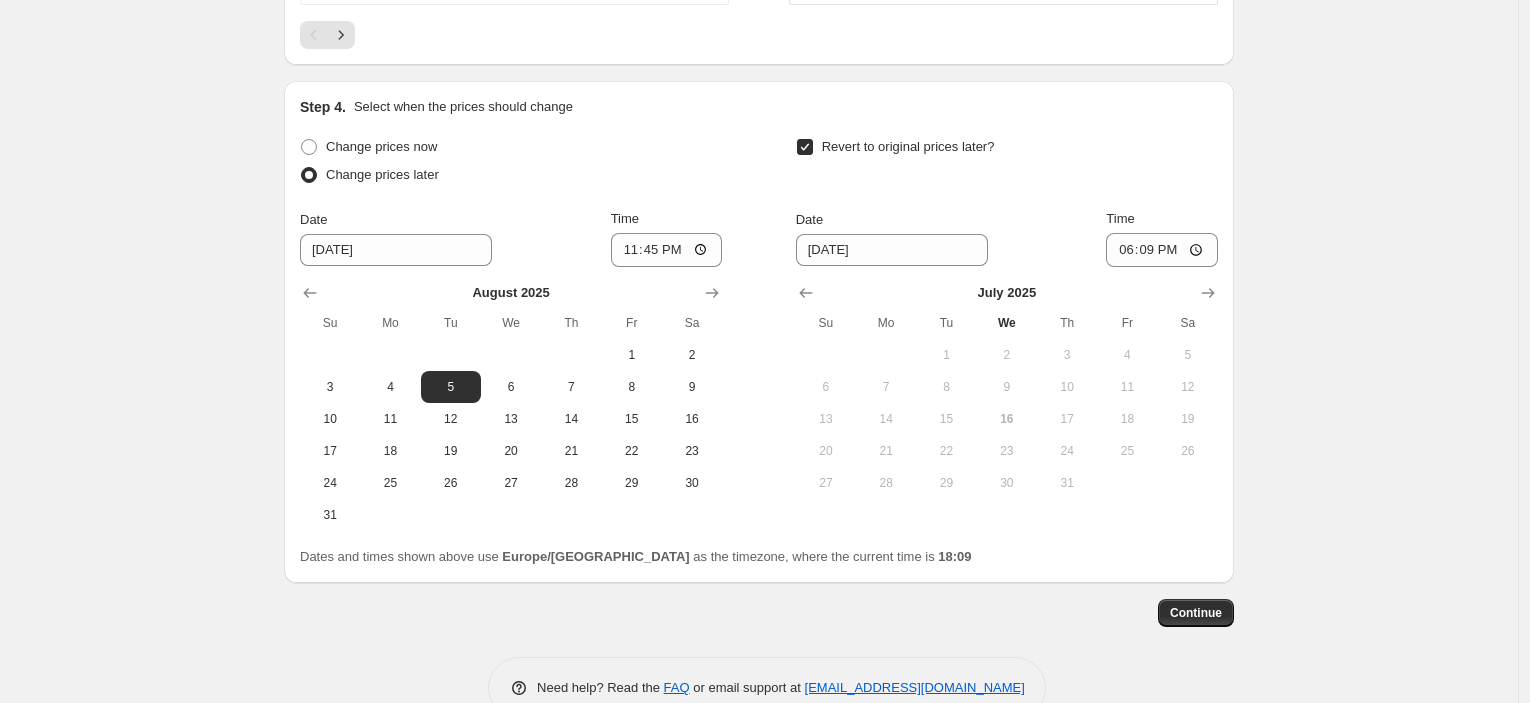 click on "Step 4. Select when the prices should change Change prices now Change prices later Date [DATE] Time 23:45 [DATE] Su Mo Tu We Th Fr Sa 1 2 3 4 5 6 7 8 9 10 11 12 13 14 15 16 17 18 19 20 21 22 23 24 25 26 27 28 29 30 31 Revert to original prices later? Date [DATE] Time 18:[DATE] Mo Tu We Th Fr Sa 1 2 3 4 5 6 7 8 9 10 11 12 13 14 15 16 17 18 19 20 21 22 23 24 25 26 27 28 29 30 31 Dates and times shown above use   [GEOGRAPHIC_DATA]/[GEOGRAPHIC_DATA]   as the timezone, where the current time is   18:09" at bounding box center [759, 332] 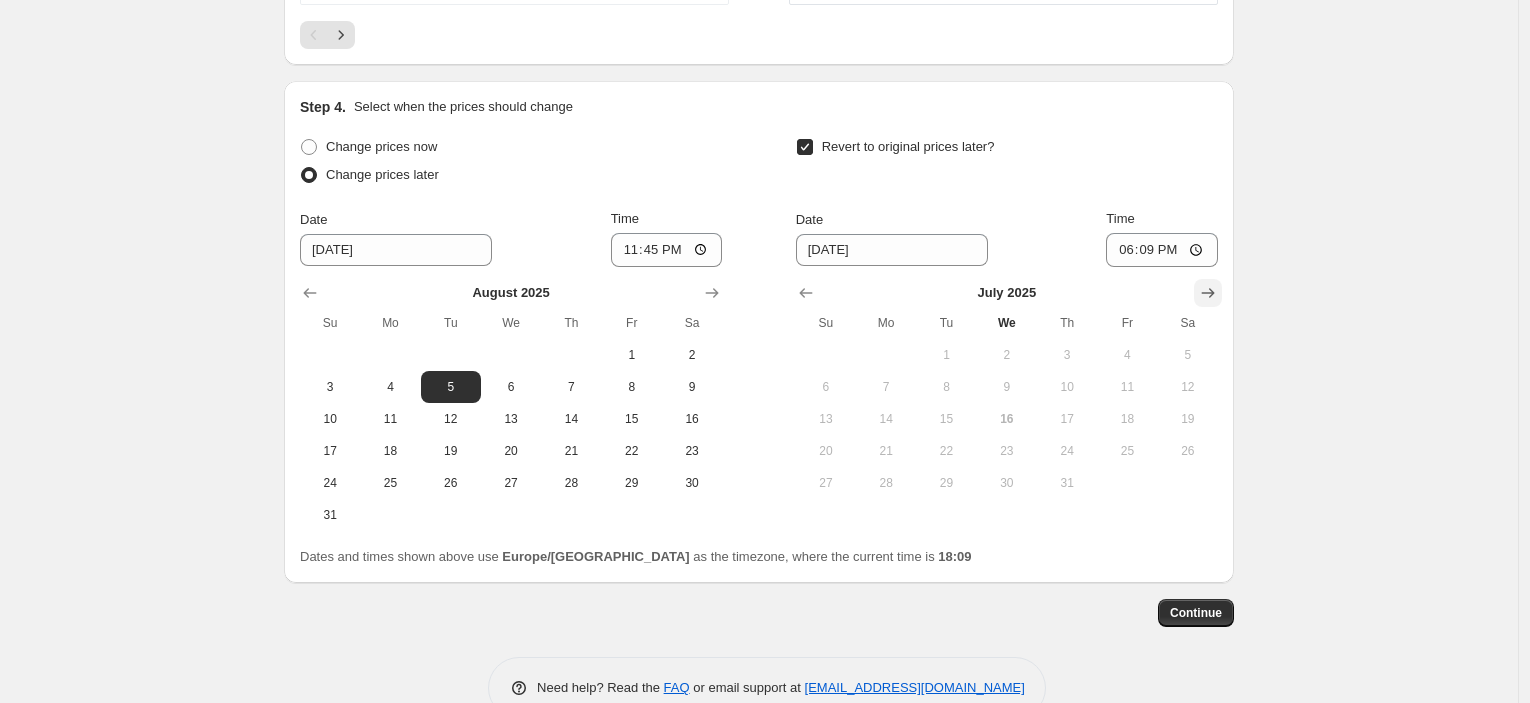 click 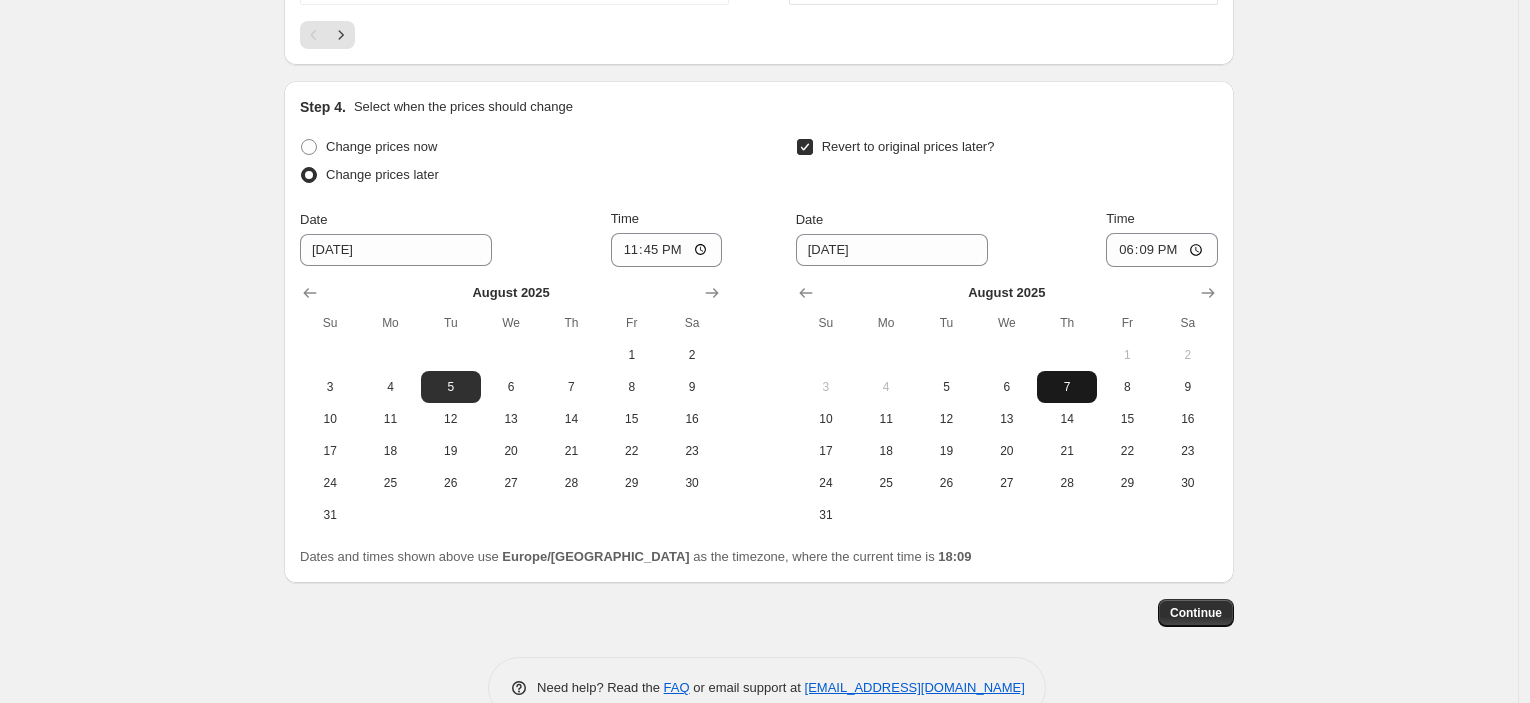 click on "7" at bounding box center (1067, 387) 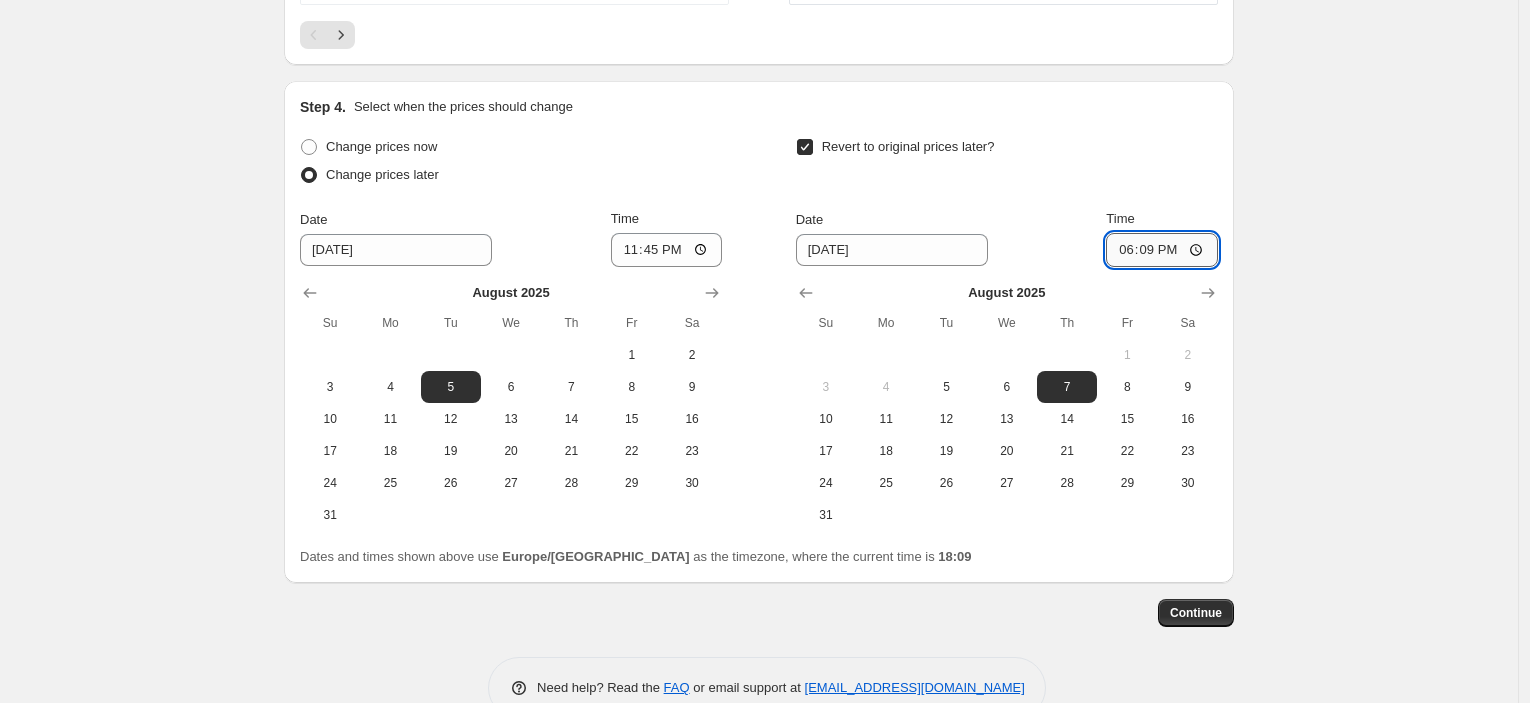 click on "18:09" at bounding box center [1162, 250] 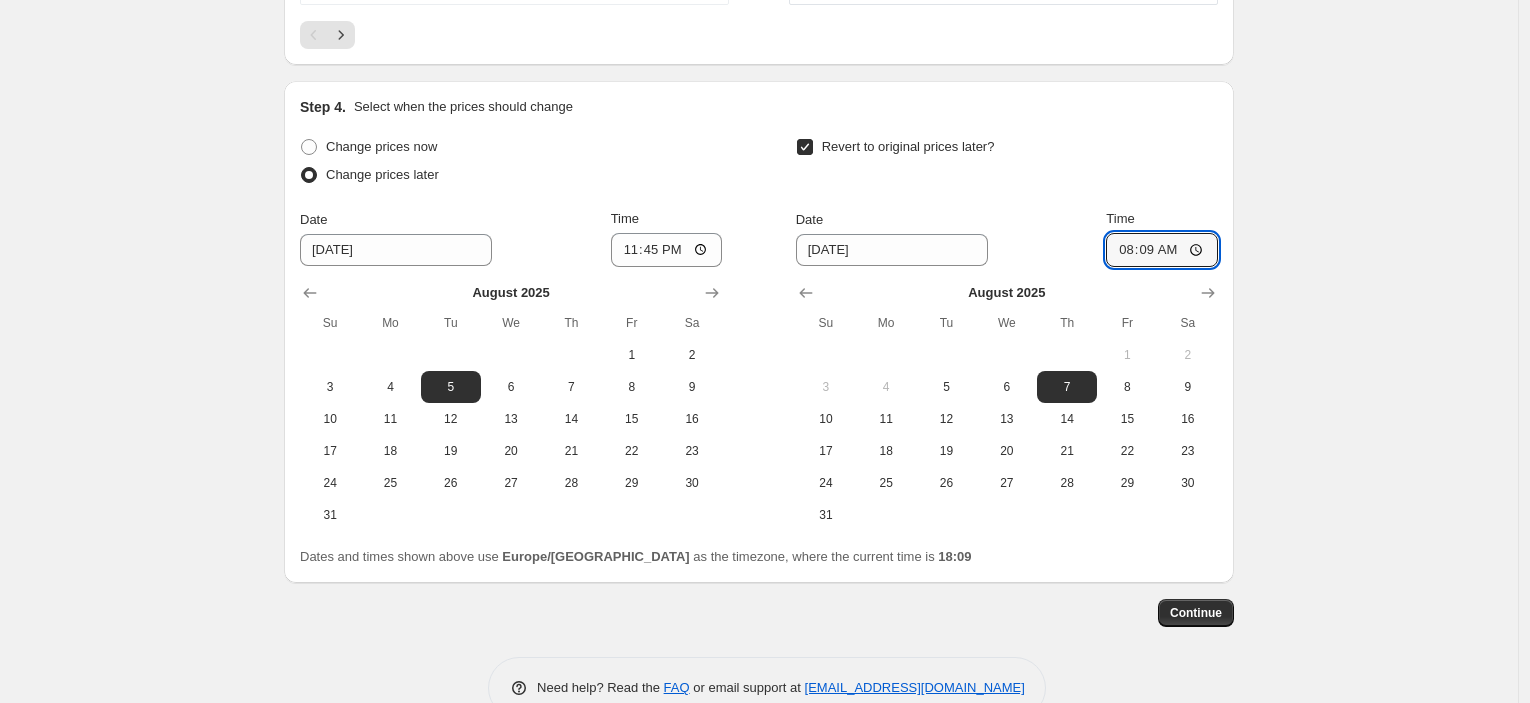 type on "08:00" 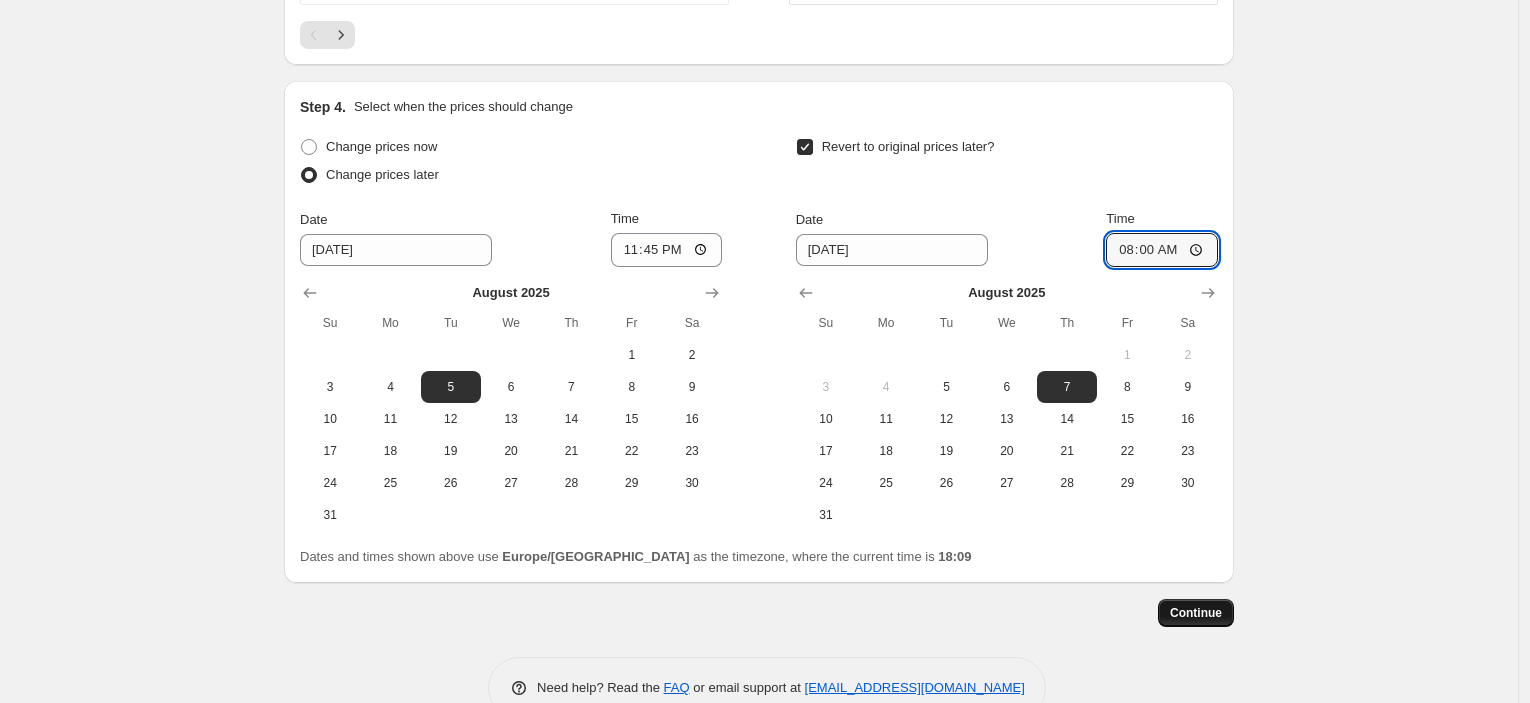 click on "Continue" at bounding box center [1196, 613] 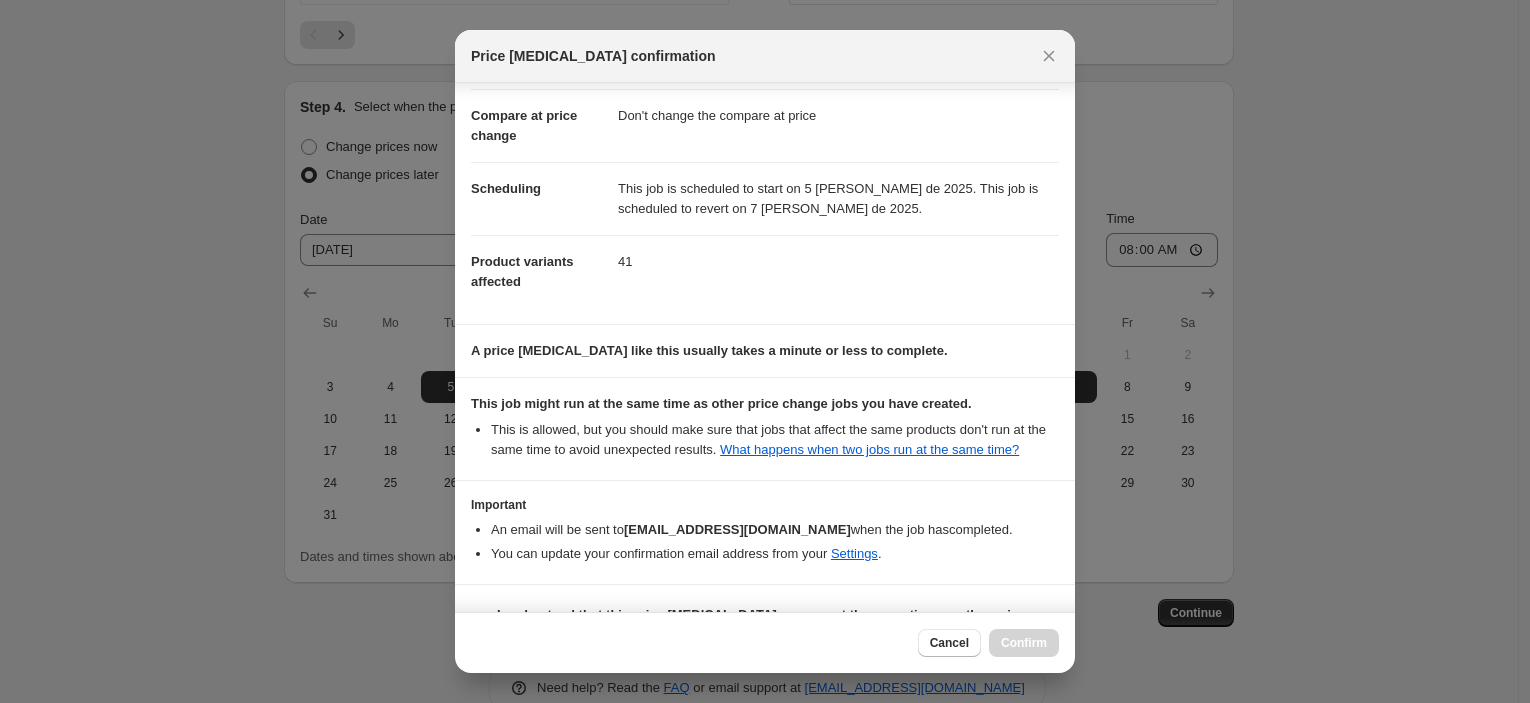 scroll, scrollTop: 153, scrollLeft: 0, axis: vertical 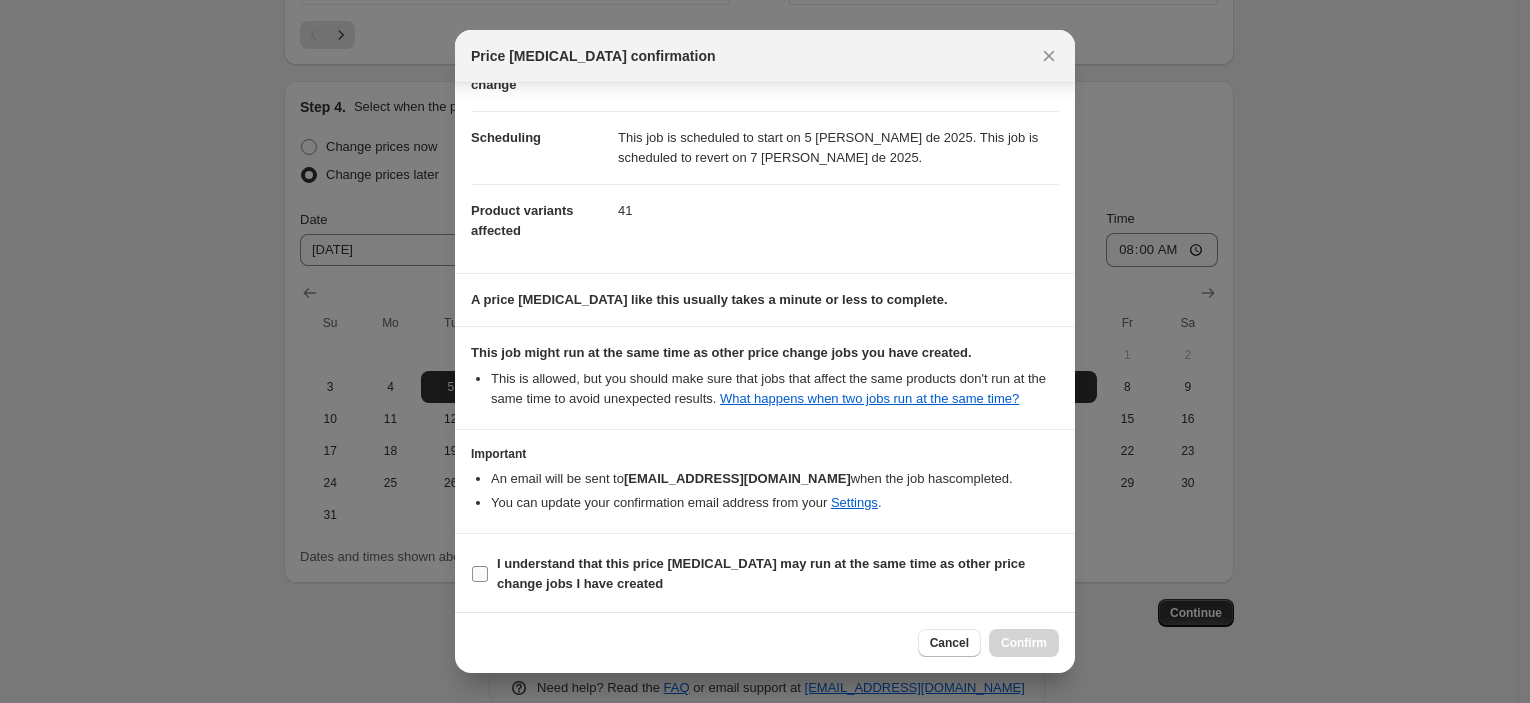 click on "I understand that this price [MEDICAL_DATA] may run at the same time as other price change jobs I have created" at bounding box center [761, 573] 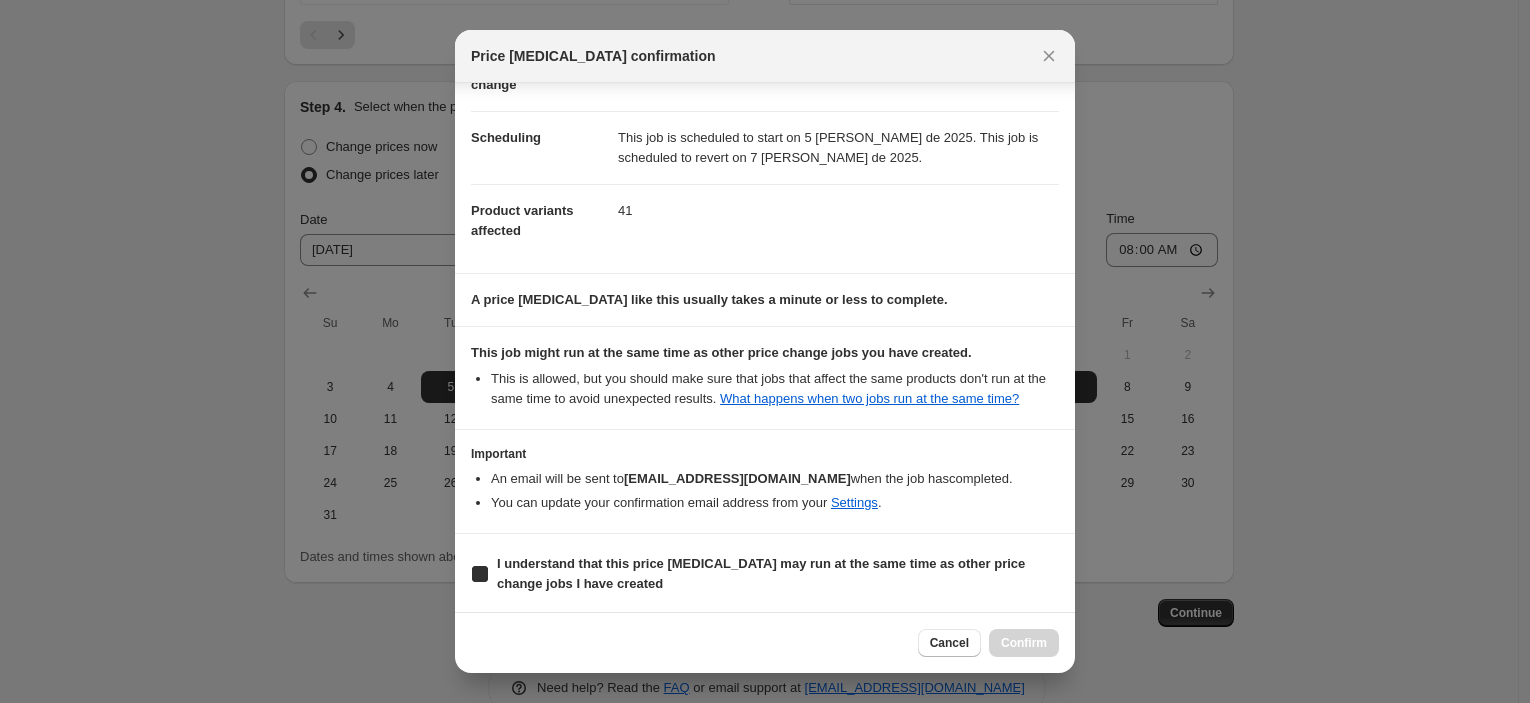 checkbox on "true" 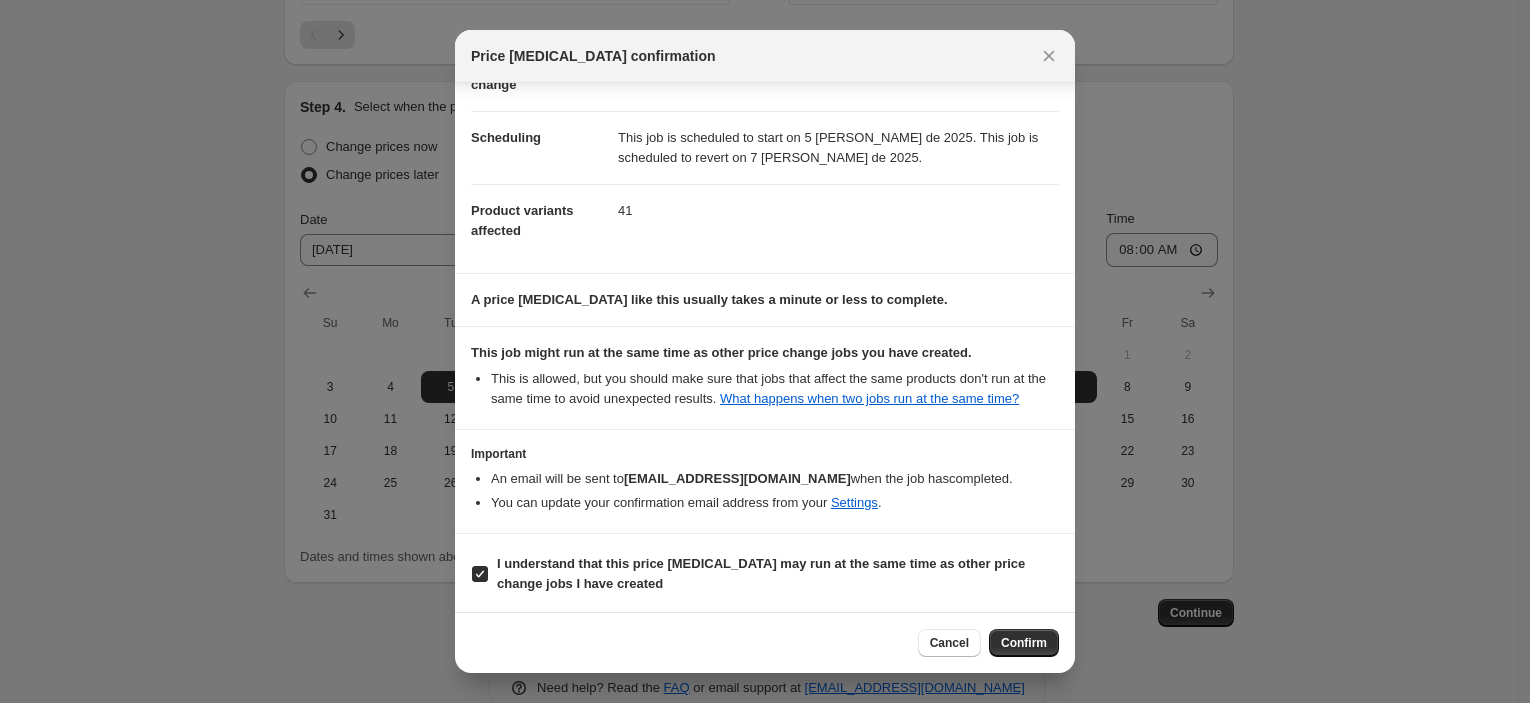 click on "Confirm" at bounding box center [1024, 643] 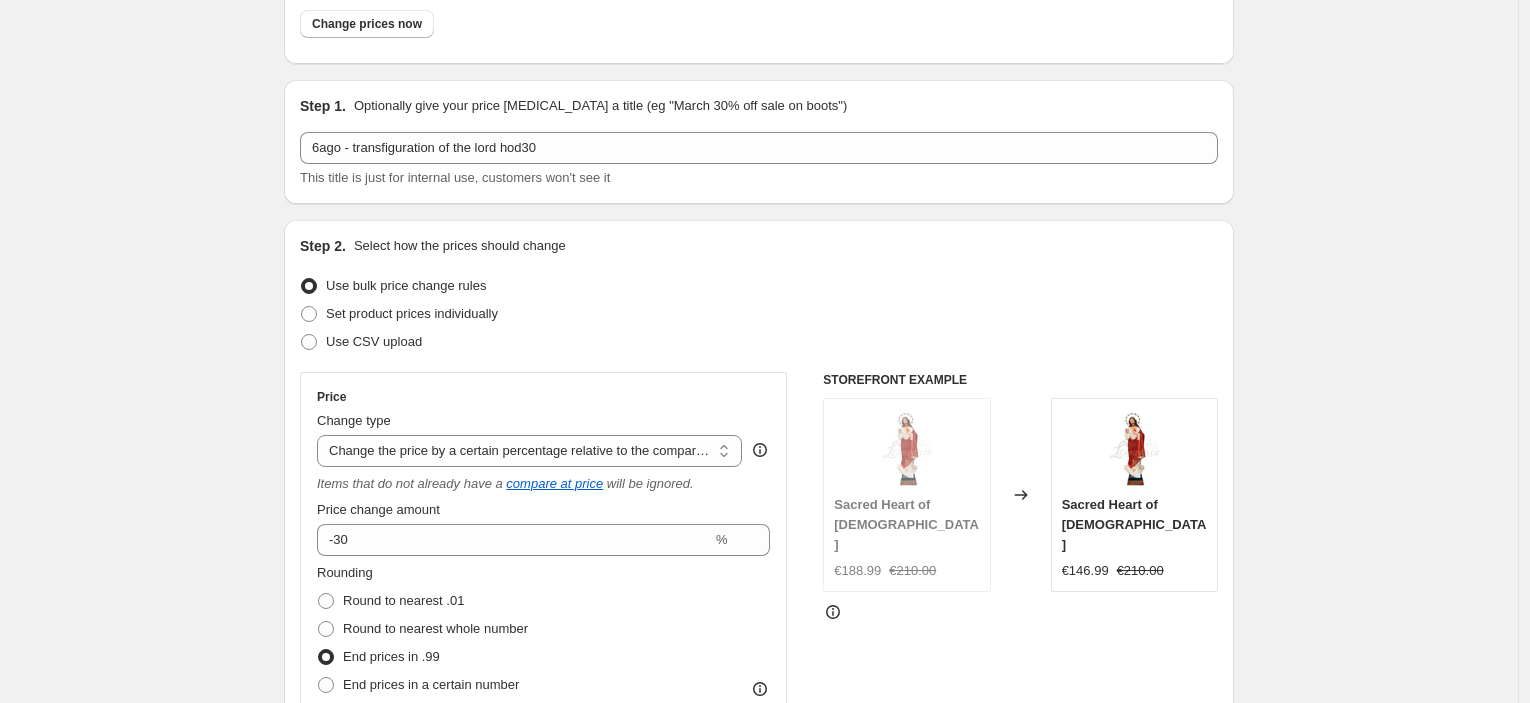 scroll, scrollTop: 0, scrollLeft: 0, axis: both 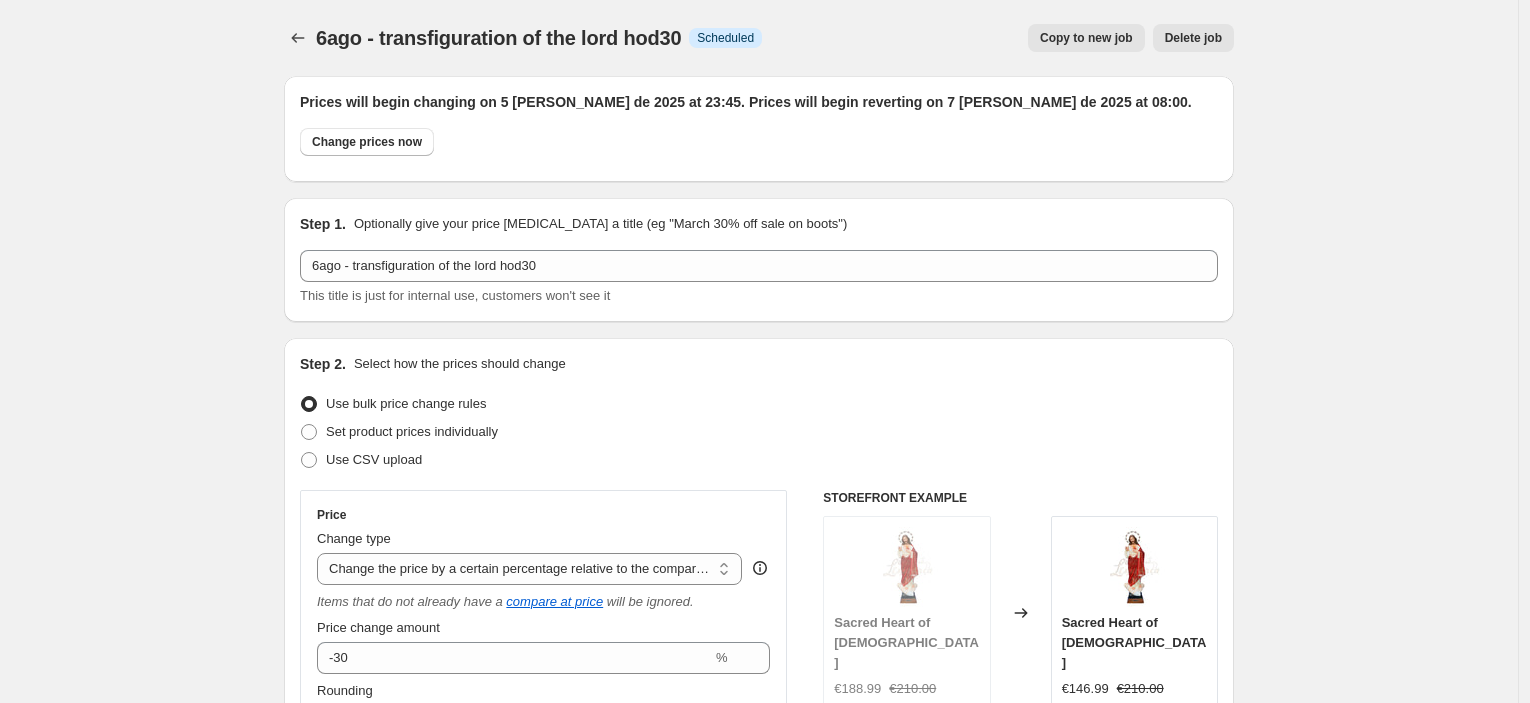 click on "Copy to new job" at bounding box center [1086, 38] 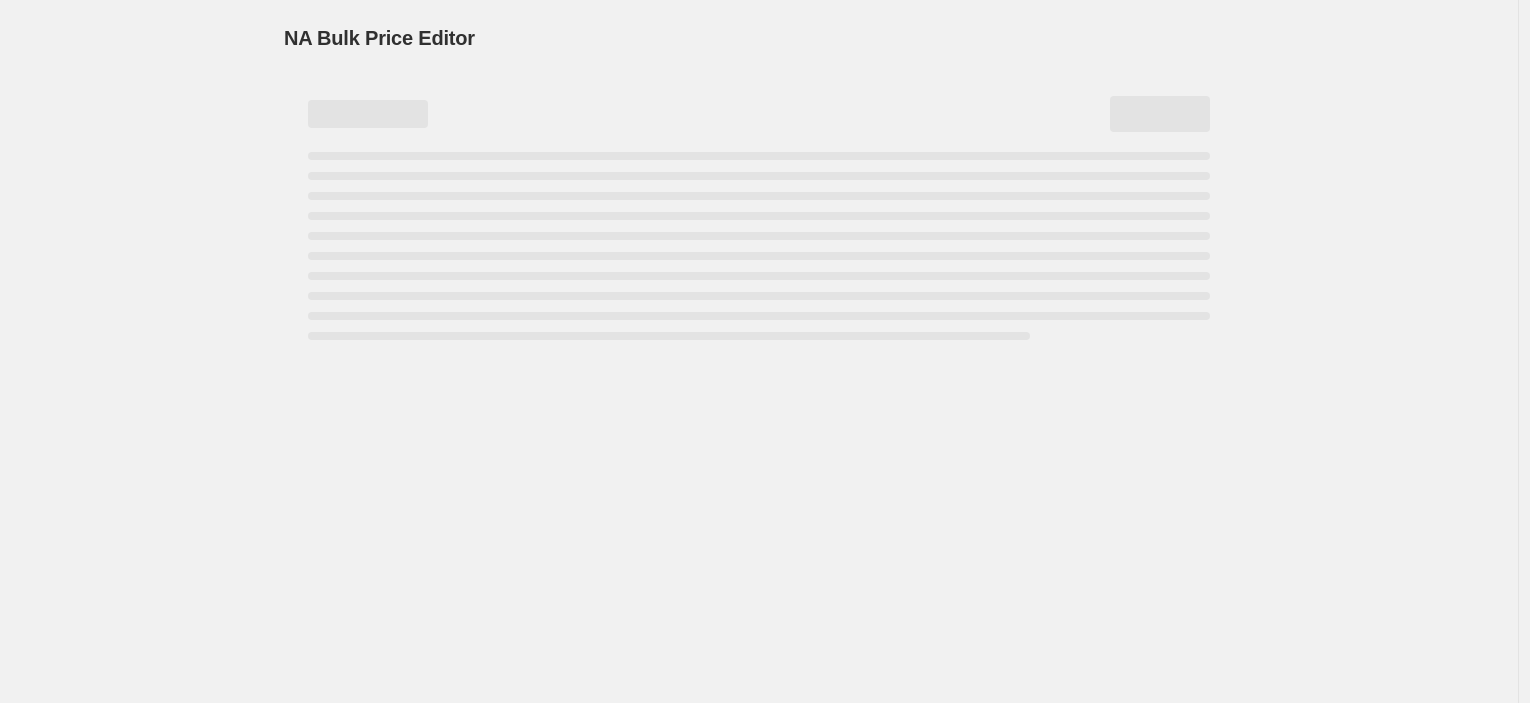 select on "pcap" 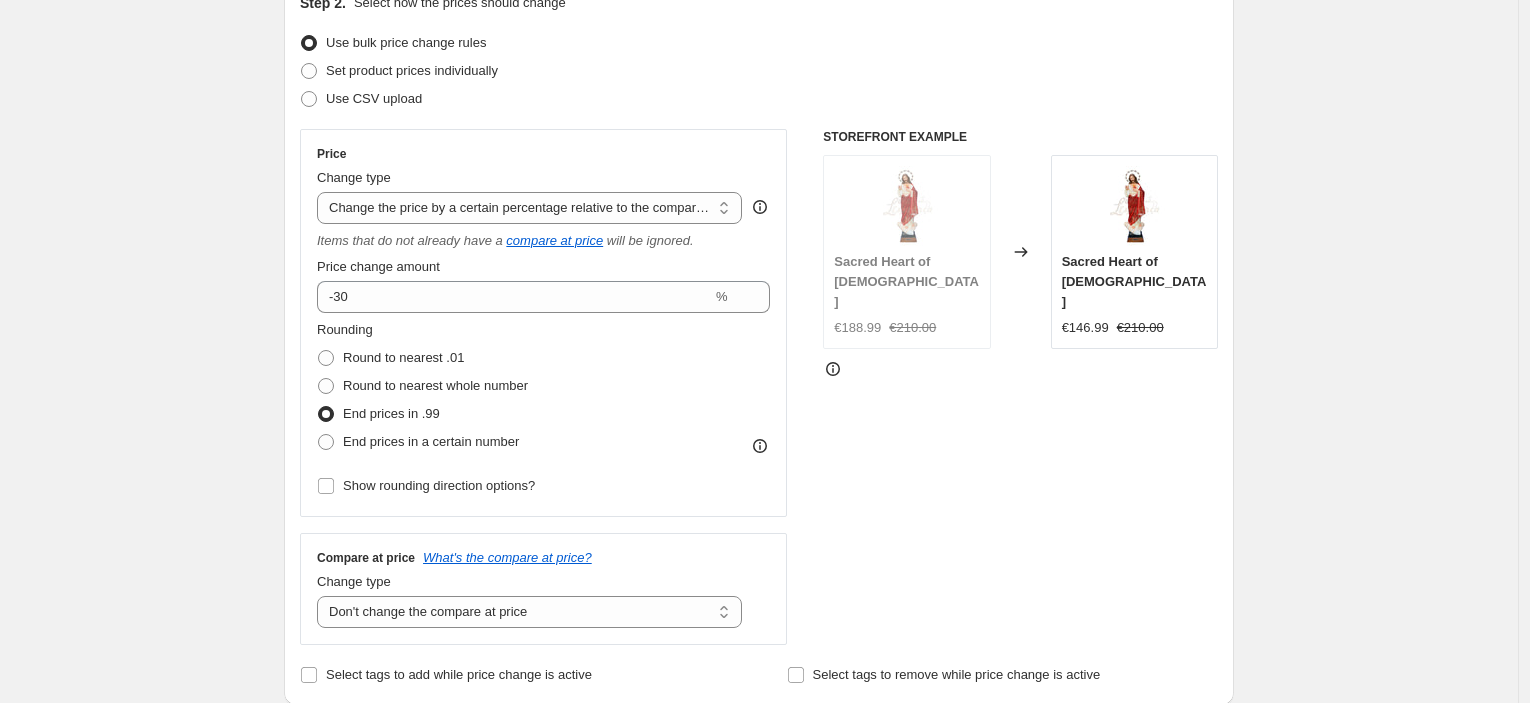 scroll, scrollTop: 778, scrollLeft: 0, axis: vertical 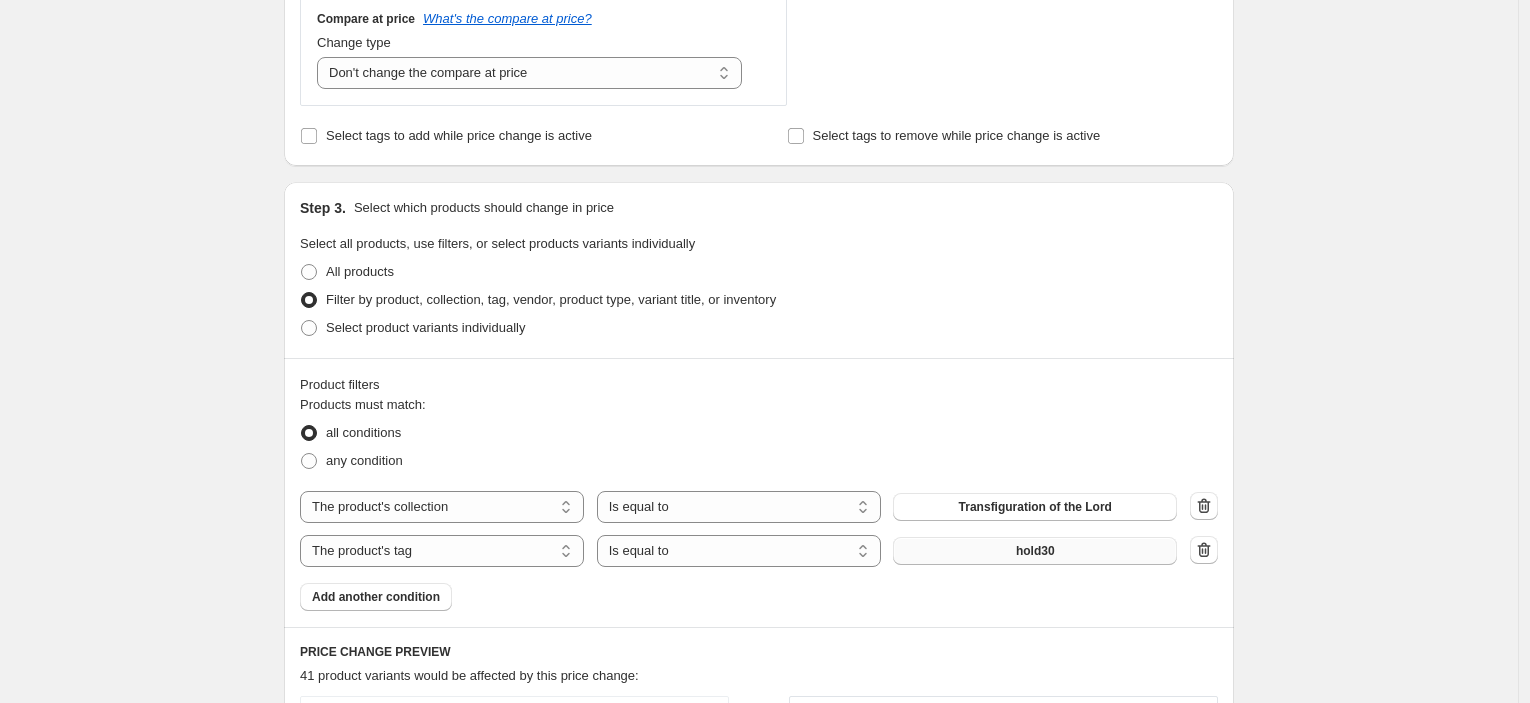 click on "hold30" at bounding box center [1035, 551] 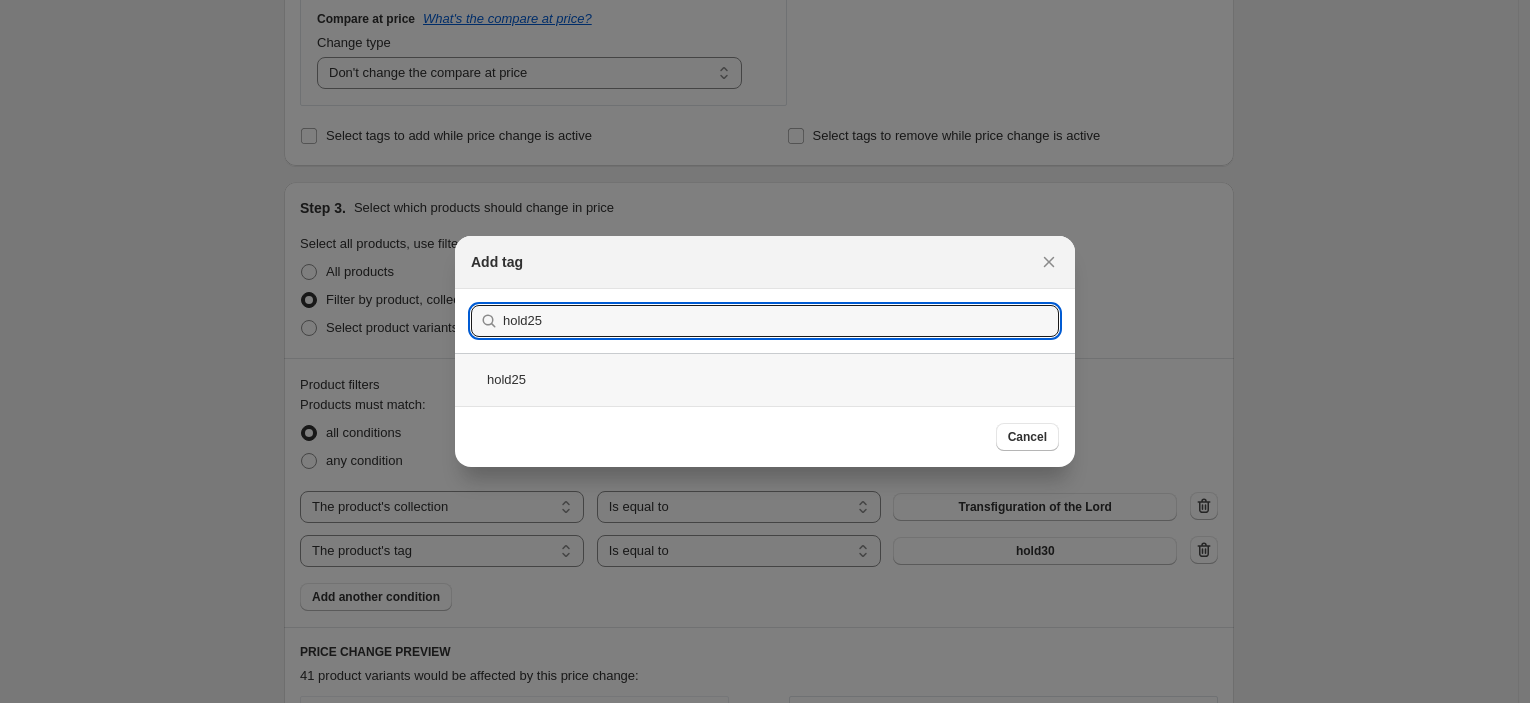 type on "hold25" 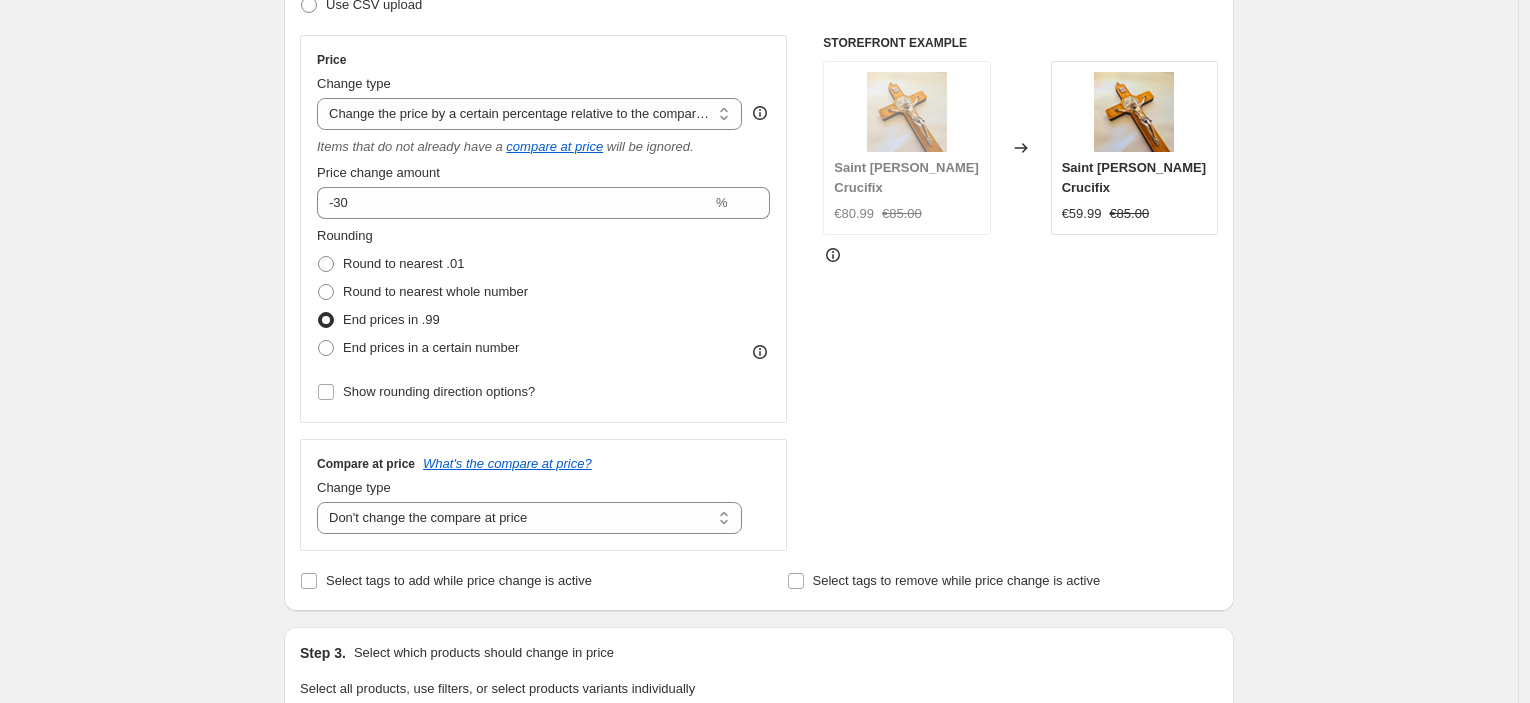 scroll, scrollTop: 0, scrollLeft: 0, axis: both 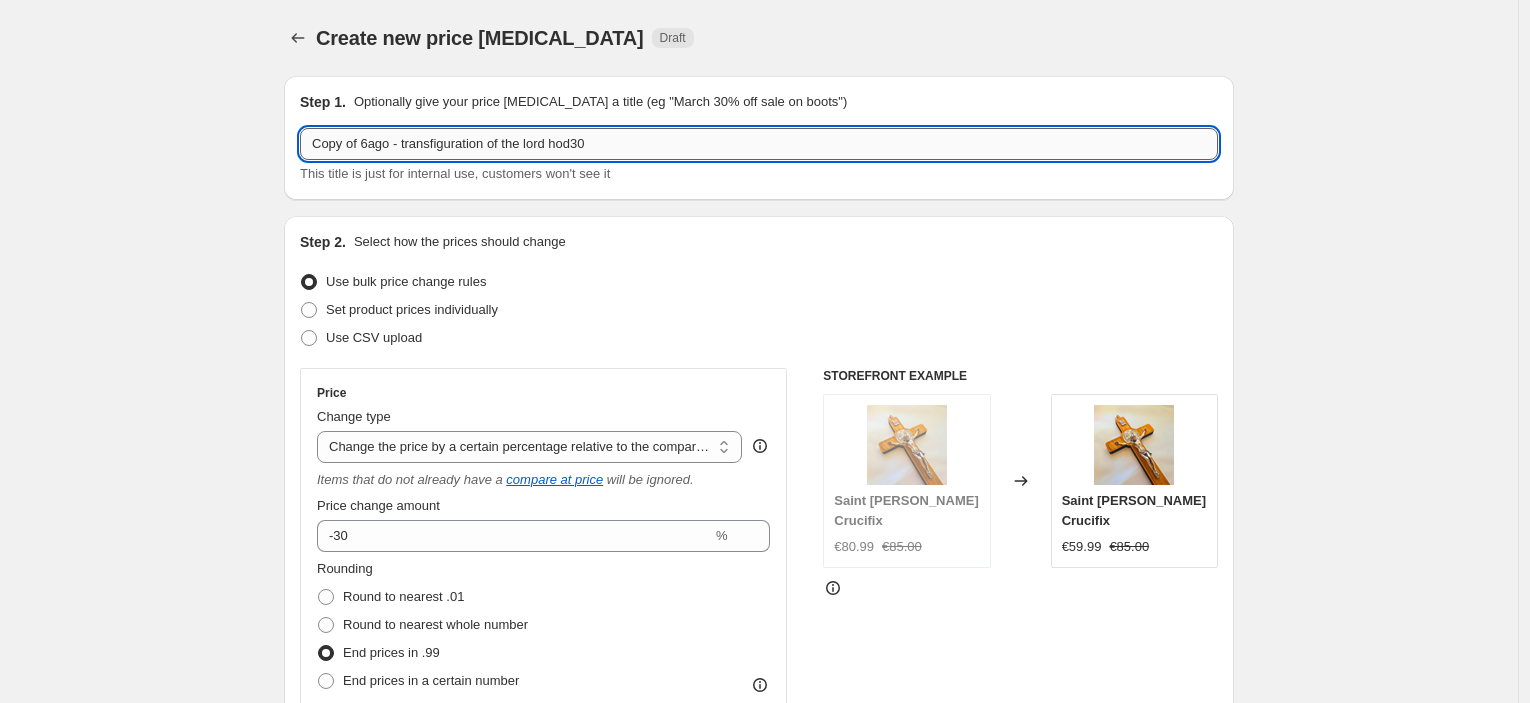 drag, startPoint x: 365, startPoint y: 139, endPoint x: 307, endPoint y: 135, distance: 58.137768 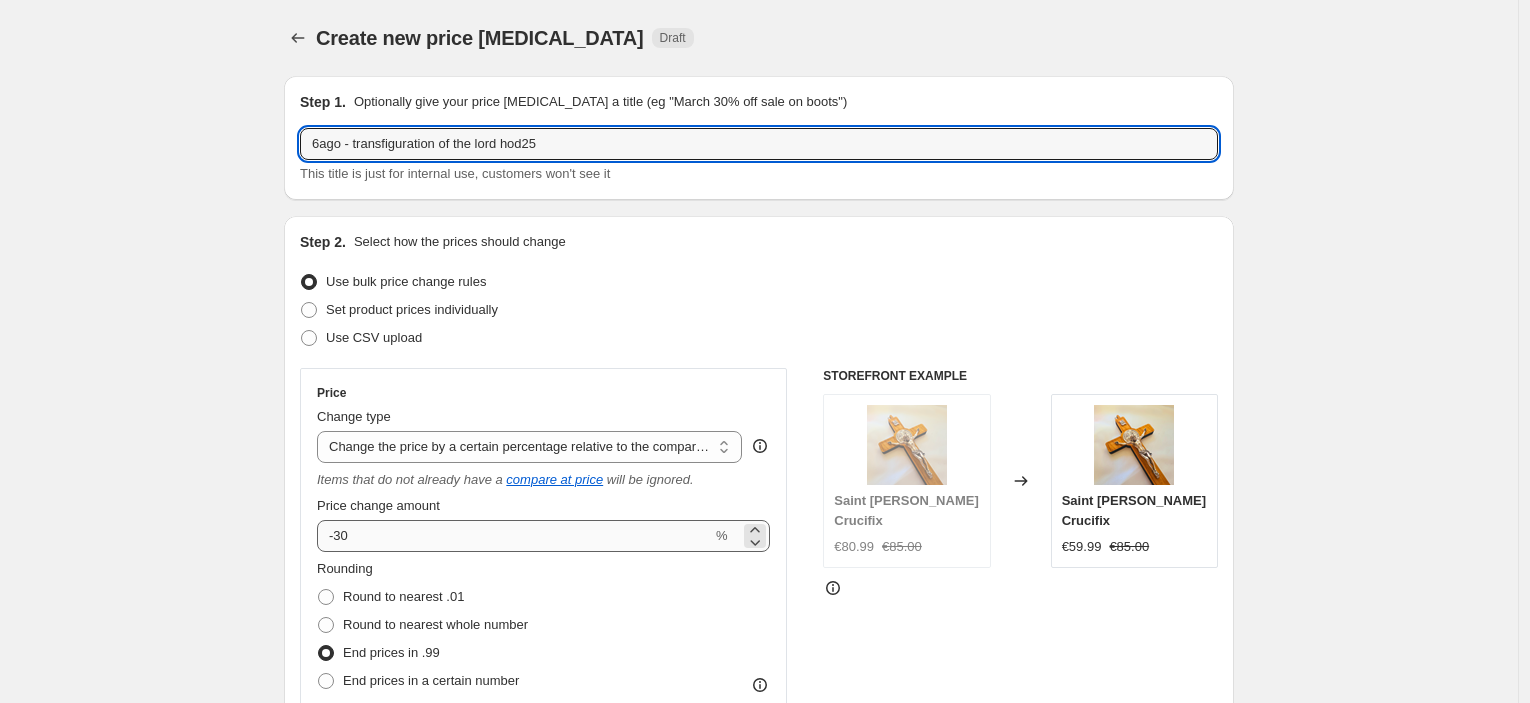 type on "6ago - transfiguration of the lord hod25" 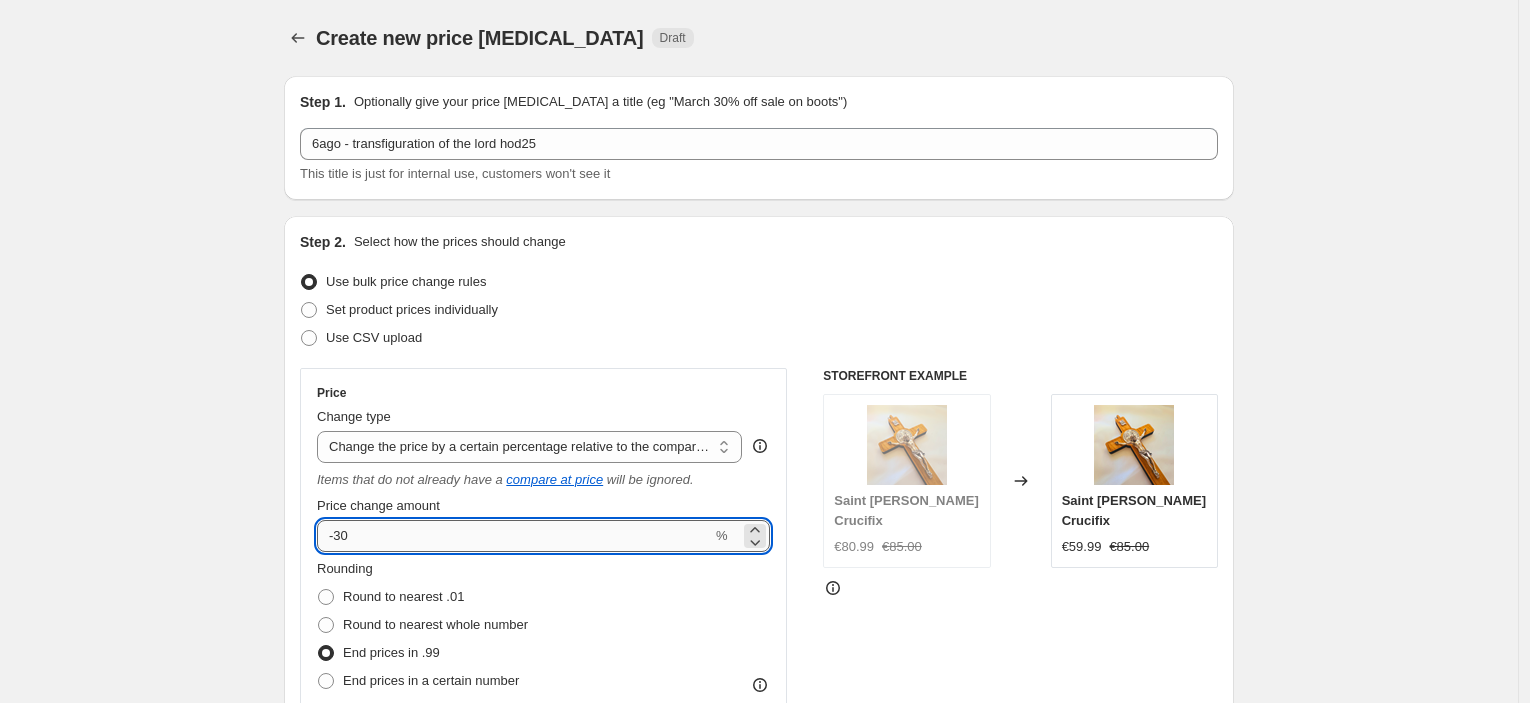 click on "-30" at bounding box center (514, 536) 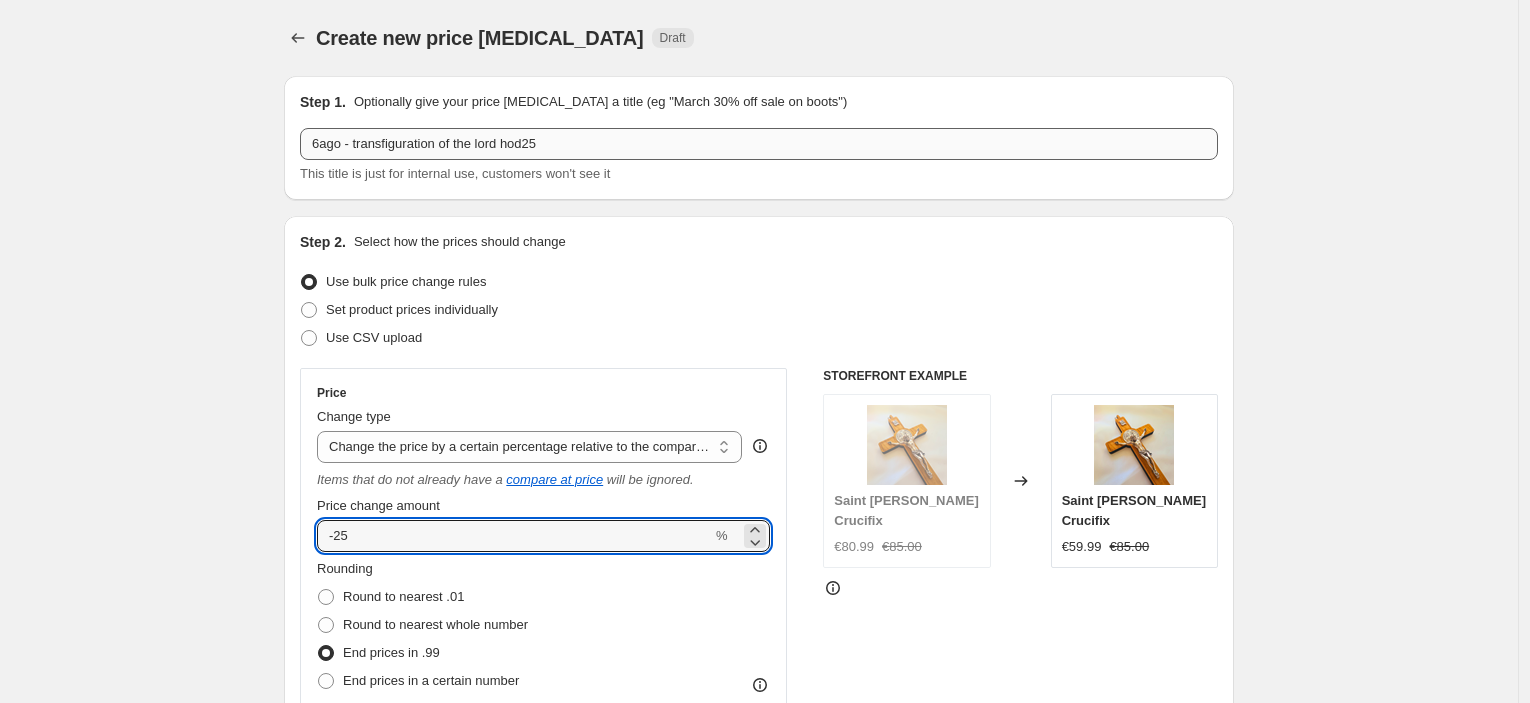 type on "-25" 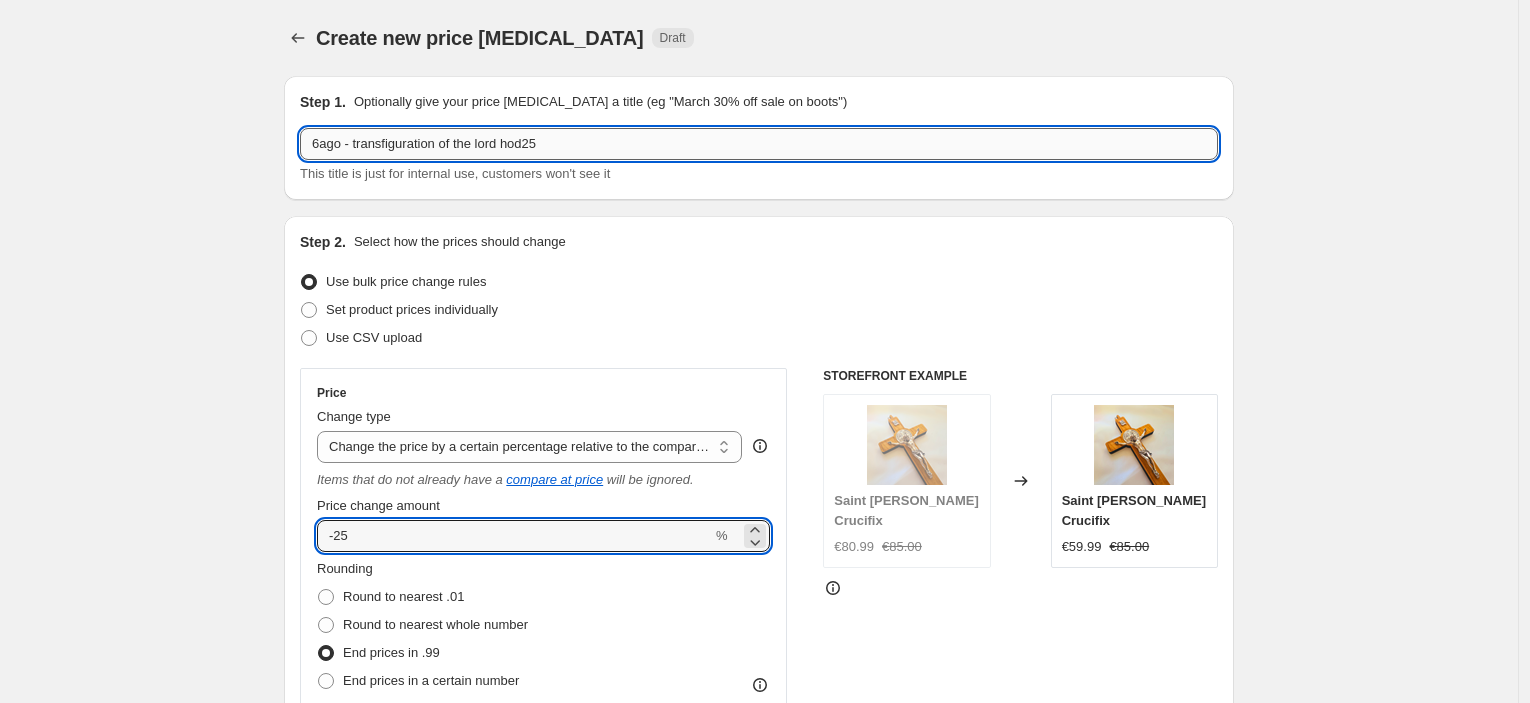 click on "6ago - transfiguration of the lord hod25" at bounding box center [759, 144] 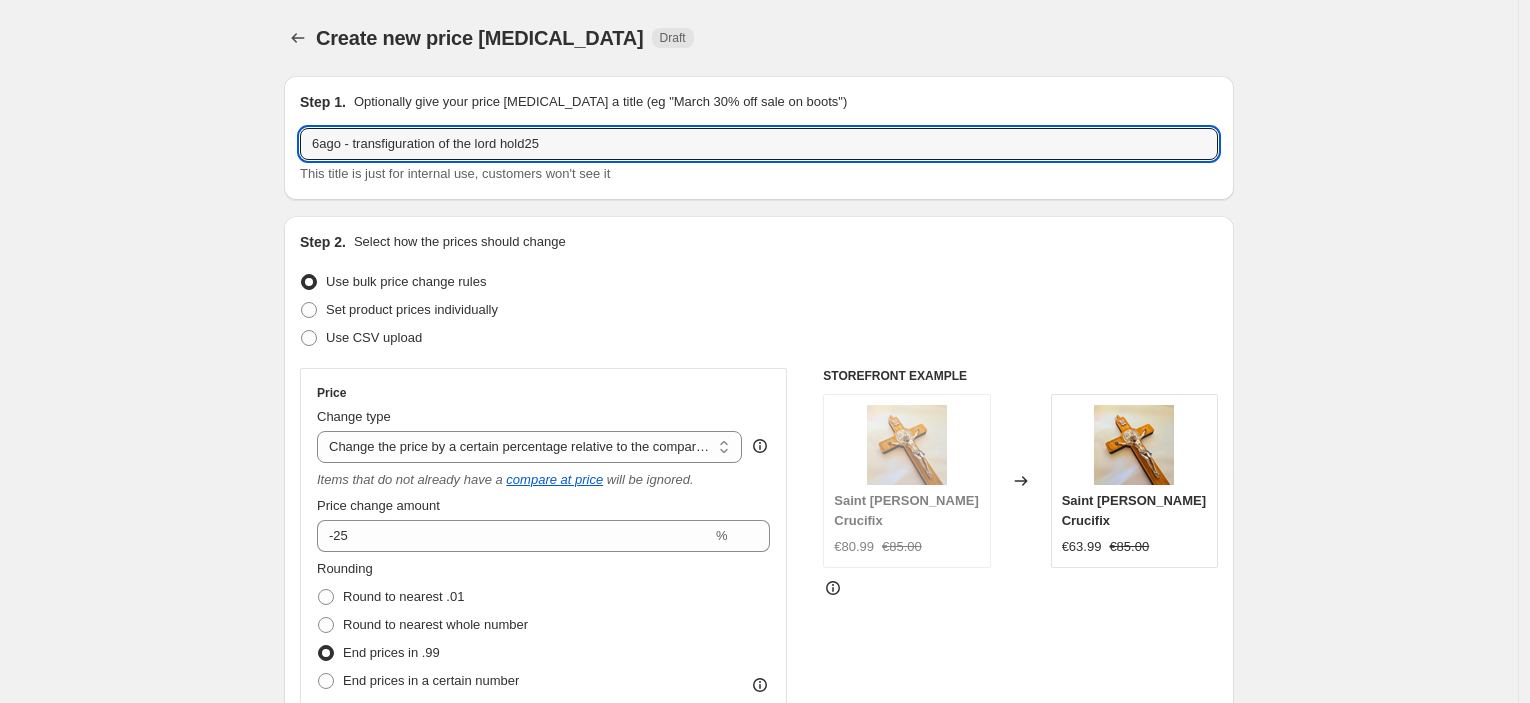 type on "6ago - transfiguration of the lord hold25" 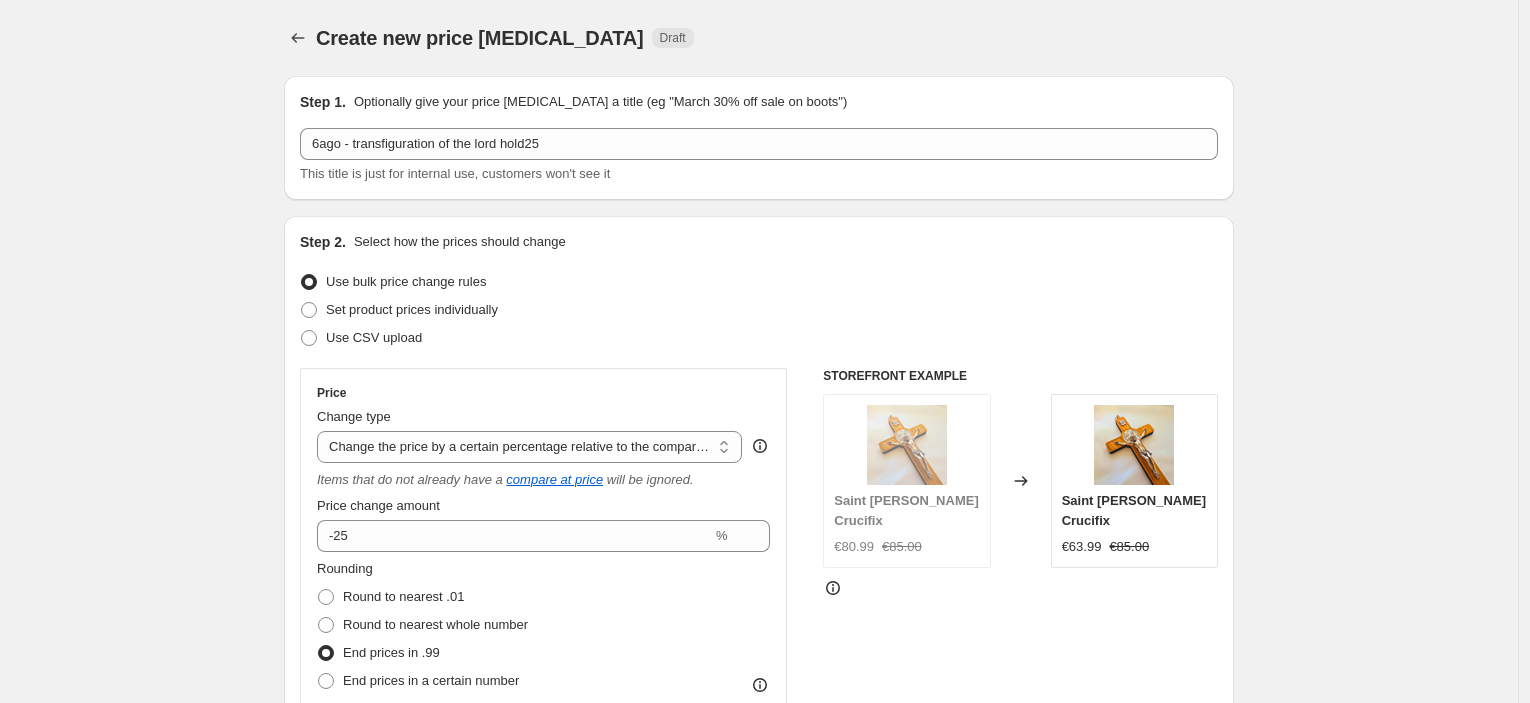 click on "Create new price [MEDICAL_DATA]. This page is ready Create new price [MEDICAL_DATA] Draft Step 1. Optionally give your price [MEDICAL_DATA] a title (eg "March 30% off sale on boots") 6ago - transfiguration of the lord hold25 This title is just for internal use, customers won't see it Step 2. Select how the prices should change Use bulk price change rules Set product prices individually Use CSV upload Price Change type Change the price to a certain amount Change the price by a certain amount Change the price by a certain percentage Change the price to the current compare at price (price before sale) Change the price by a certain amount relative to the compare at price Change the price by a certain percentage relative to the compare at price Don't change the price Change the price by a certain percentage relative to the cost per item Change price to certain cost margin Change the price by a certain percentage relative to the compare at price Items that do not already have a   compare at price   will be ignored. -25 %   FAQ" at bounding box center [759, 963] 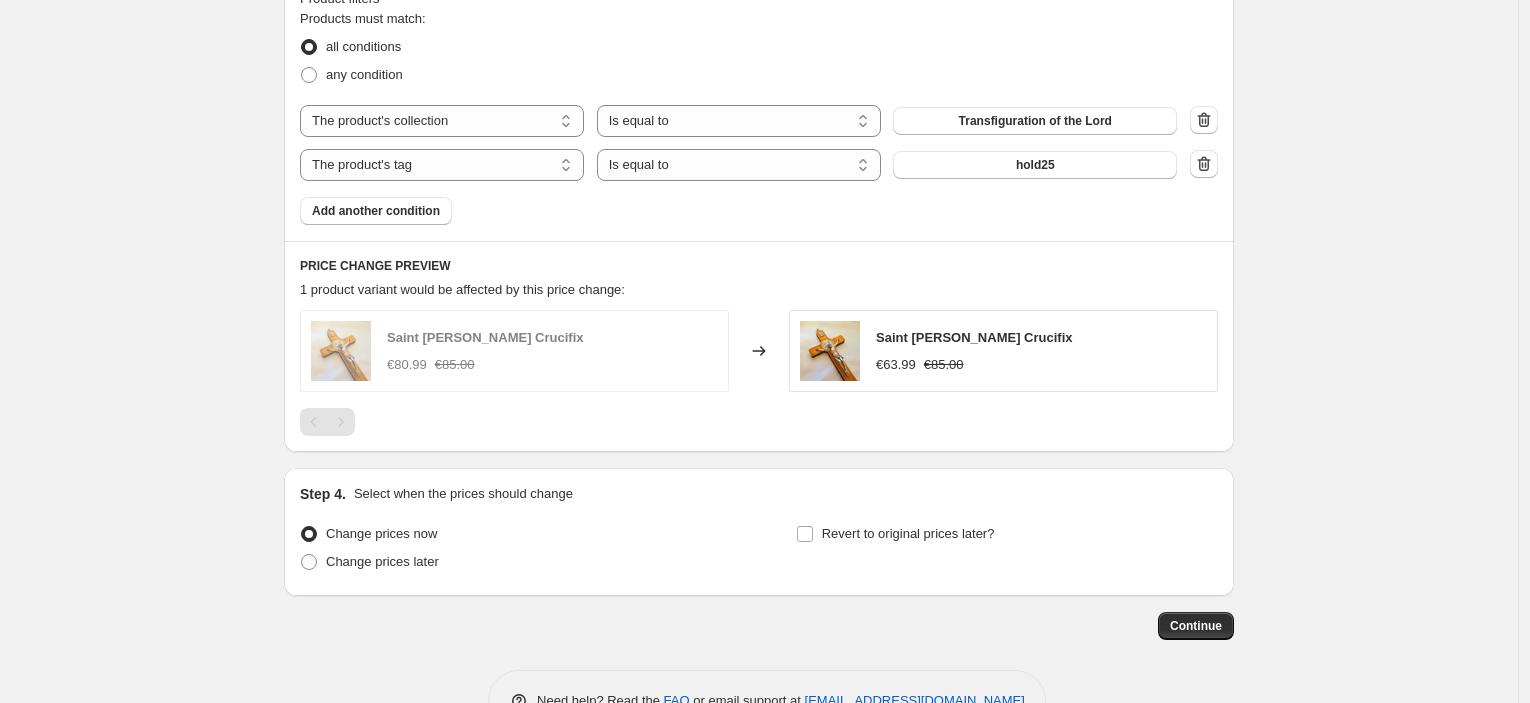 scroll, scrollTop: 1222, scrollLeft: 0, axis: vertical 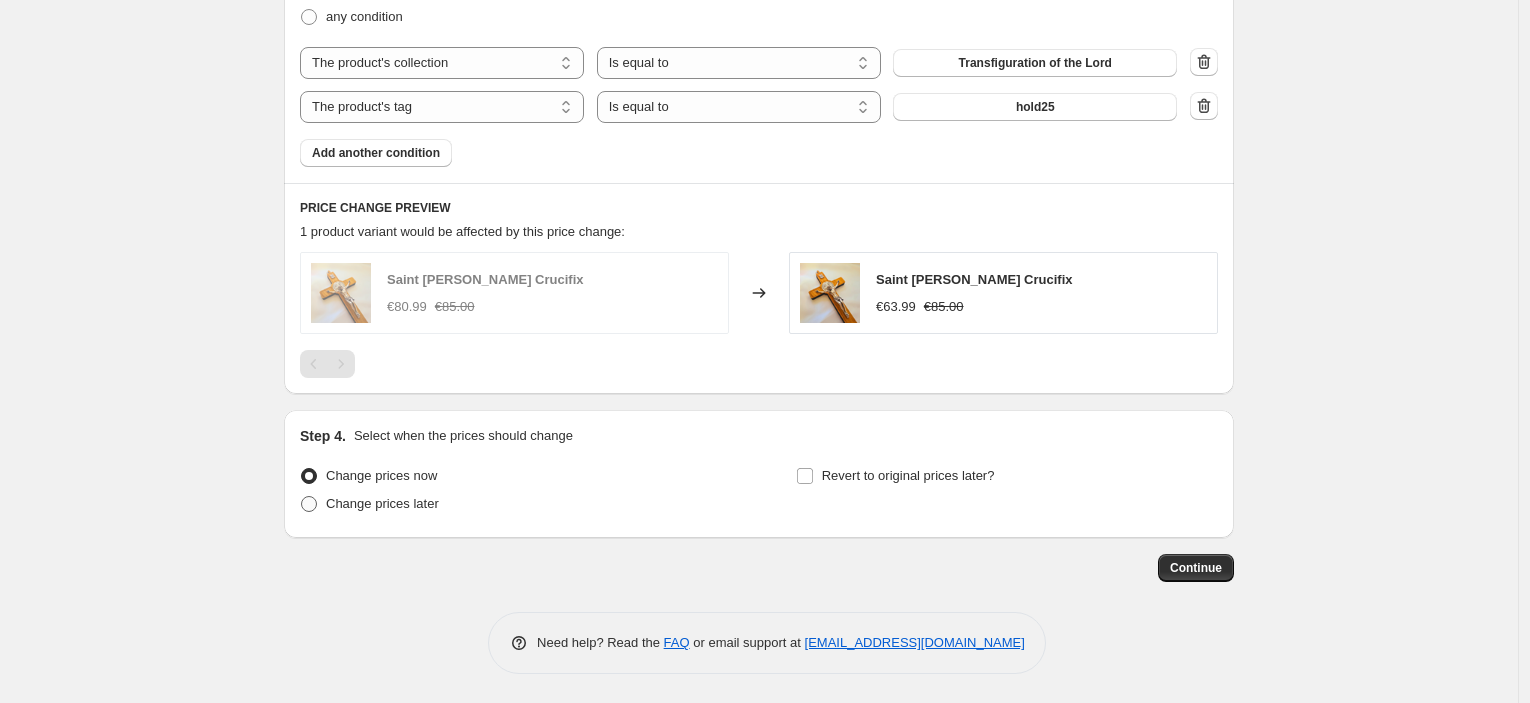 click on "Change prices later" at bounding box center (369, 504) 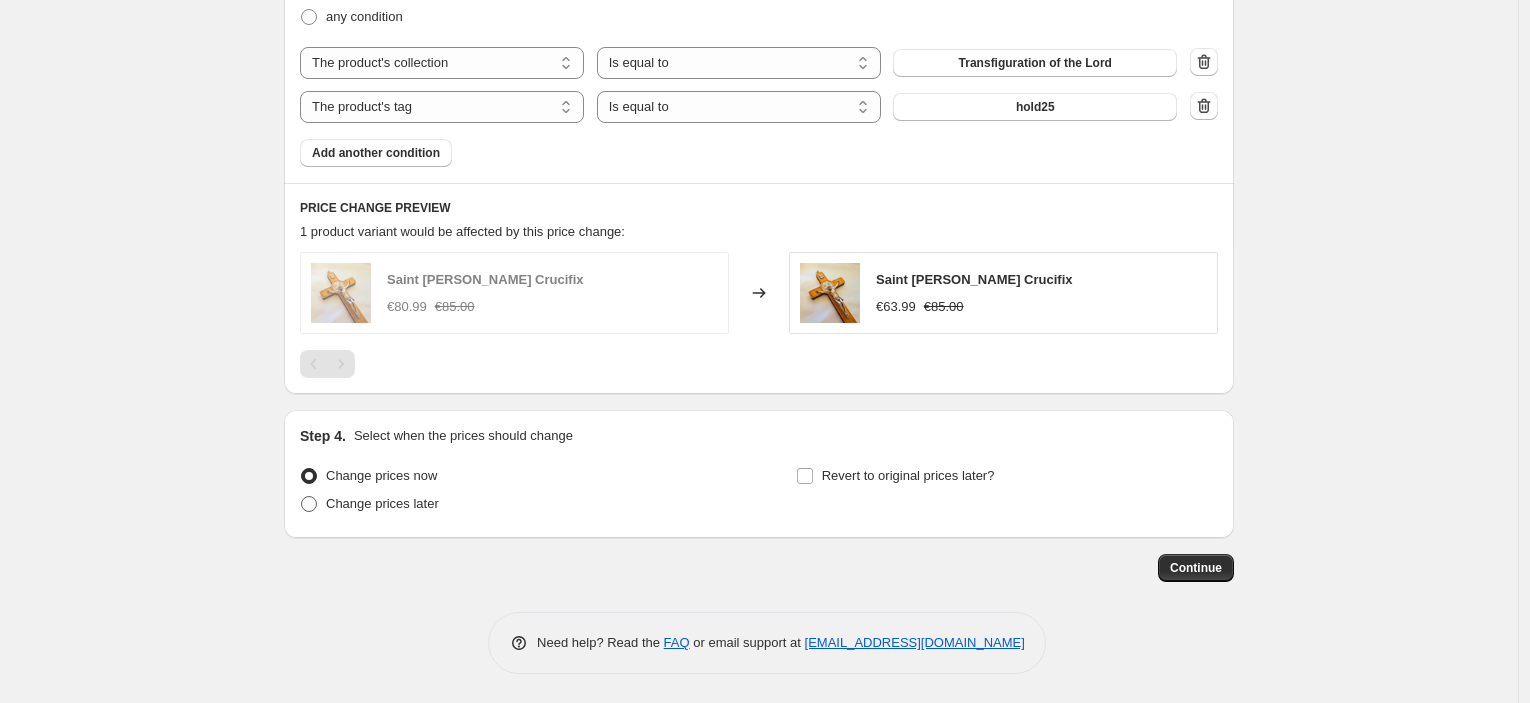 radio on "true" 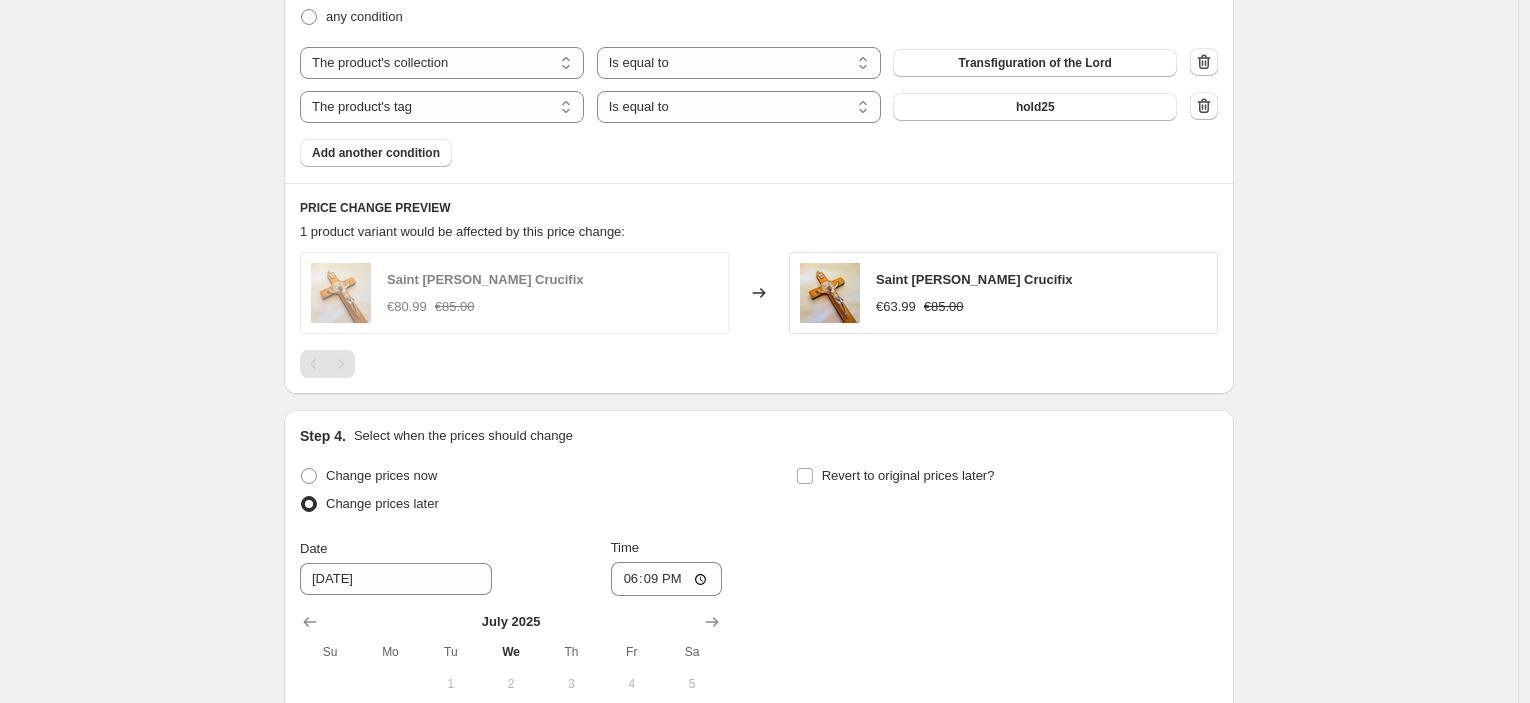 scroll, scrollTop: 1555, scrollLeft: 0, axis: vertical 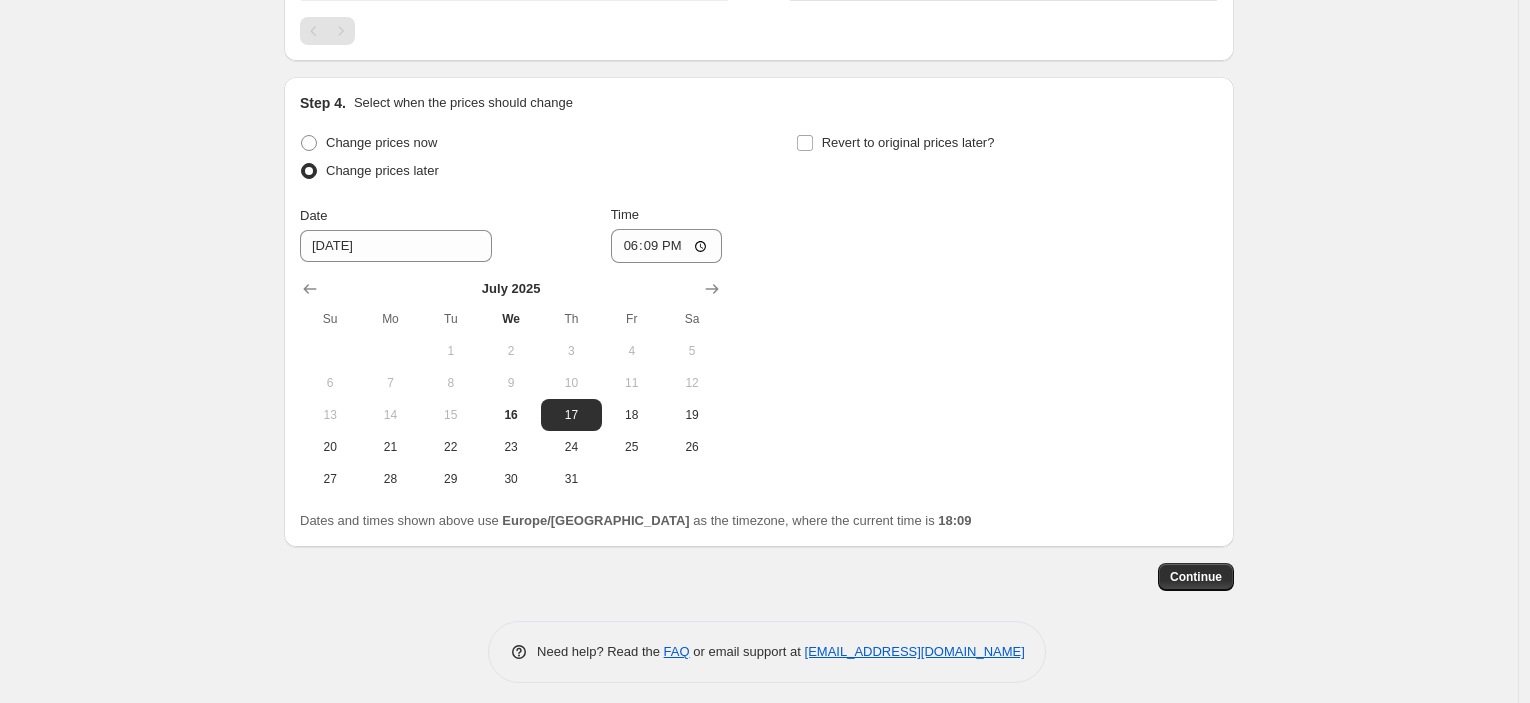 drag, startPoint x: 716, startPoint y: 296, endPoint x: 627, endPoint y: 363, distance: 111.40018 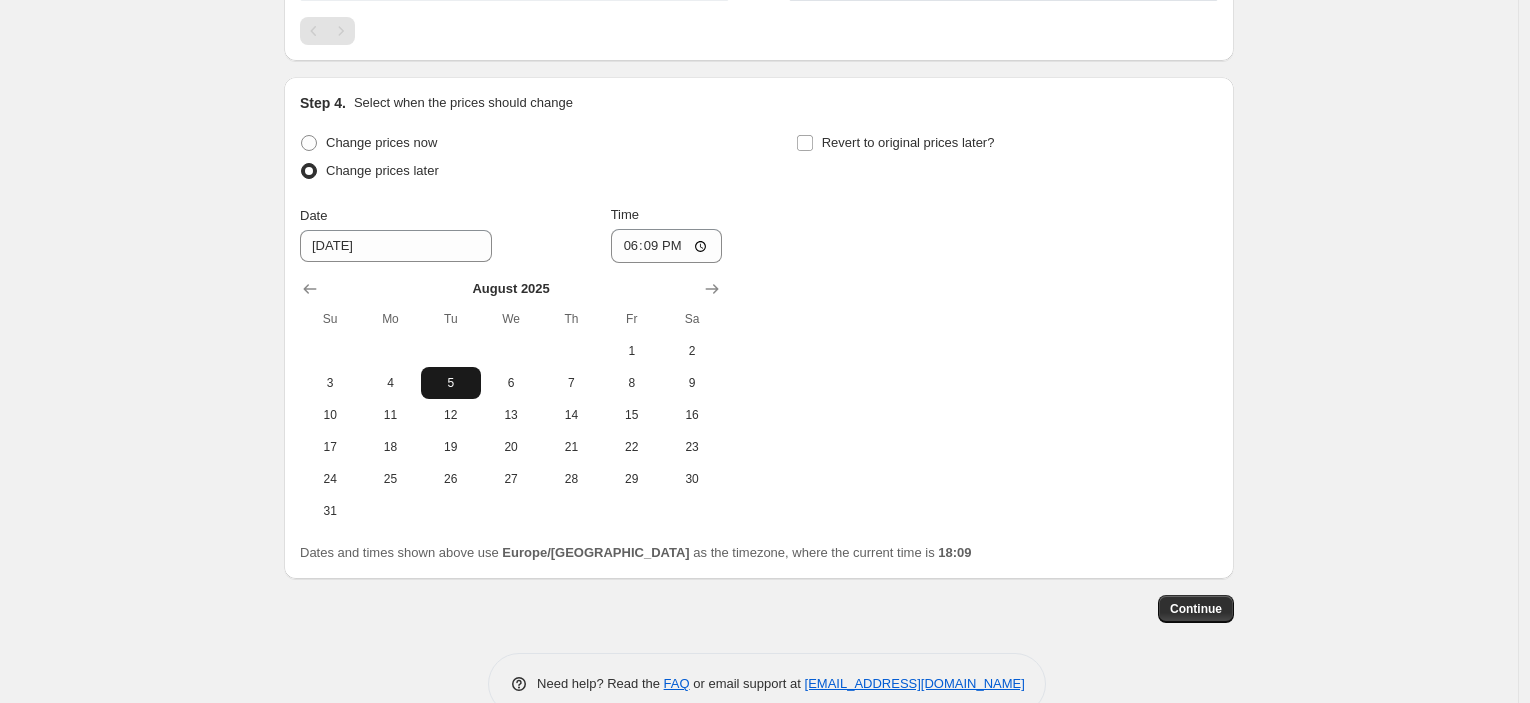 click on "5" at bounding box center (451, 383) 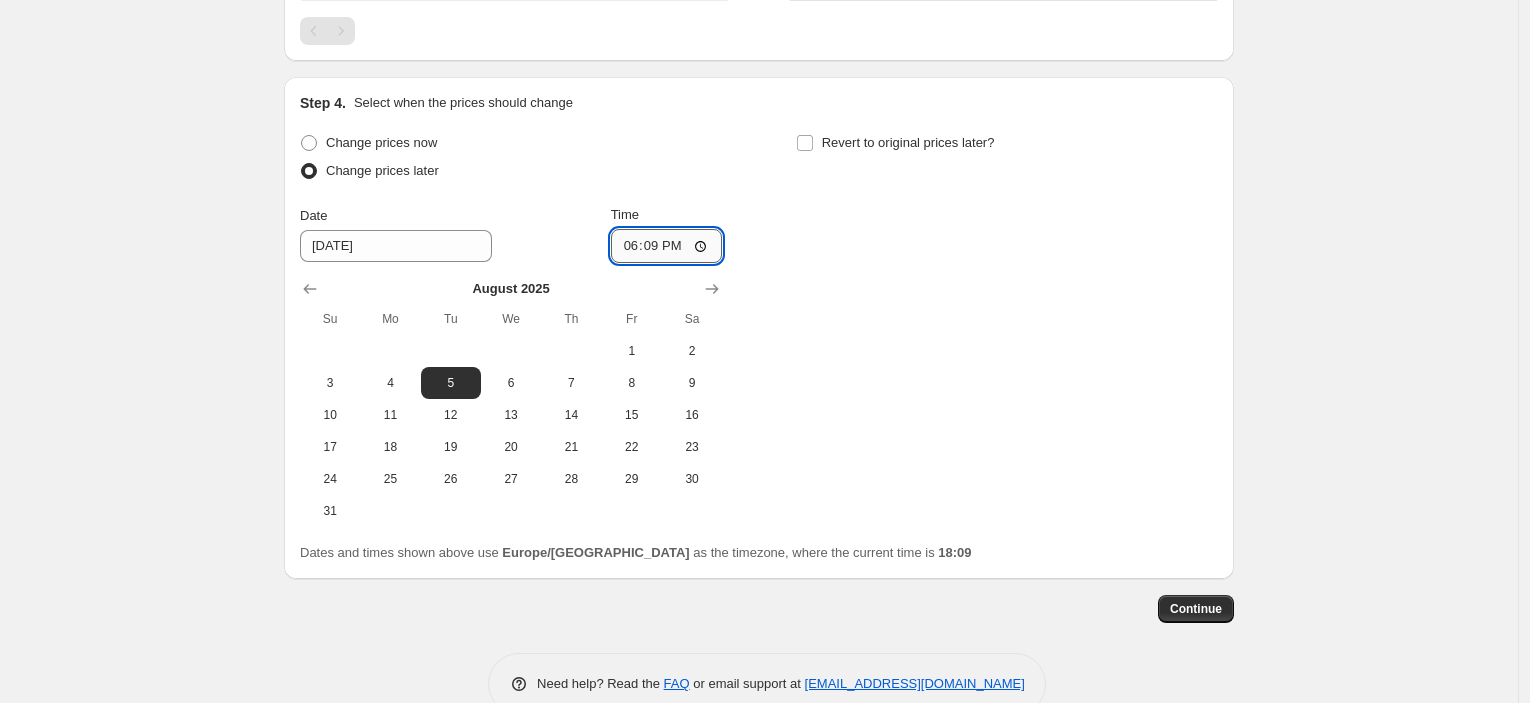 click on "18:09" at bounding box center [667, 246] 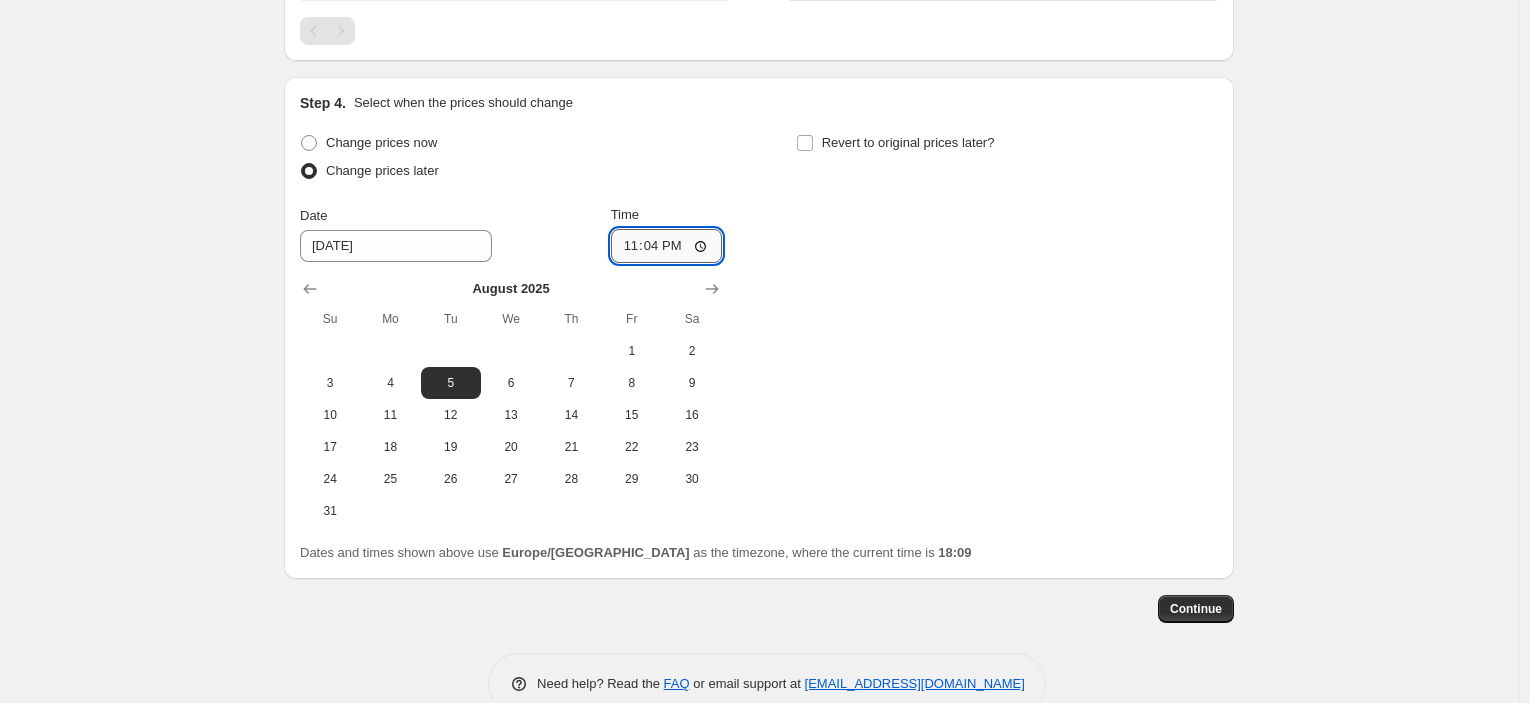 type on "23:45" 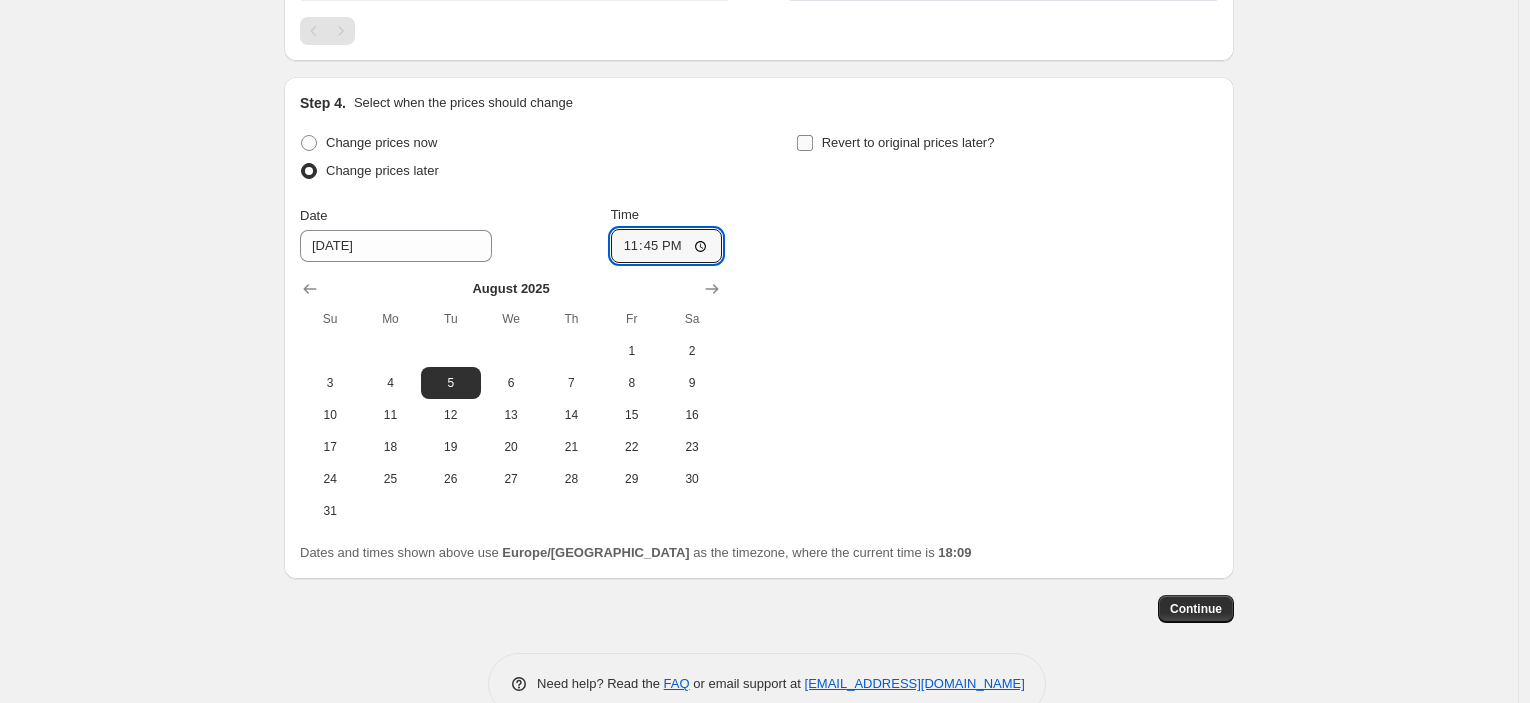 click on "Revert to original prices later?" at bounding box center [908, 142] 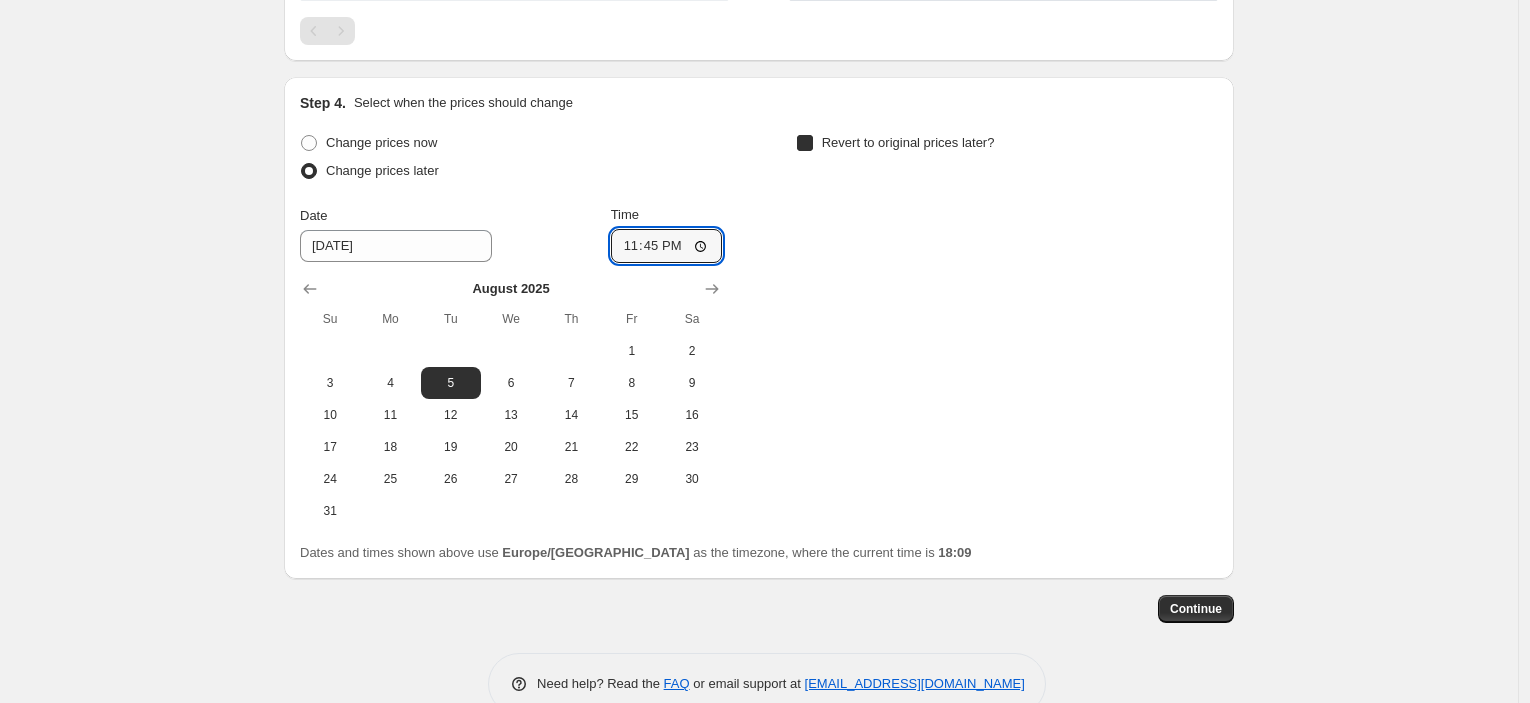 checkbox on "true" 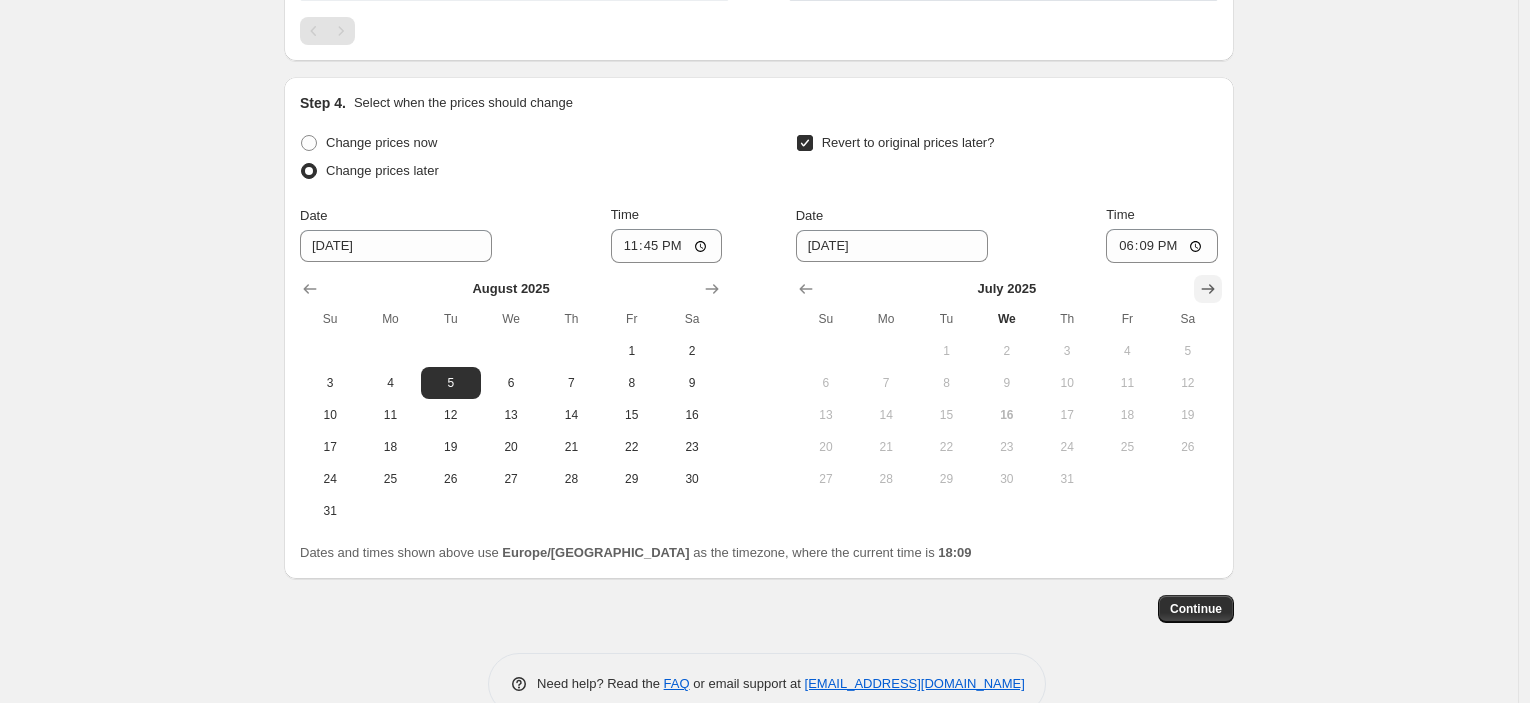 click 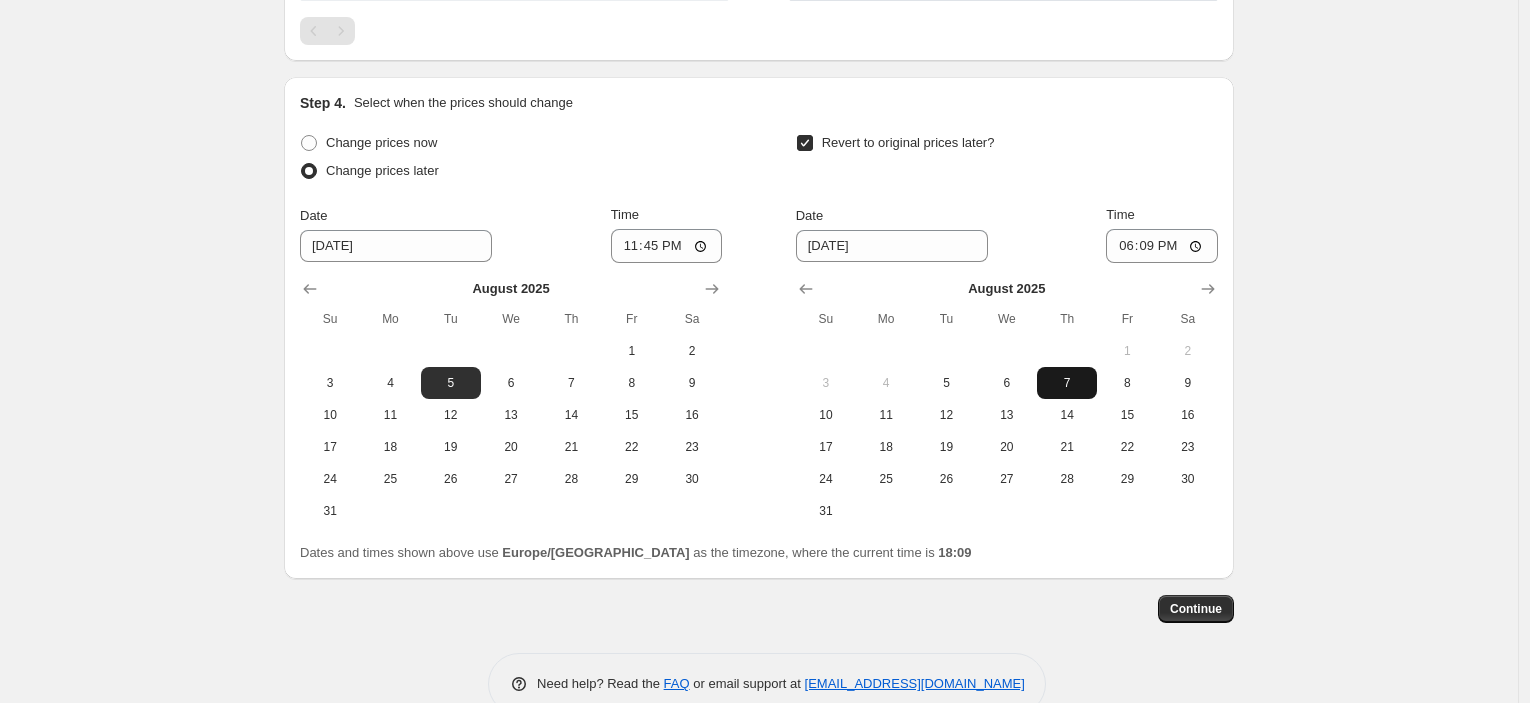 click on "7" at bounding box center [1067, 383] 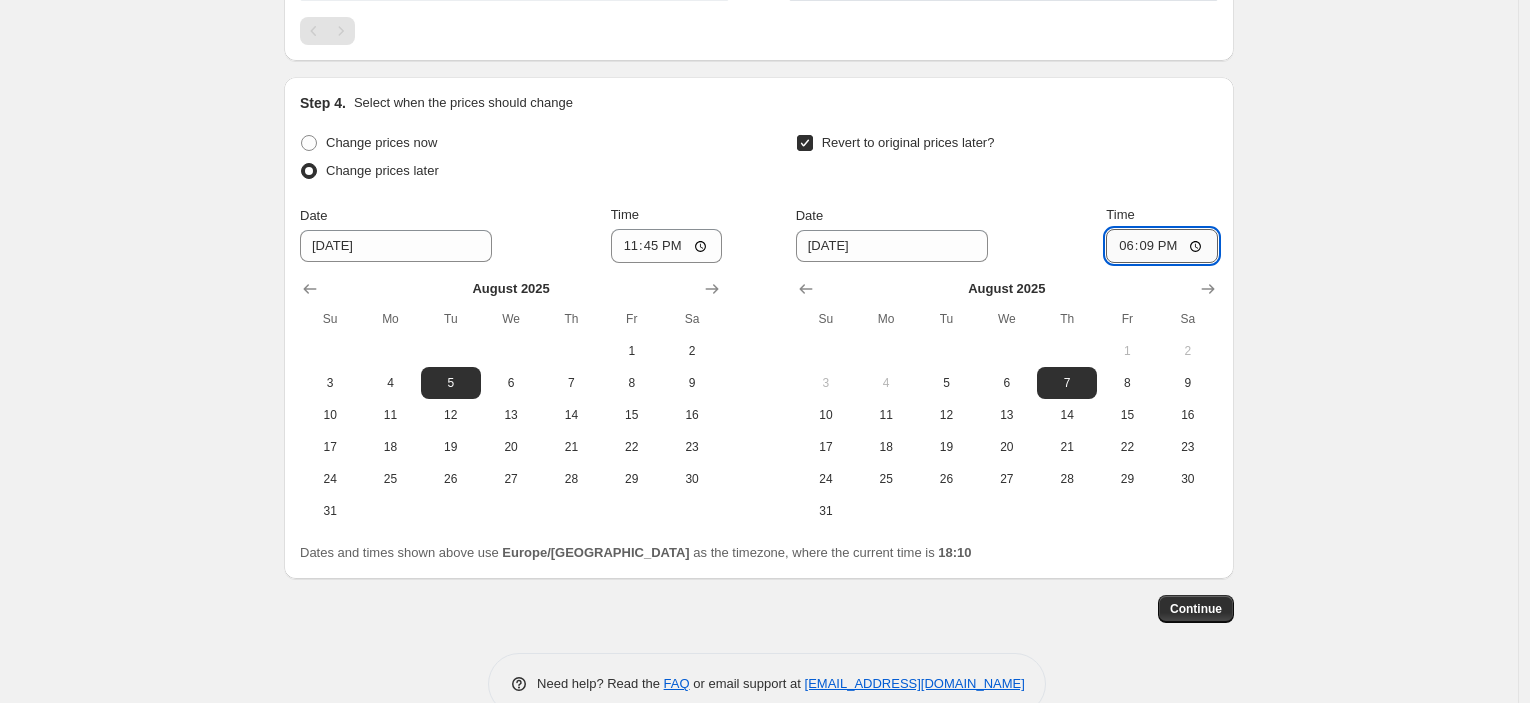 click on "18:09" at bounding box center (1162, 246) 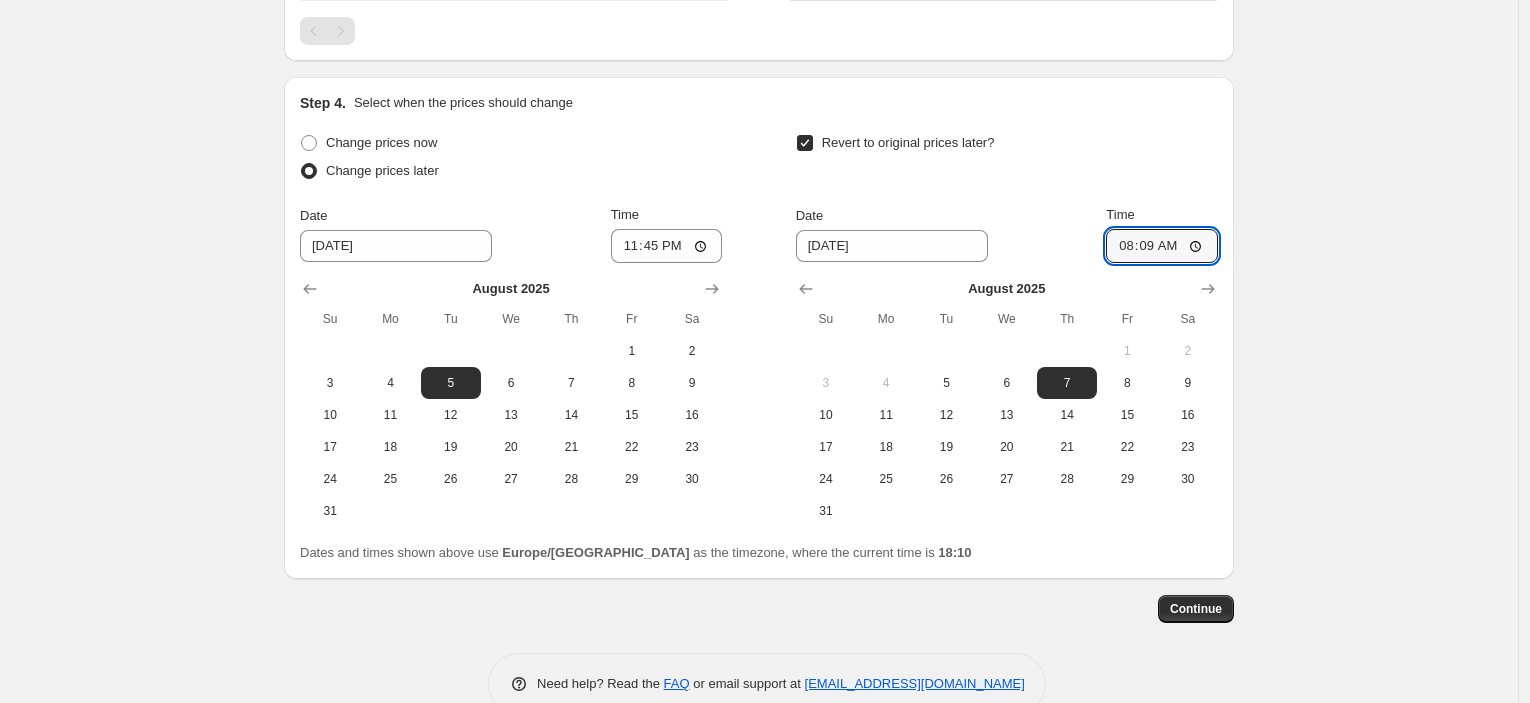 type on "08:00" 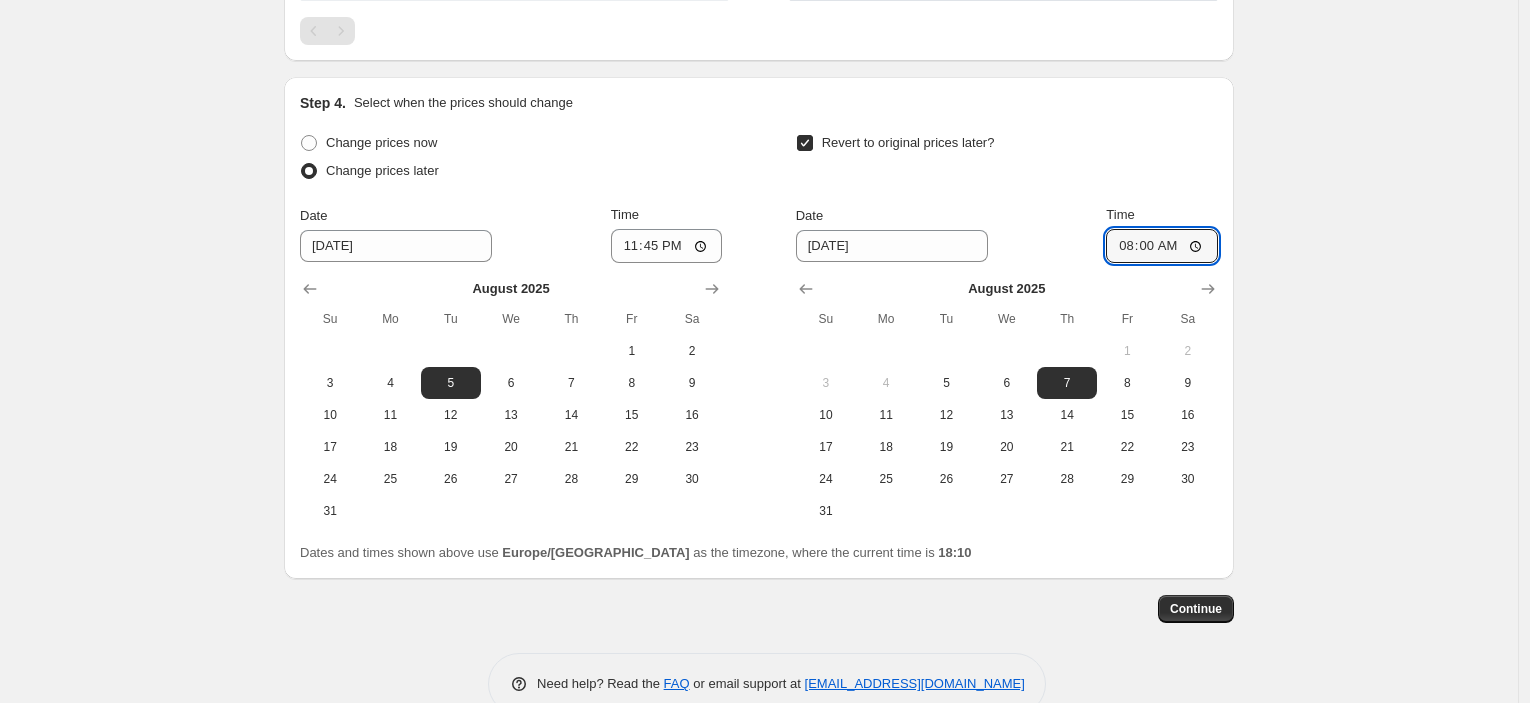 click on "Create new price [MEDICAL_DATA]. This page is ready Create new price [MEDICAL_DATA] Draft Step 1. Optionally give your price [MEDICAL_DATA] a title (eg "March 30% off sale on boots") 6ago - transfiguration of the lord hold25 This title is just for internal use, customers won't see it Step 2. Select how the prices should change Use bulk price change rules Set product prices individually Use CSV upload Price Change type Change the price to a certain amount Change the price by a certain amount Change the price by a certain percentage Change the price to the current compare at price (price before sale) Change the price by a certain amount relative to the compare at price Change the price by a certain percentage relative to the compare at price Don't change the price Change the price by a certain percentage relative to the cost per item Change price to certain cost margin Change the price by a certain percentage relative to the compare at price Items that do not already have a   compare at price   will be ignored. -25 % Date" at bounding box center [759, -405] 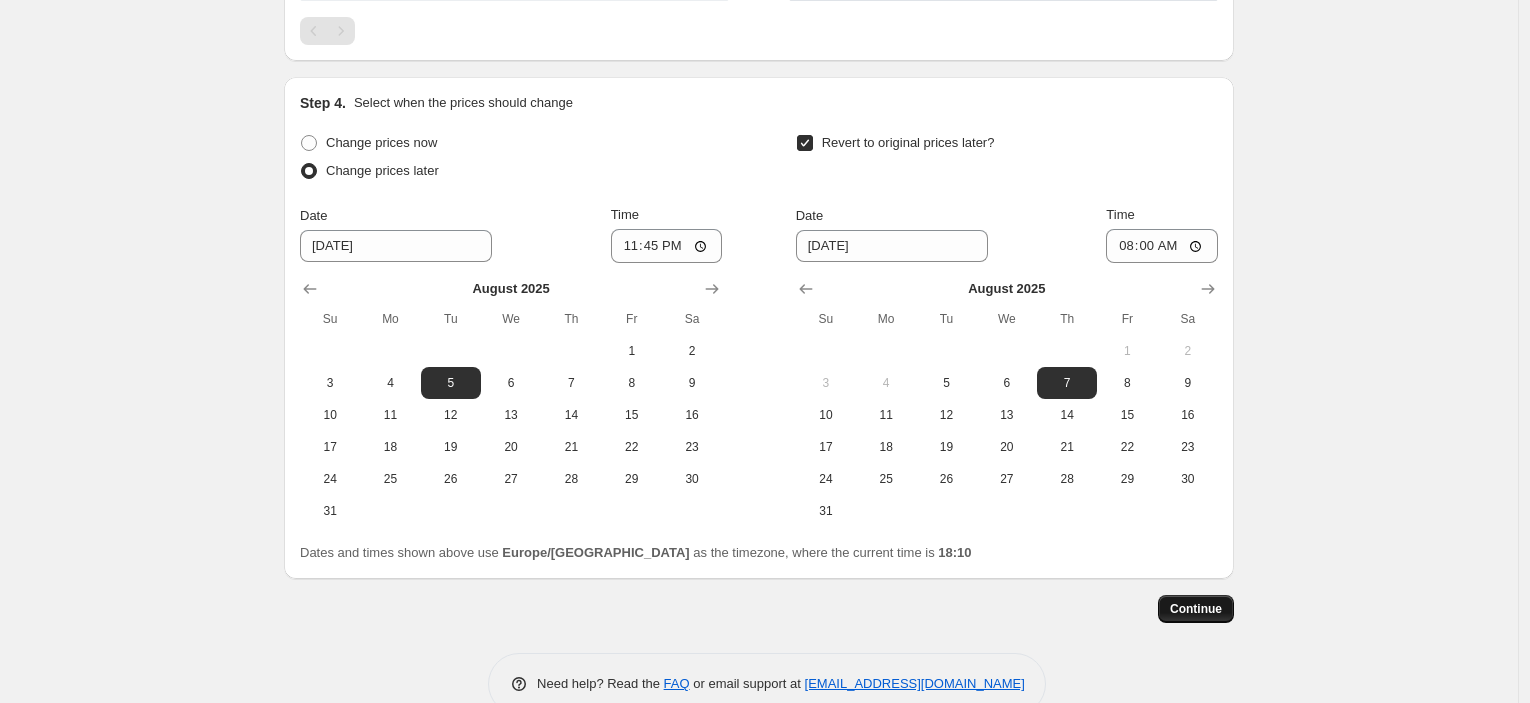 click on "Continue" at bounding box center (1196, 609) 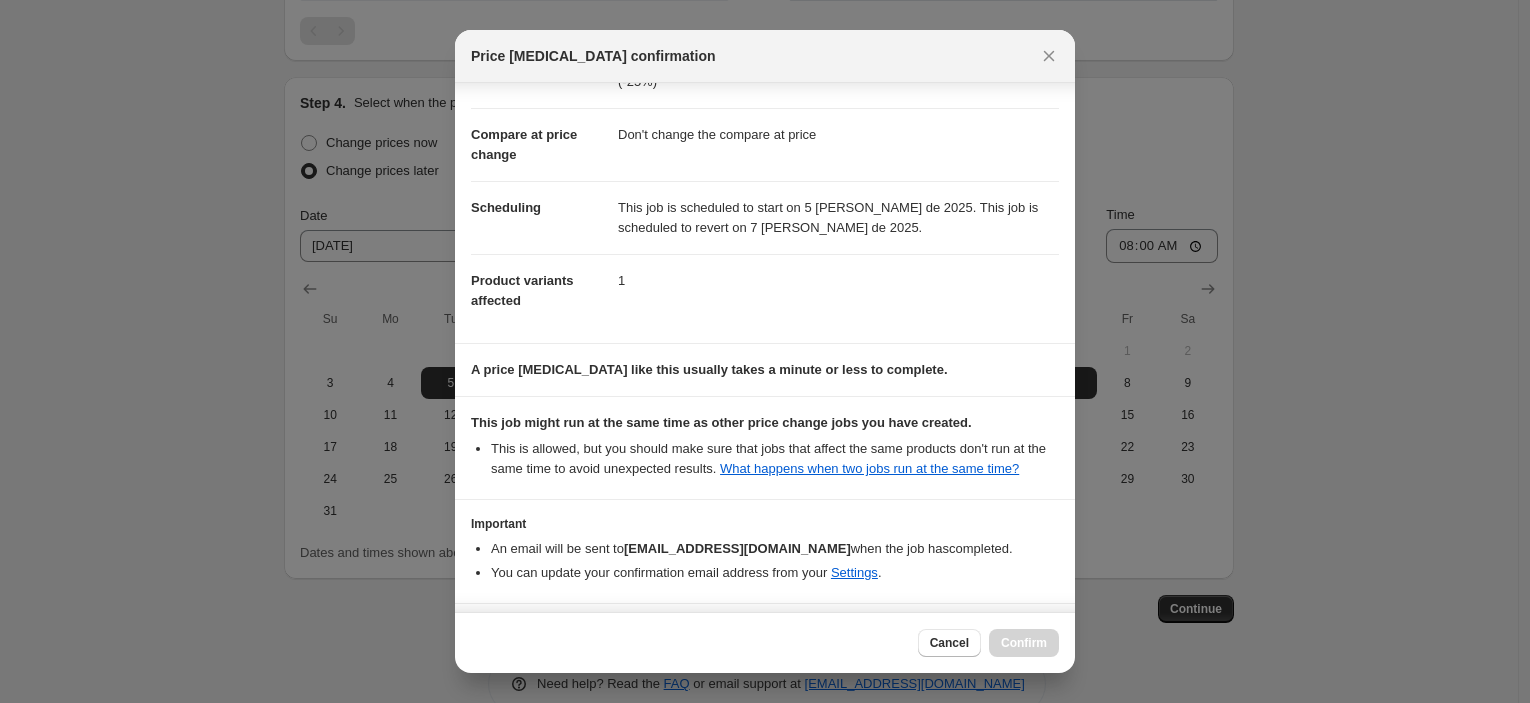 scroll, scrollTop: 153, scrollLeft: 0, axis: vertical 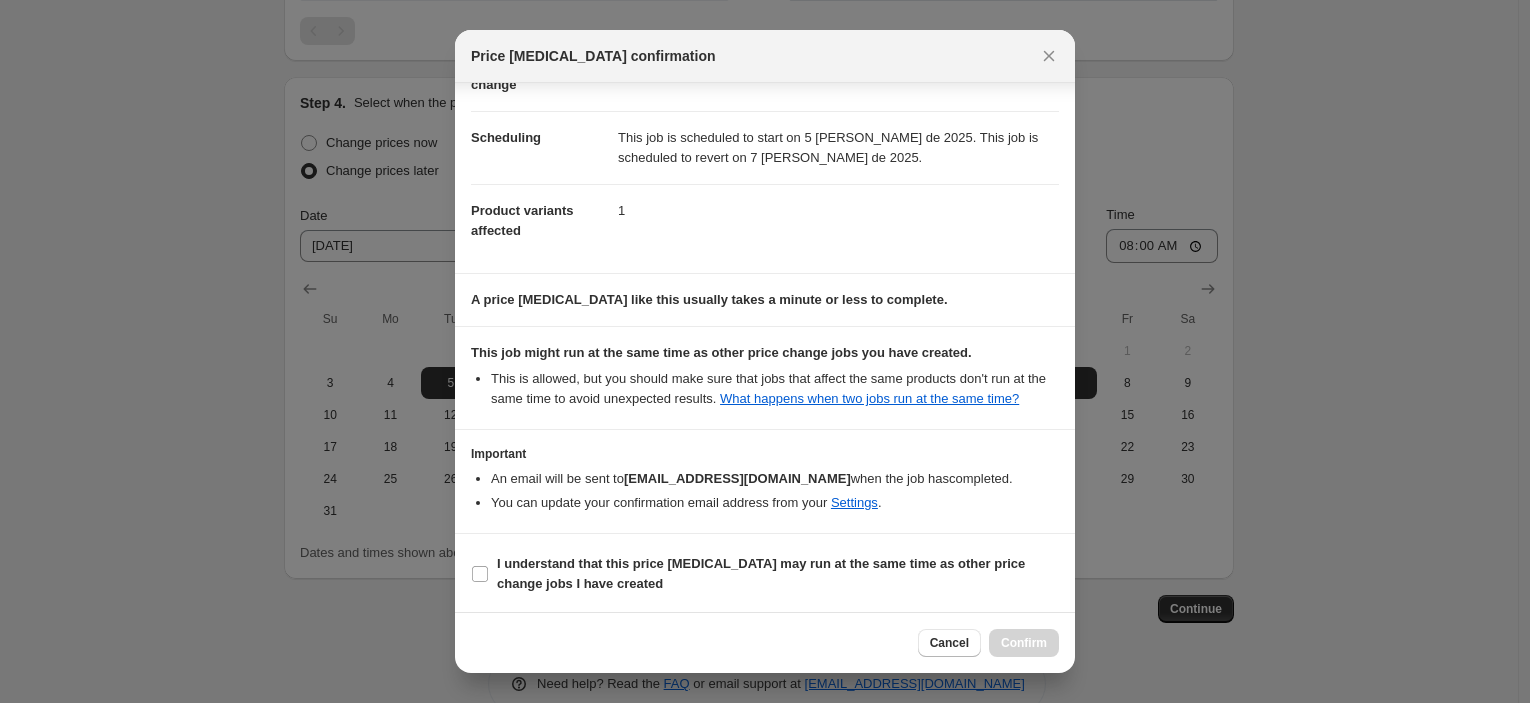 click on "I understand that this price [MEDICAL_DATA] may run at the same time as other price change jobs I have created" at bounding box center [778, 574] 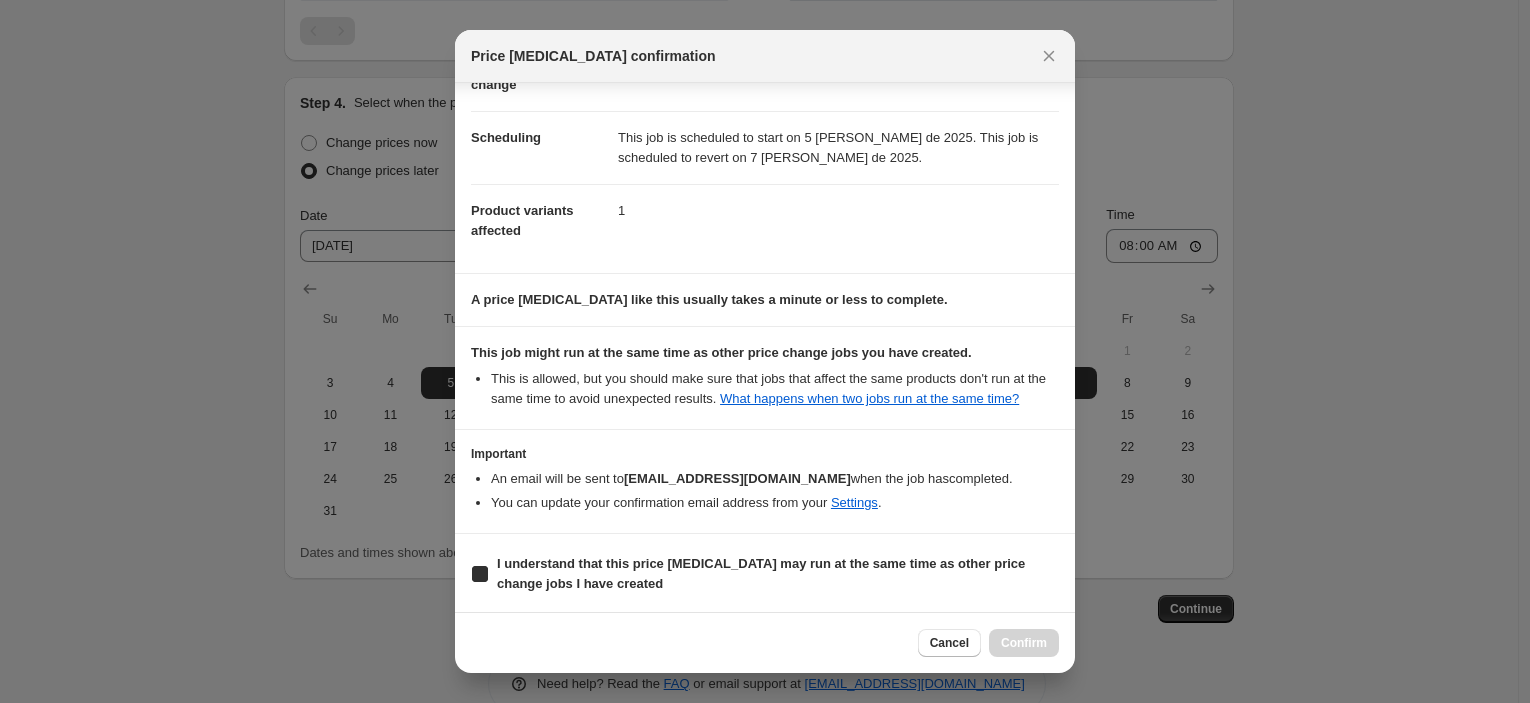 checkbox on "true" 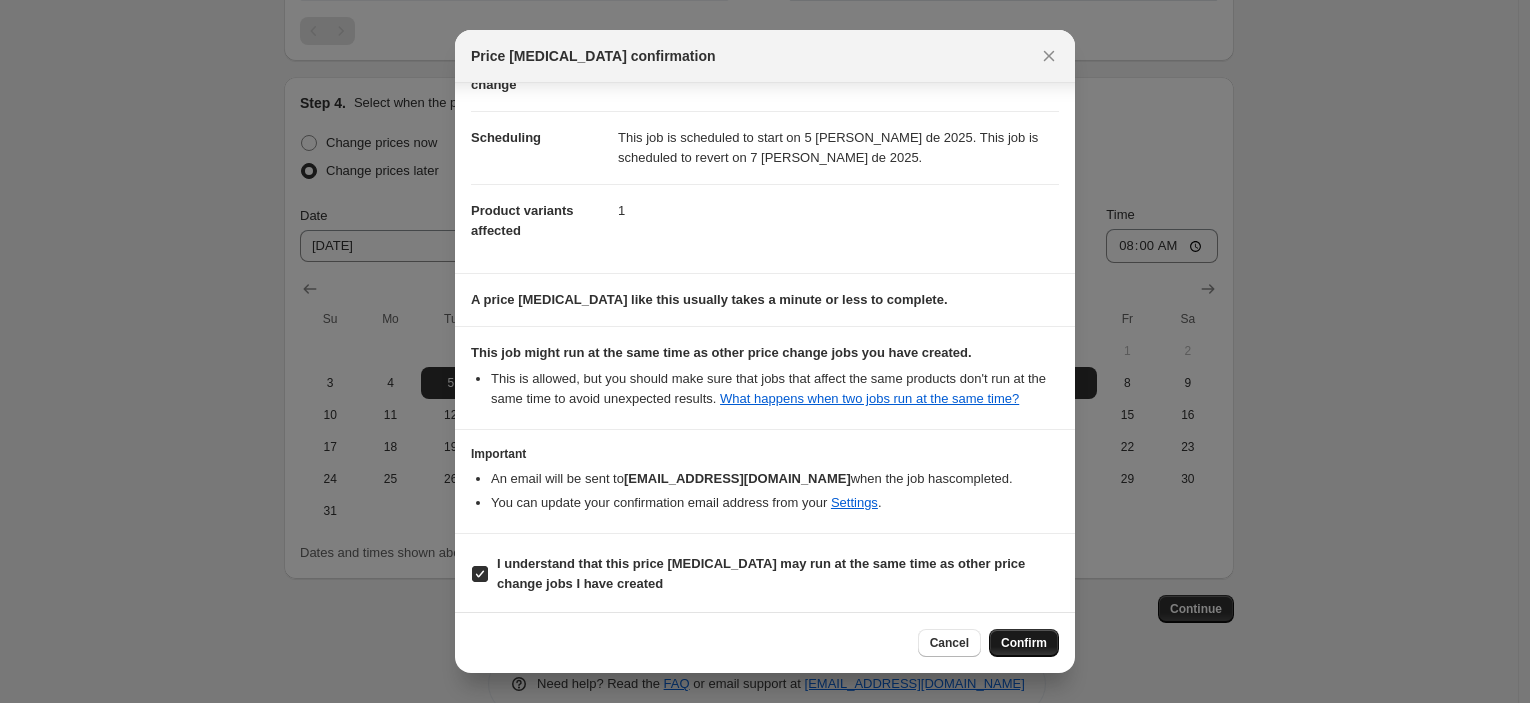 click on "Confirm" at bounding box center (1024, 643) 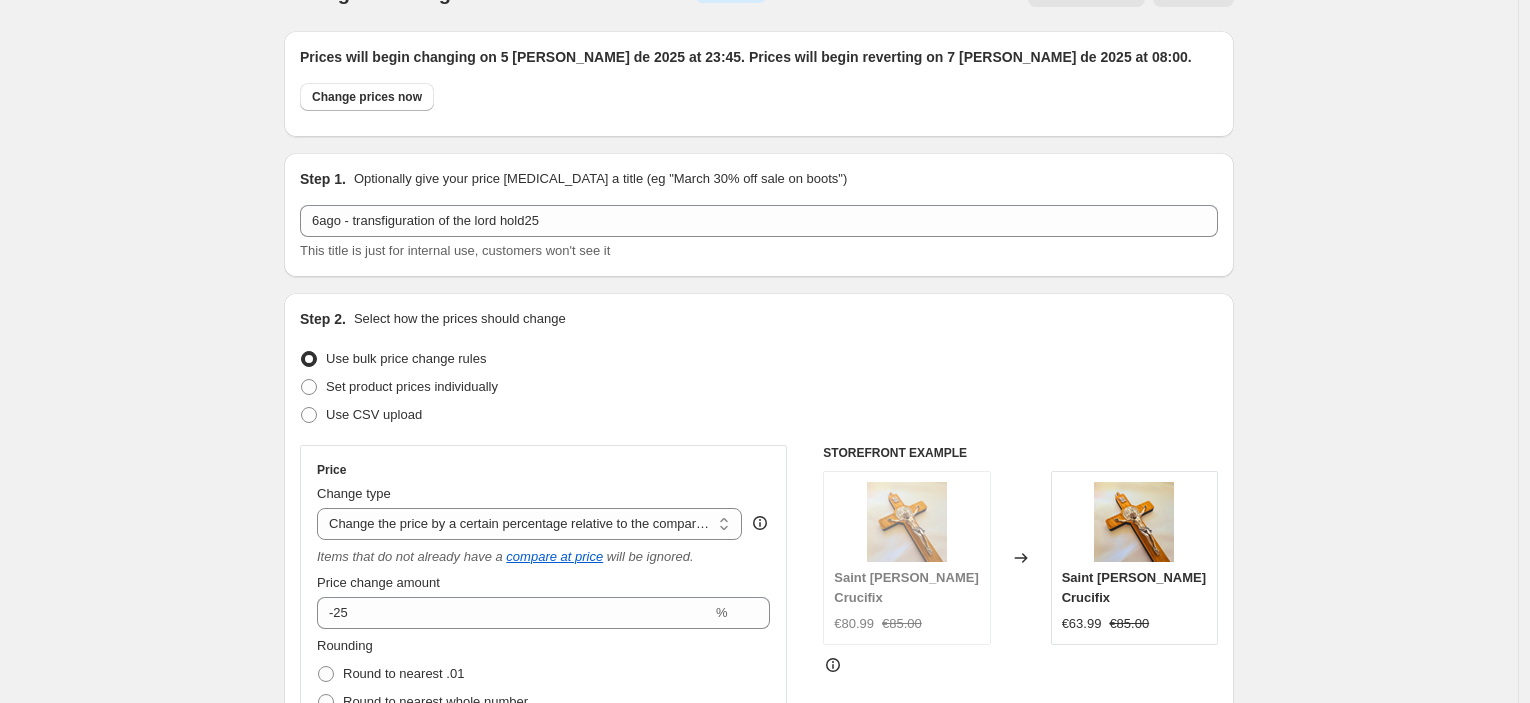 scroll, scrollTop: 0, scrollLeft: 0, axis: both 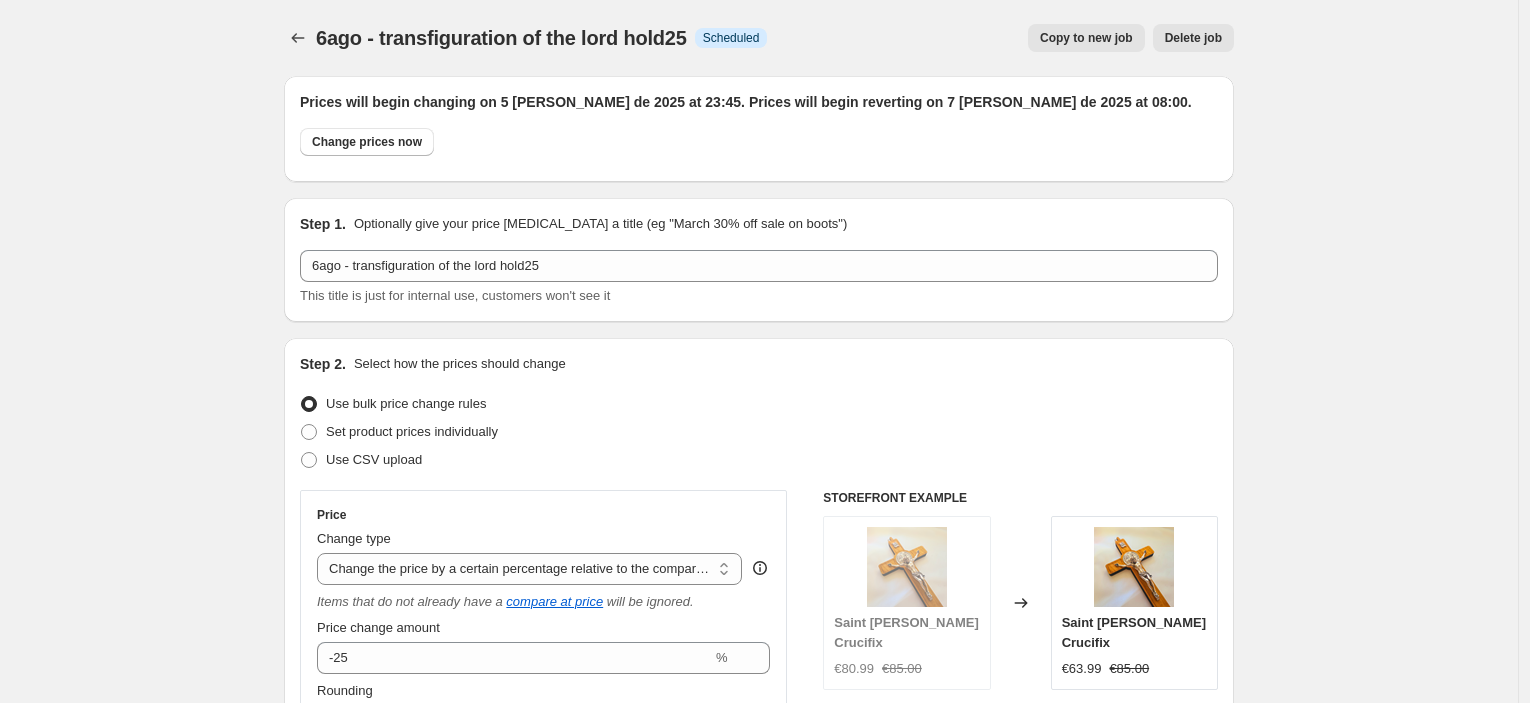 click on "Copy to new job" at bounding box center [1086, 38] 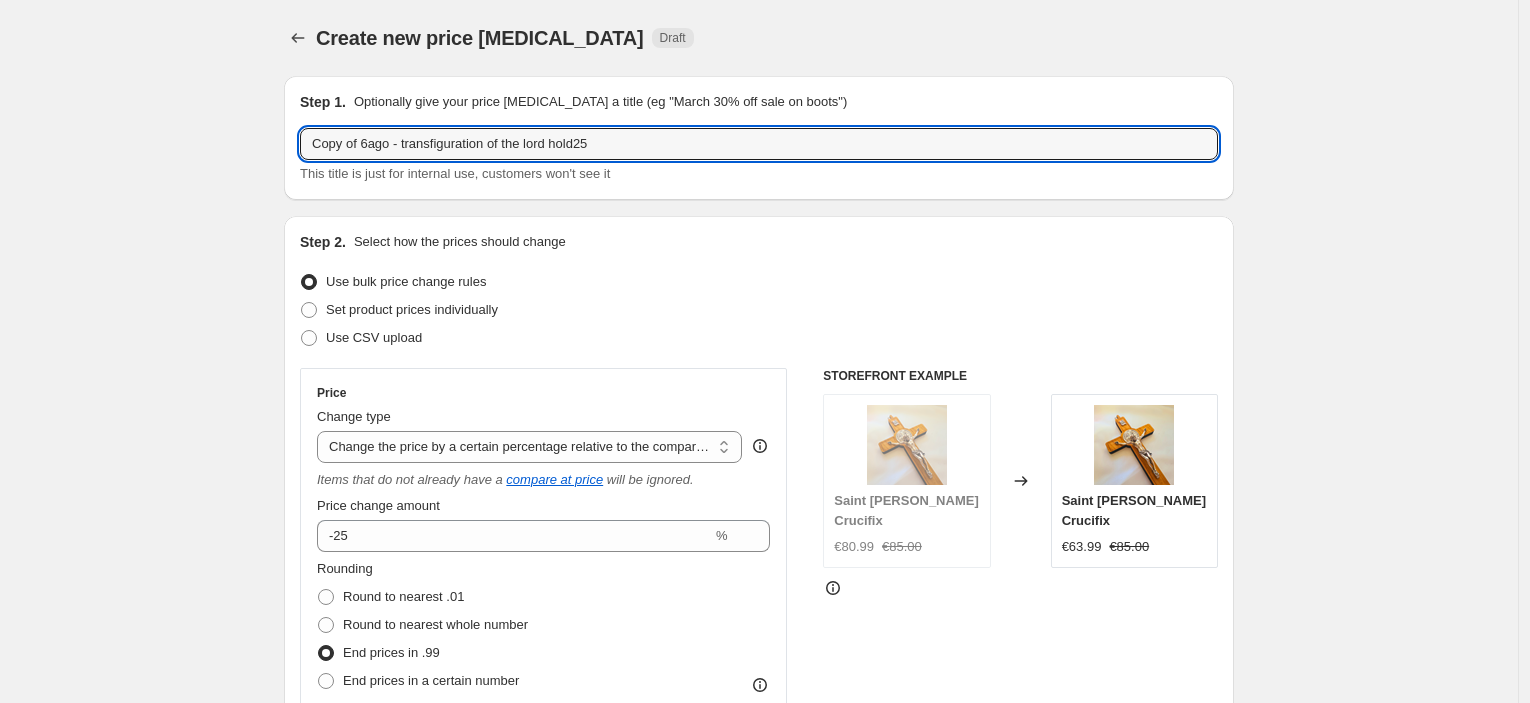 drag, startPoint x: 365, startPoint y: 143, endPoint x: 209, endPoint y: 141, distance: 156.01282 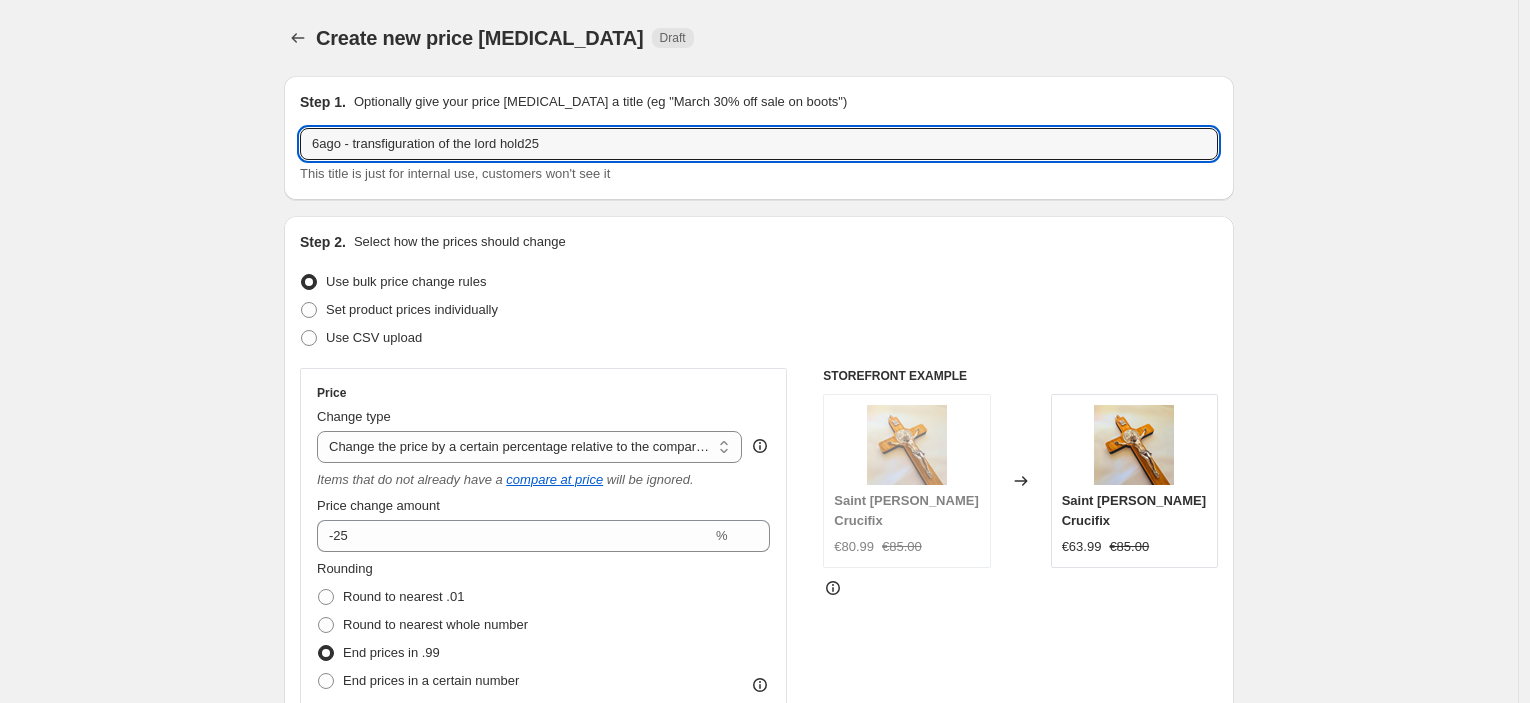 type on "6ago - transfiguration of the lord hold25" 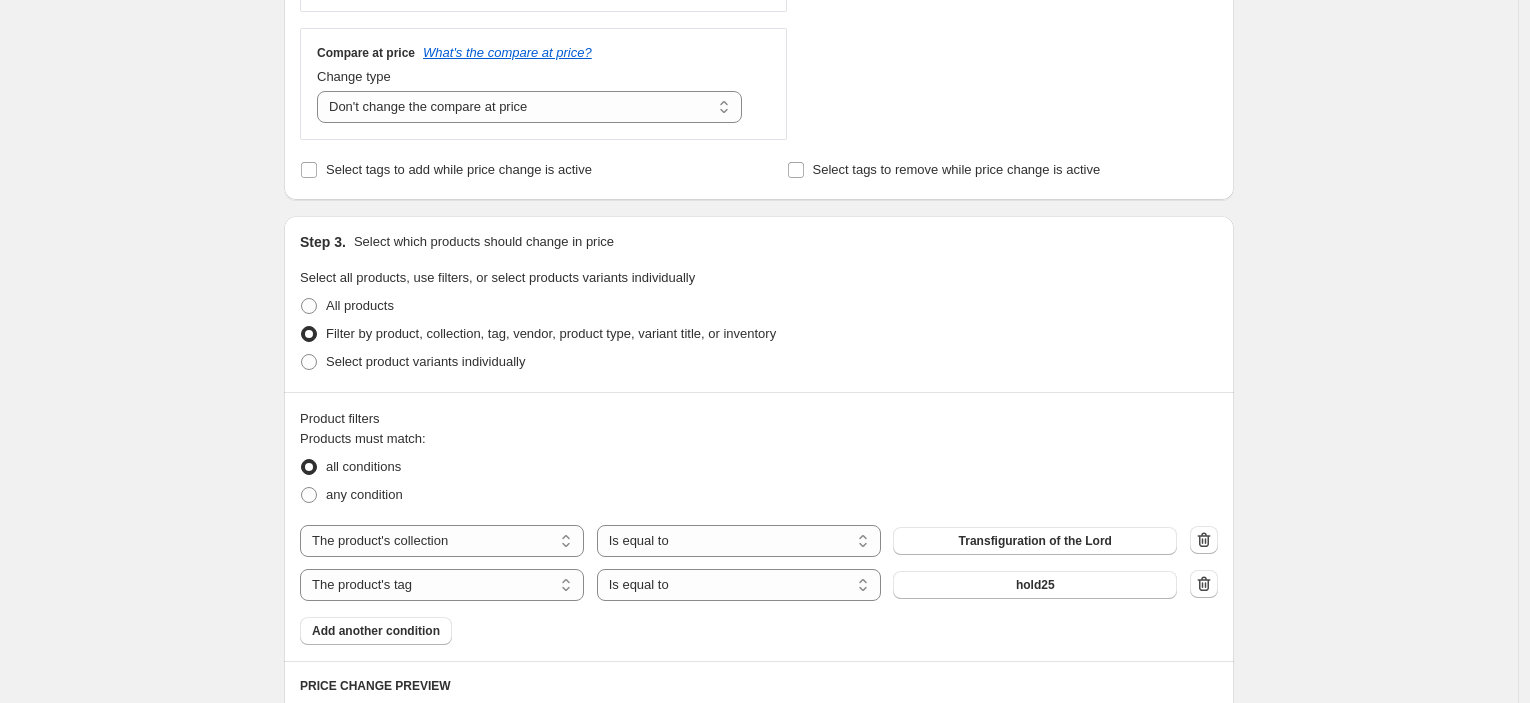 scroll, scrollTop: 778, scrollLeft: 0, axis: vertical 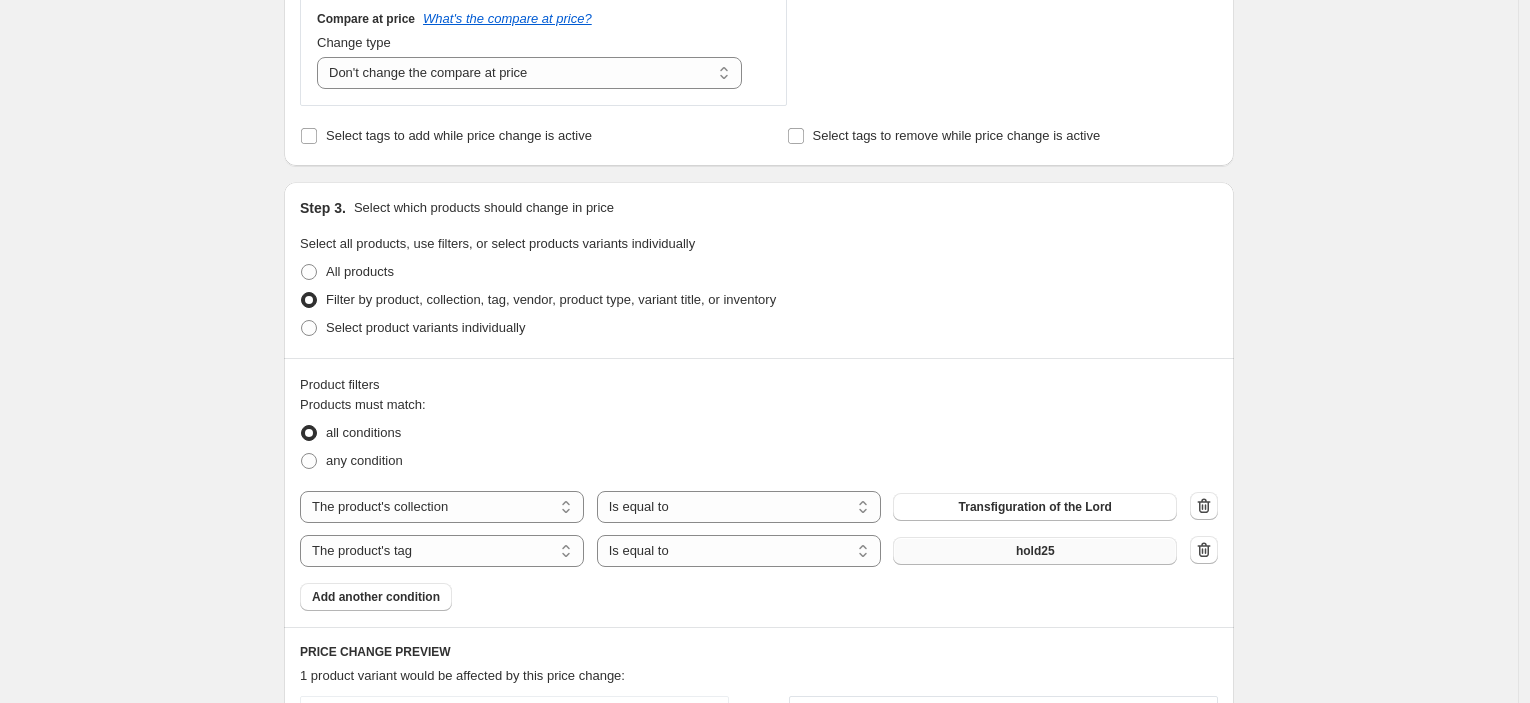 click on "hold25" at bounding box center [1035, 551] 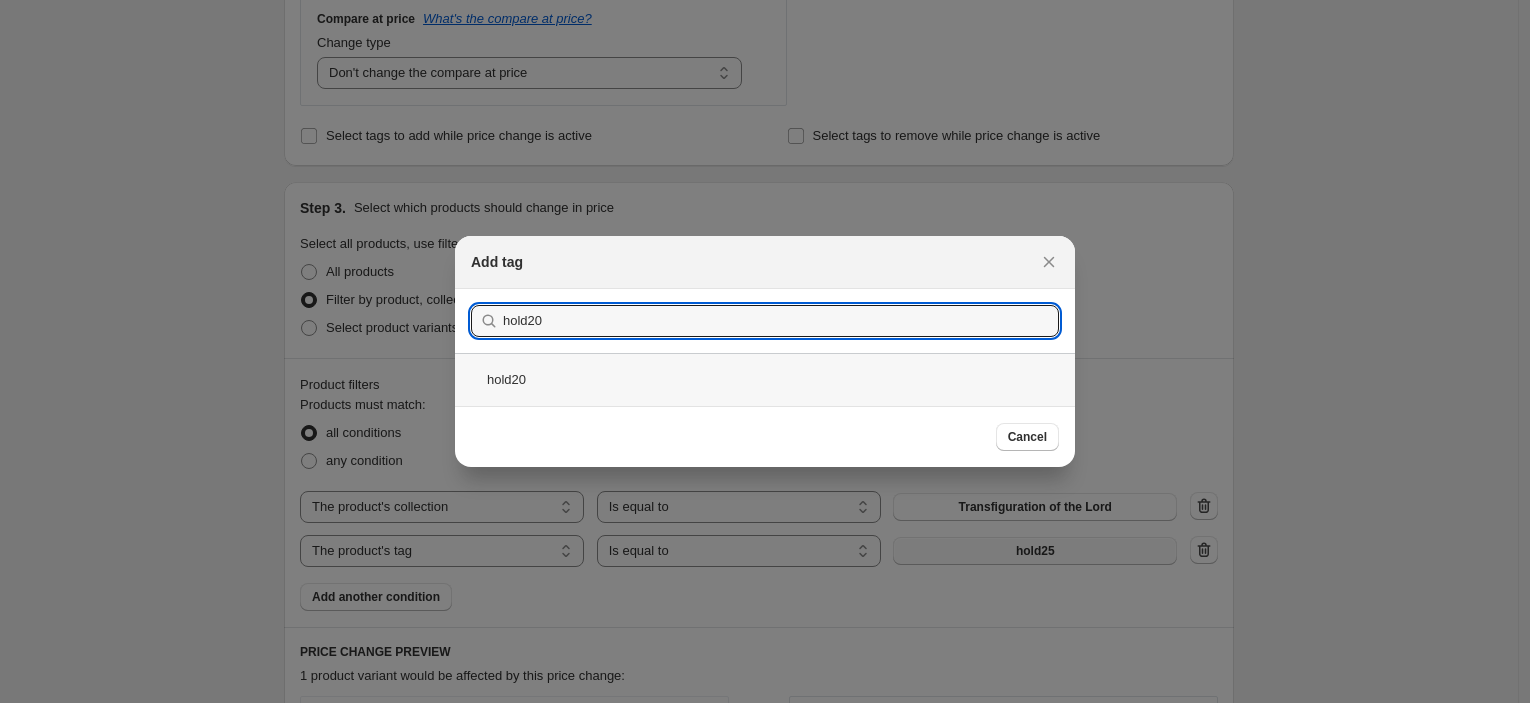 type on "hold20" 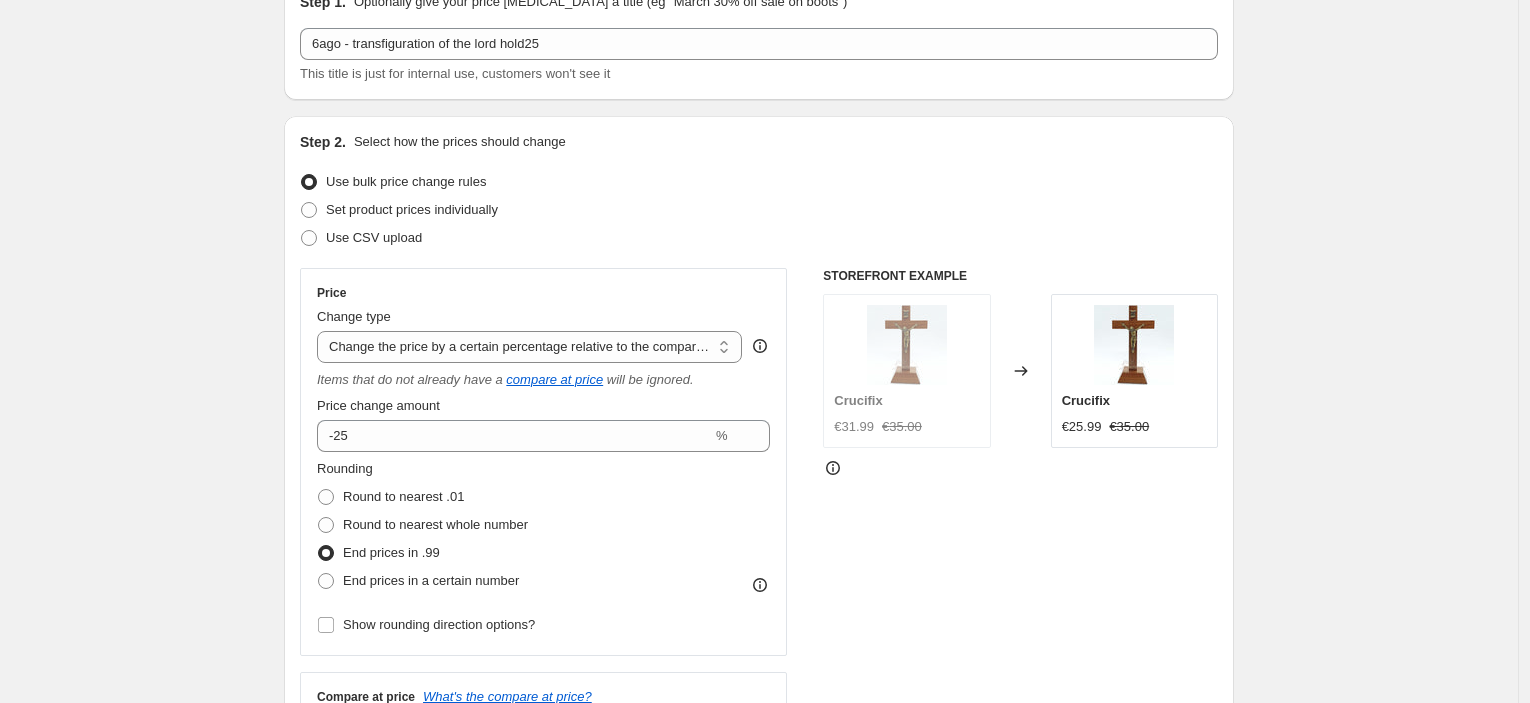 scroll, scrollTop: 0, scrollLeft: 0, axis: both 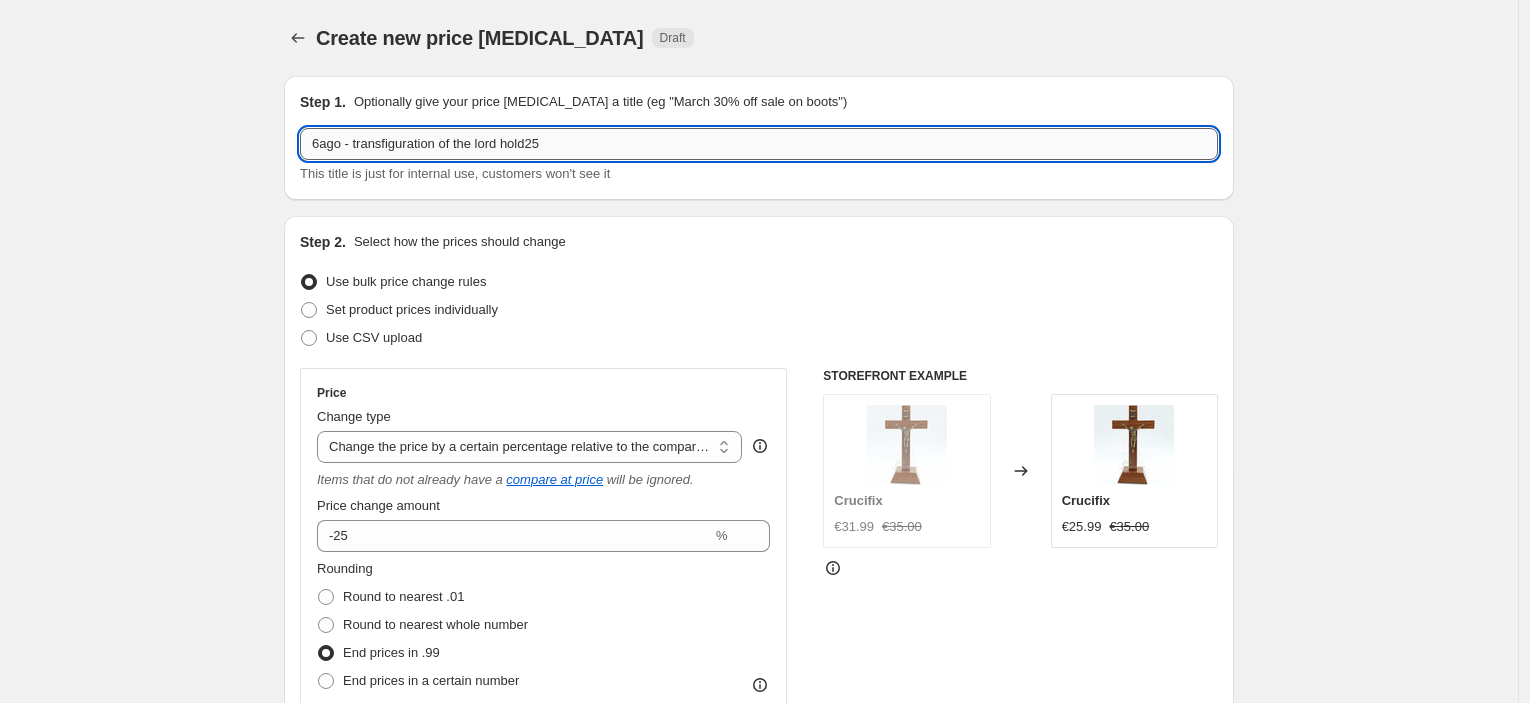 click on "6ago - transfiguration of the lord hold25" at bounding box center (759, 144) 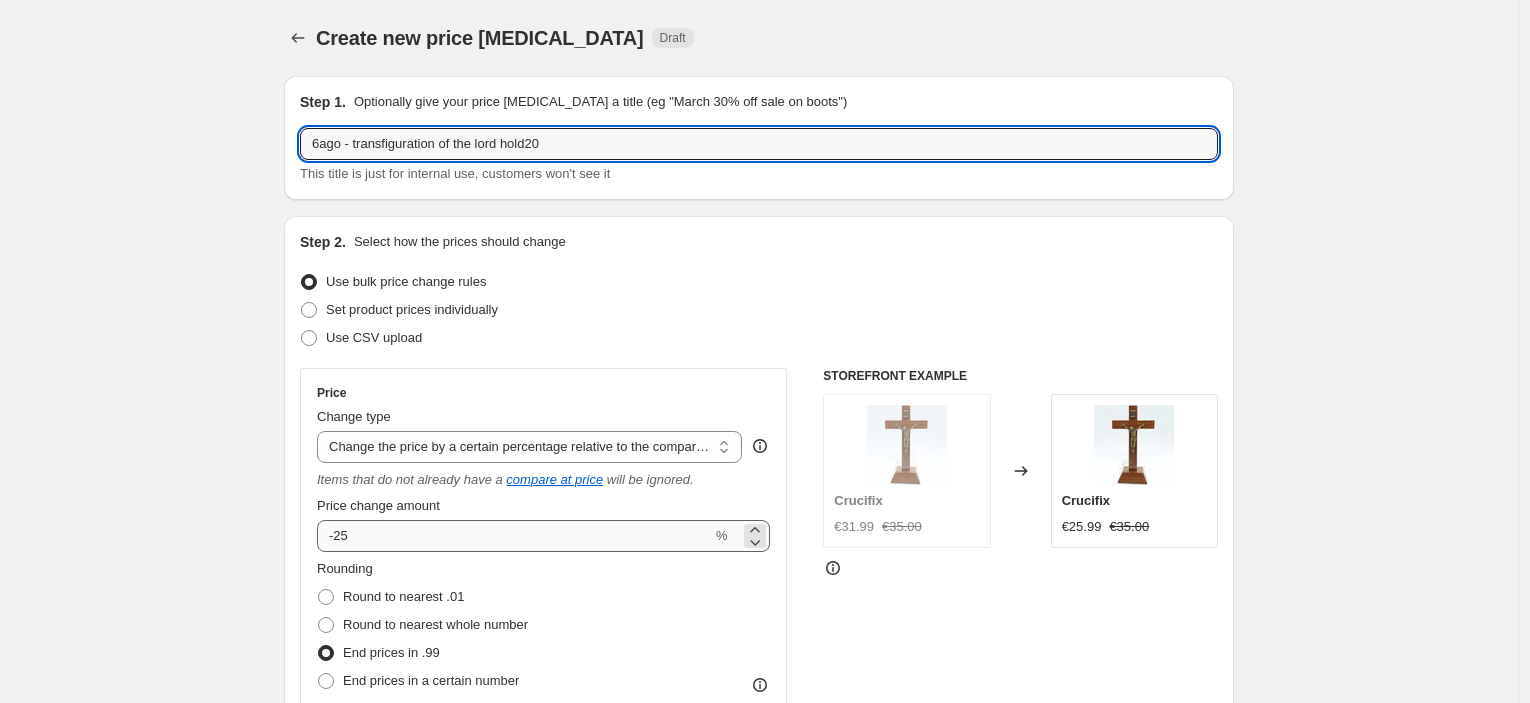 type on "6ago - transfiguration of the lord hold20" 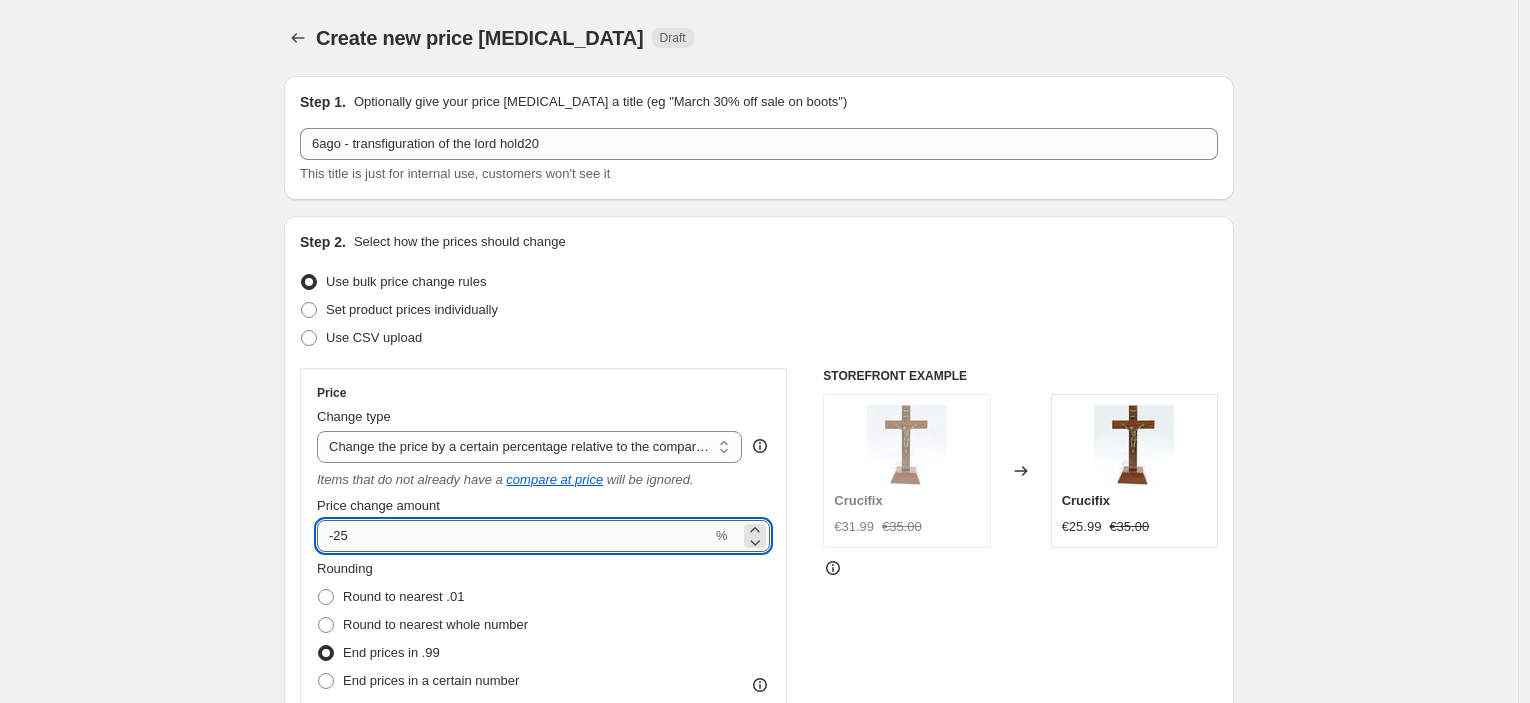 click on "-25" at bounding box center [514, 536] 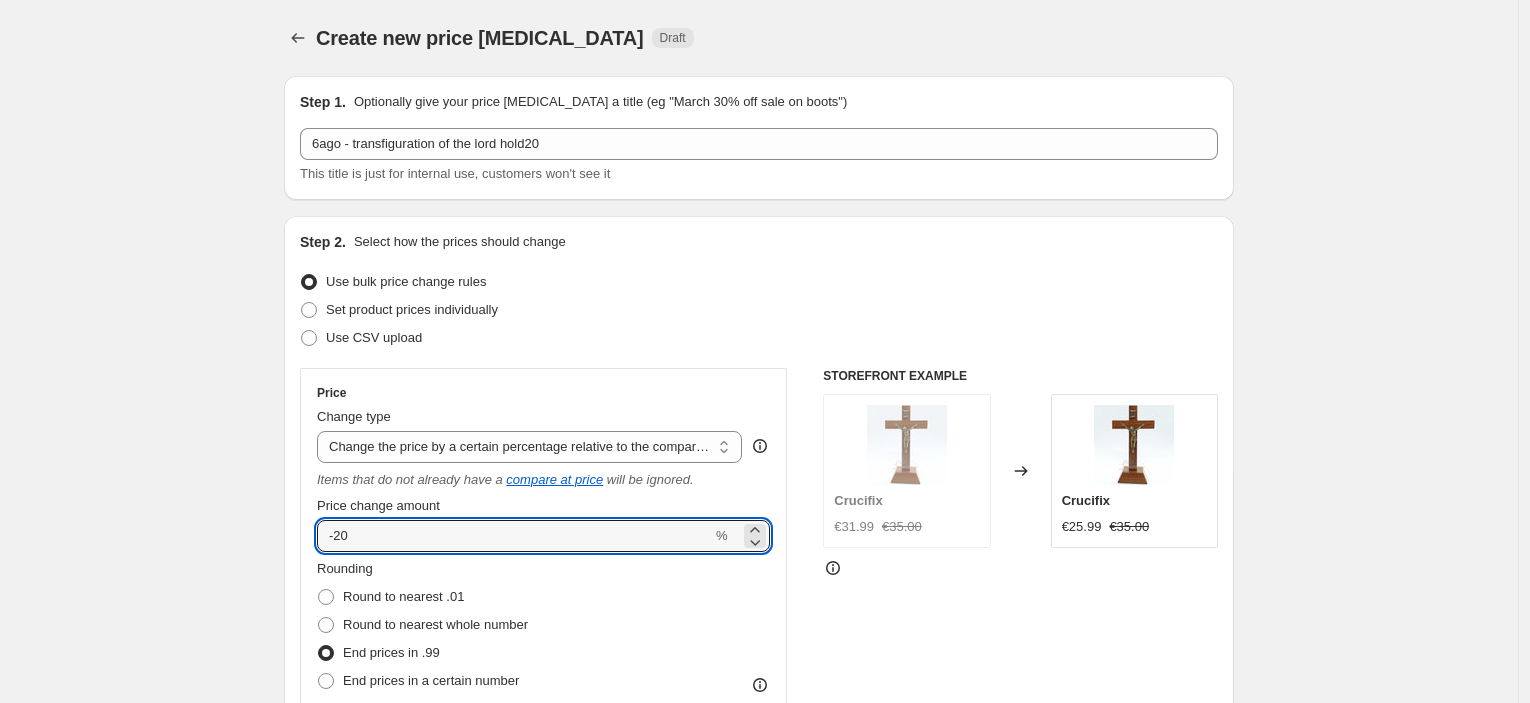 type on "-20" 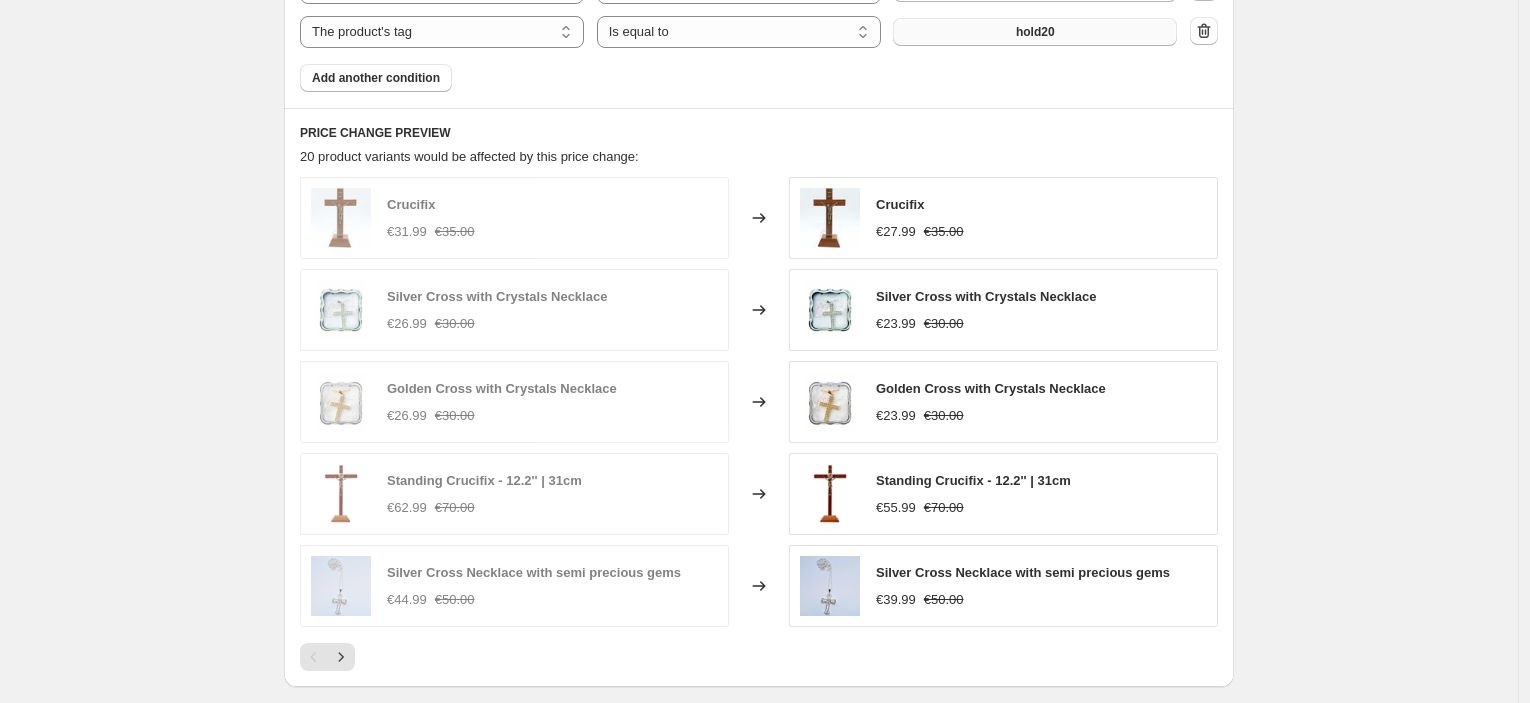 scroll, scrollTop: 1589, scrollLeft: 0, axis: vertical 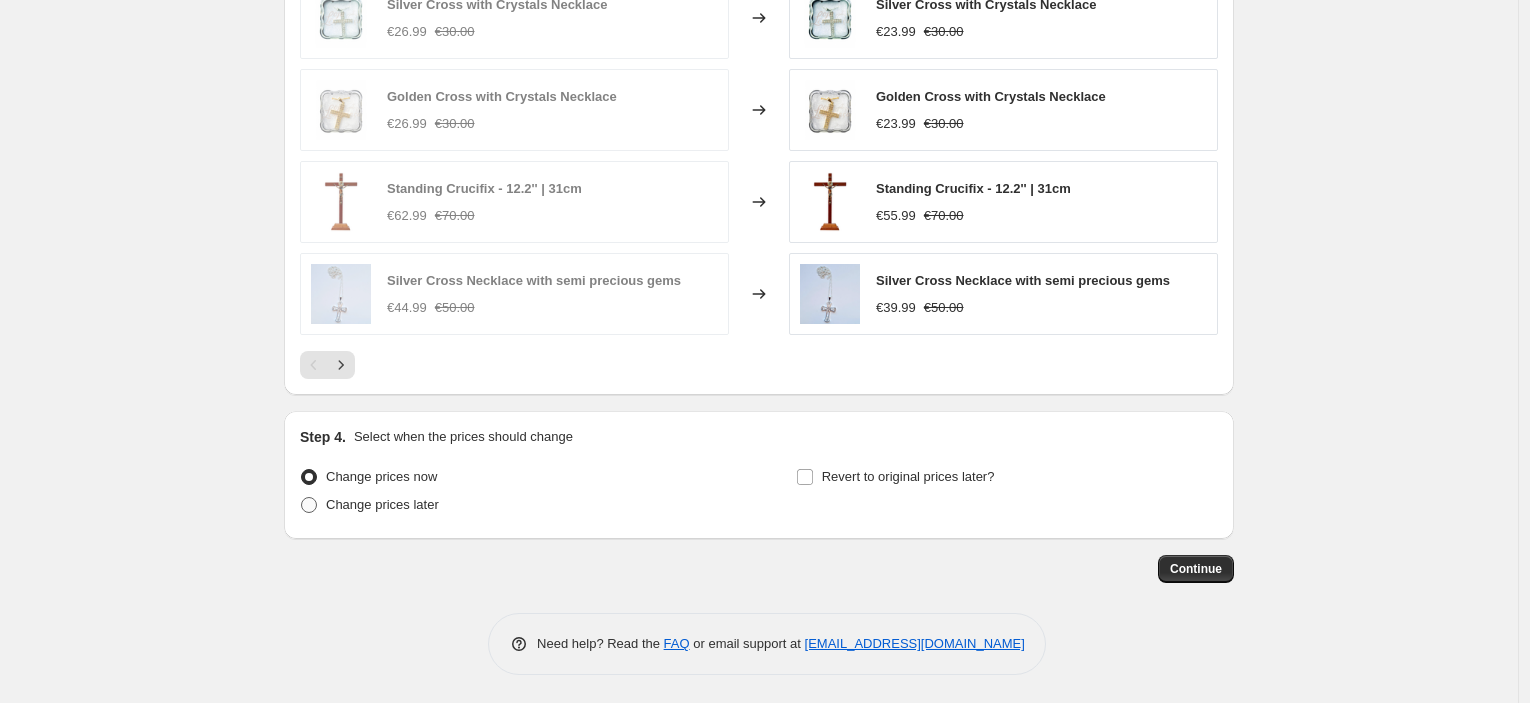 click on "Change prices later" at bounding box center [382, 505] 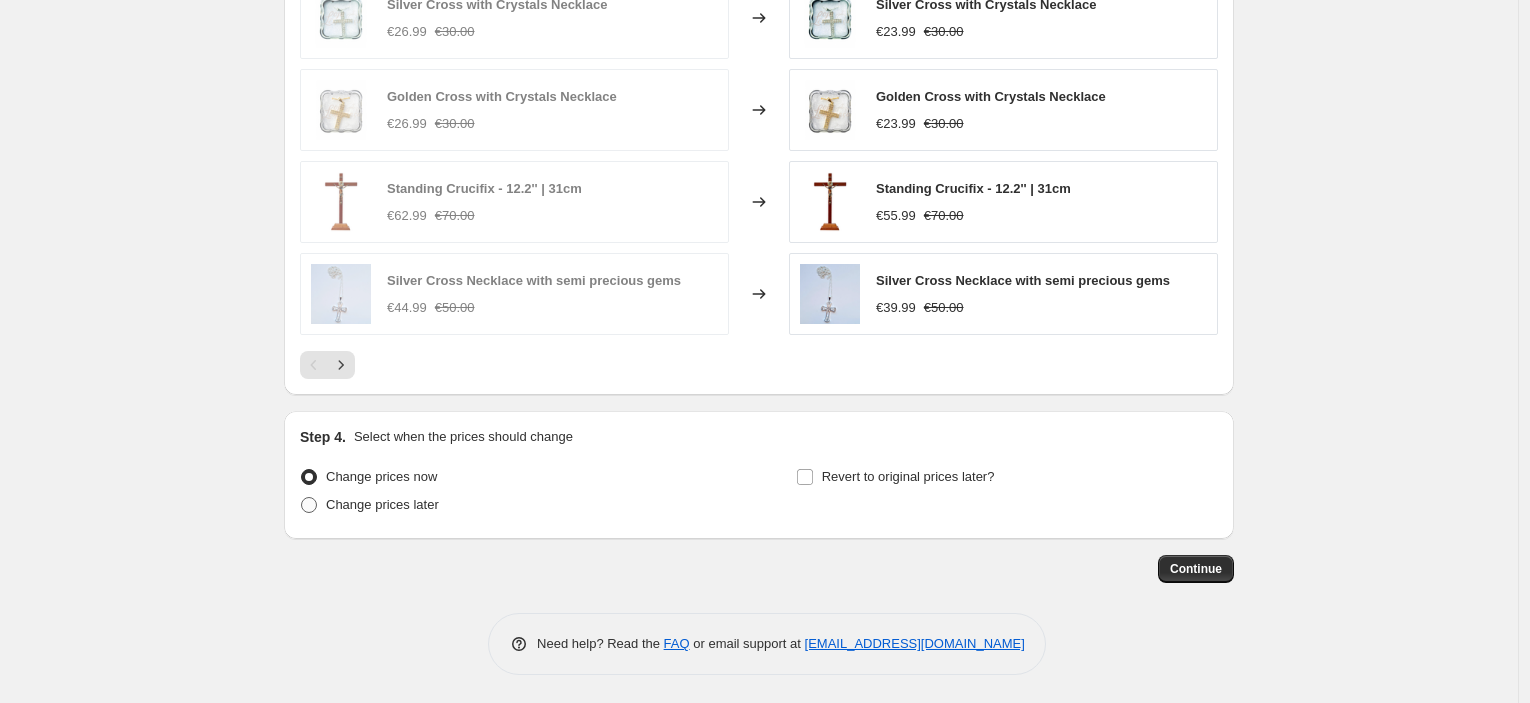 radio on "true" 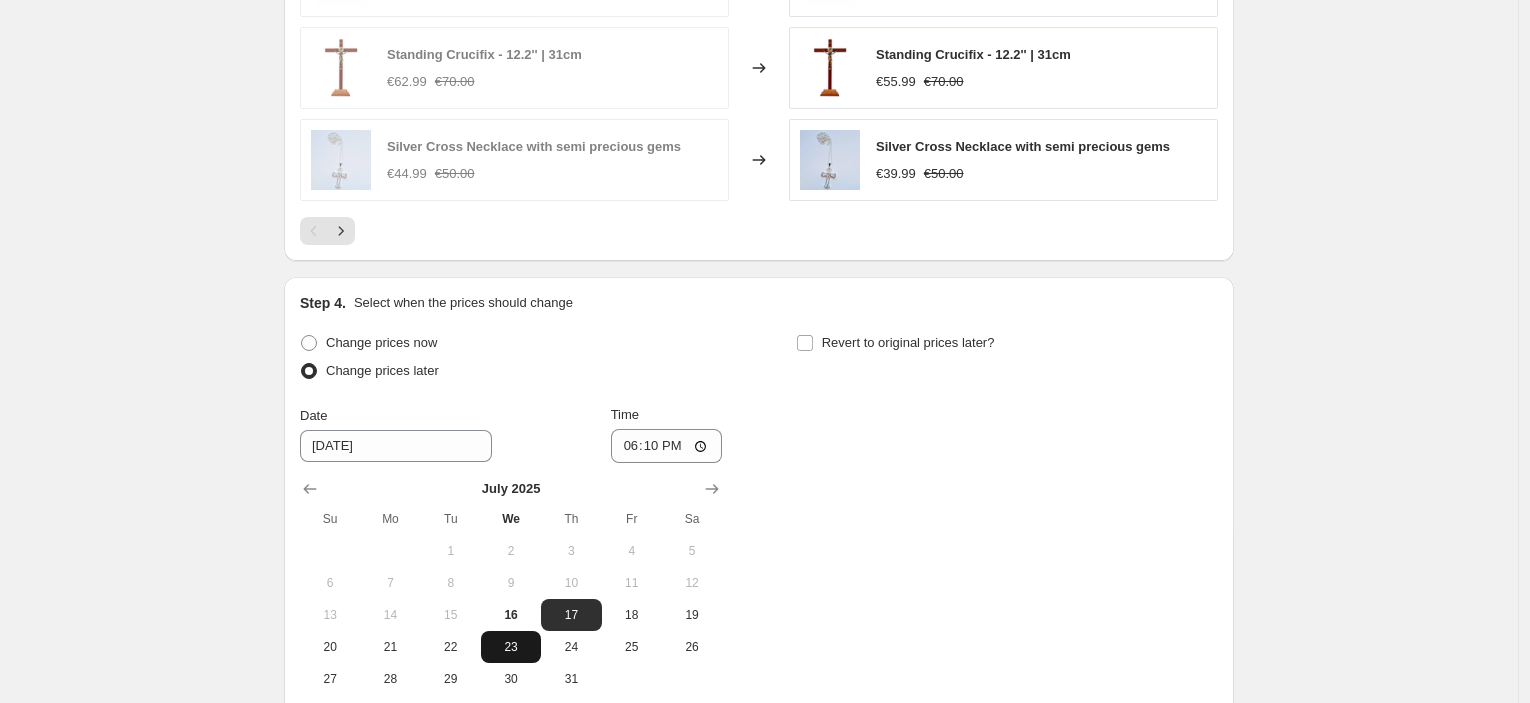 scroll, scrollTop: 1922, scrollLeft: 0, axis: vertical 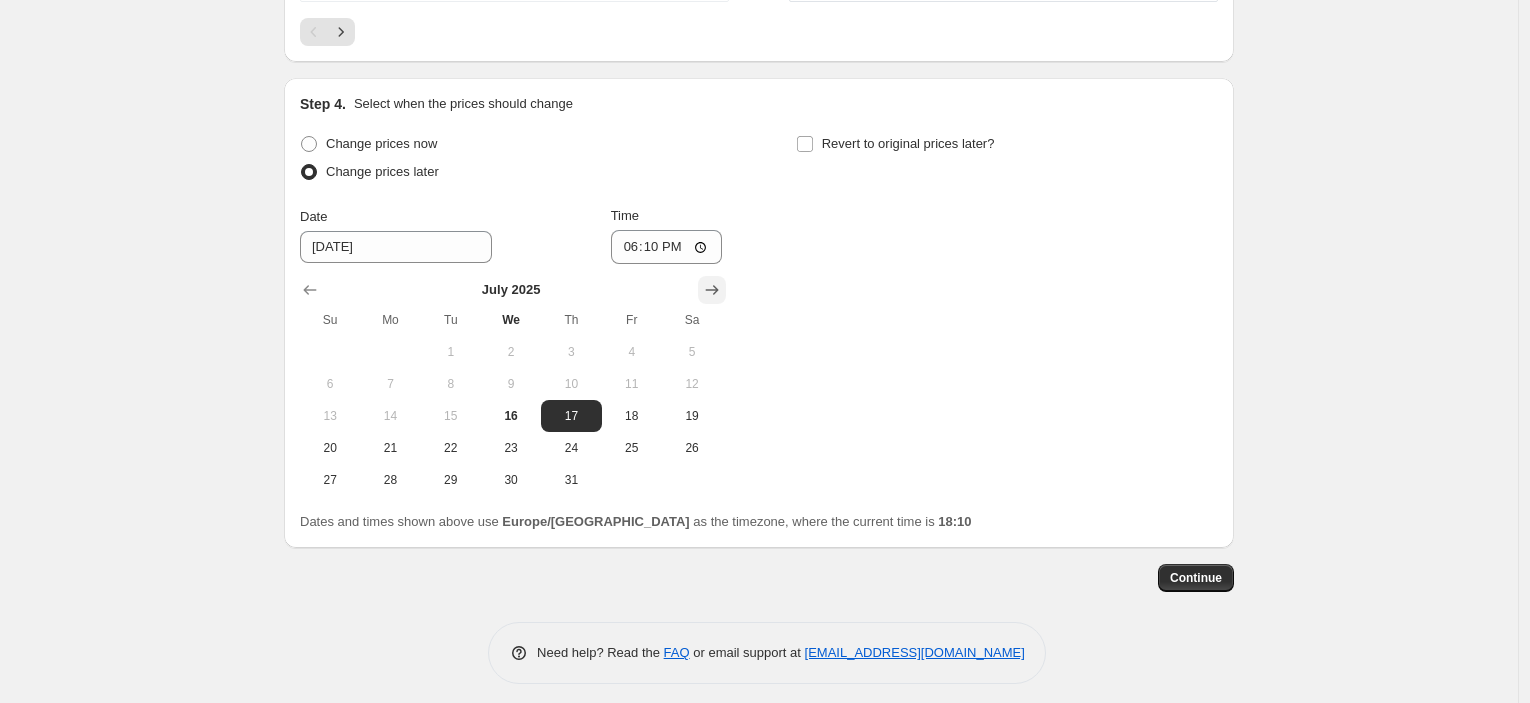 click 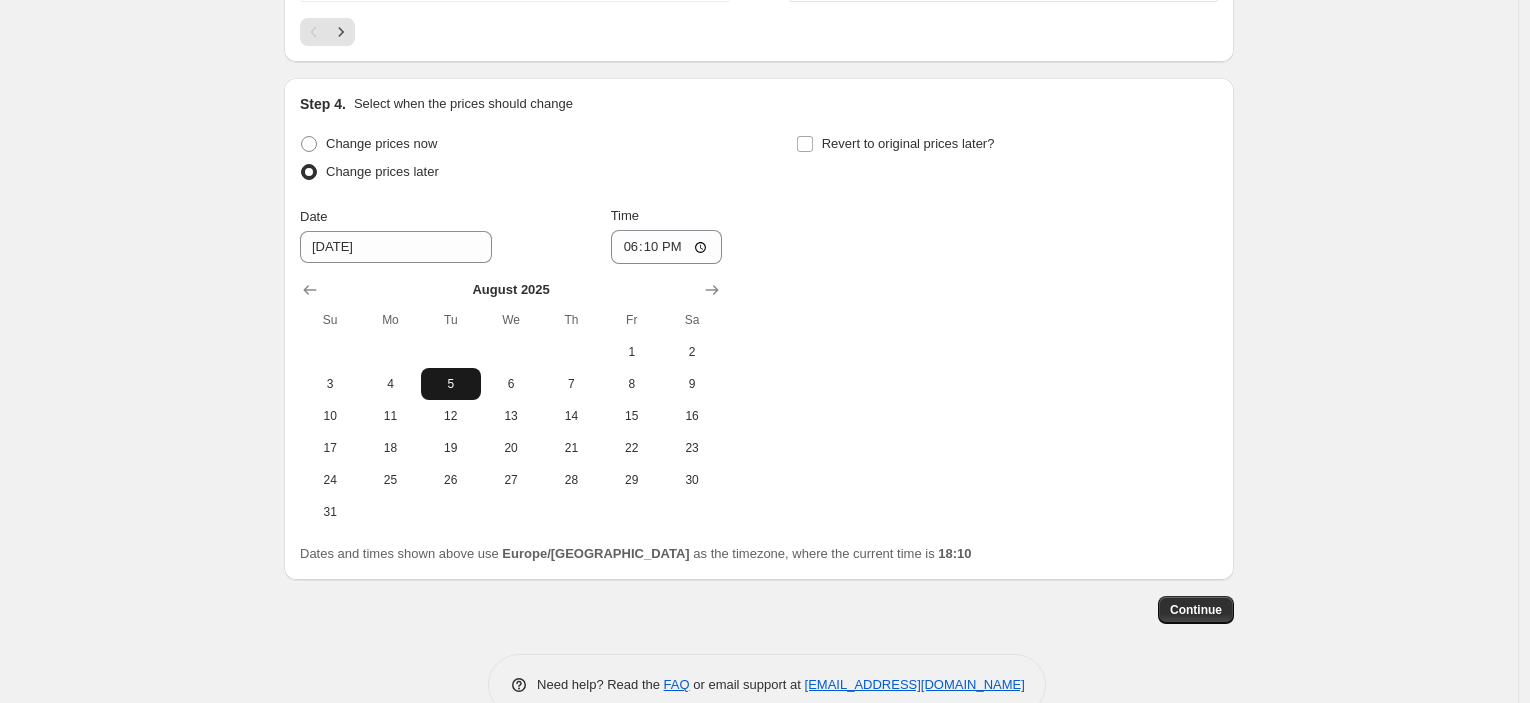 drag, startPoint x: 457, startPoint y: 379, endPoint x: 703, endPoint y: 242, distance: 281.57593 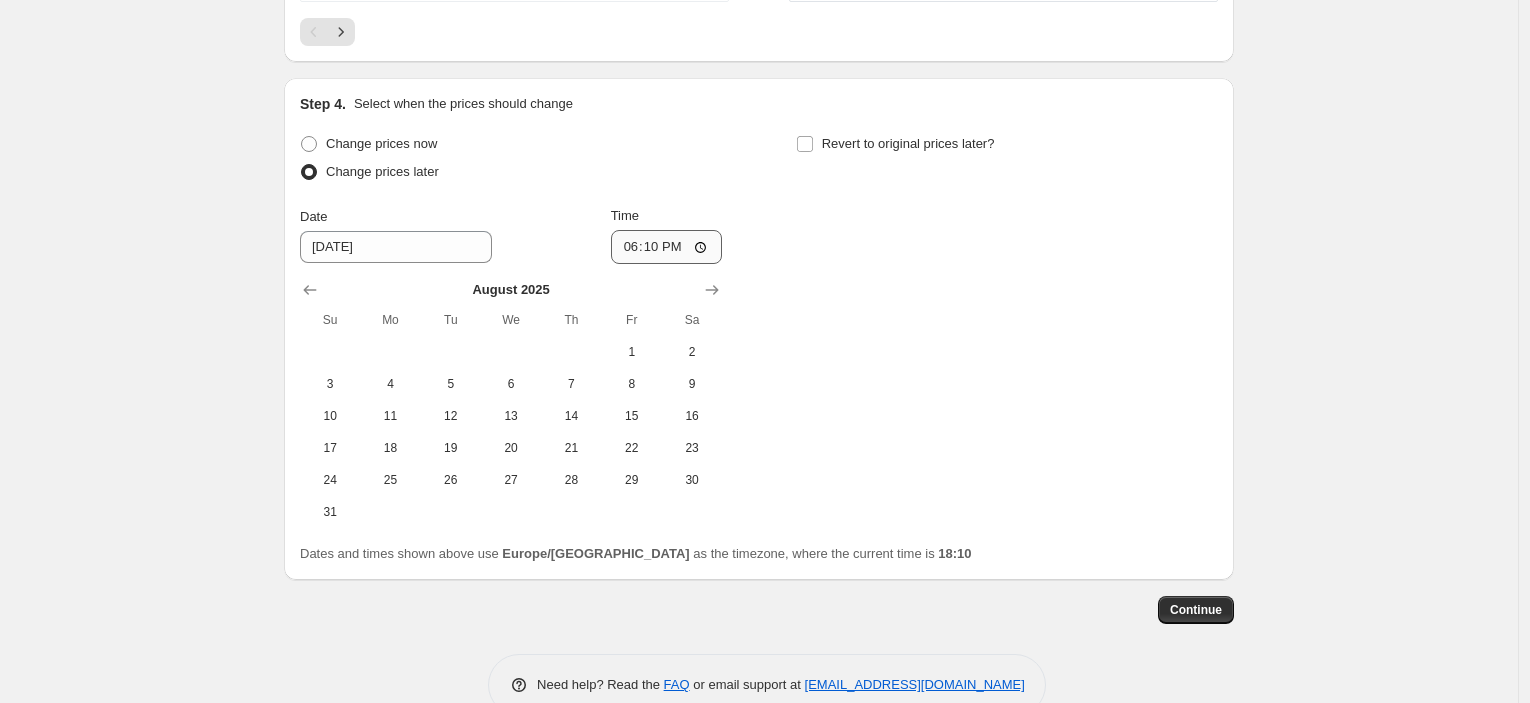 type on "[DATE]" 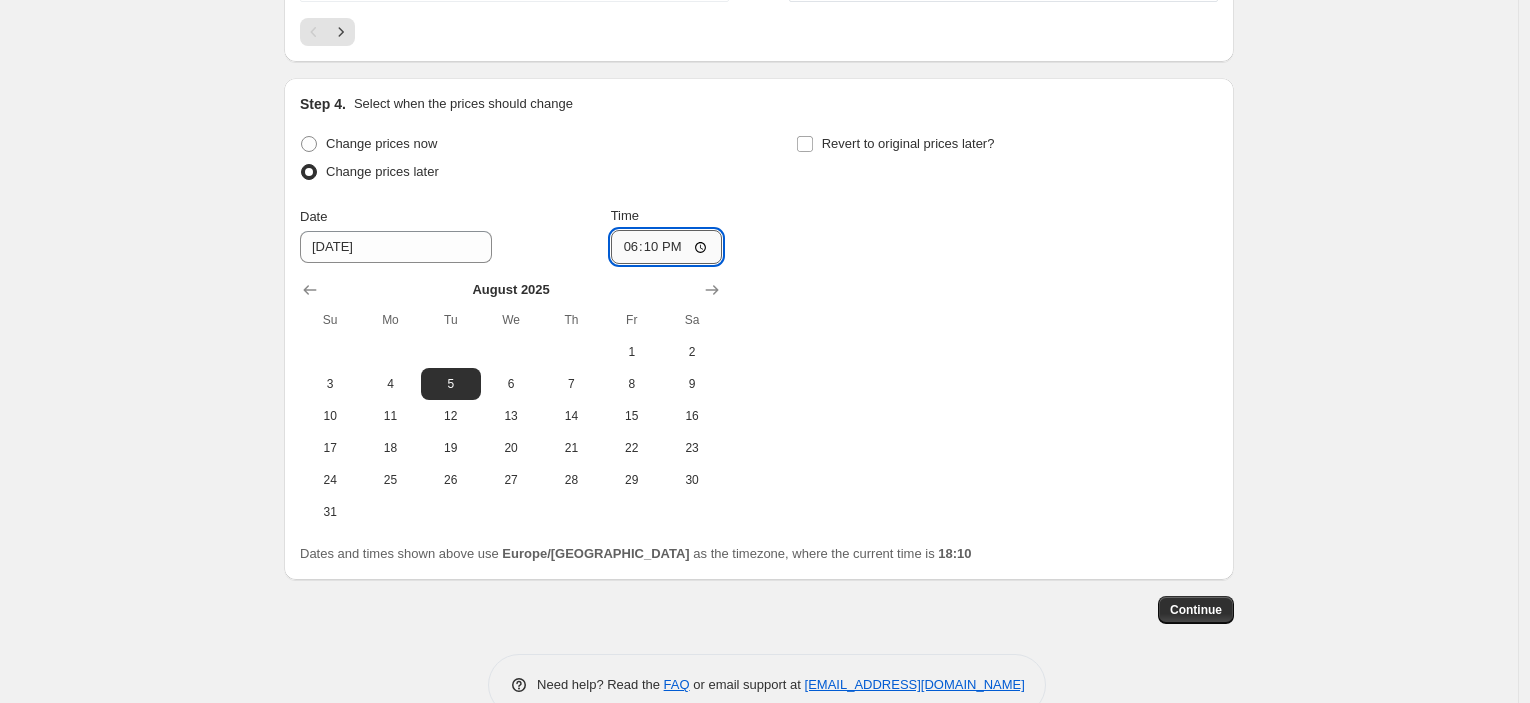 click on "18:10" at bounding box center (667, 247) 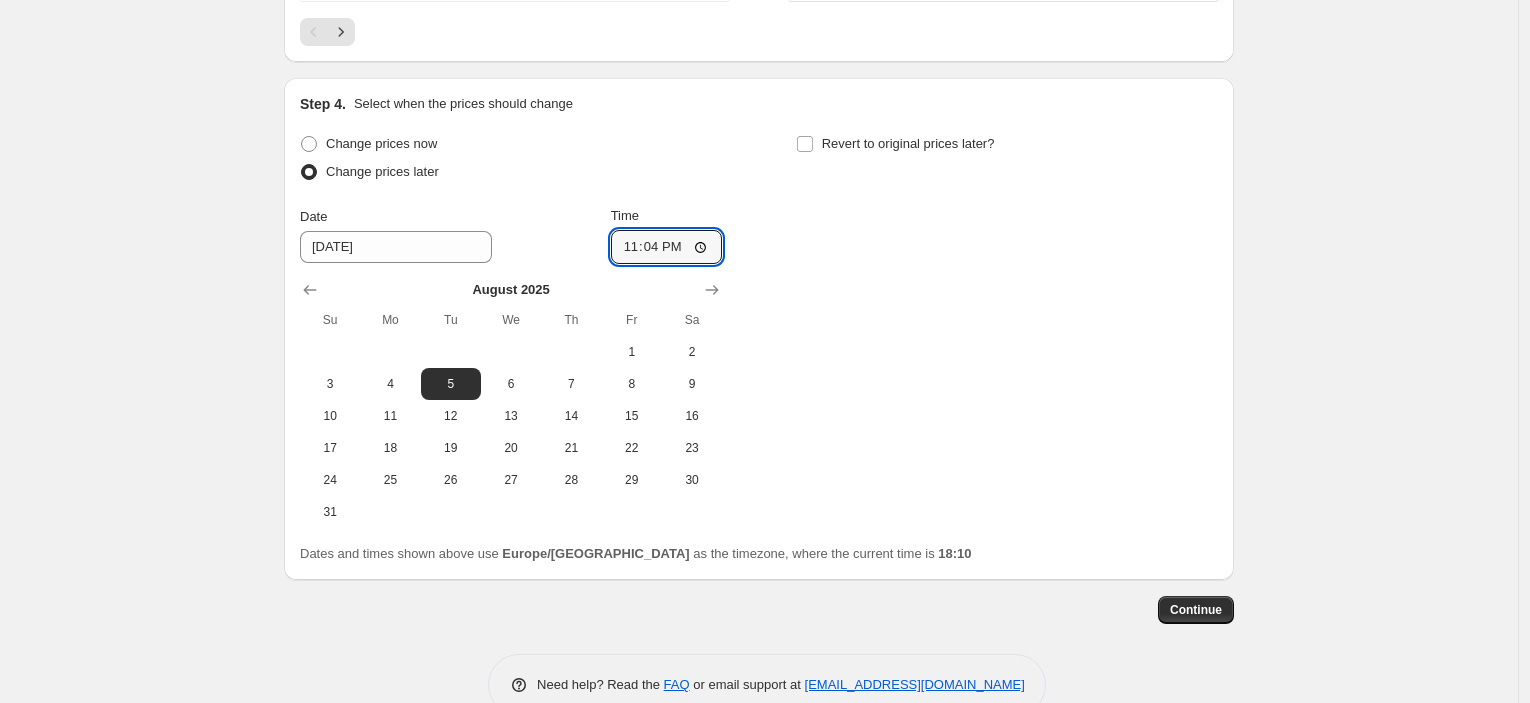 type on "23:45" 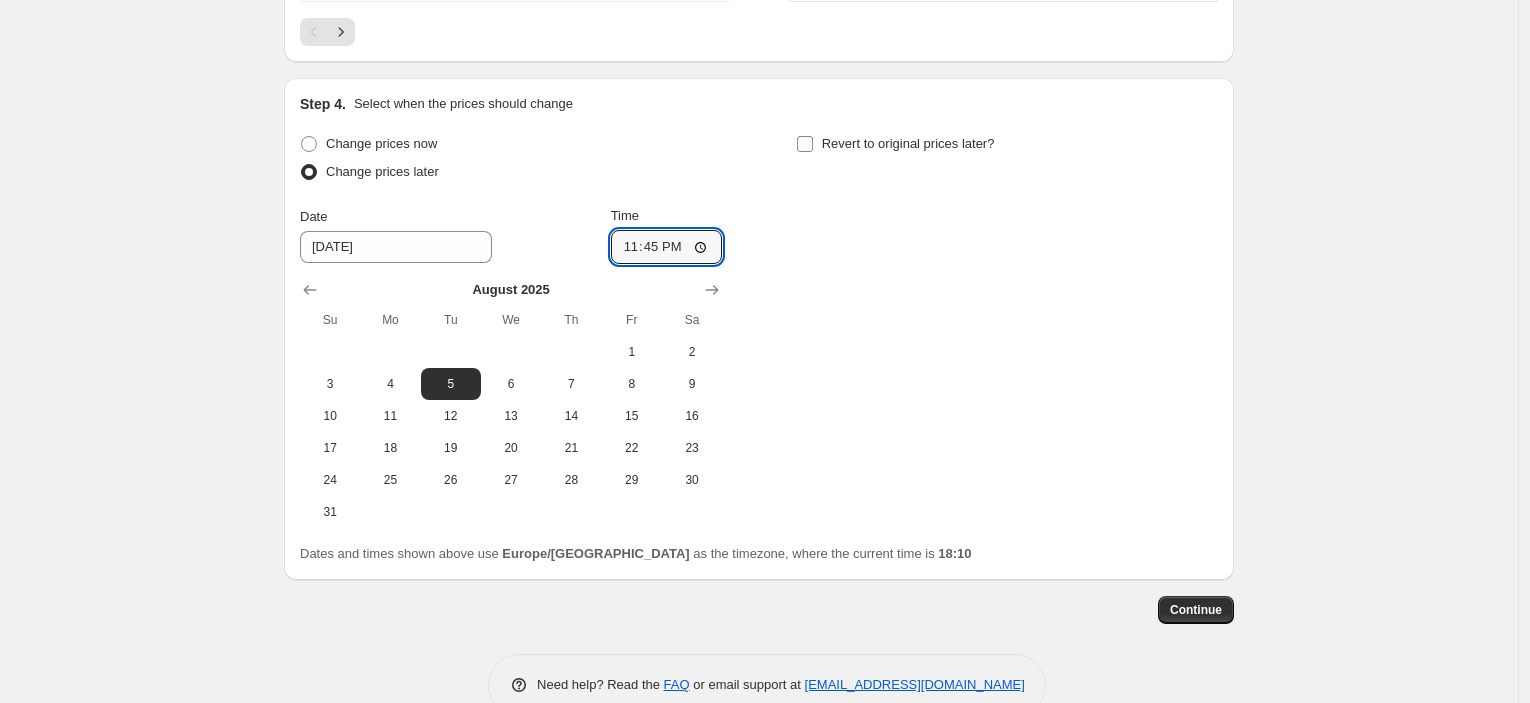 click on "Revert to original prices later?" at bounding box center [908, 143] 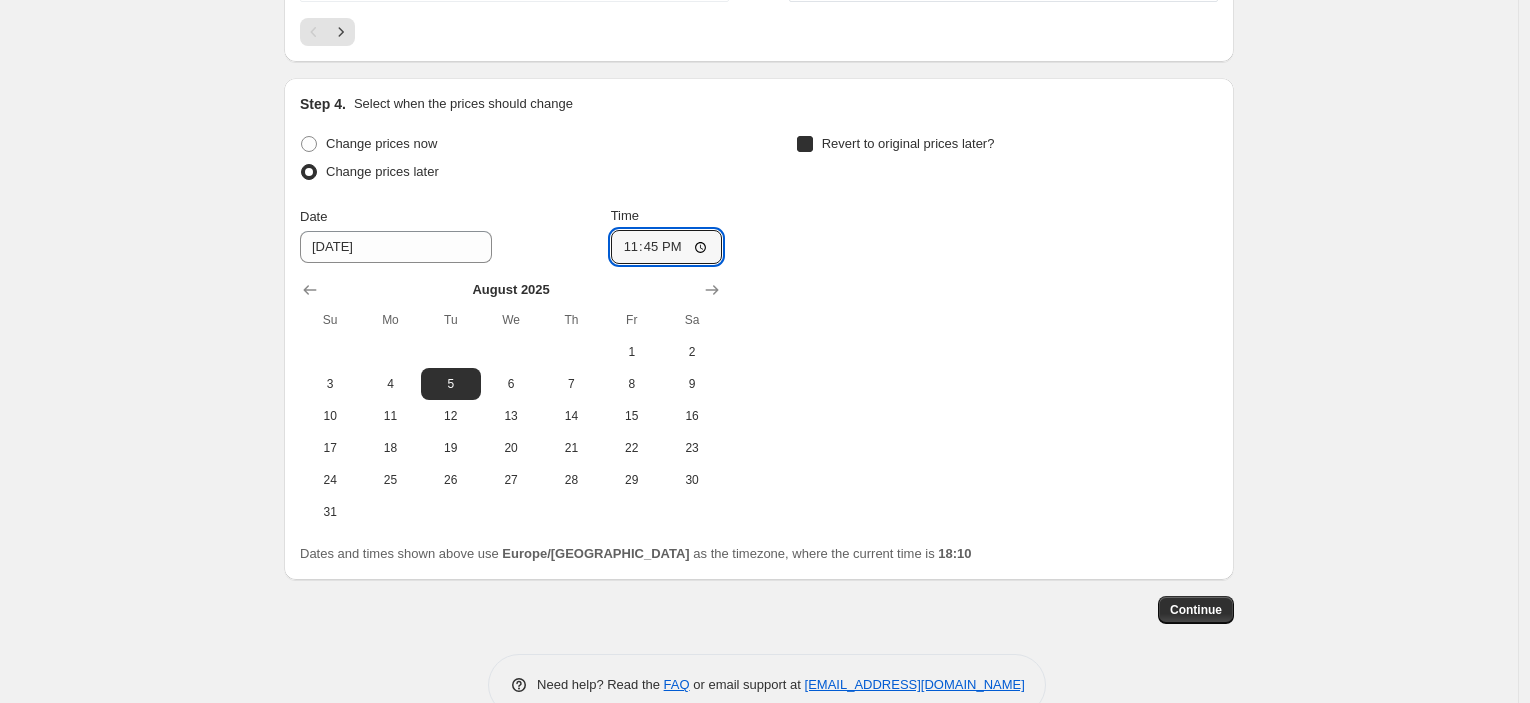 checkbox on "true" 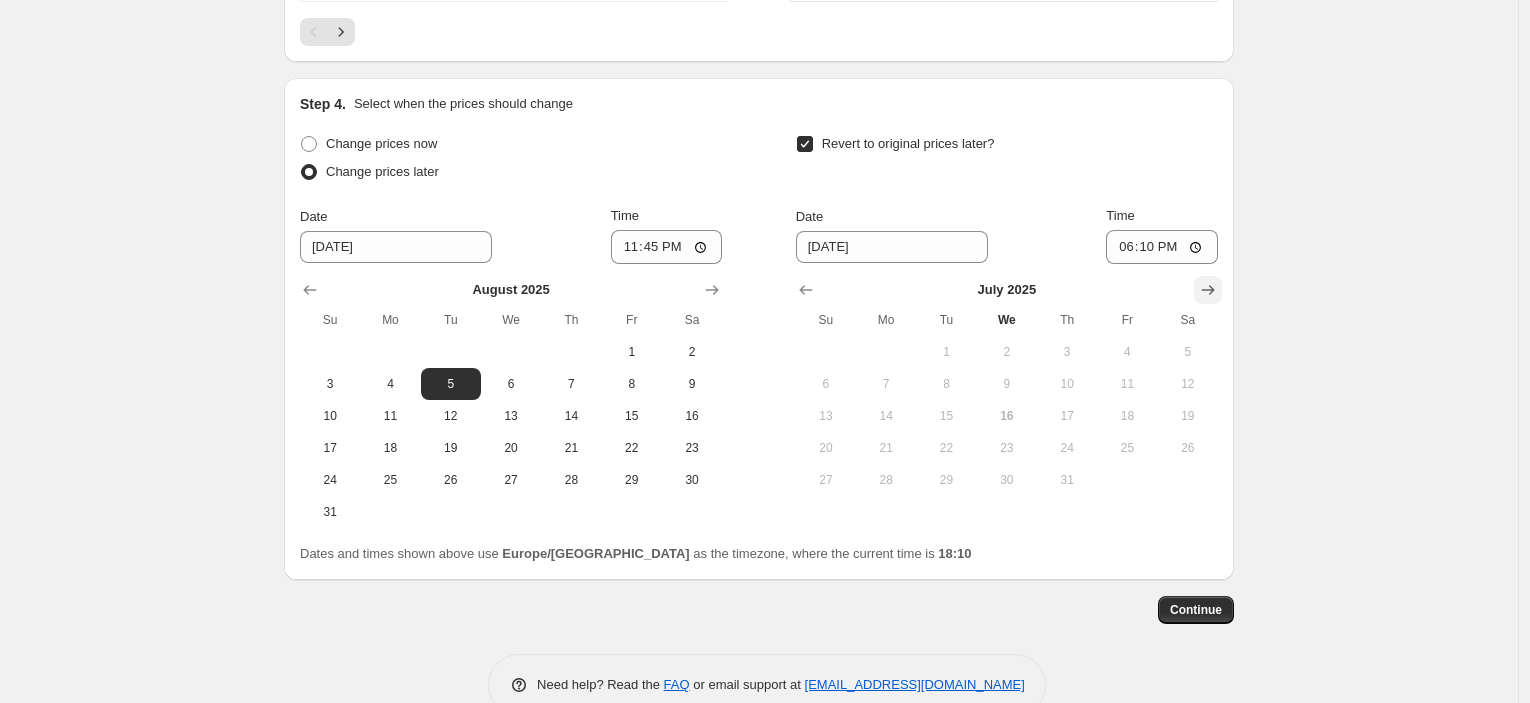 click 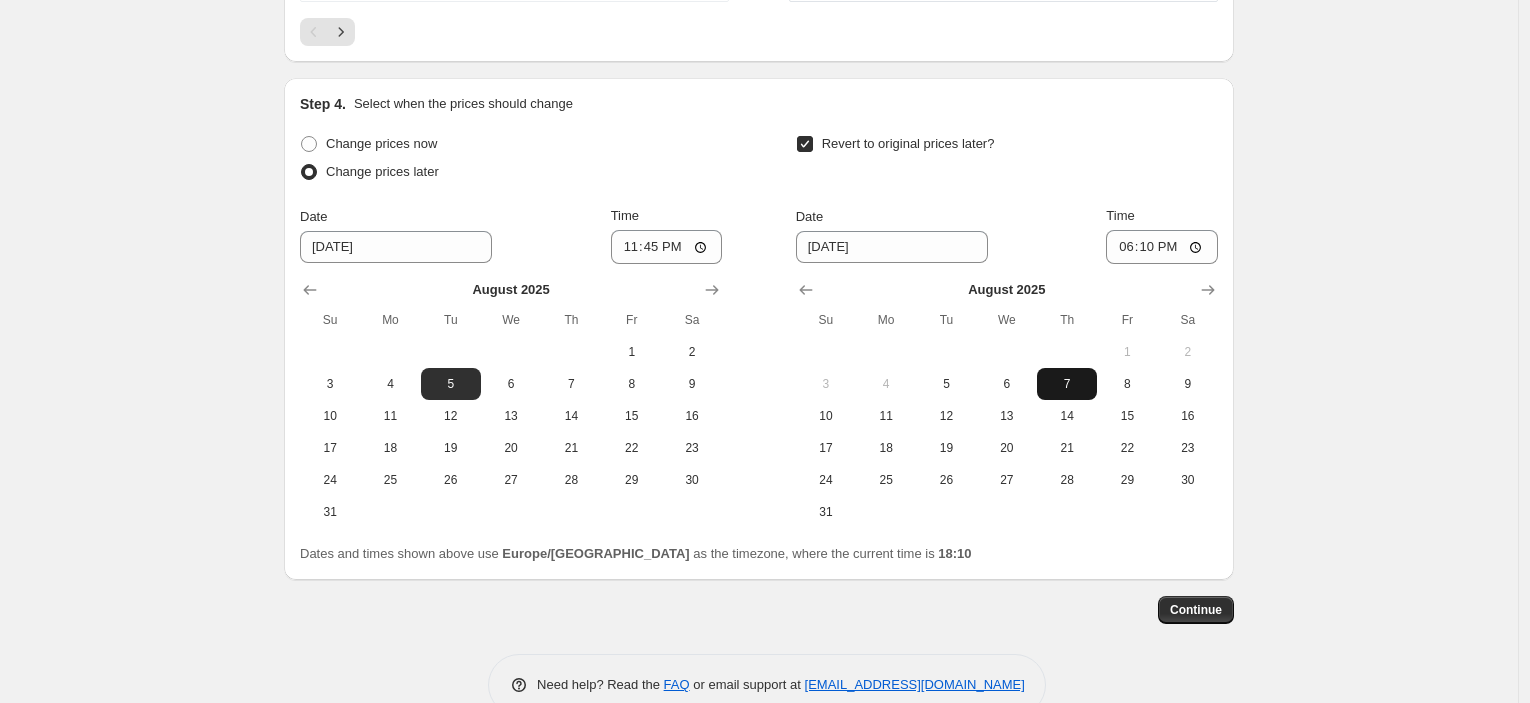 click on "7" at bounding box center (1067, 384) 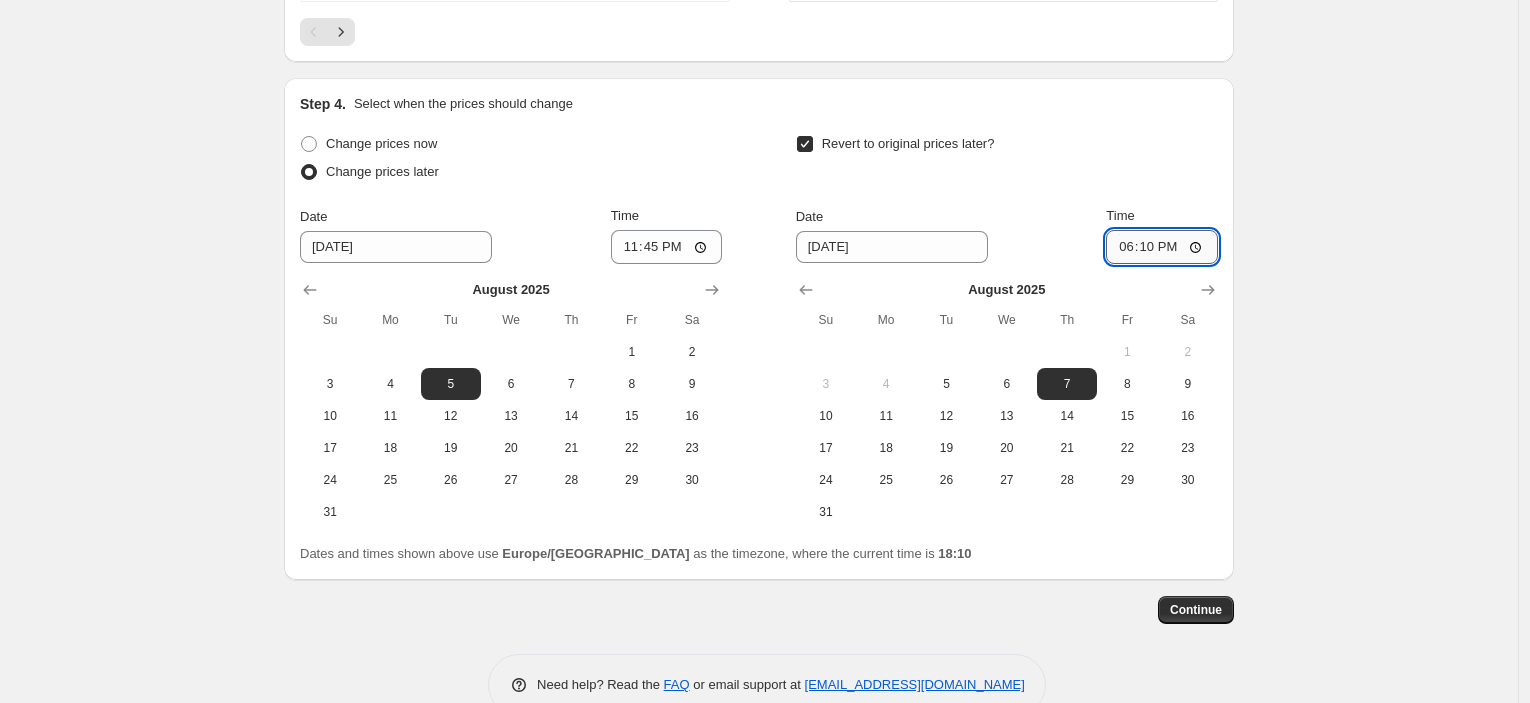 click on "18:10" at bounding box center [1162, 247] 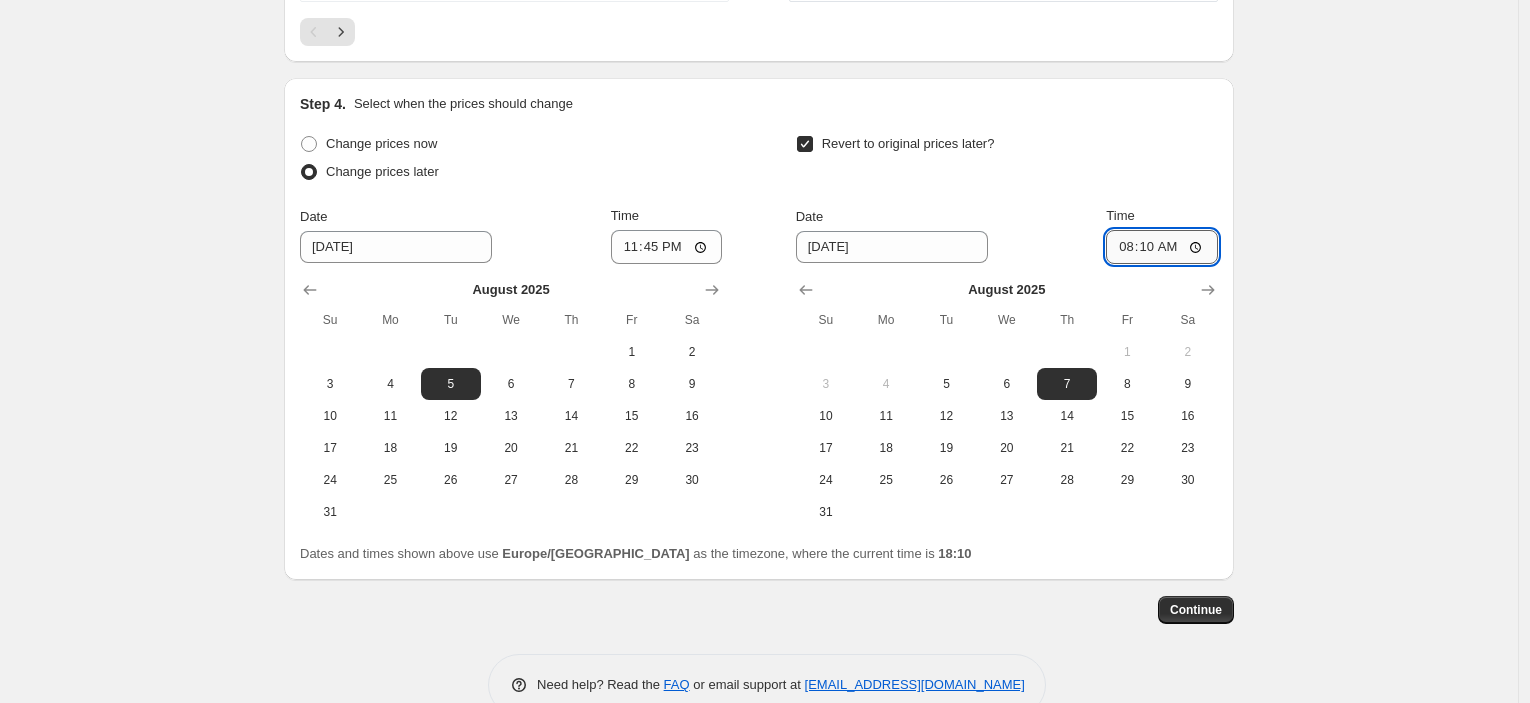 type on "08:00" 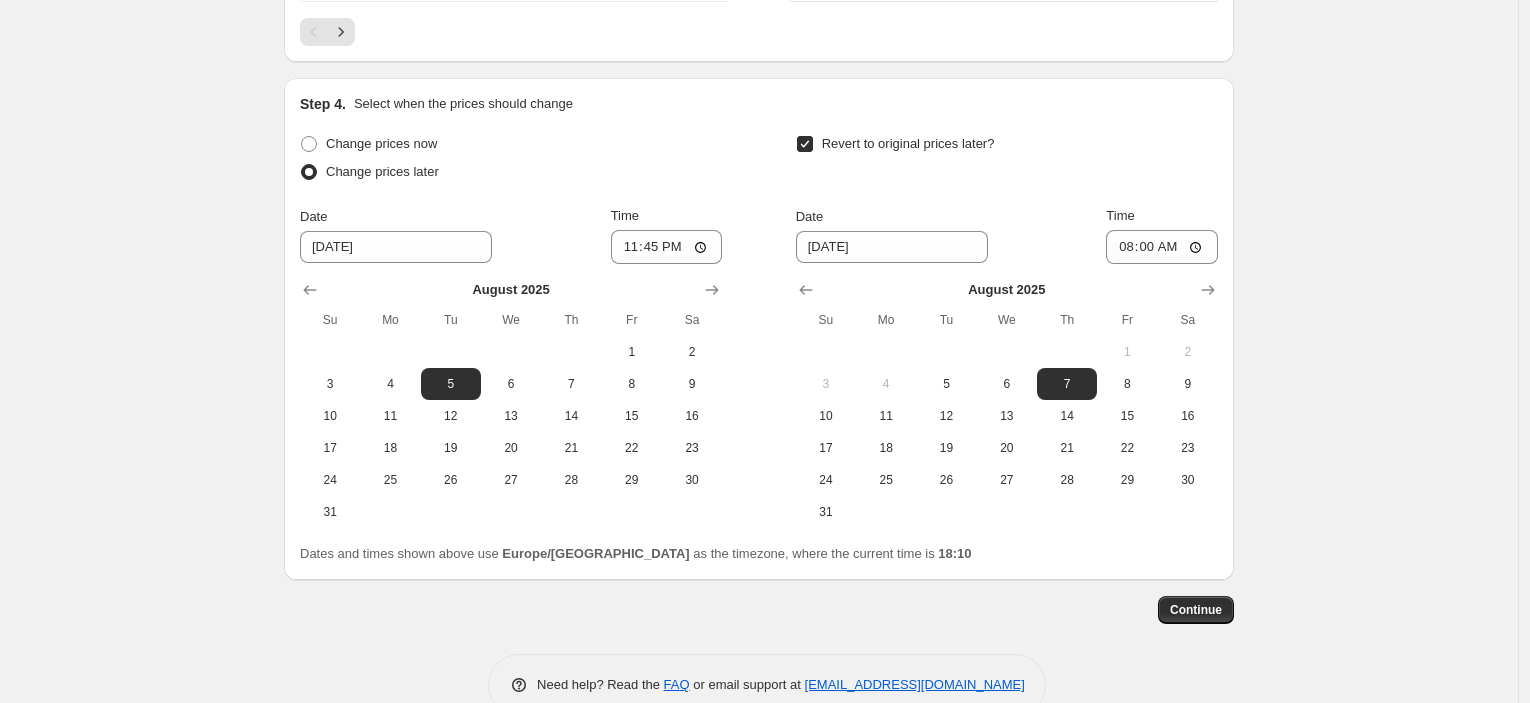drag, startPoint x: 1410, startPoint y: 347, endPoint x: 1314, endPoint y: 575, distance: 247.38634 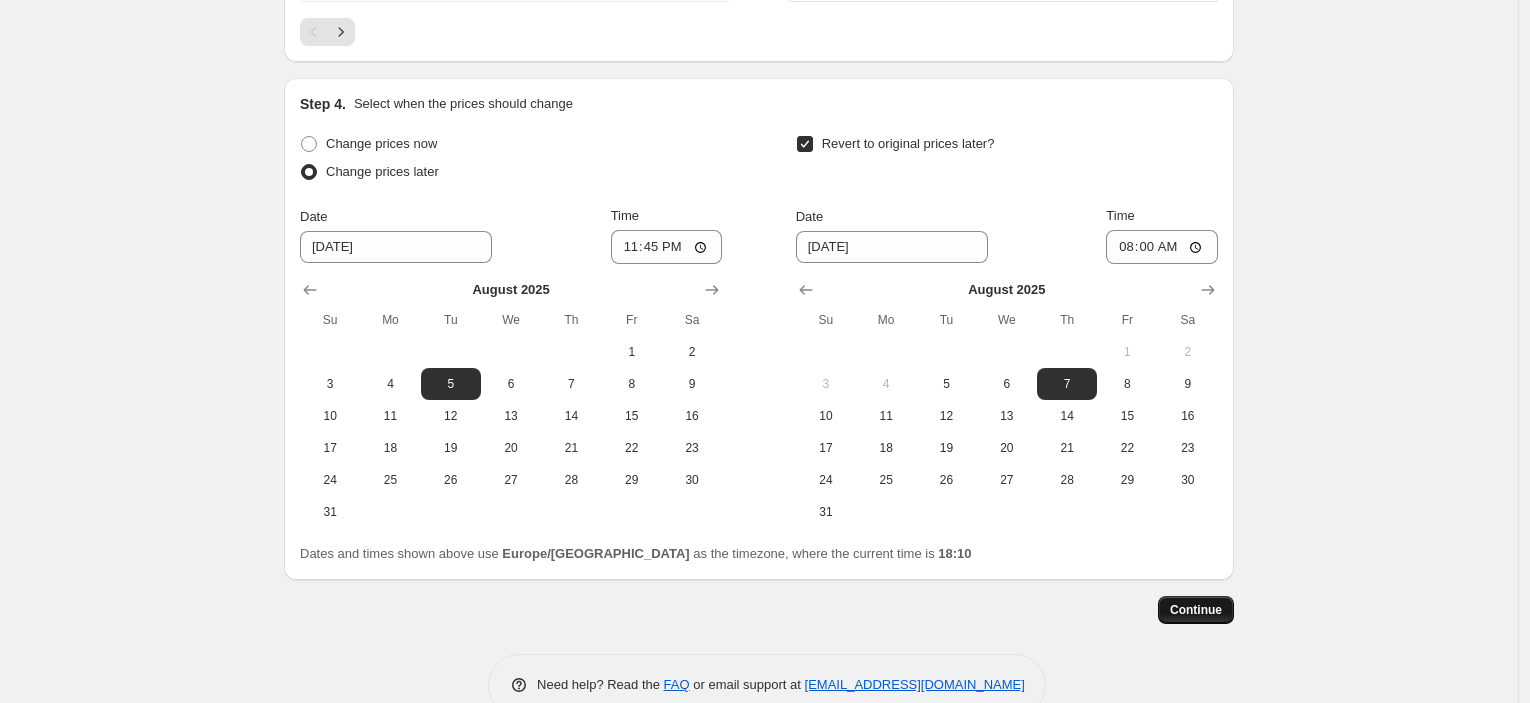 click on "Continue" at bounding box center (1196, 610) 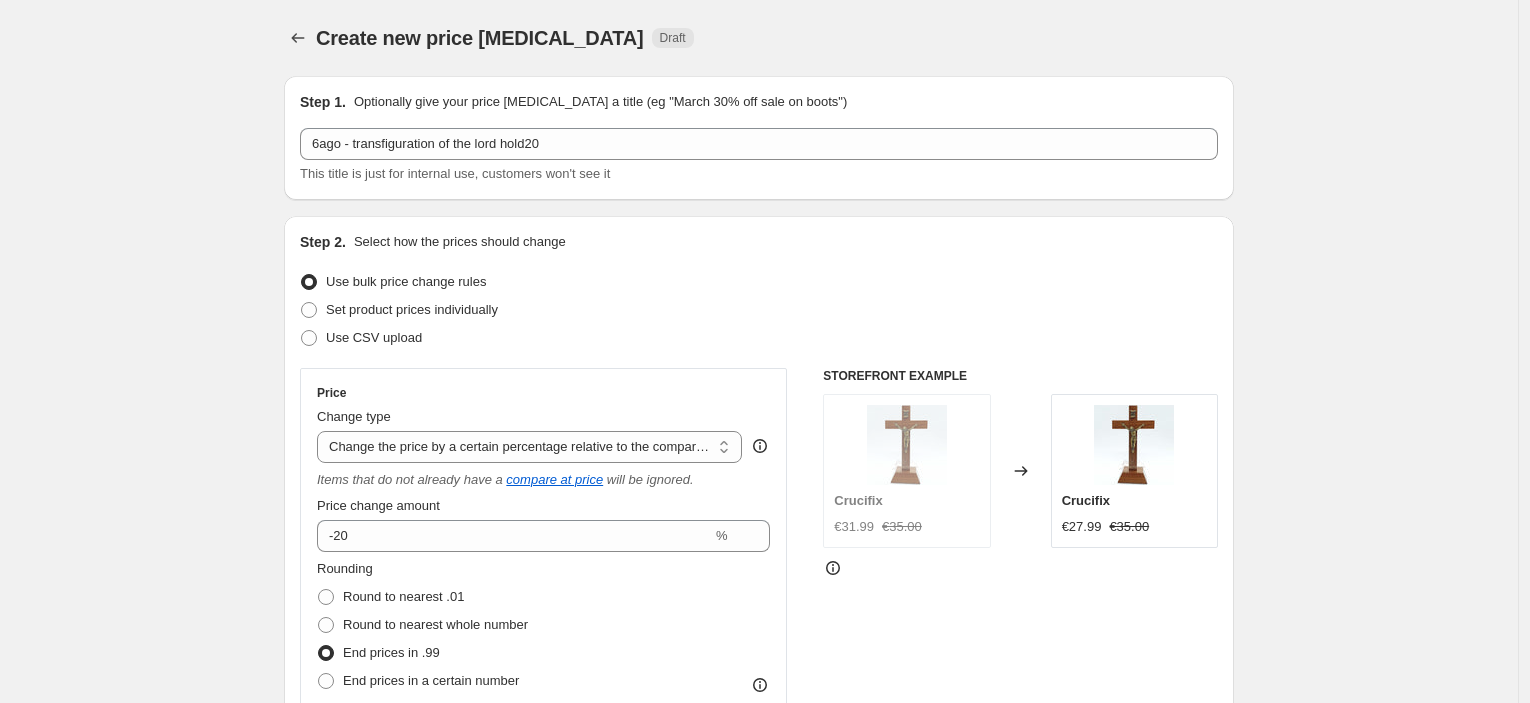 scroll, scrollTop: 1922, scrollLeft: 0, axis: vertical 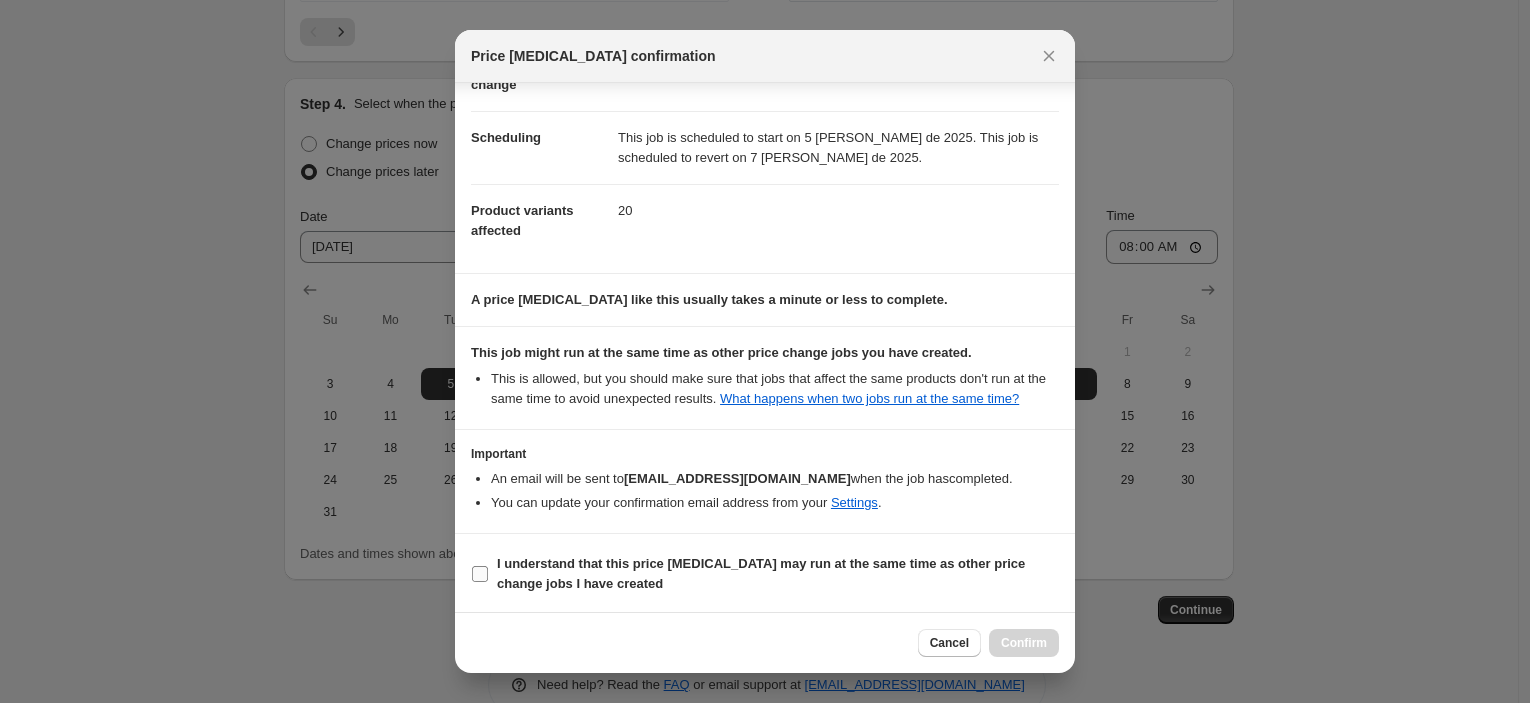 click on "I understand that this price [MEDICAL_DATA] may run at the same time as other price change jobs I have created" at bounding box center [761, 573] 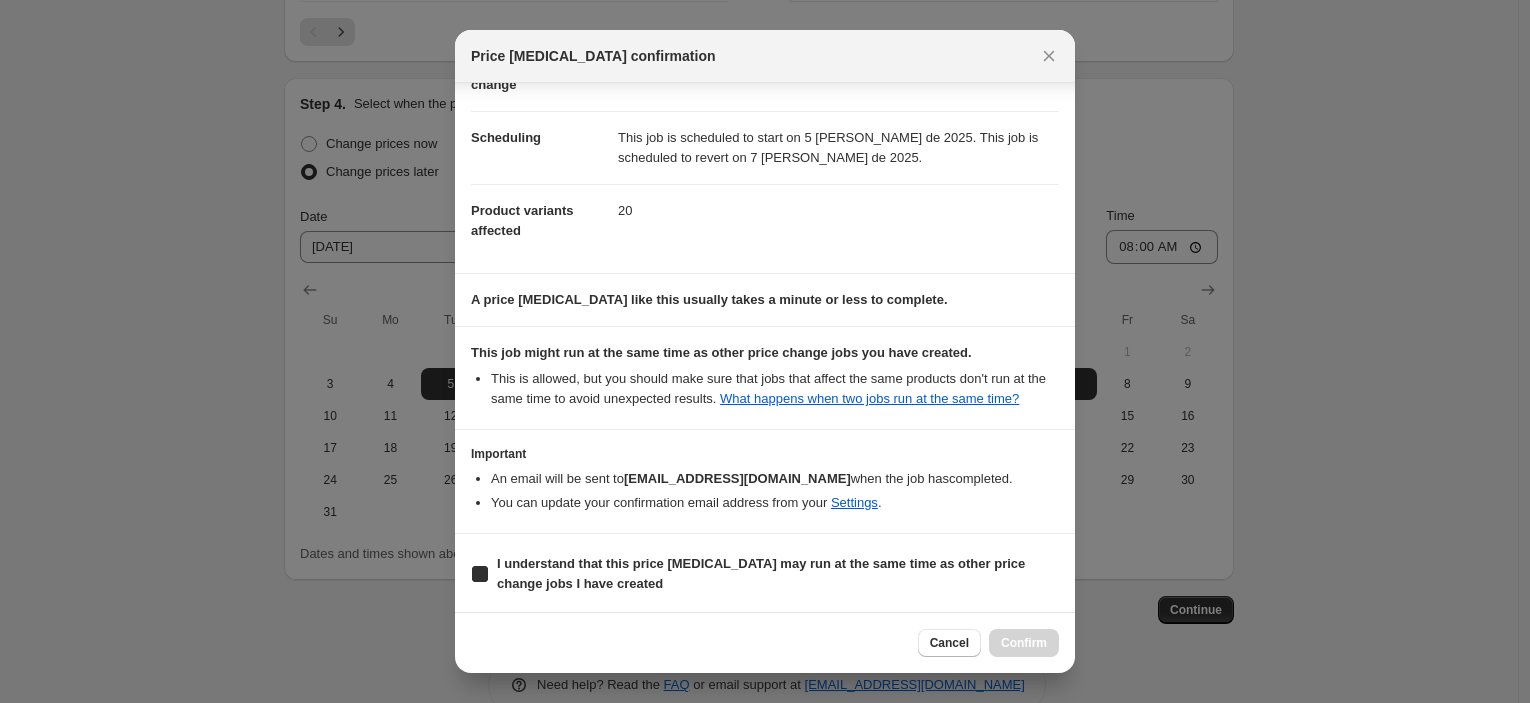 checkbox on "true" 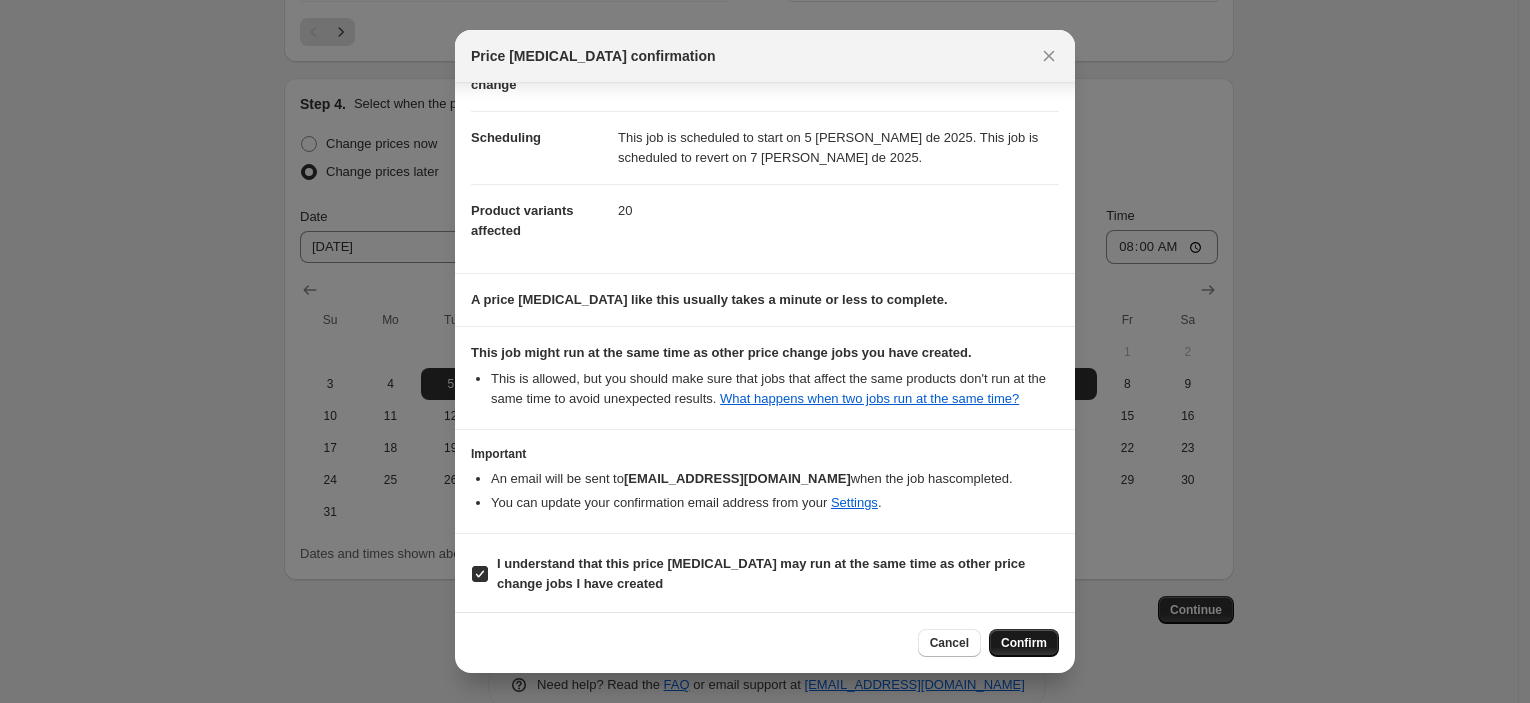 click on "Confirm" at bounding box center [1024, 643] 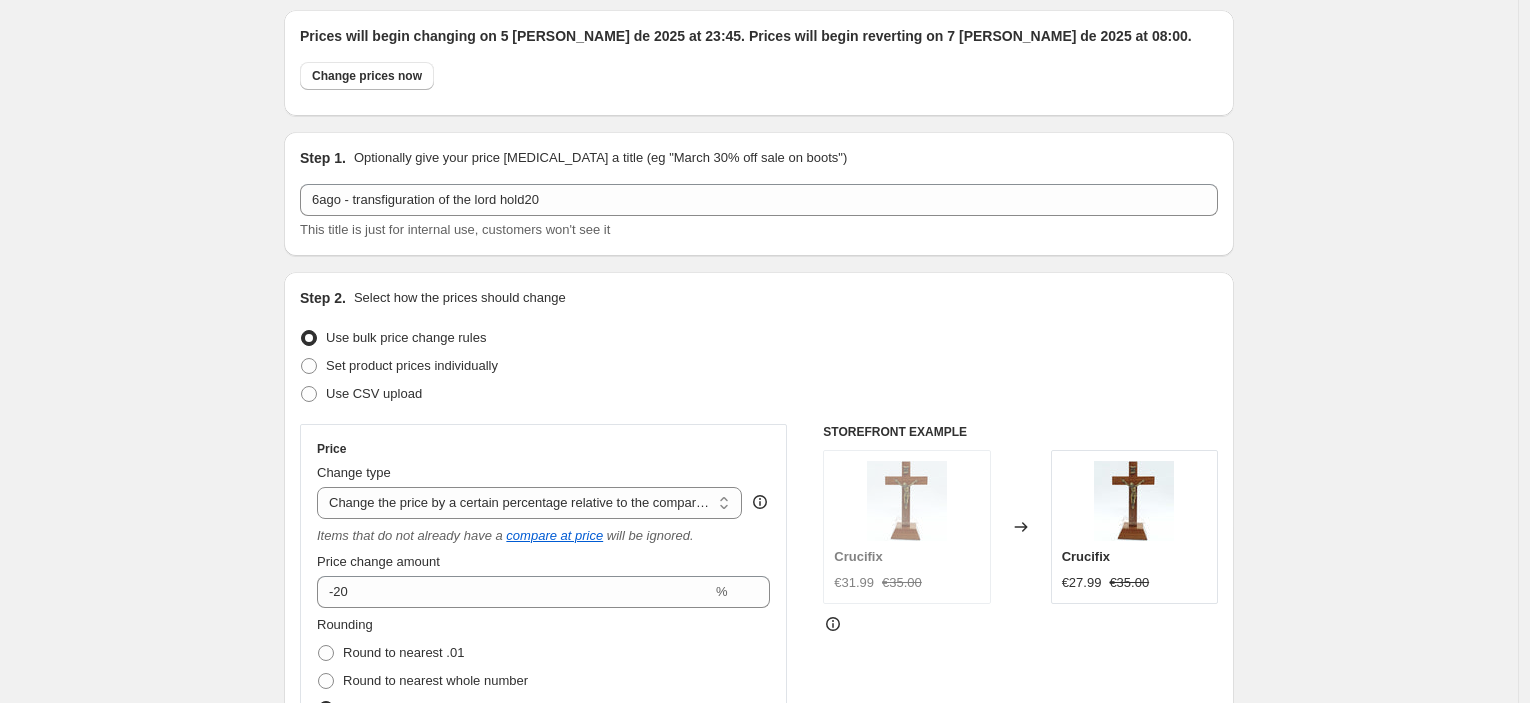 scroll, scrollTop: 0, scrollLeft: 0, axis: both 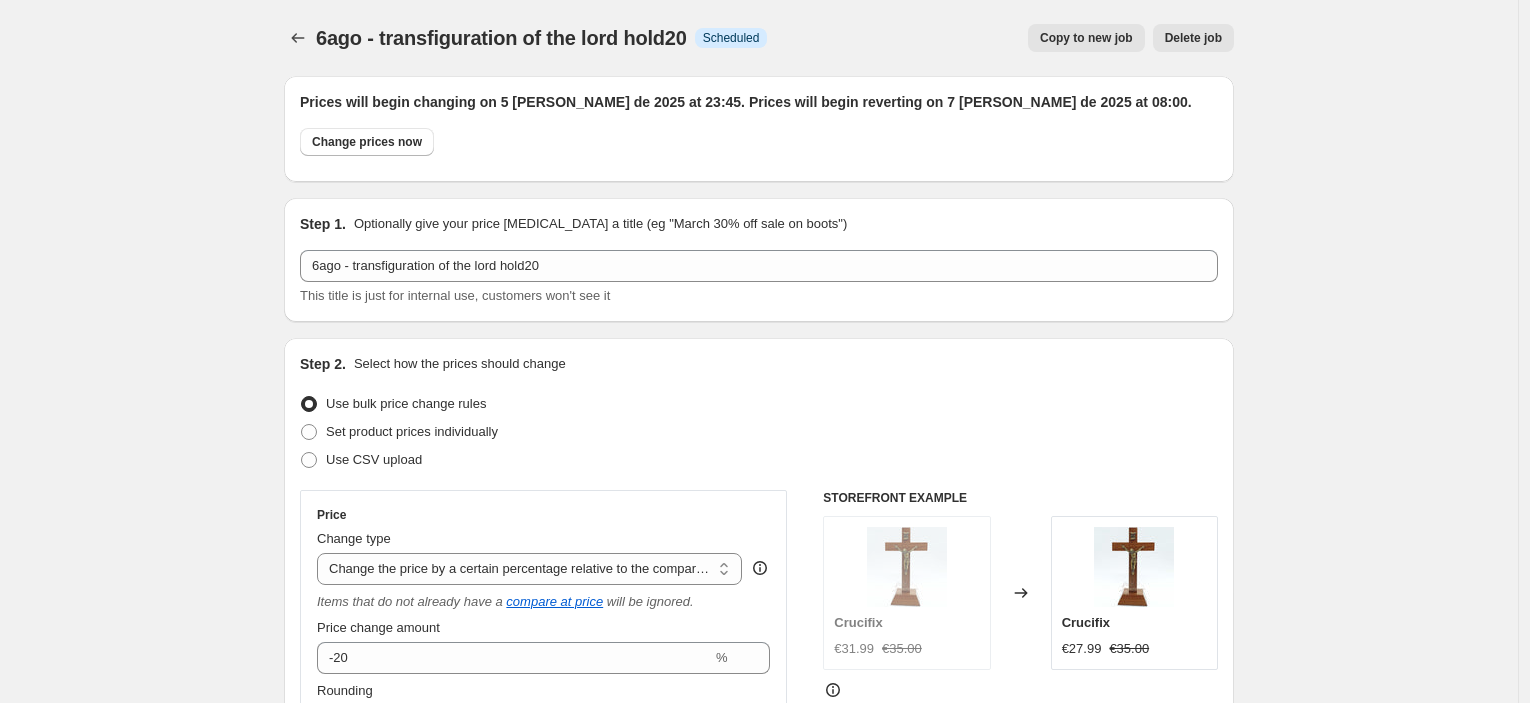 click on "Copy to new job" at bounding box center (1086, 38) 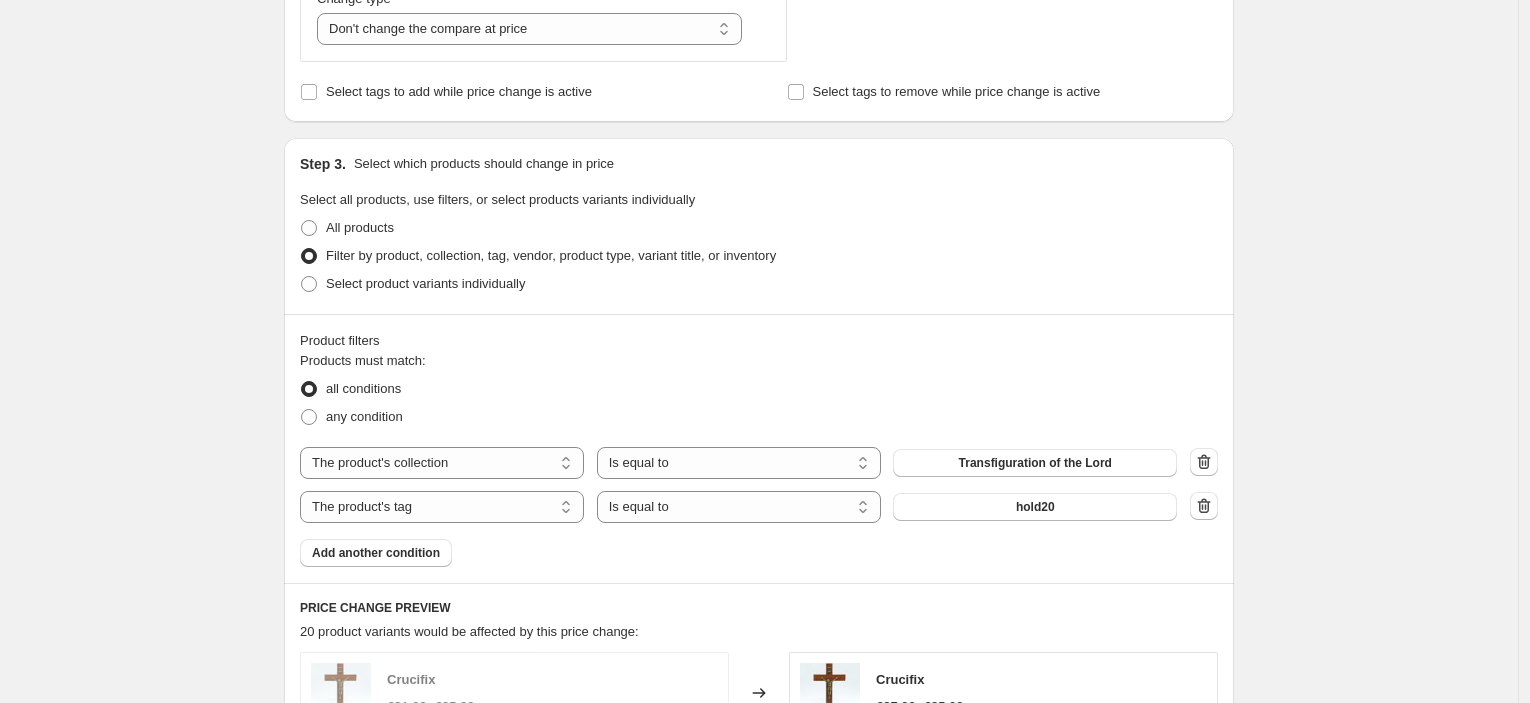 scroll, scrollTop: 888, scrollLeft: 0, axis: vertical 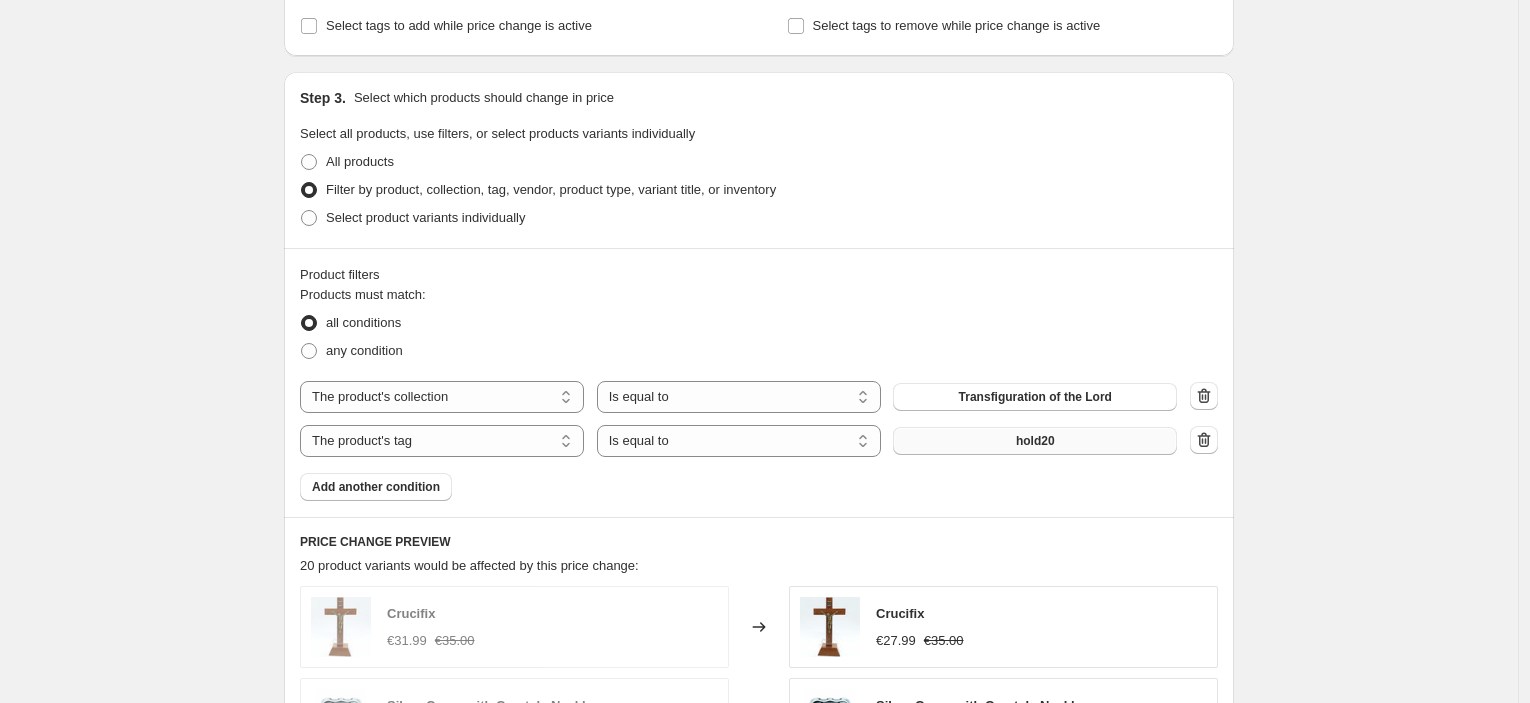 click on "hold20" at bounding box center [1035, 441] 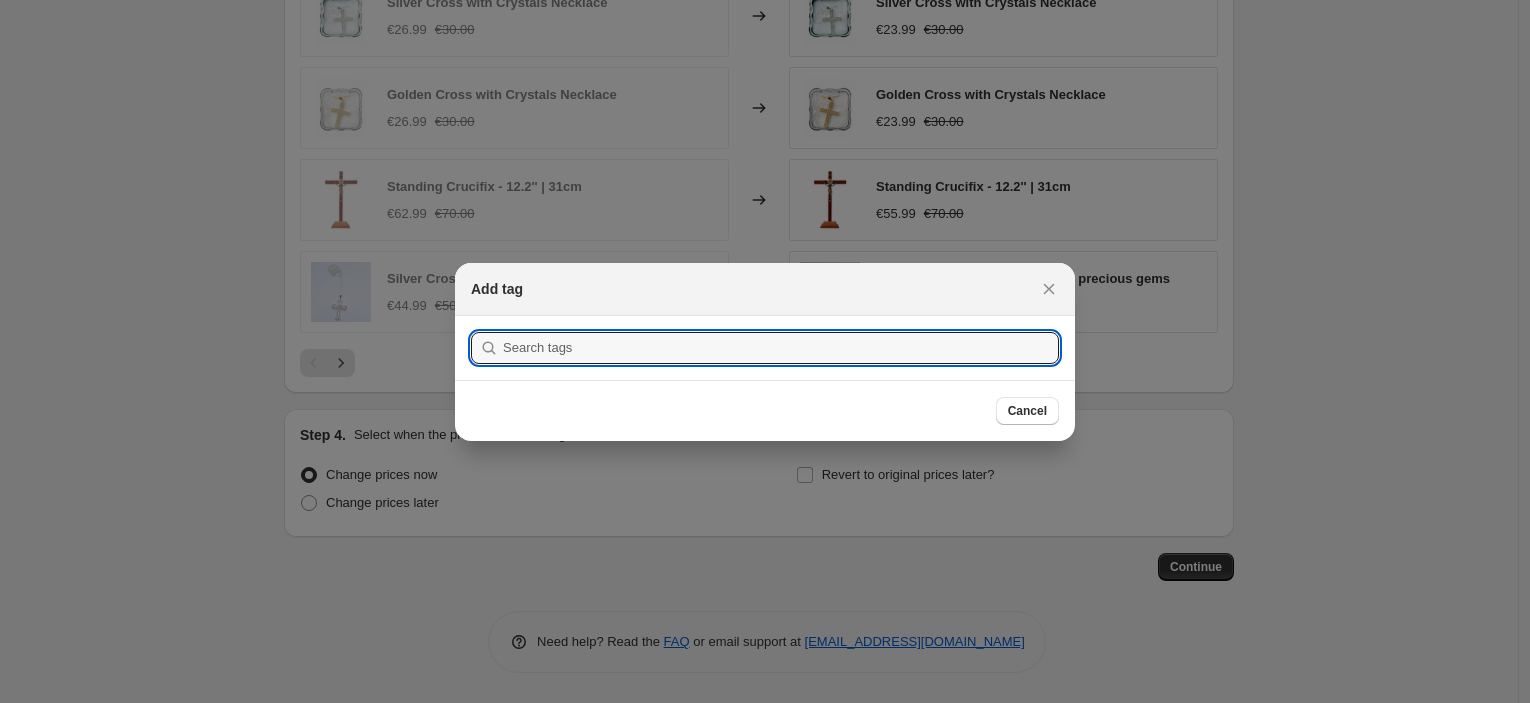 scroll, scrollTop: 0, scrollLeft: 0, axis: both 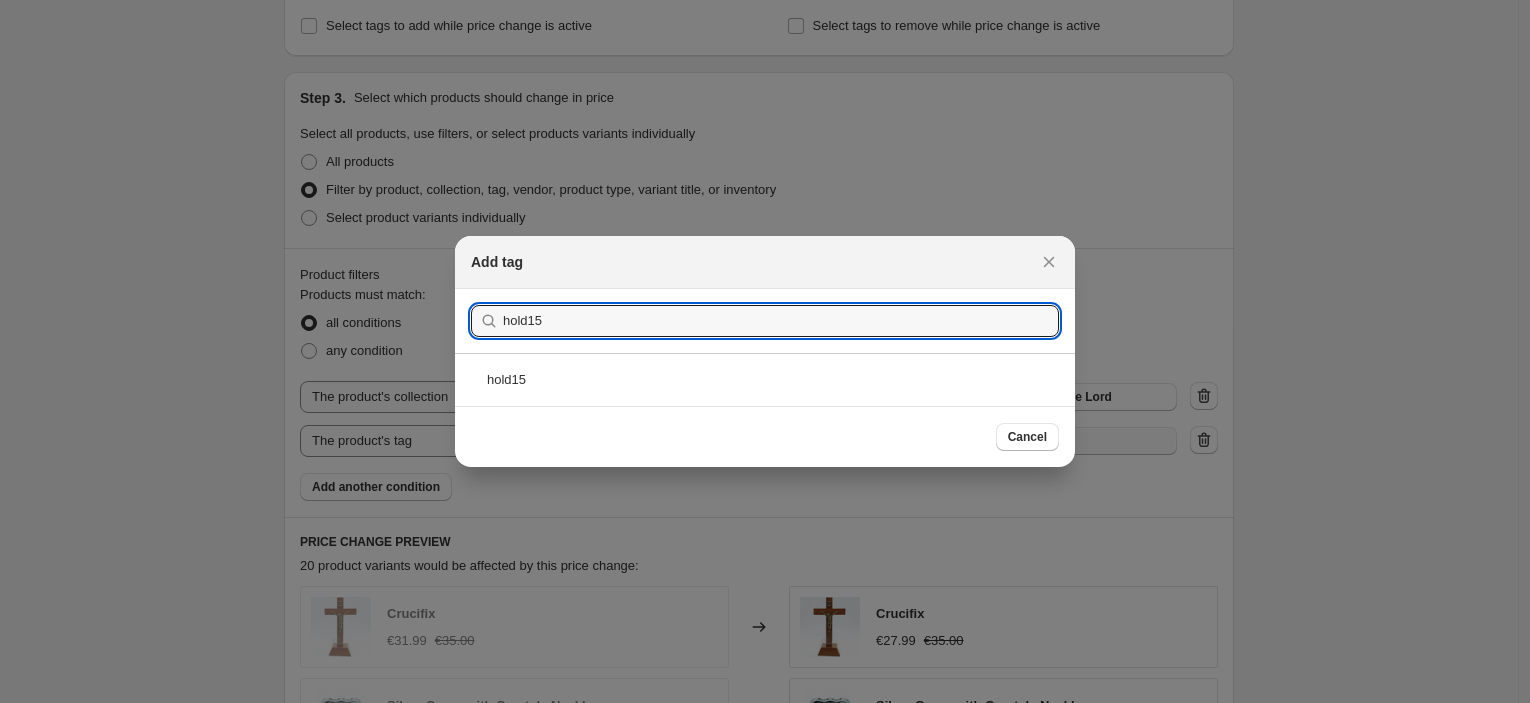 type on "hold15" 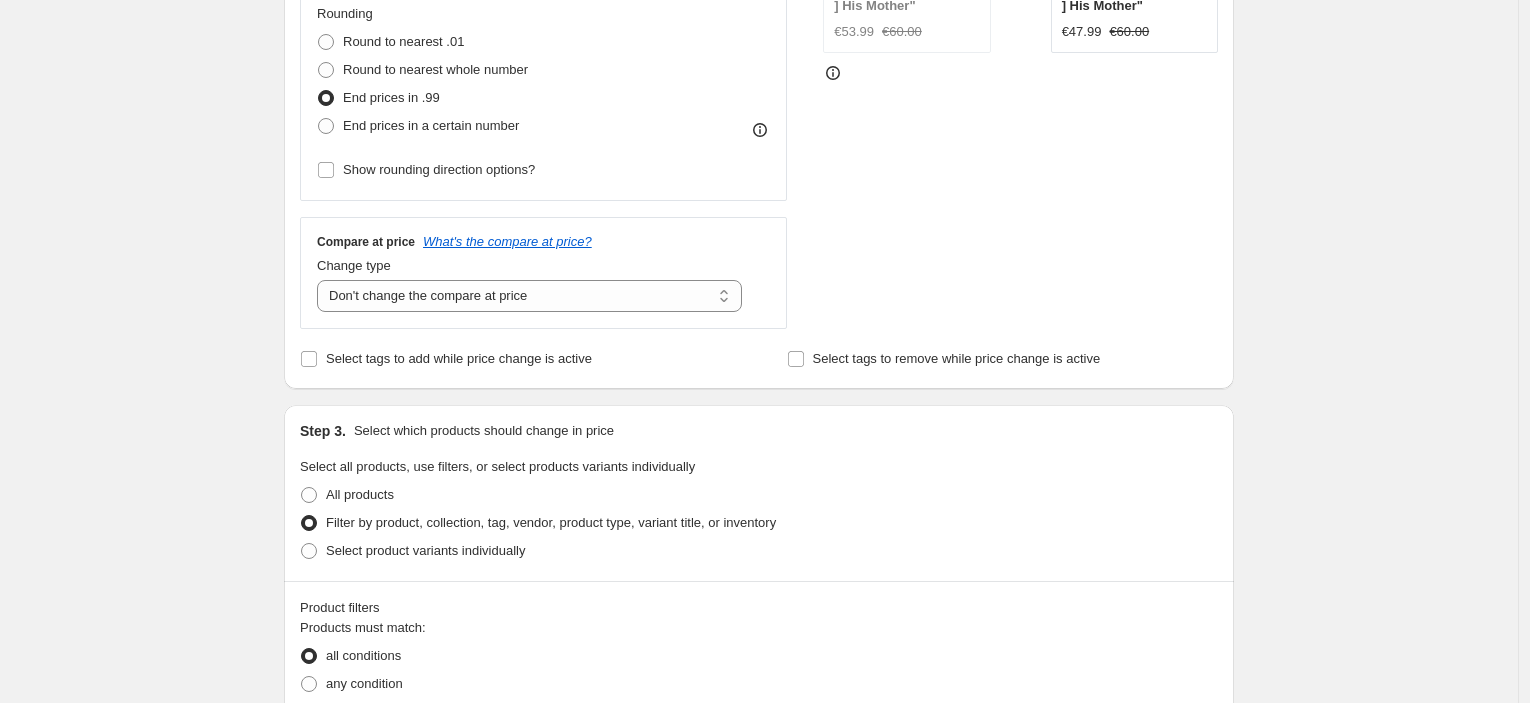 scroll, scrollTop: 0, scrollLeft: 0, axis: both 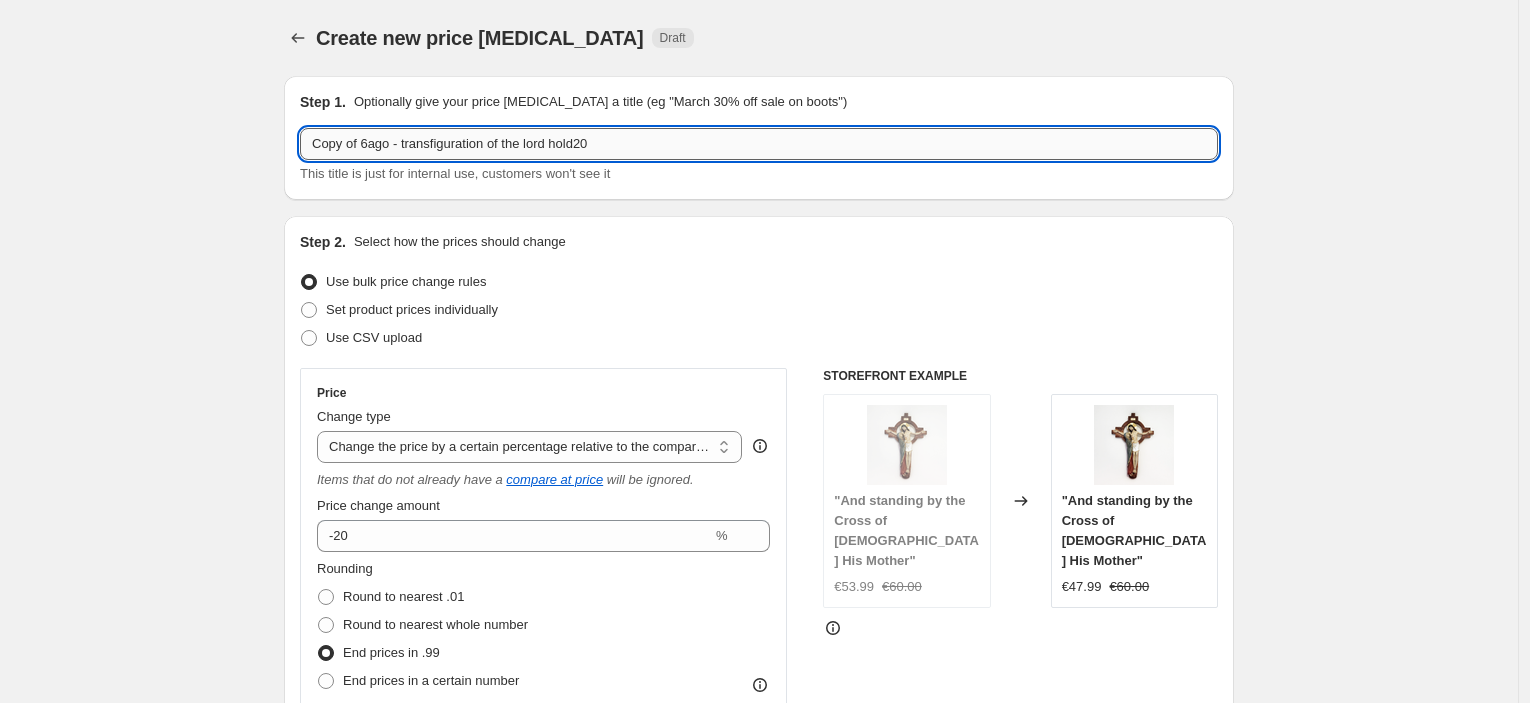 click on "Copy of 6ago - transfiguration of the lord hold20" at bounding box center [759, 144] 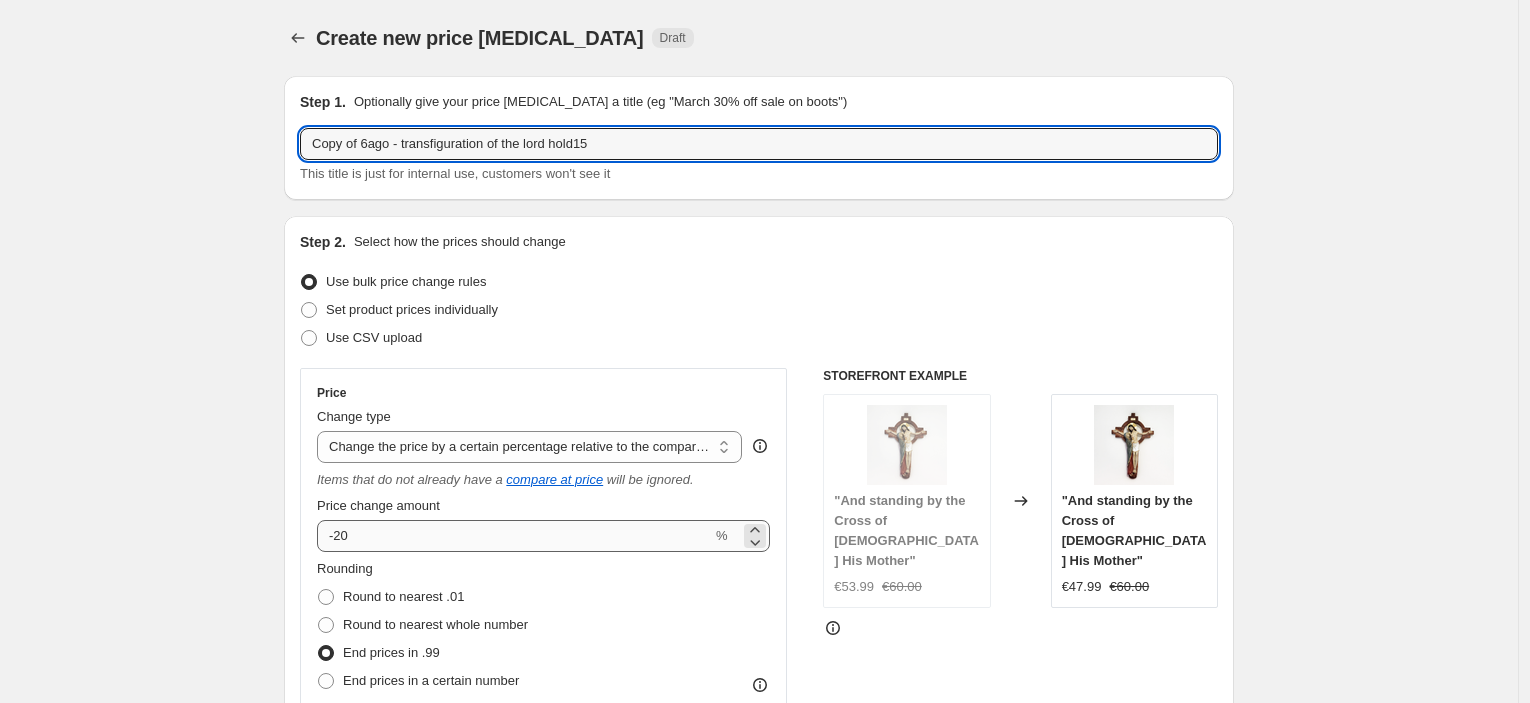 type on "Copy of 6ago - transfiguration of the lord hold15" 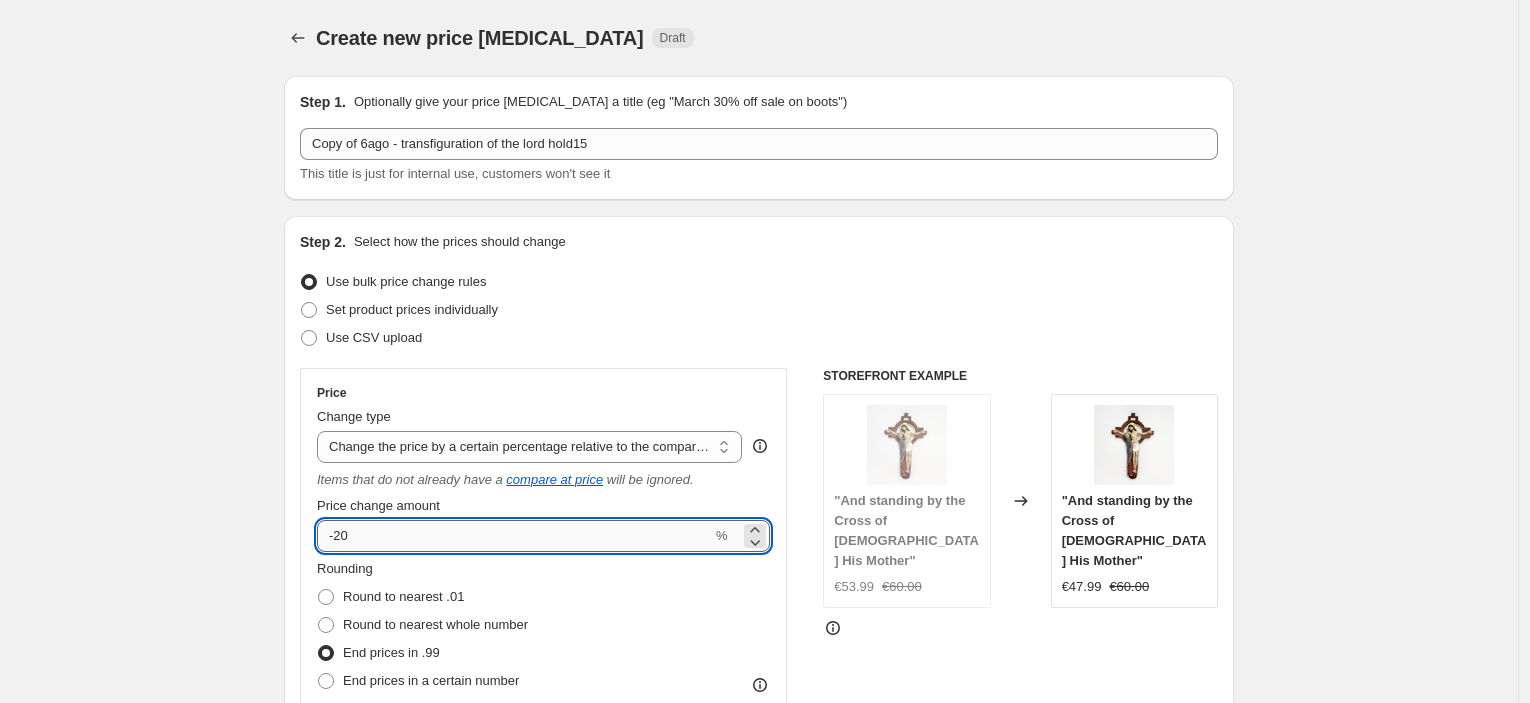 click on "-20" at bounding box center [514, 536] 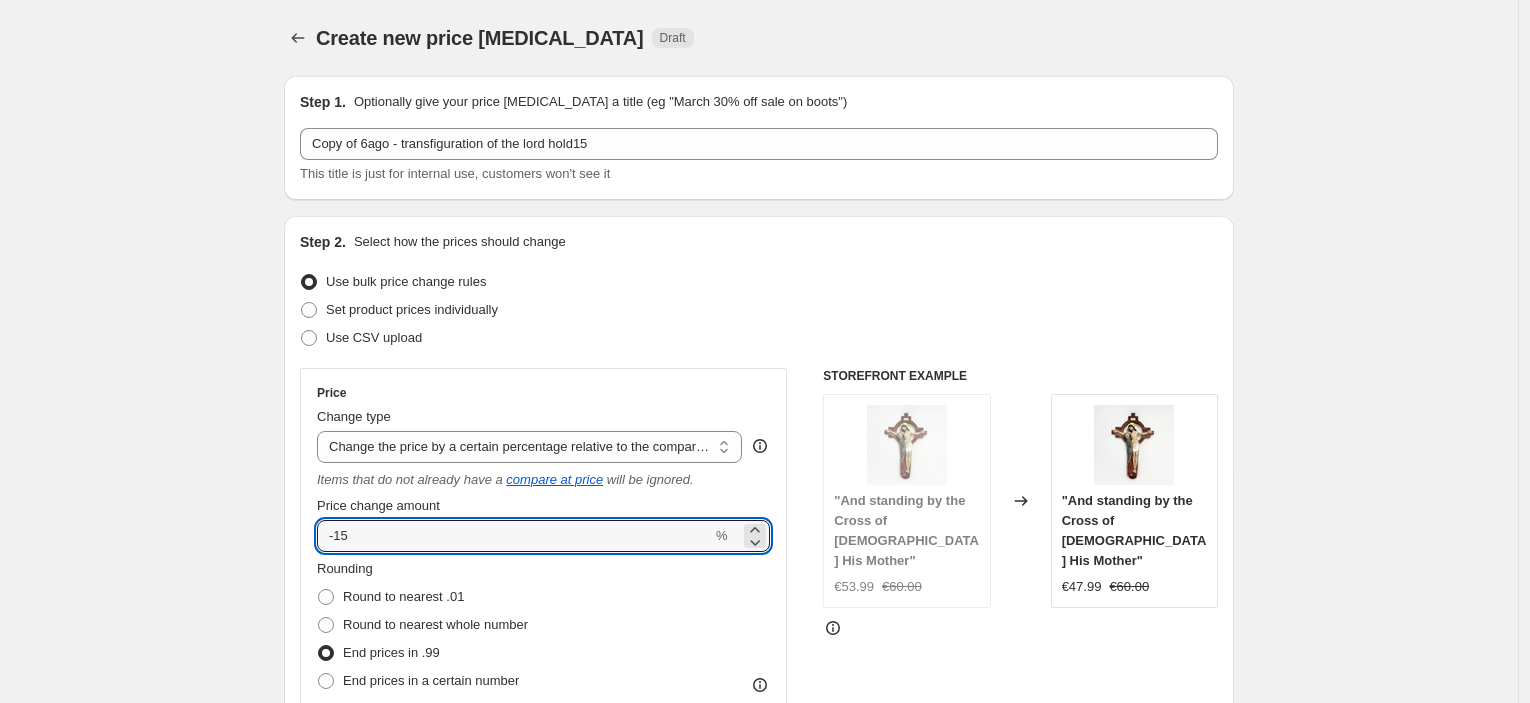type on "-15" 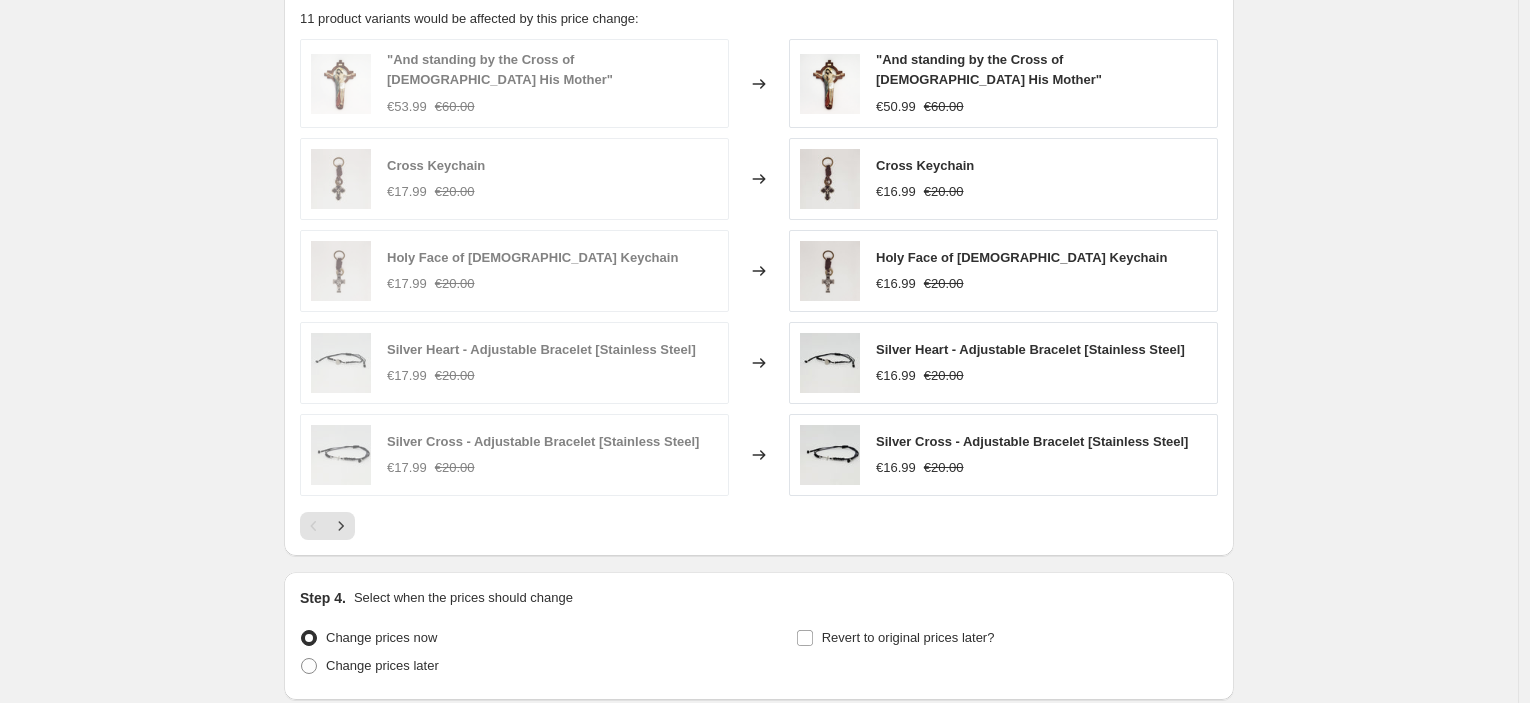 scroll, scrollTop: 1589, scrollLeft: 0, axis: vertical 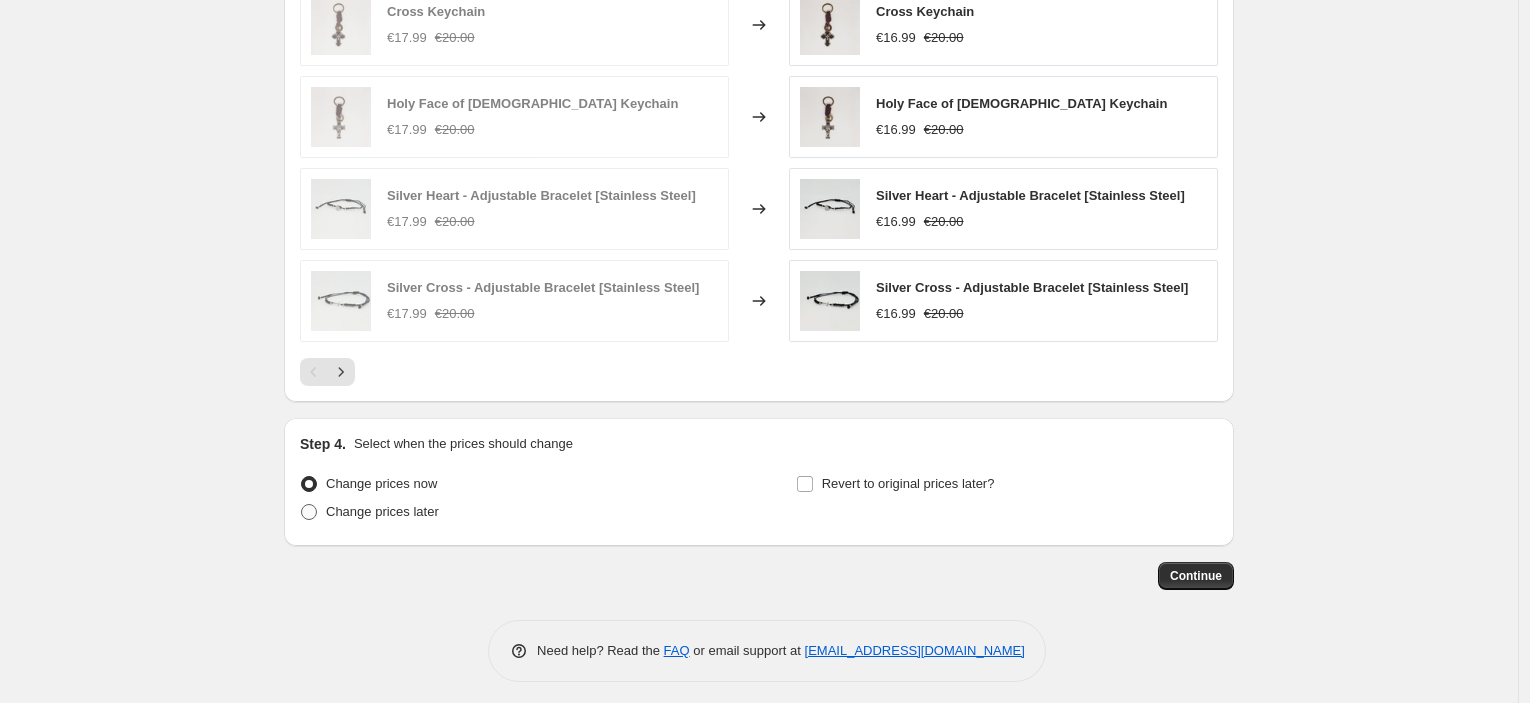 click on "Change prices later" at bounding box center (369, 512) 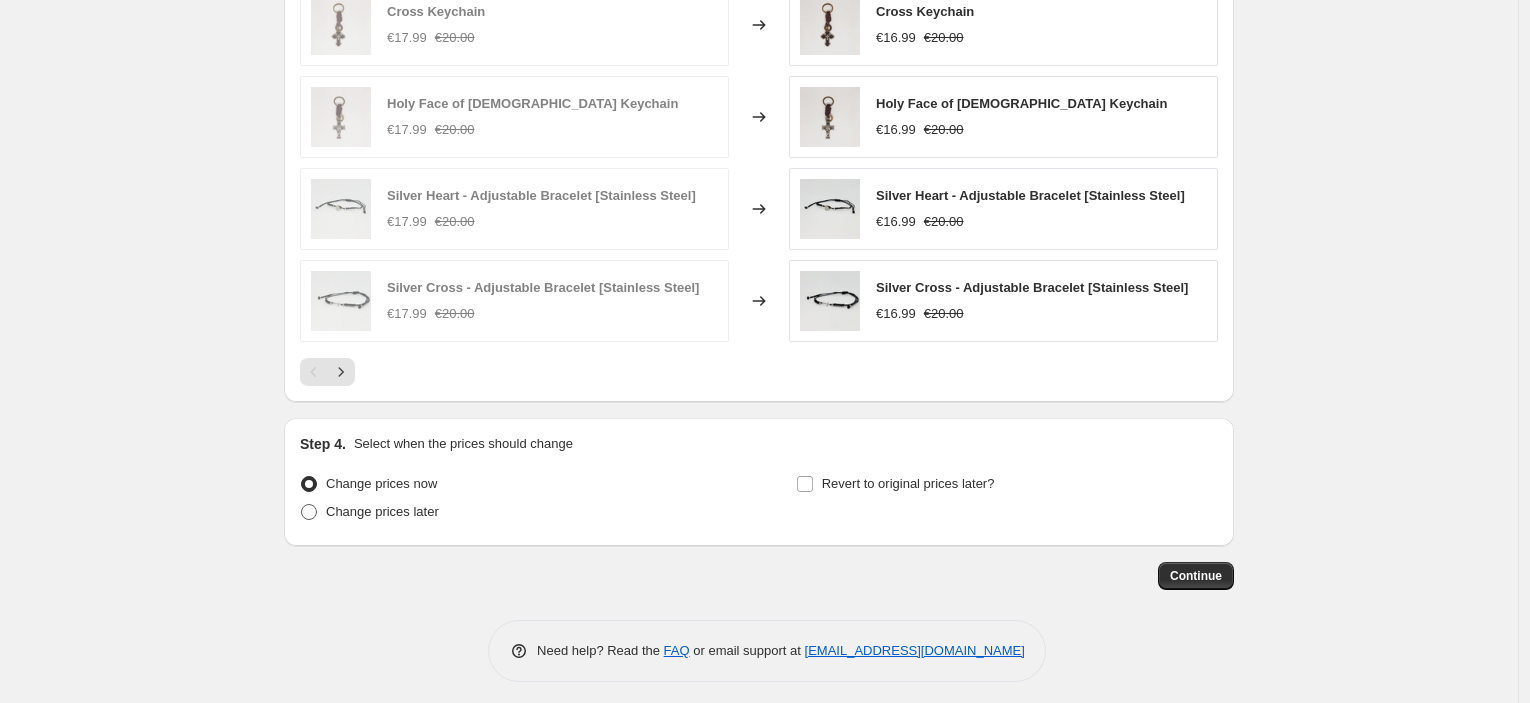 radio on "true" 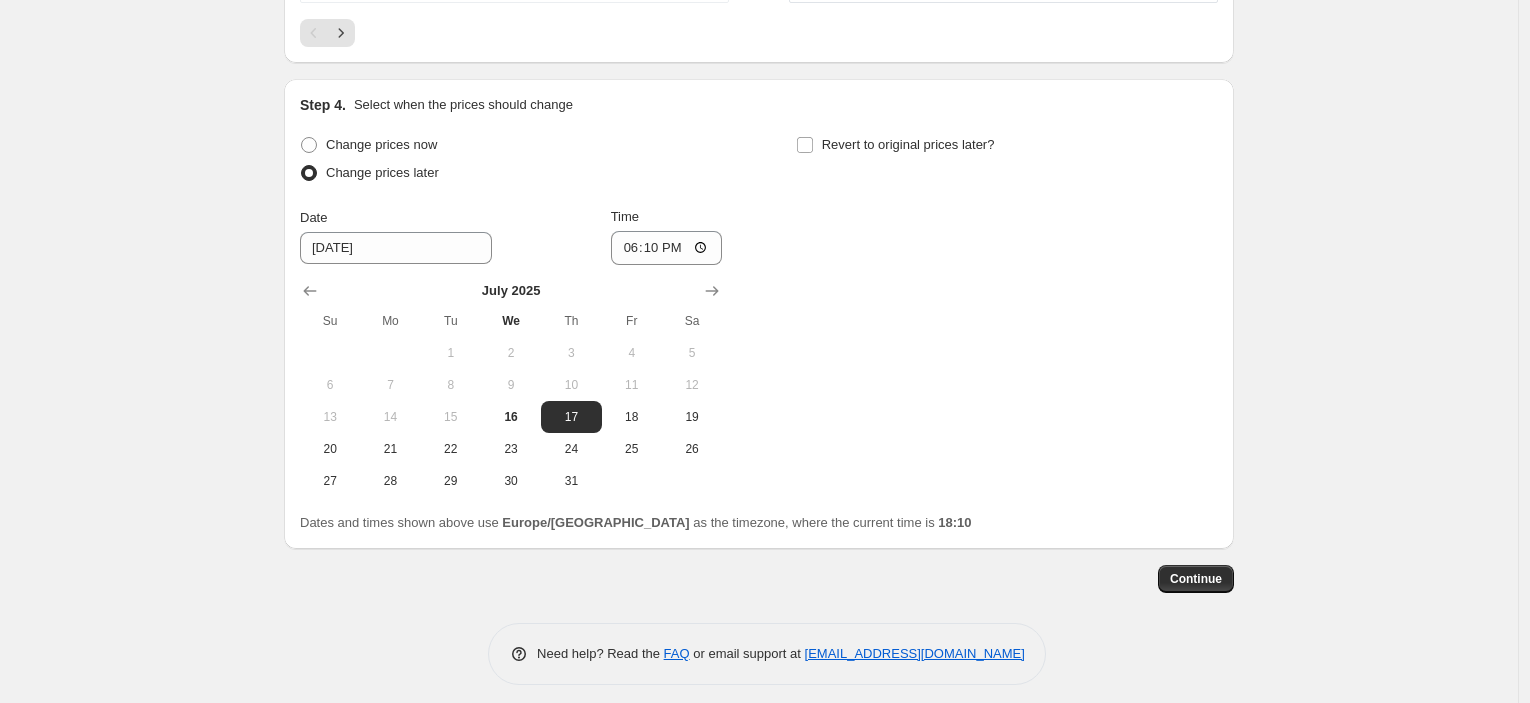 scroll, scrollTop: 1932, scrollLeft: 0, axis: vertical 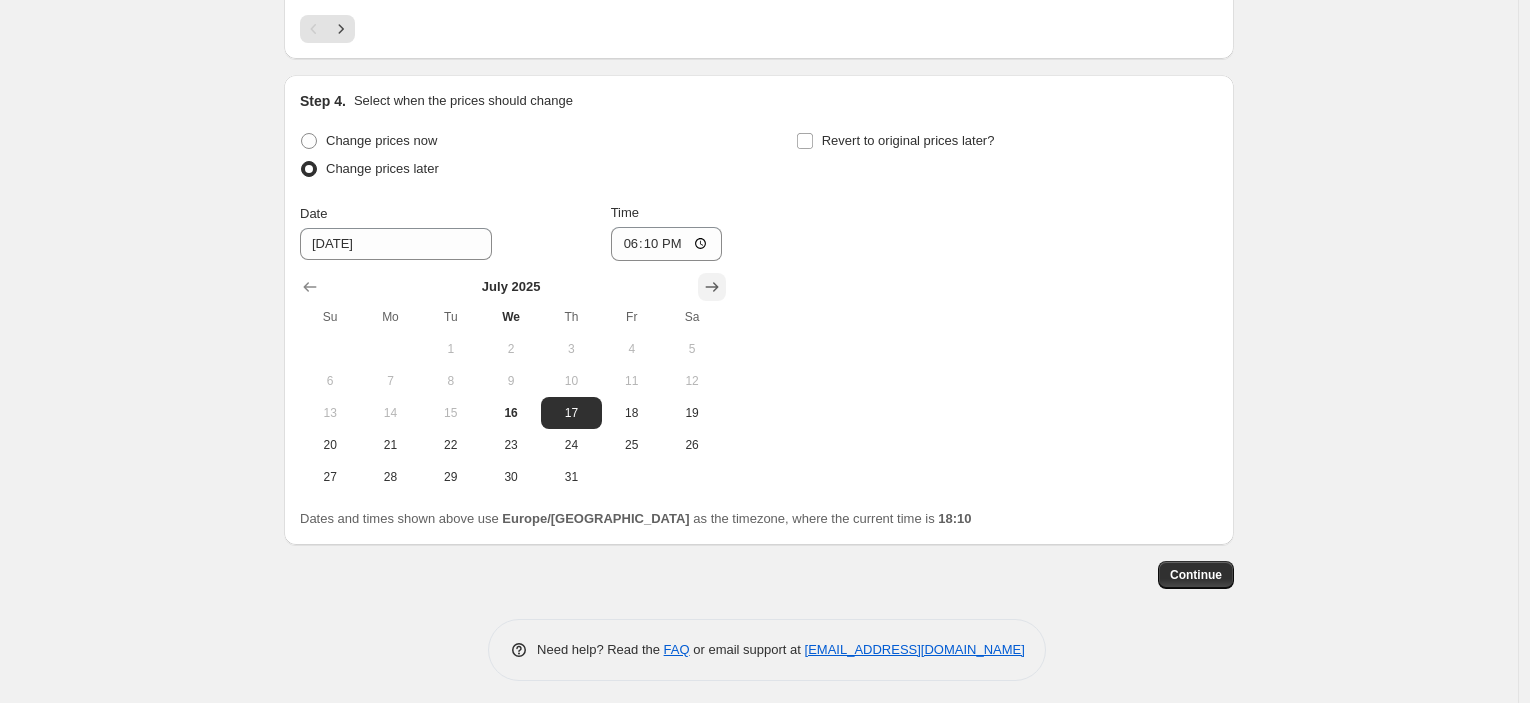 click 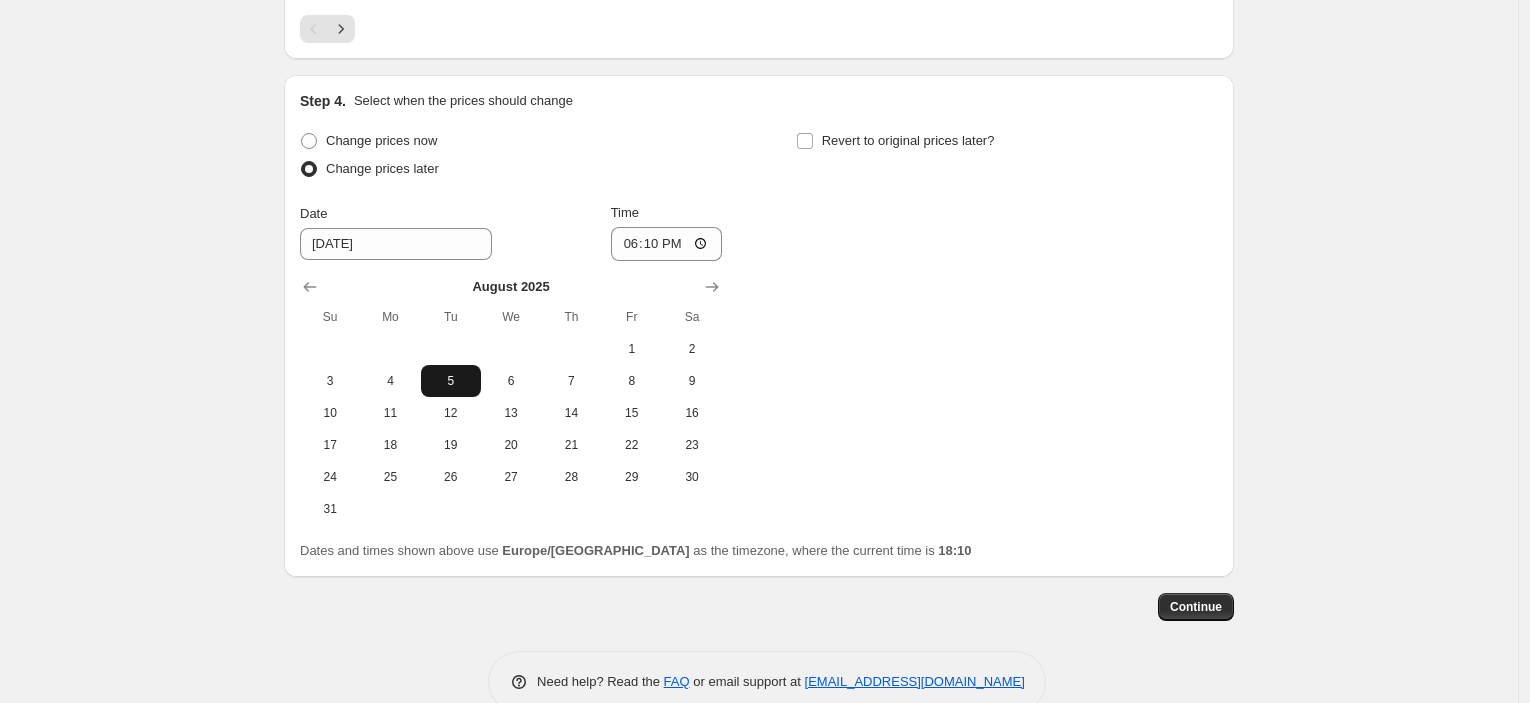 click on "5" at bounding box center [451, 381] 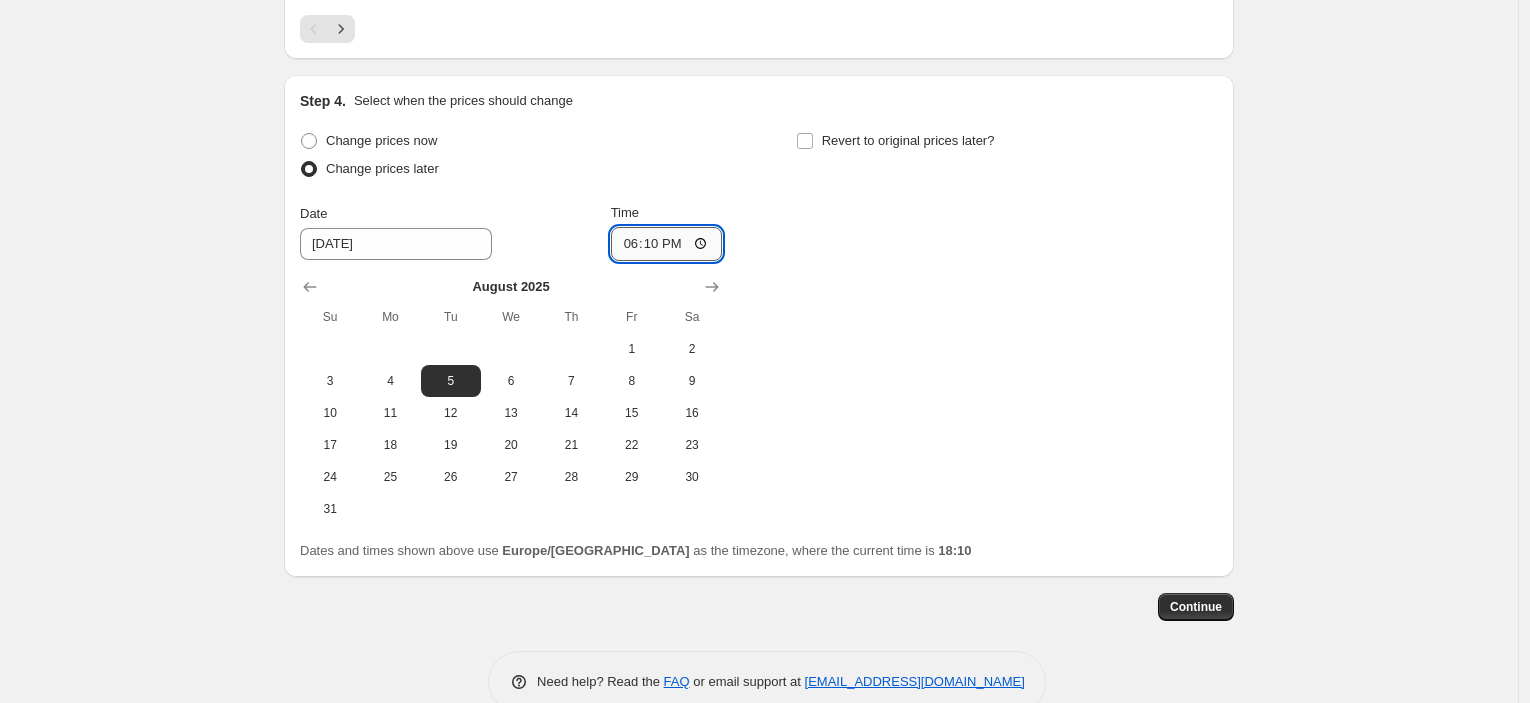 click on "18:10" at bounding box center (667, 244) 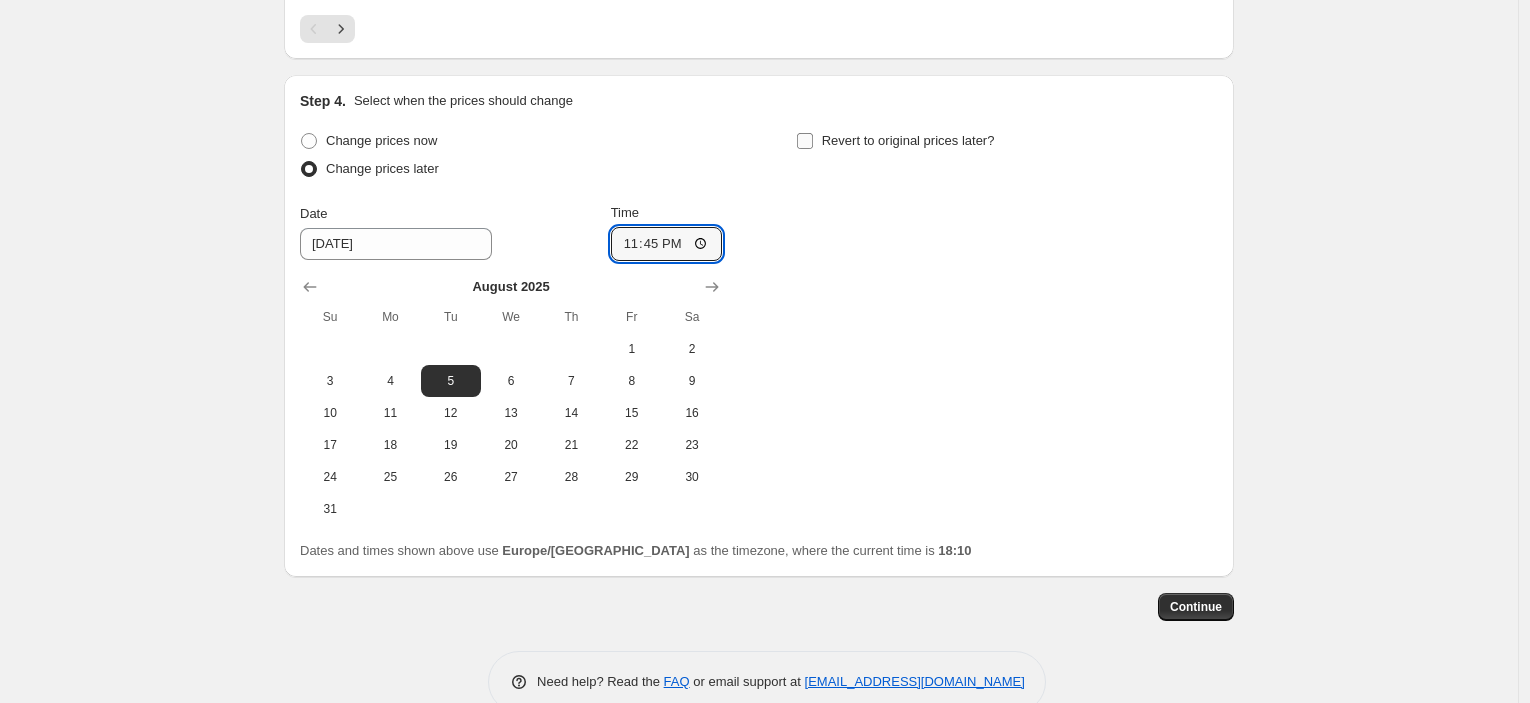 click on "Revert to original prices later?" at bounding box center [908, 140] 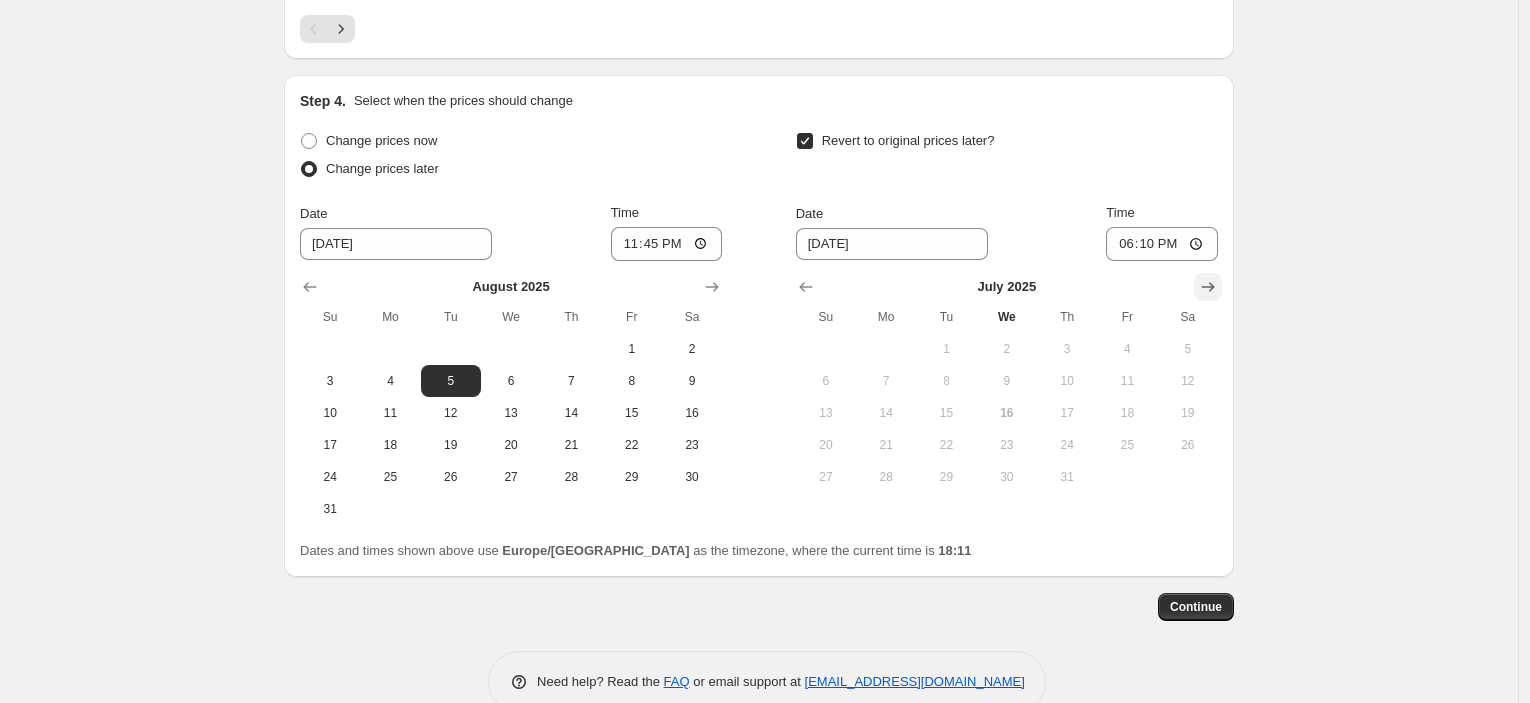 click 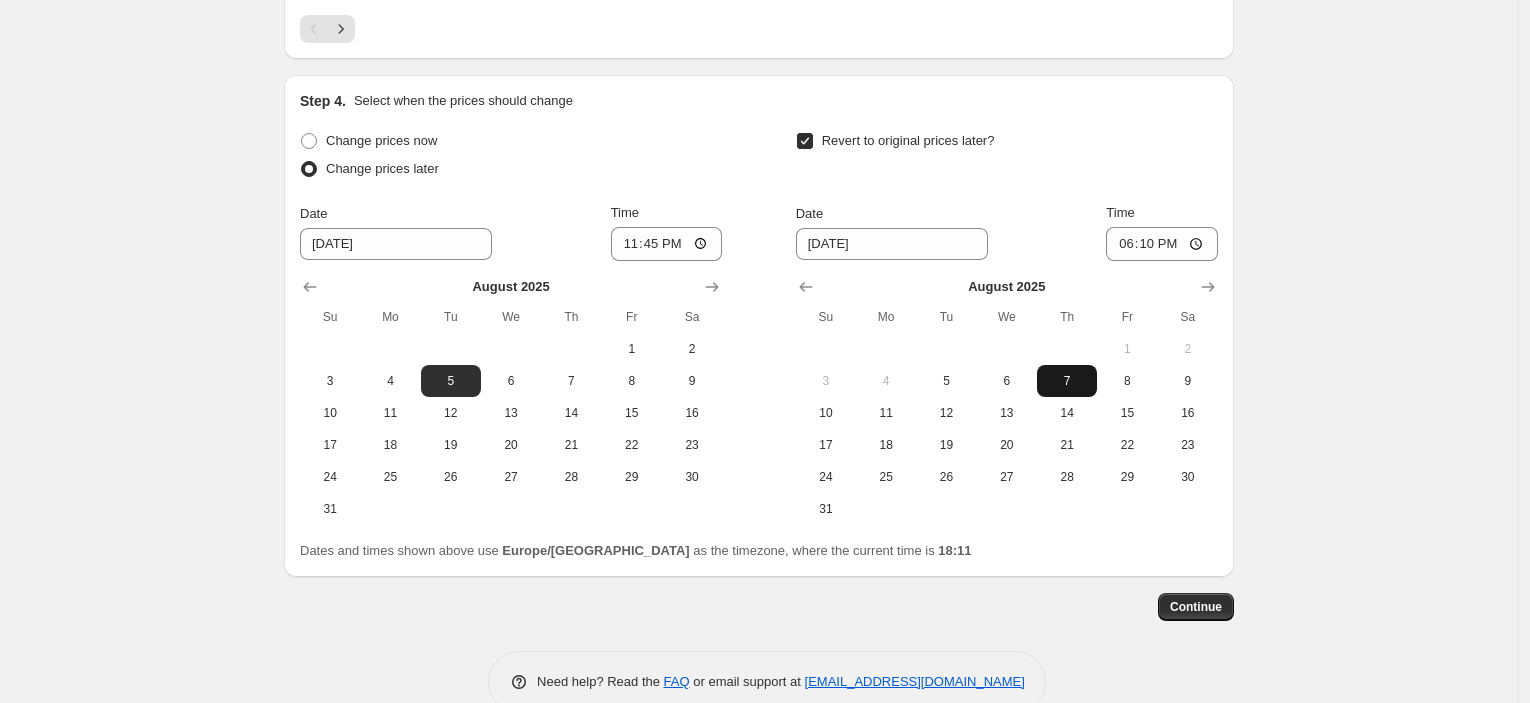 click on "7" at bounding box center [1067, 381] 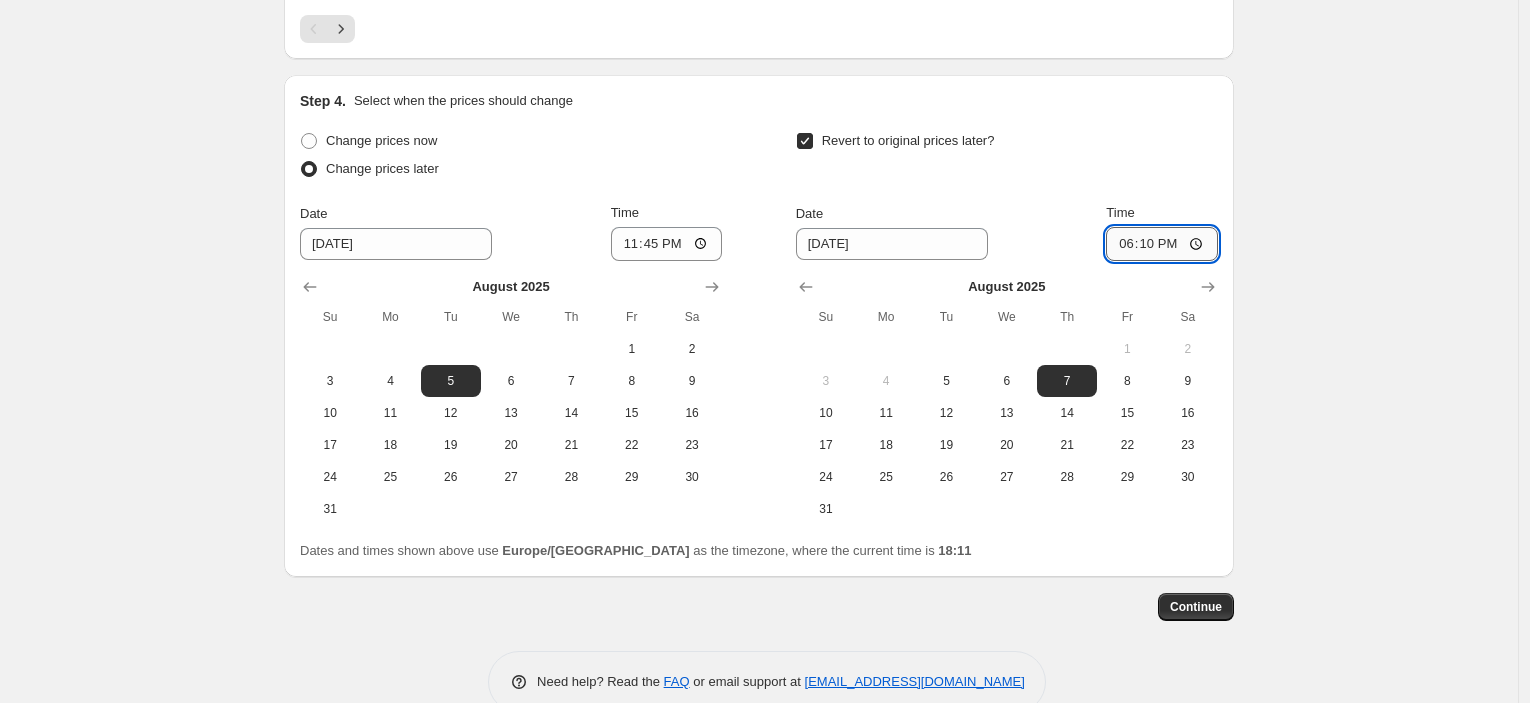 click on "18:10" at bounding box center (1162, 244) 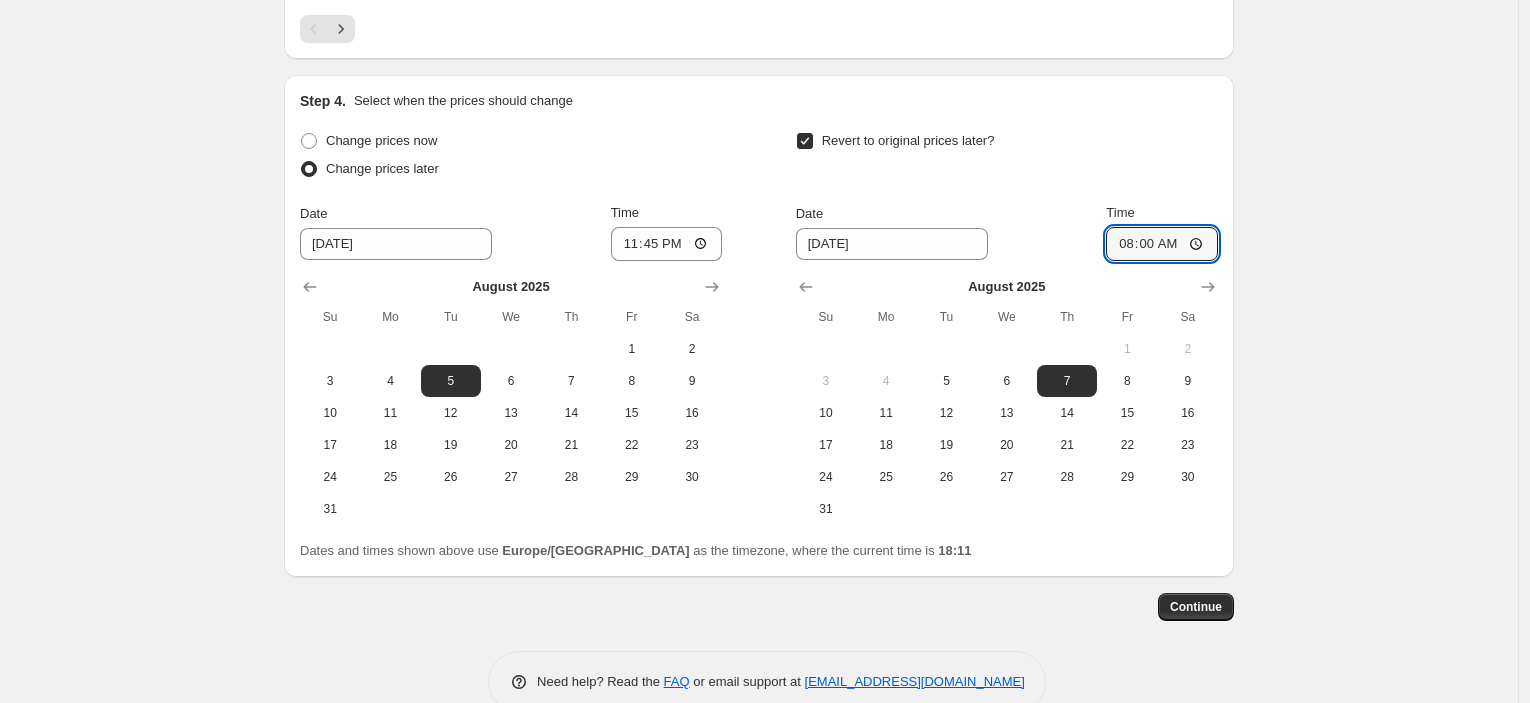 click on "Create new price [MEDICAL_DATA]. This page is ready Create new price [MEDICAL_DATA] Draft Step 1. Optionally give your price [MEDICAL_DATA] a title (eg "March 30% off sale on boots") Copy of 6ago - transfiguration of the lord hold15 This title is just for internal use, customers won't see it Step 2. Select how the prices should change Use bulk price change rules Set product prices individually Use CSV upload Price Change type Change the price to a certain amount Change the price by a certain amount Change the price by a certain percentage Change the price to the current compare at price (price before sale) Change the price by a certain amount relative to the compare at price Change the price by a certain percentage relative to the compare at price Don't change the price Change the price by a certain percentage relative to the cost per item Change price to certain cost margin Change the price by a certain percentage relative to the compare at price Items that do not already have a   compare at price   will be ignored. -15" at bounding box center [759, -595] 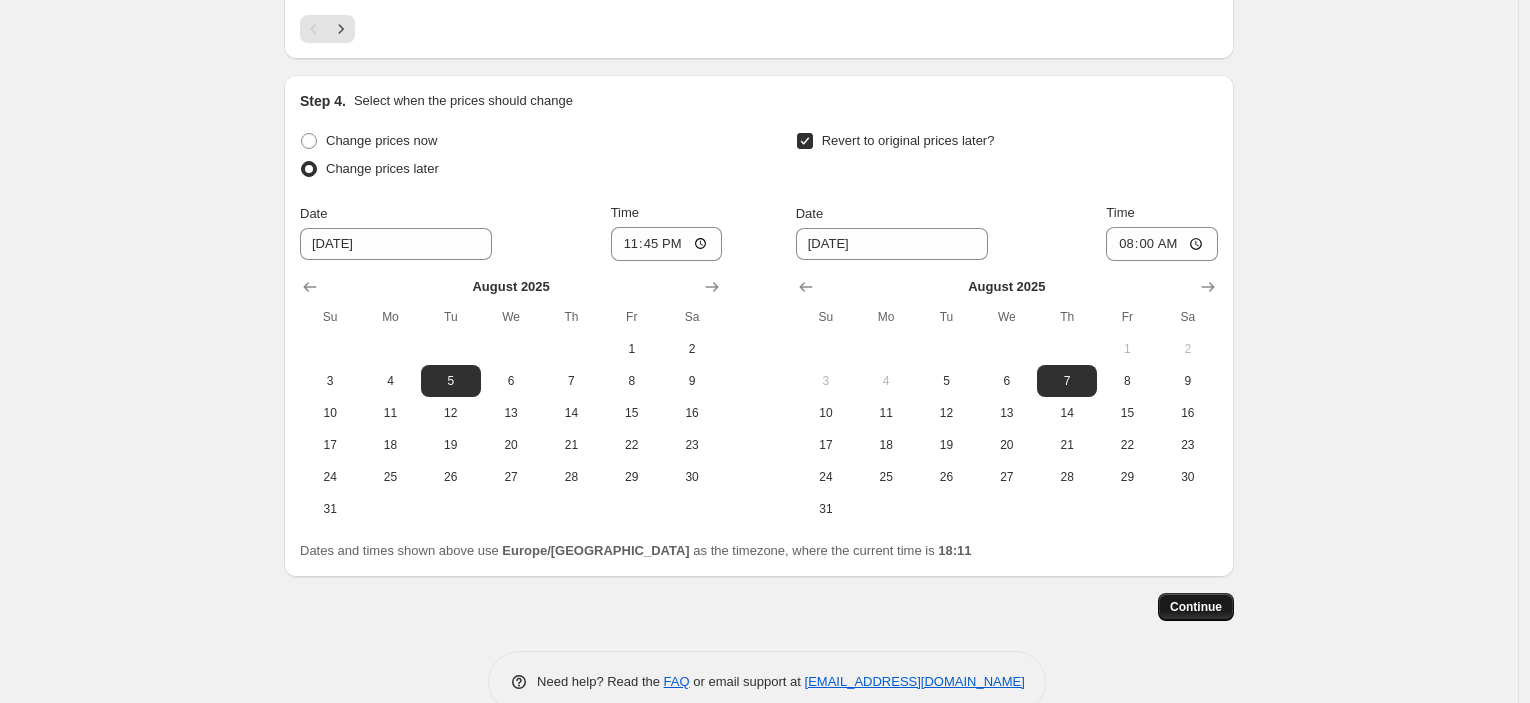 click on "Continue" at bounding box center [1196, 607] 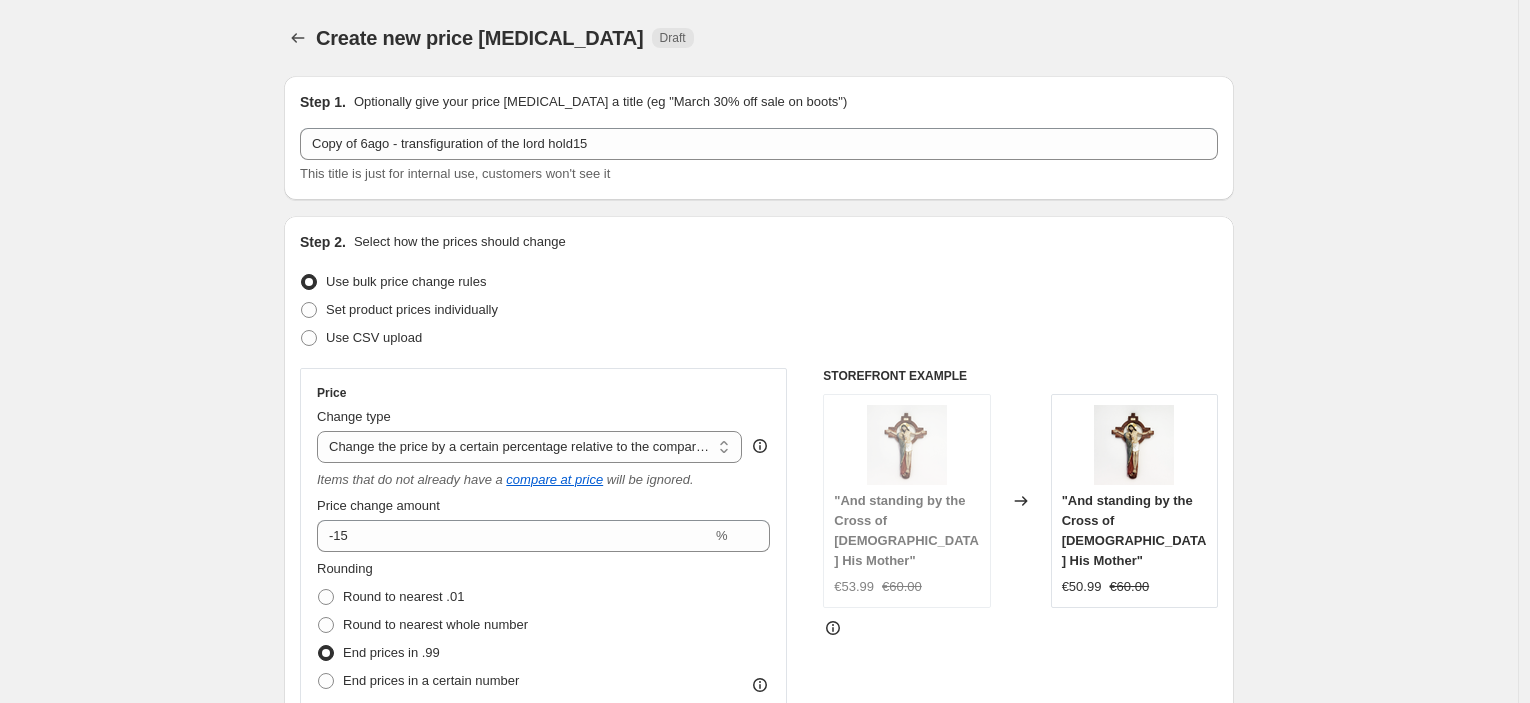 scroll, scrollTop: 1932, scrollLeft: 0, axis: vertical 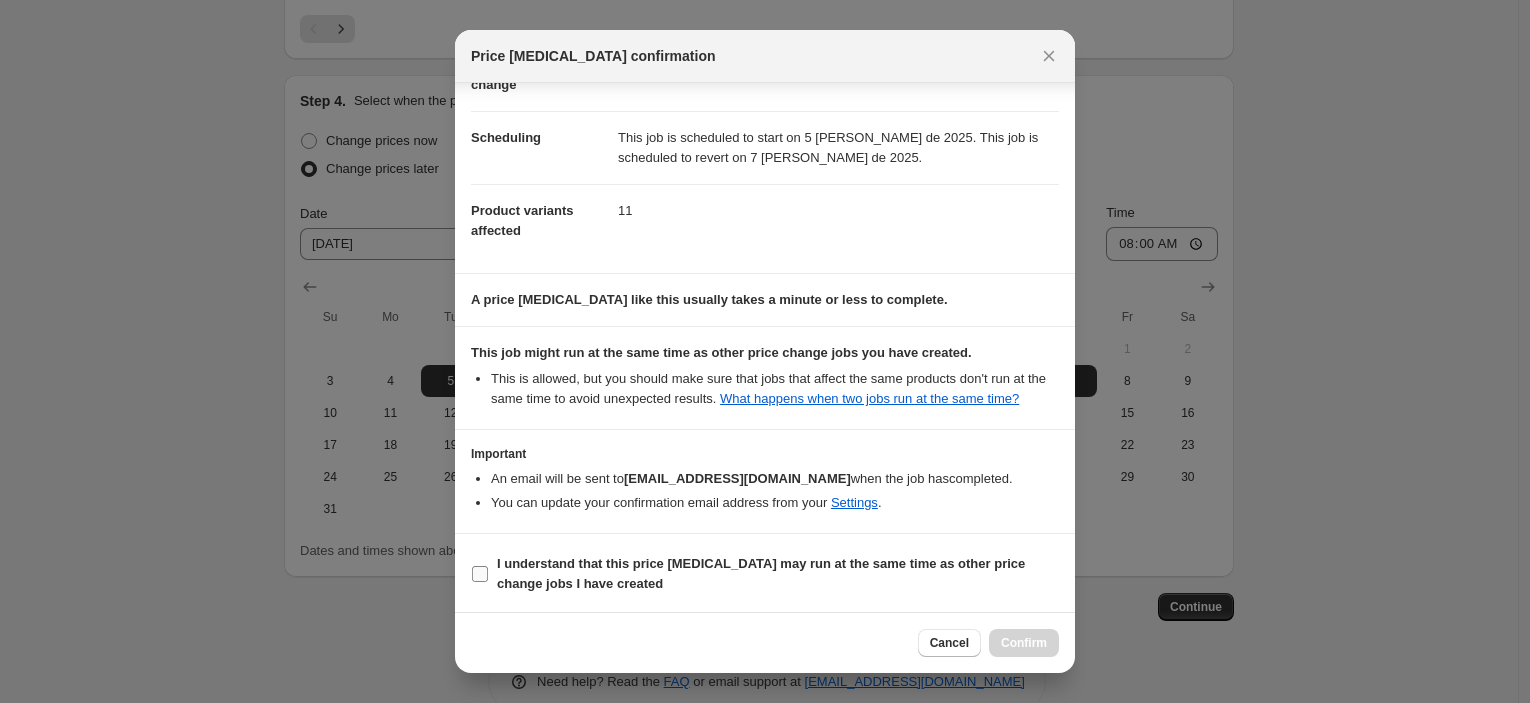 click on "I understand that this price [MEDICAL_DATA] may run at the same time as other price change jobs I have created" at bounding box center [761, 573] 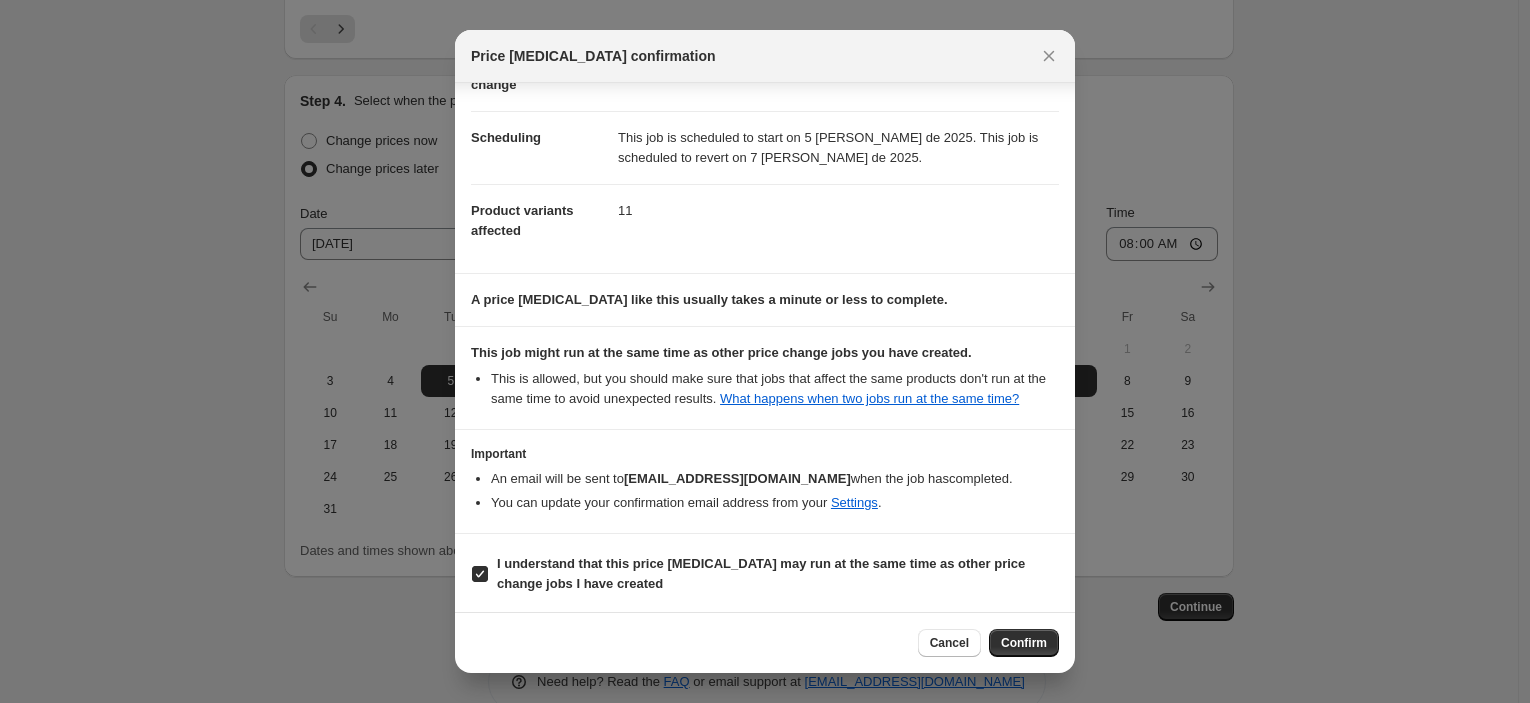 click on "Confirm" at bounding box center (1024, 643) 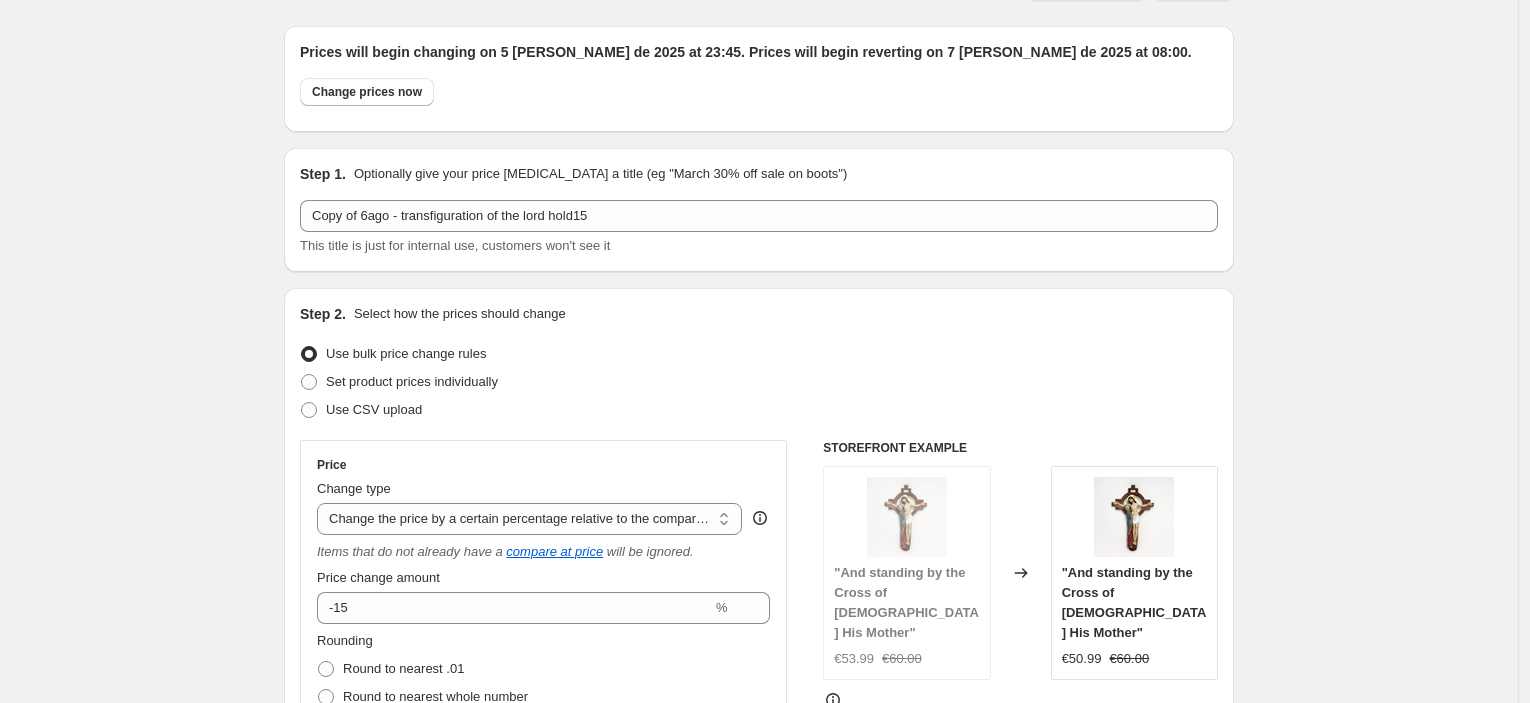 scroll, scrollTop: 0, scrollLeft: 0, axis: both 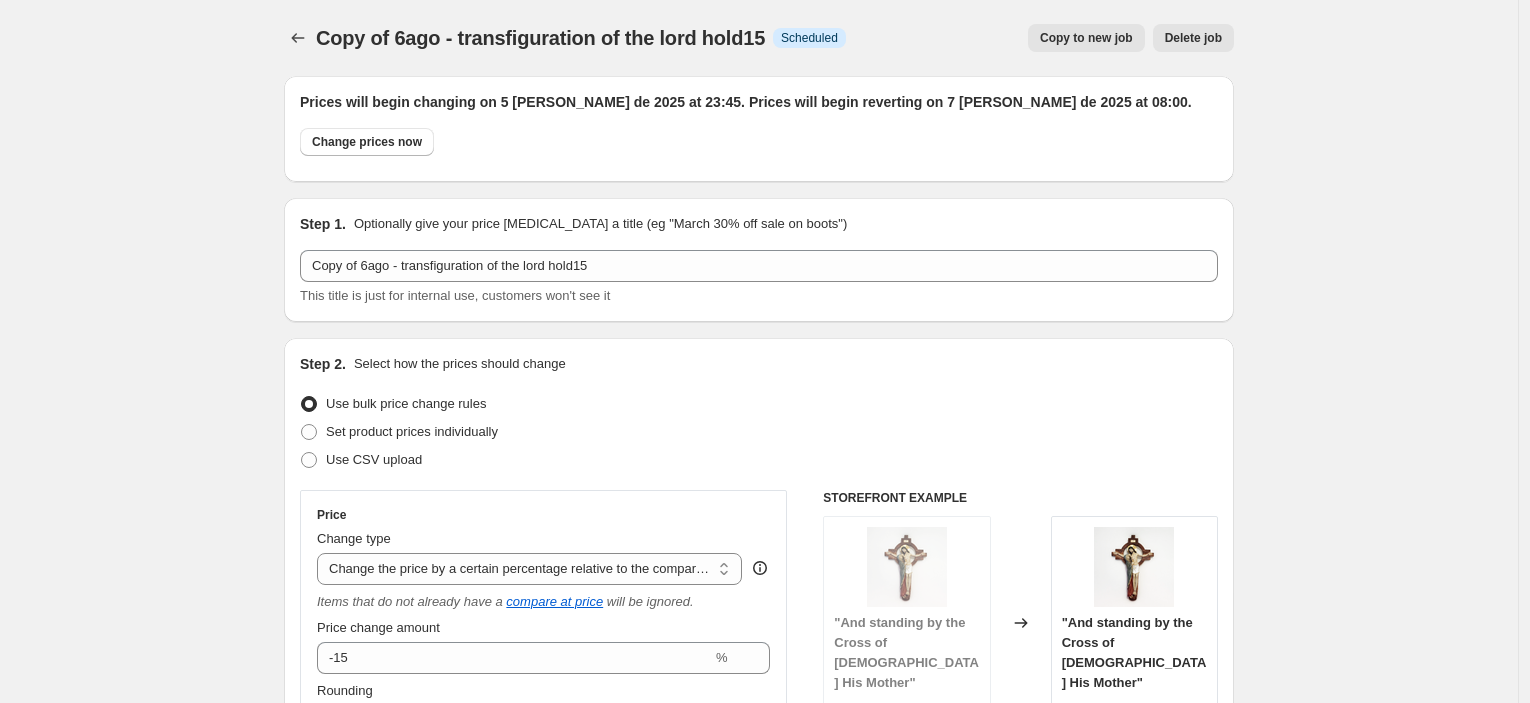 click on "Copy to new job" at bounding box center (1086, 38) 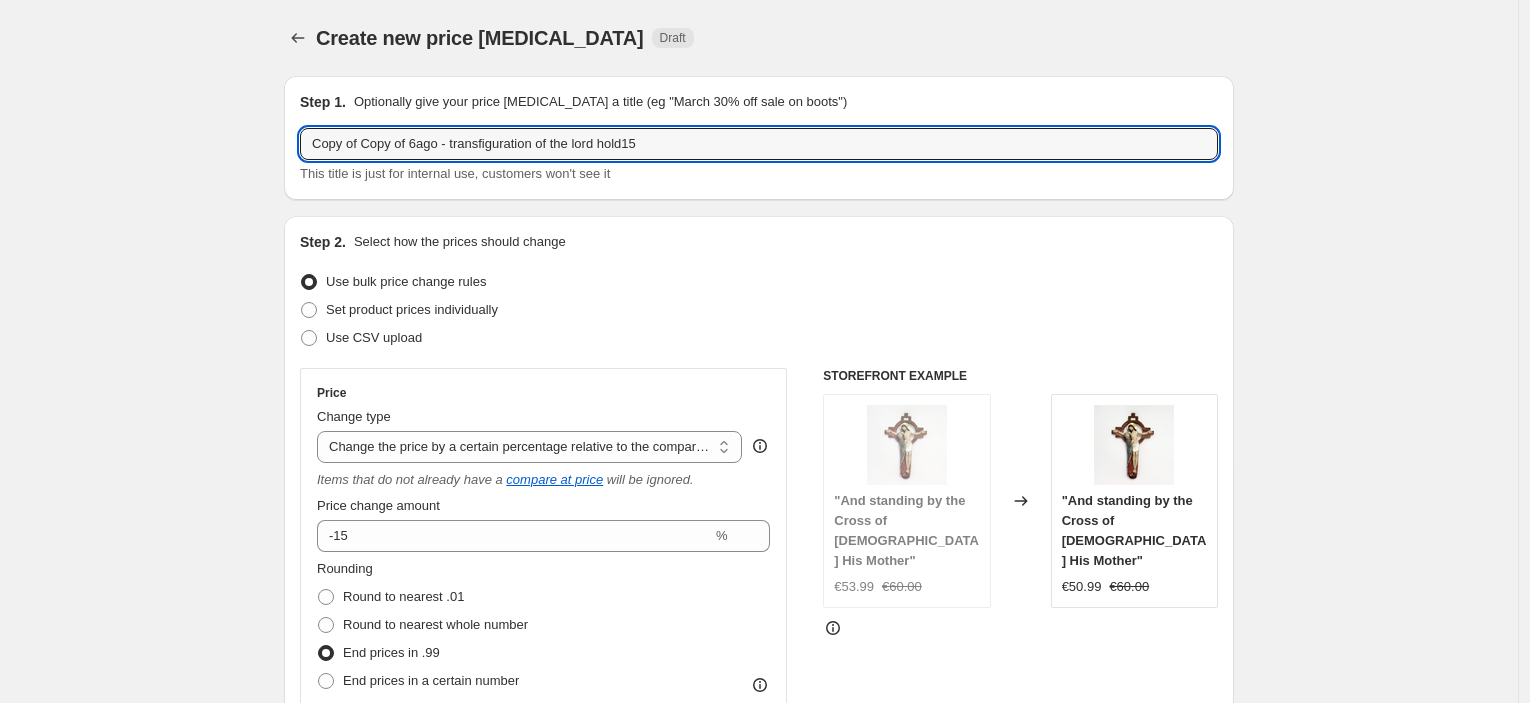 drag, startPoint x: 418, startPoint y: 138, endPoint x: 254, endPoint y: 138, distance: 164 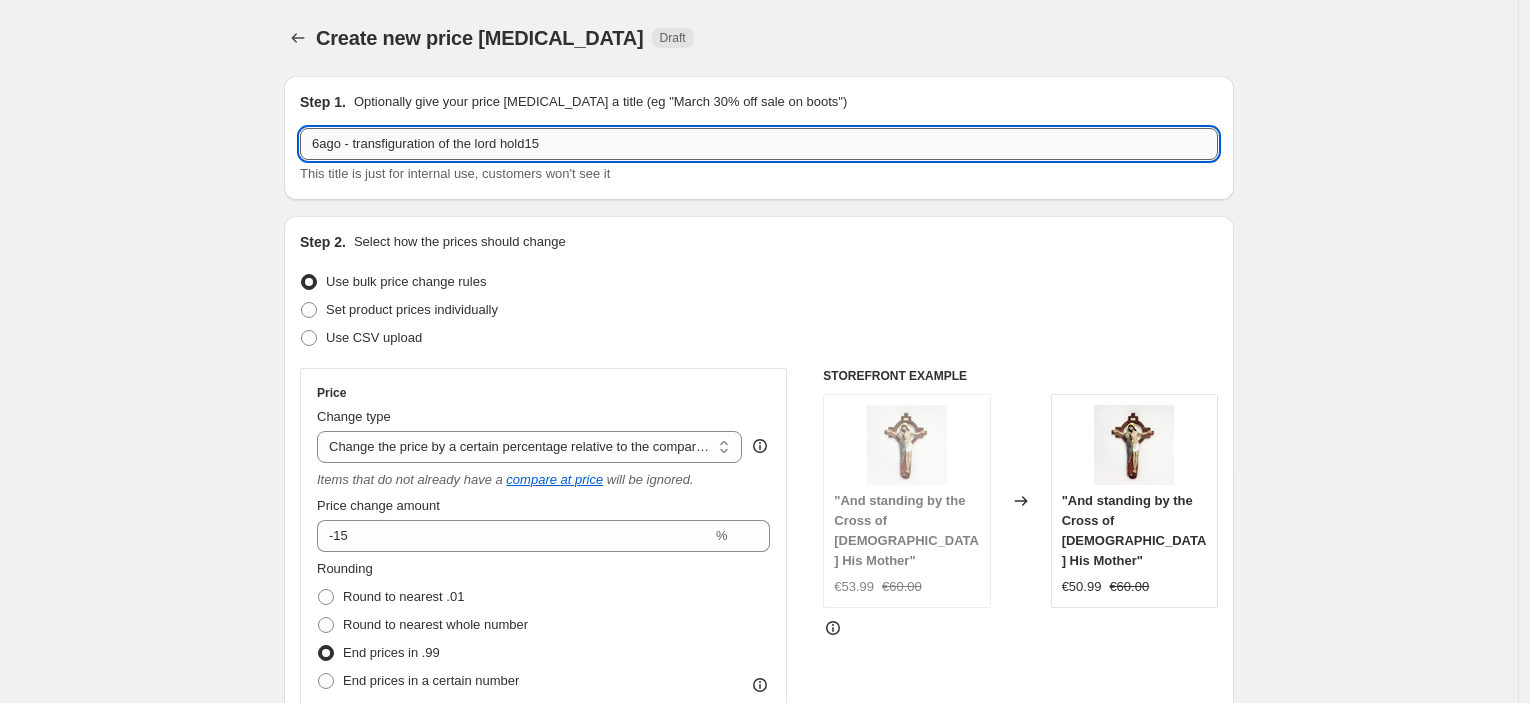 click on "6ago - transfiguration of the lord hold15" at bounding box center [759, 144] 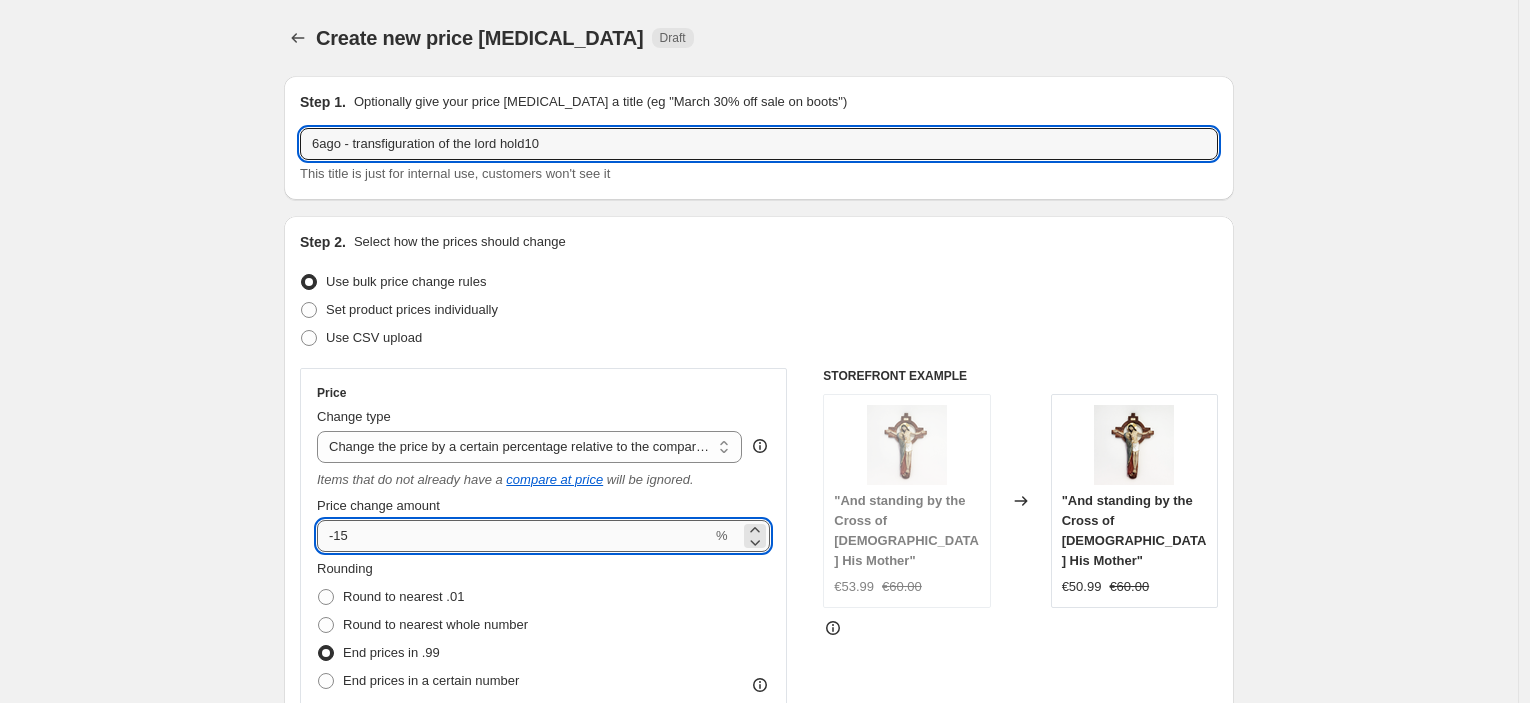 click on "-15" at bounding box center [514, 536] 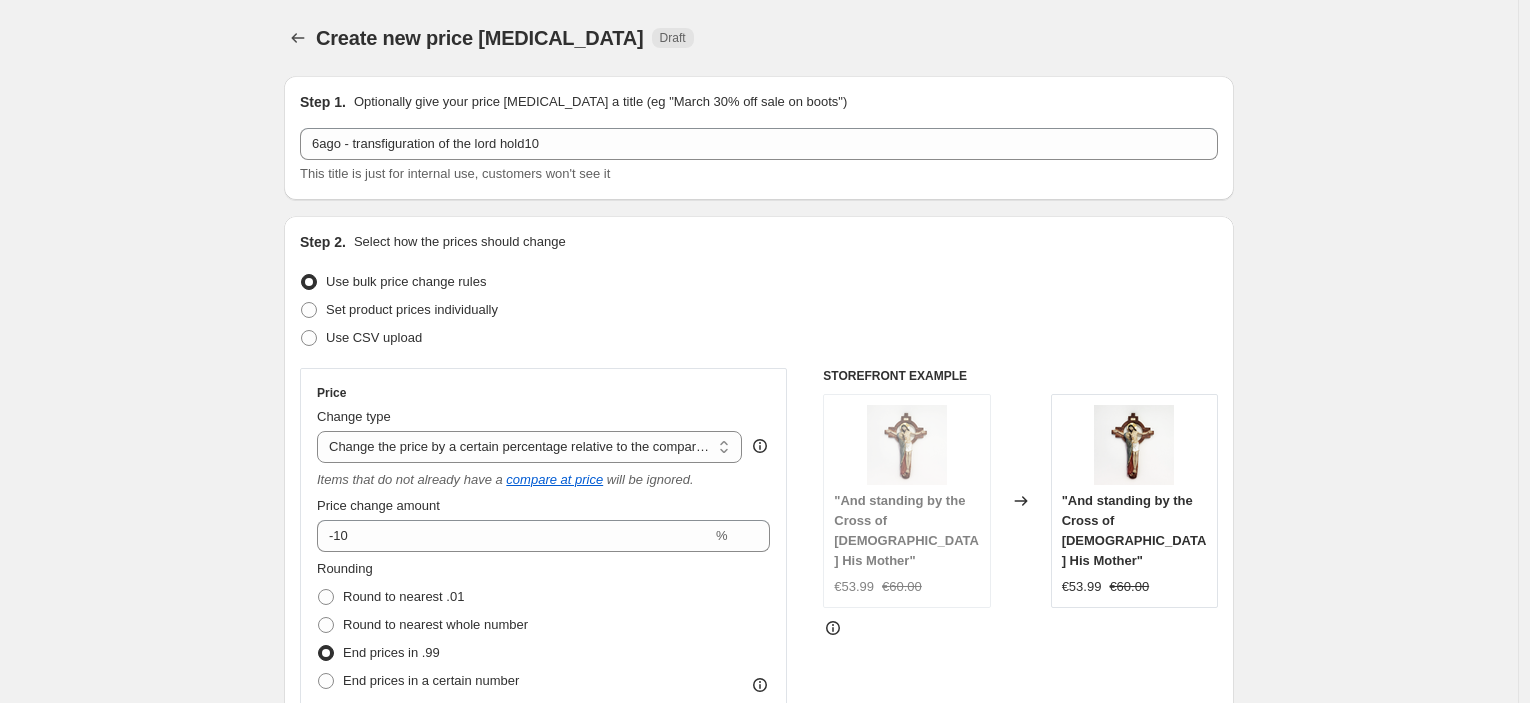 click on "Create new price [MEDICAL_DATA]. This page is ready Create new price [MEDICAL_DATA] Draft Step 1. Optionally give your price [MEDICAL_DATA] a title (eg "March 30% off sale on boots") 6ago - transfiguration of the lord hold10 This title is just for internal use, customers won't see it Step 2. Select how the prices should change Use bulk price change rules Set product prices individually Use CSV upload Price Change type Change the price to a certain amount Change the price by a certain amount Change the price by a certain percentage Change the price to the current compare at price (price before sale) Change the price by a certain amount relative to the compare at price Change the price by a certain percentage relative to the compare at price Don't change the price Change the price by a certain percentage relative to the cost per item Change price to certain cost margin Change the price by a certain percentage relative to the compare at price Items that do not already have a   compare at price   will be ignored. -10 %   FAQ" at bounding box center [759, 1150] 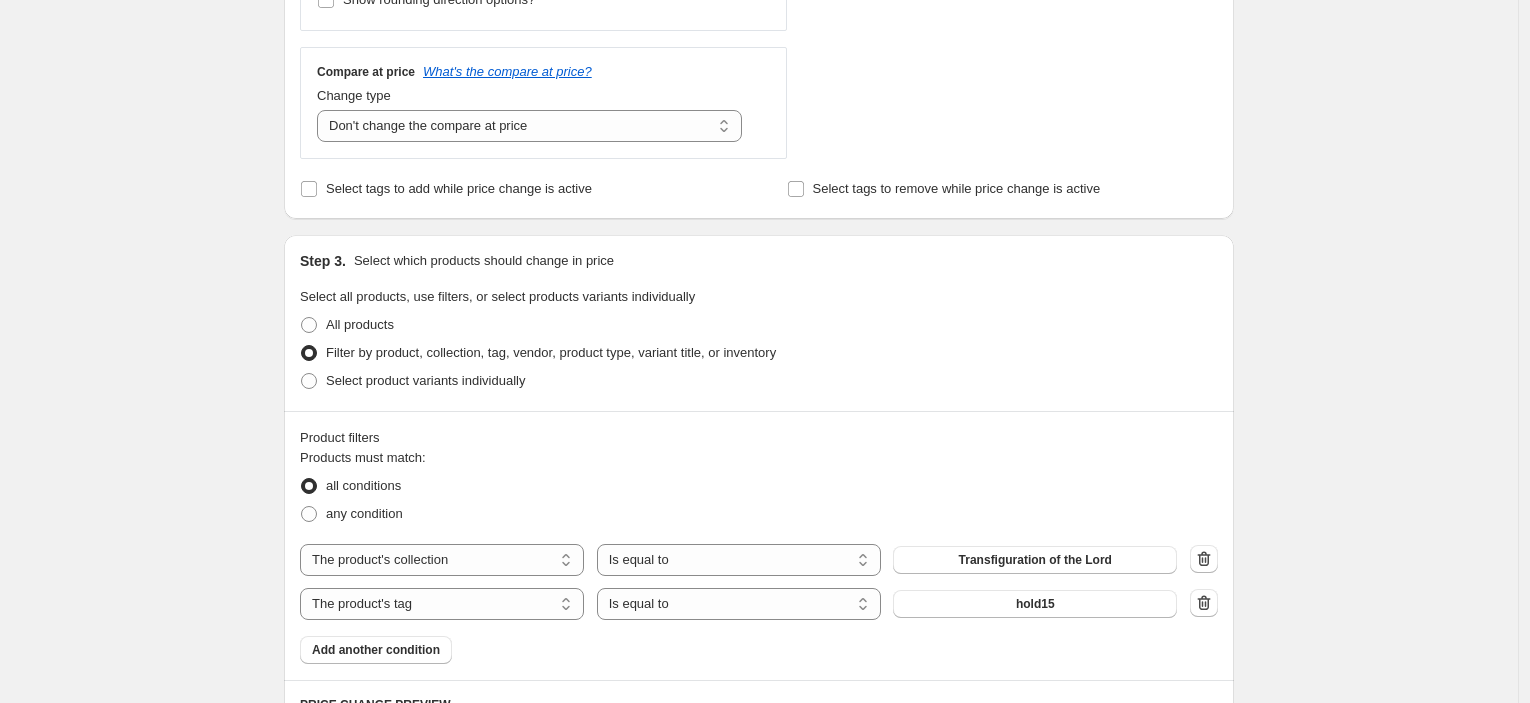 scroll, scrollTop: 888, scrollLeft: 0, axis: vertical 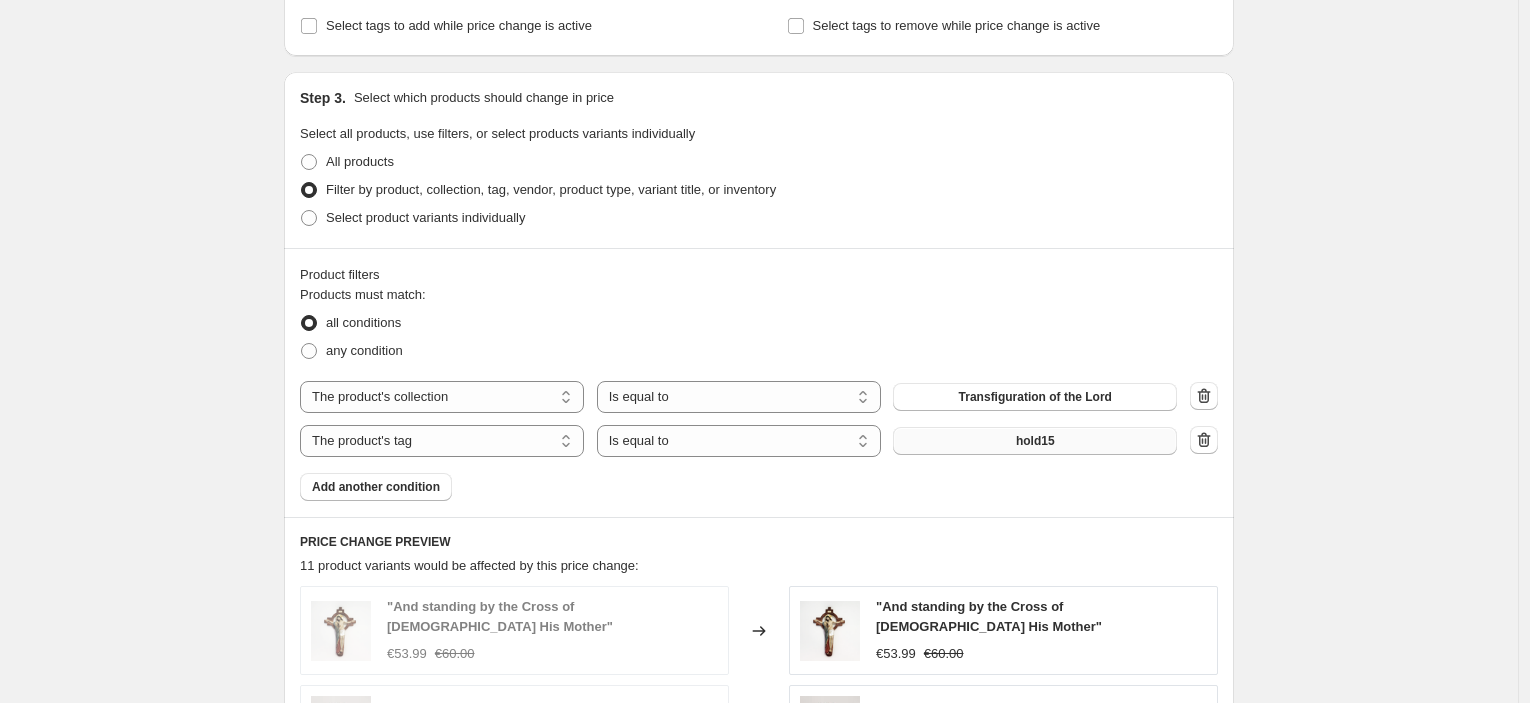 click on "hold15" at bounding box center [1035, 441] 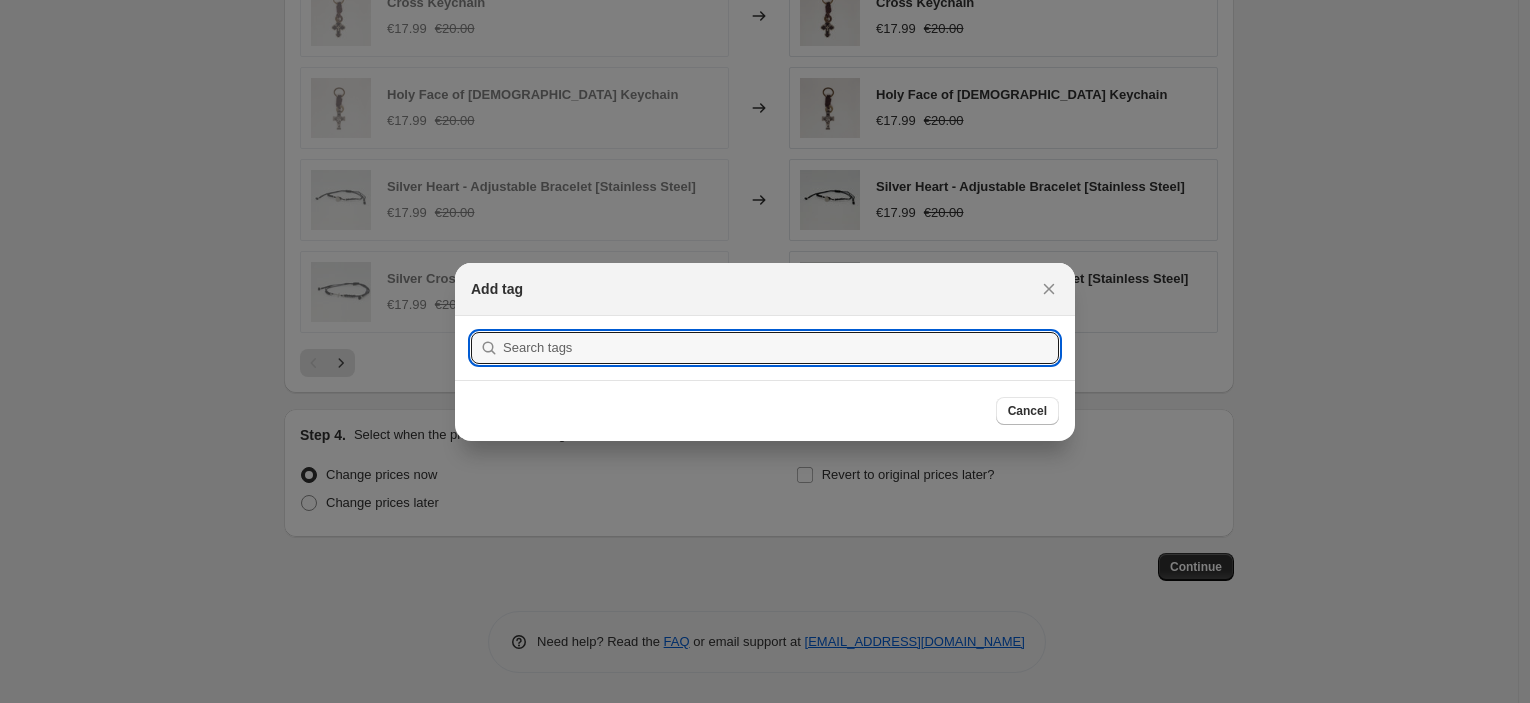 scroll, scrollTop: 0, scrollLeft: 0, axis: both 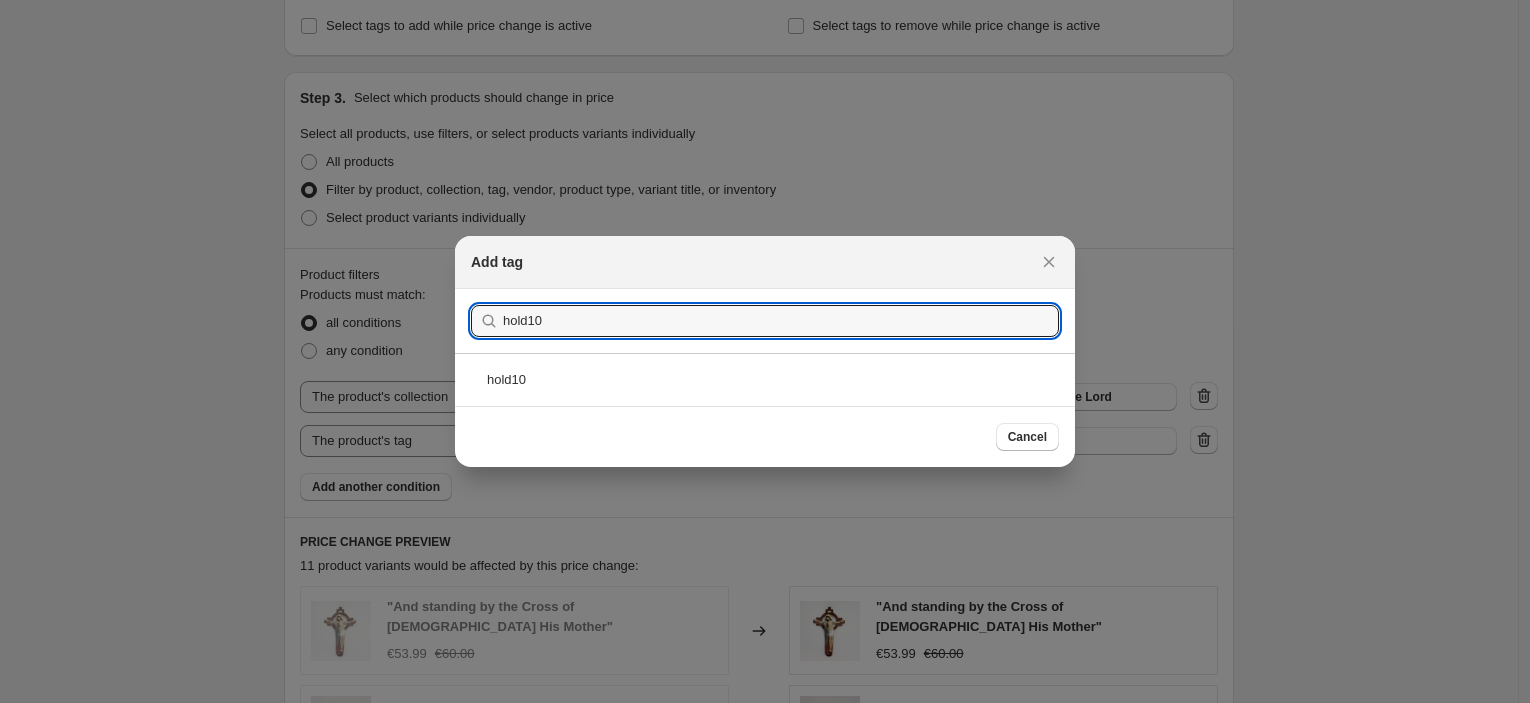click on "hold10" at bounding box center [765, 379] 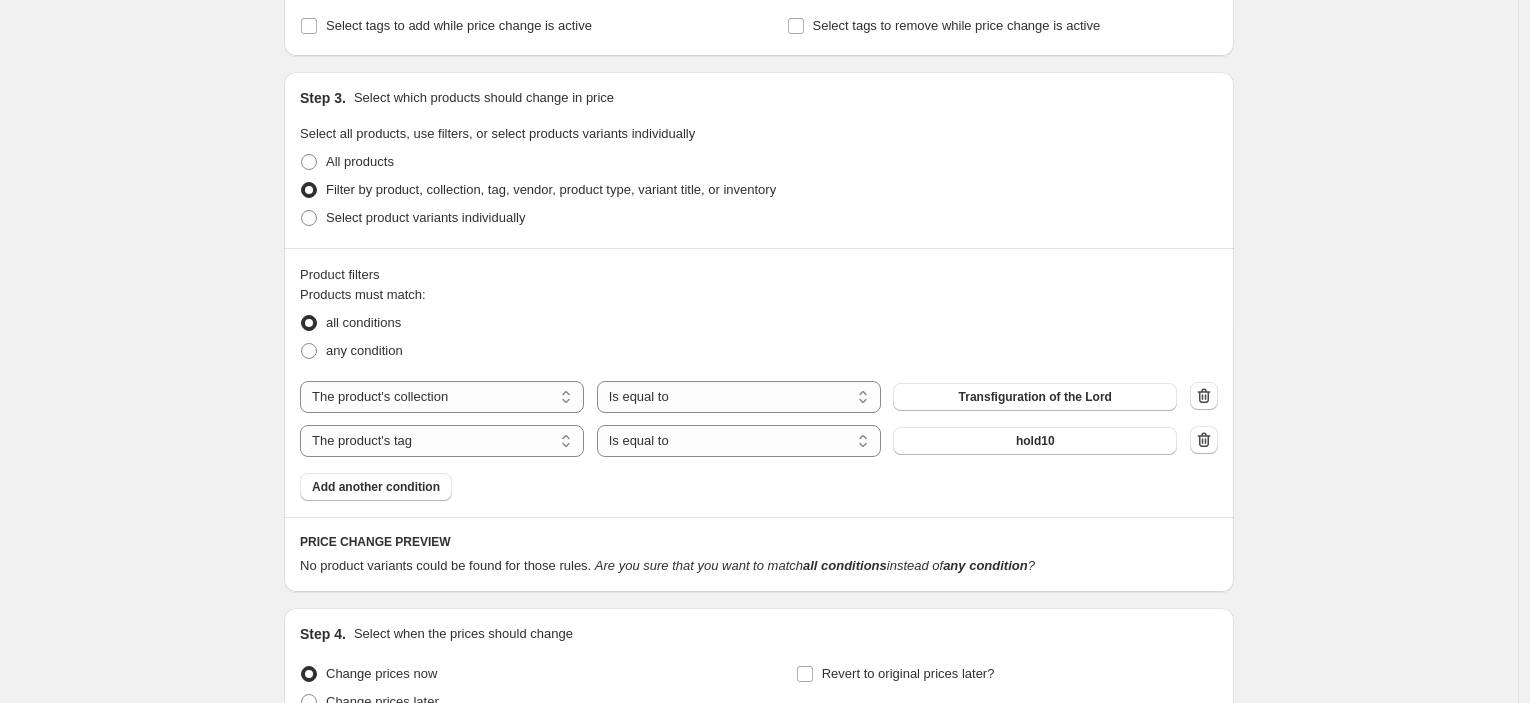 click on "Create new price [MEDICAL_DATA]. This page is ready Create new price [MEDICAL_DATA] Draft Step 1. Optionally give your price [MEDICAL_DATA] a title (eg "March 30% off sale on boots") 6ago - transfiguration of the lord hold10 This title is just for internal use, customers won't see it Step 2. Select how the prices should change Use bulk price change rules Set product prices individually Use CSV upload Price Change type Change the price to a certain amount Change the price by a certain amount Change the price by a certain percentage Change the price to the current compare at price (price before sale) Change the price by a certain amount relative to the compare at price Change the price by a certain percentage relative to the compare at price Don't change the price Change the price by a certain percentage relative to the cost per item Change price to certain cost margin Change the price by a certain percentage relative to the compare at price Items that do not already have a   compare at price   will be ignored. -10 %   ?" at bounding box center (759, 7) 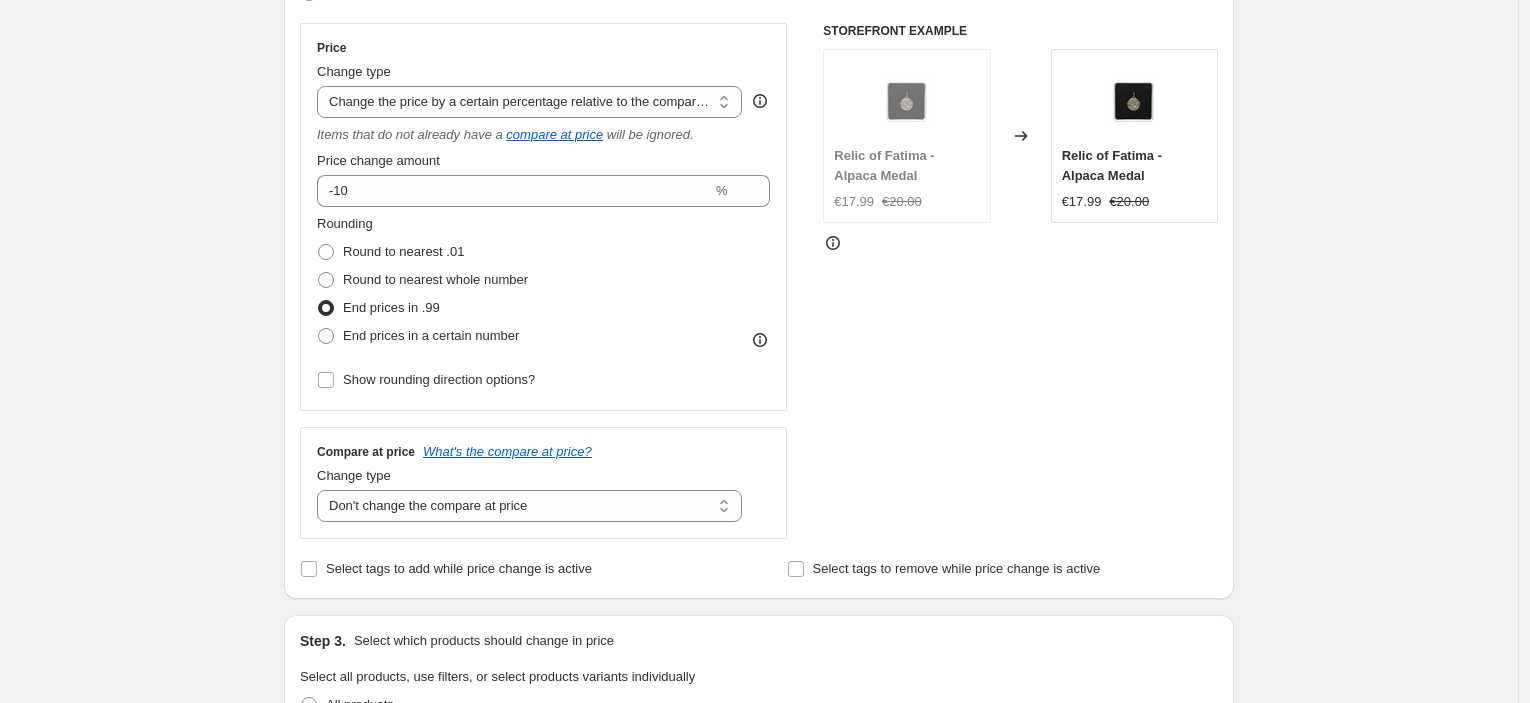 scroll, scrollTop: 0, scrollLeft: 0, axis: both 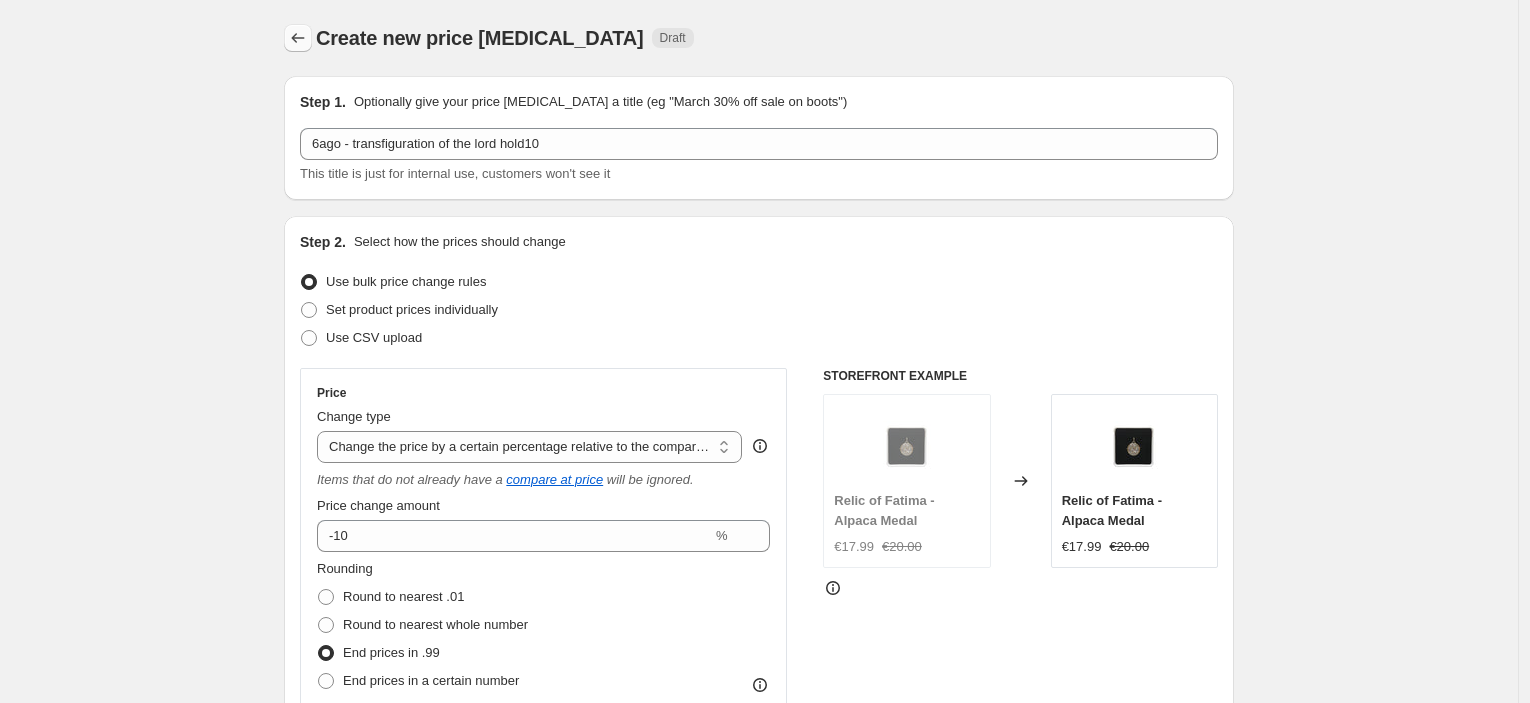 click 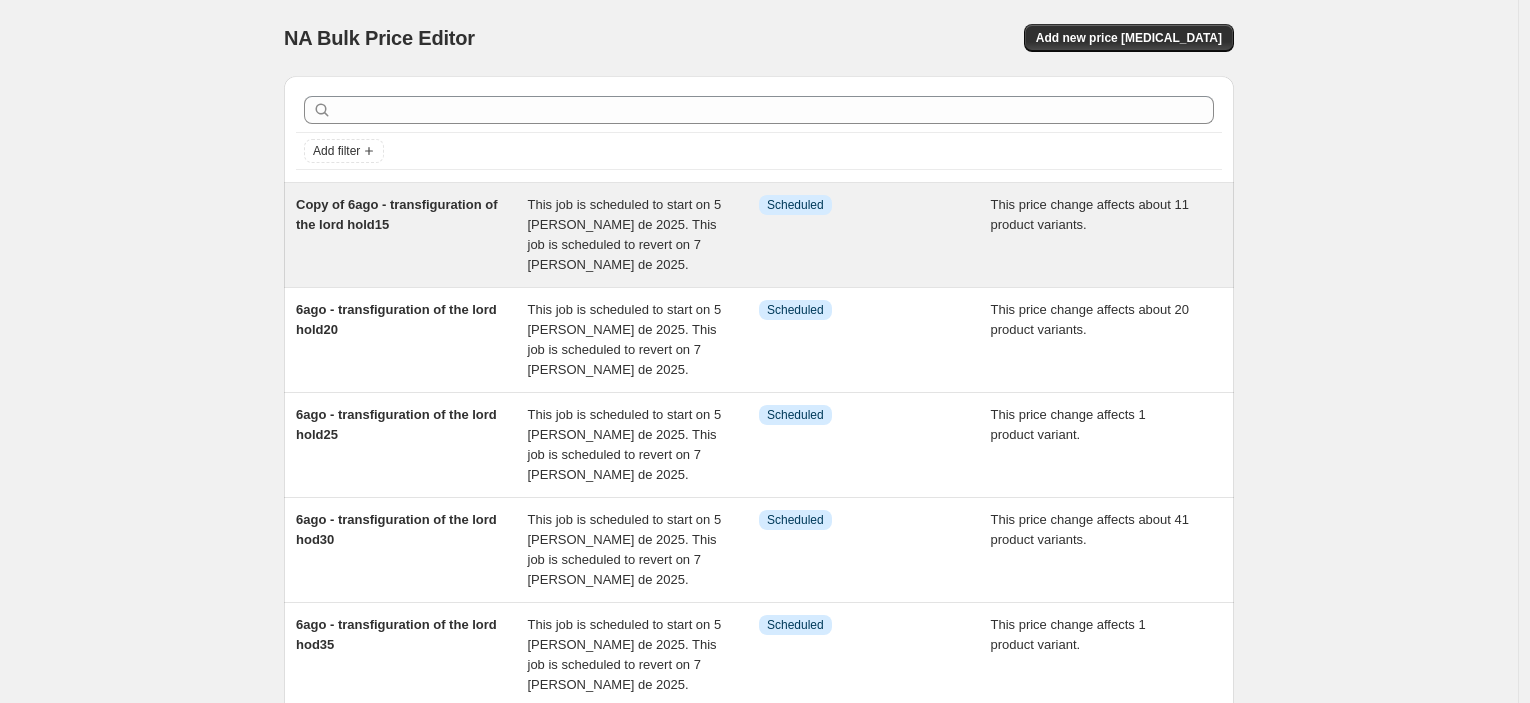 click on "Copy of 6ago - transfiguration of the lord hold15" at bounding box center (397, 214) 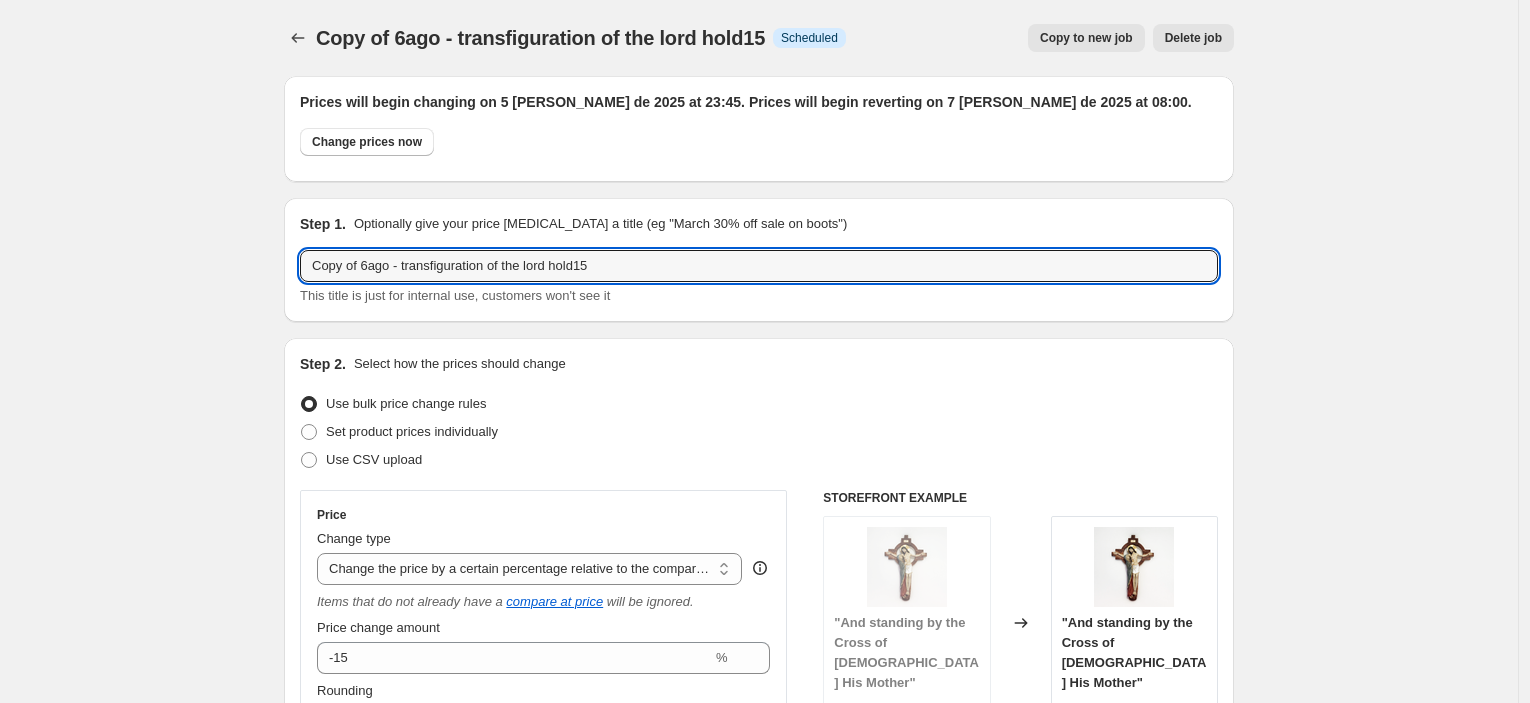 drag, startPoint x: 367, startPoint y: 265, endPoint x: 279, endPoint y: 269, distance: 88.09086 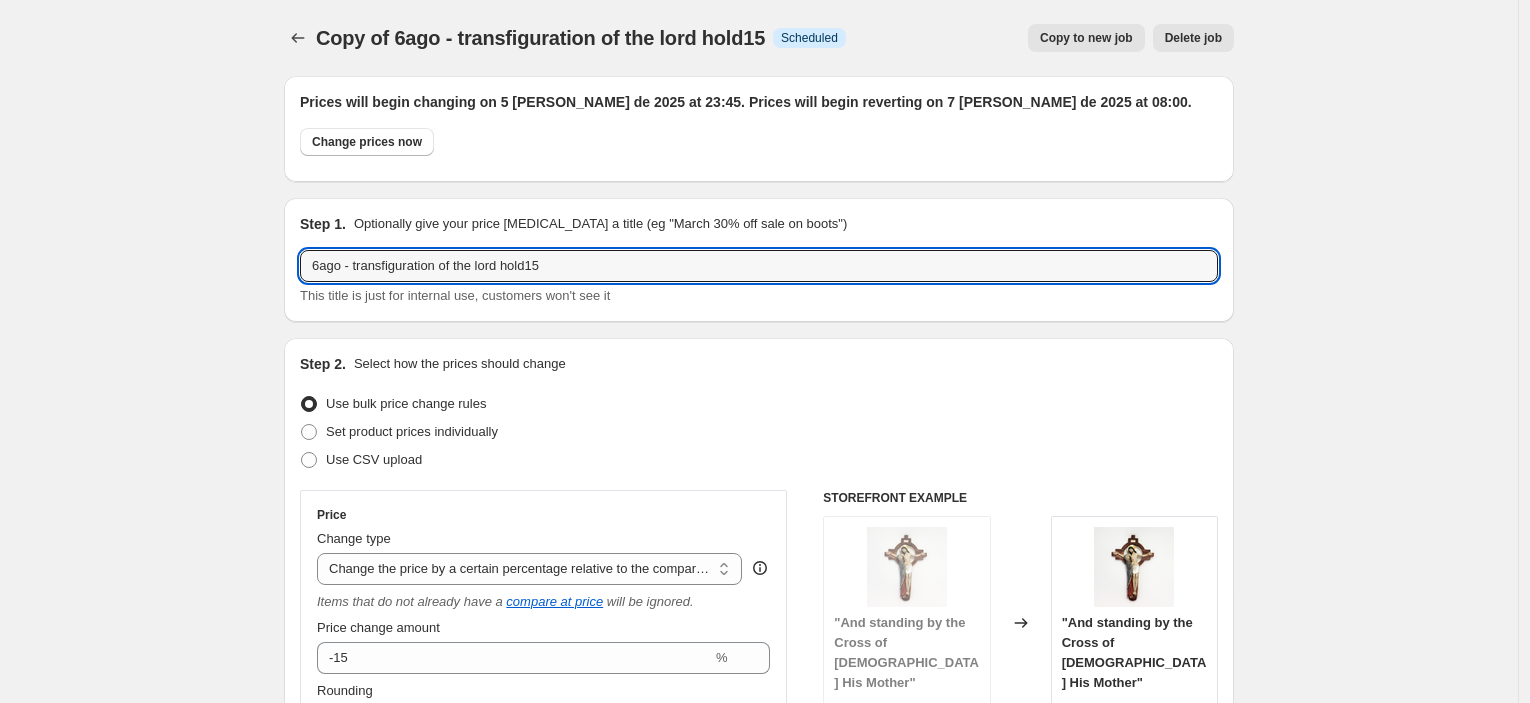 click on "Prices will begin changing on 5 [PERSON_NAME] de 2025 at 23:45. Prices will begin reverting on 7 [PERSON_NAME] de 2025 at 08:00. Change prices now Step 1. Optionally give your price [MEDICAL_DATA] a title (eg "March 30% off sale on boots") 6ago - transfiguration of the lord hold15 This title is just for internal use, customers won't see it Step 2. Select how the prices should change Use bulk price change rules Set product prices individually Use CSV upload Price Change type Change the price to a certain amount Change the price by a certain amount Change the price by a certain percentage Change the price to the current compare at price (price before sale) Change the price by a certain amount relative to the compare at price Change the price by a certain percentage relative to the compare at price Don't change the price Change the price by a certain percentage relative to the cost per item Change price to certain cost margin Change the price by a certain percentage relative to the compare at price   compare at price   -15" at bounding box center [751, 1367] 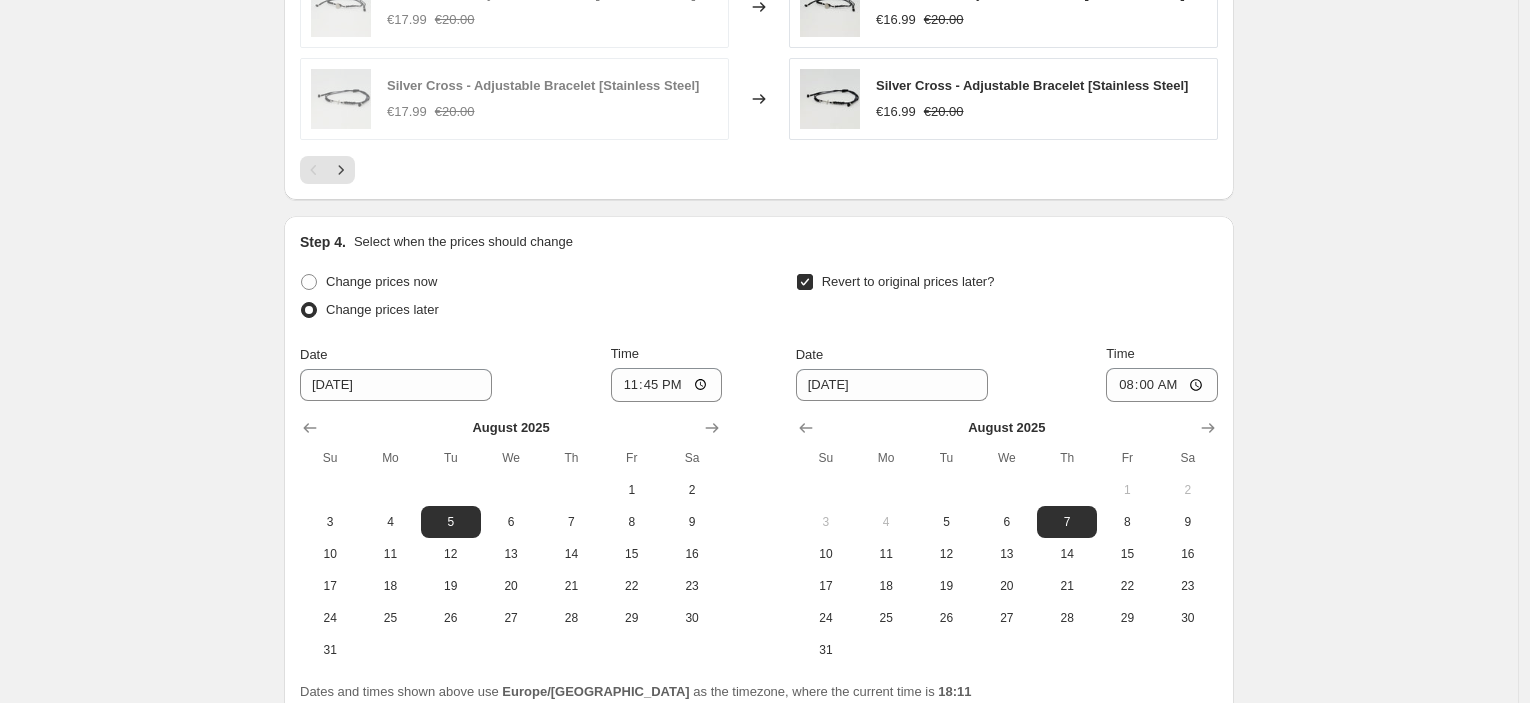 scroll, scrollTop: 2086, scrollLeft: 0, axis: vertical 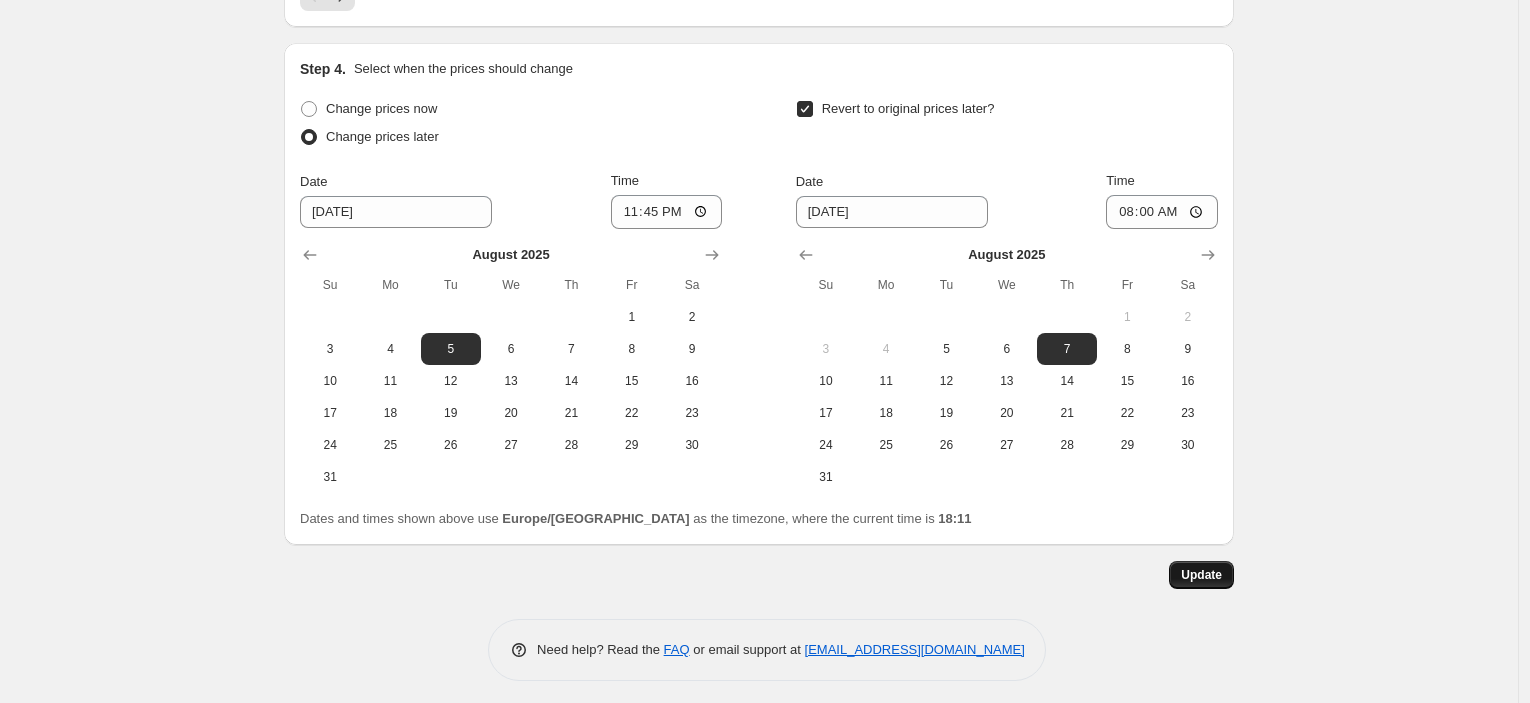 click on "Update" at bounding box center (1201, 575) 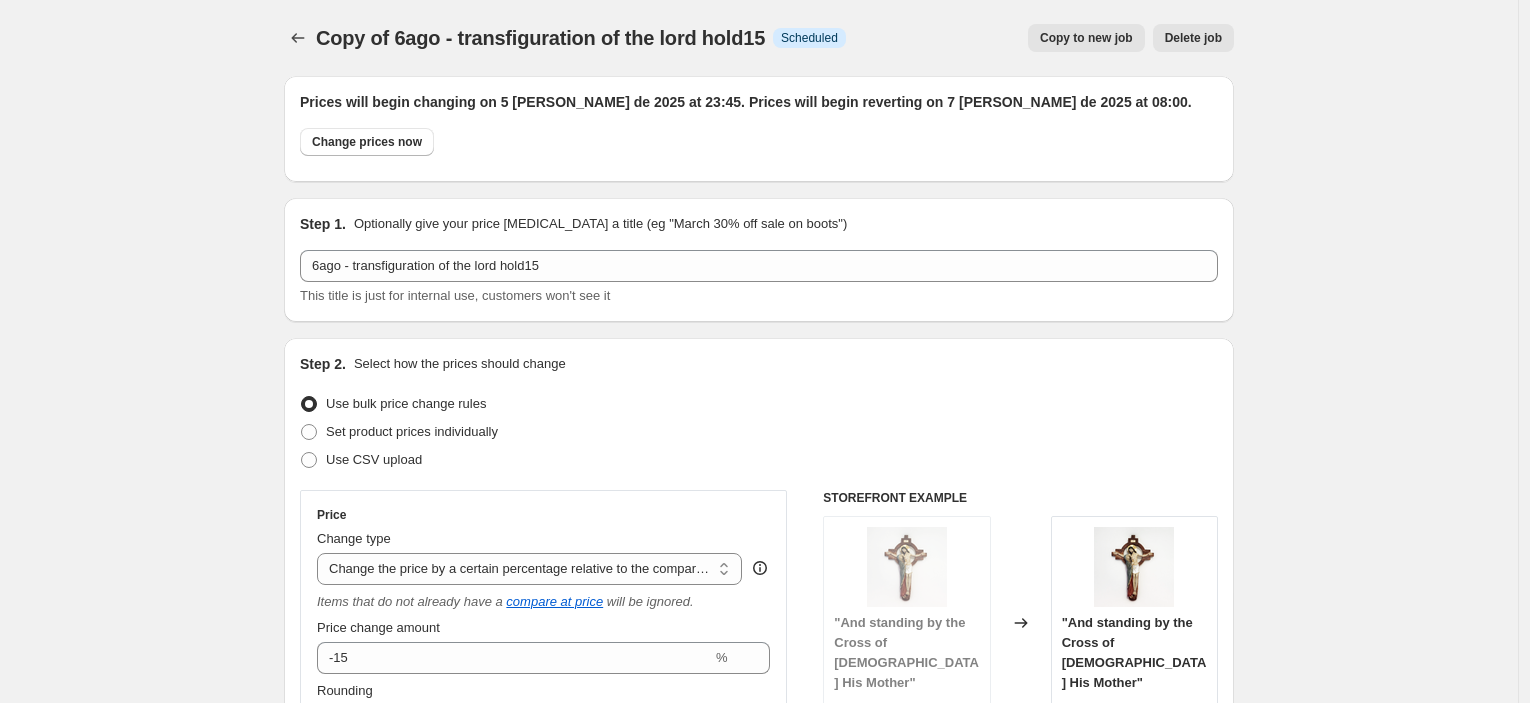 scroll, scrollTop: 2086, scrollLeft: 0, axis: vertical 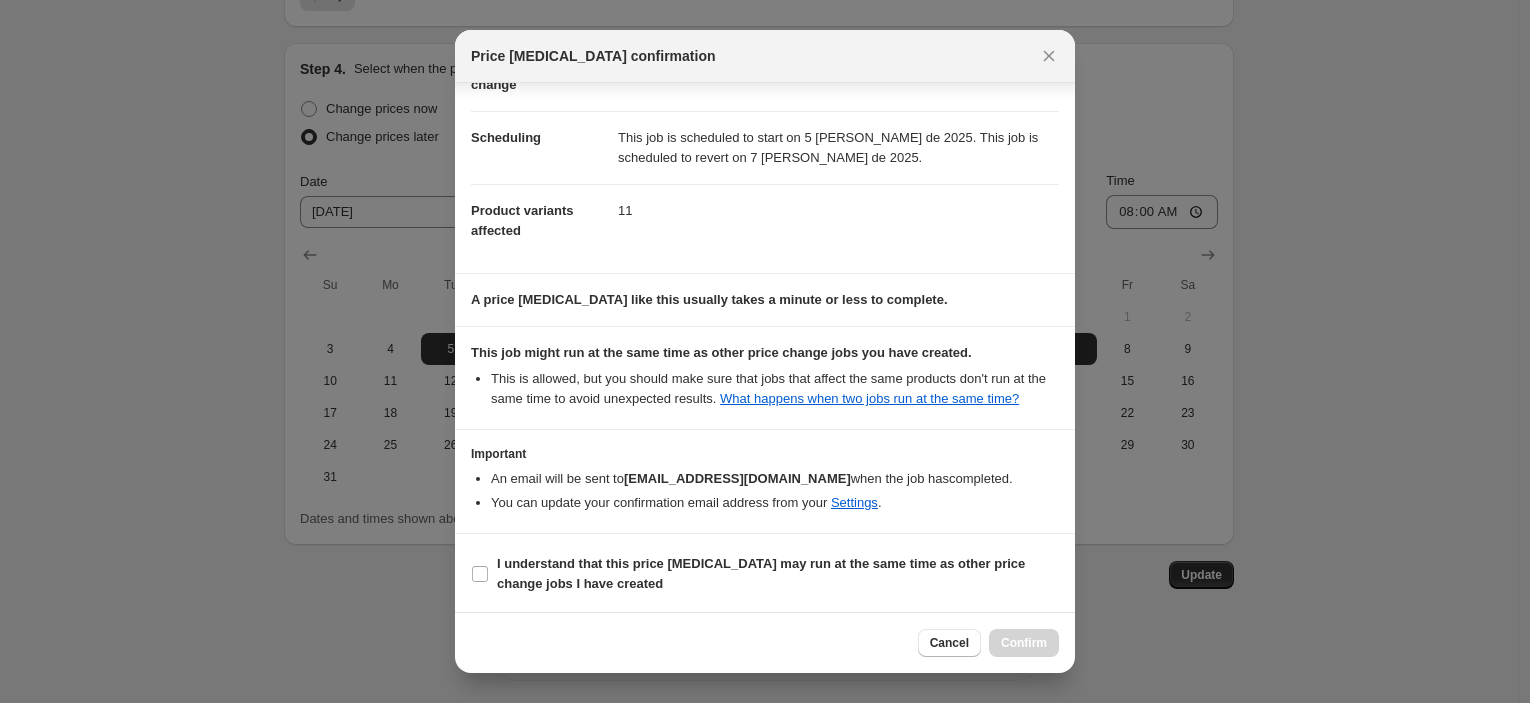 drag, startPoint x: 623, startPoint y: 560, endPoint x: 820, endPoint y: 616, distance: 204.80478 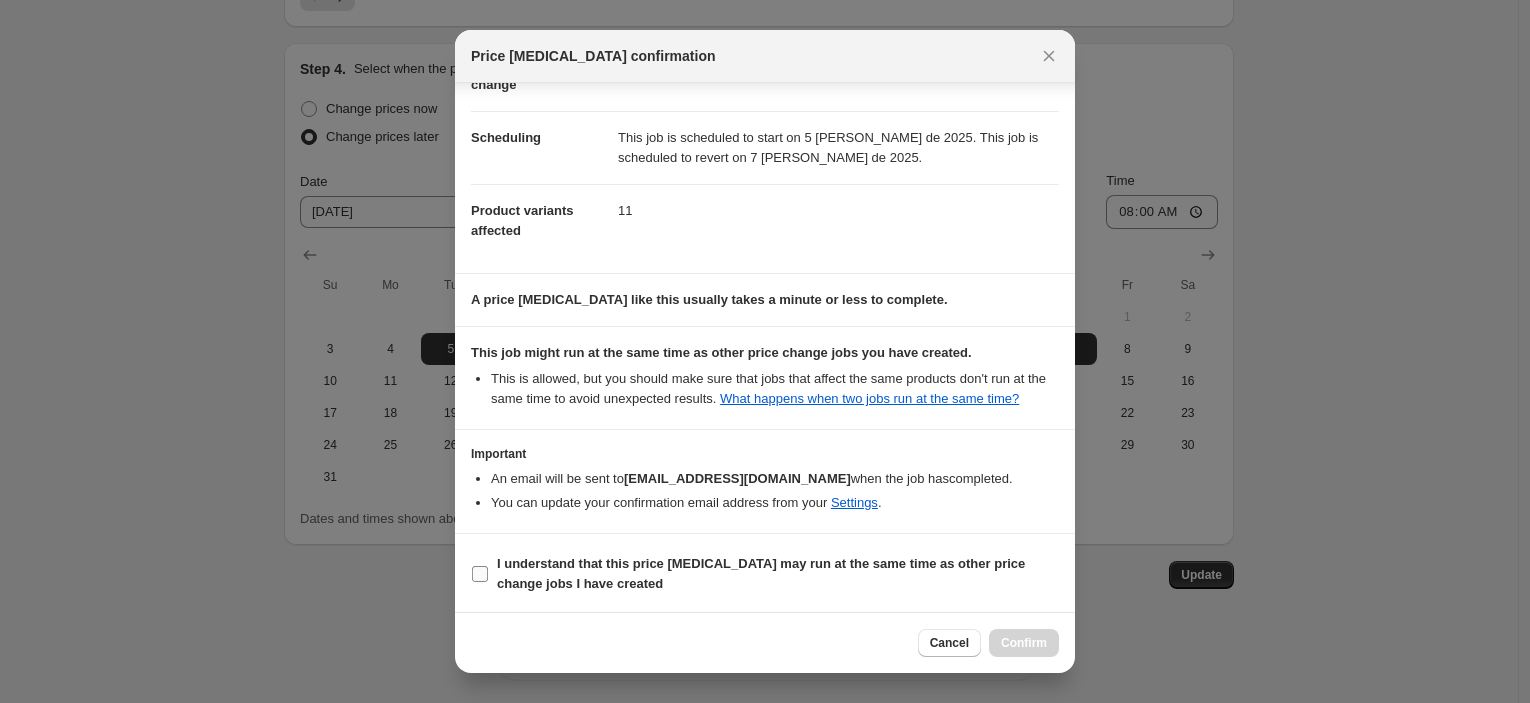 click on "I understand that this price [MEDICAL_DATA] may run at the same time as other price change jobs I have created" at bounding box center [761, 573] 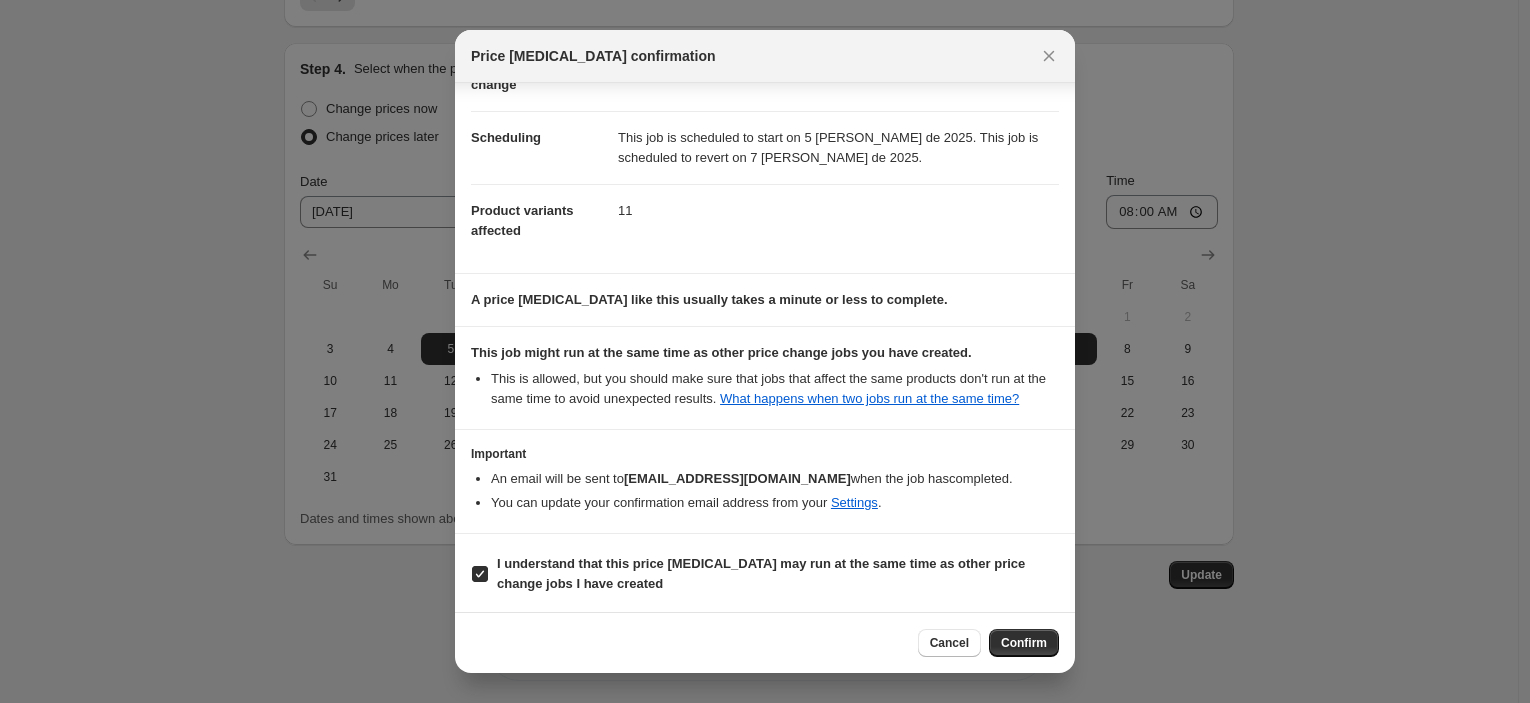 drag, startPoint x: 1028, startPoint y: 637, endPoint x: 1084, endPoint y: 640, distance: 56.0803 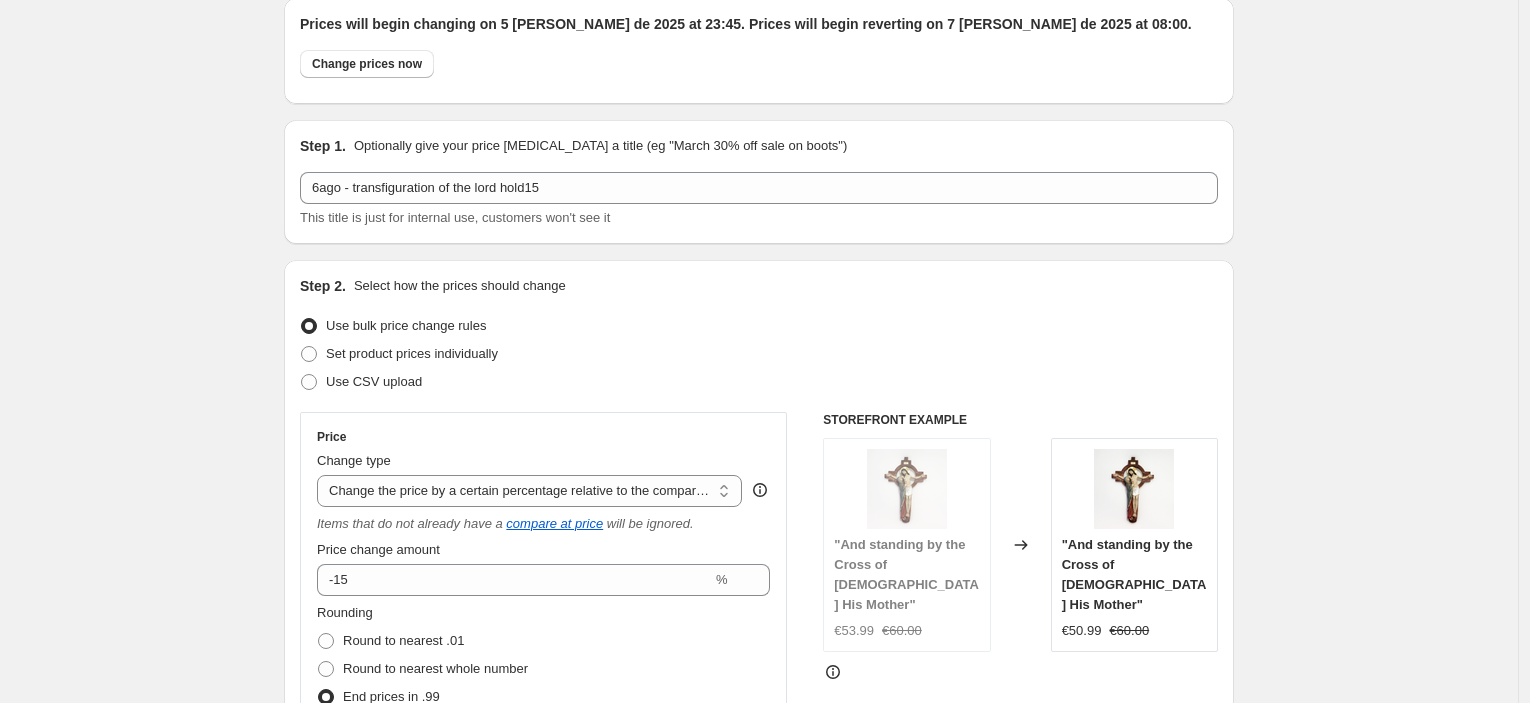 scroll, scrollTop: 0, scrollLeft: 0, axis: both 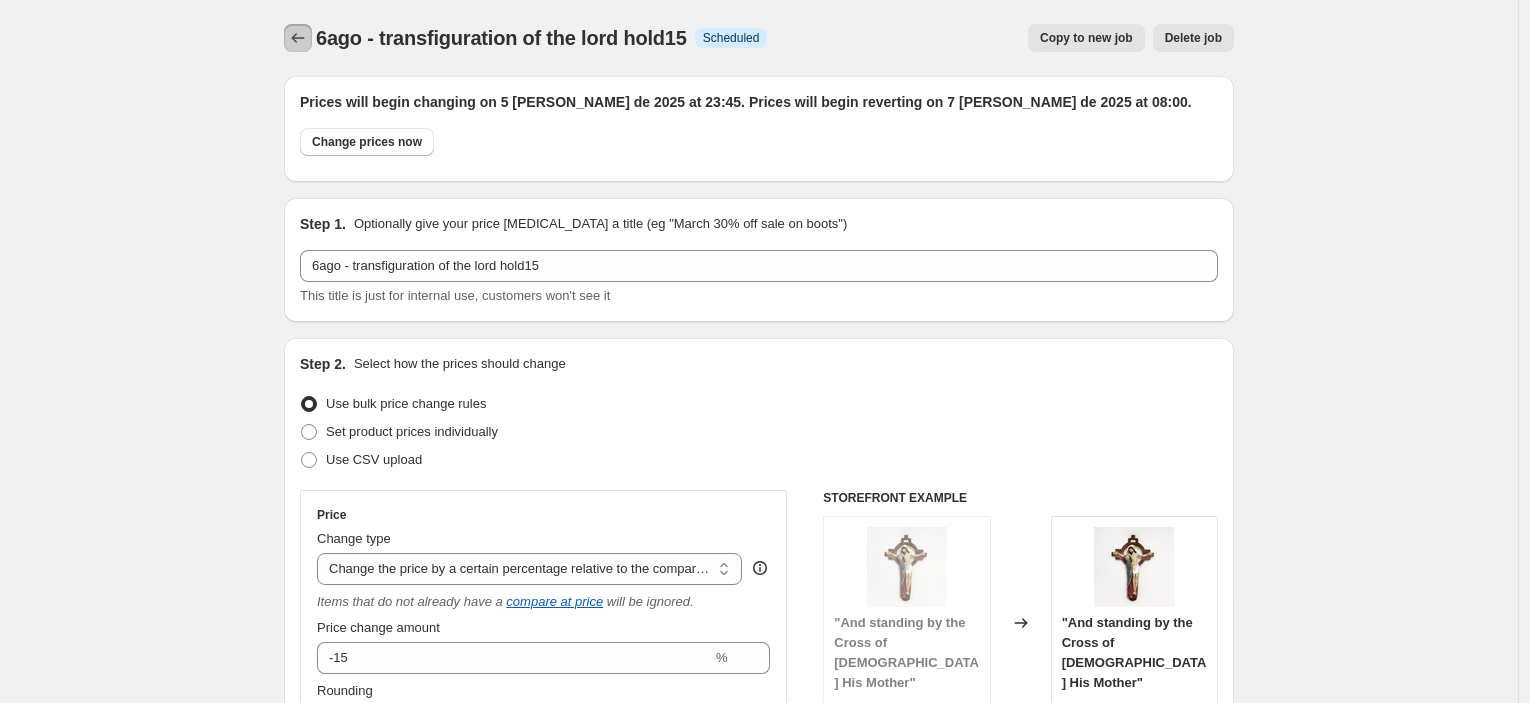click at bounding box center [298, 38] 